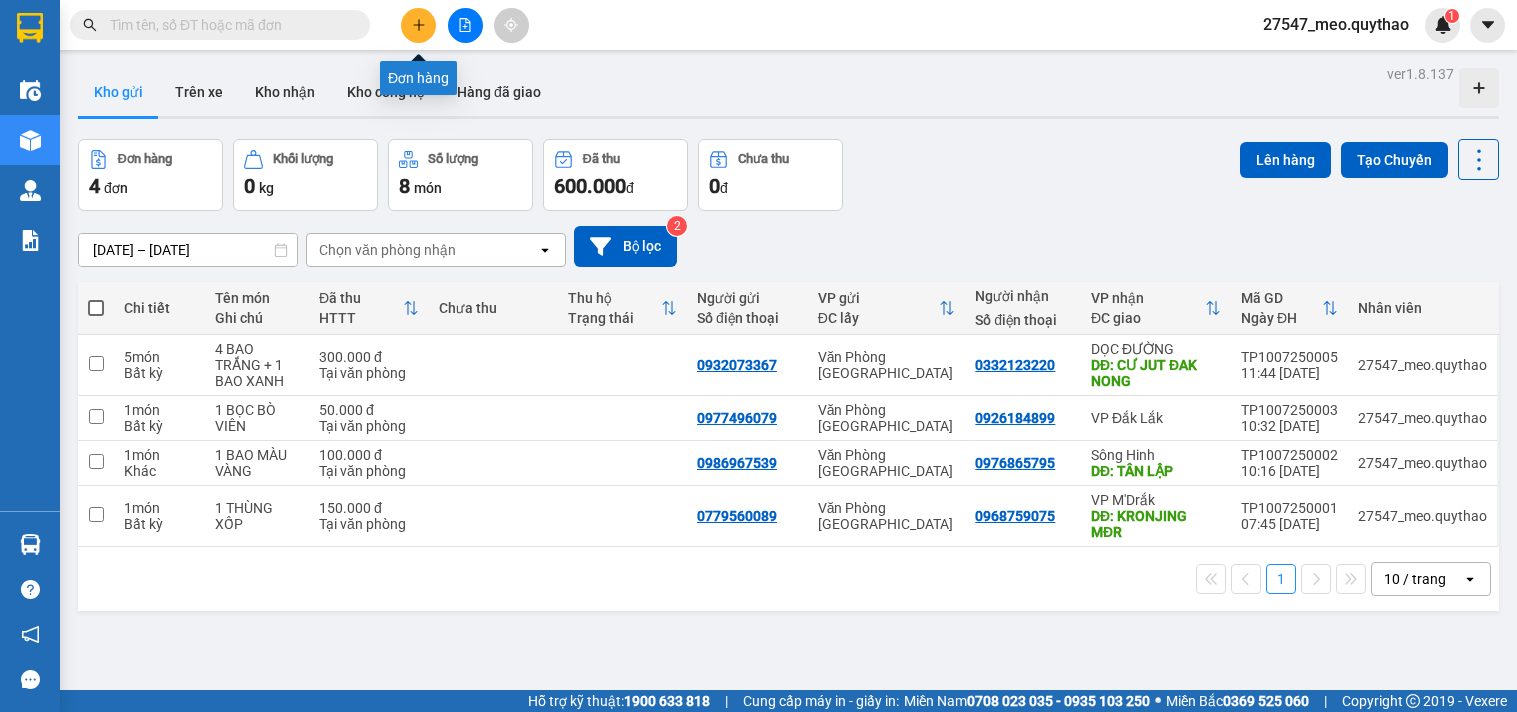 scroll, scrollTop: 0, scrollLeft: 0, axis: both 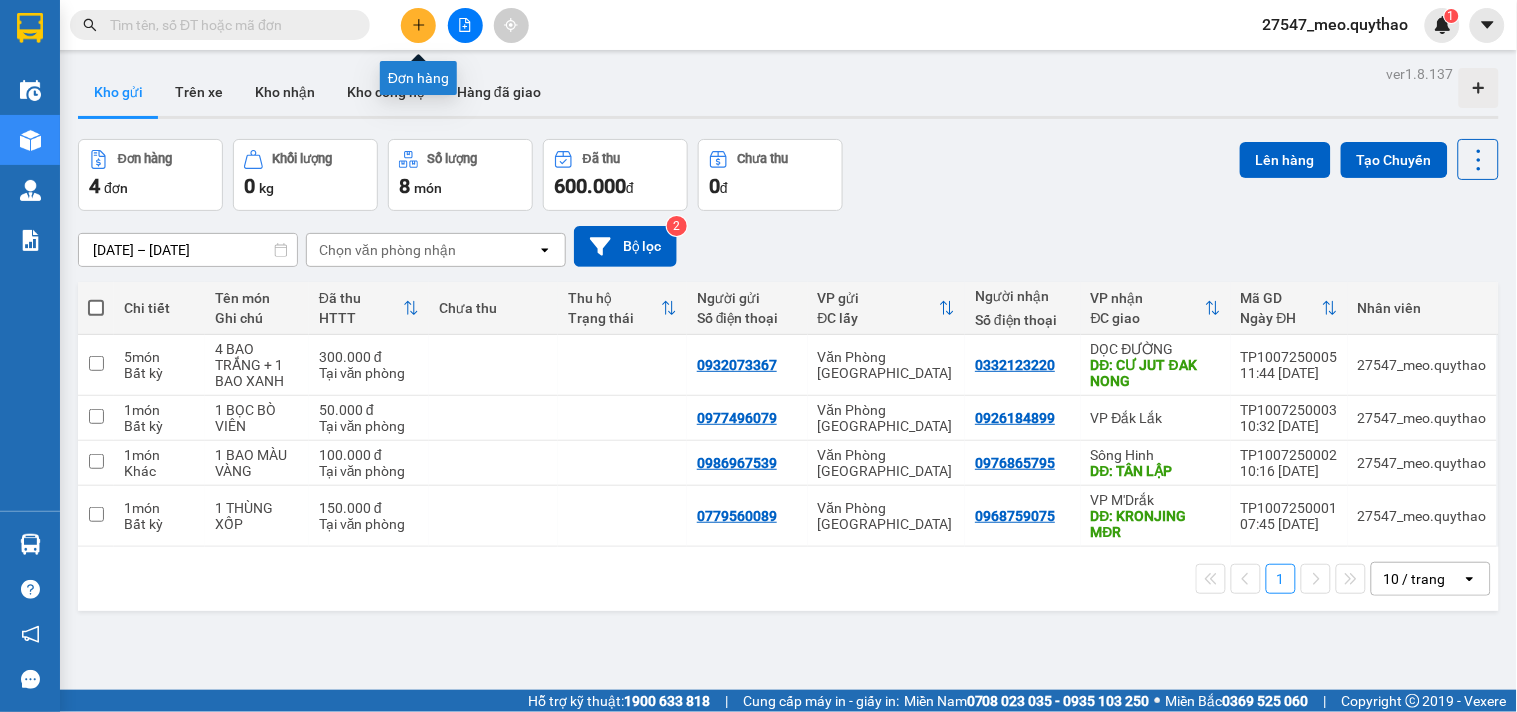 click at bounding box center (418, 25) 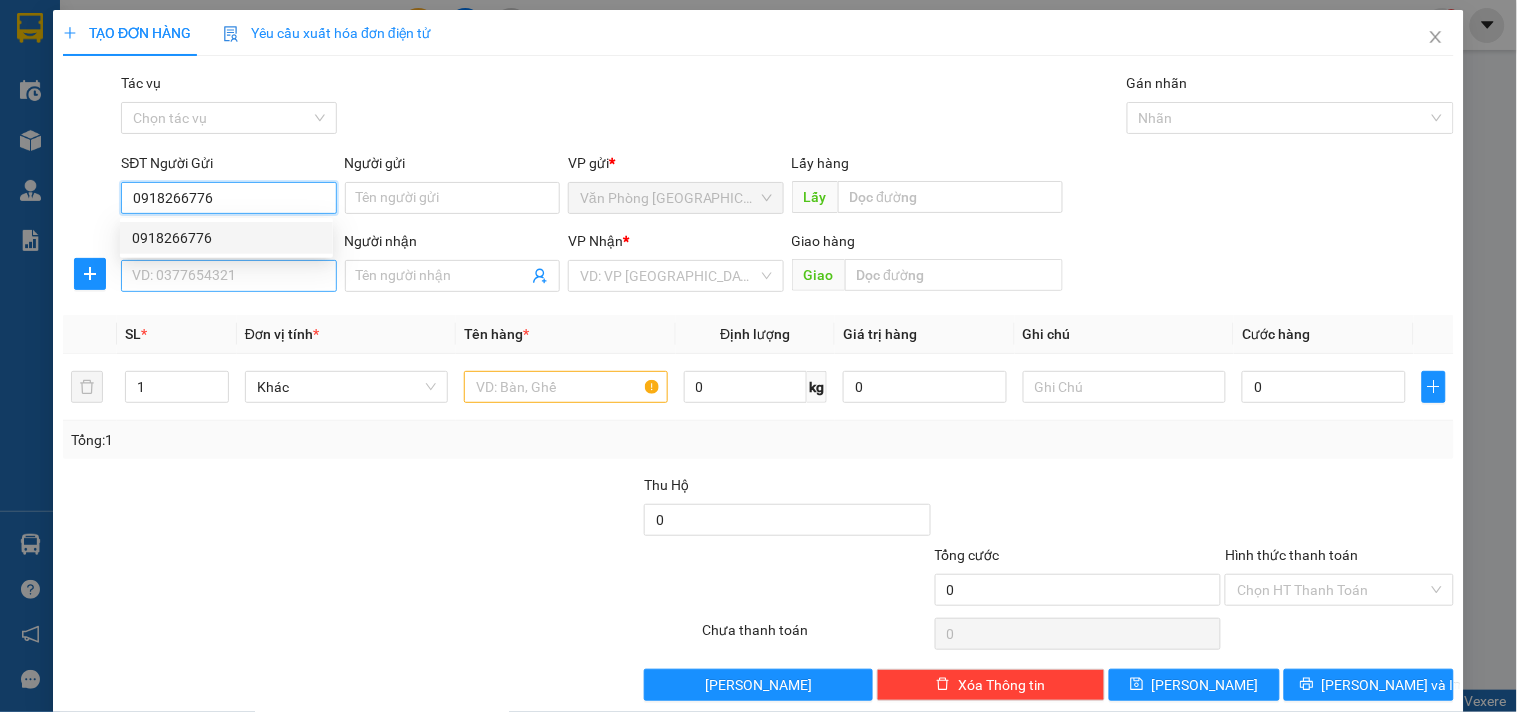 type on "0918266776" 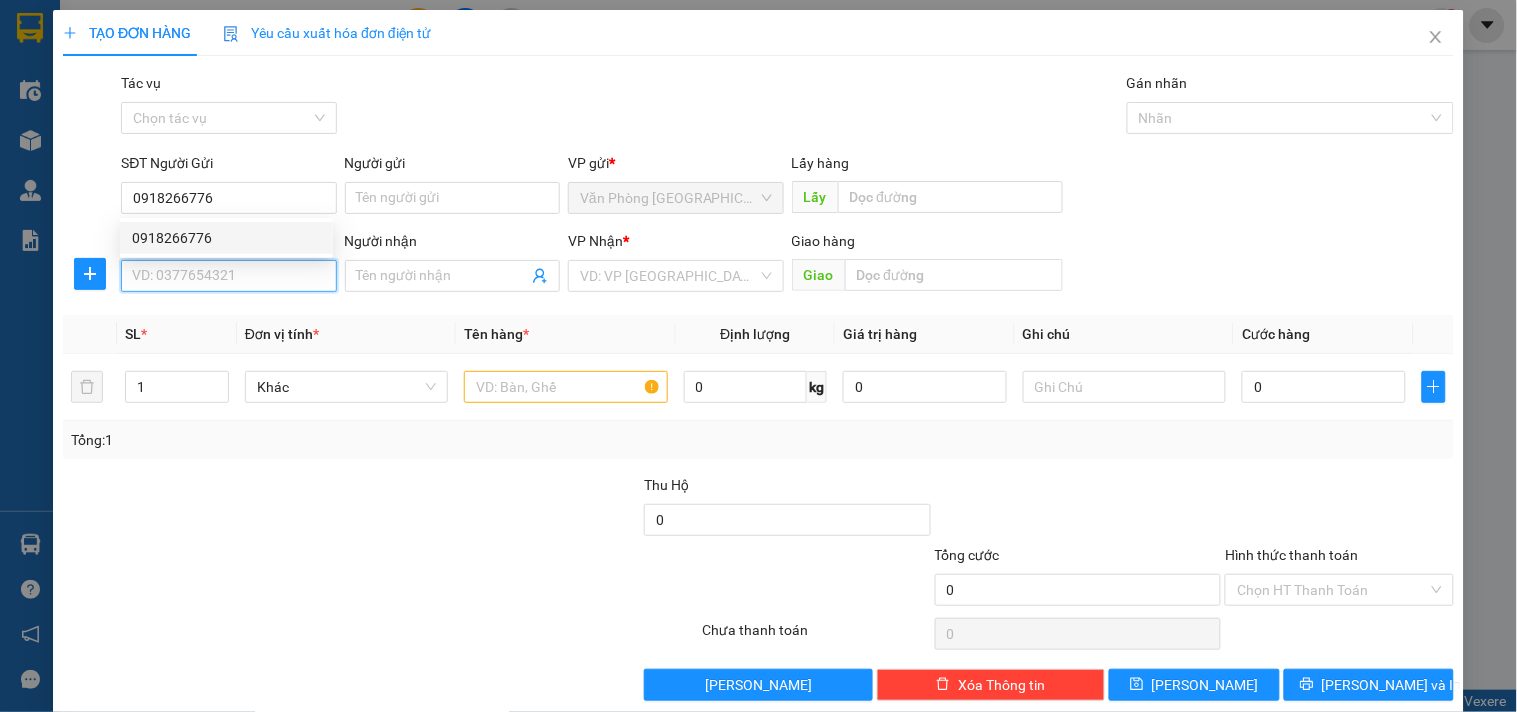click on "SĐT Người Nhận  *" at bounding box center (228, 276) 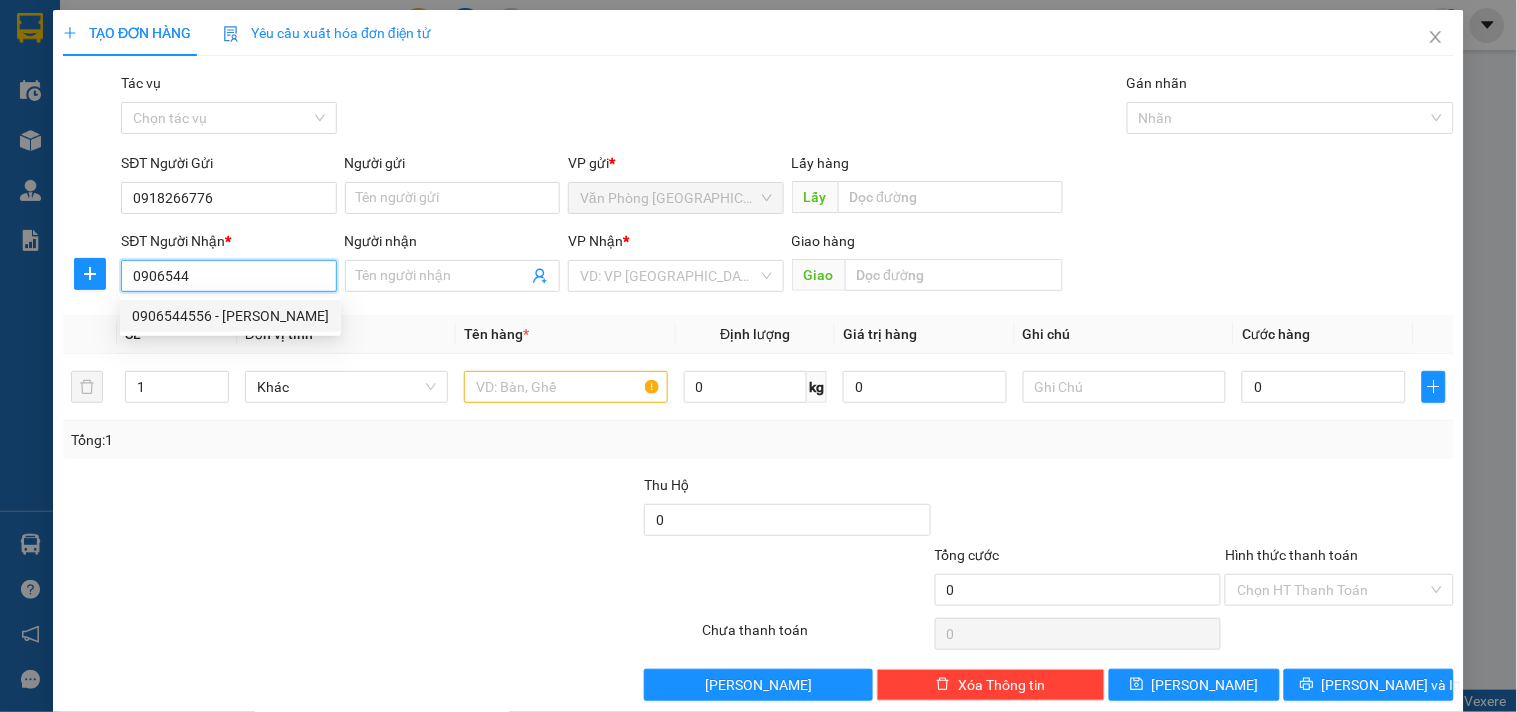 click on "0906544556 - [PERSON_NAME]" at bounding box center (230, 316) 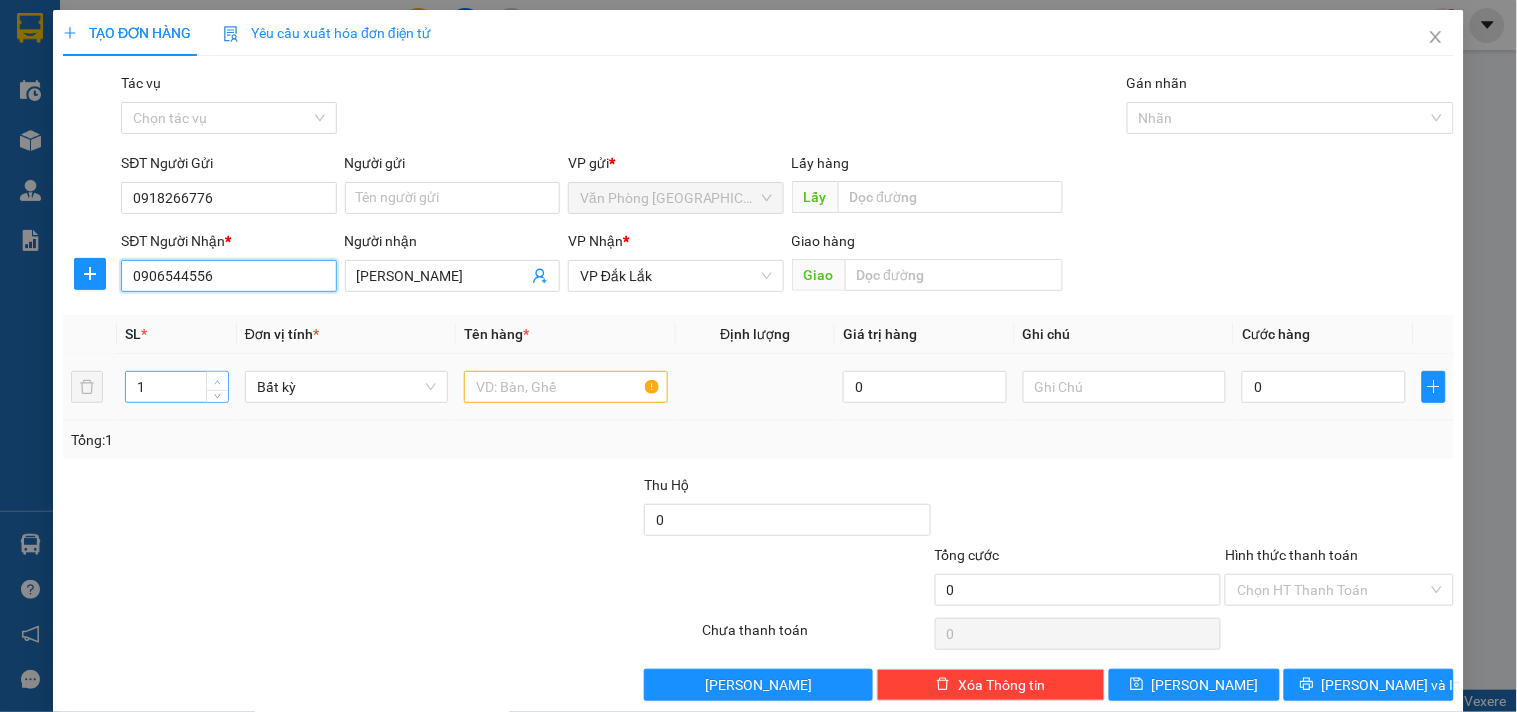 type on "0906544556" 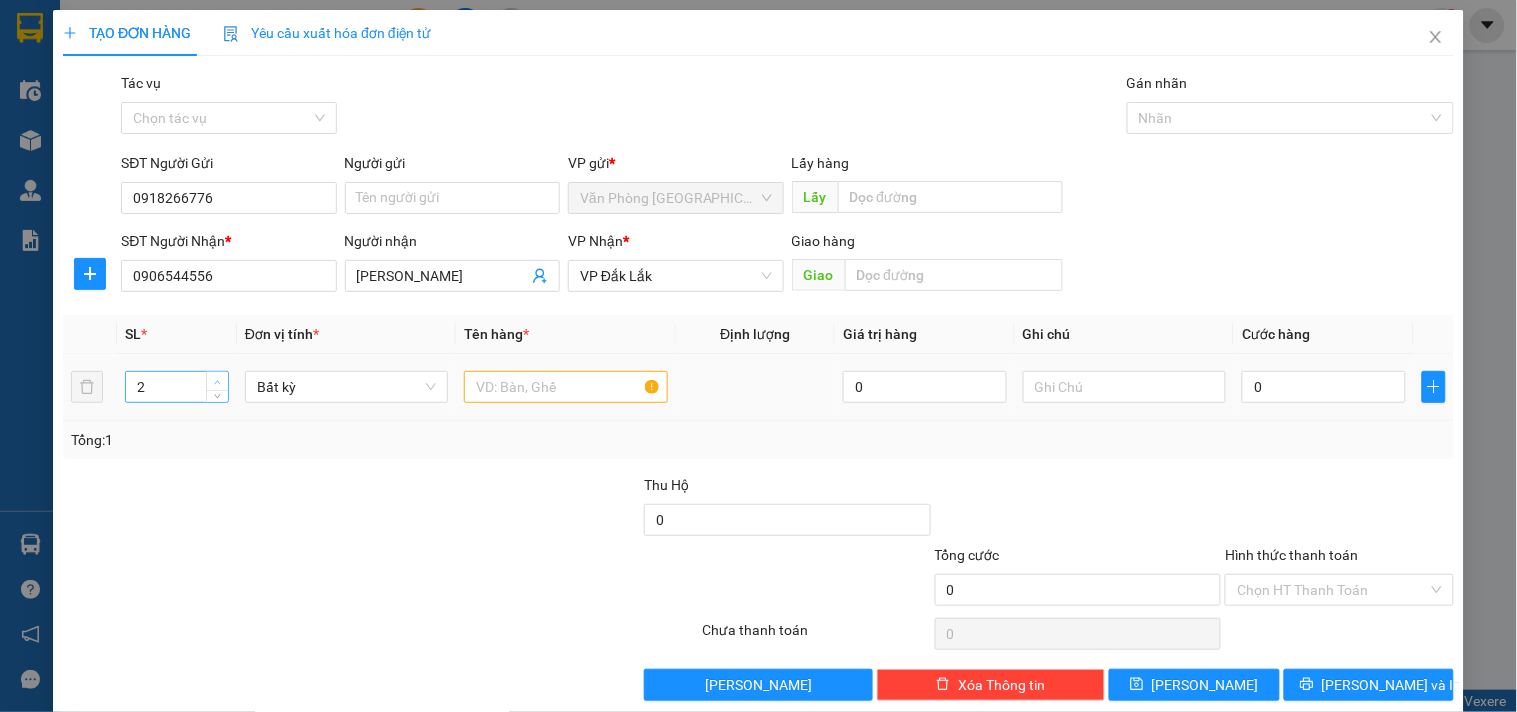 click at bounding box center [217, 381] 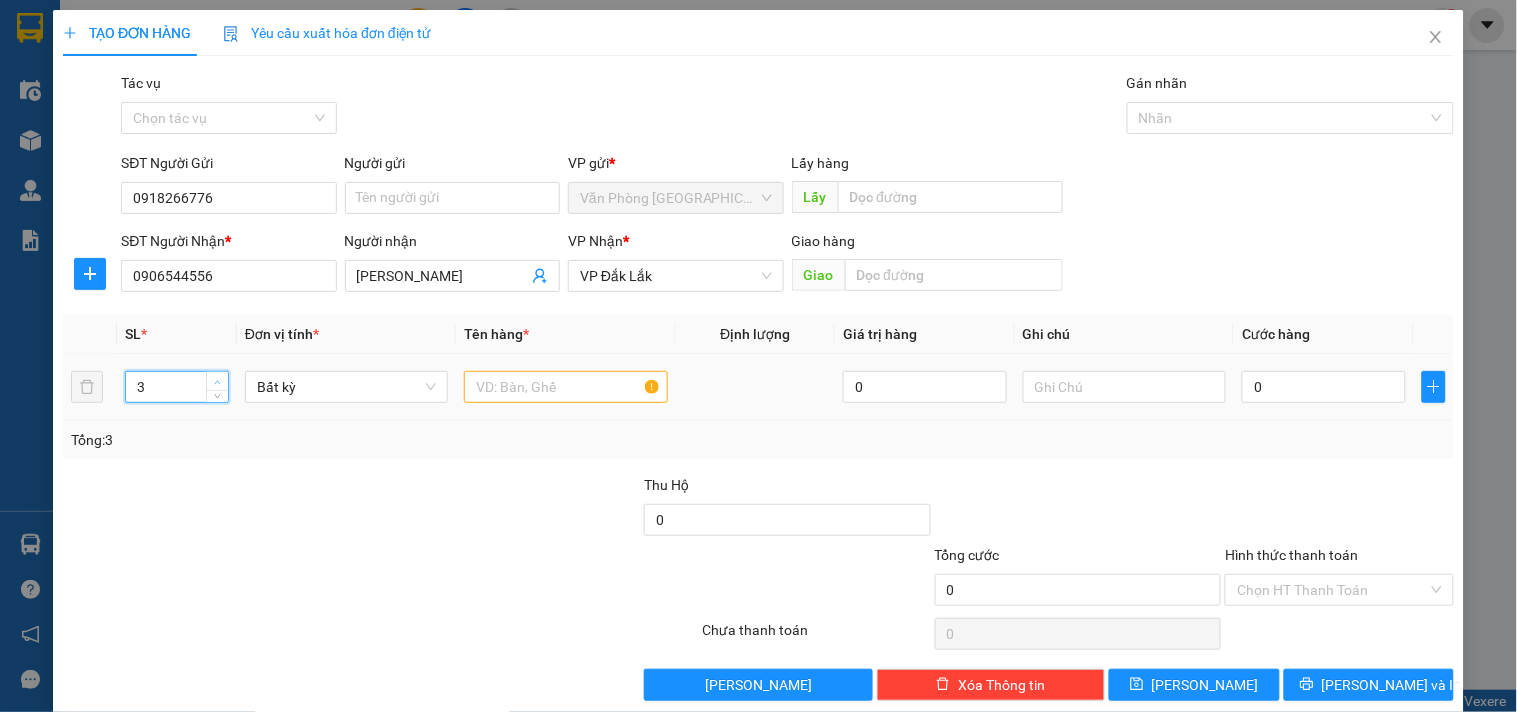 click at bounding box center [217, 381] 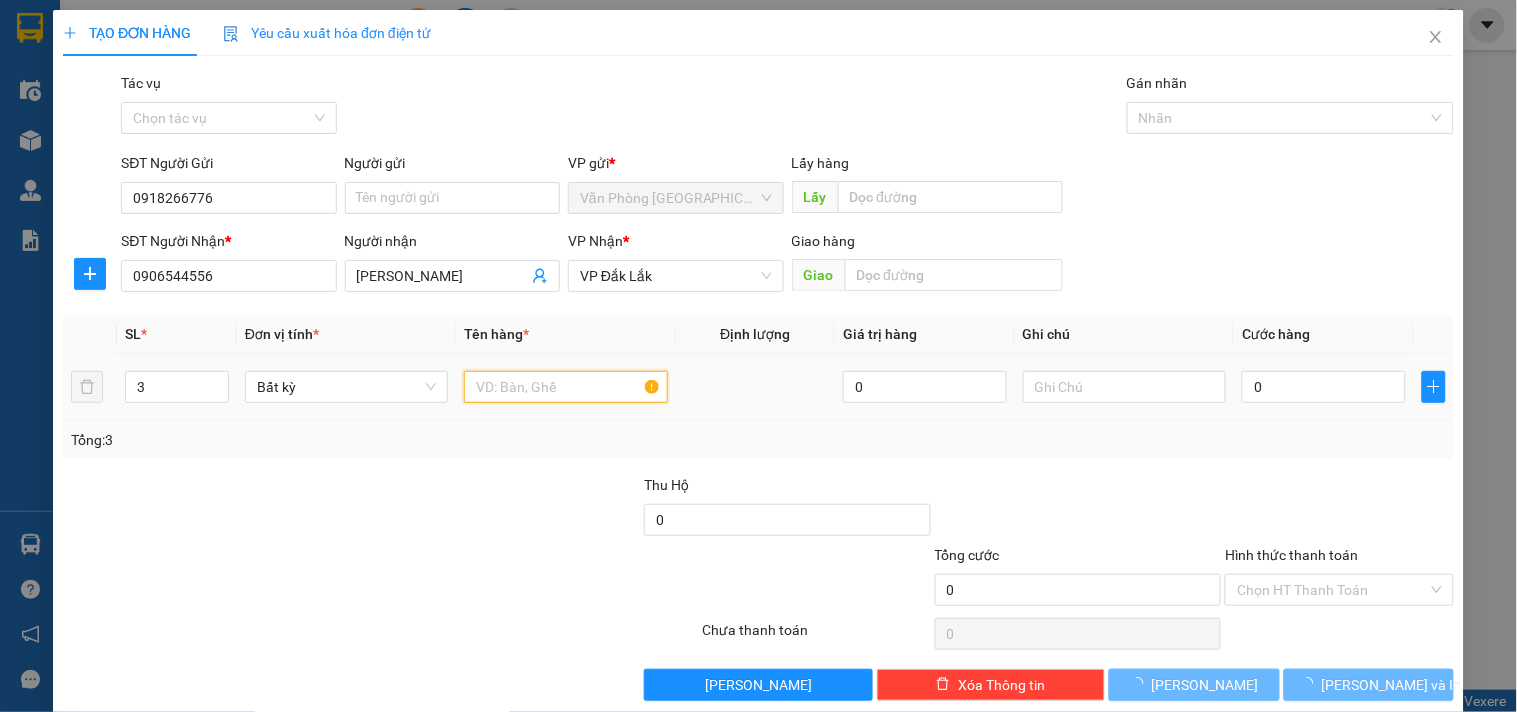 click at bounding box center [565, 387] 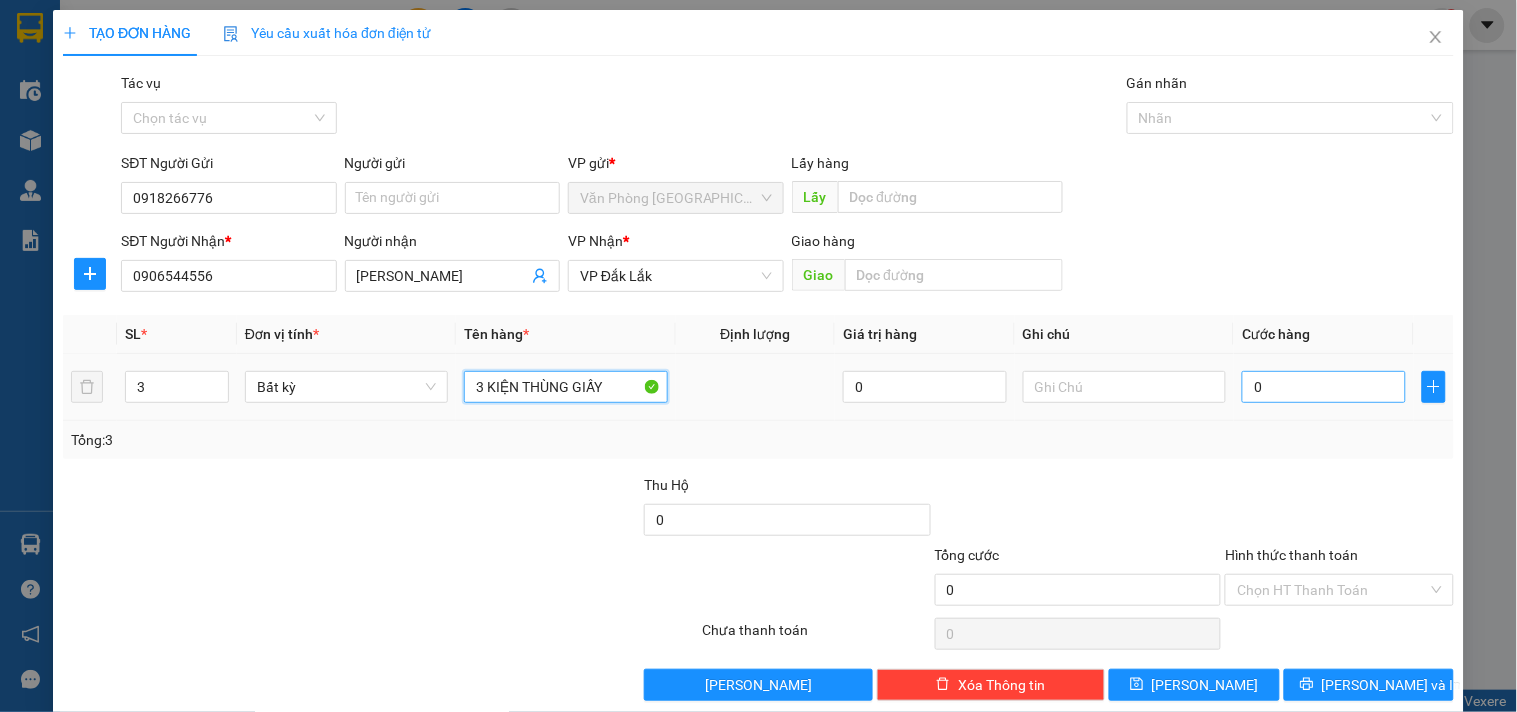 type on "3 KIỆN THÙNG GIẤY" 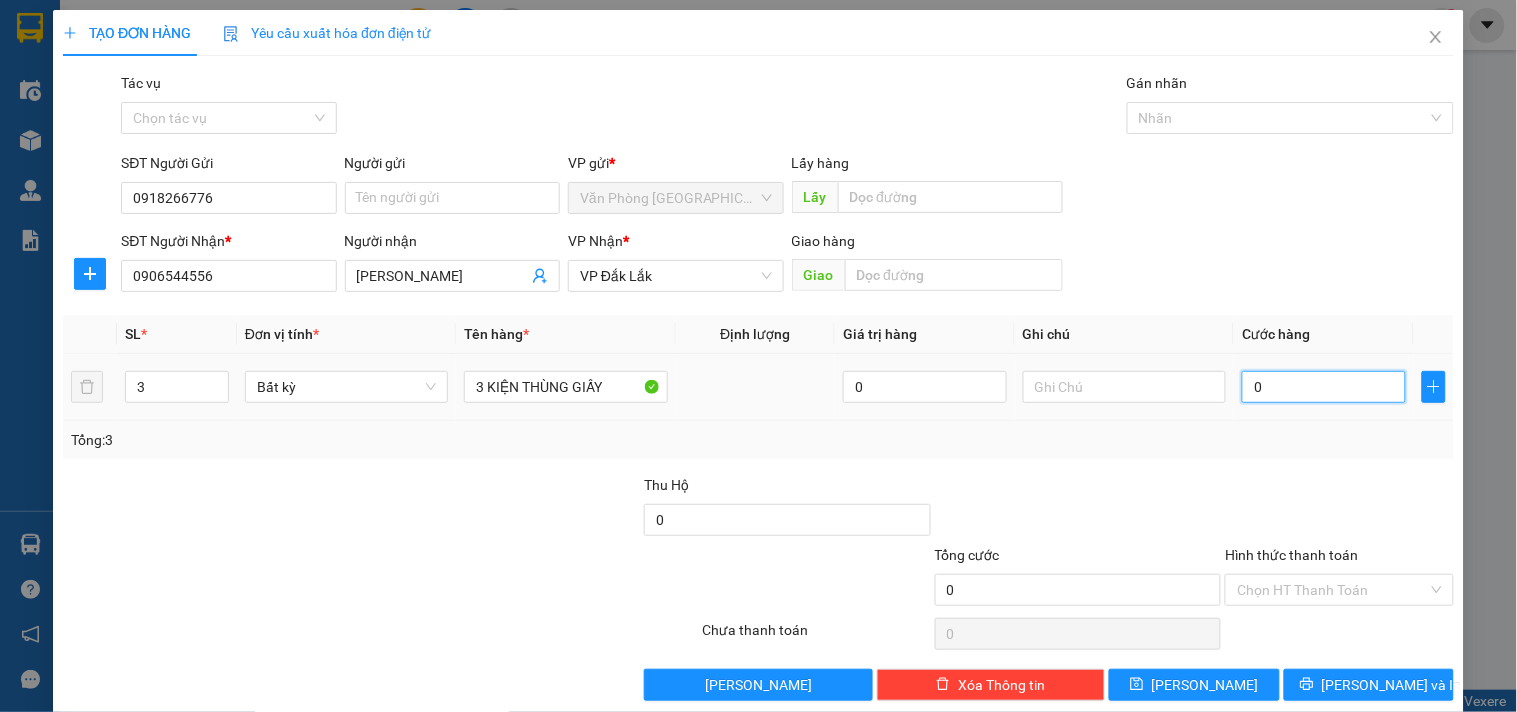 click on "0" at bounding box center [1324, 387] 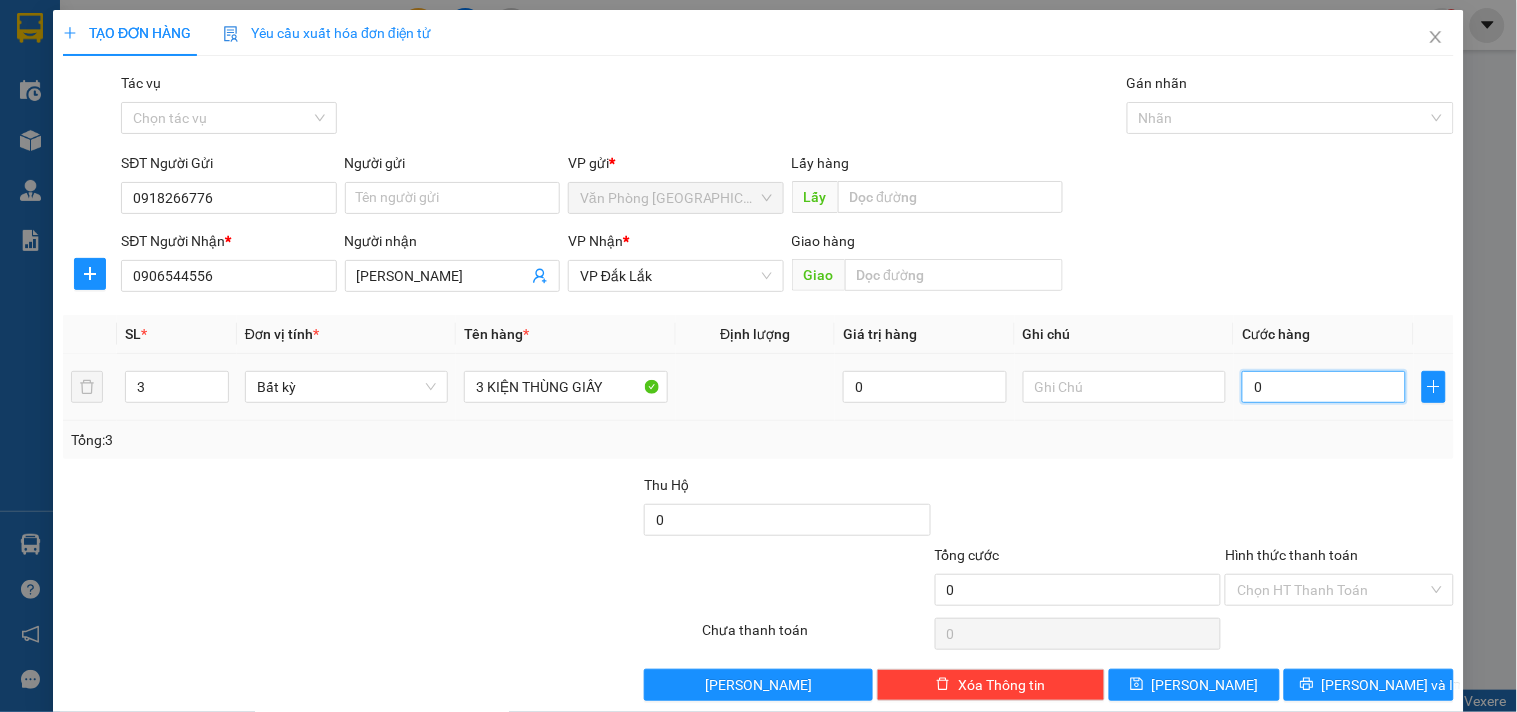type on "1" 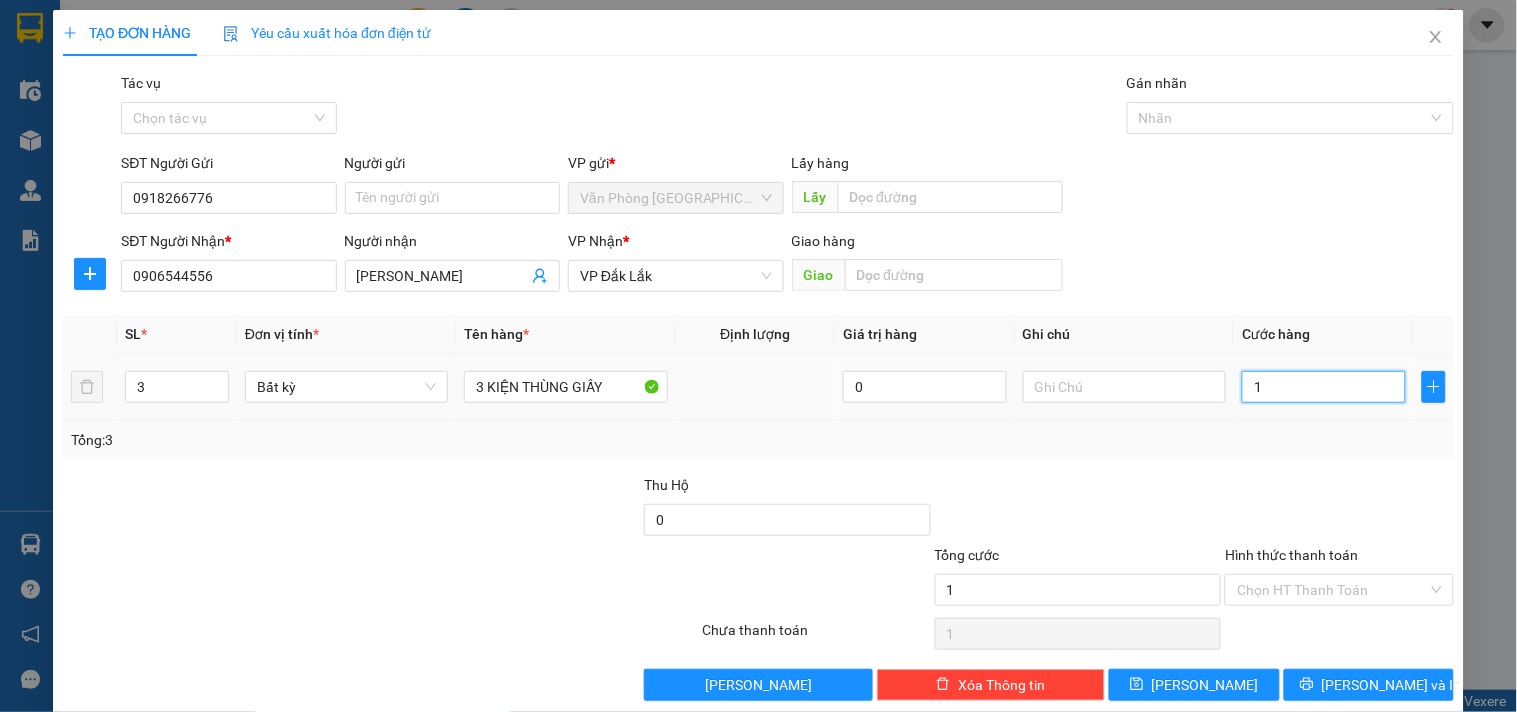 type on "16" 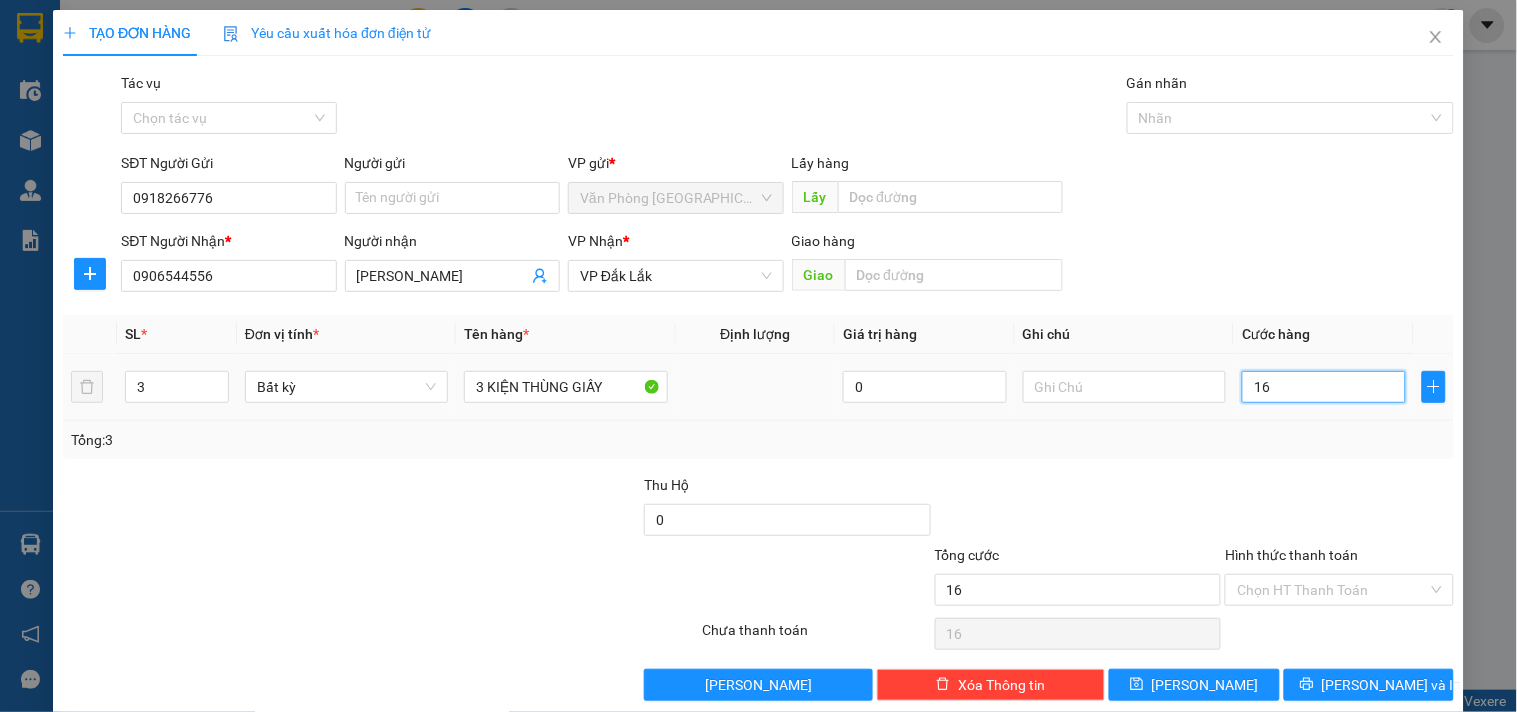 type on "160" 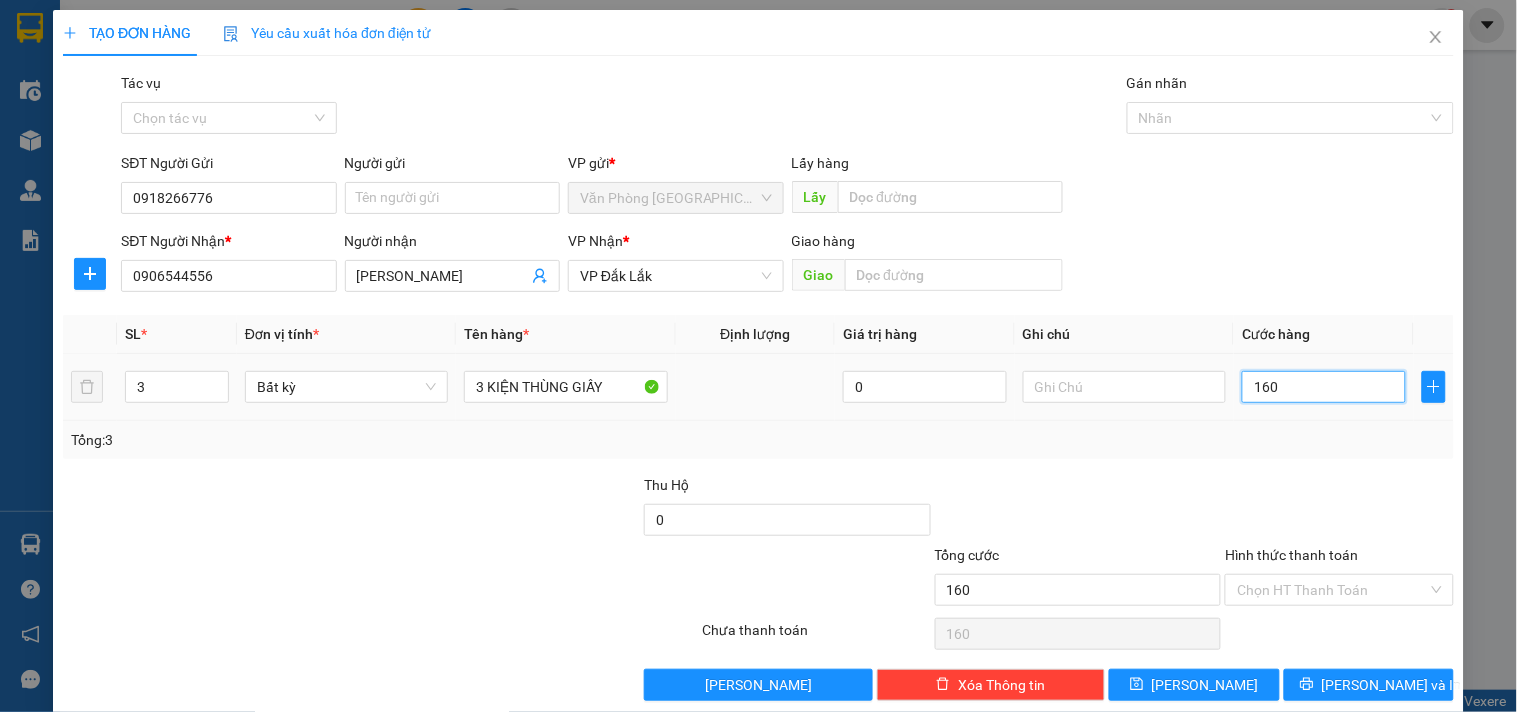 type on "1.600" 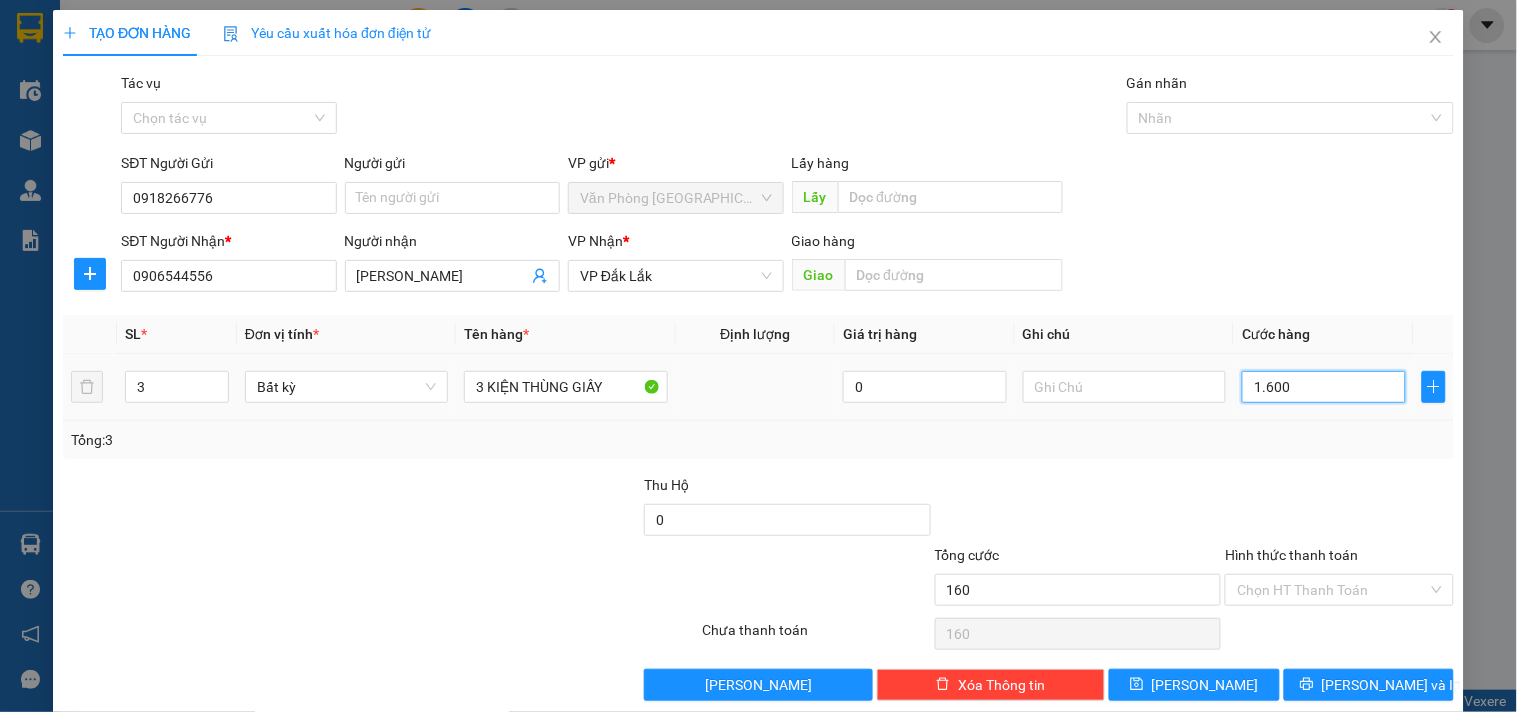 type on "1.600" 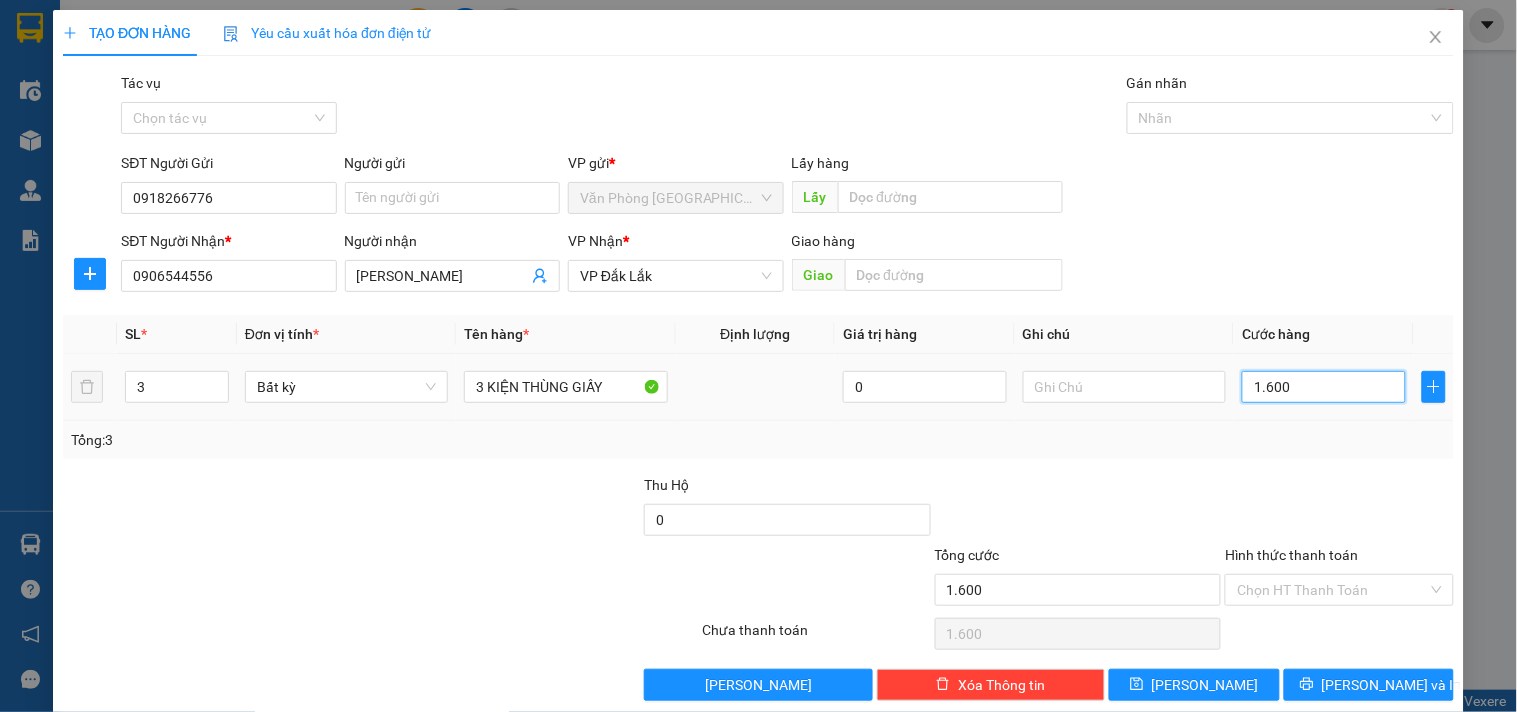 type on "16.000" 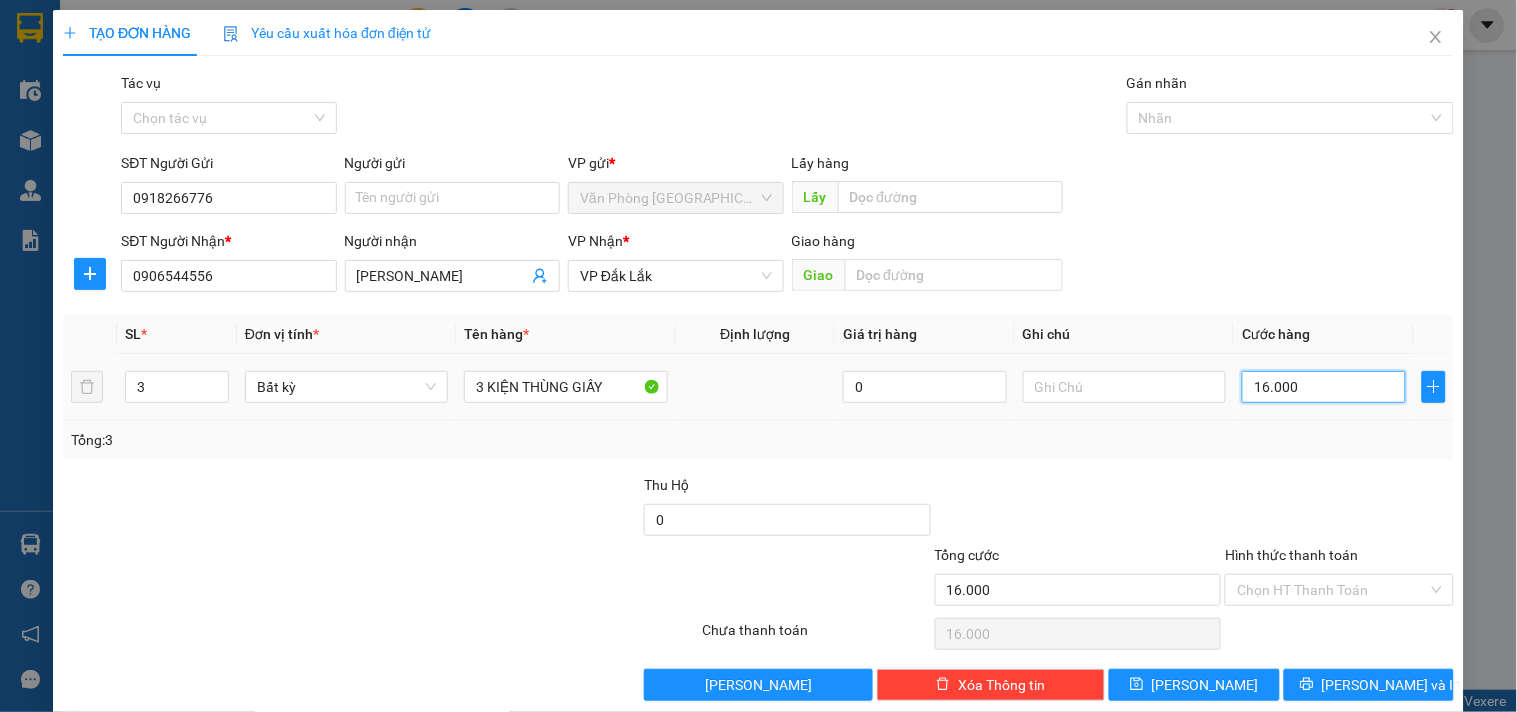 type on "160.000" 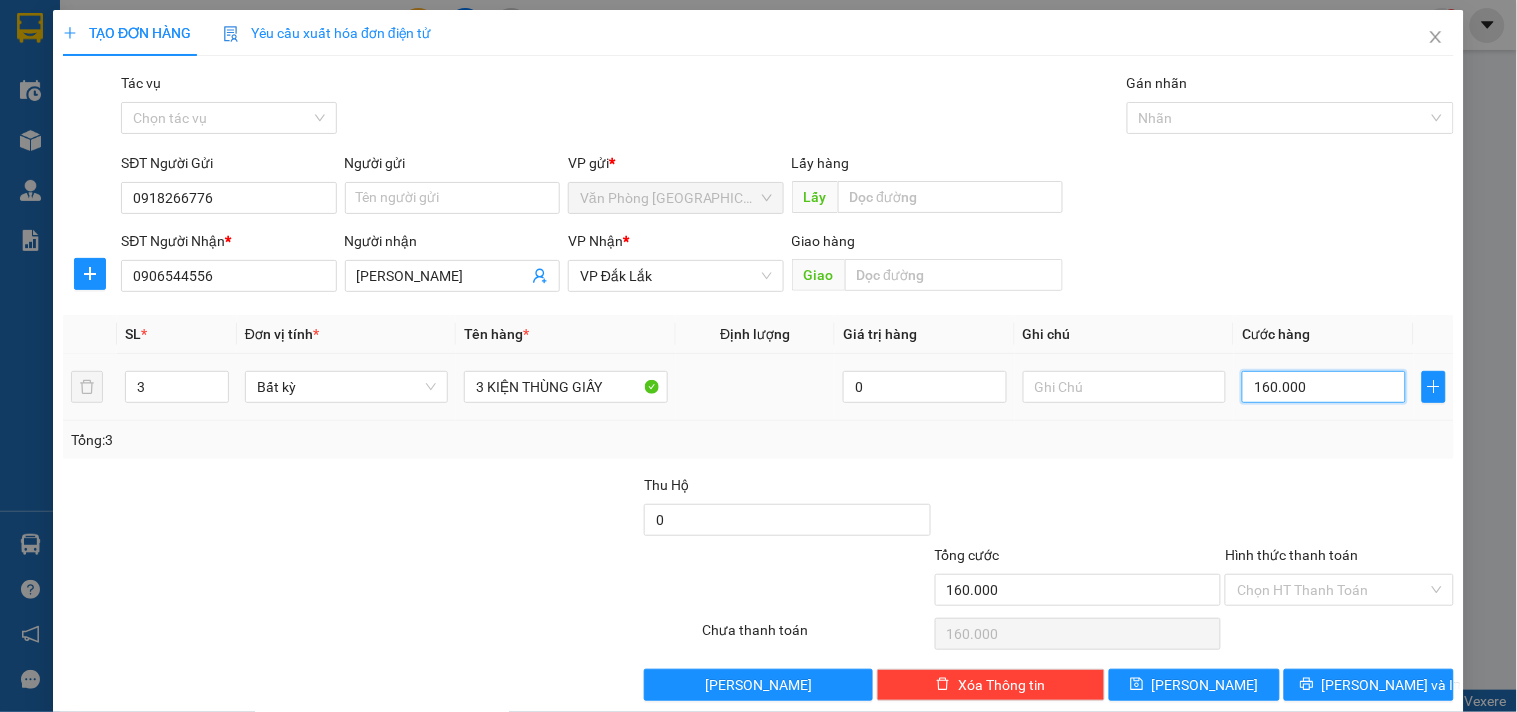 type on "1.600.000" 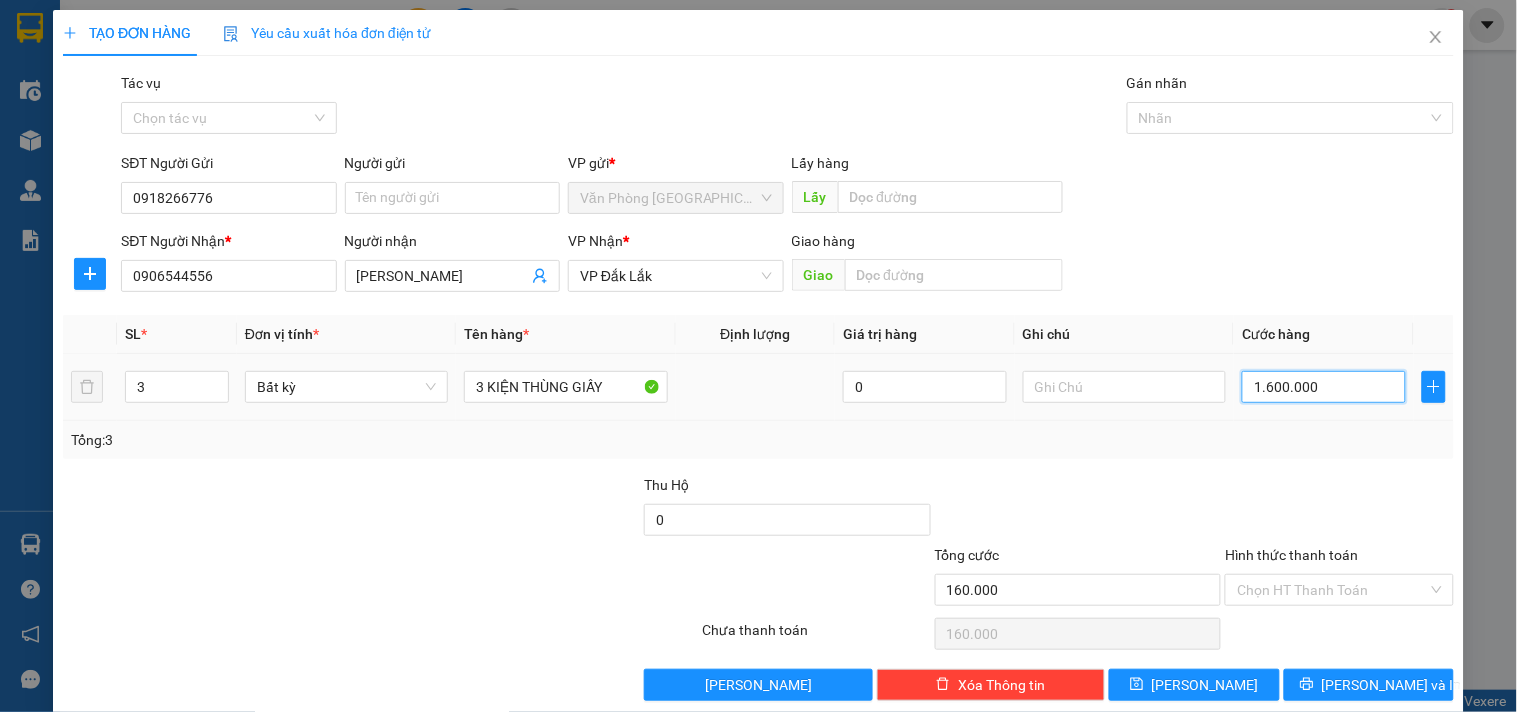 type on "1.600.000" 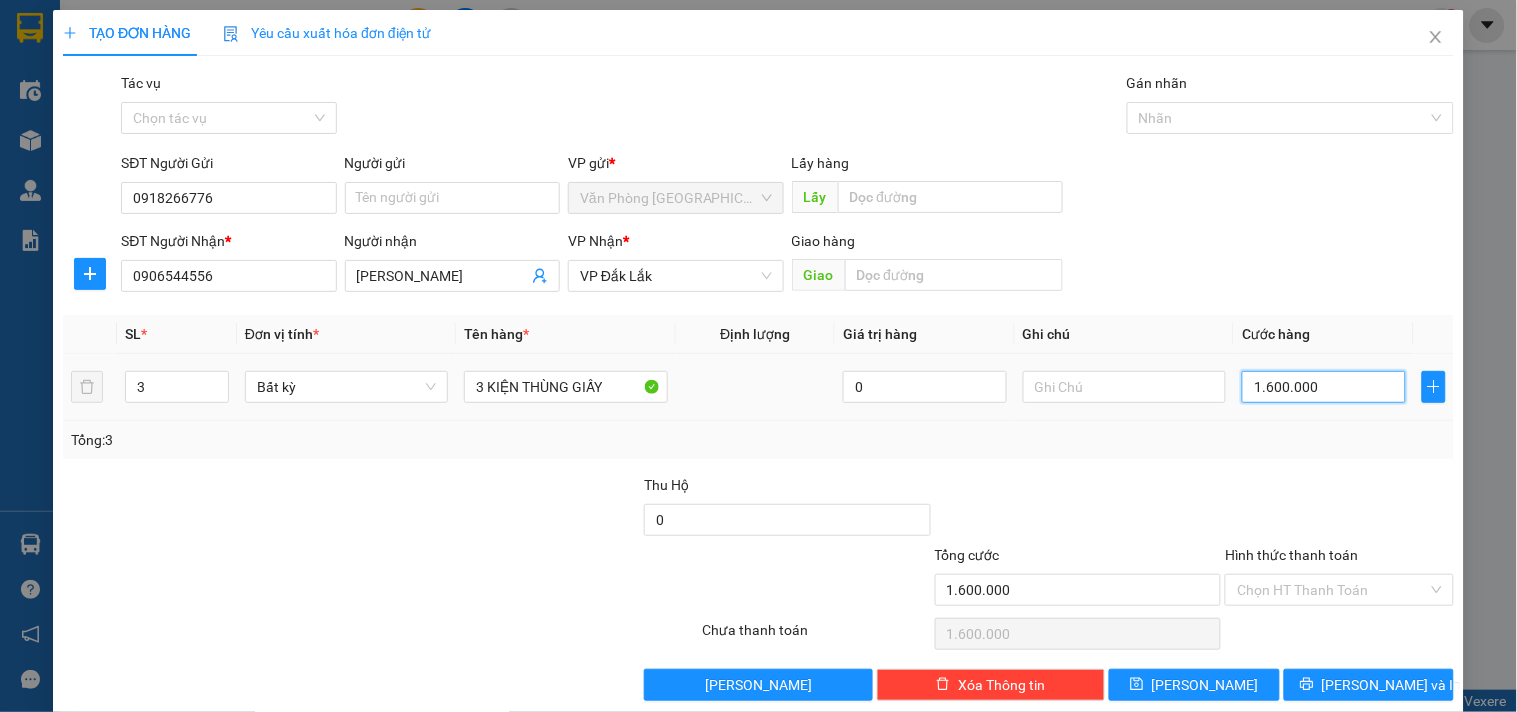 type on "160.000" 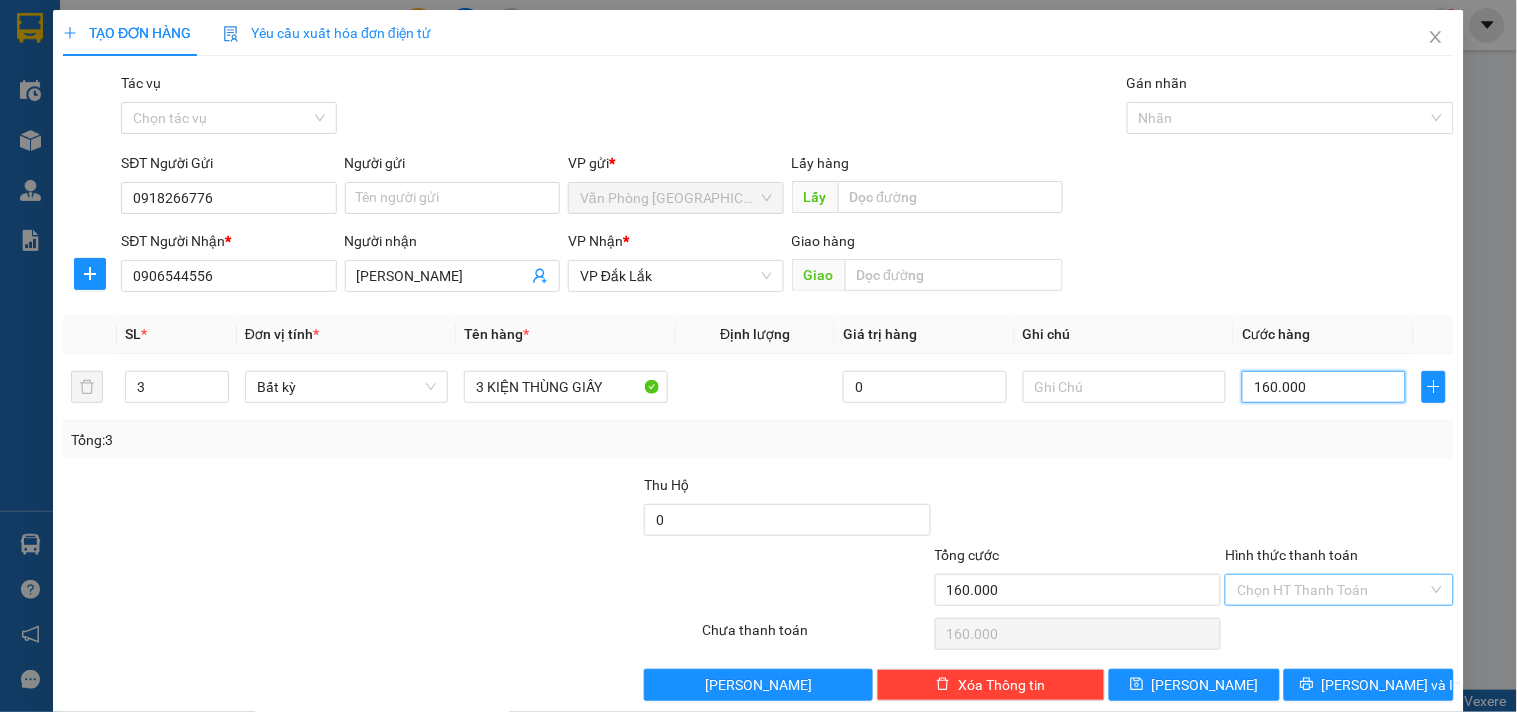 type on "160.000" 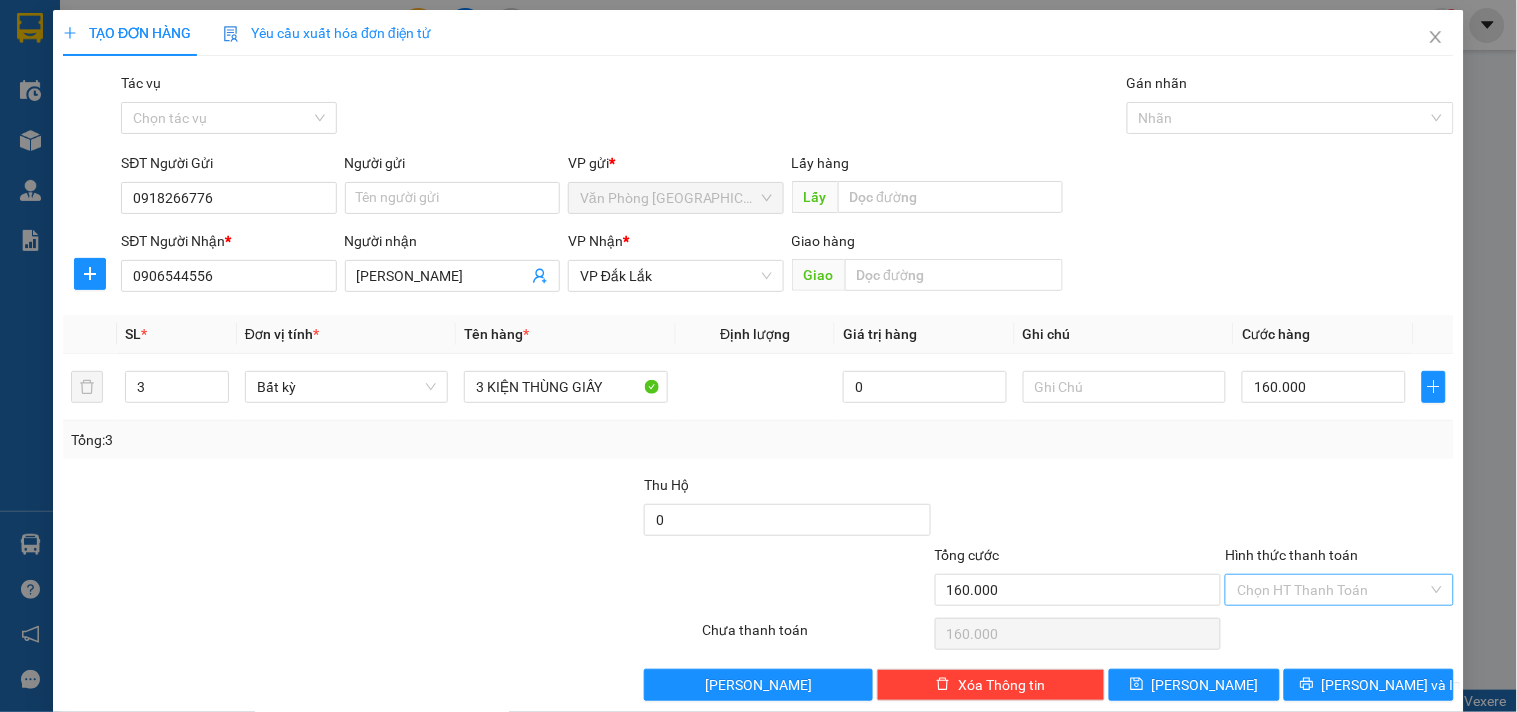 click on "Hình thức thanh toán" at bounding box center (1332, 590) 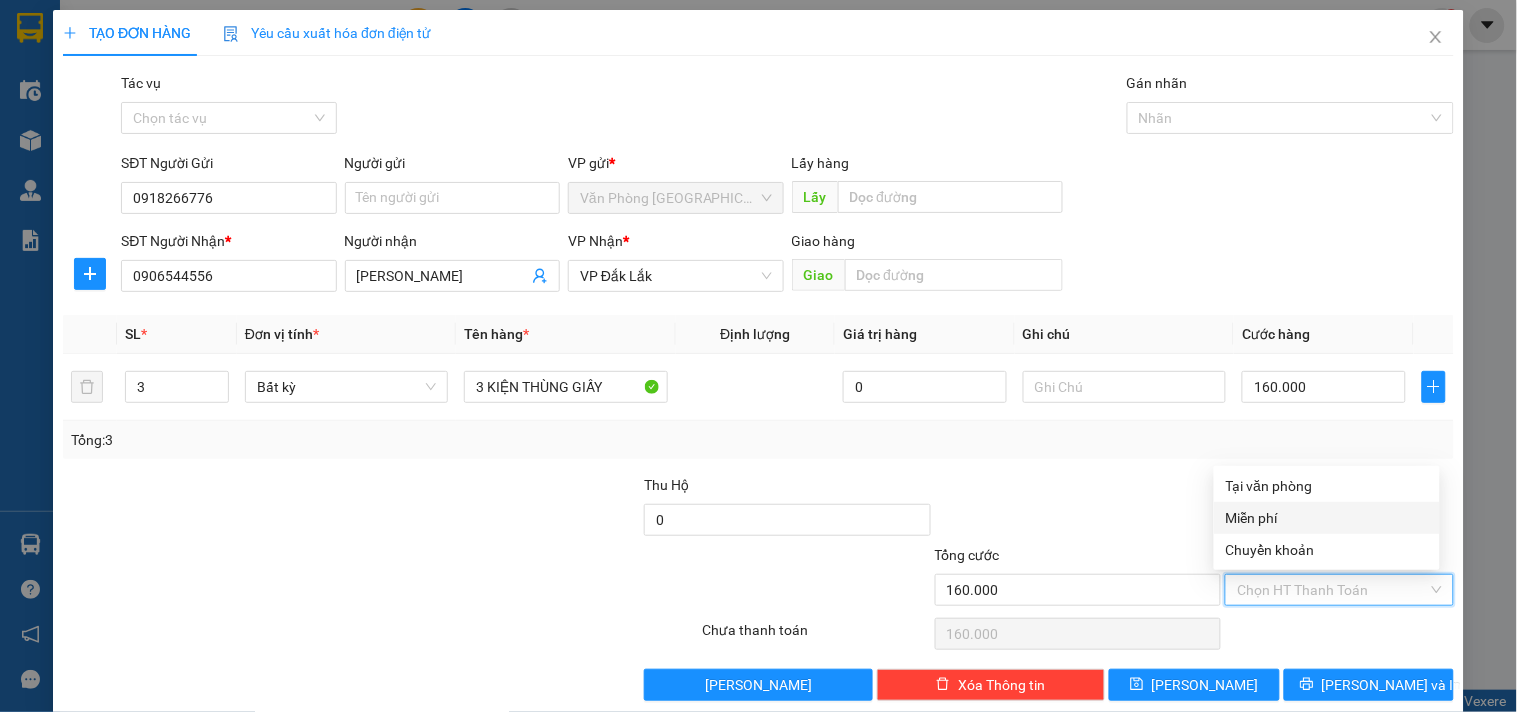 click on "Tại văn phòng" at bounding box center [1327, 486] 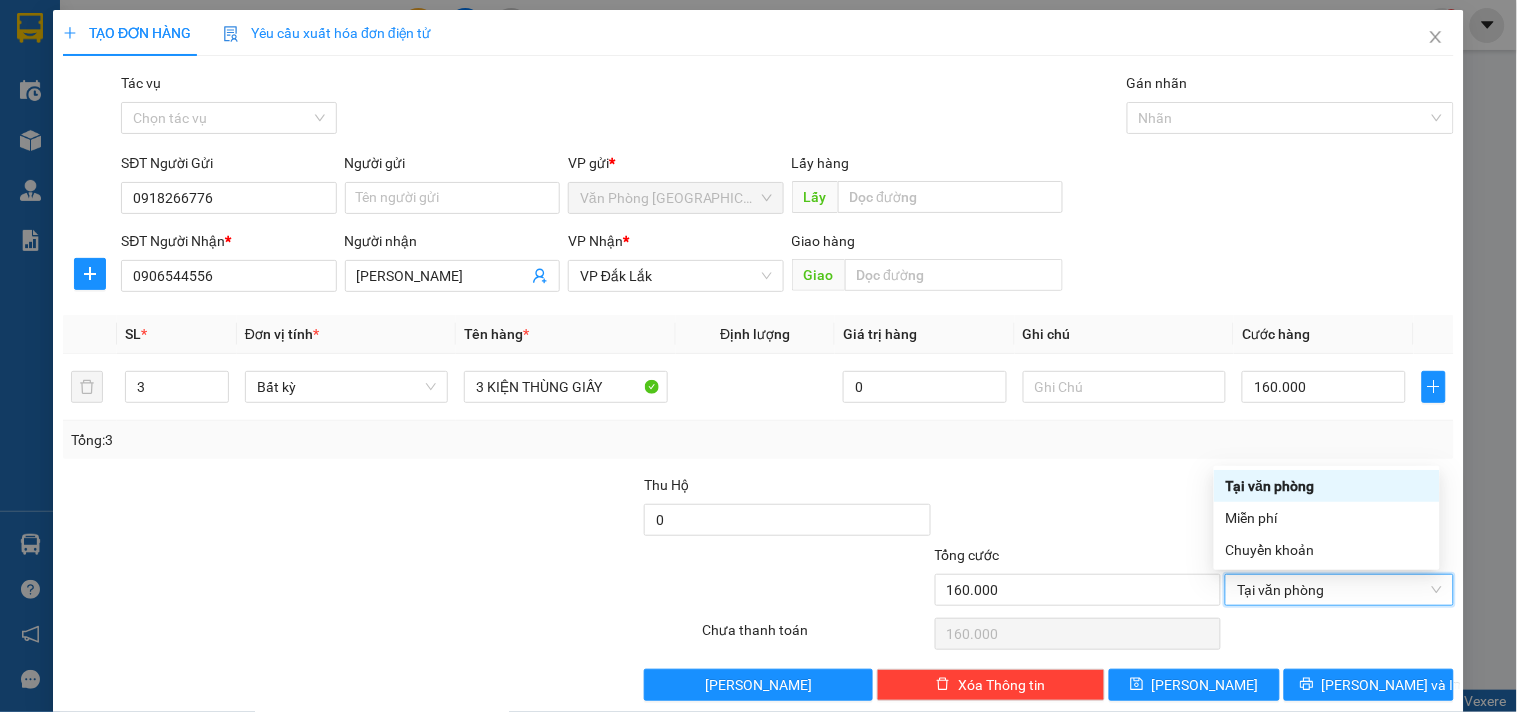 type on "0" 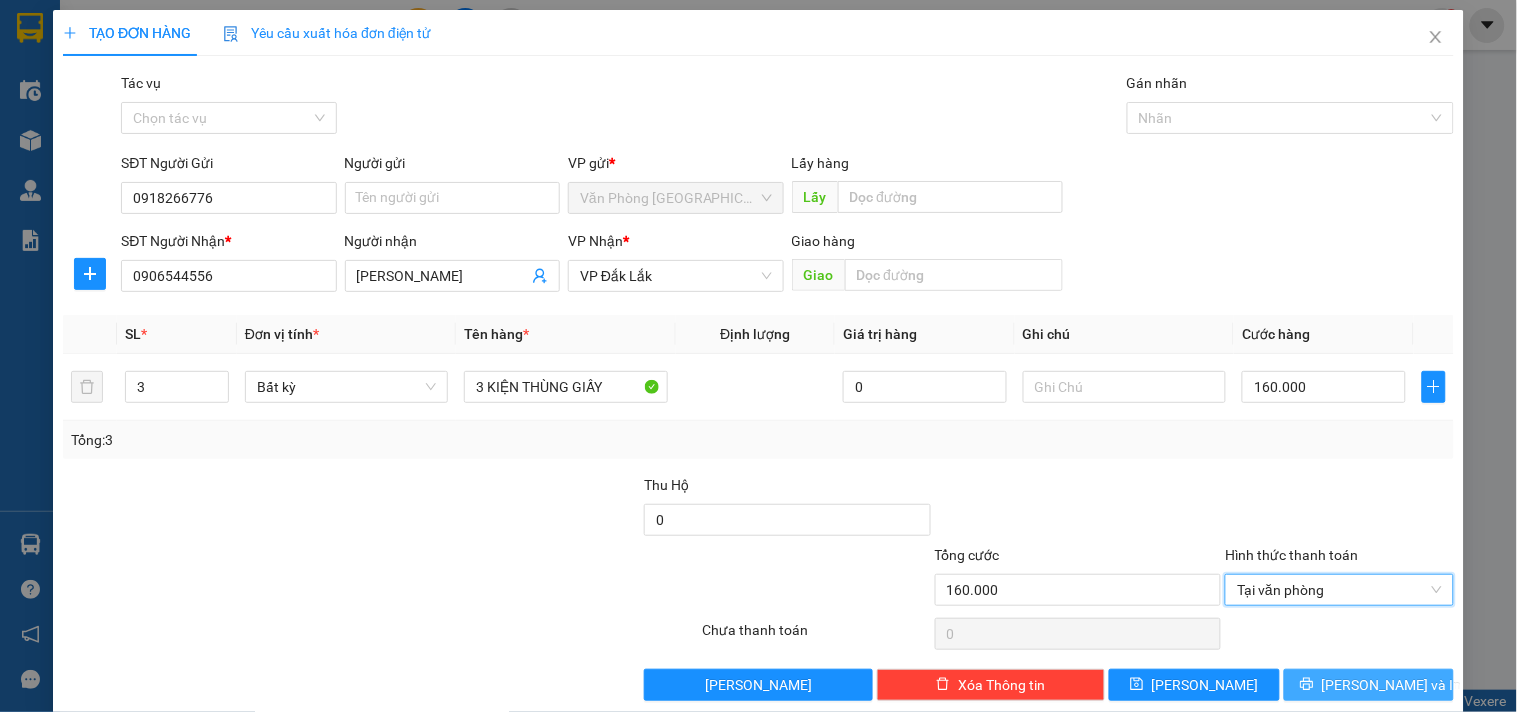 click on "[PERSON_NAME] và In" at bounding box center [1369, 685] 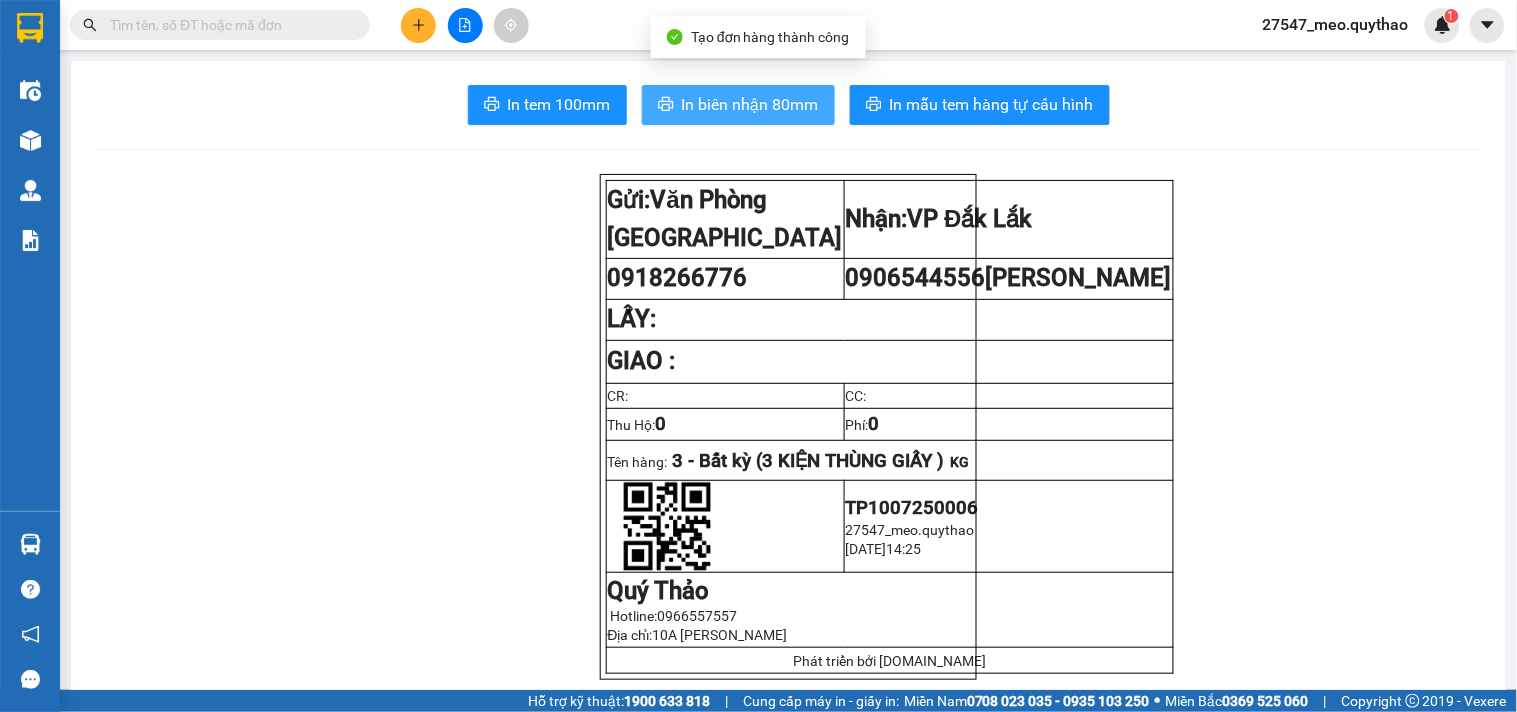 click on "In biên nhận 80mm" at bounding box center [750, 104] 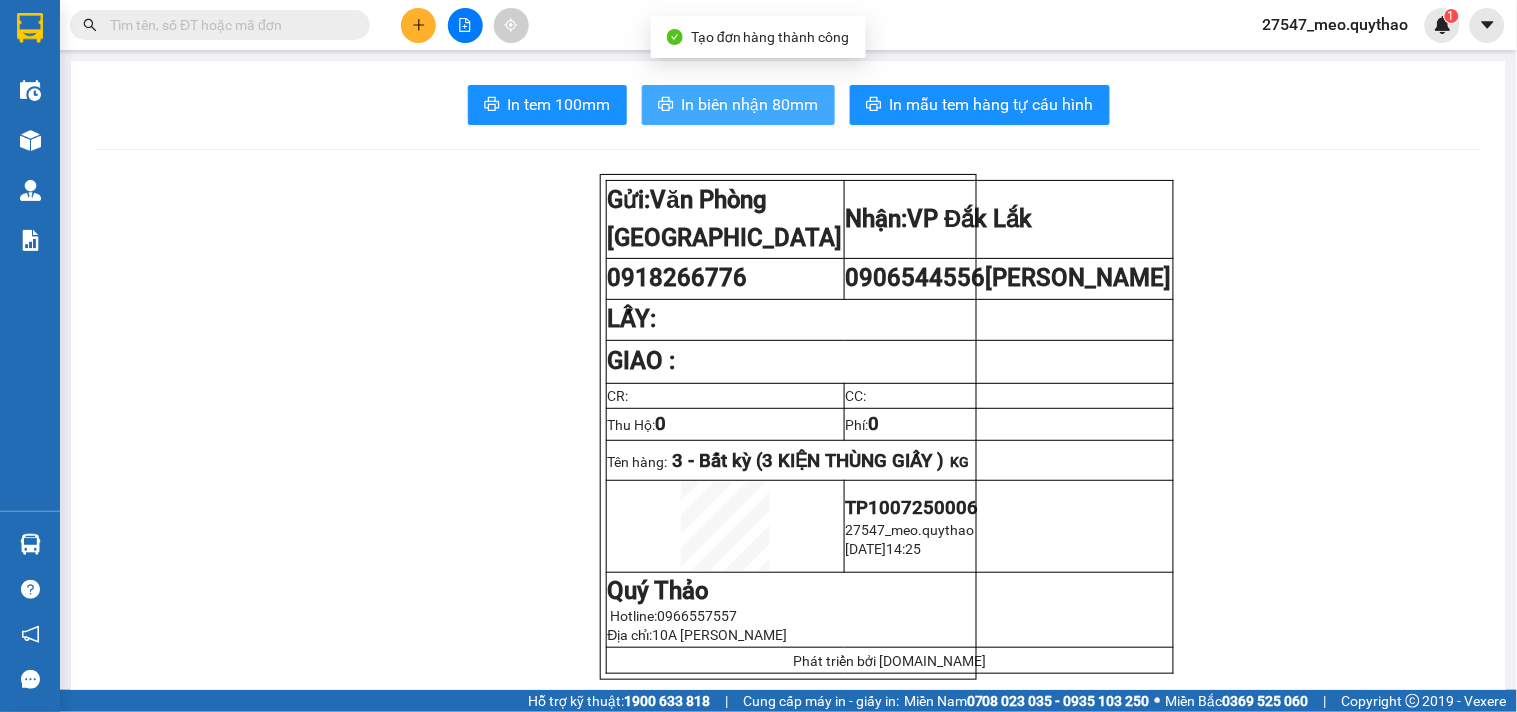 scroll, scrollTop: 0, scrollLeft: 0, axis: both 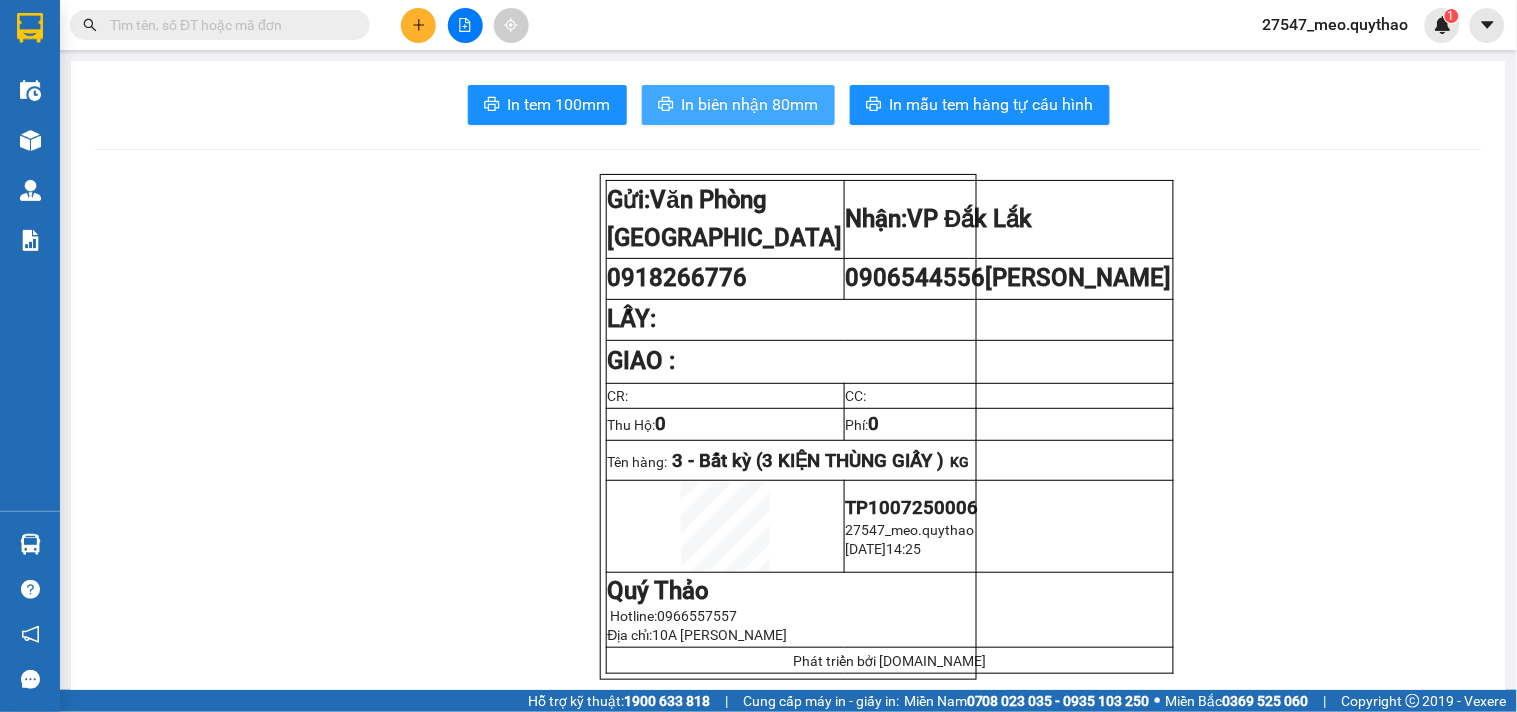 click on "In biên nhận 80mm" at bounding box center [750, 104] 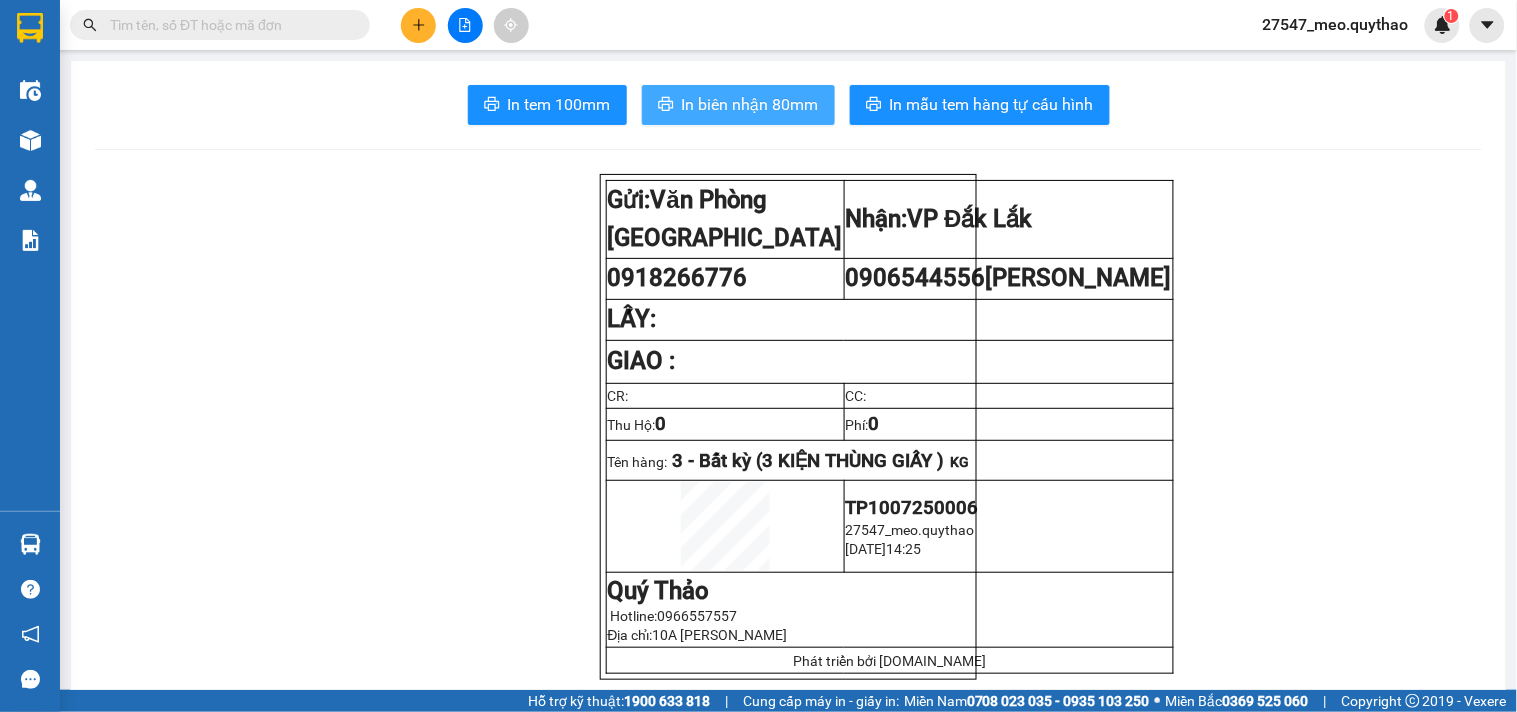 scroll, scrollTop: 0, scrollLeft: 0, axis: both 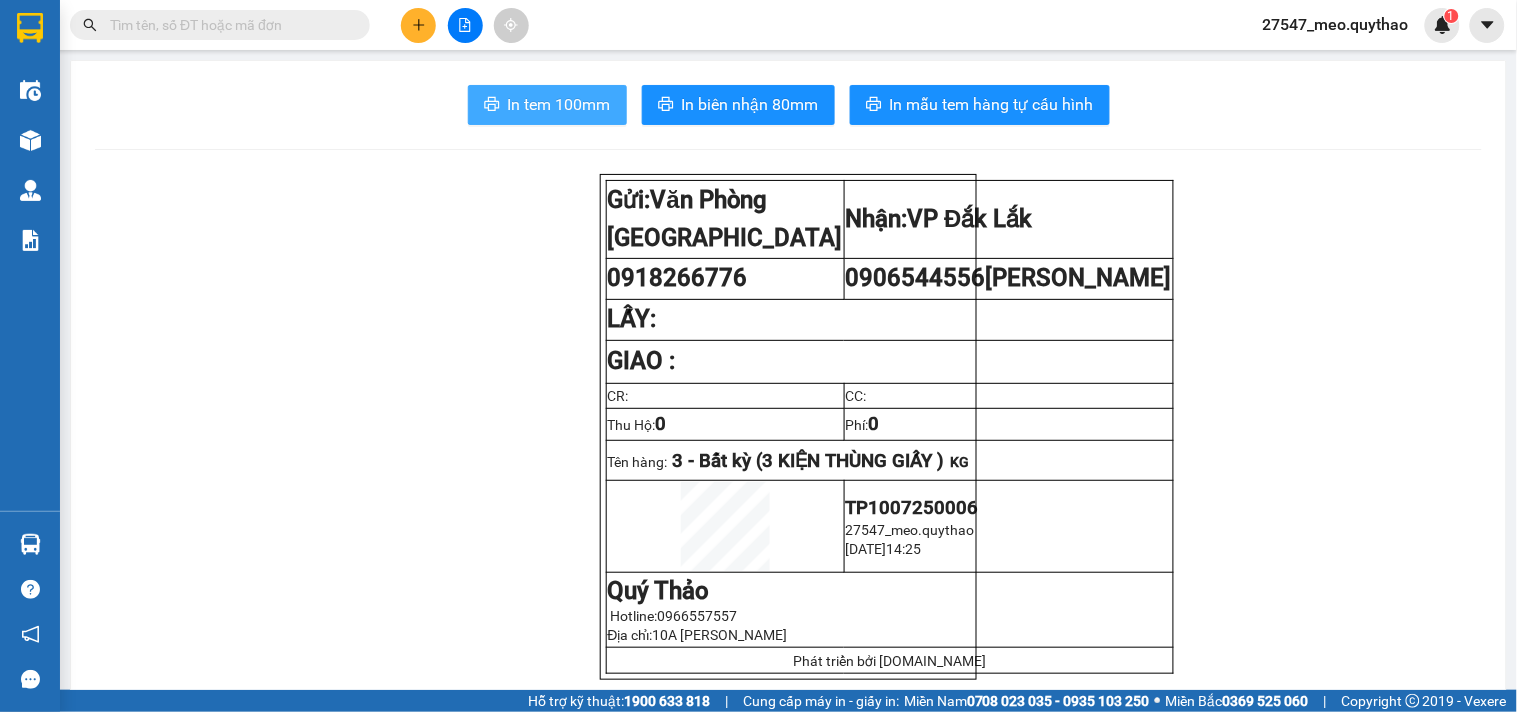 click on "In tem 100mm" at bounding box center [559, 104] 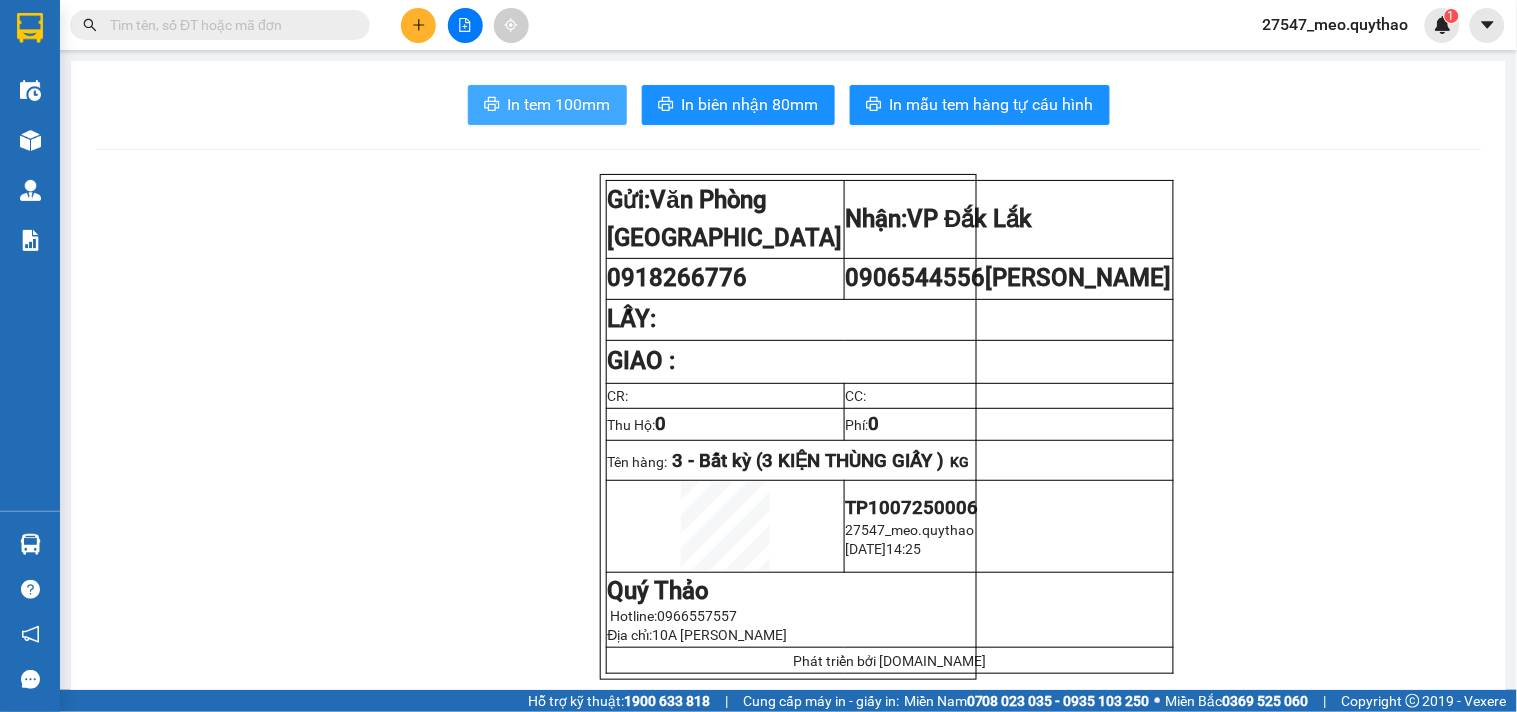 scroll, scrollTop: 0, scrollLeft: 0, axis: both 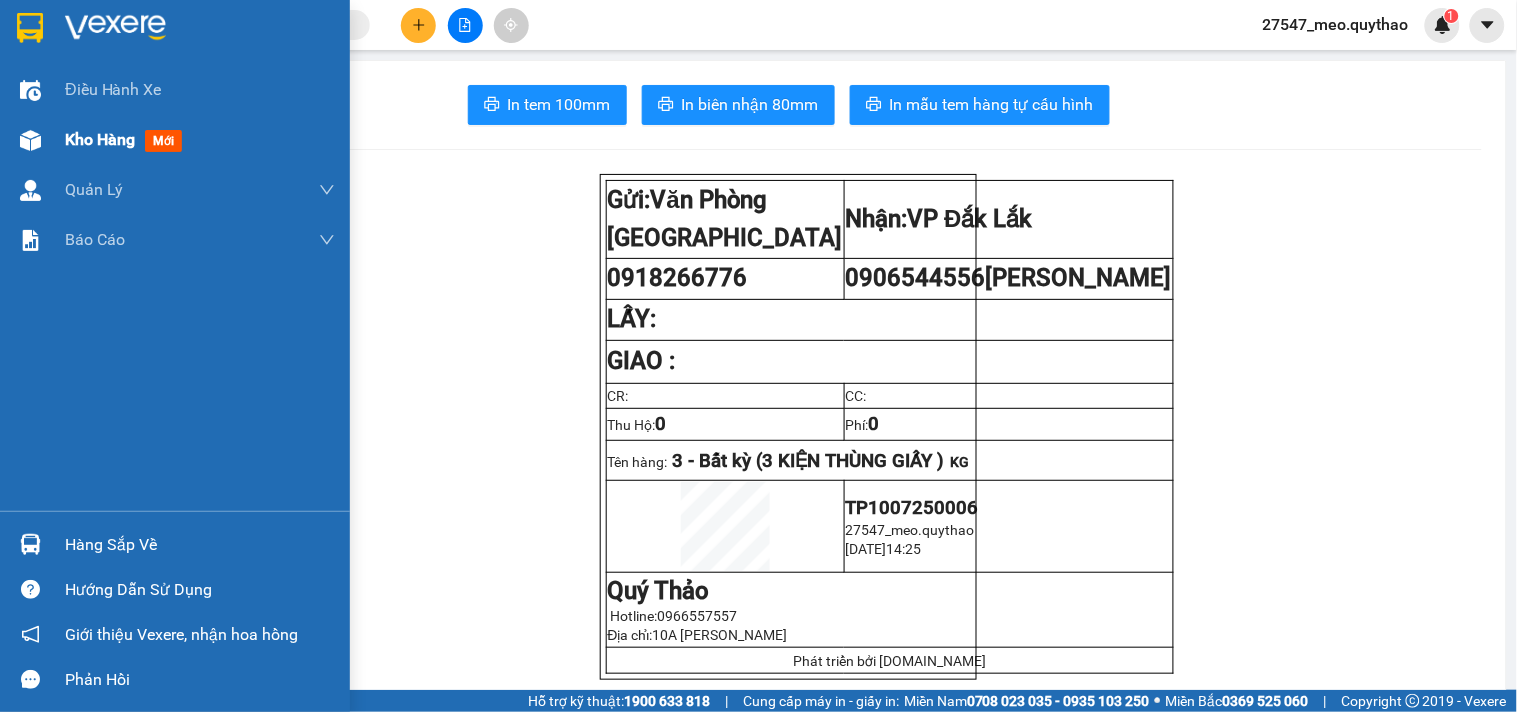 click on "Kho hàng" at bounding box center [100, 139] 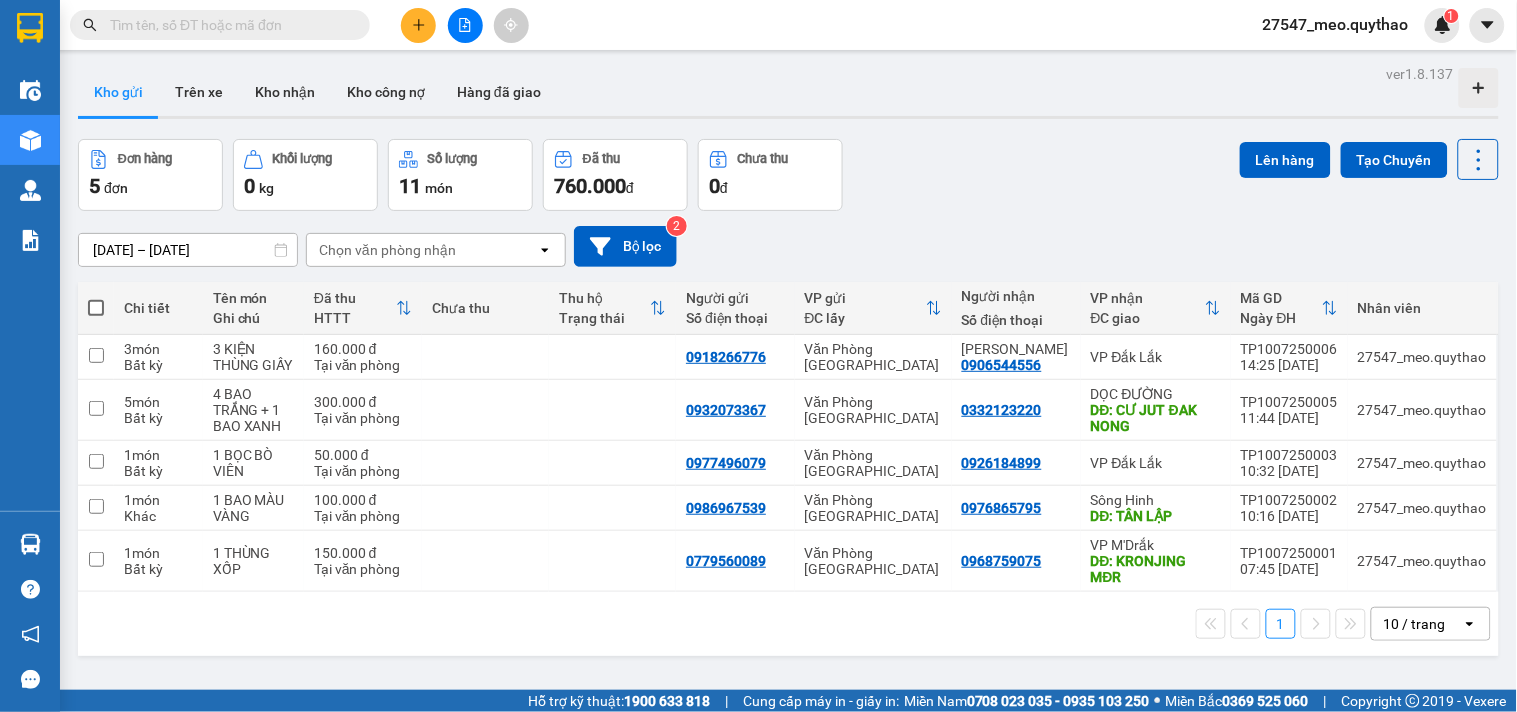 click at bounding box center [418, 25] 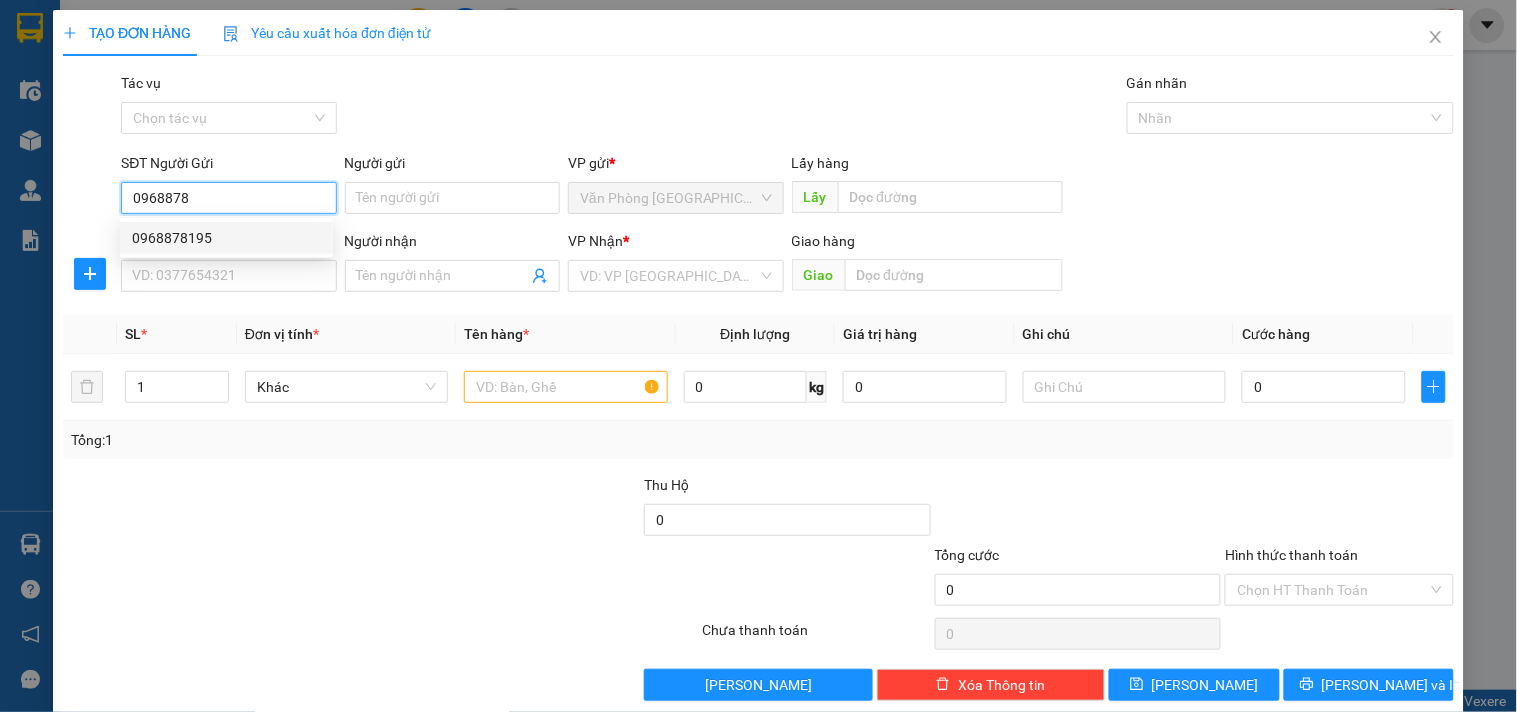 click on "0968878195" at bounding box center [226, 238] 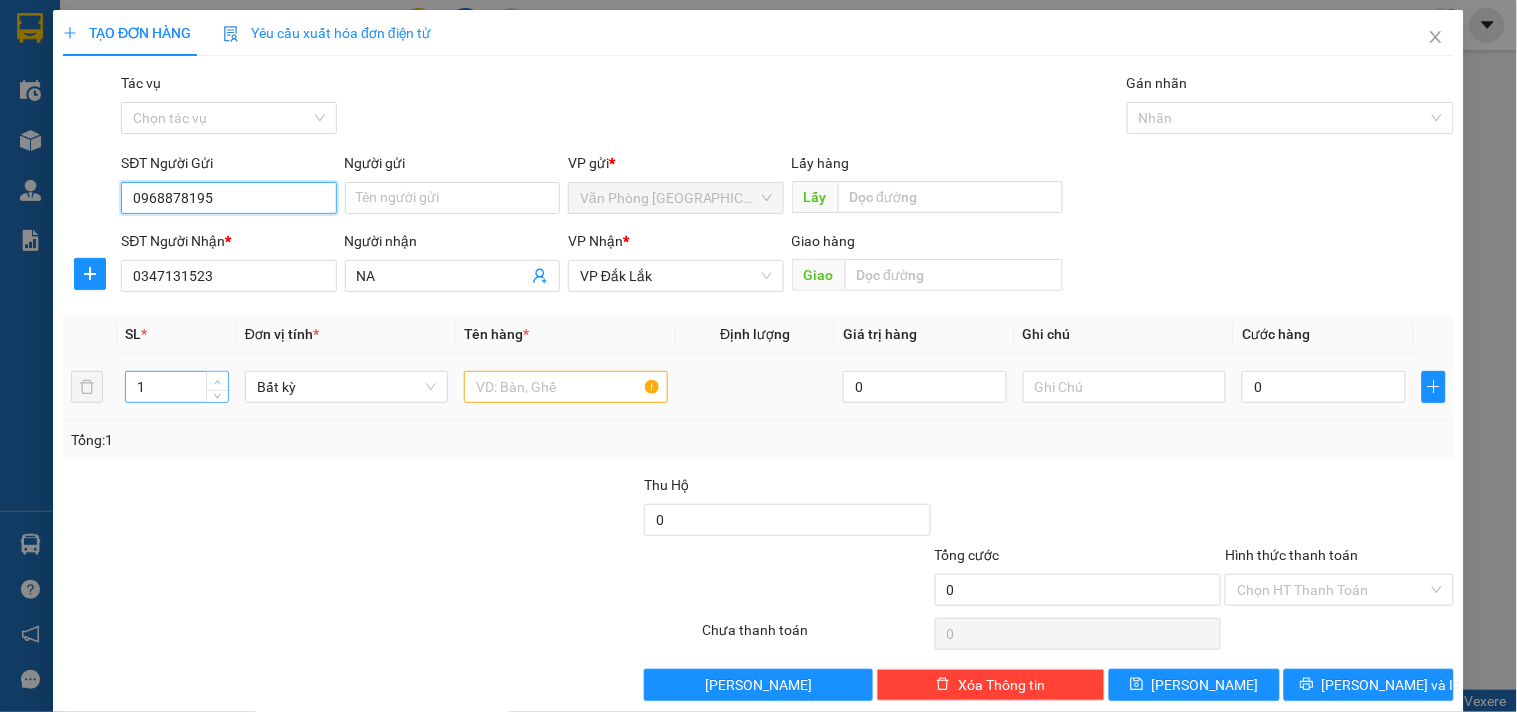 type on "0968878195" 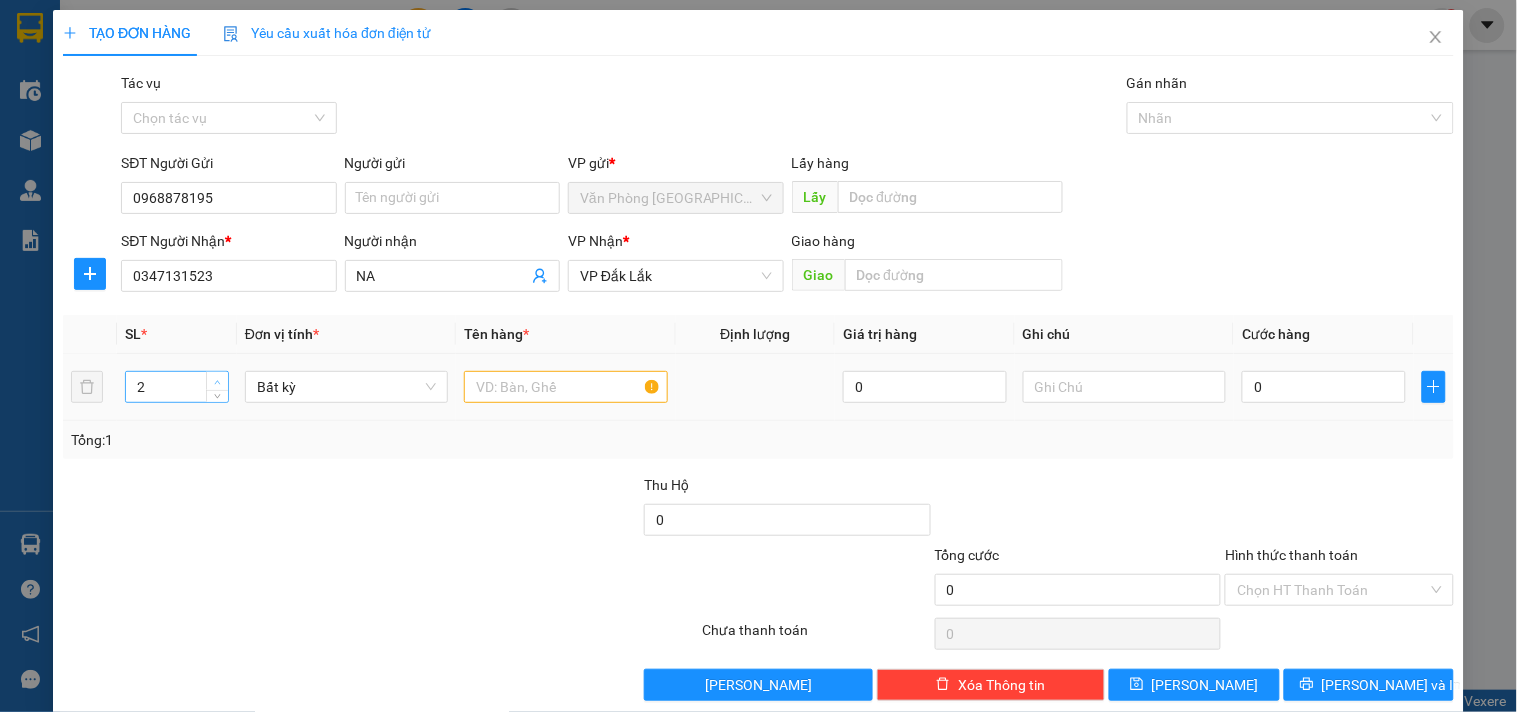 click at bounding box center [218, 382] 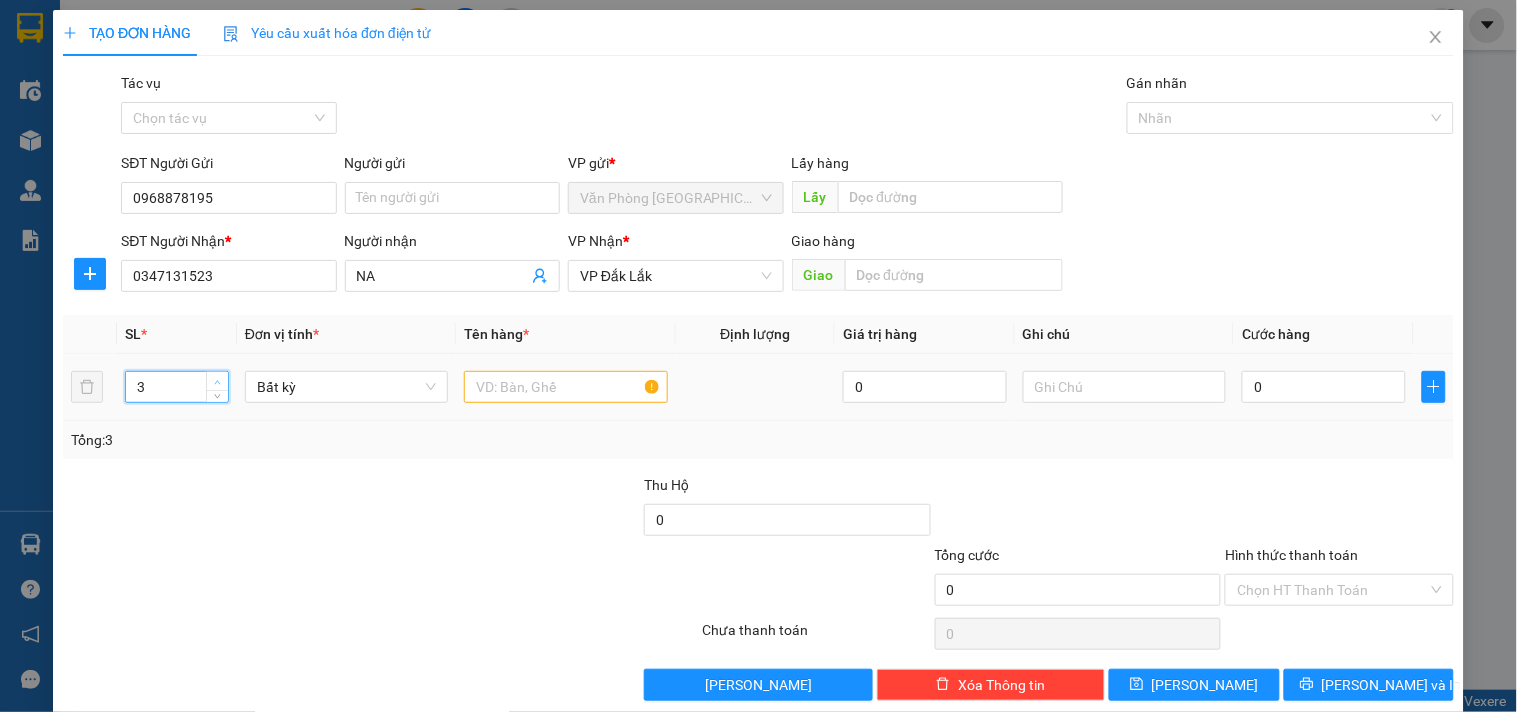 click at bounding box center (218, 382) 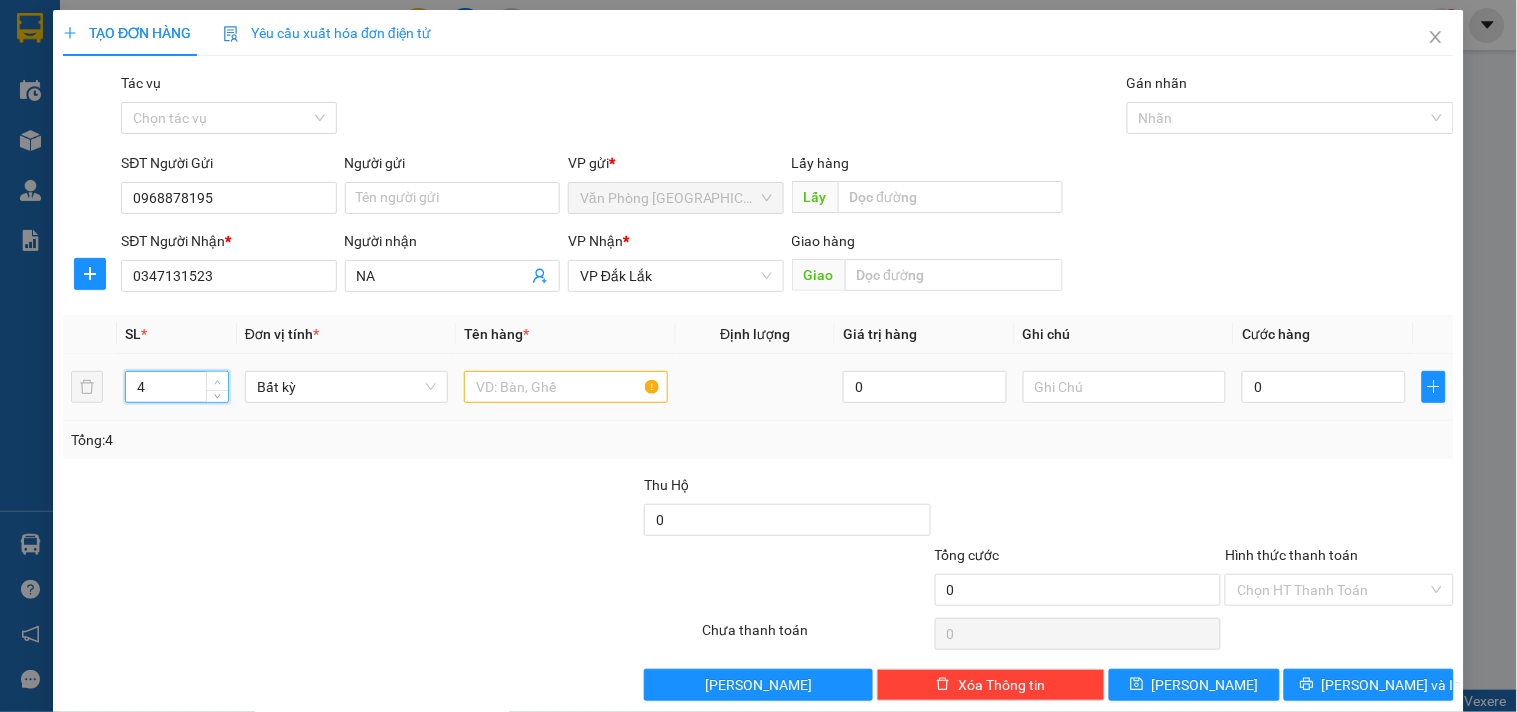 click at bounding box center (218, 382) 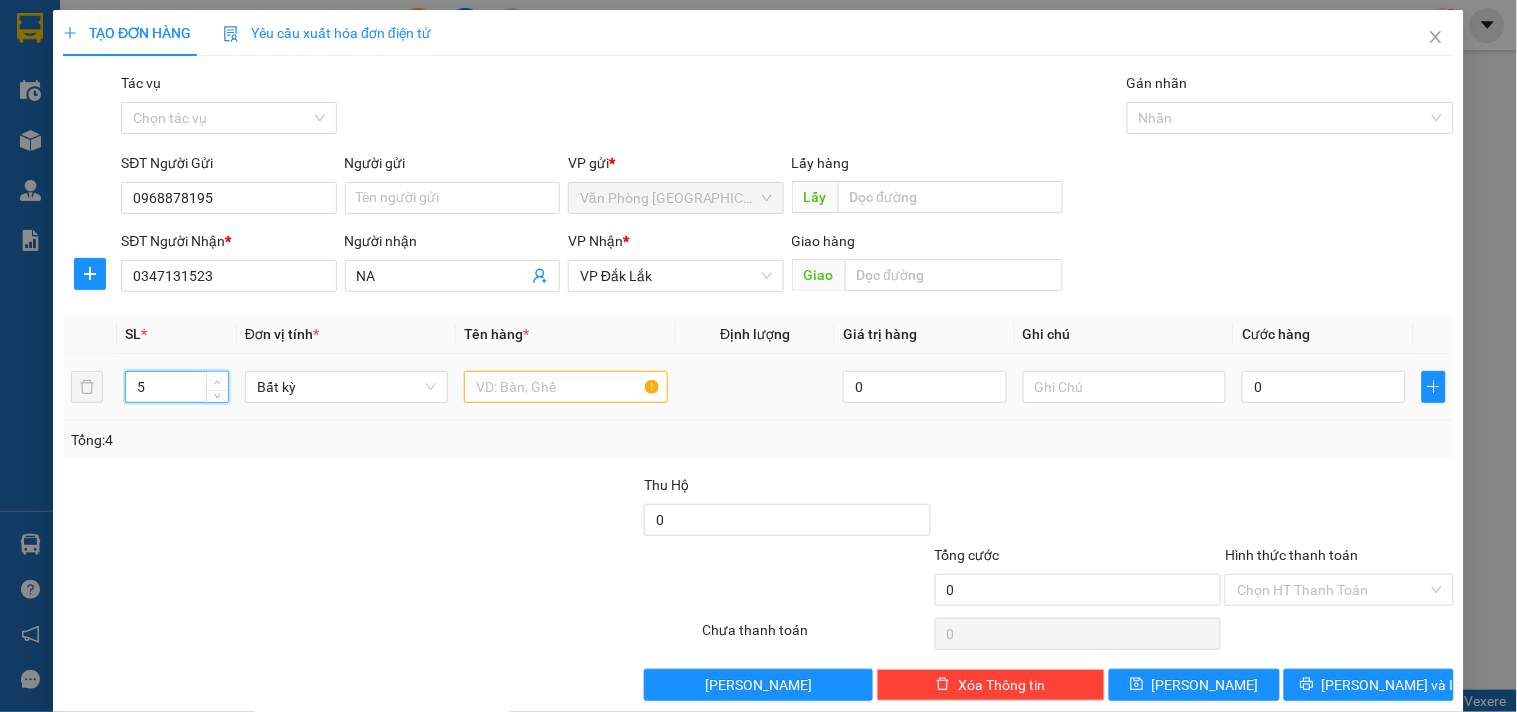 click at bounding box center [218, 382] 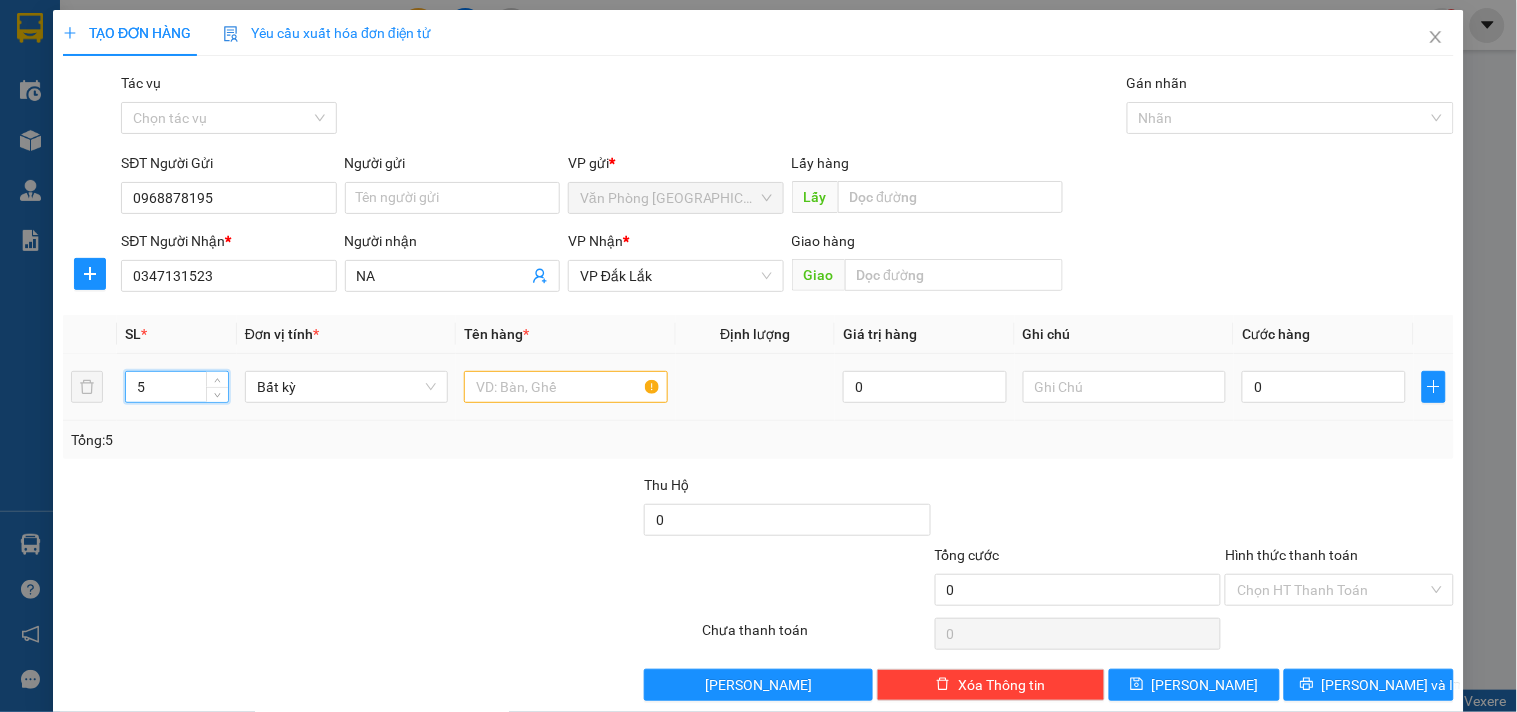 click at bounding box center [565, 387] 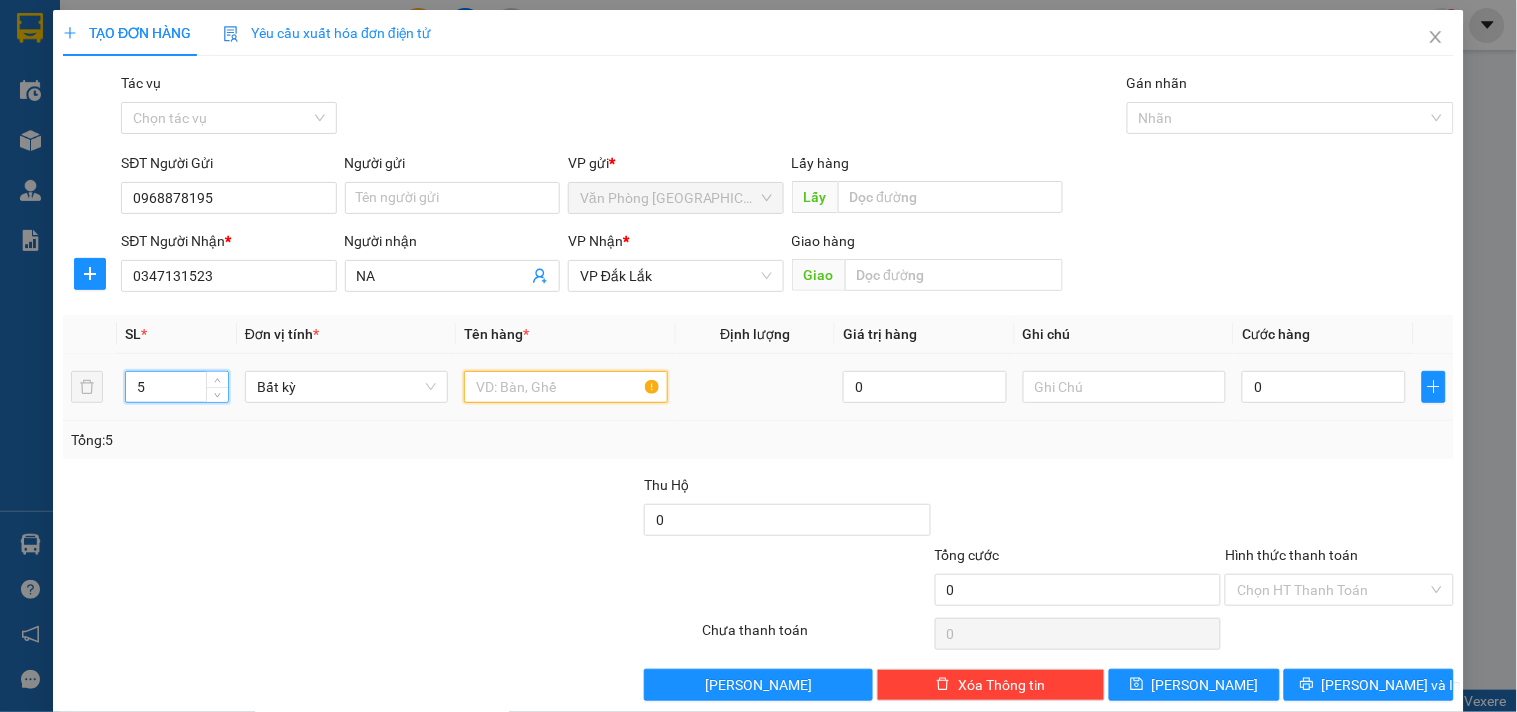 click at bounding box center (565, 387) 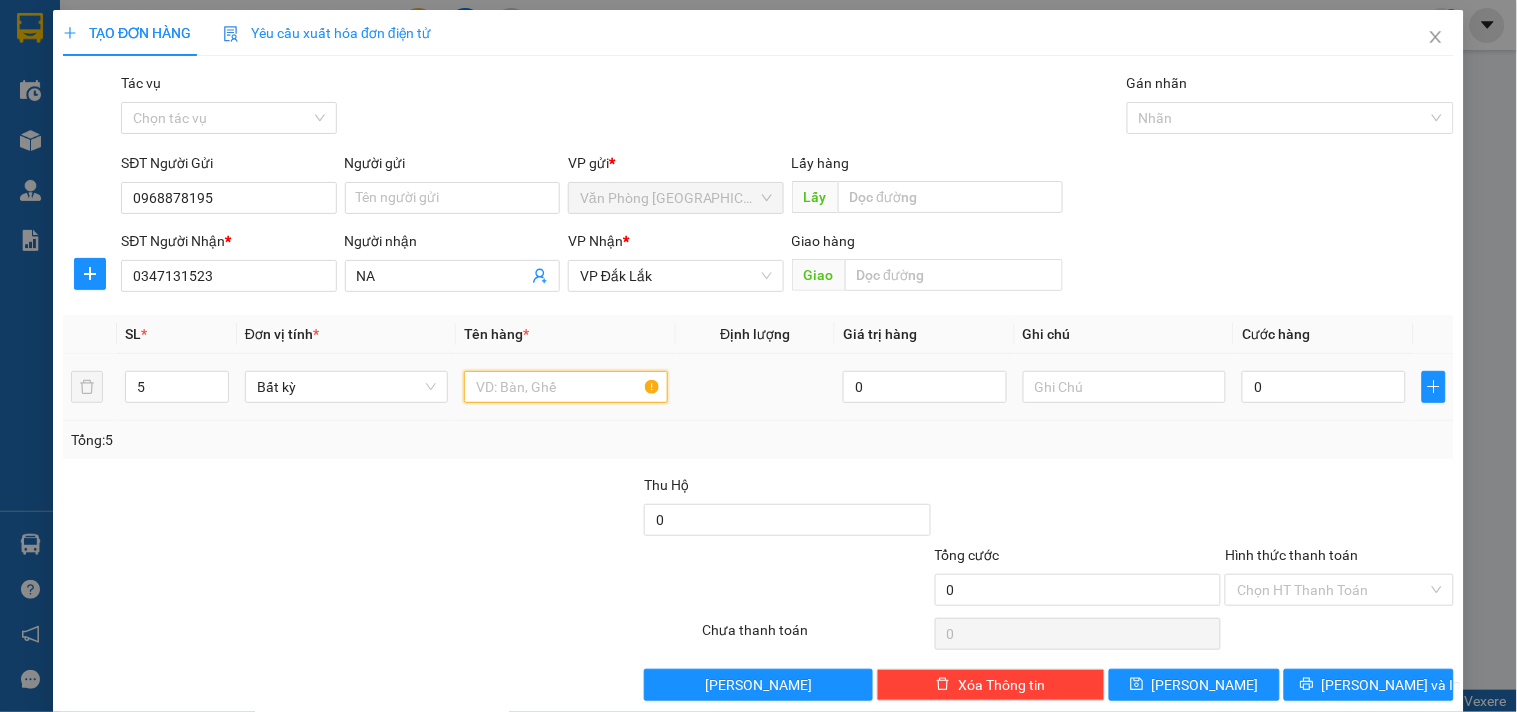 click at bounding box center [565, 387] 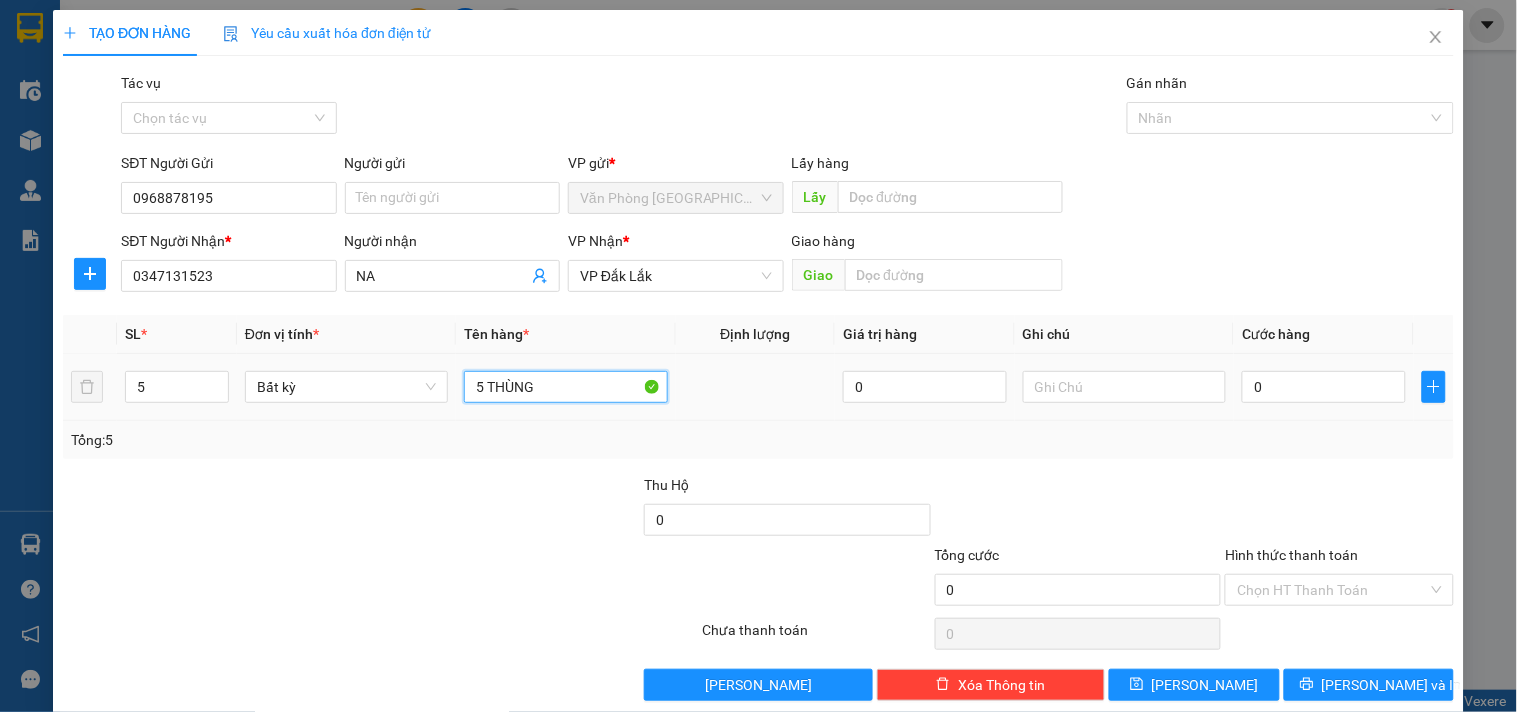 type on "5 THÙNG" 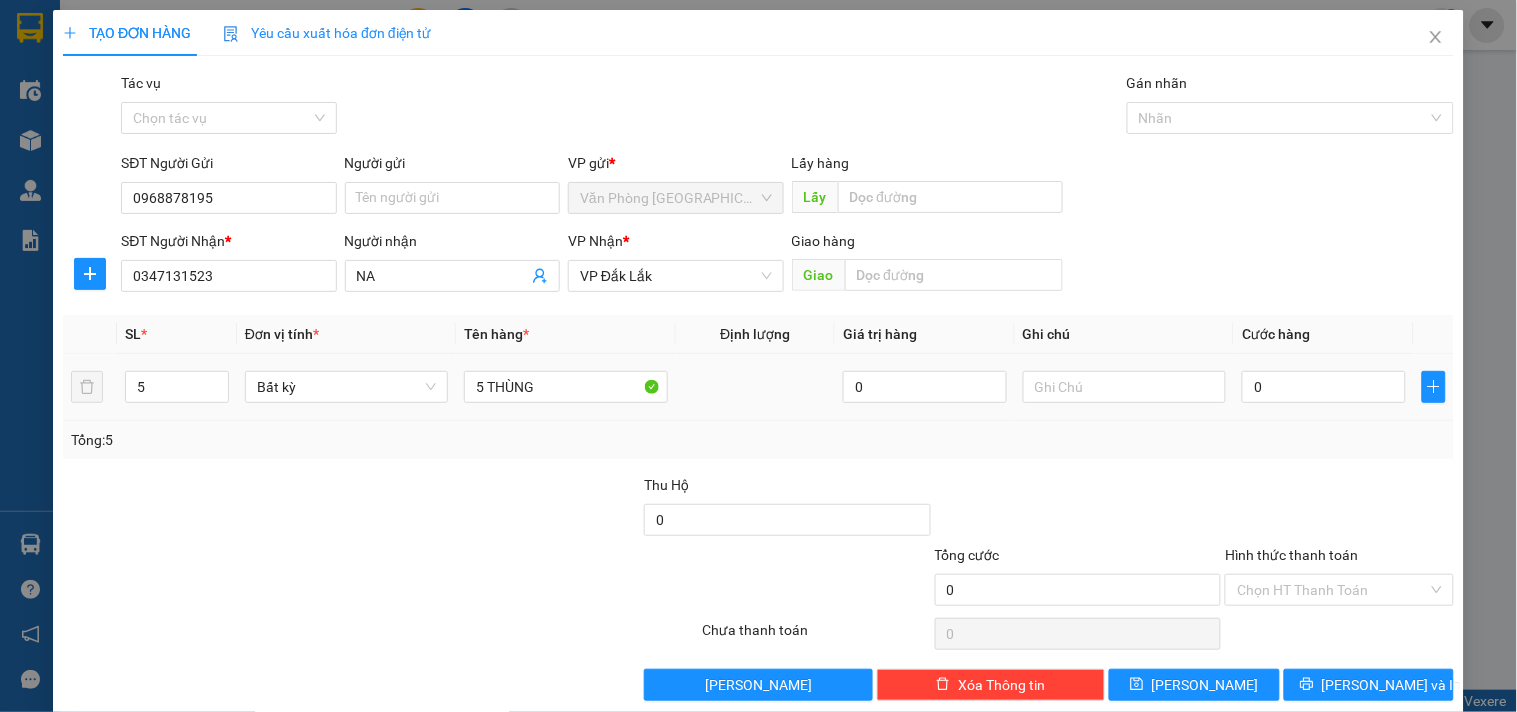 click on "0" at bounding box center [1324, 387] 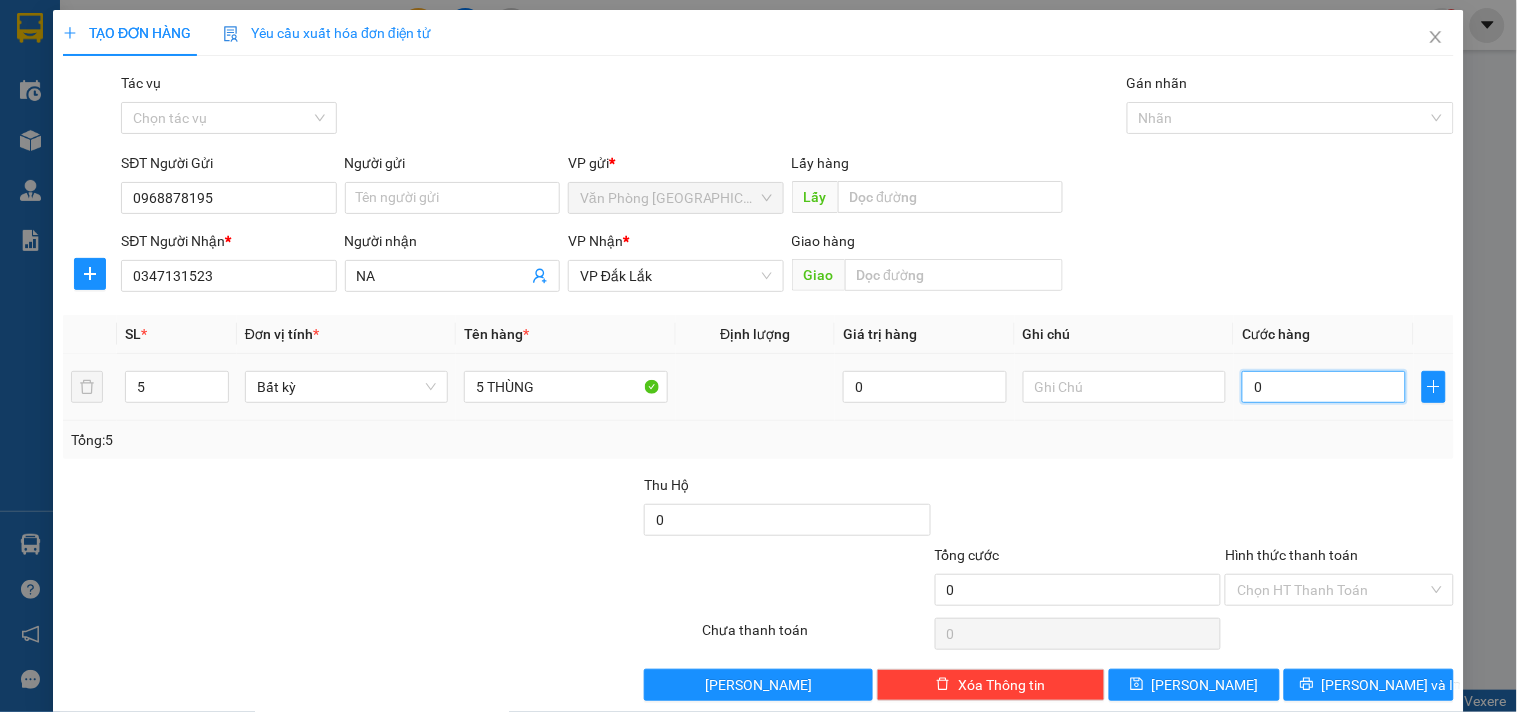 click on "0" at bounding box center [1324, 387] 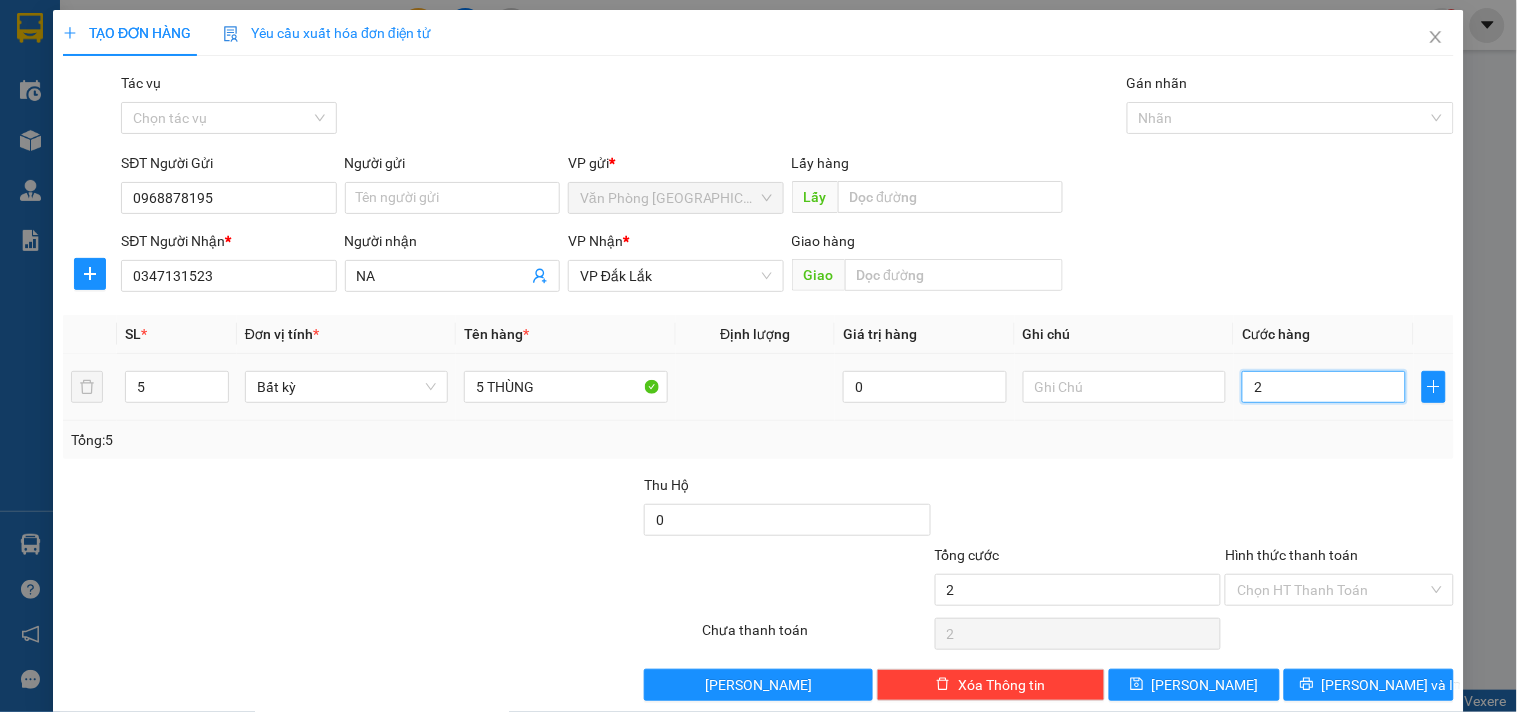 type on "25" 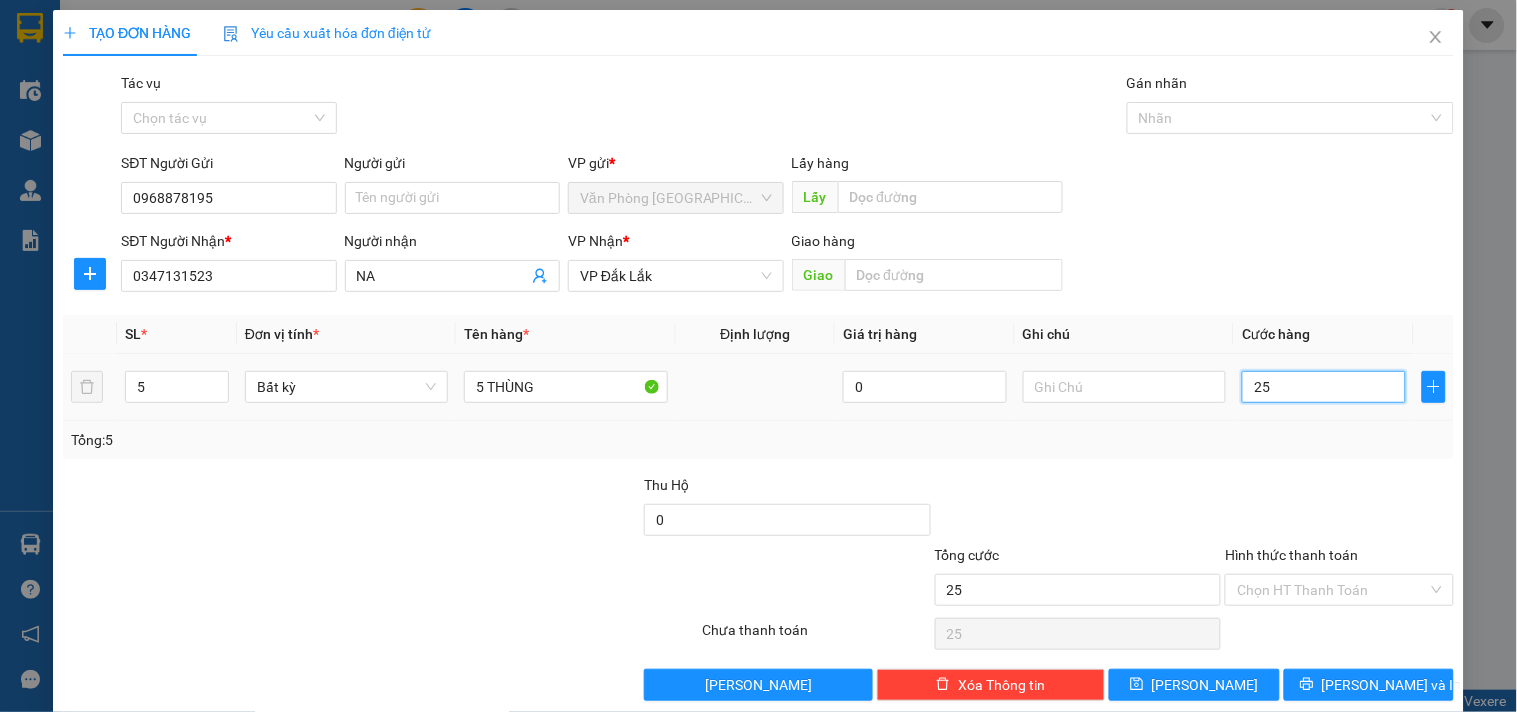 type on "250" 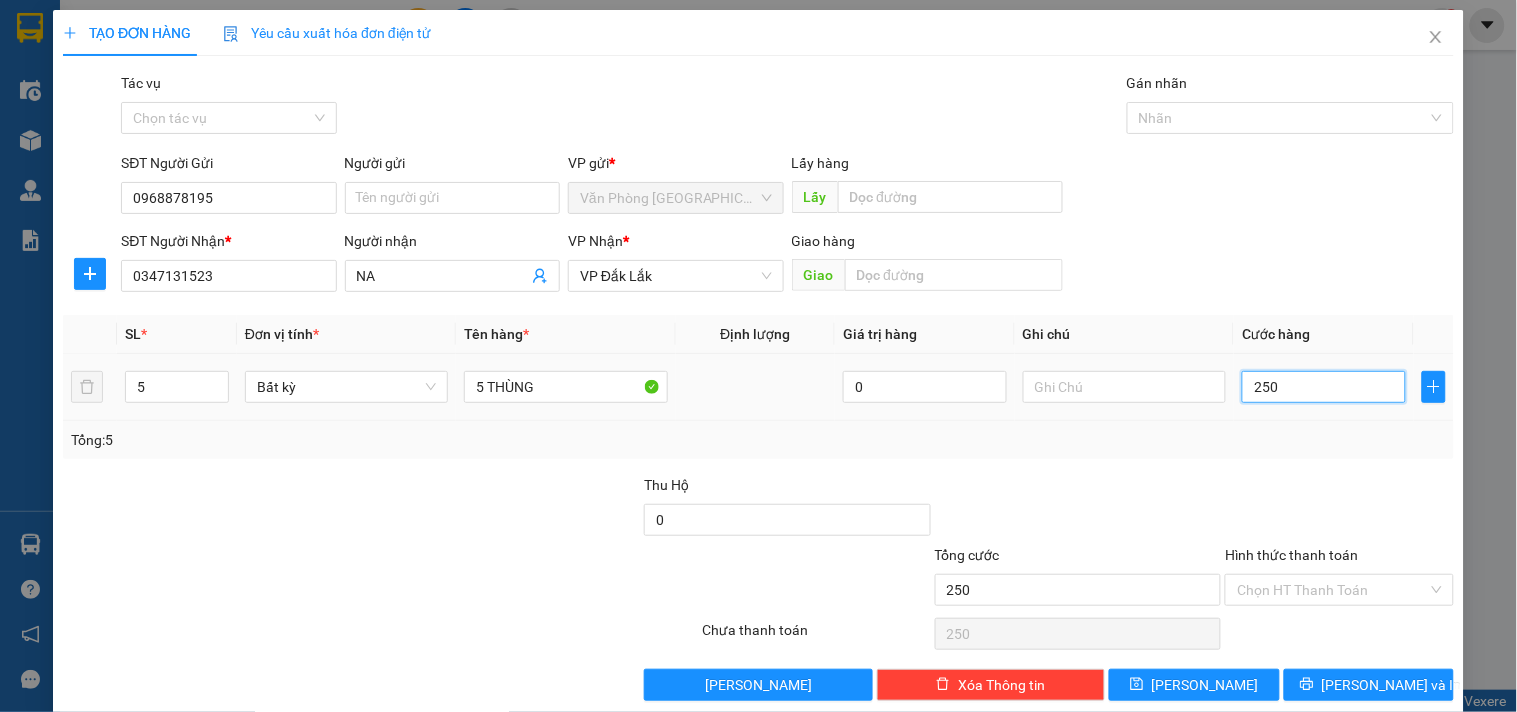 type on "2.500" 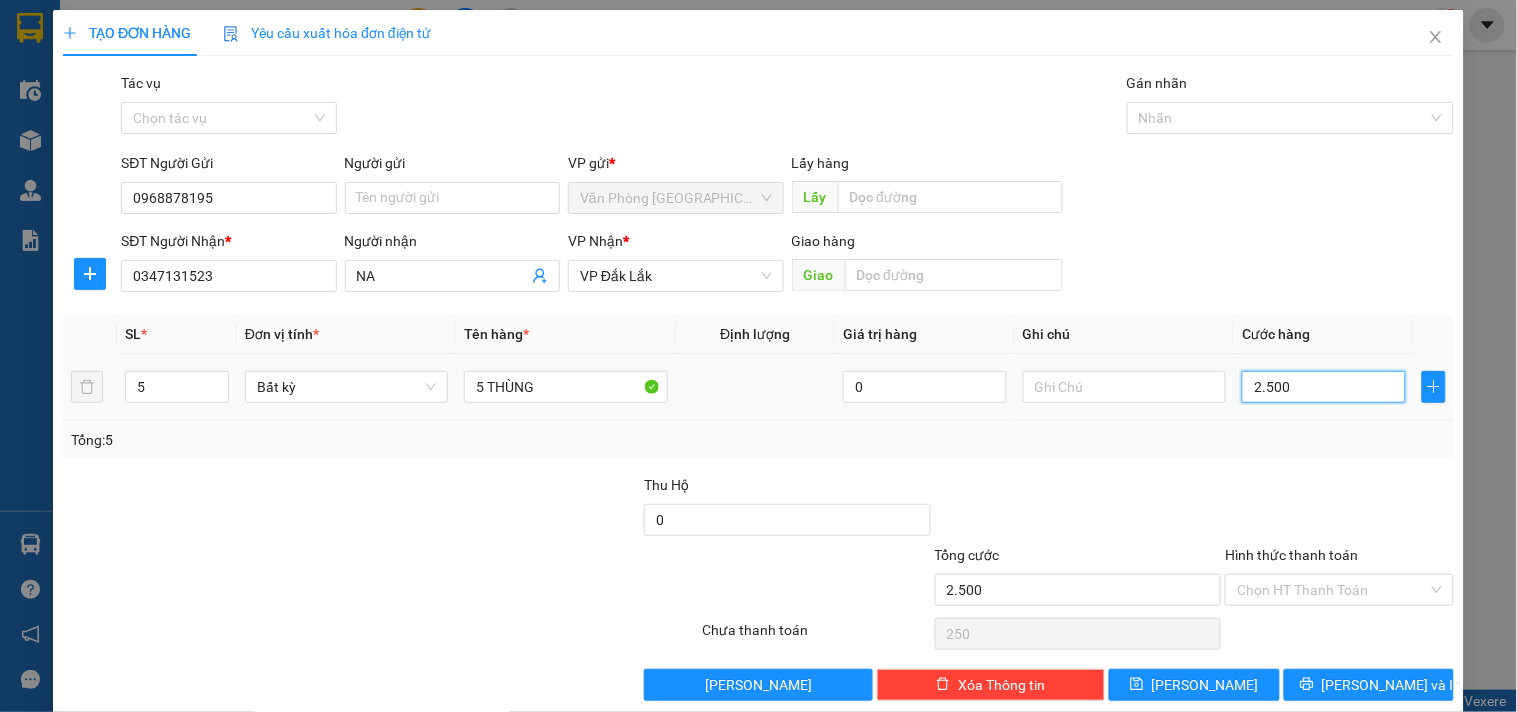 type on "2.500" 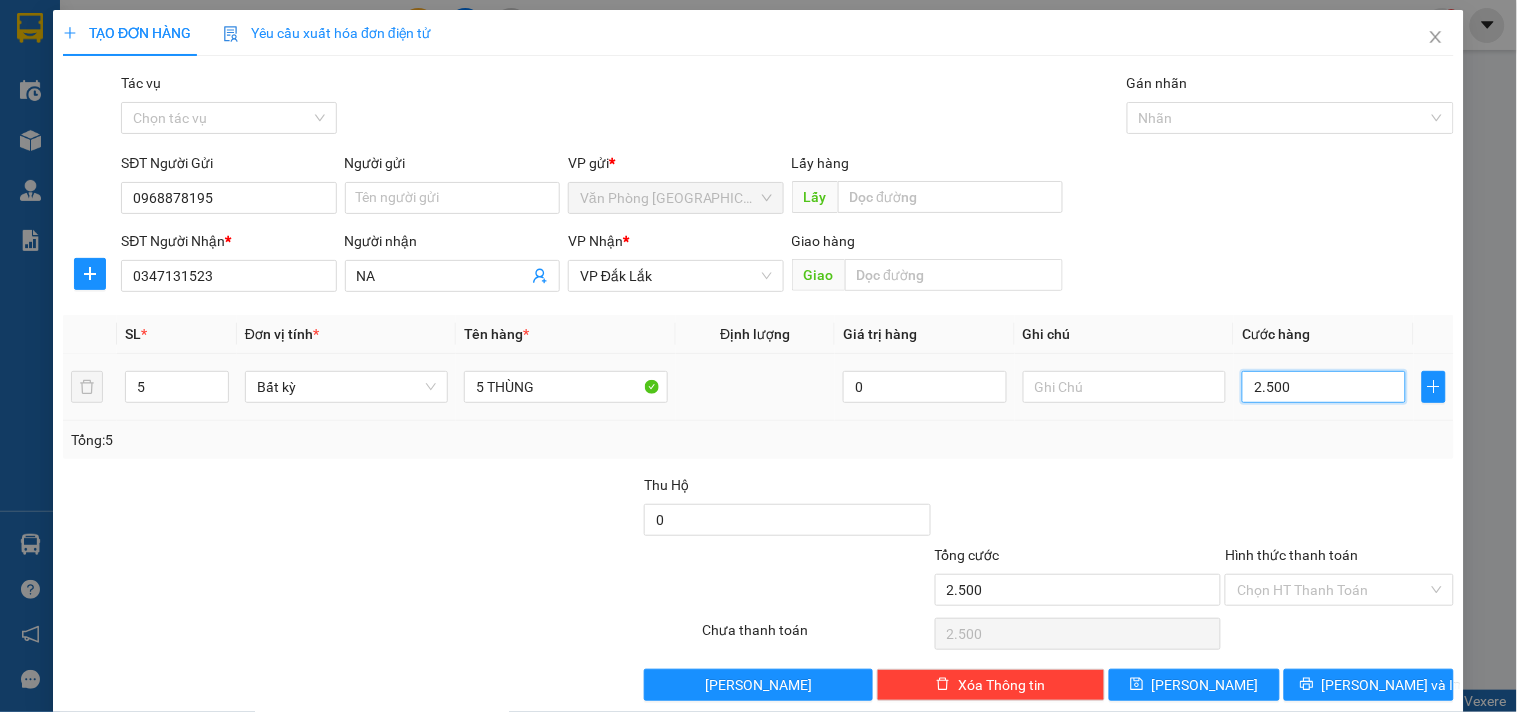 type on "25.000" 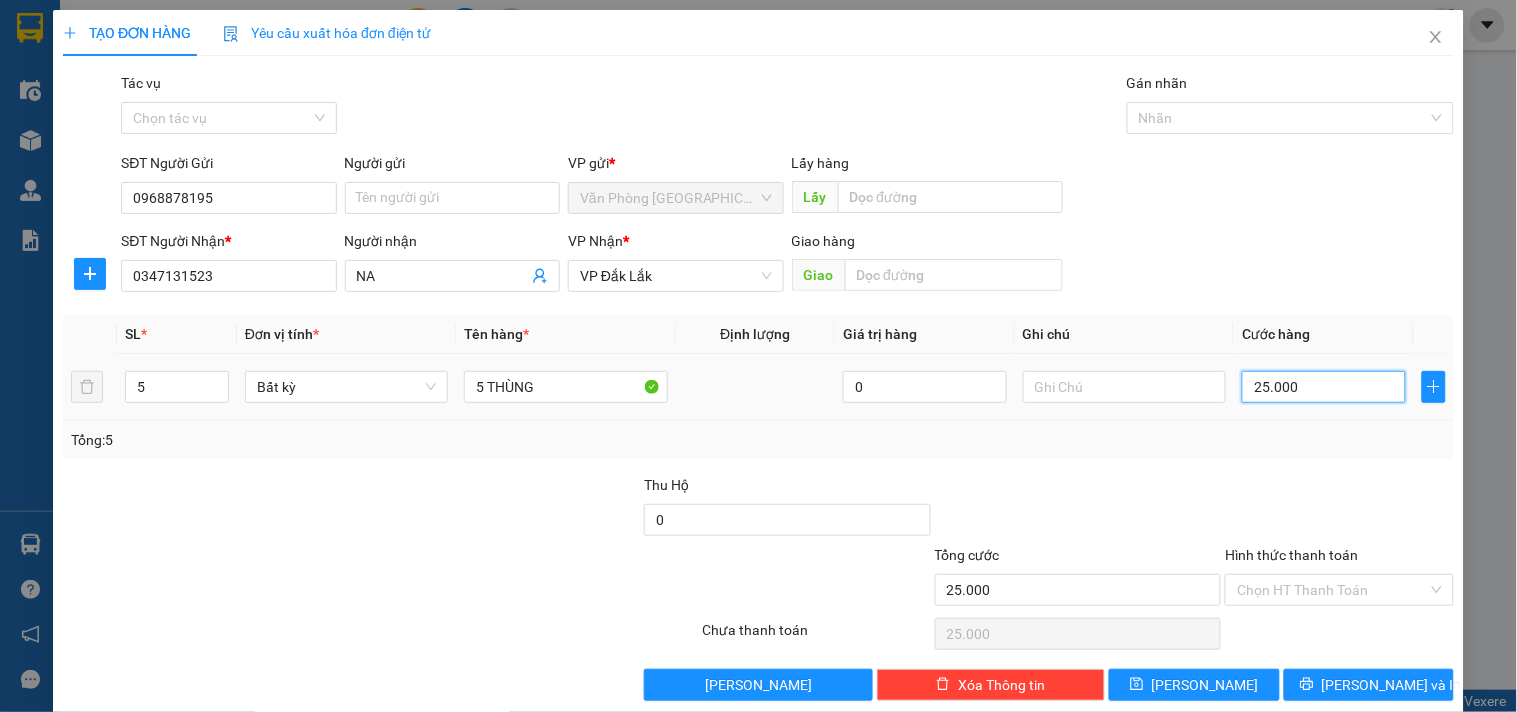 type on "250.000" 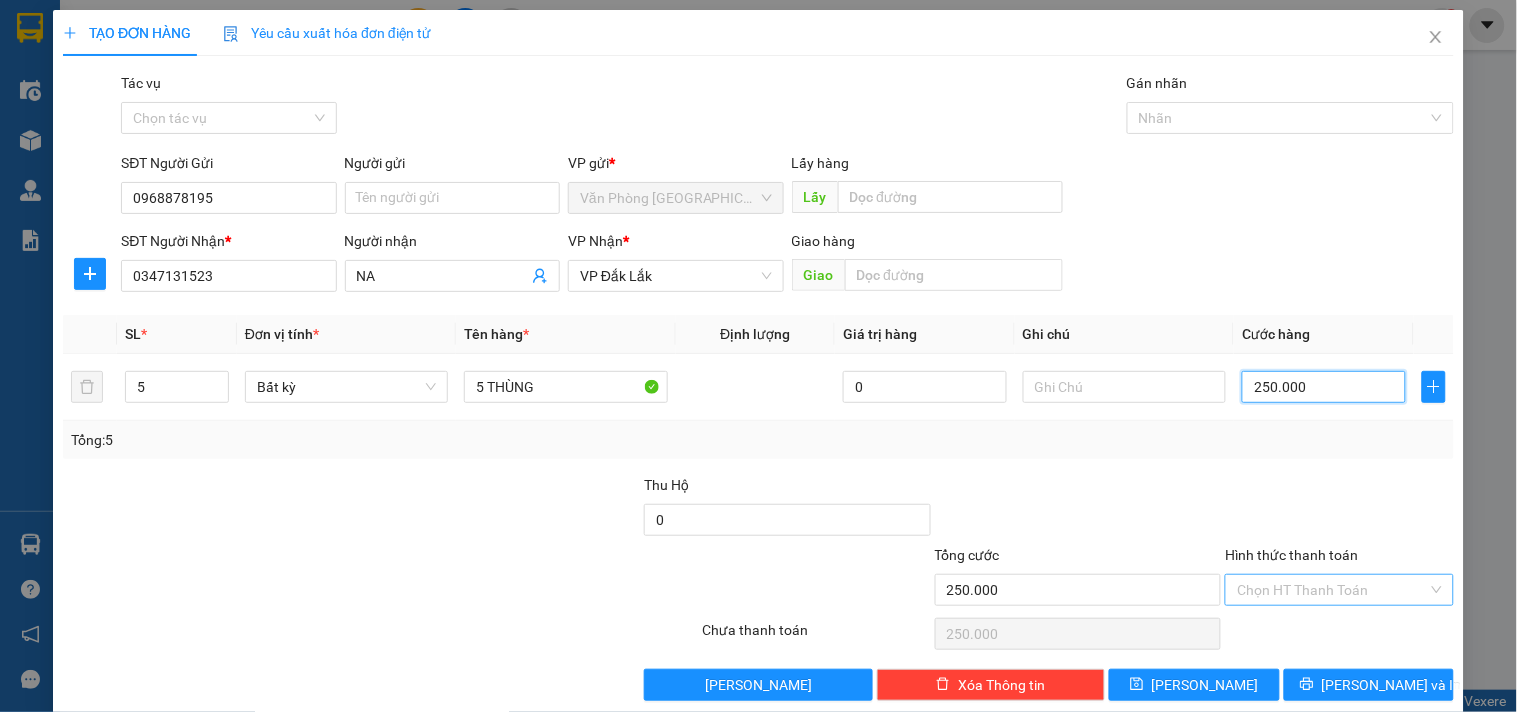 type on "250.000" 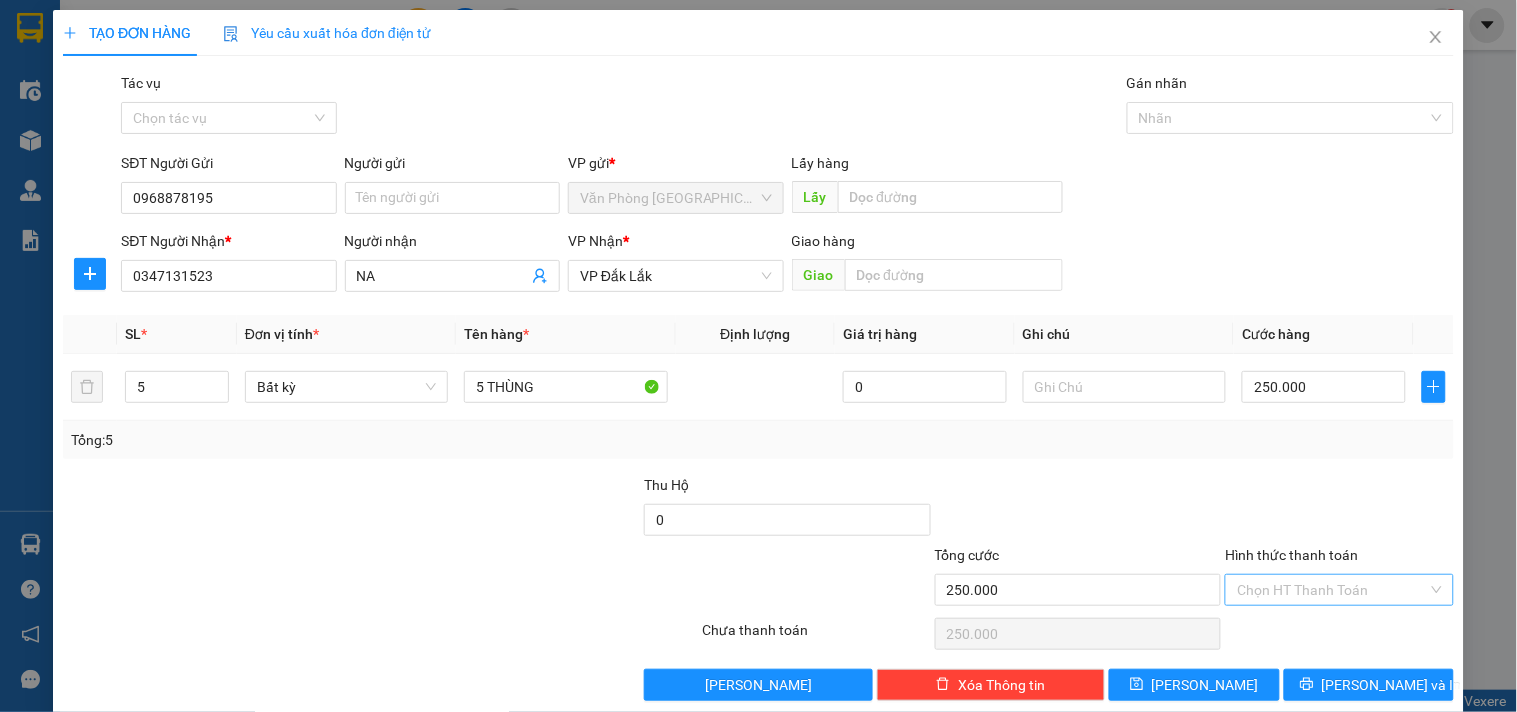 click on "Hình thức thanh toán" at bounding box center [1332, 590] 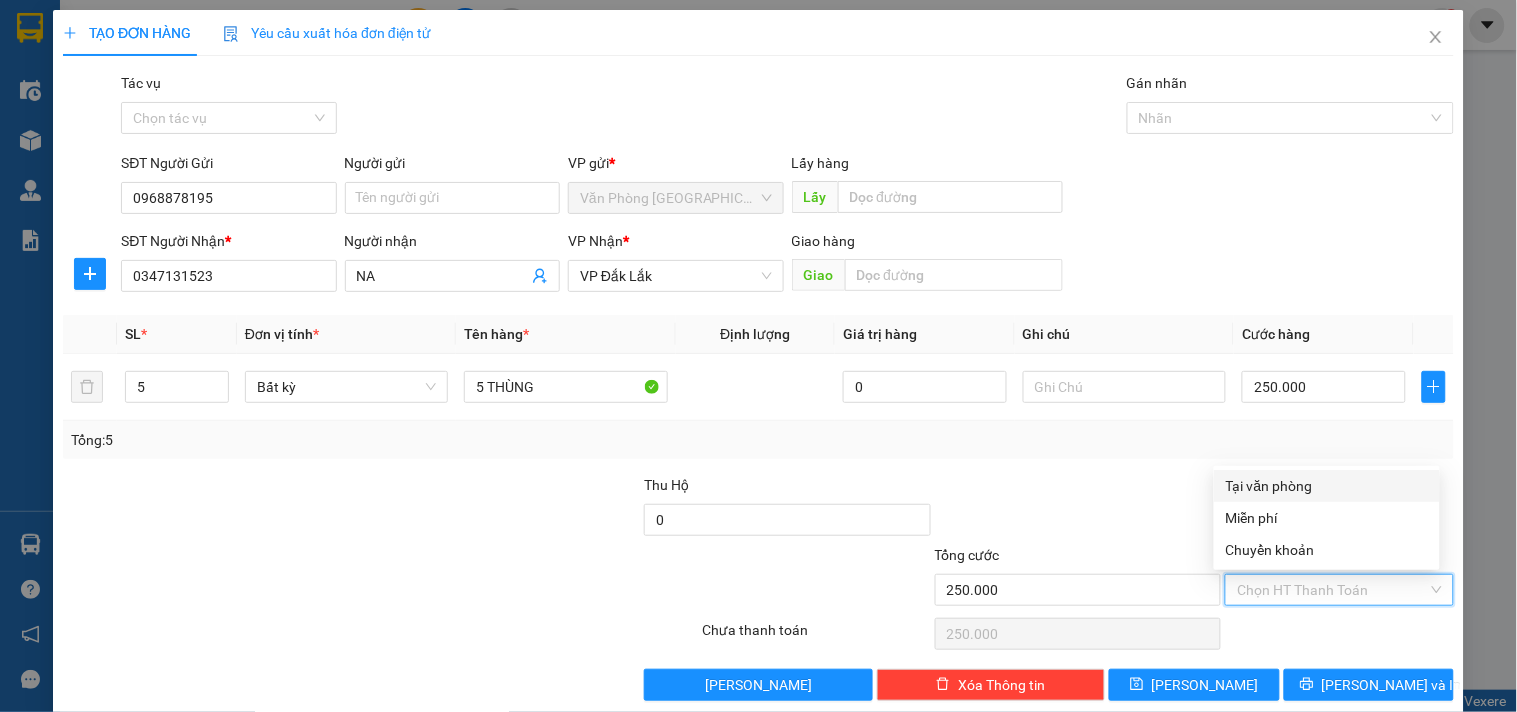 click on "Hình thức thanh toán" at bounding box center [1332, 590] 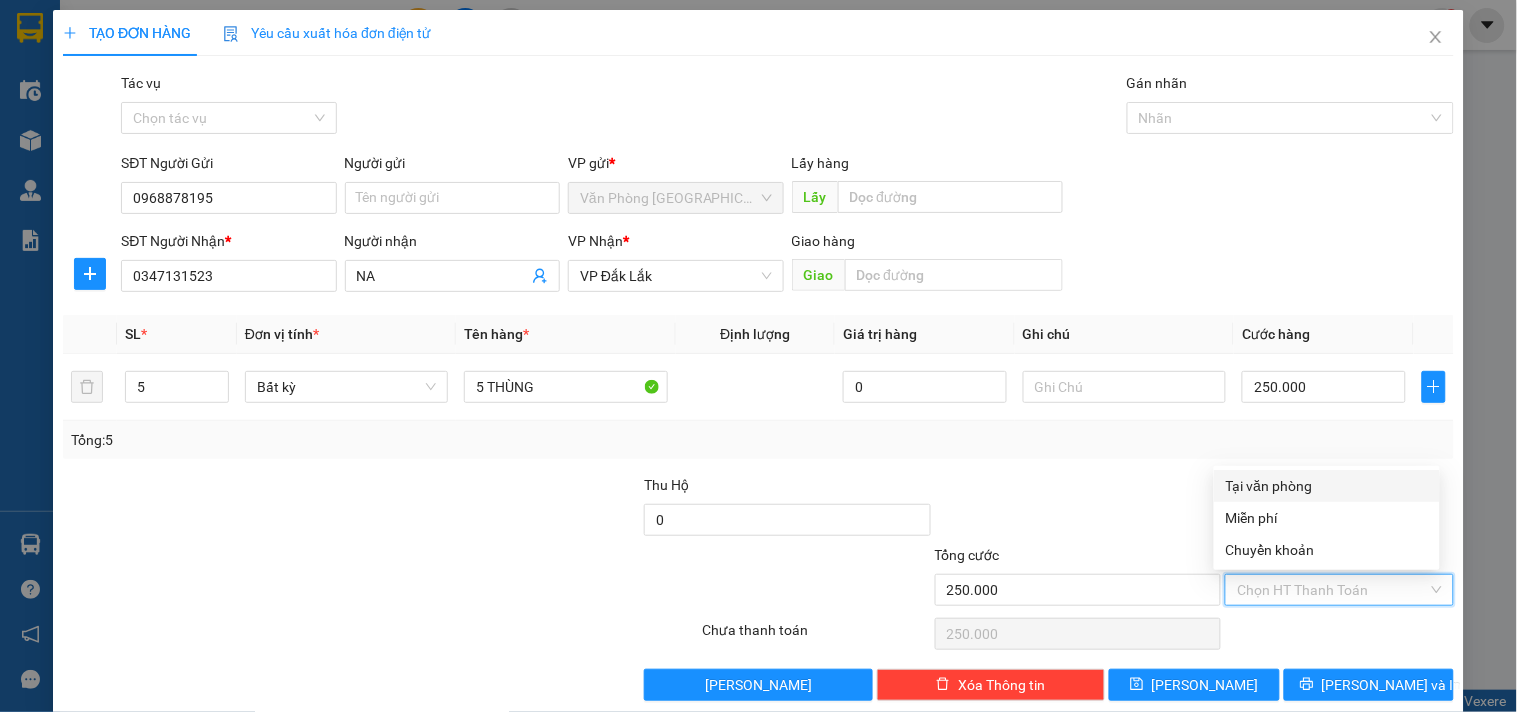 click on "Tại văn phòng" at bounding box center [1327, 486] 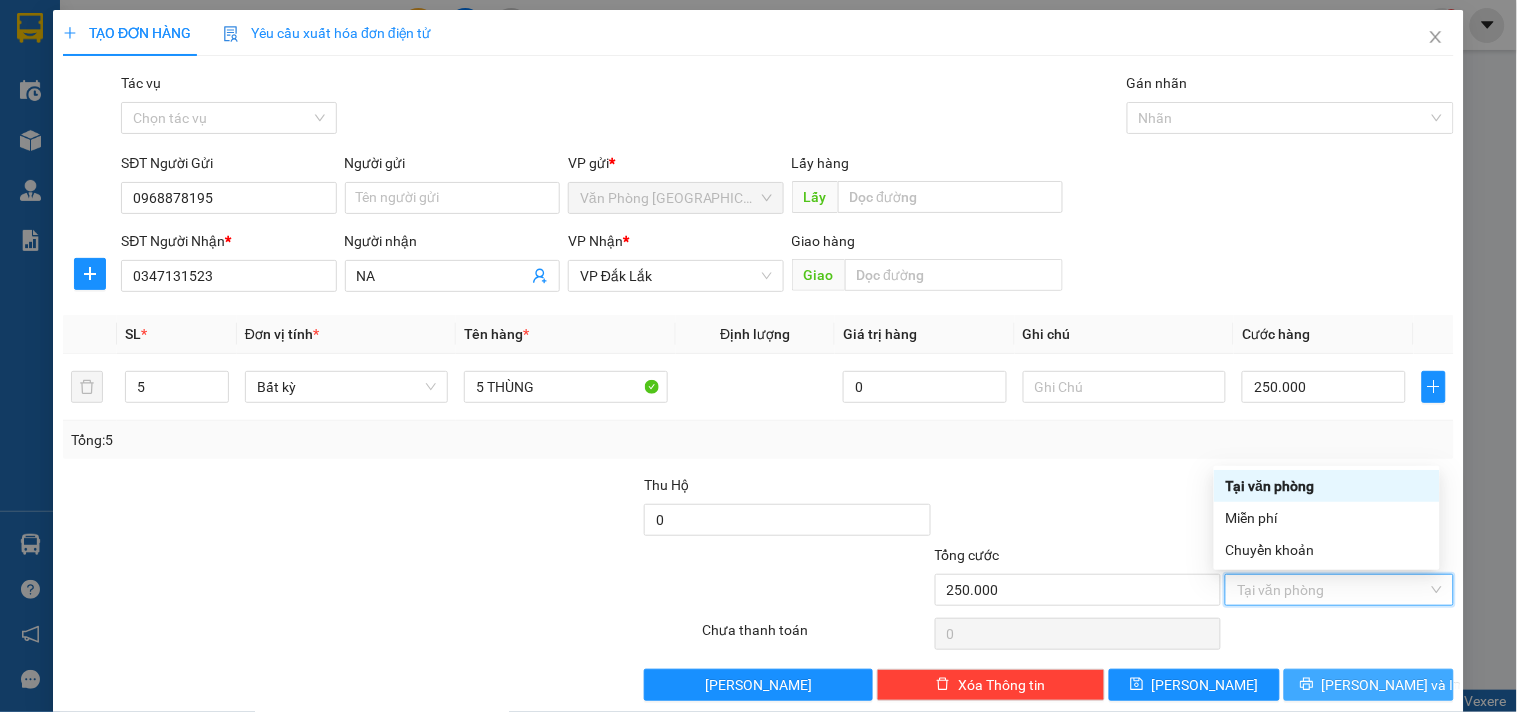 click on "[PERSON_NAME] và In" at bounding box center (1392, 685) 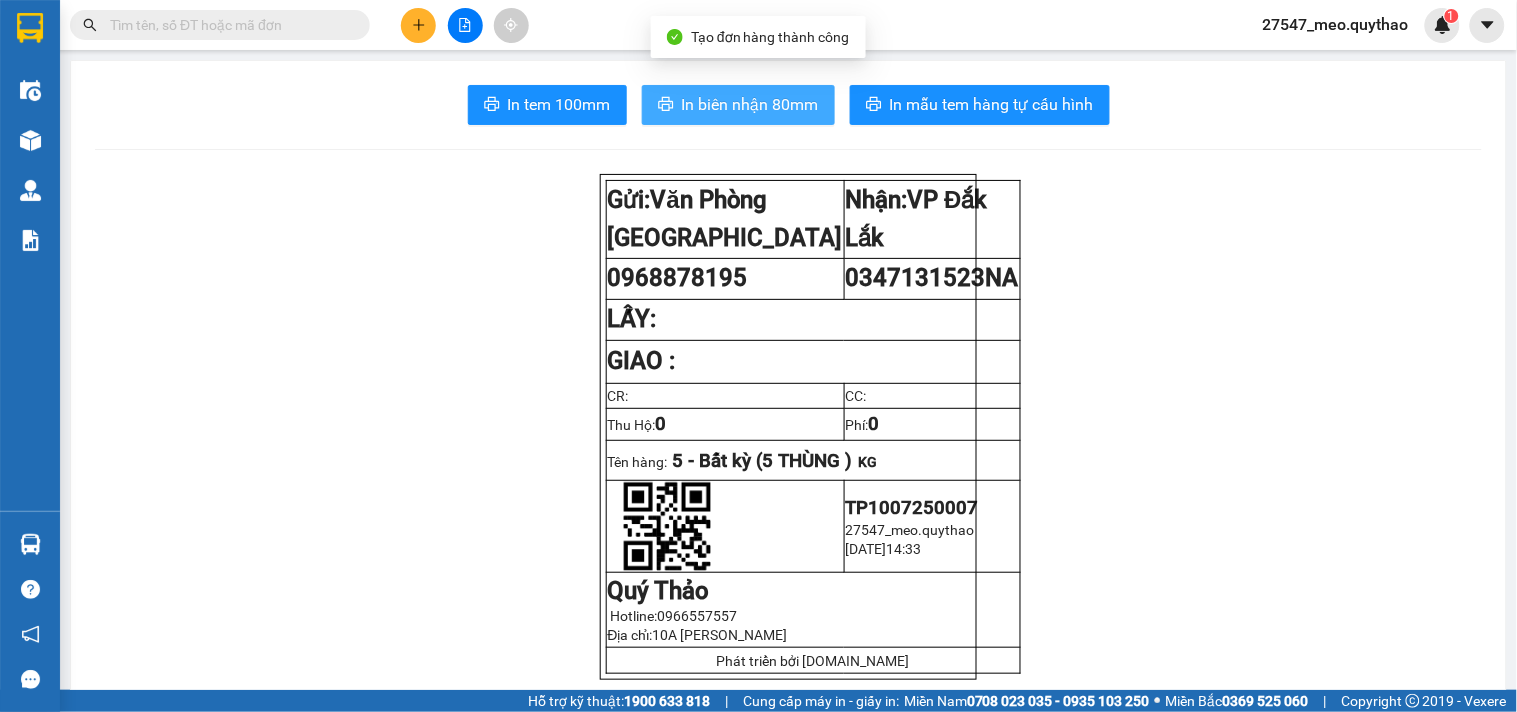 click on "In biên nhận 80mm" at bounding box center [750, 104] 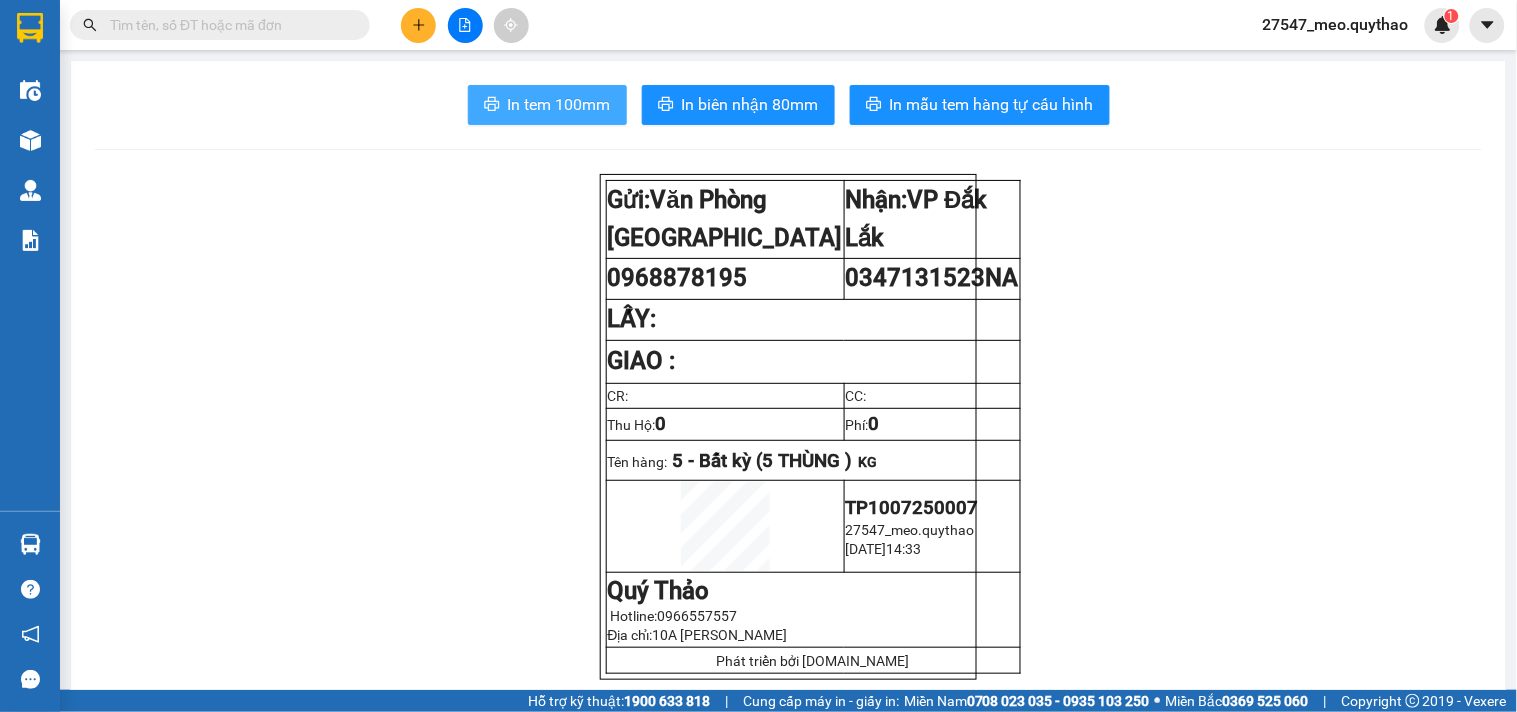 click on "In tem 100mm" at bounding box center (559, 104) 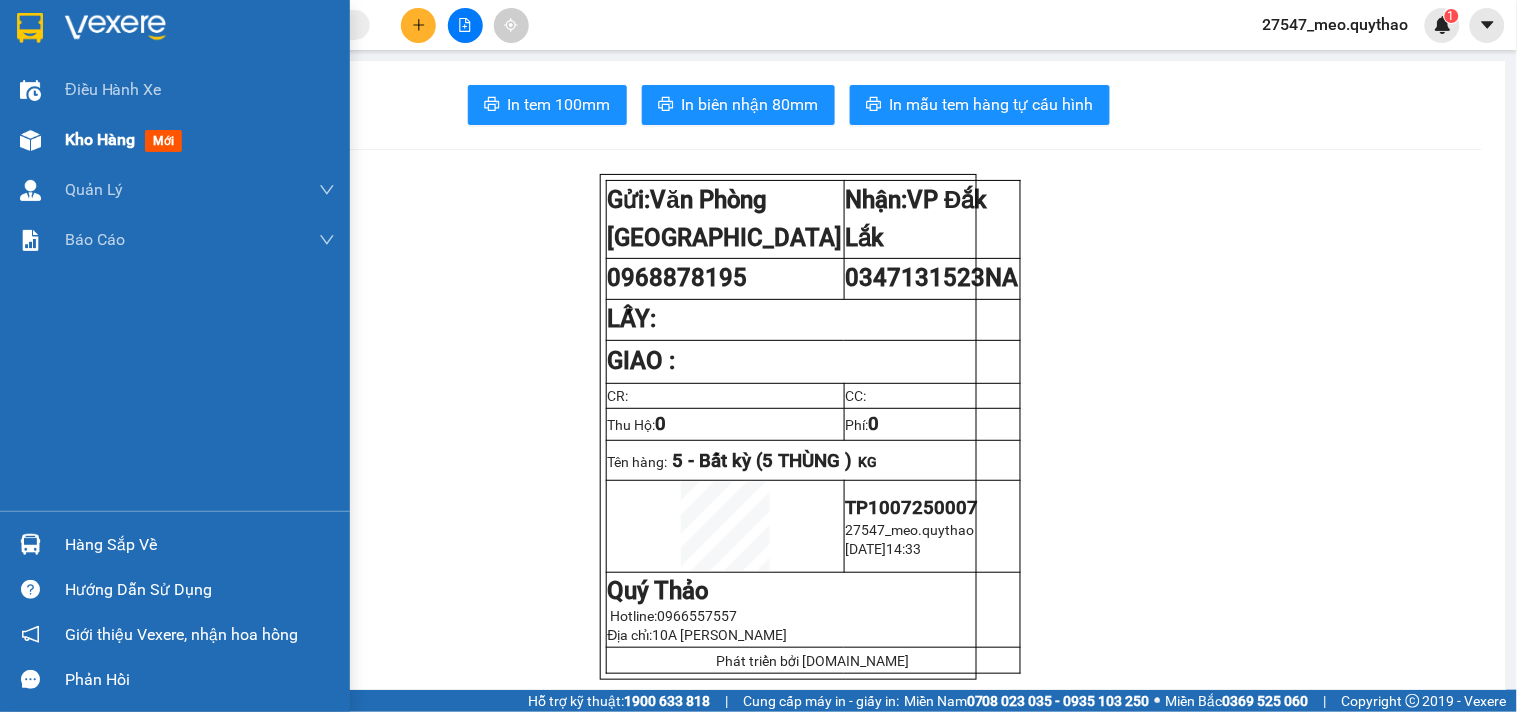 click on "Kho hàng mới" at bounding box center [200, 140] 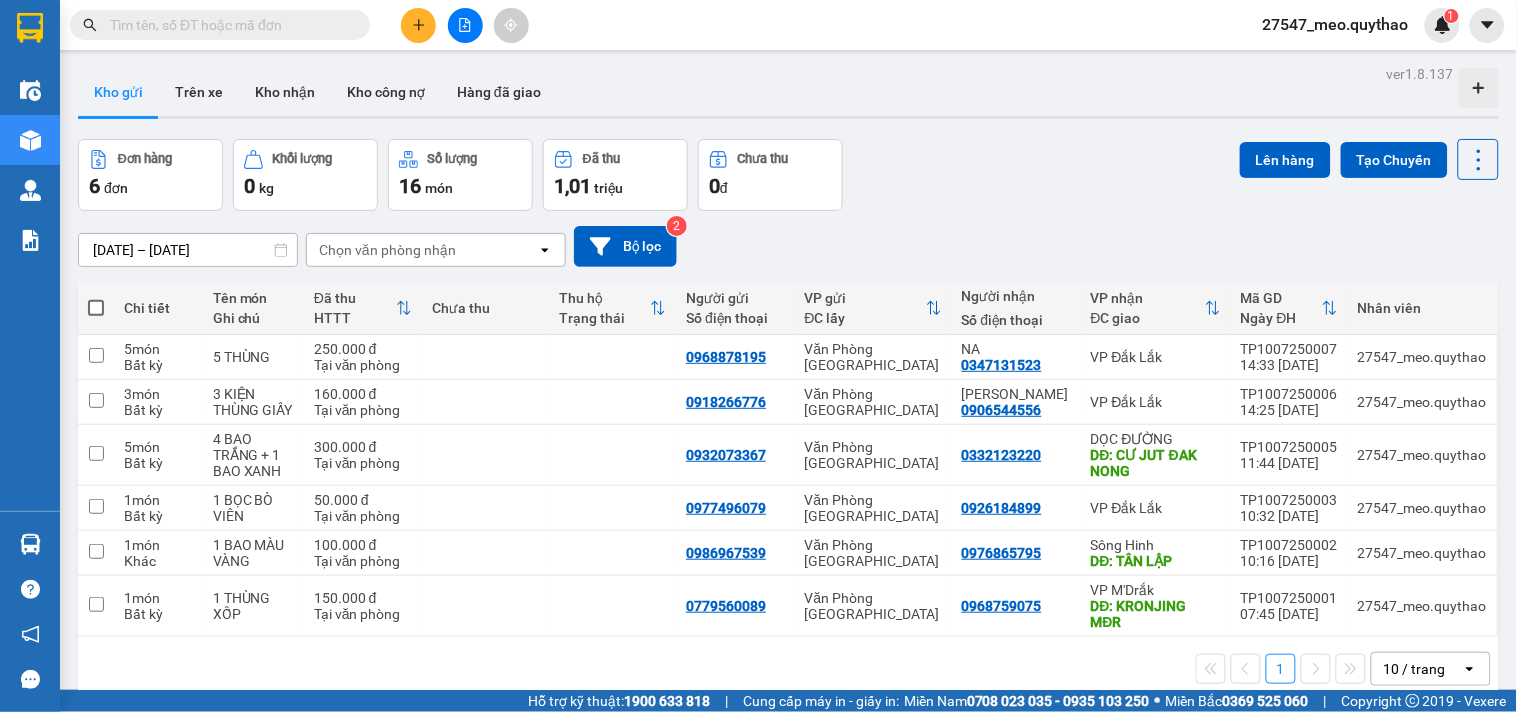 click at bounding box center (418, 25) 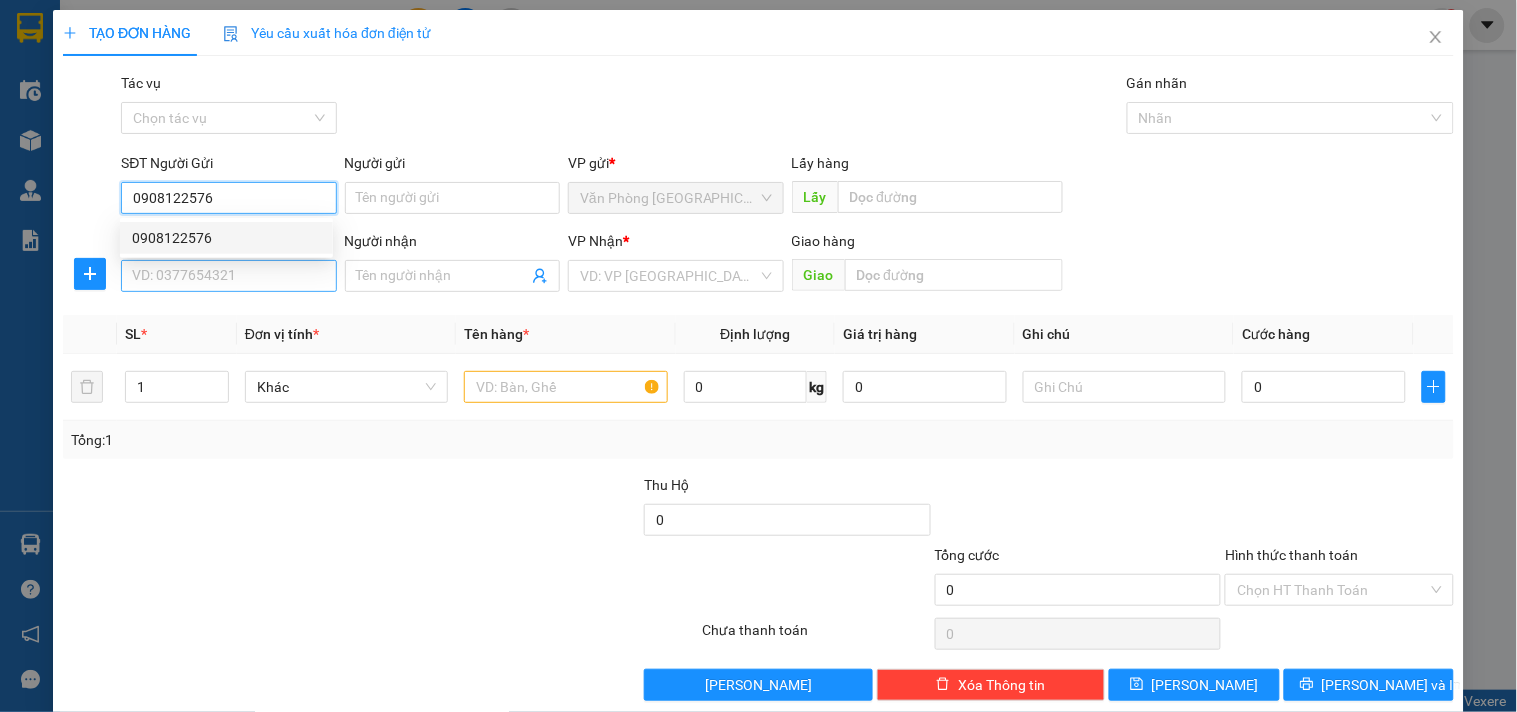 type on "0908122576" 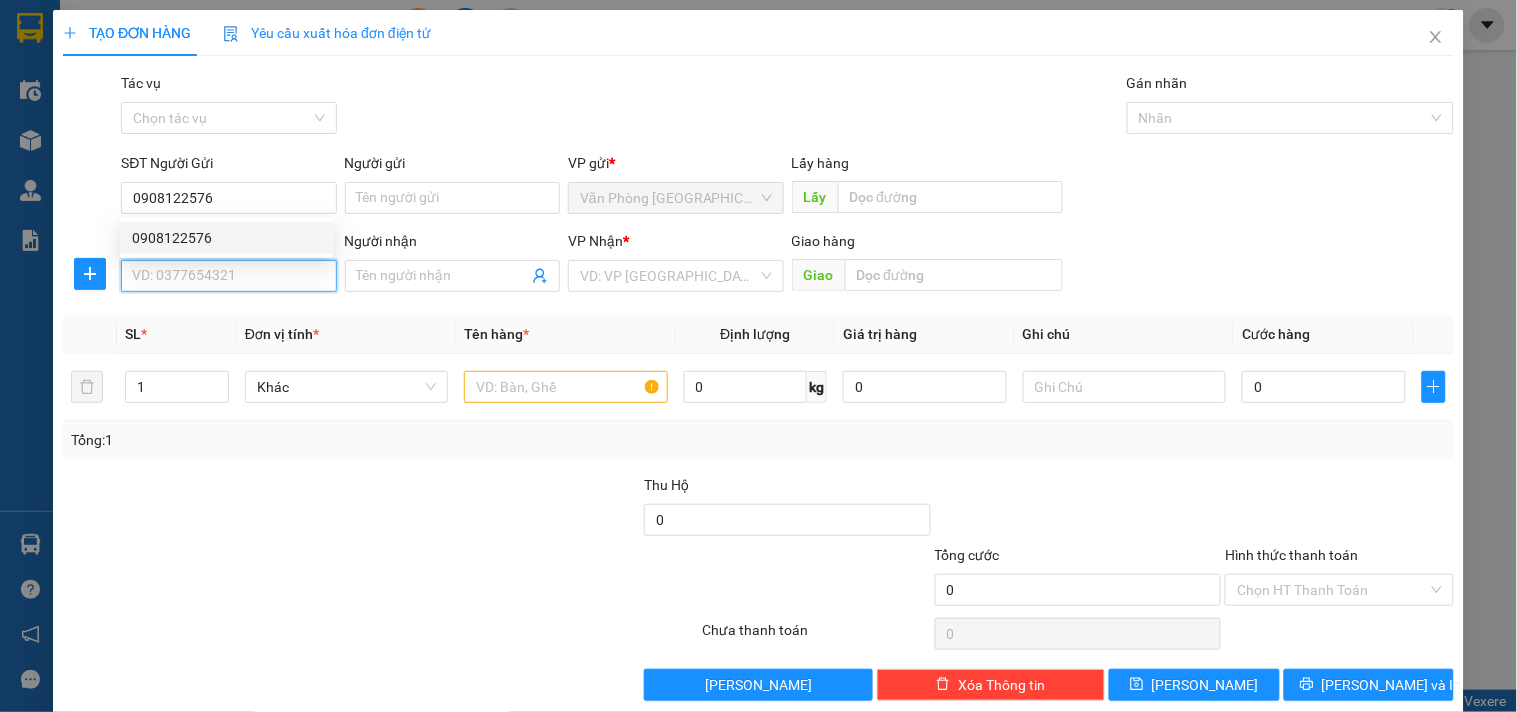 click on "SĐT Người Nhận  *" at bounding box center [228, 276] 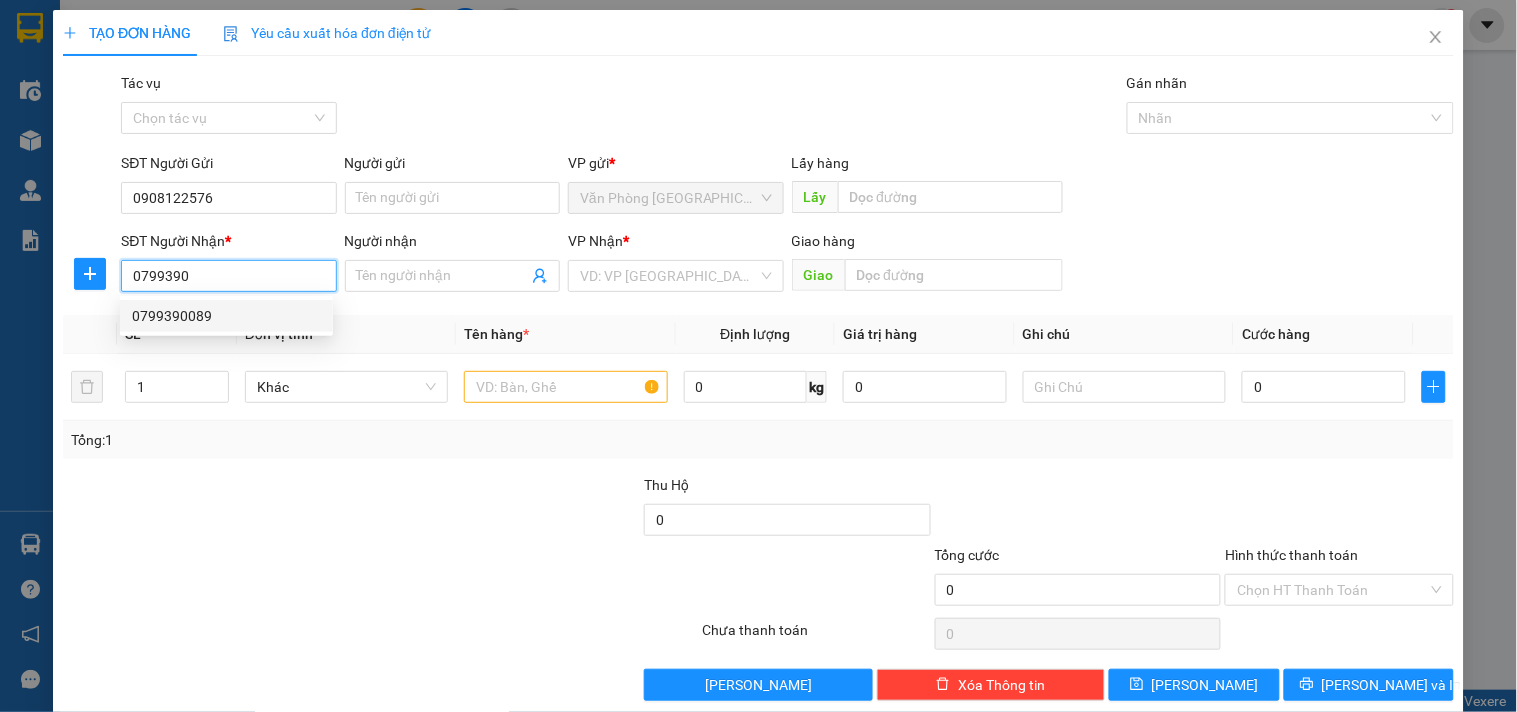 click on "0799390089" at bounding box center (226, 316) 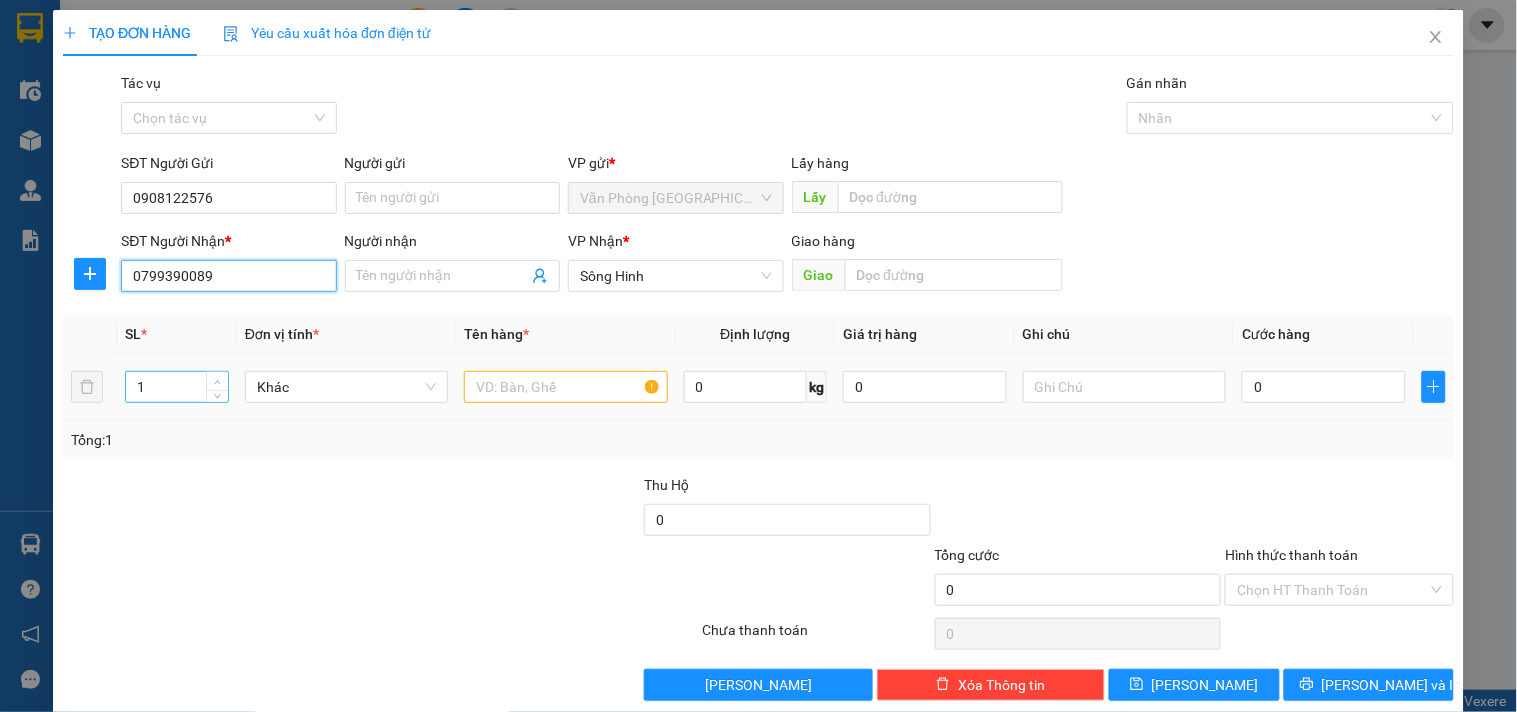 type on "0799390089" 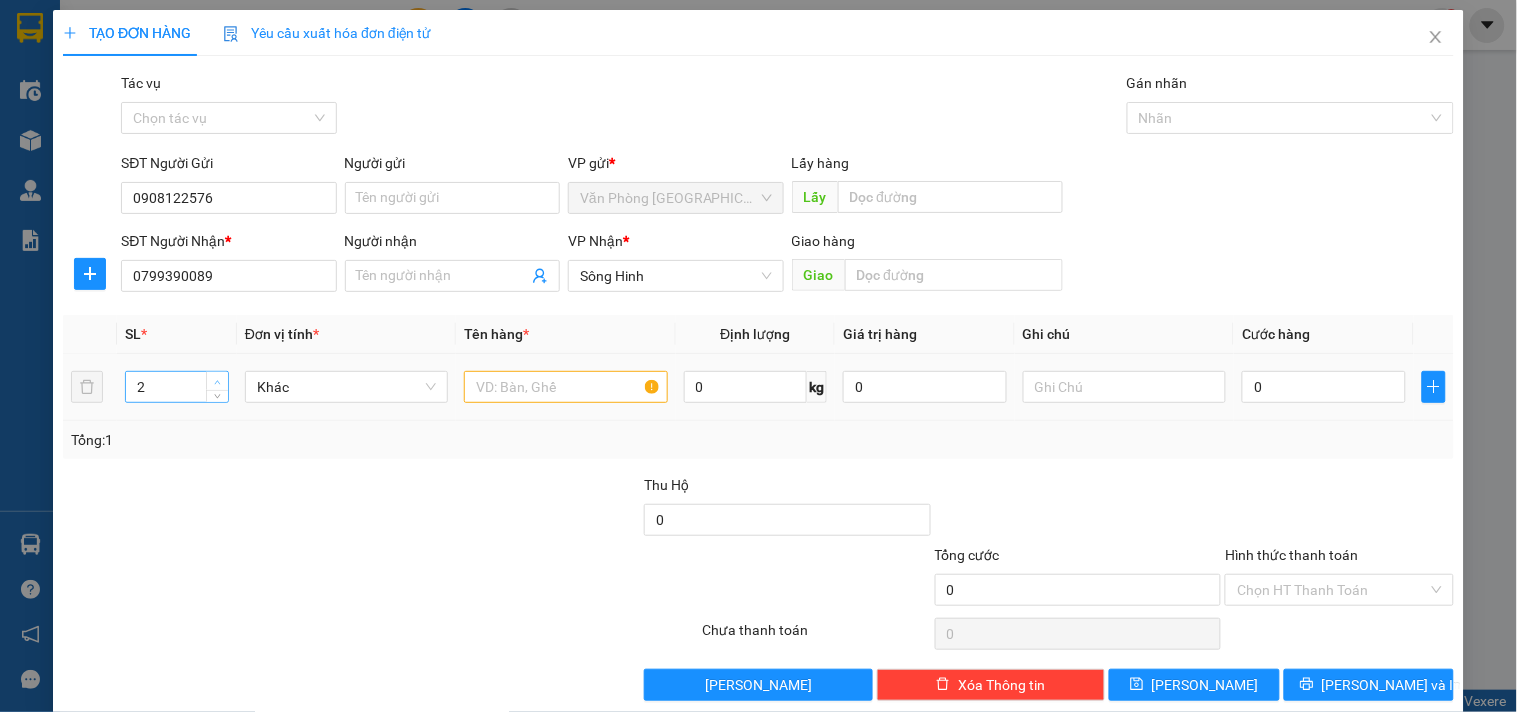 click 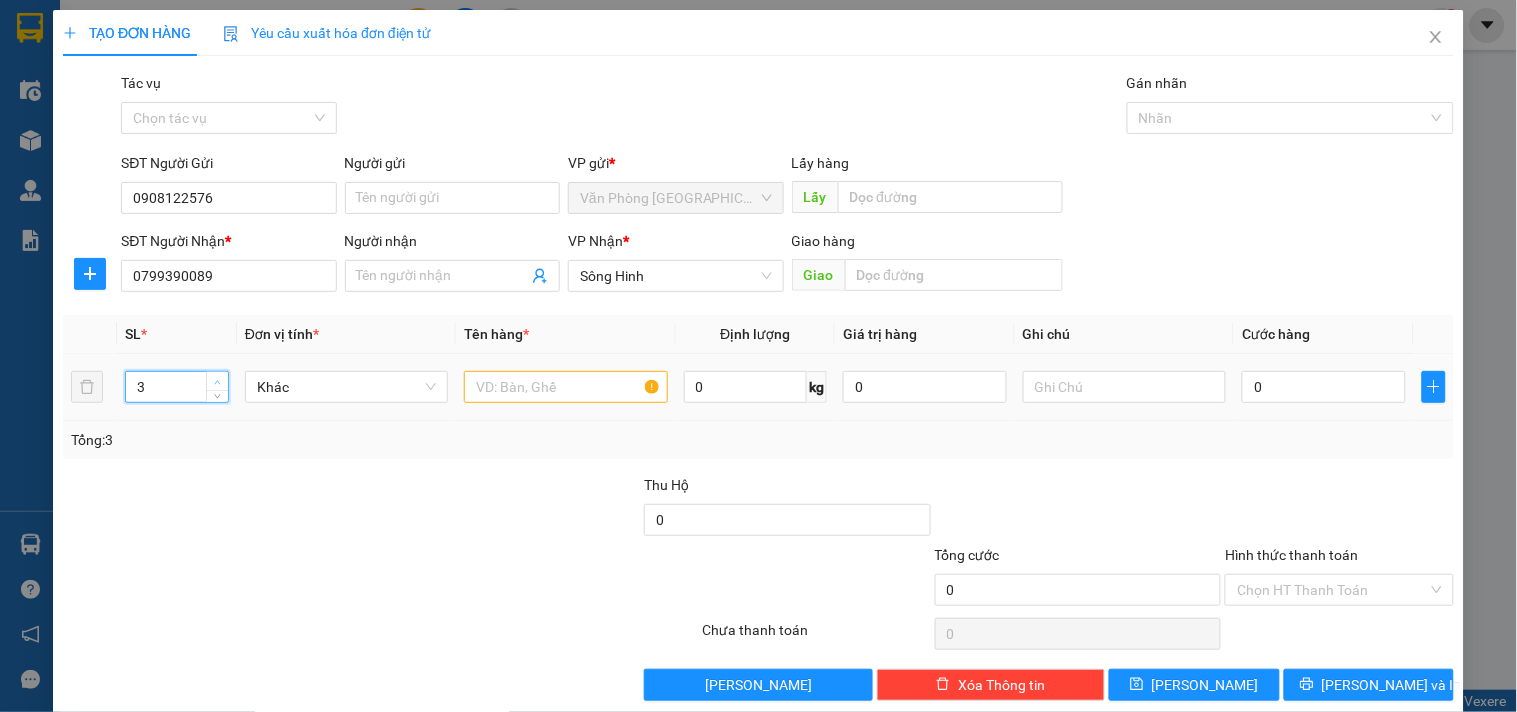 click 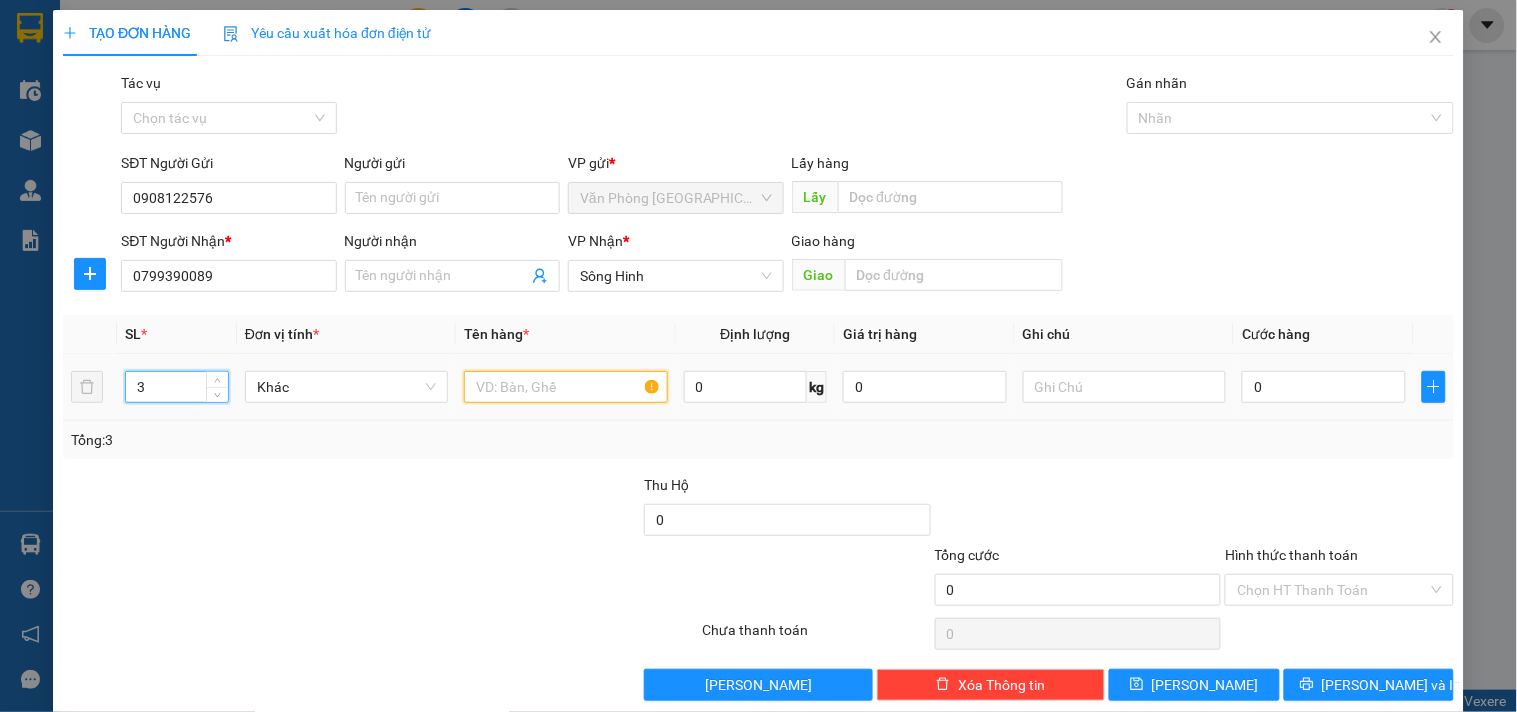 click at bounding box center (565, 387) 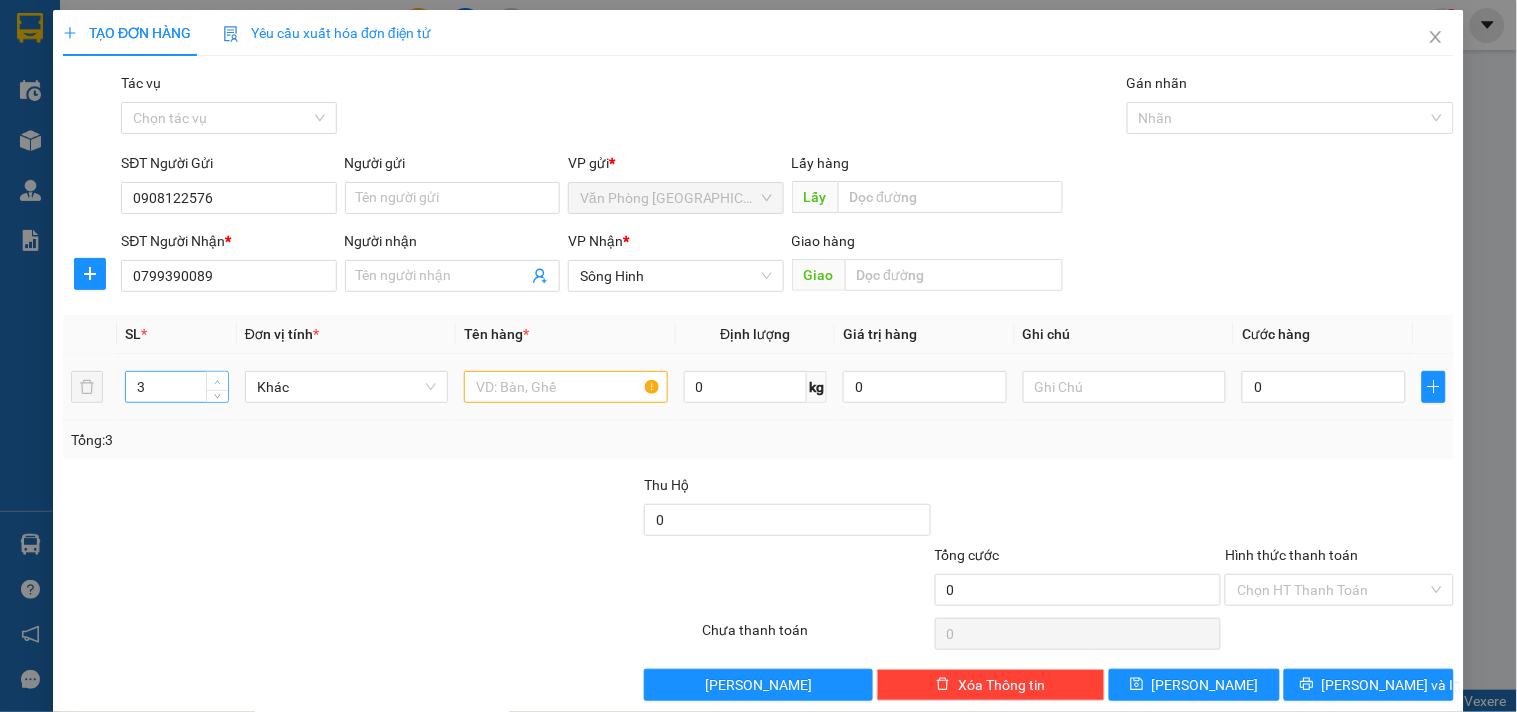 type on "4" 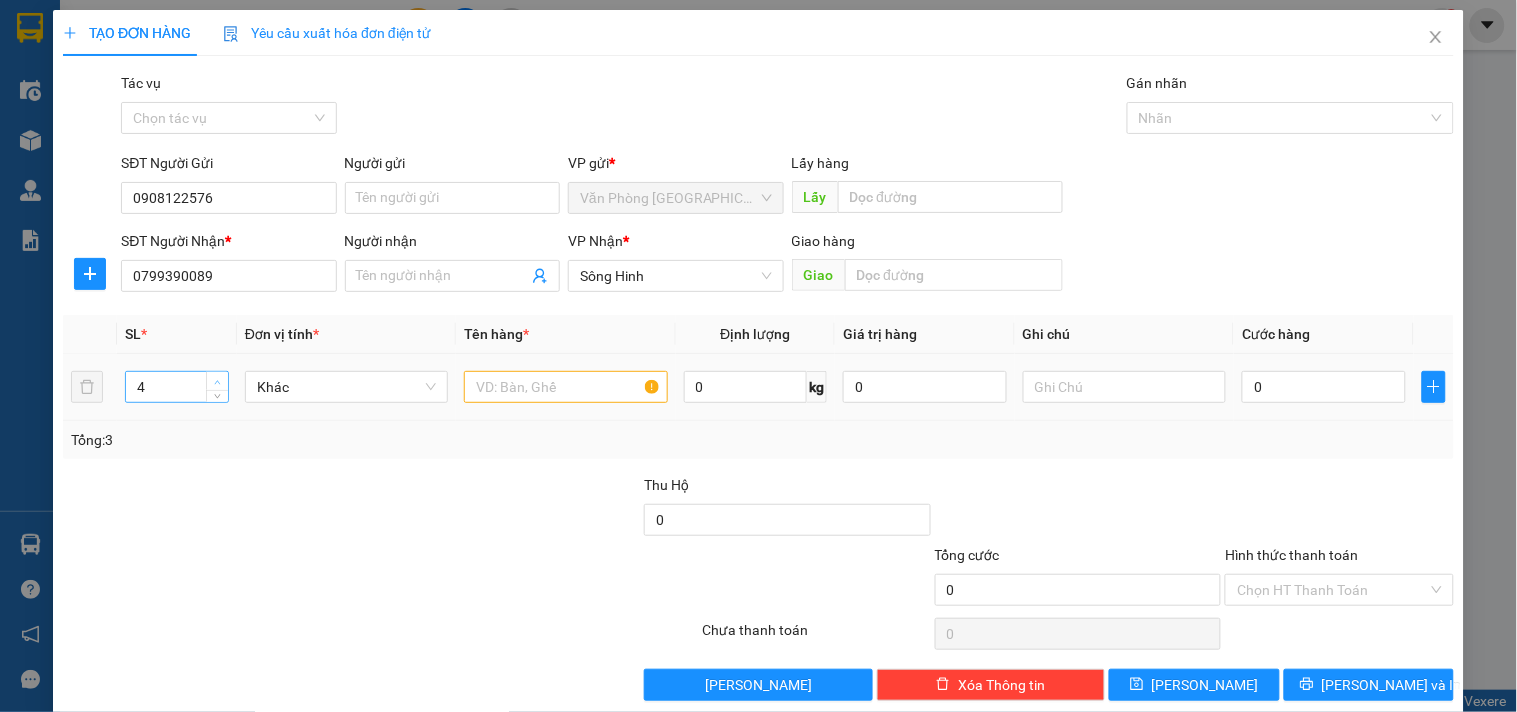 click at bounding box center (217, 381) 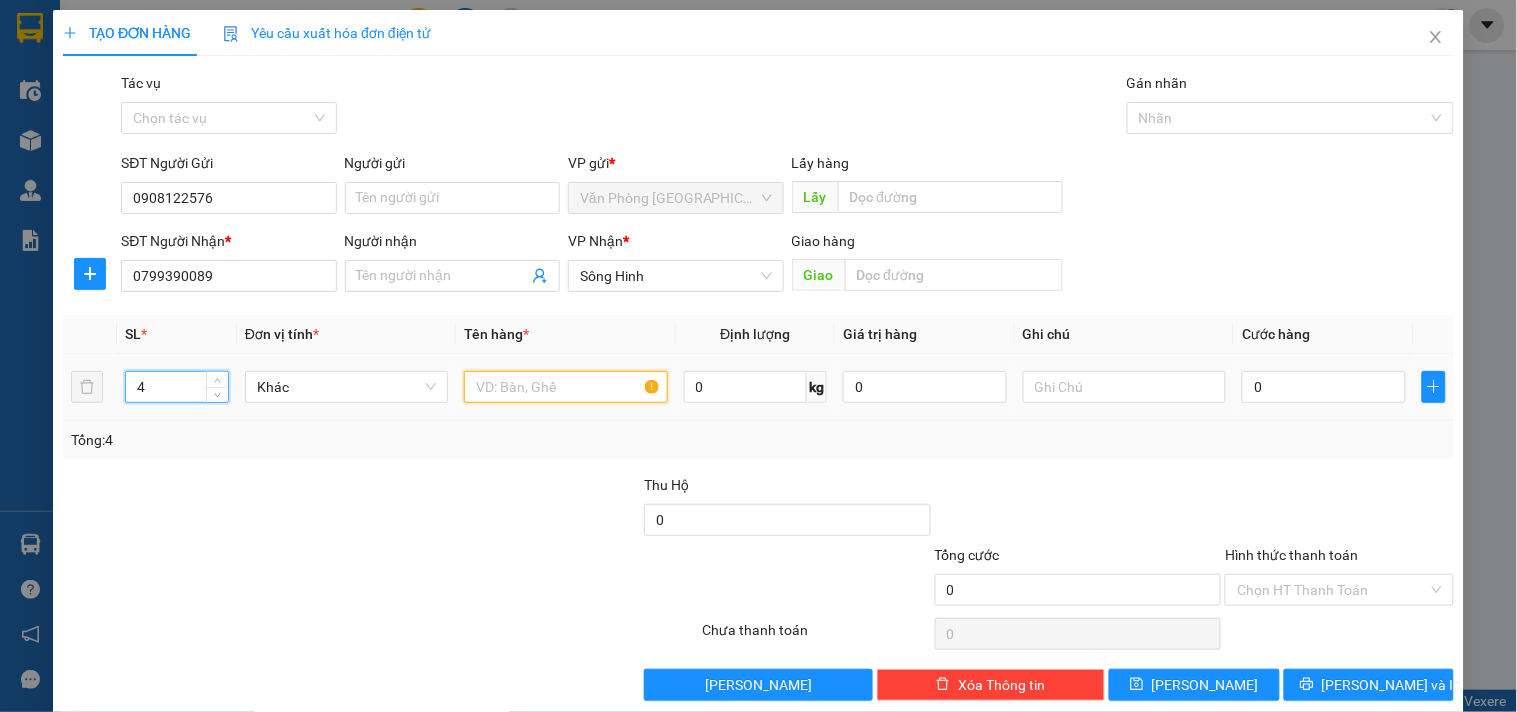 click at bounding box center (565, 387) 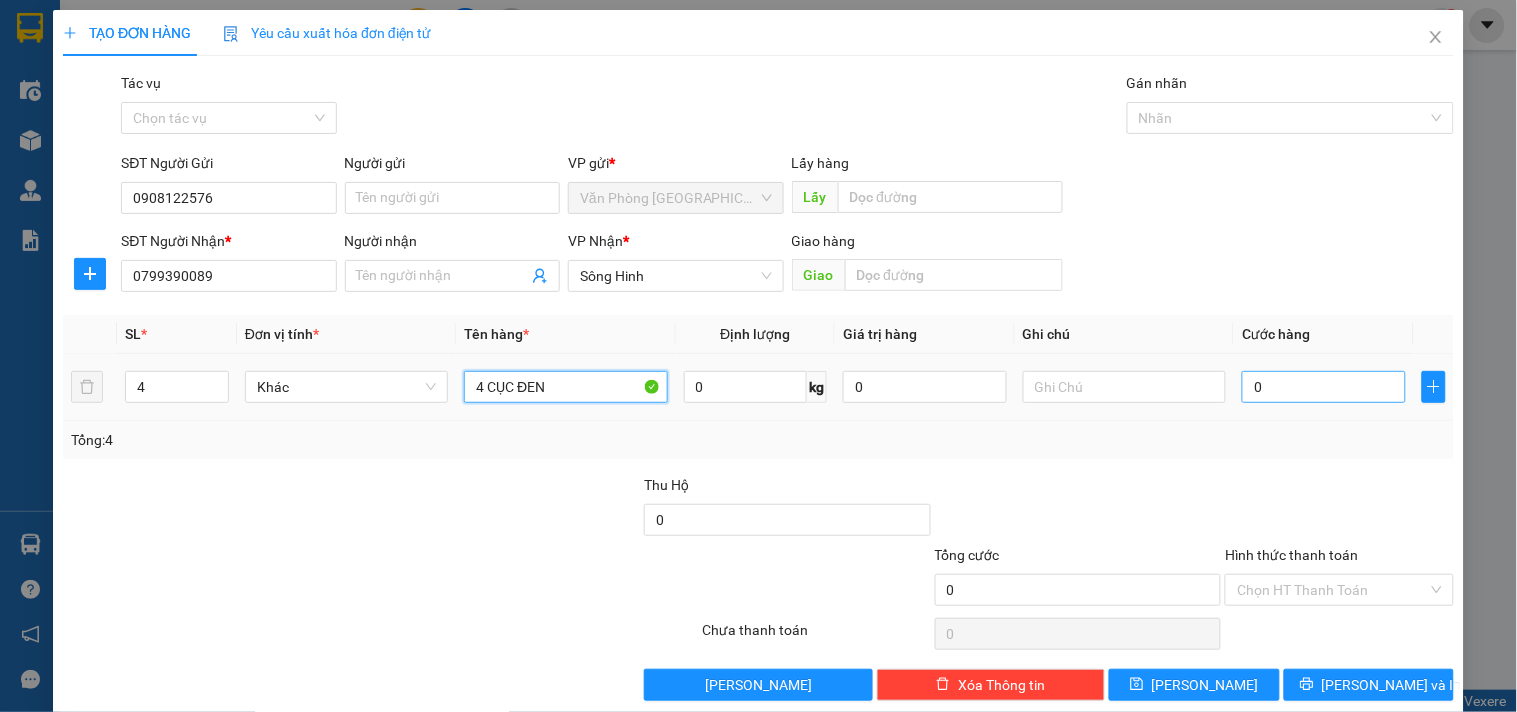 type on "4 CỤC ĐEN" 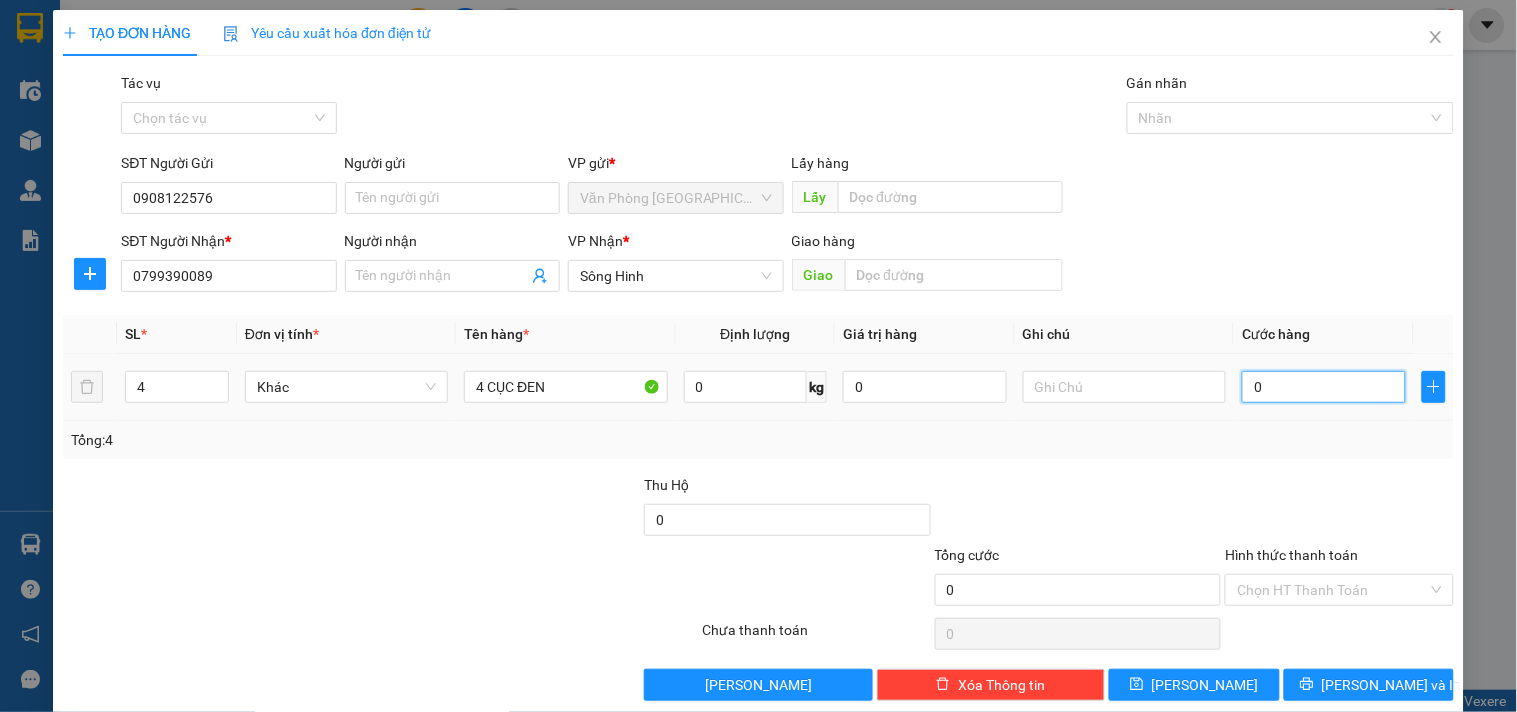 click on "0" at bounding box center [1324, 387] 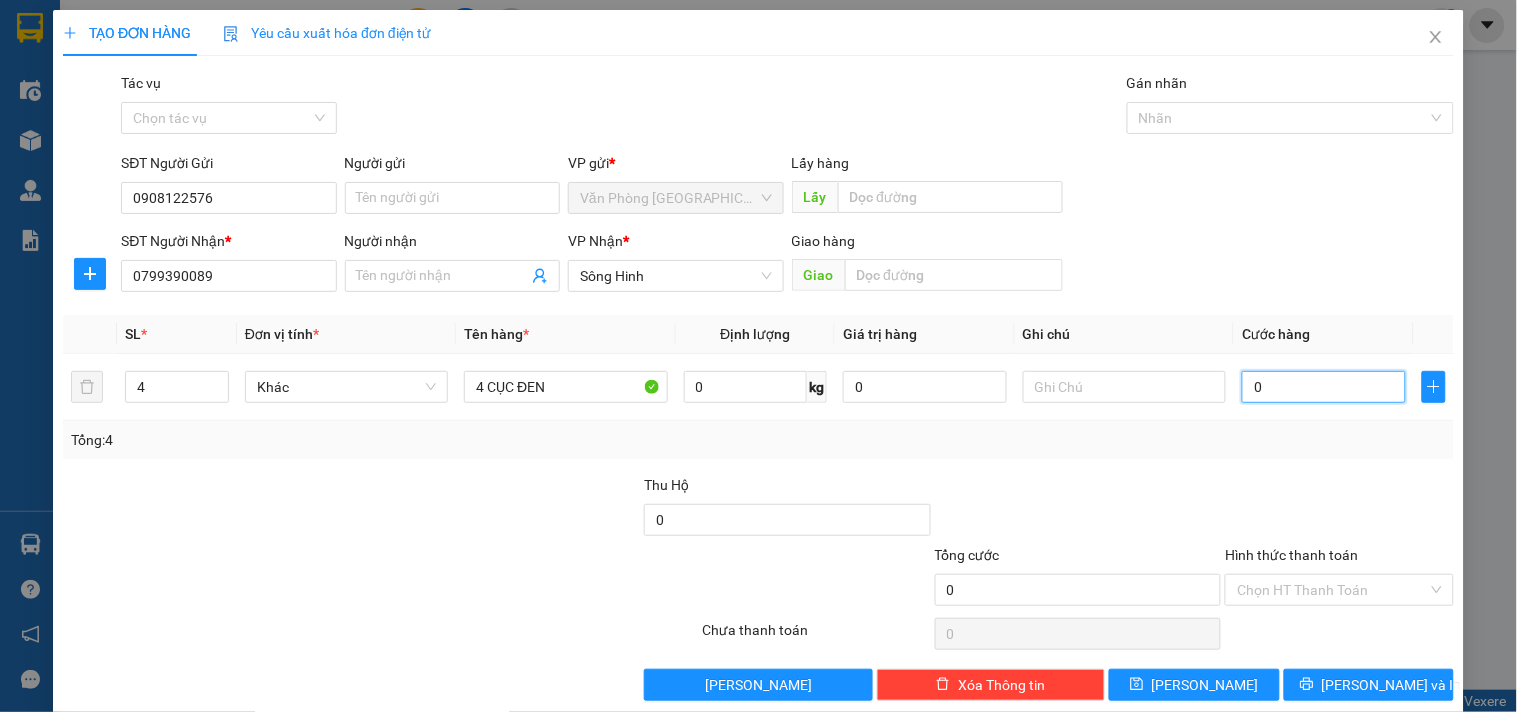 type on "4" 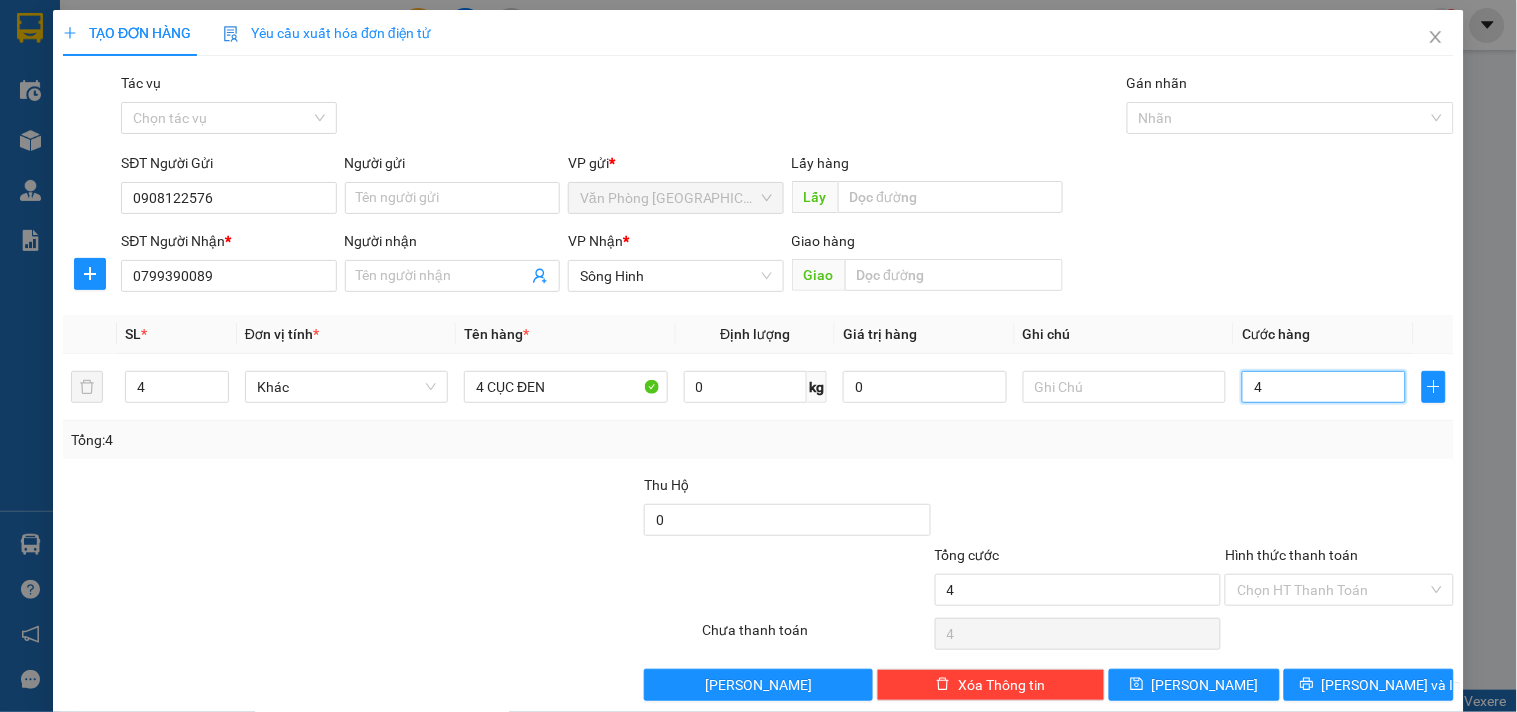 type on "44" 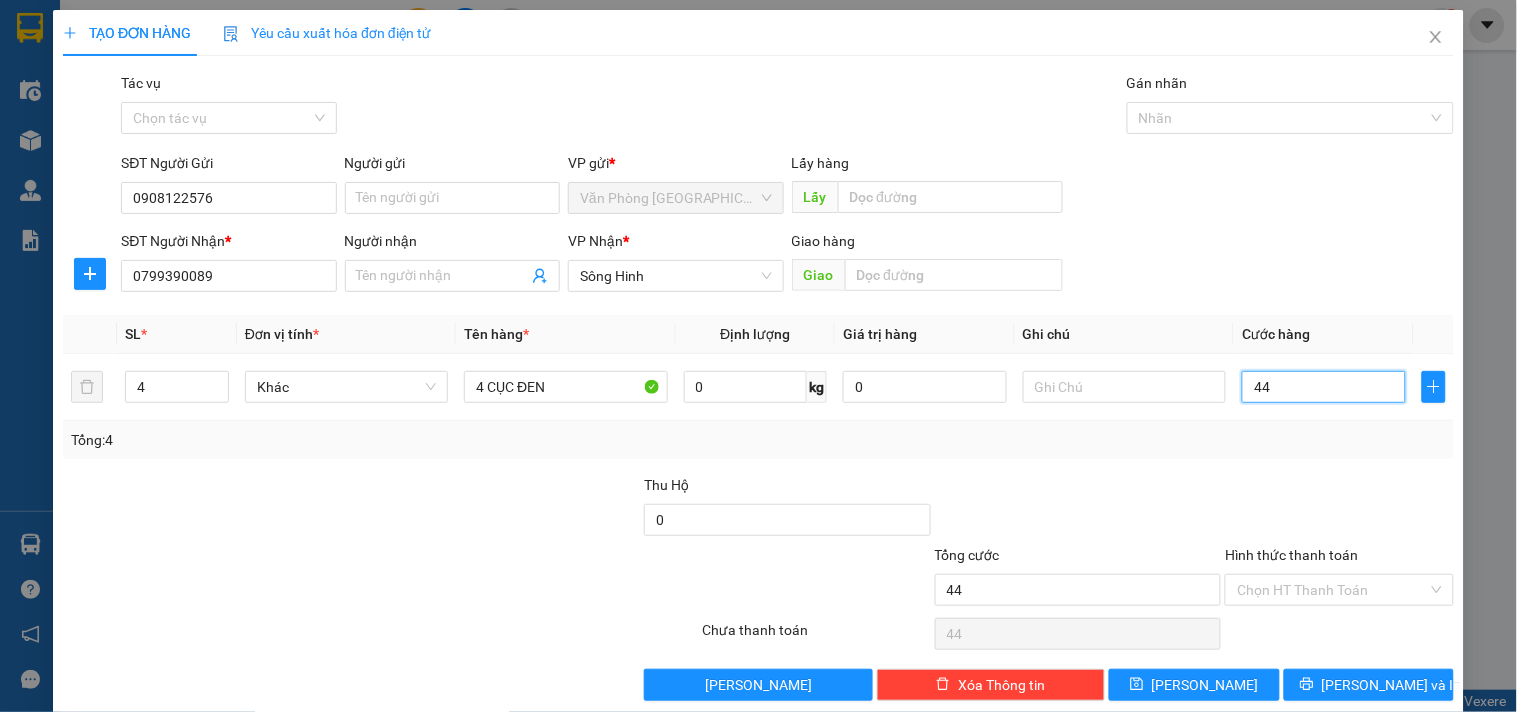 type on "440" 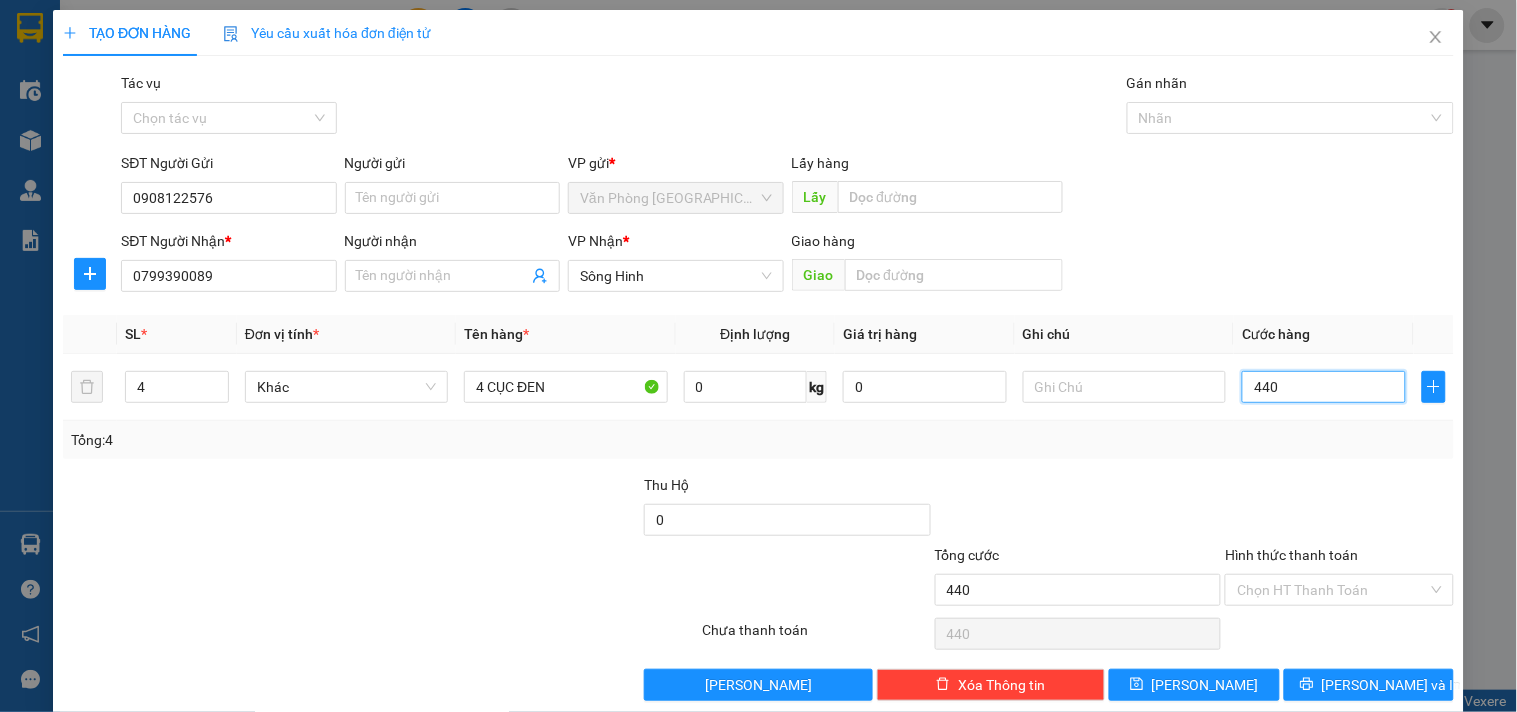 type on "4.400" 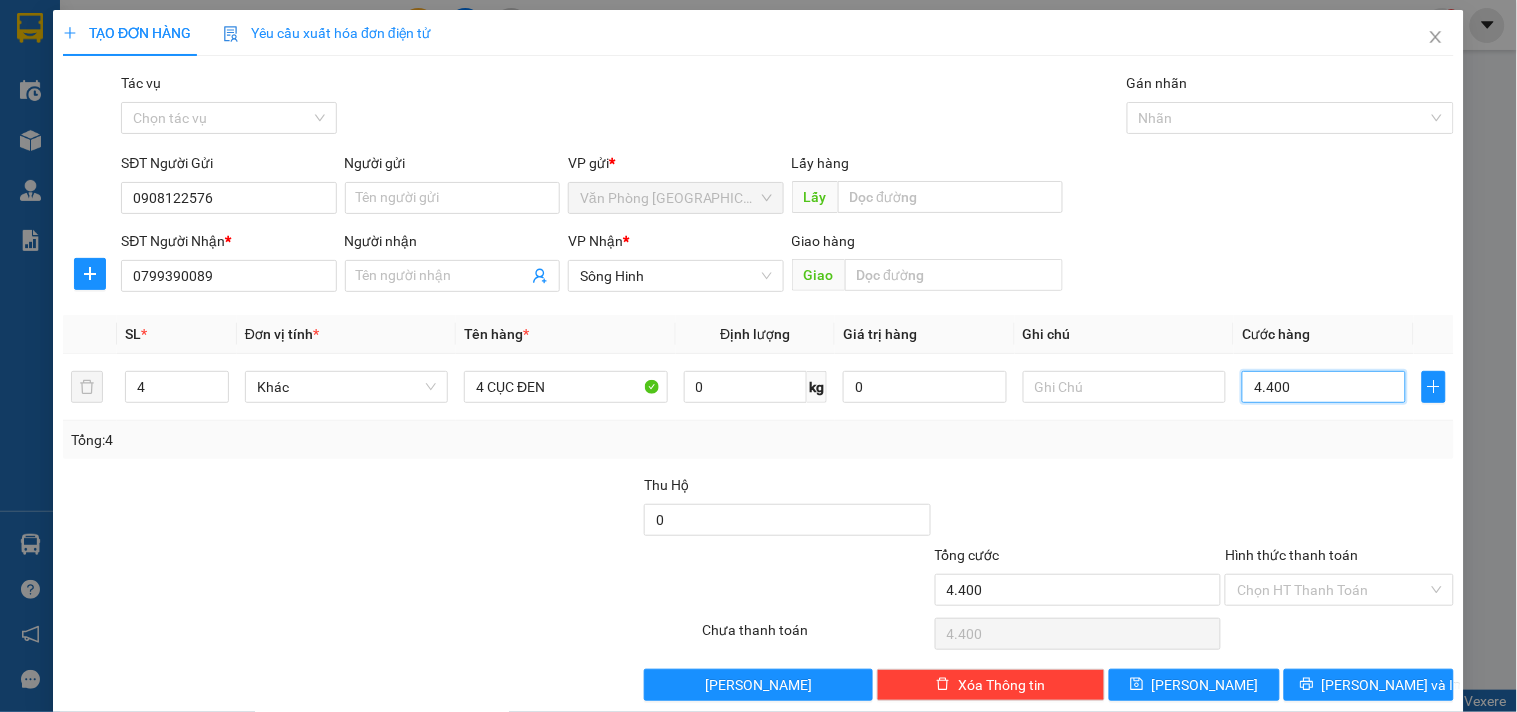 type on "44.000" 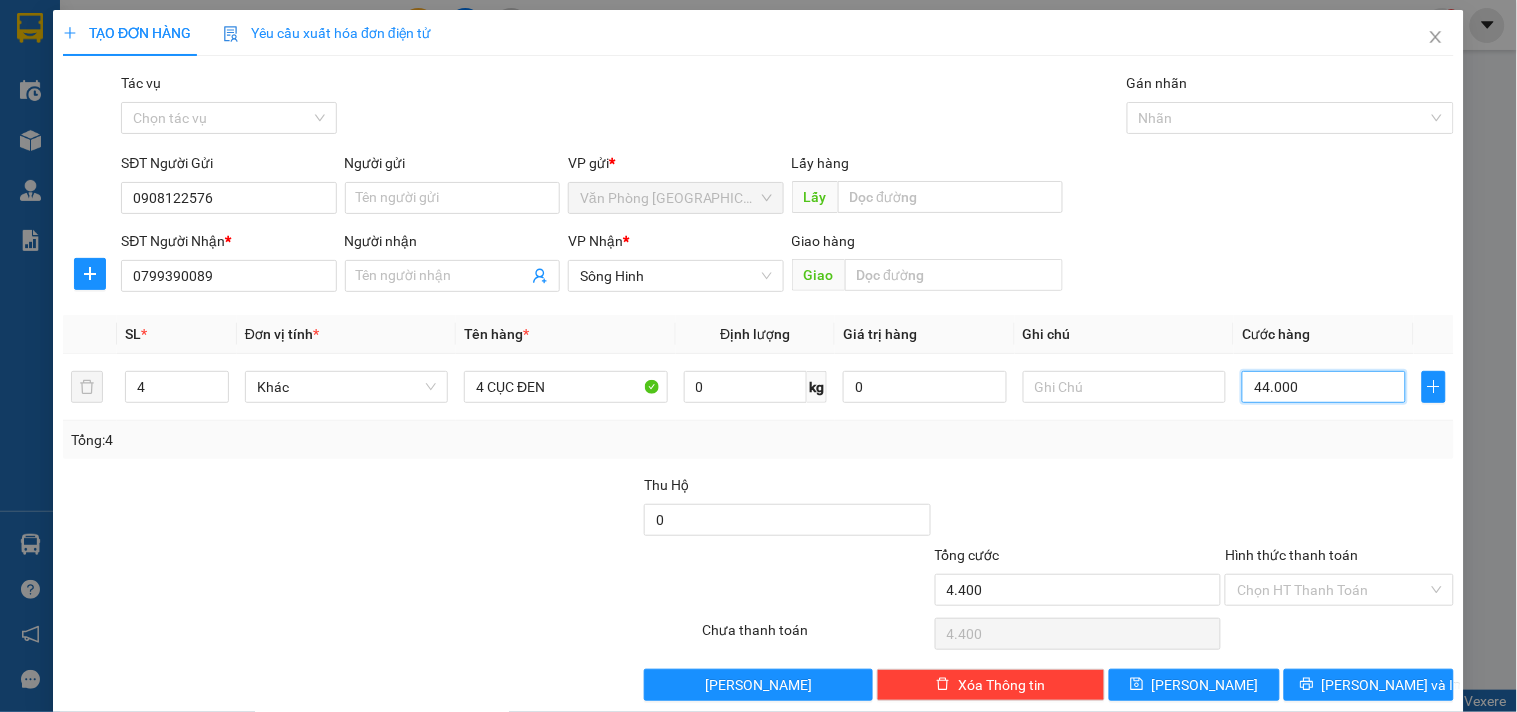 type on "44.000" 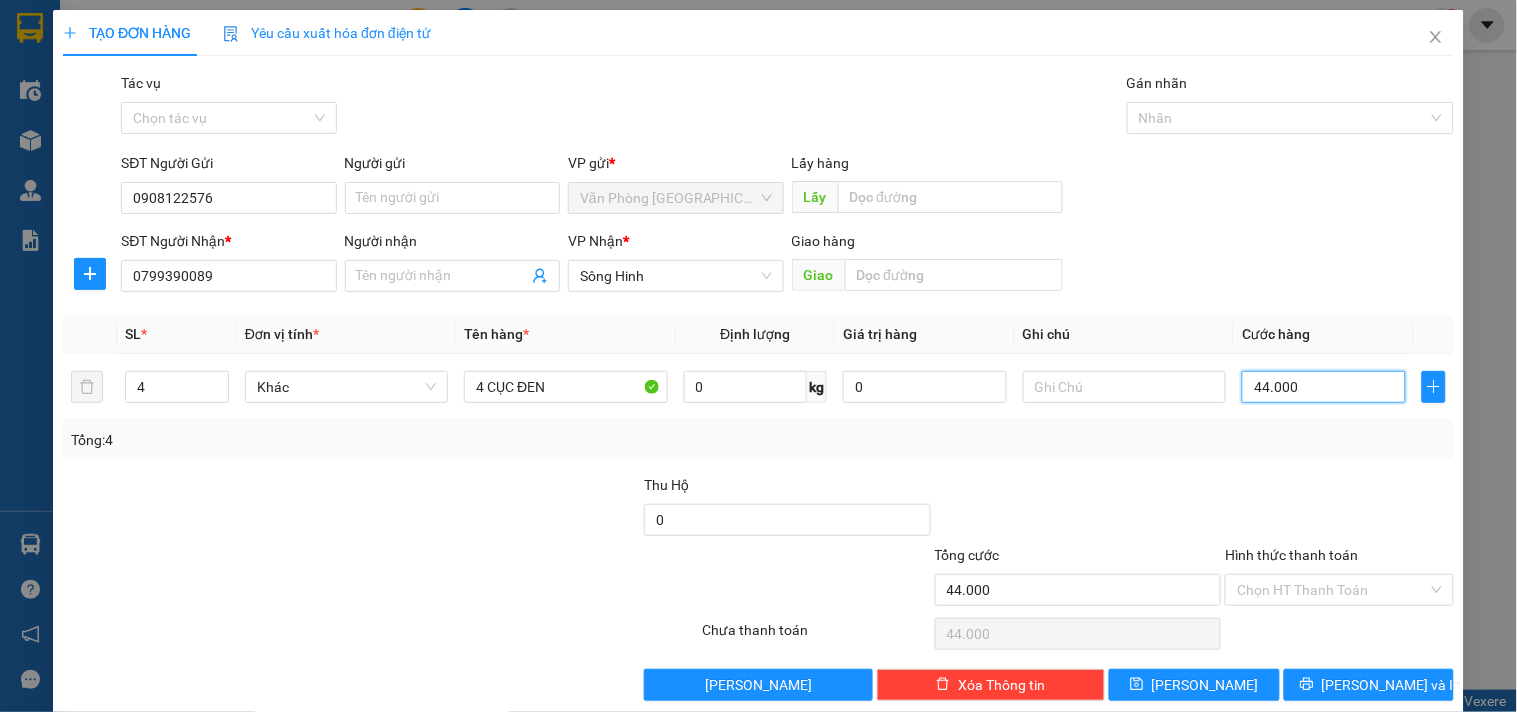 type on "440.000" 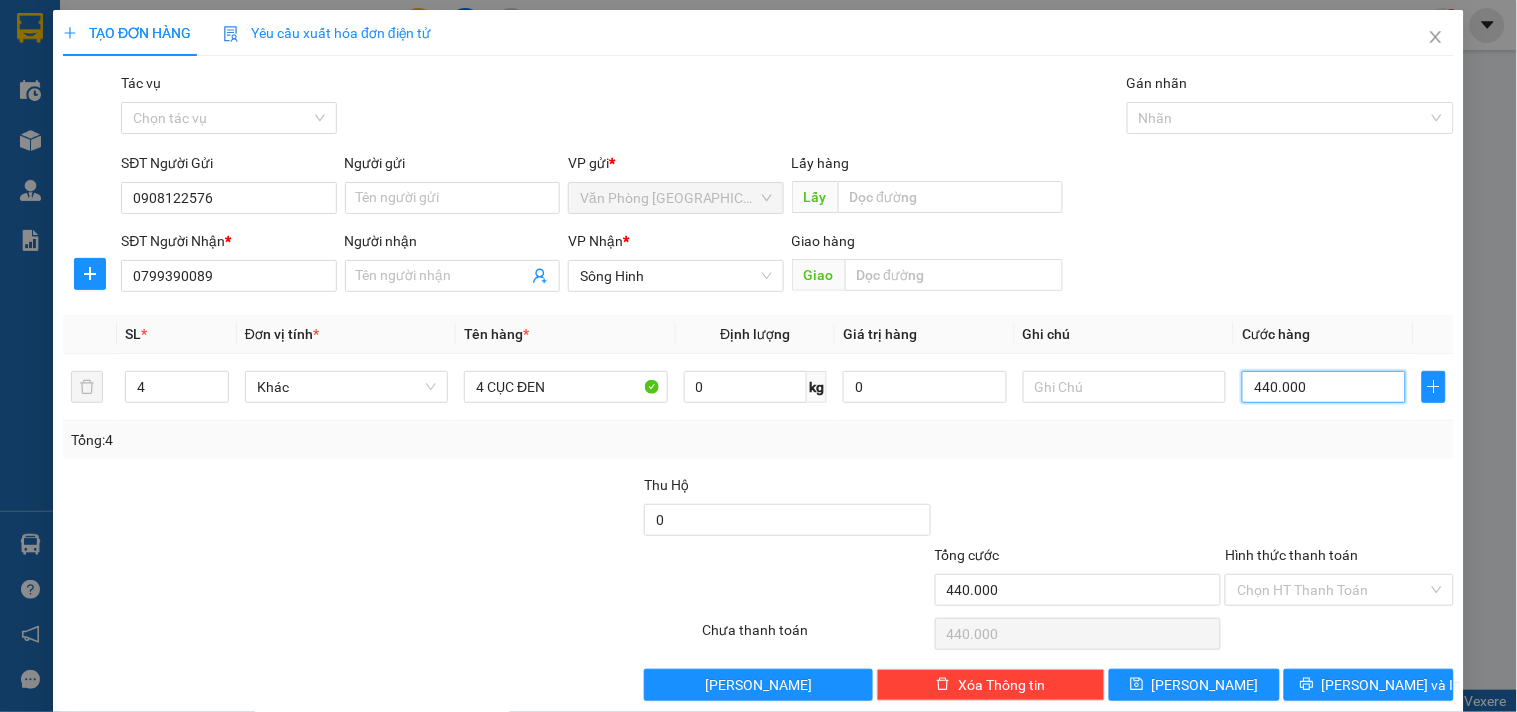 type on "440.000" 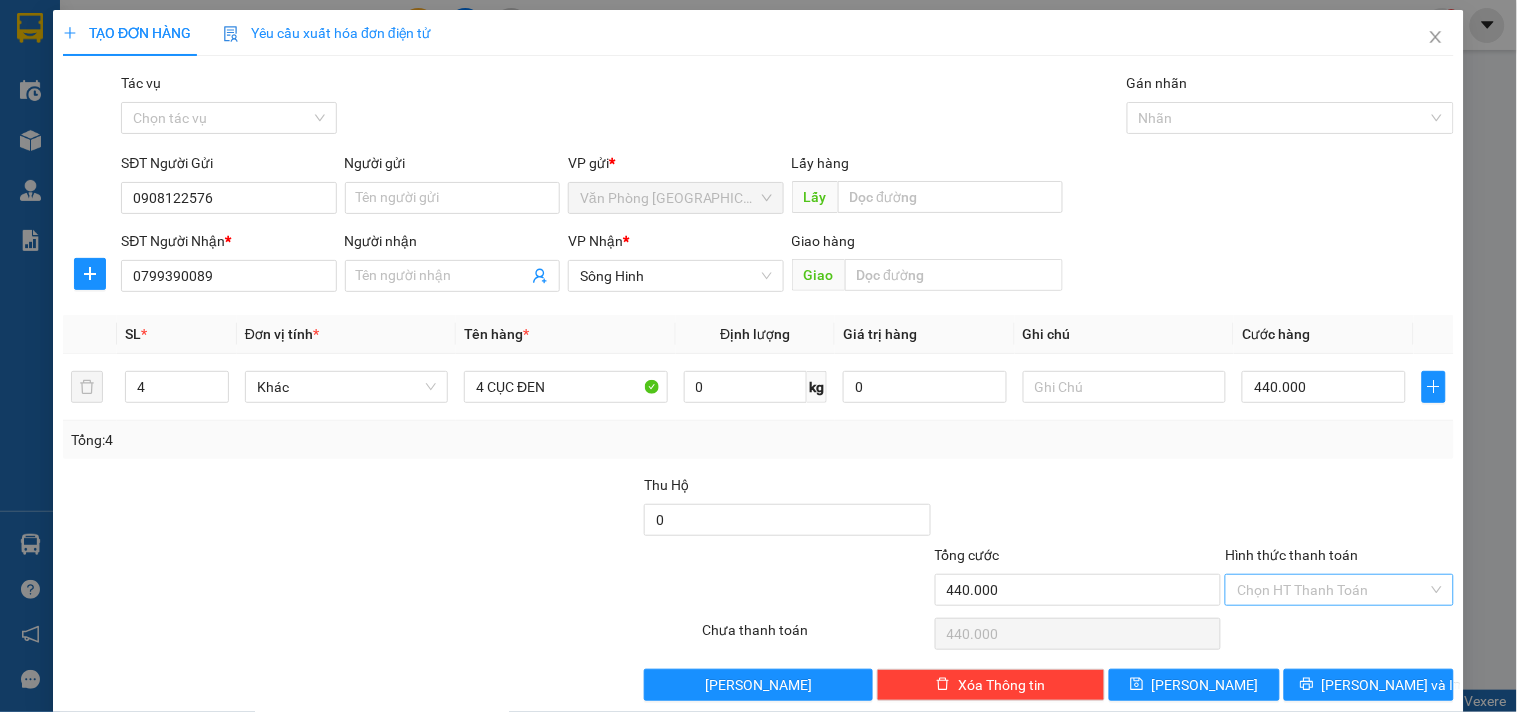 click on "Hình thức thanh toán" at bounding box center [1332, 590] 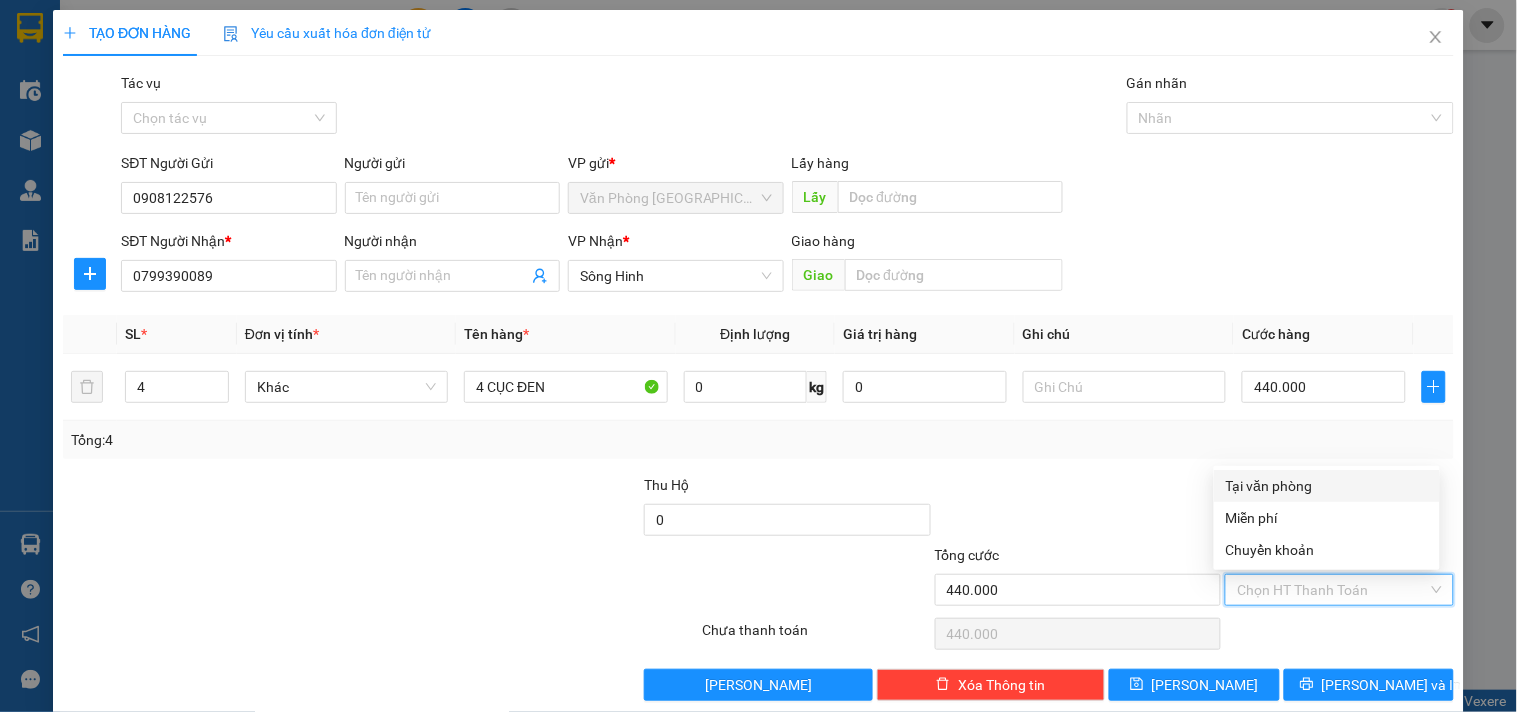 click on "Tại văn phòng" at bounding box center [1327, 486] 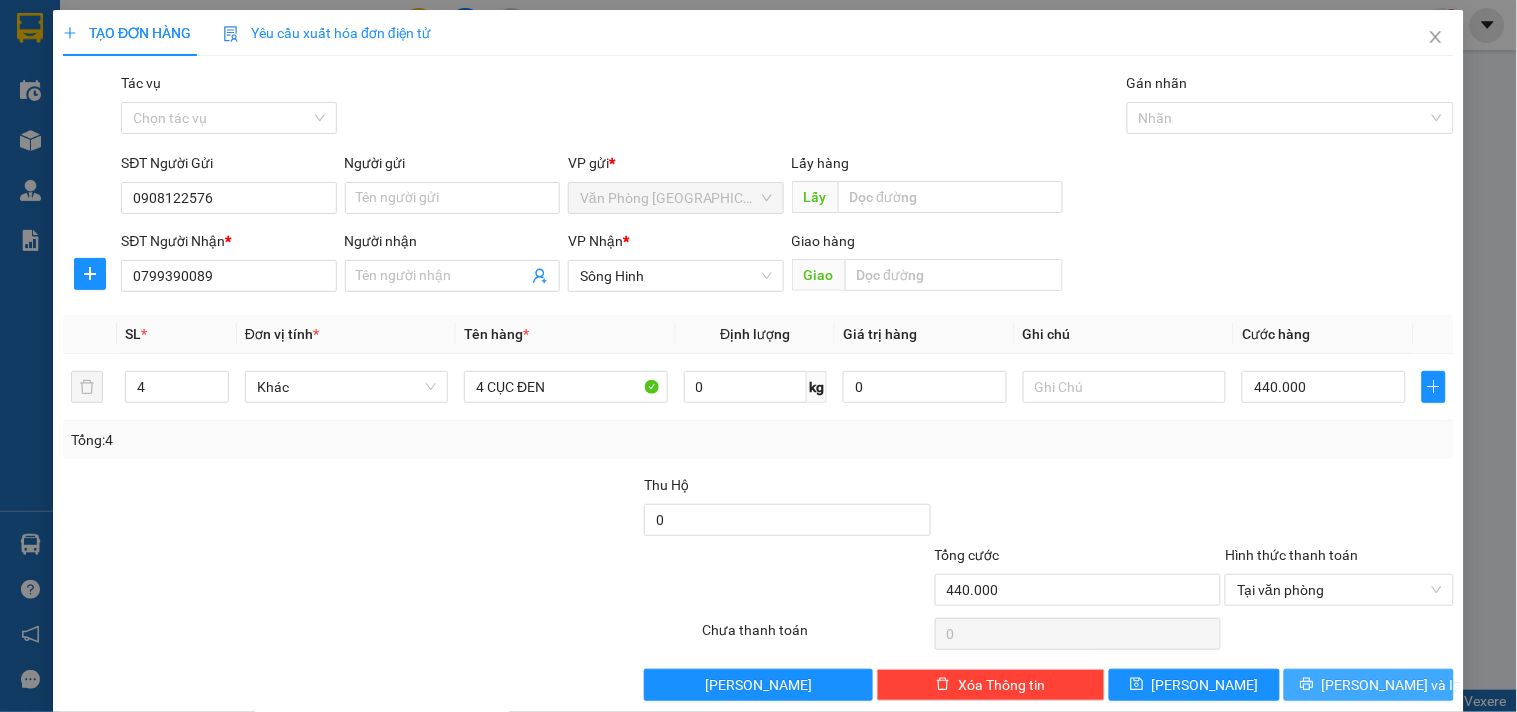 click on "[PERSON_NAME] và In" at bounding box center (1369, 685) 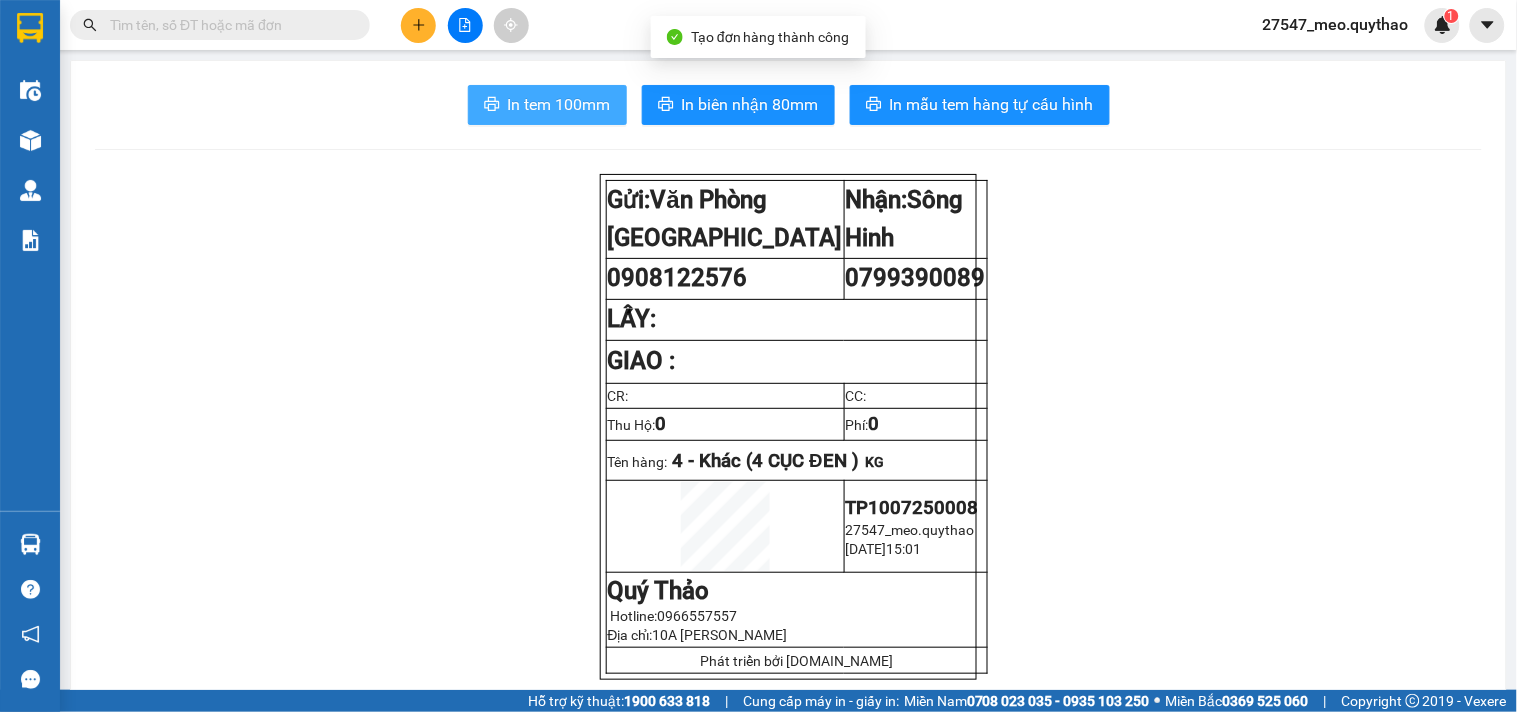click on "In tem 100mm" at bounding box center (559, 104) 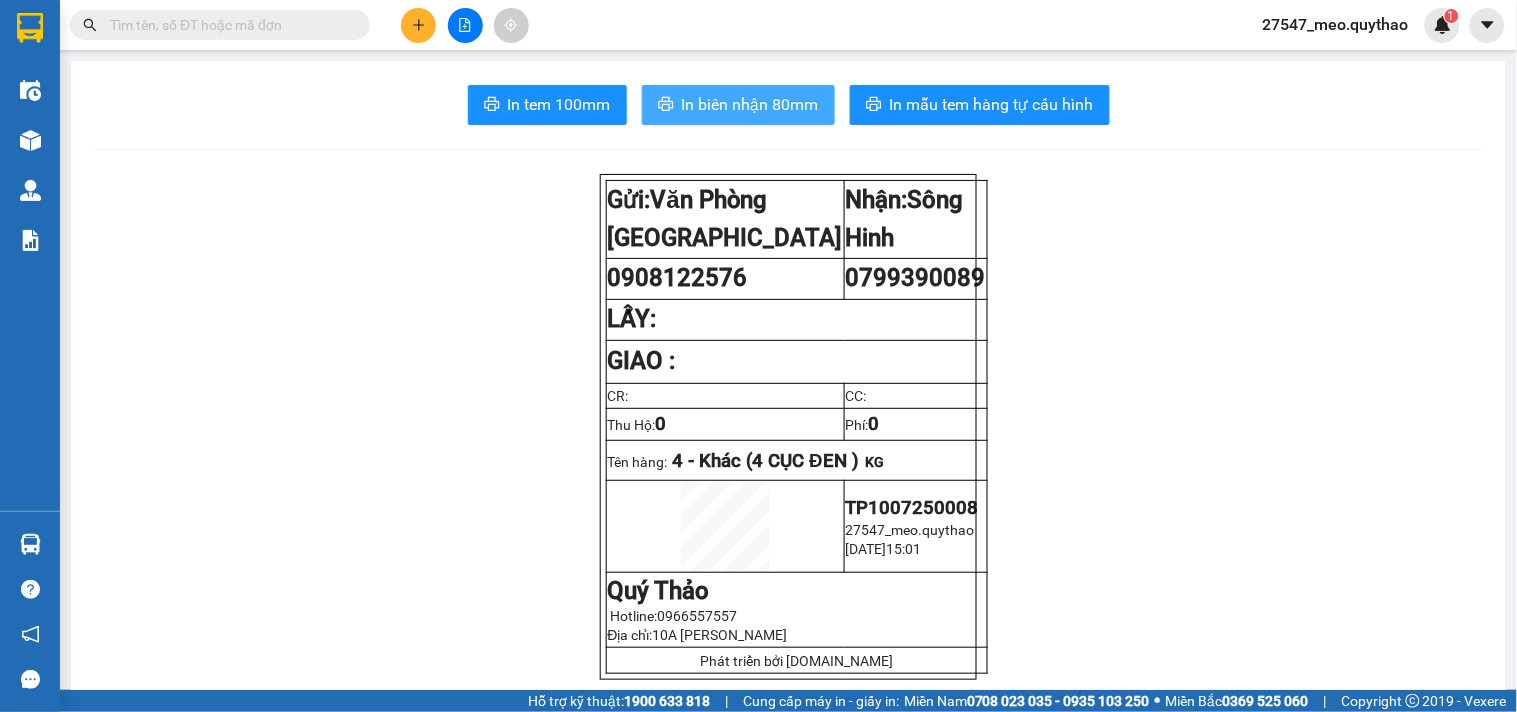 click on "In biên nhận 80mm" at bounding box center (750, 104) 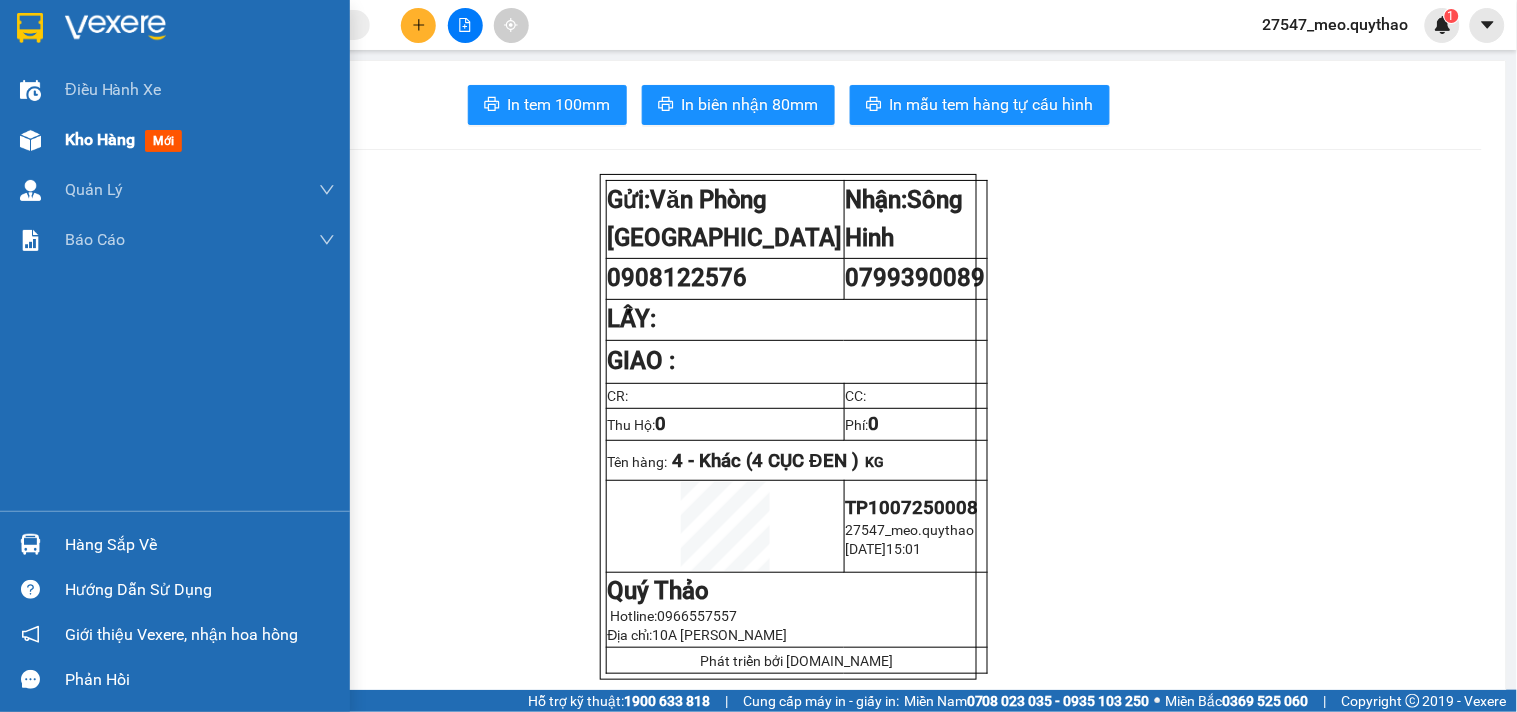 click on "Kho hàng" at bounding box center [100, 139] 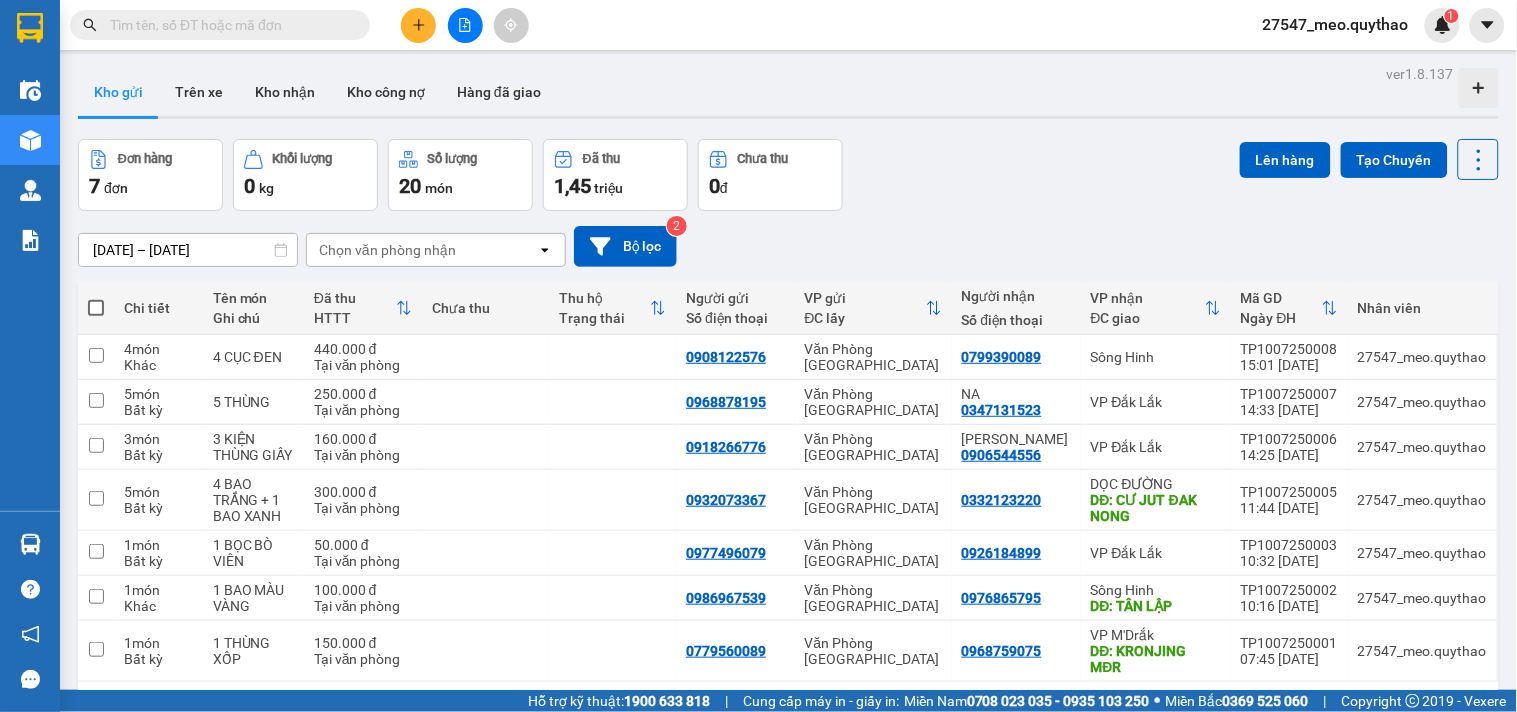click at bounding box center [418, 25] 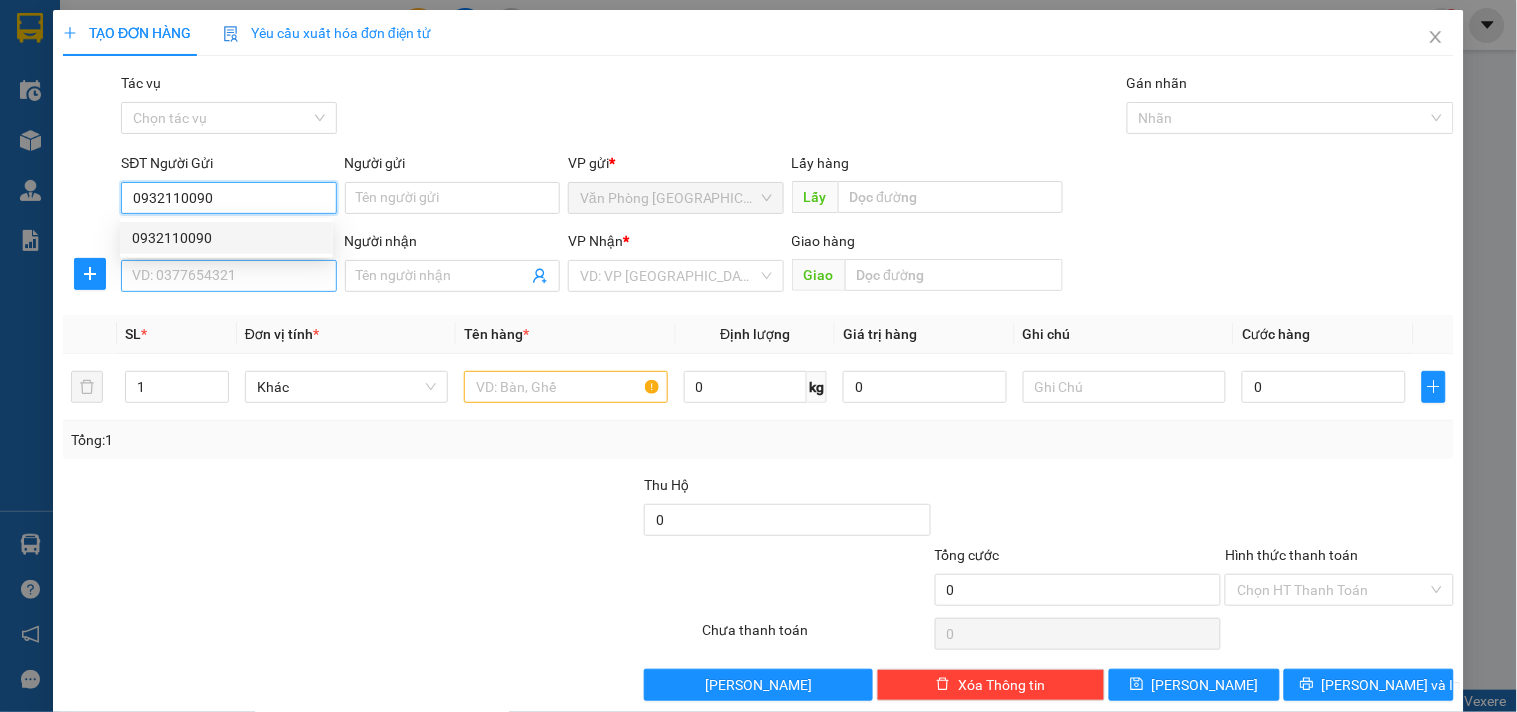 type on "0932110090" 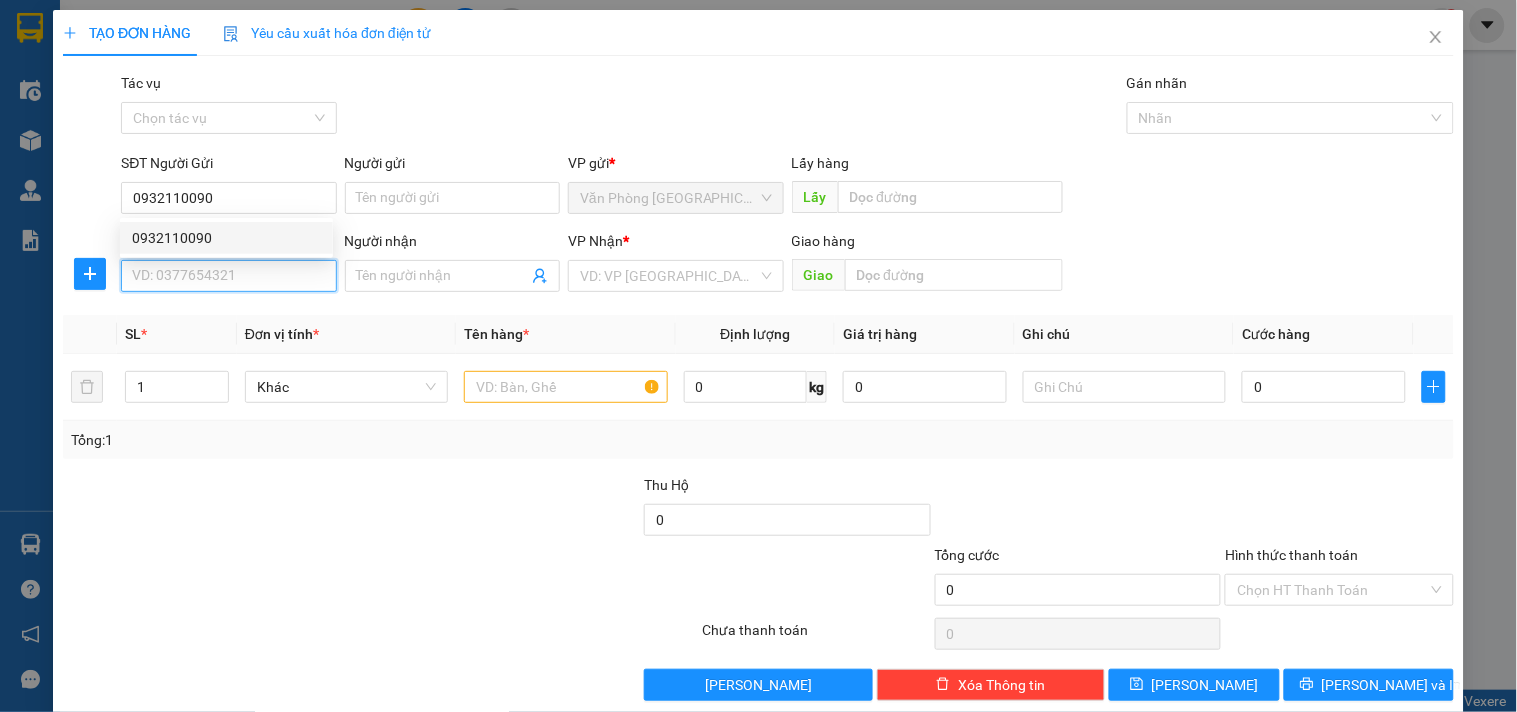 click on "SĐT Người Nhận  *" at bounding box center (228, 276) 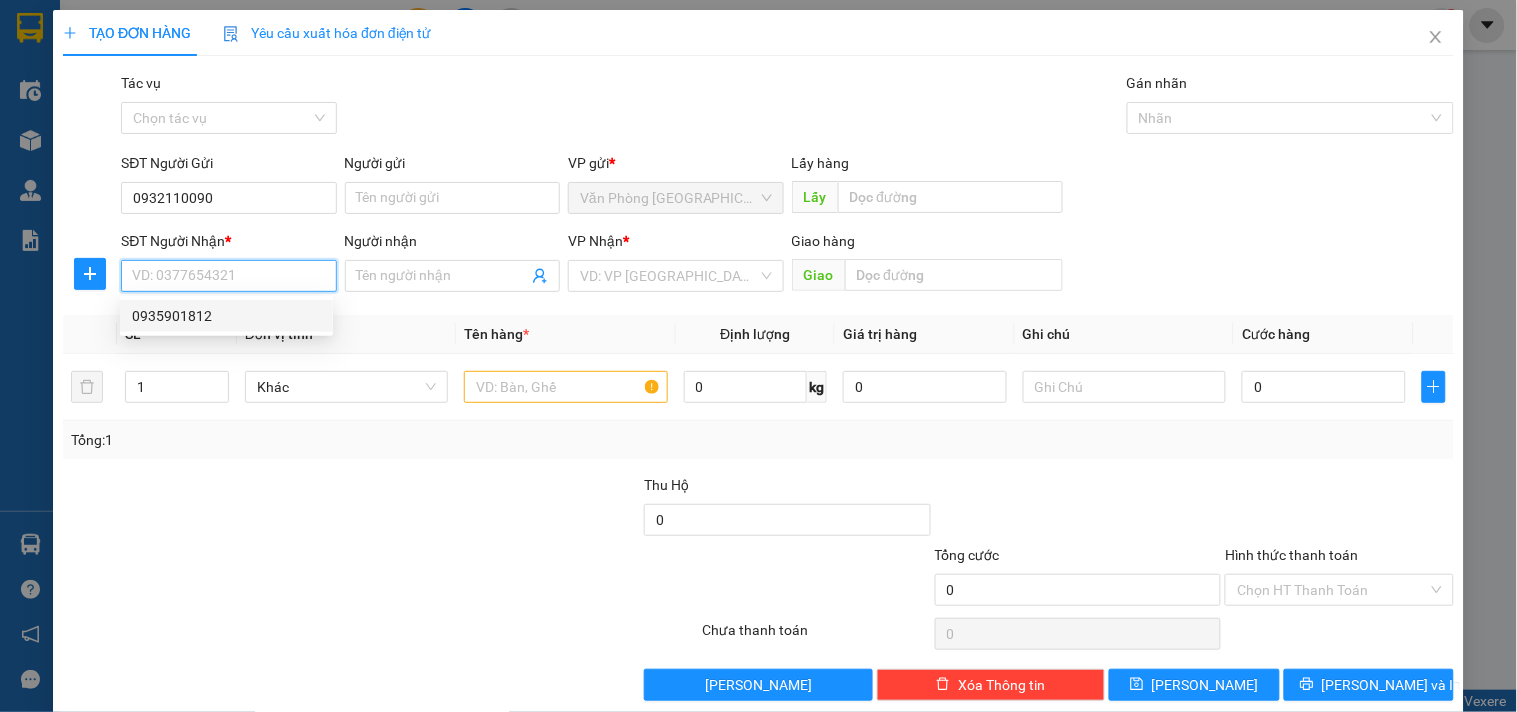 click on "0935901812" at bounding box center (226, 316) 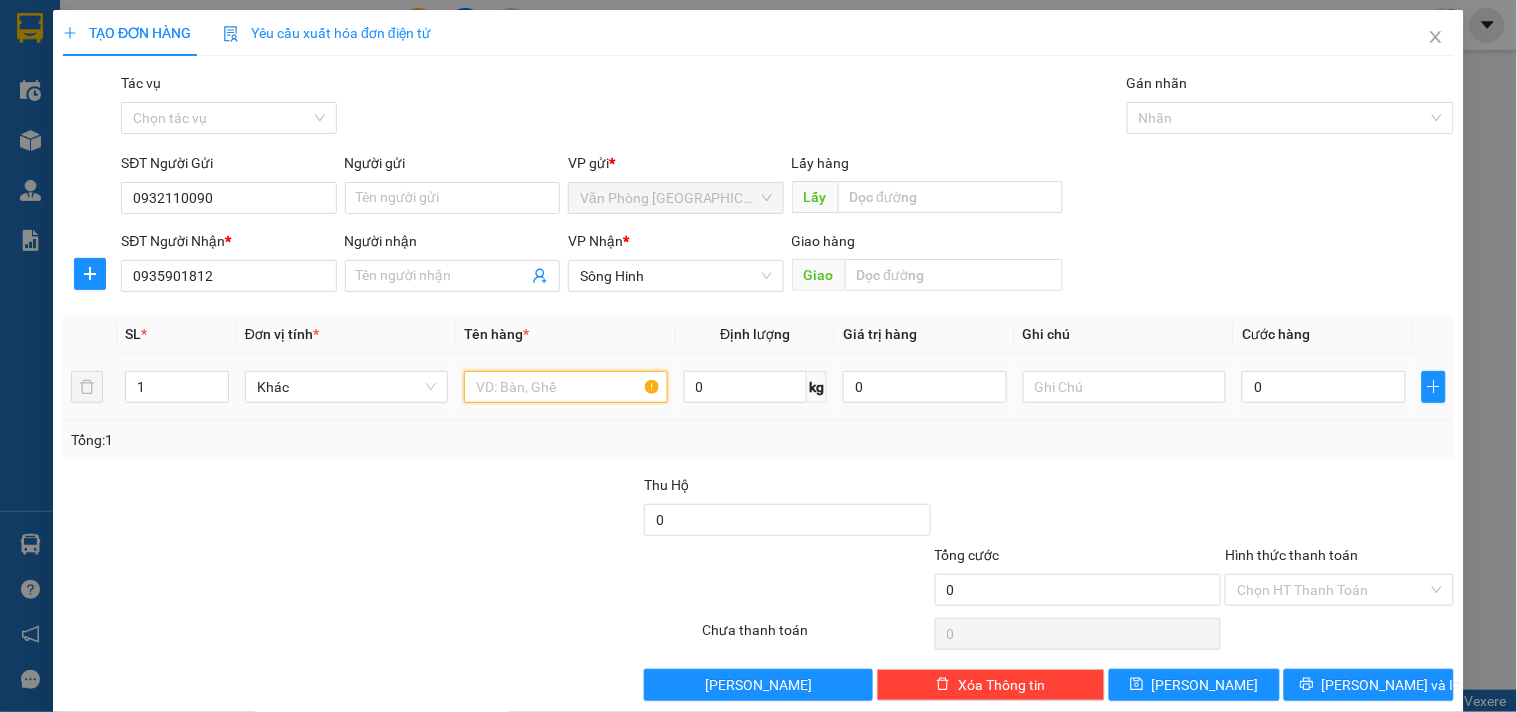 click at bounding box center (565, 387) 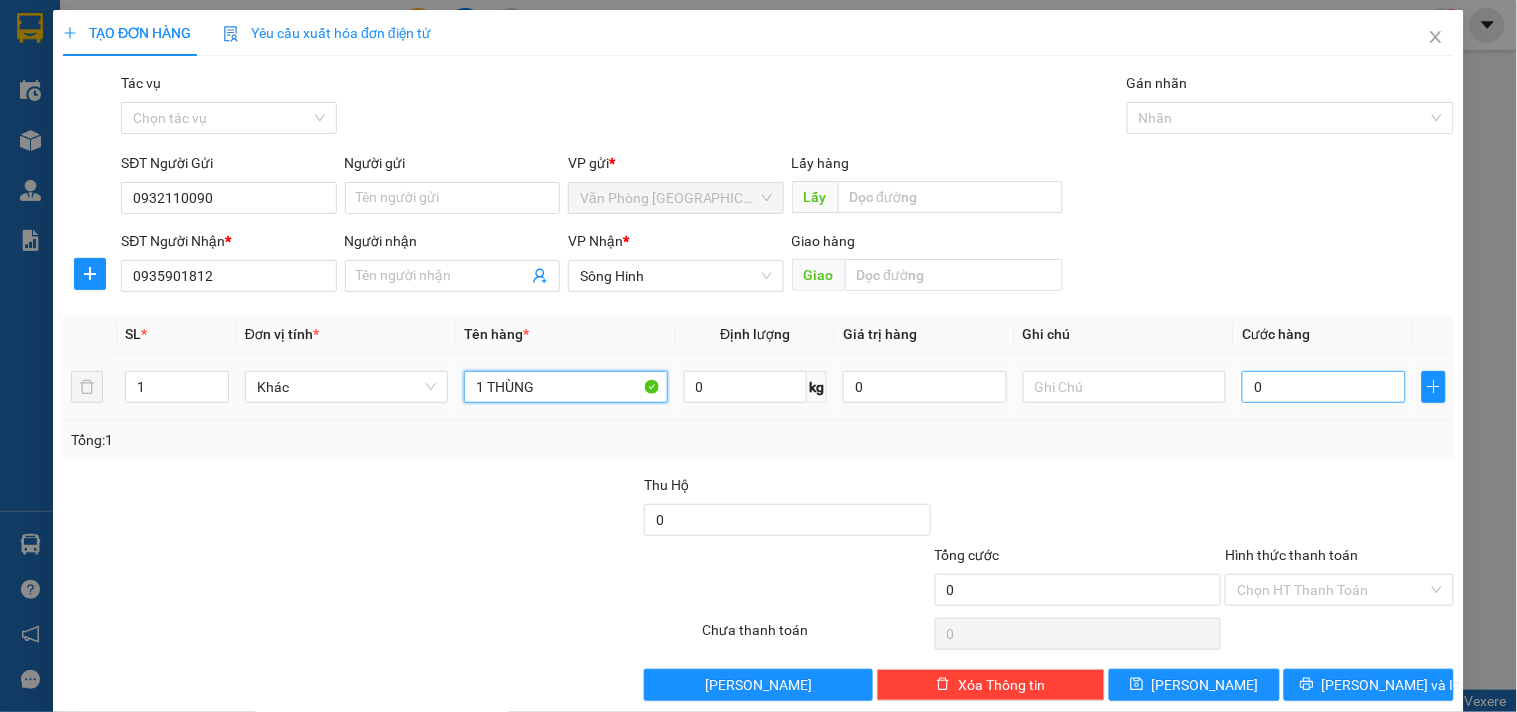type on "1 THÙNG" 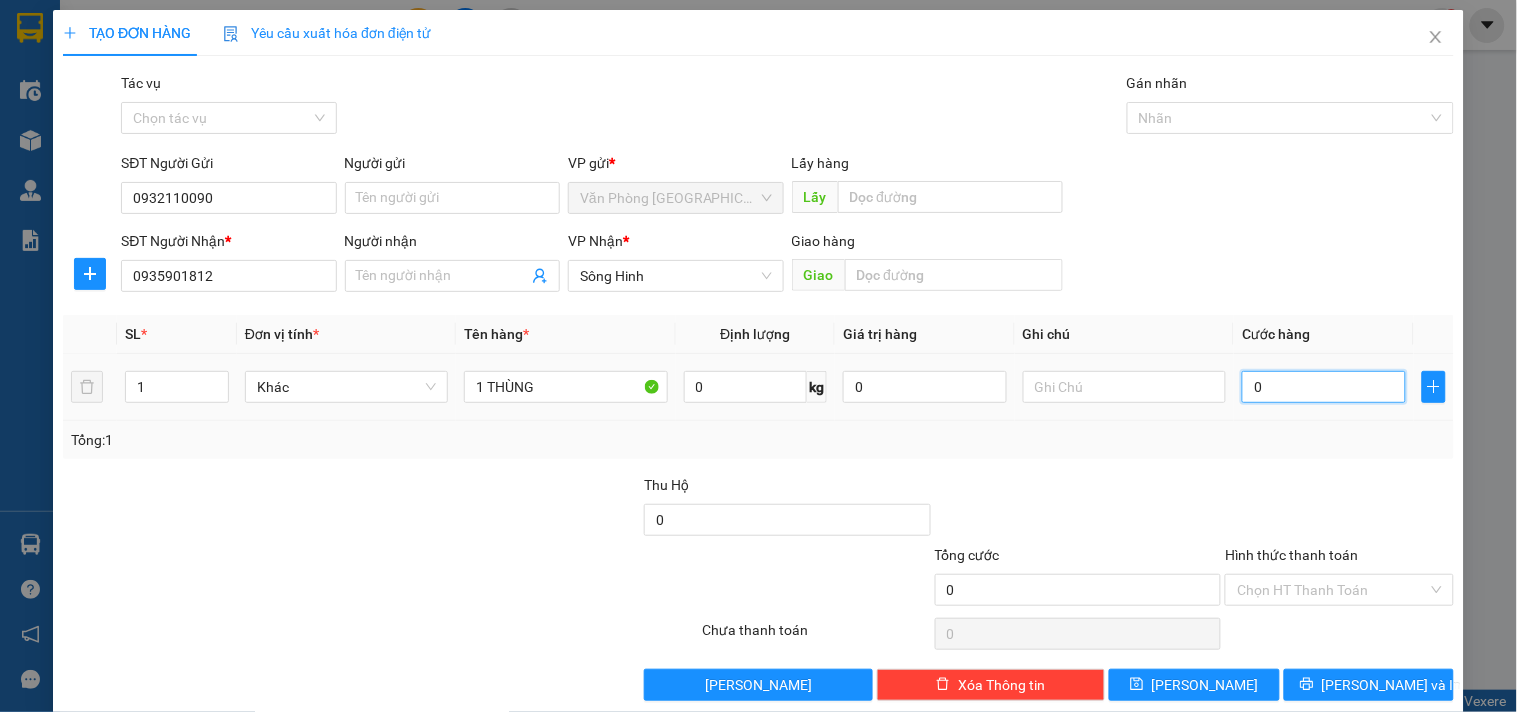 click on "0" at bounding box center (1324, 387) 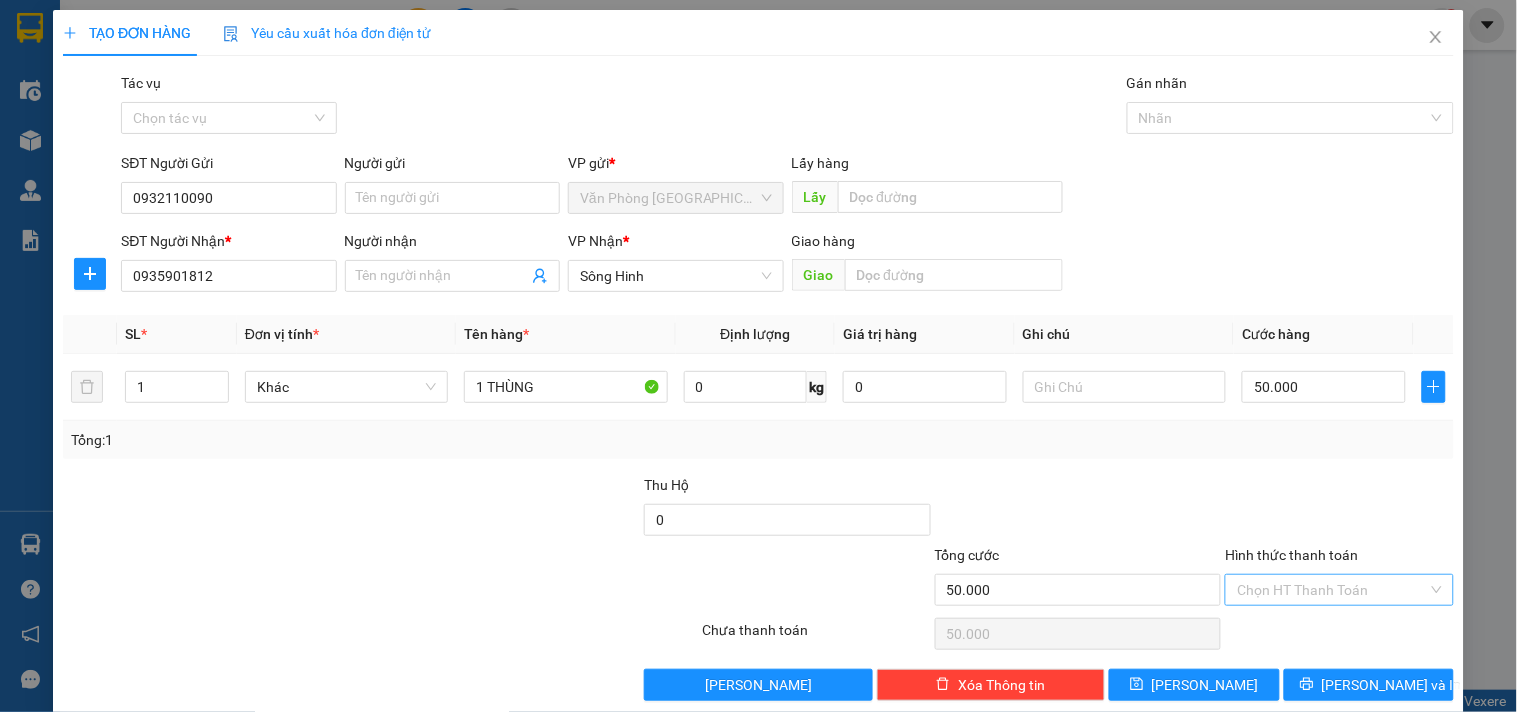 click on "Hình thức thanh toán" at bounding box center (1332, 590) 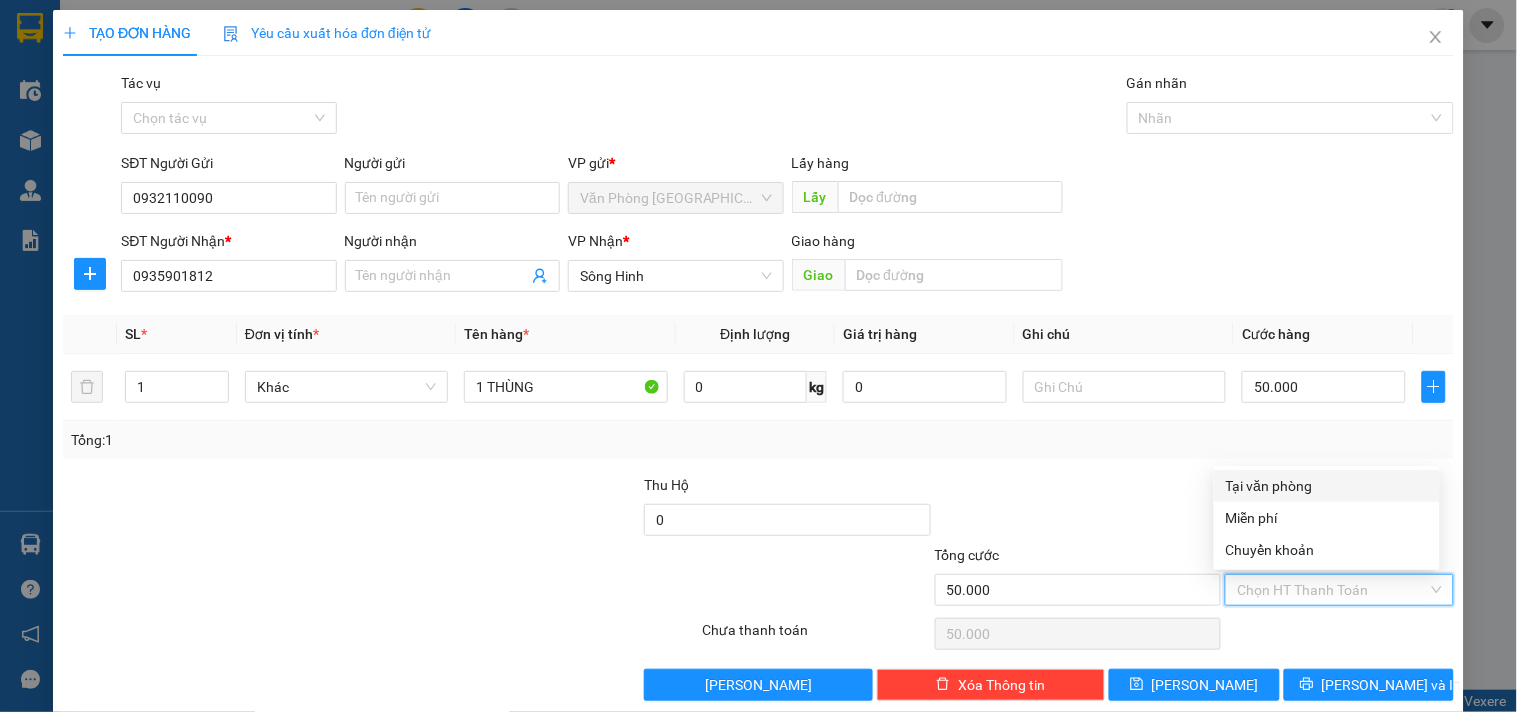 click on "Tại văn phòng" at bounding box center (1327, 486) 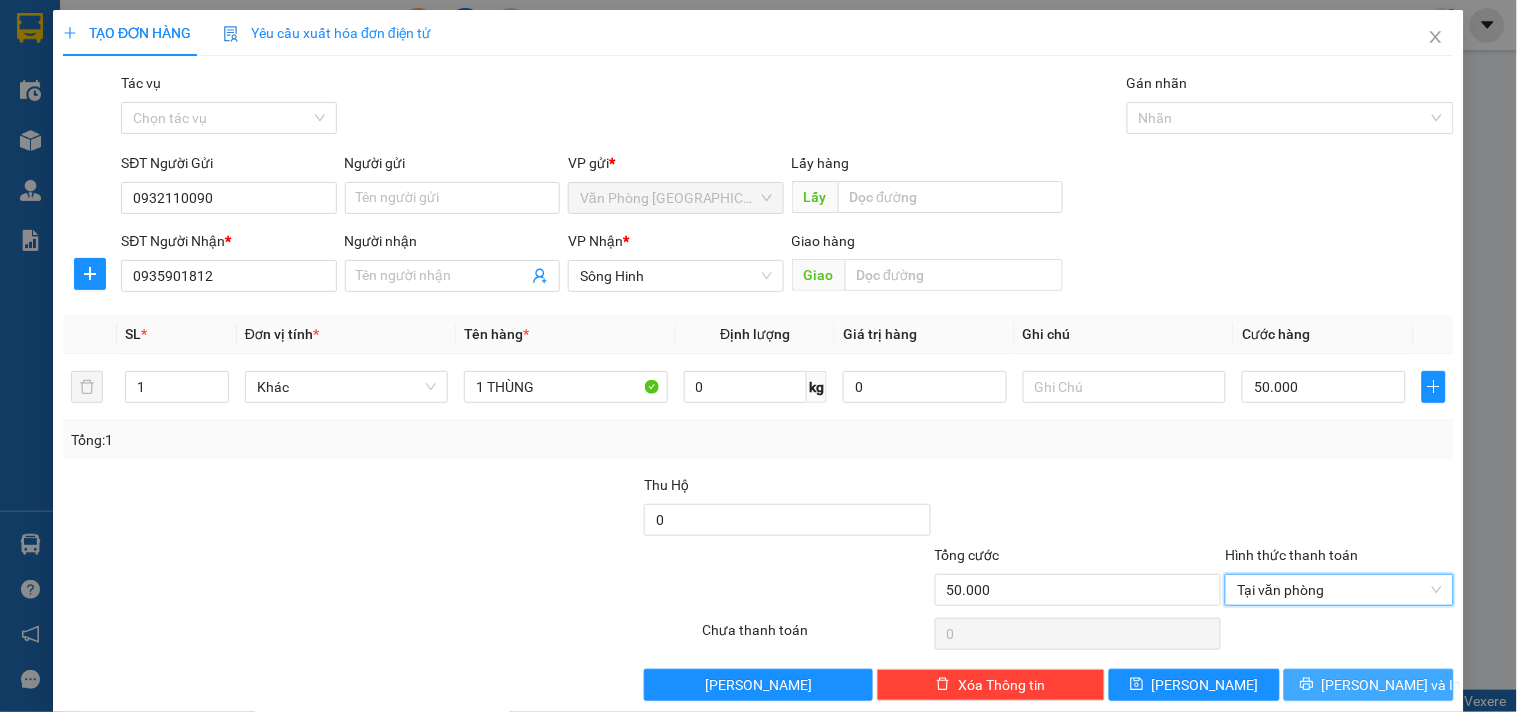 click on "[PERSON_NAME] và In" at bounding box center [1369, 685] 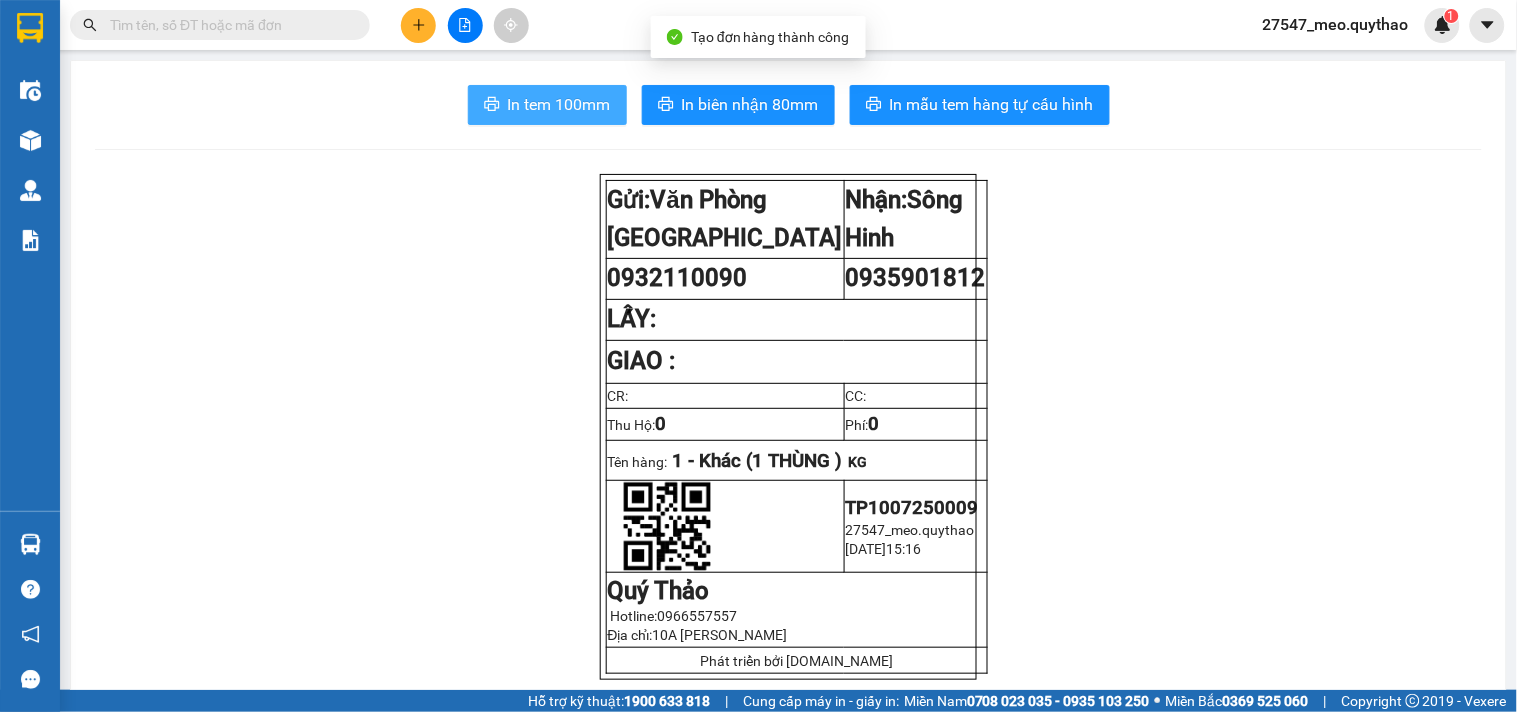 click on "In tem 100mm" at bounding box center [559, 104] 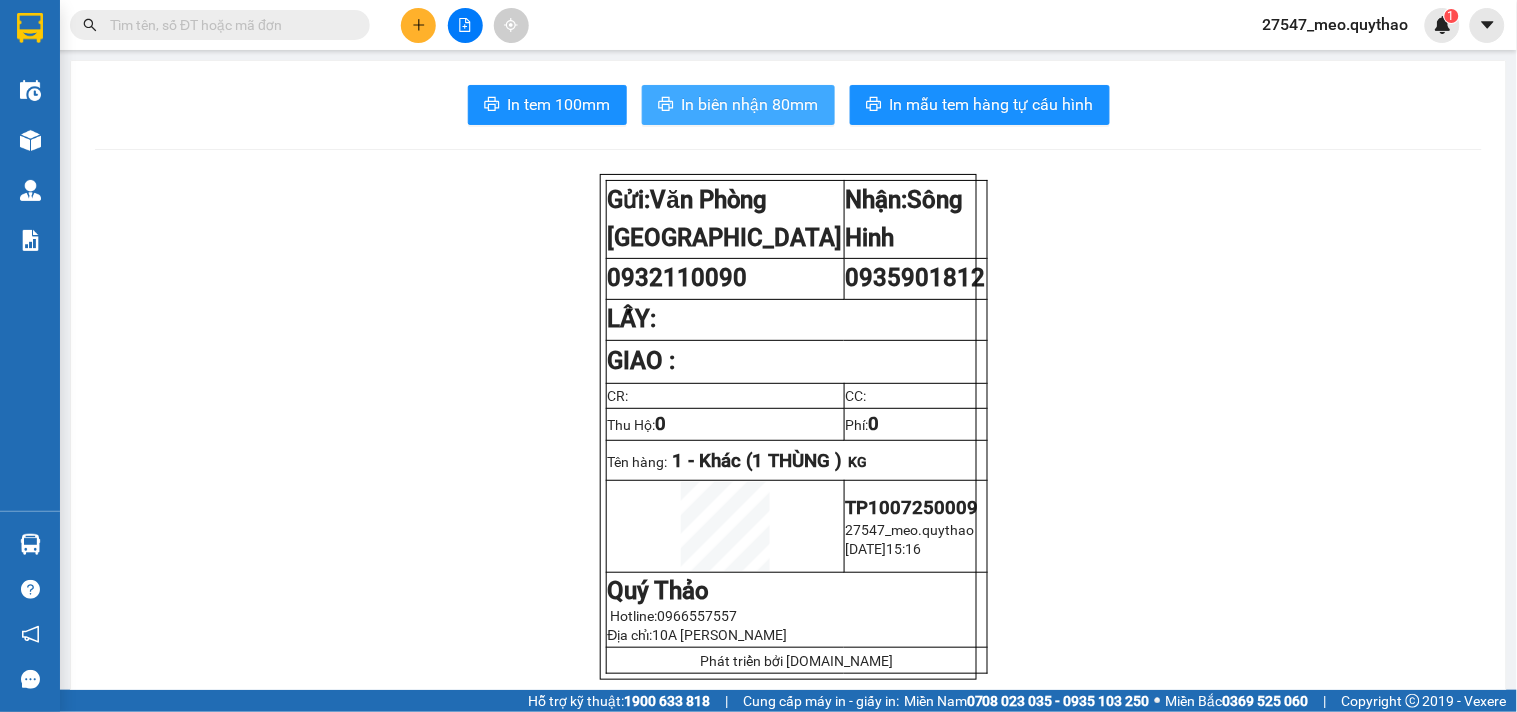 click on "In biên nhận 80mm" at bounding box center (738, 105) 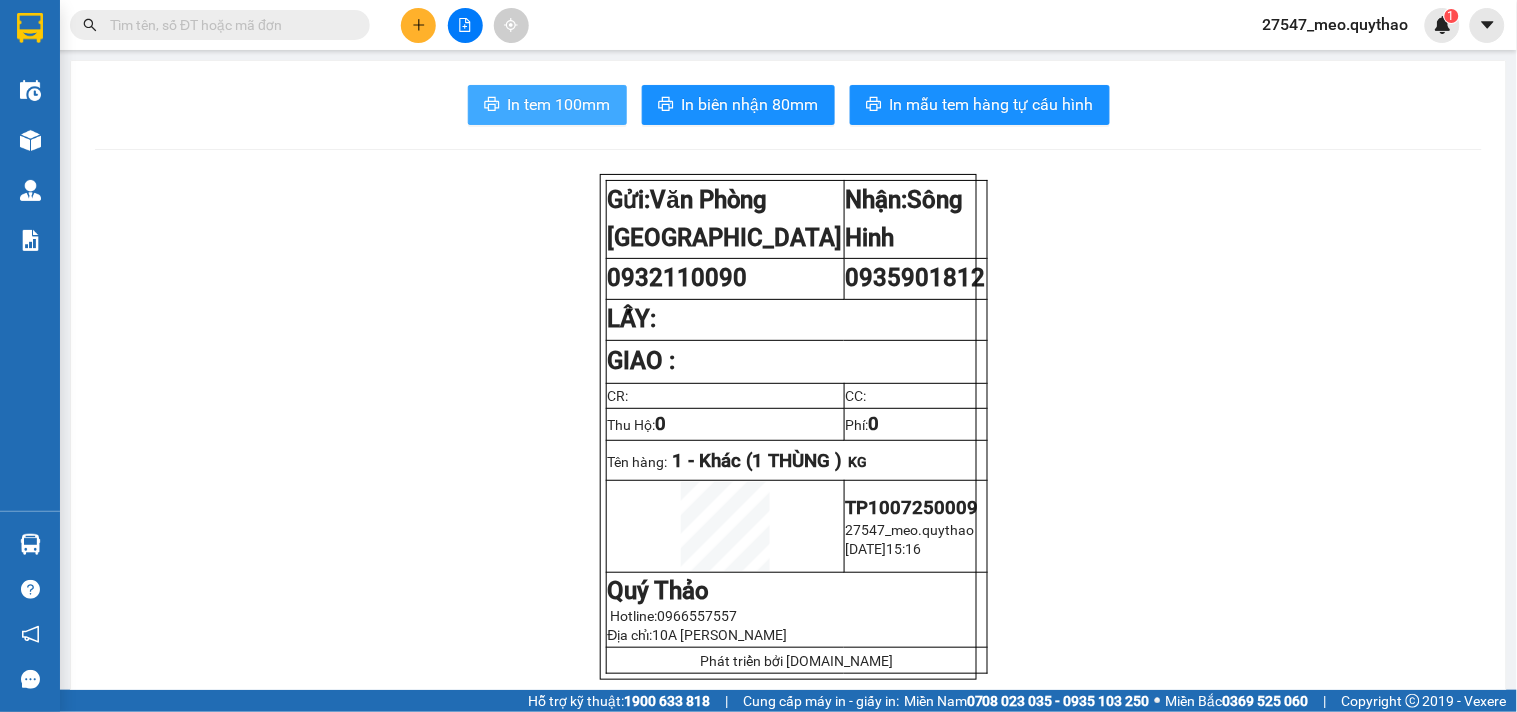 click on "In tem 100mm" at bounding box center (559, 104) 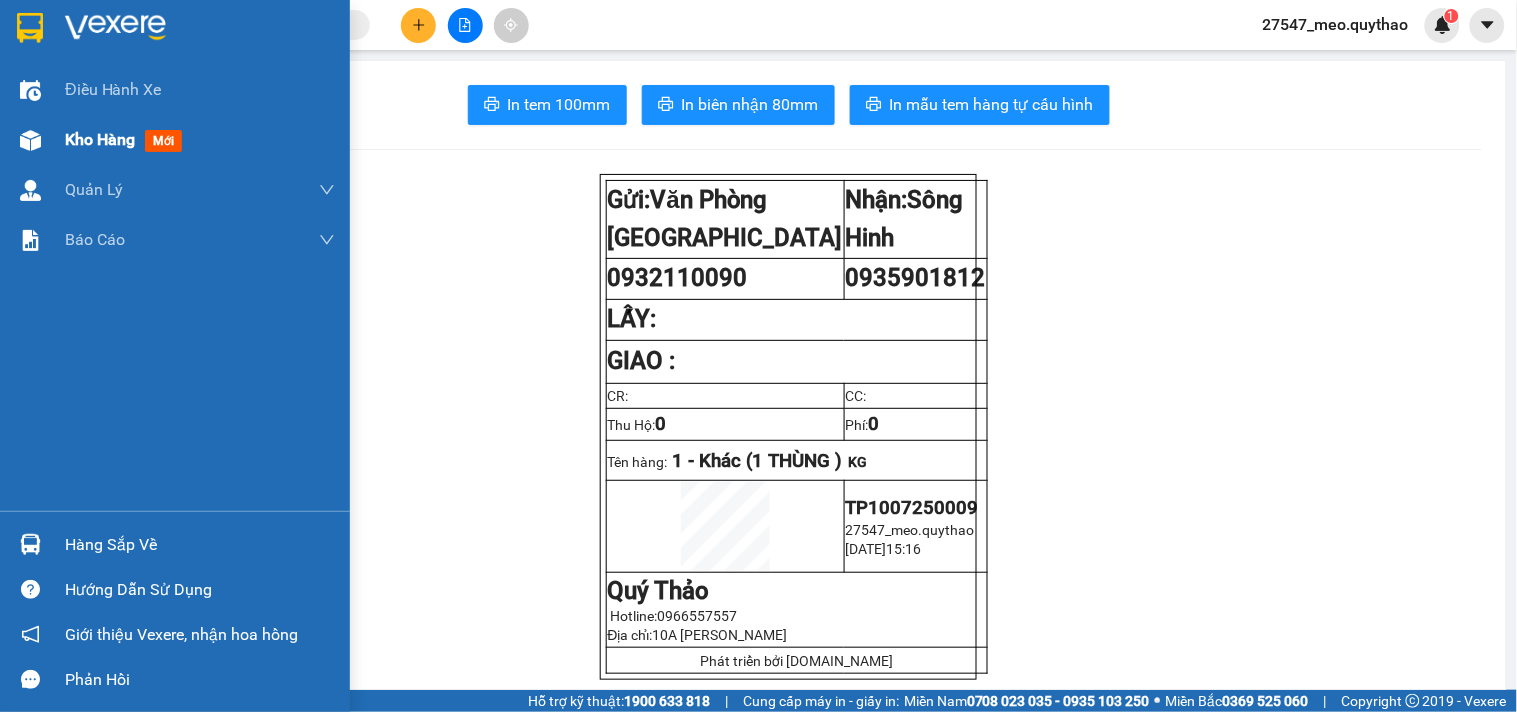 click on "Kho hàng" at bounding box center (100, 139) 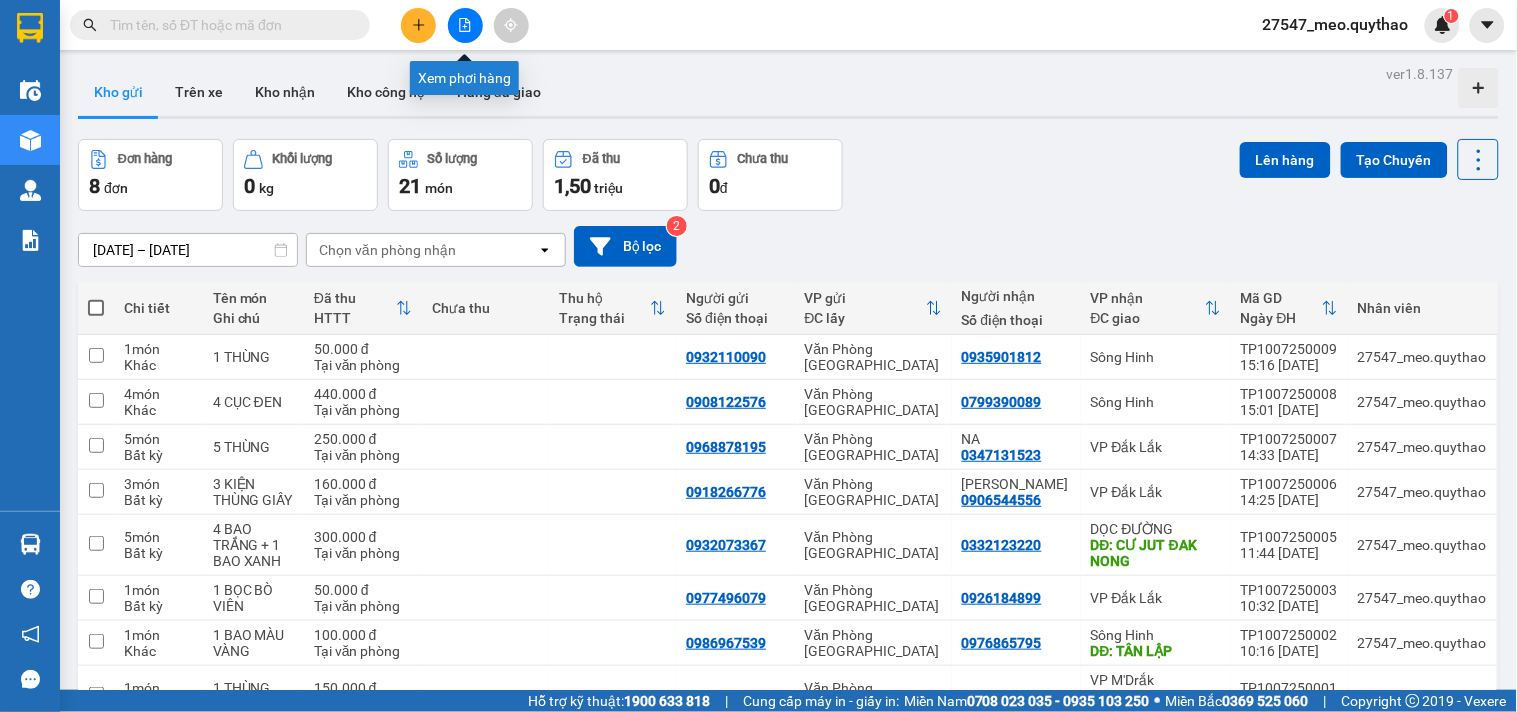 click 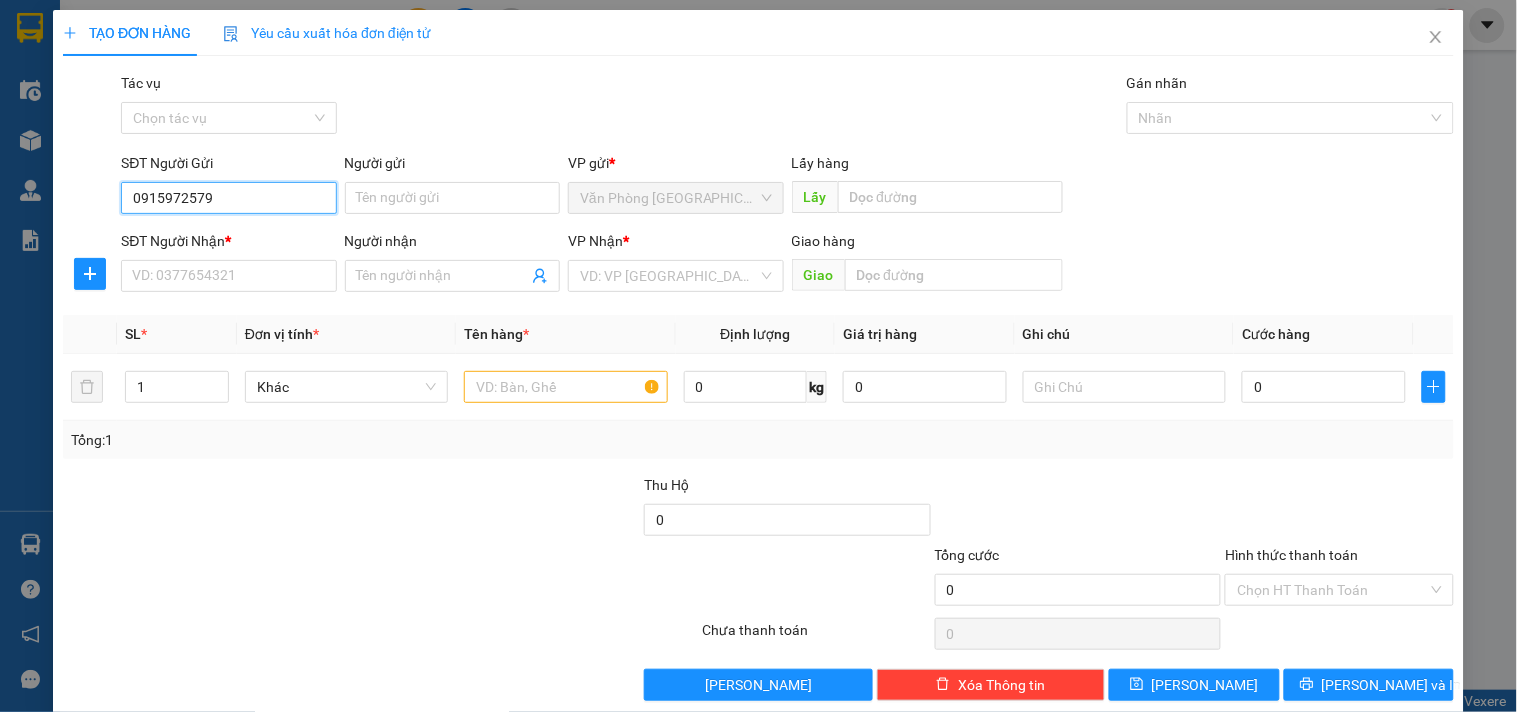 type on "0915972579" 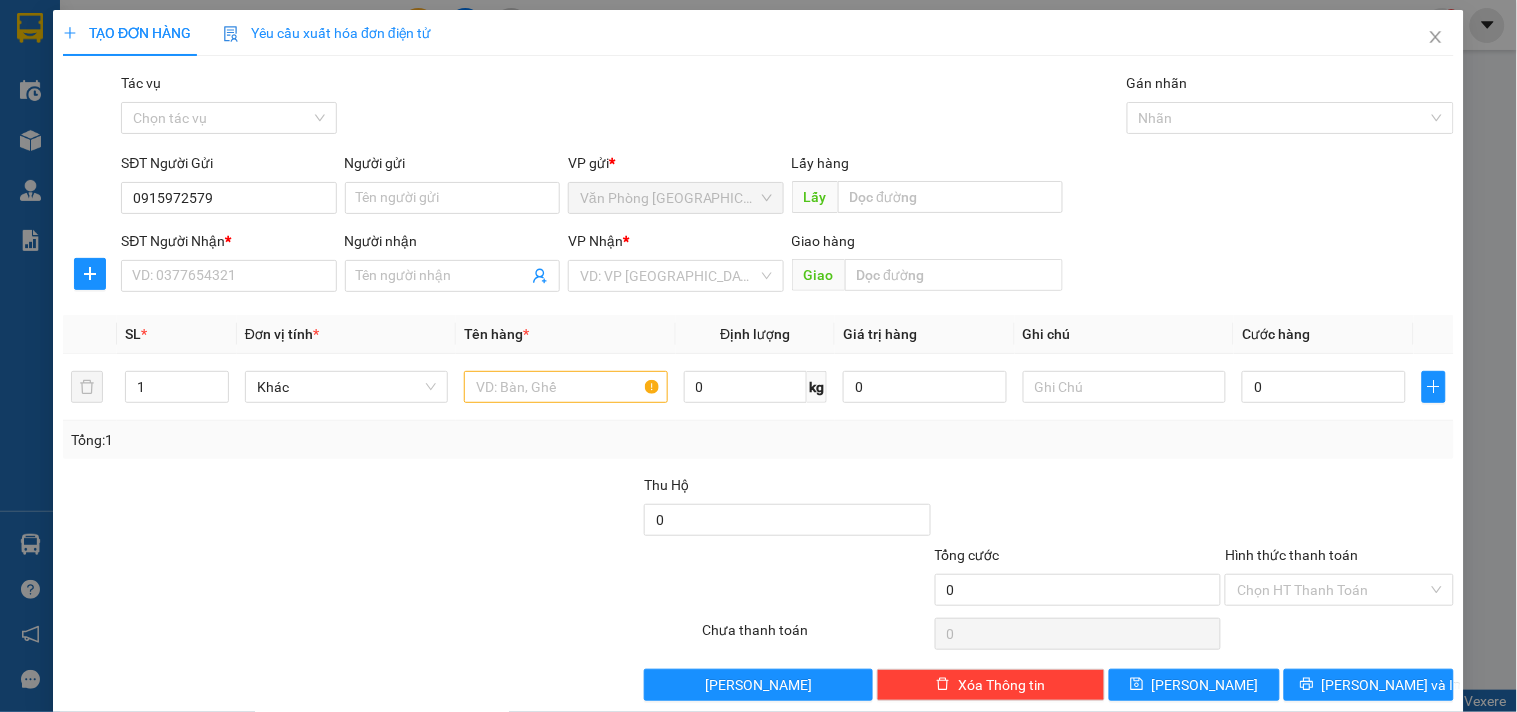 click on "SĐT Người Nhận  * VD: 0377654321" at bounding box center [228, 265] 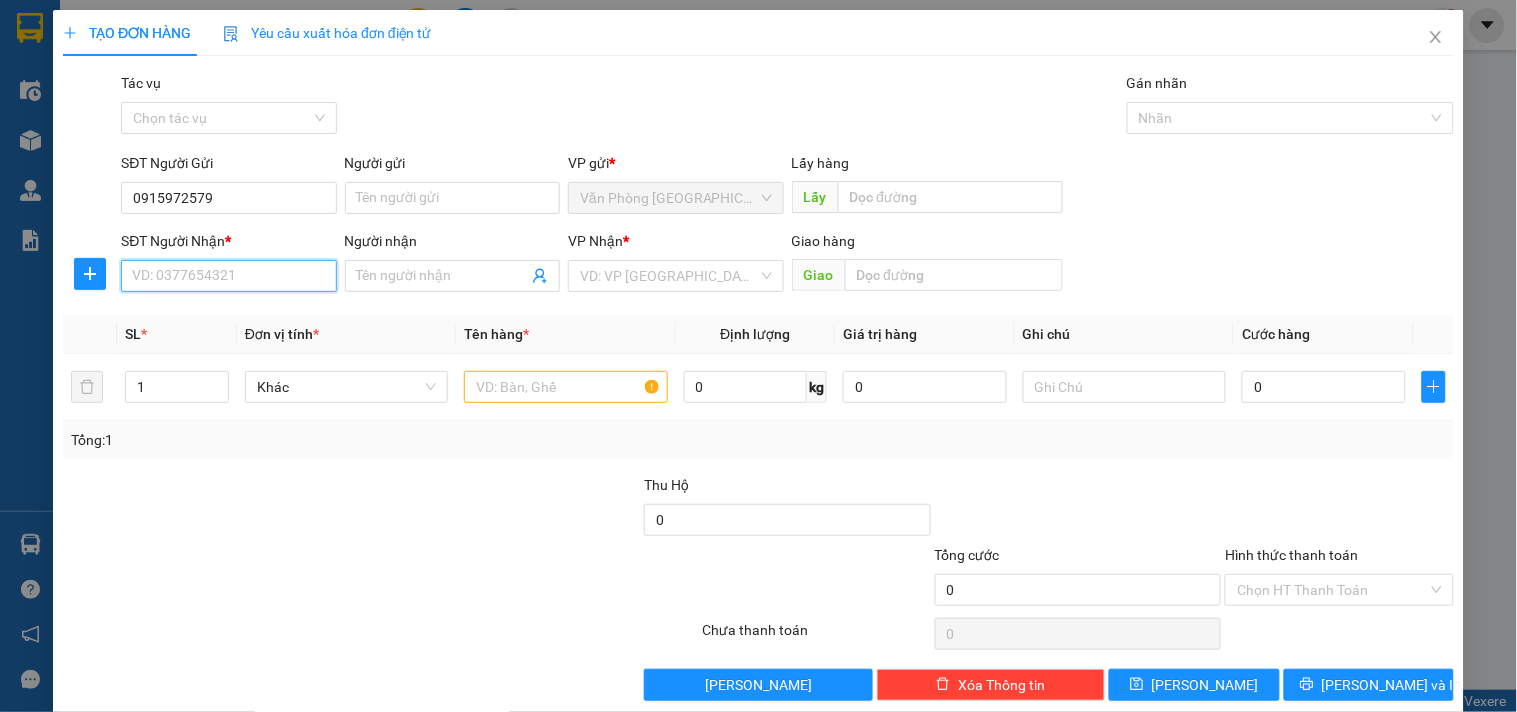 click on "SĐT Người Nhận  *" at bounding box center (228, 276) 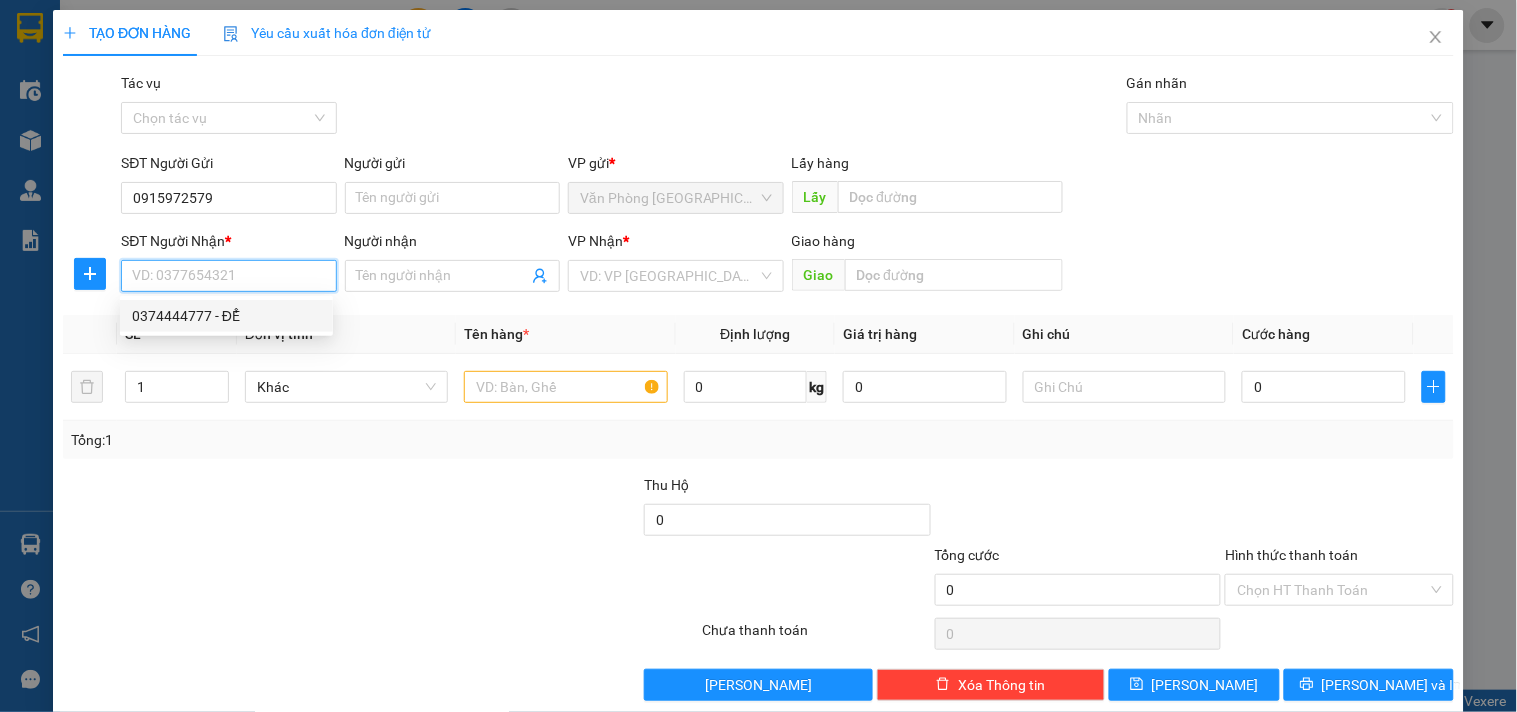click on "0374444777 - ĐỂ" at bounding box center (226, 316) 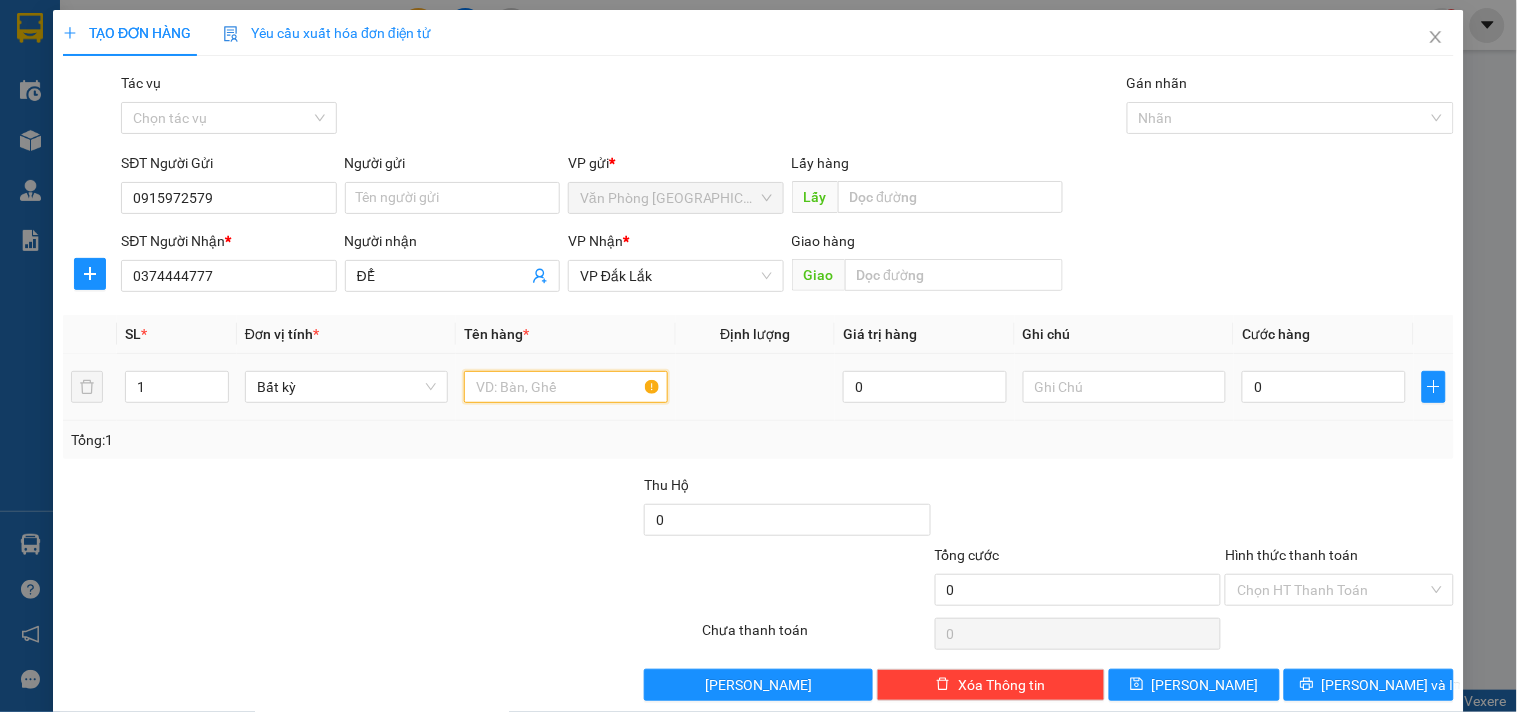 click at bounding box center (565, 387) 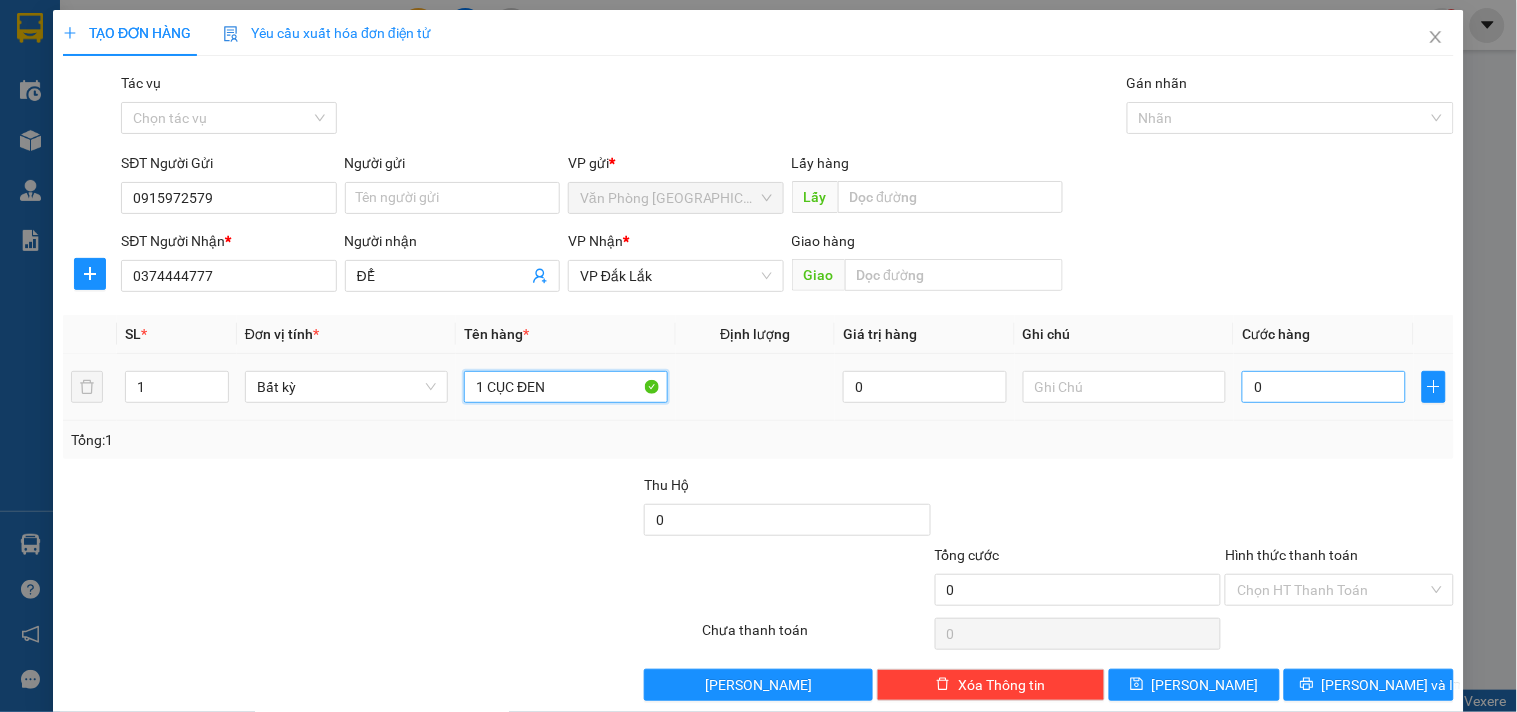 type on "1 CỤC ĐEN" 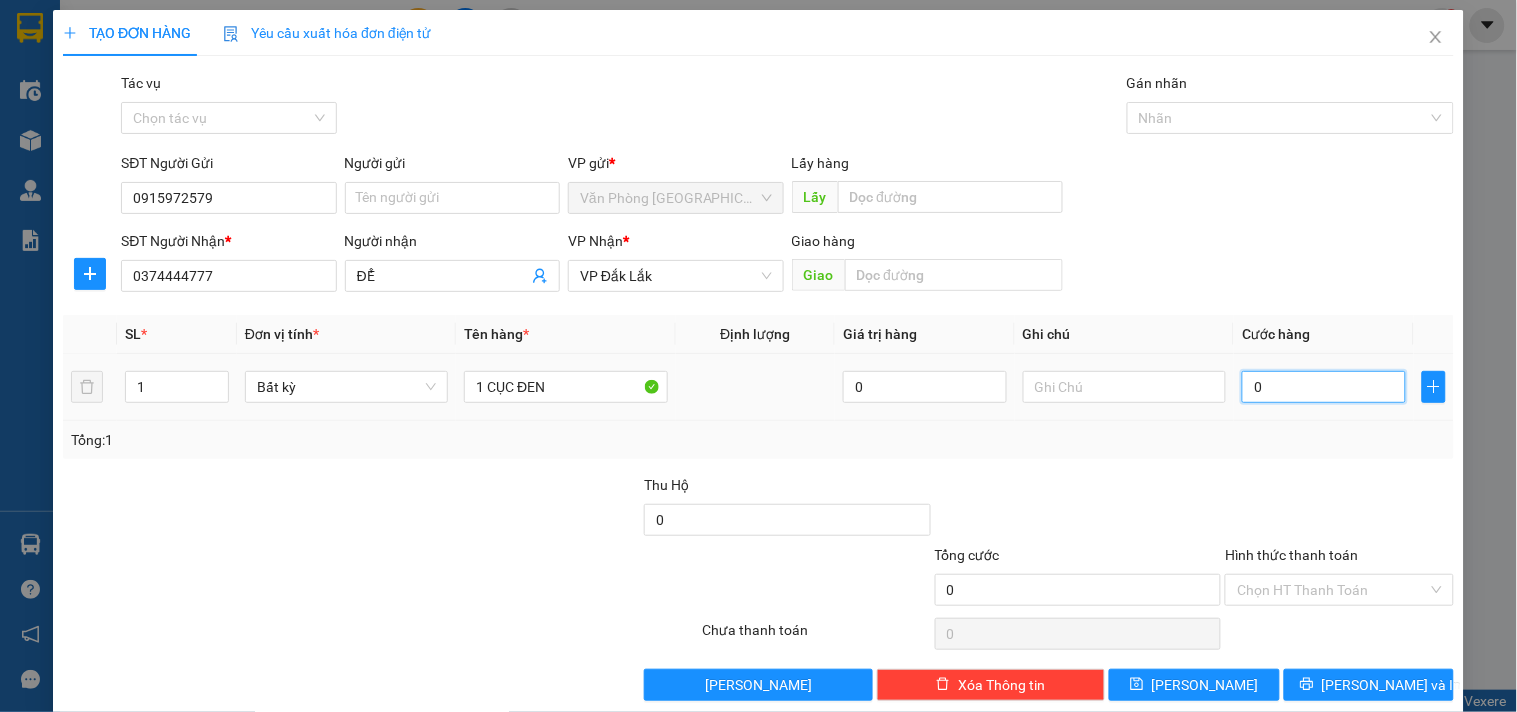 click on "0" at bounding box center [1324, 387] 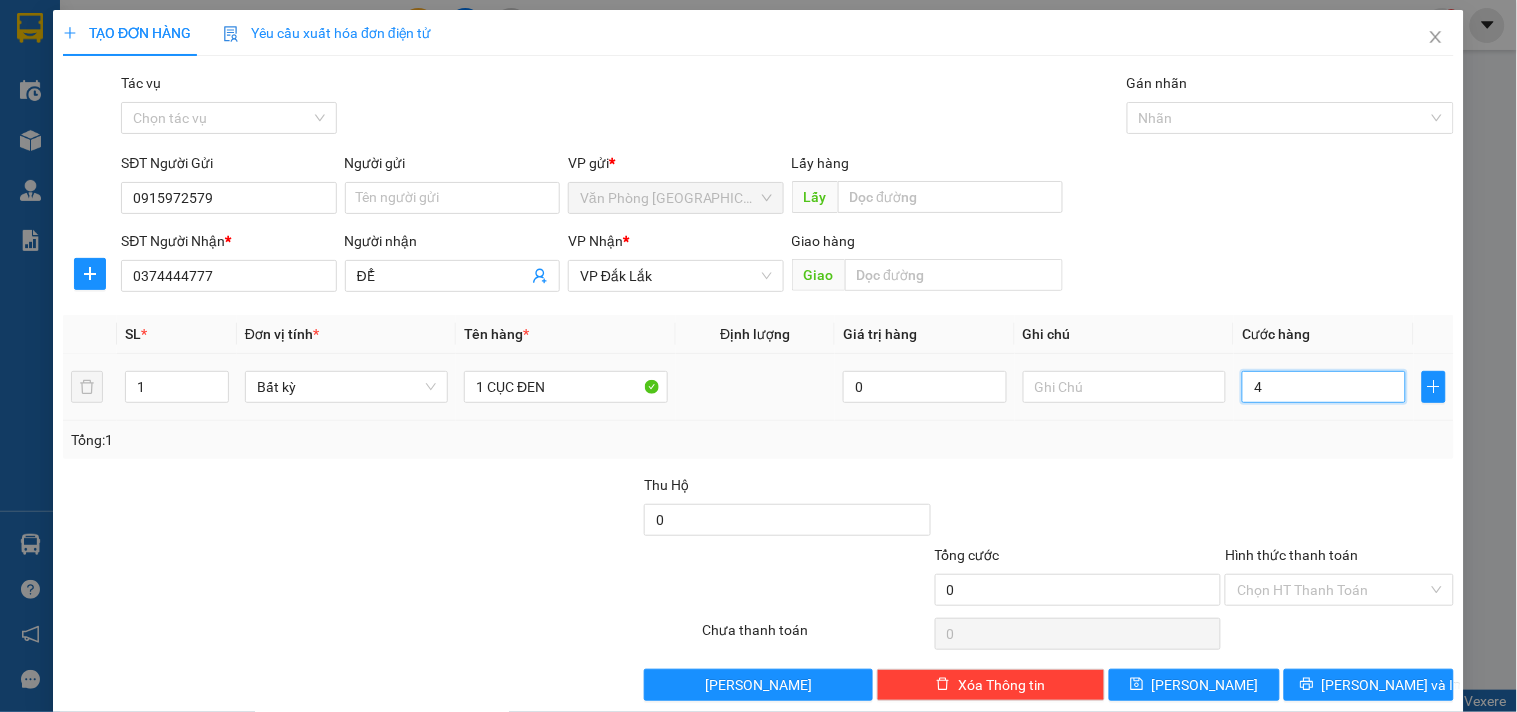 type on "4" 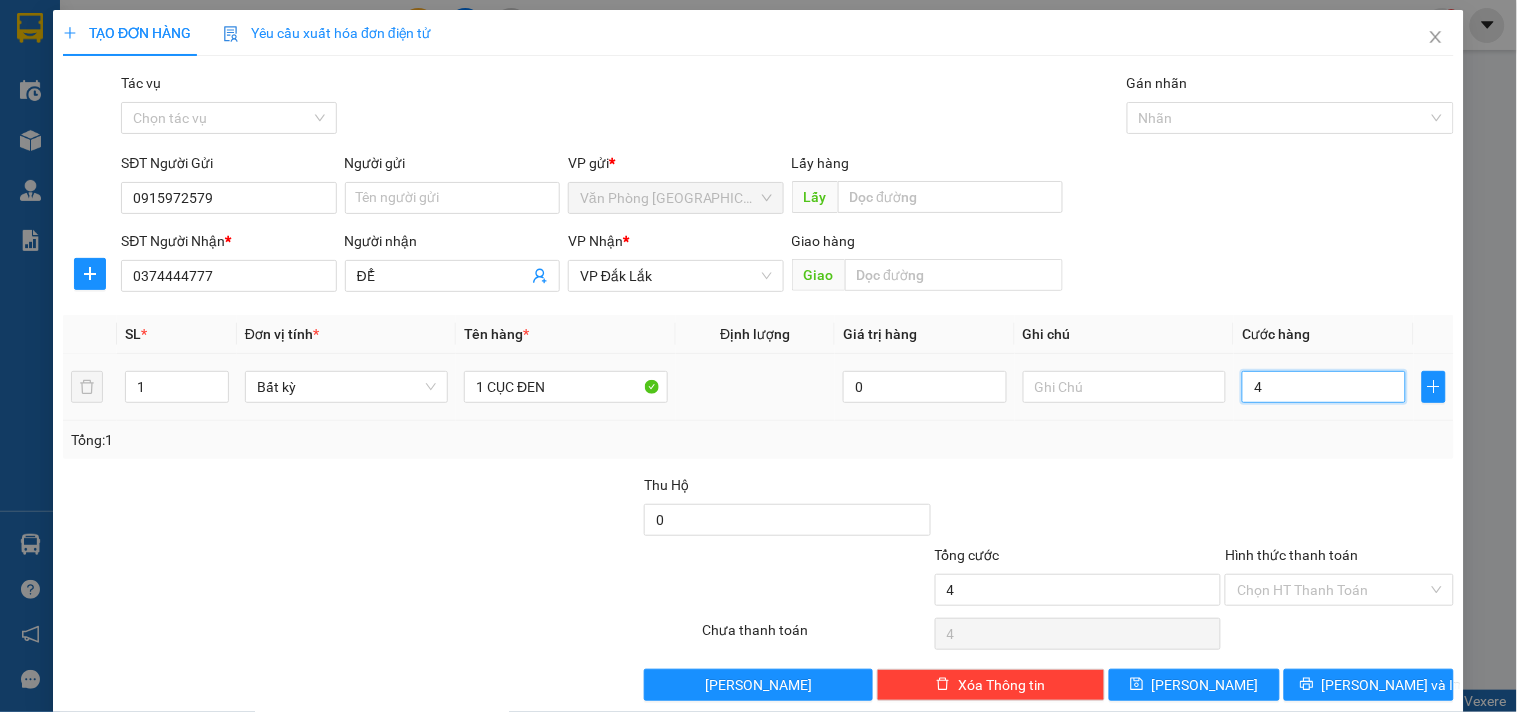 type on "40" 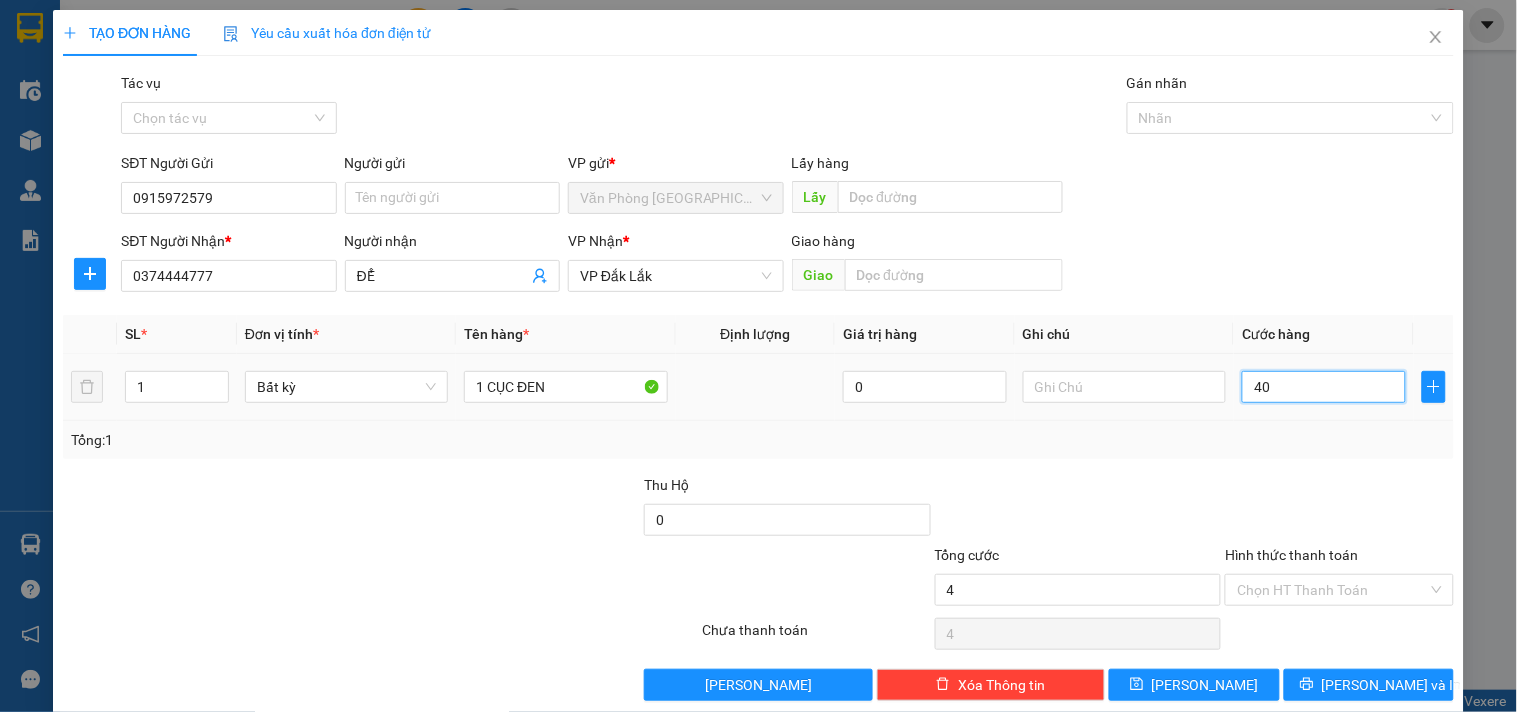 type on "40" 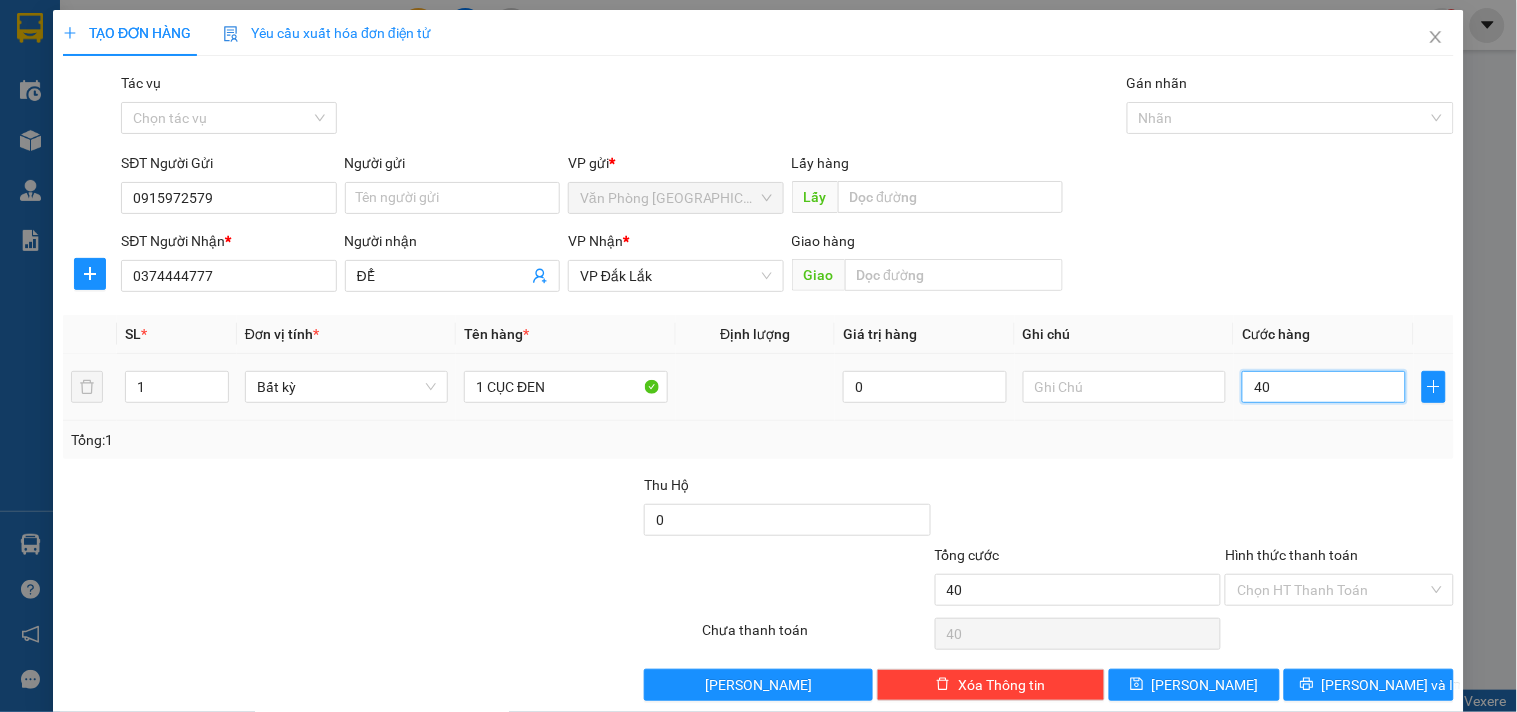 type on "400" 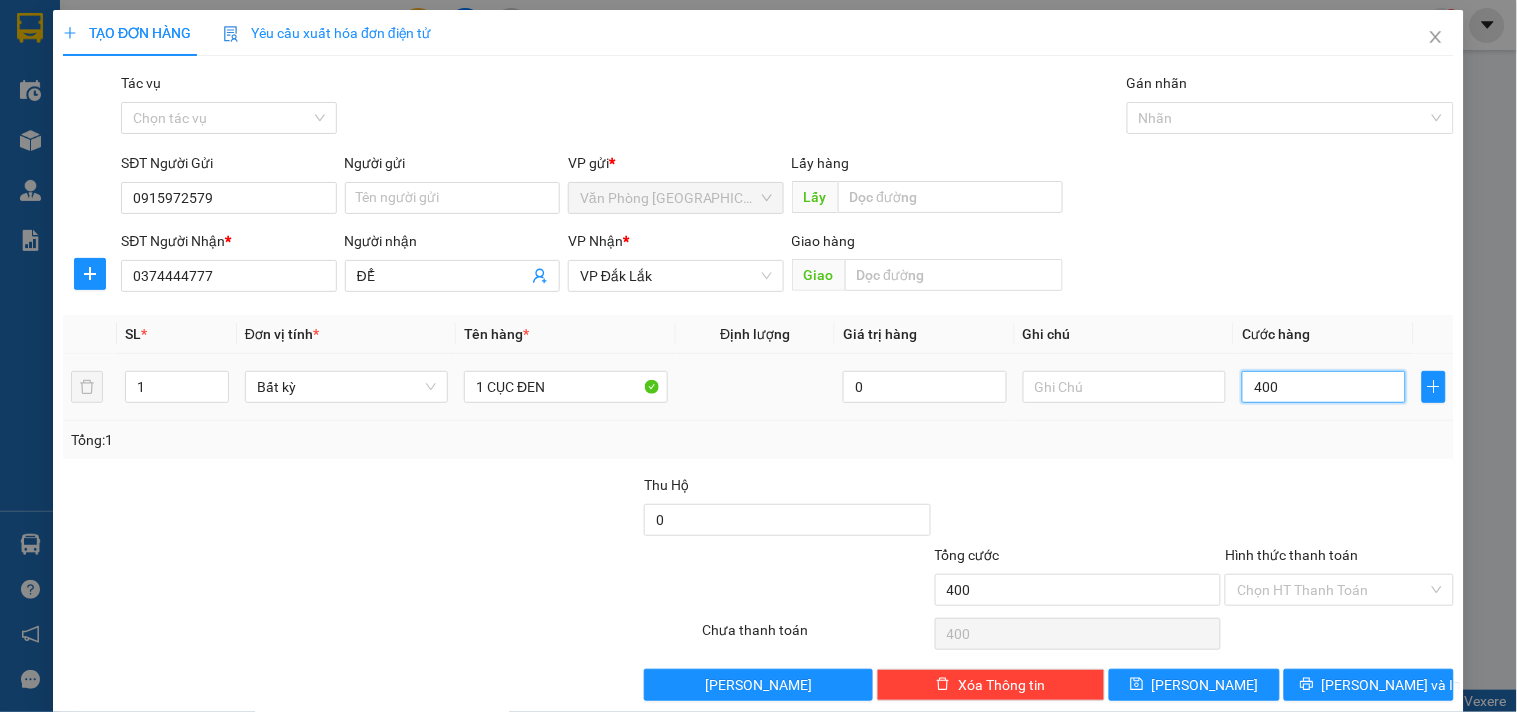type on "4.000" 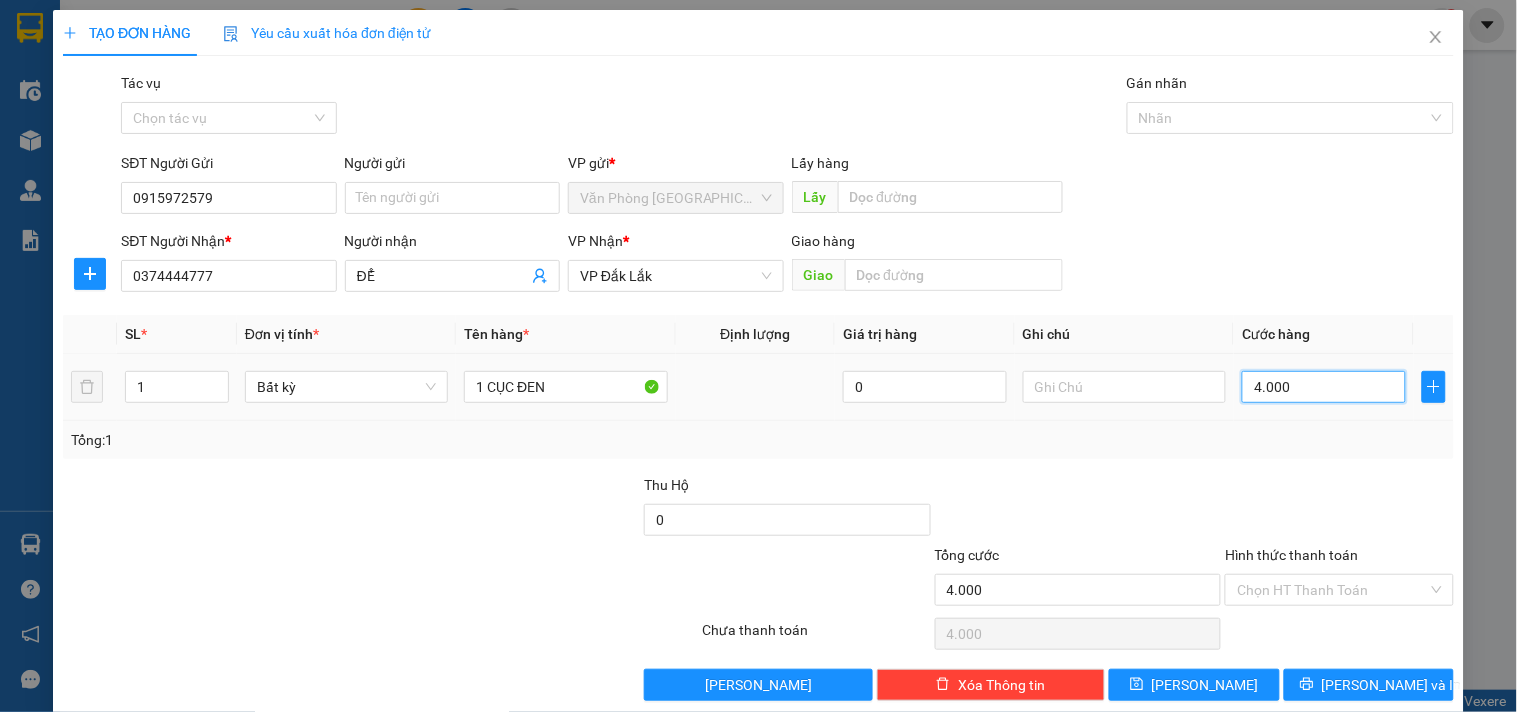 type on "40.000" 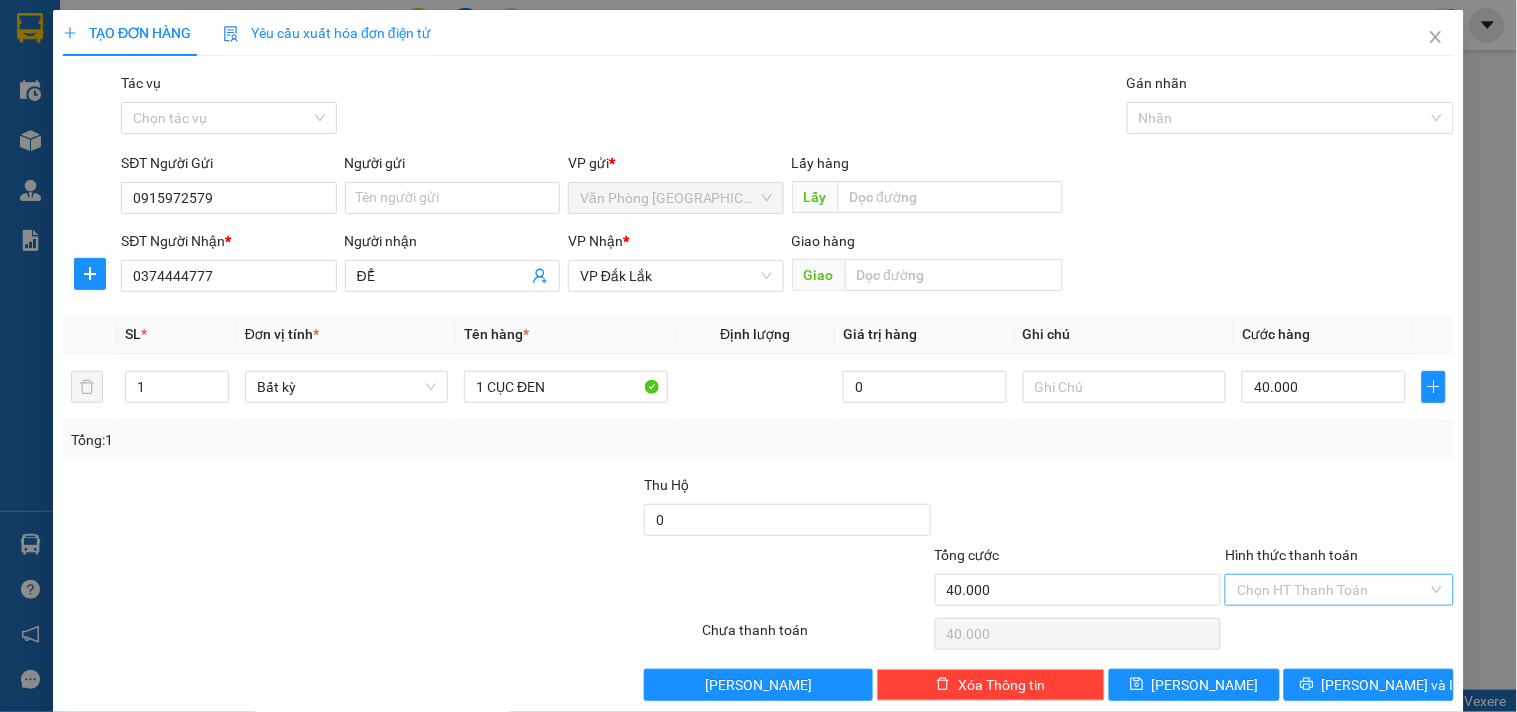 click on "Hình thức thanh toán" at bounding box center [1332, 590] 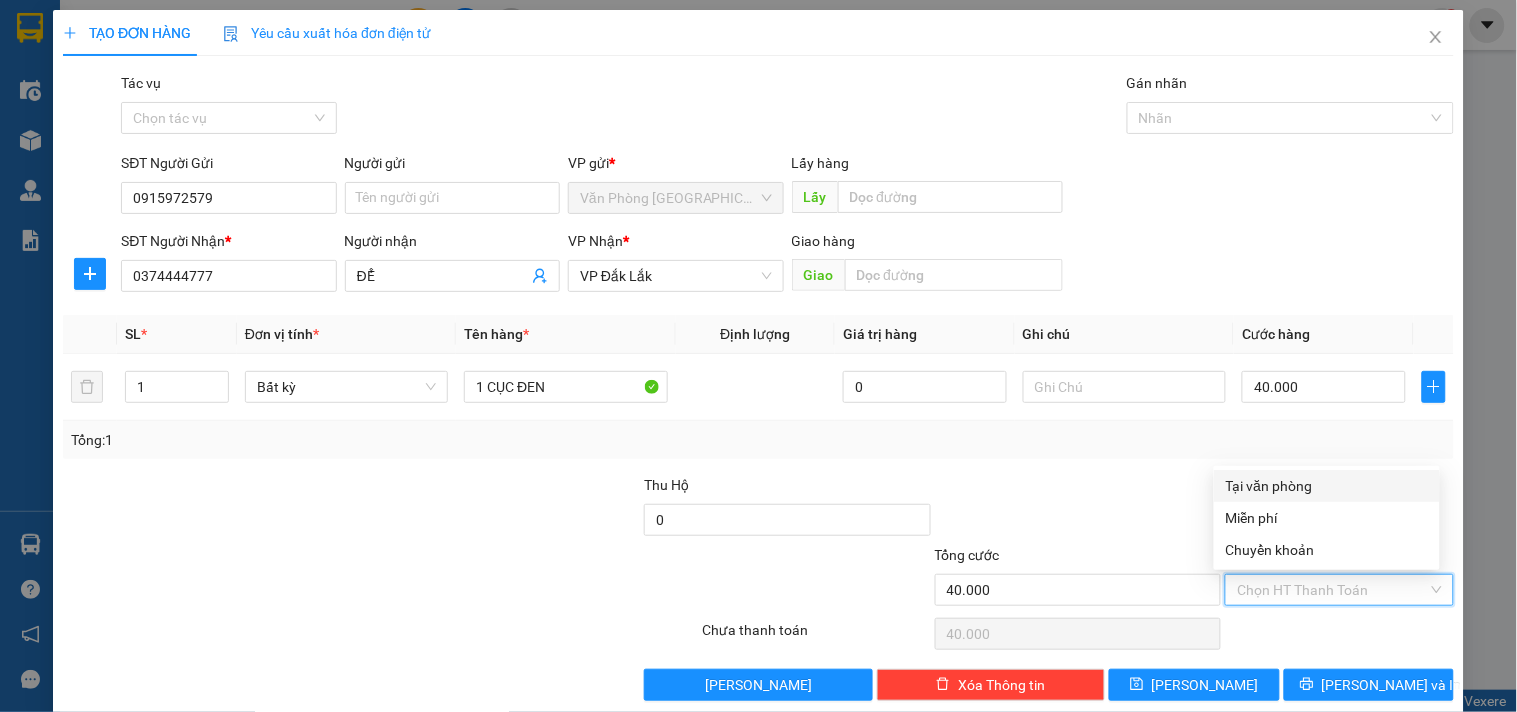 click on "Tại văn phòng" at bounding box center (1327, 486) 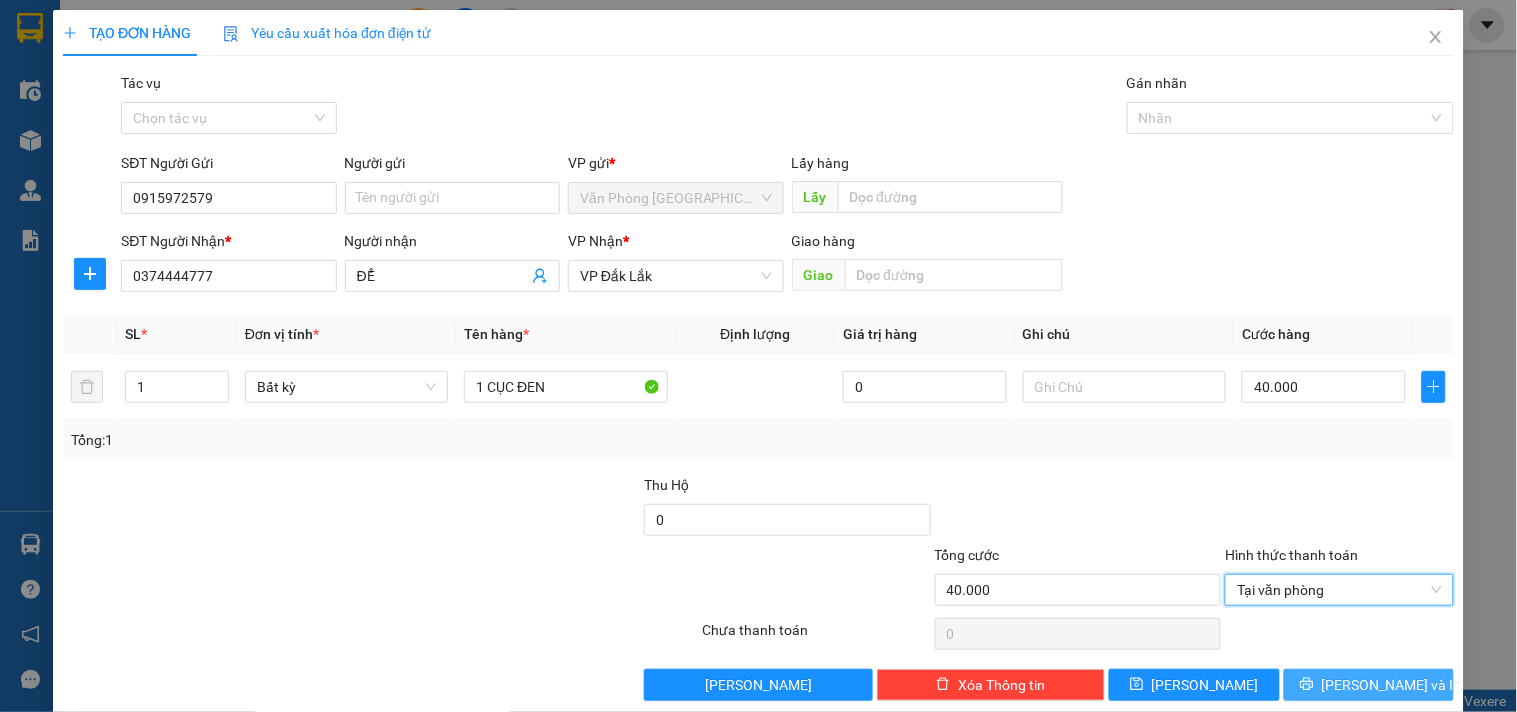 click on "[PERSON_NAME] và In" at bounding box center [1369, 685] 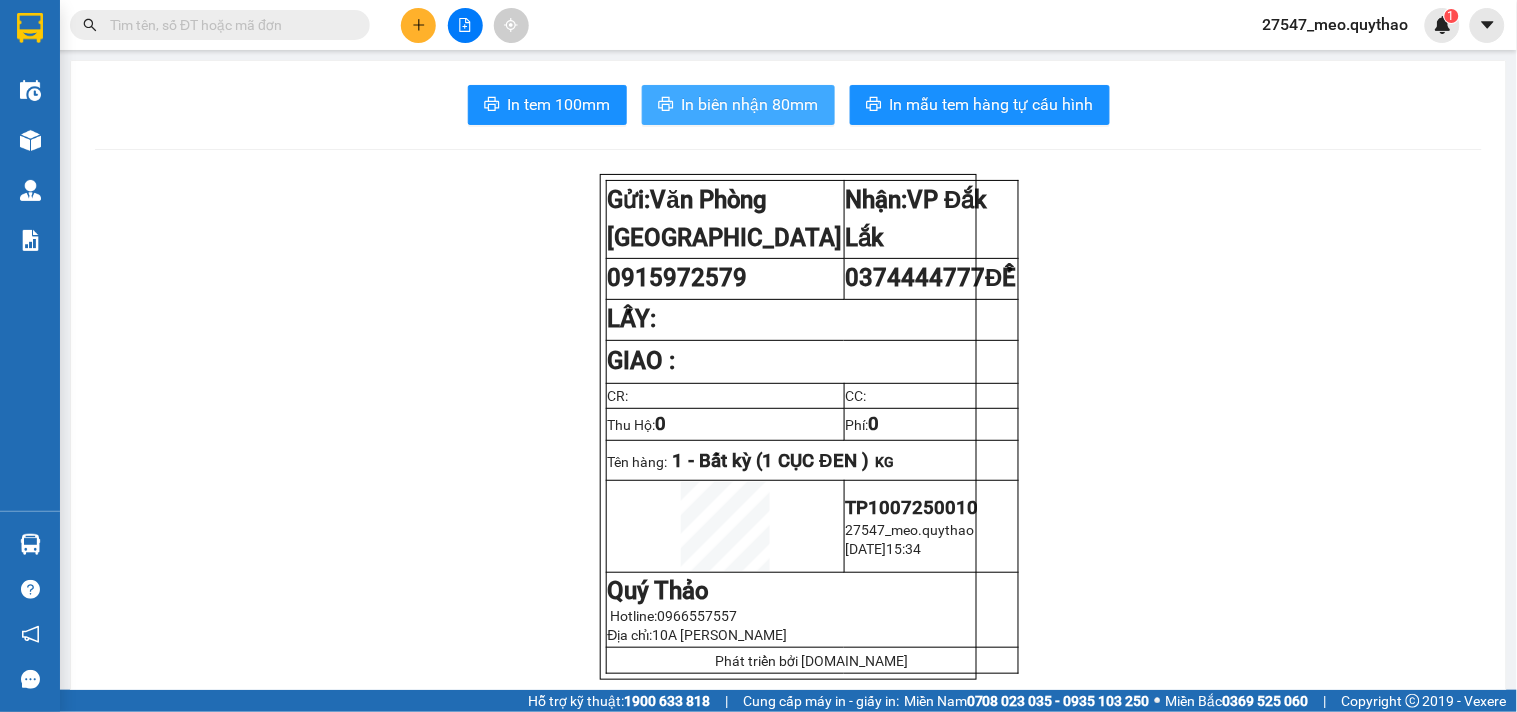 click on "In biên nhận 80mm" at bounding box center [750, 104] 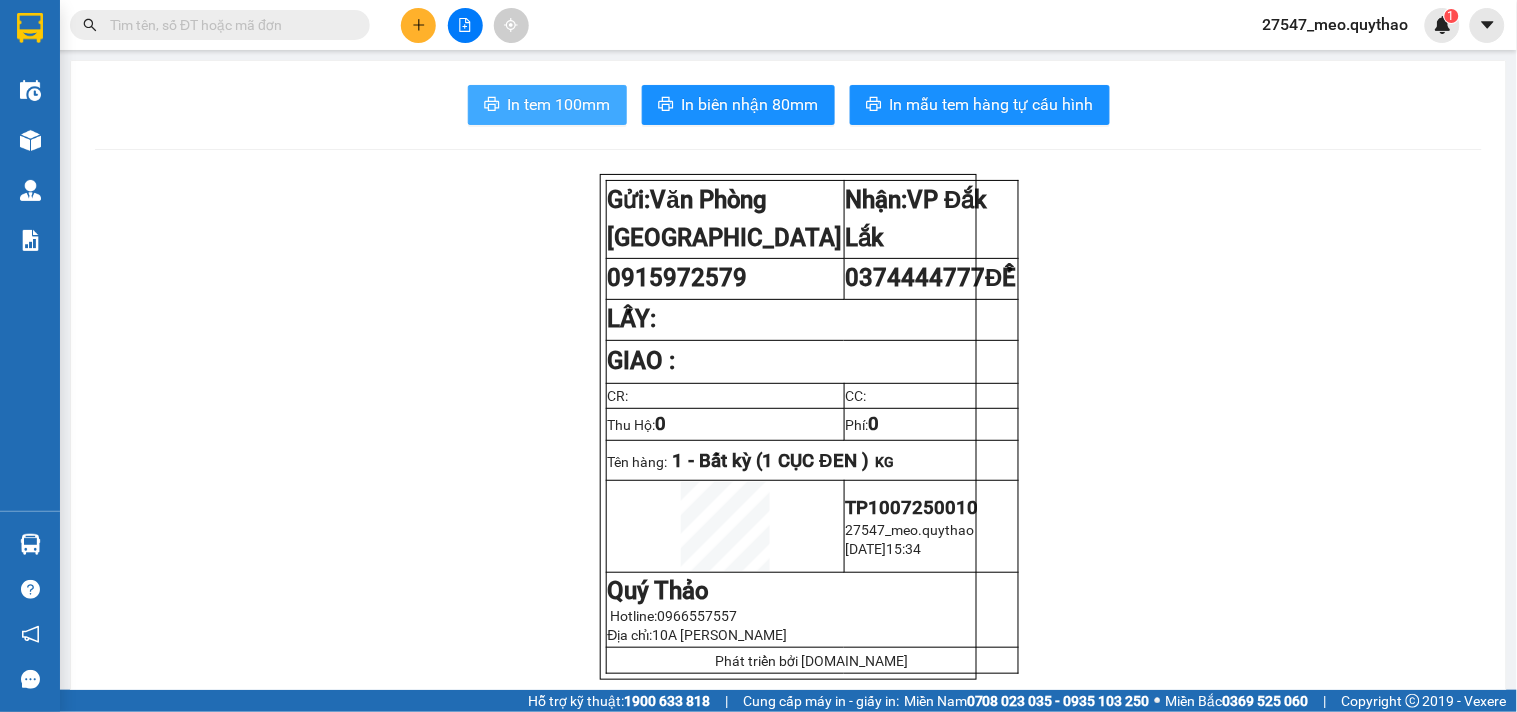 click on "In tem 100mm" at bounding box center (547, 105) 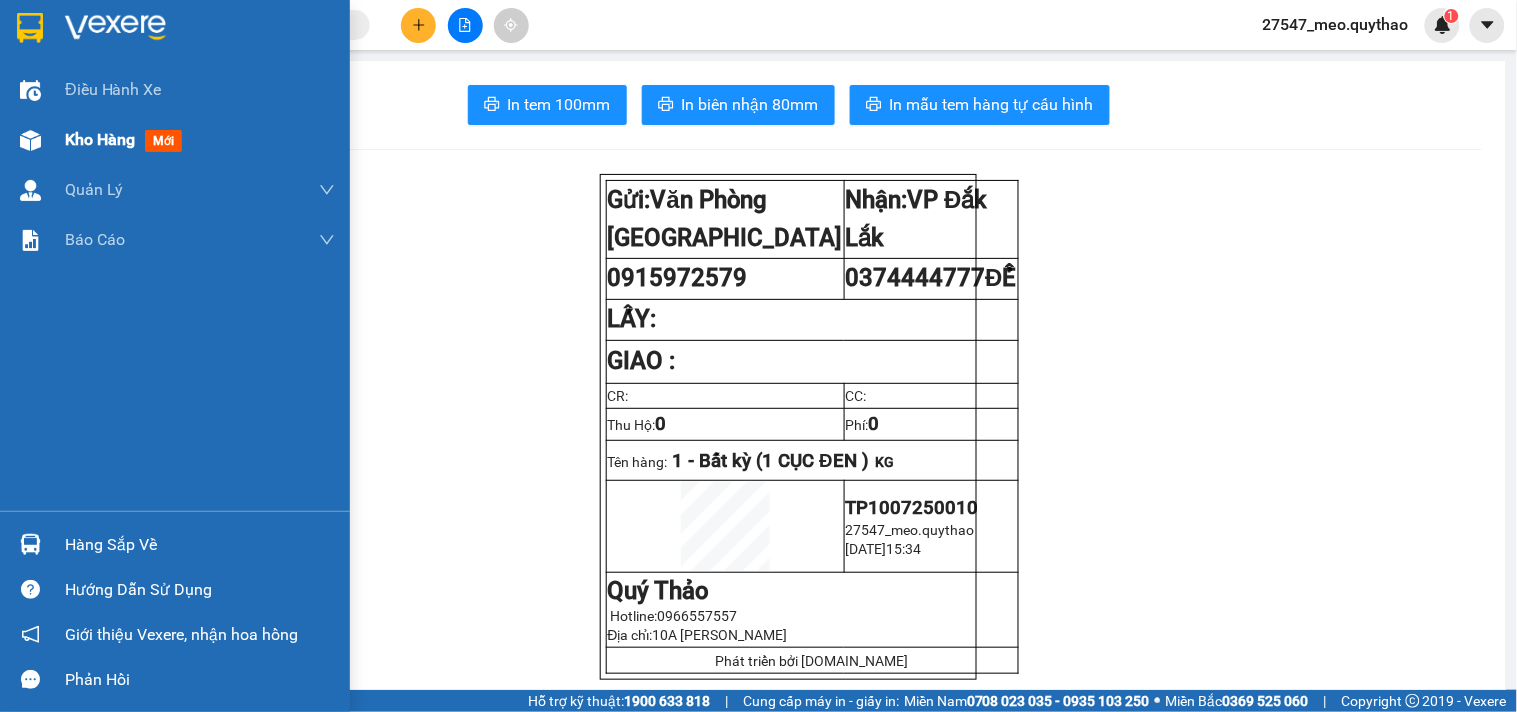 click on "Kho hàng" at bounding box center (100, 139) 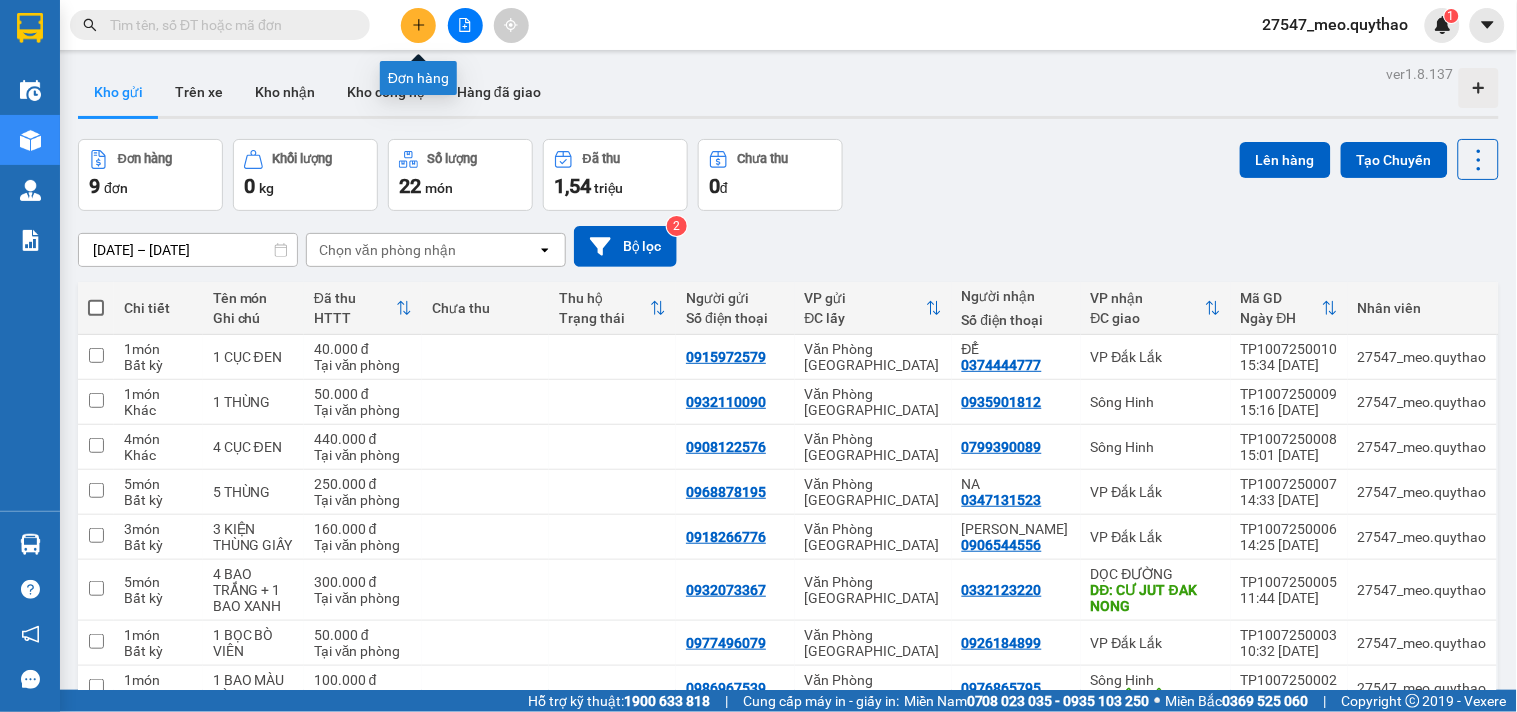 click 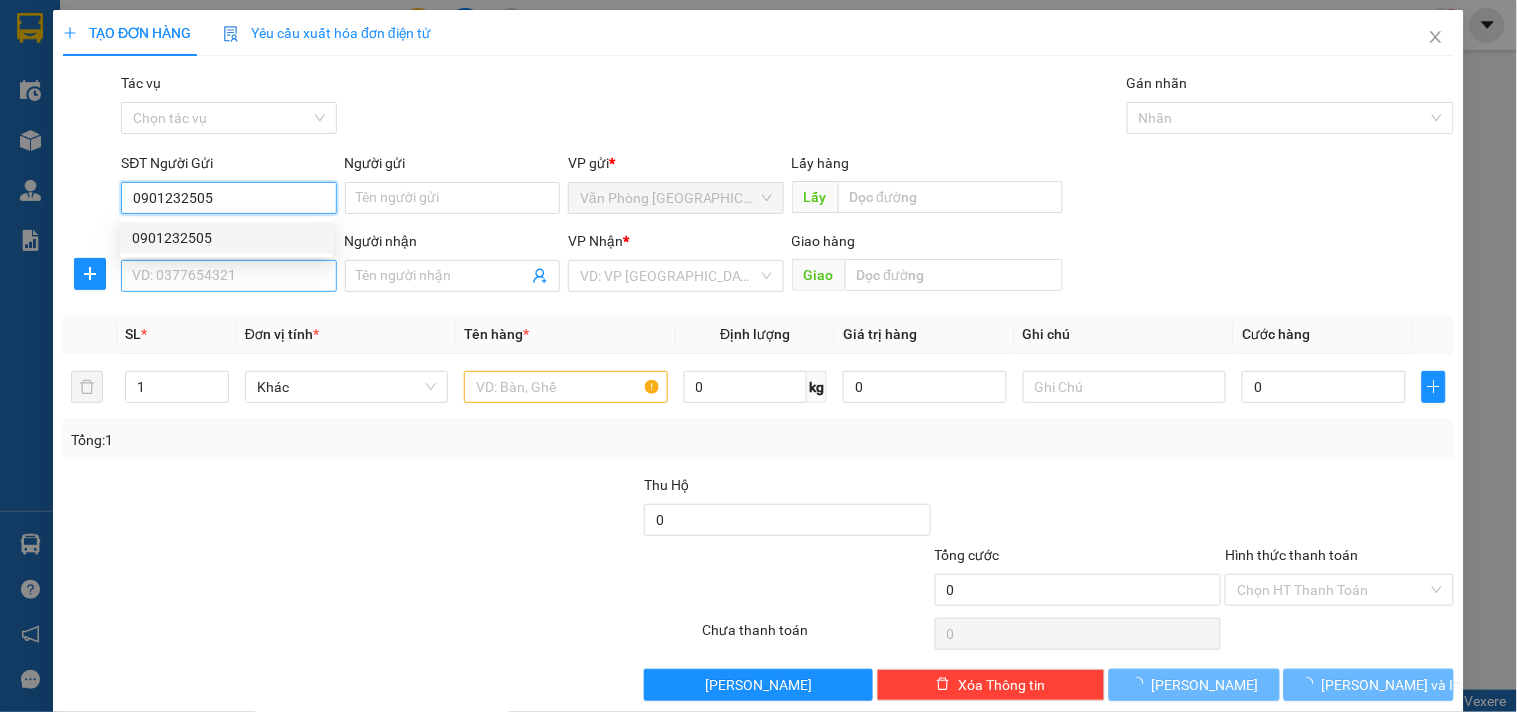type on "0901232505" 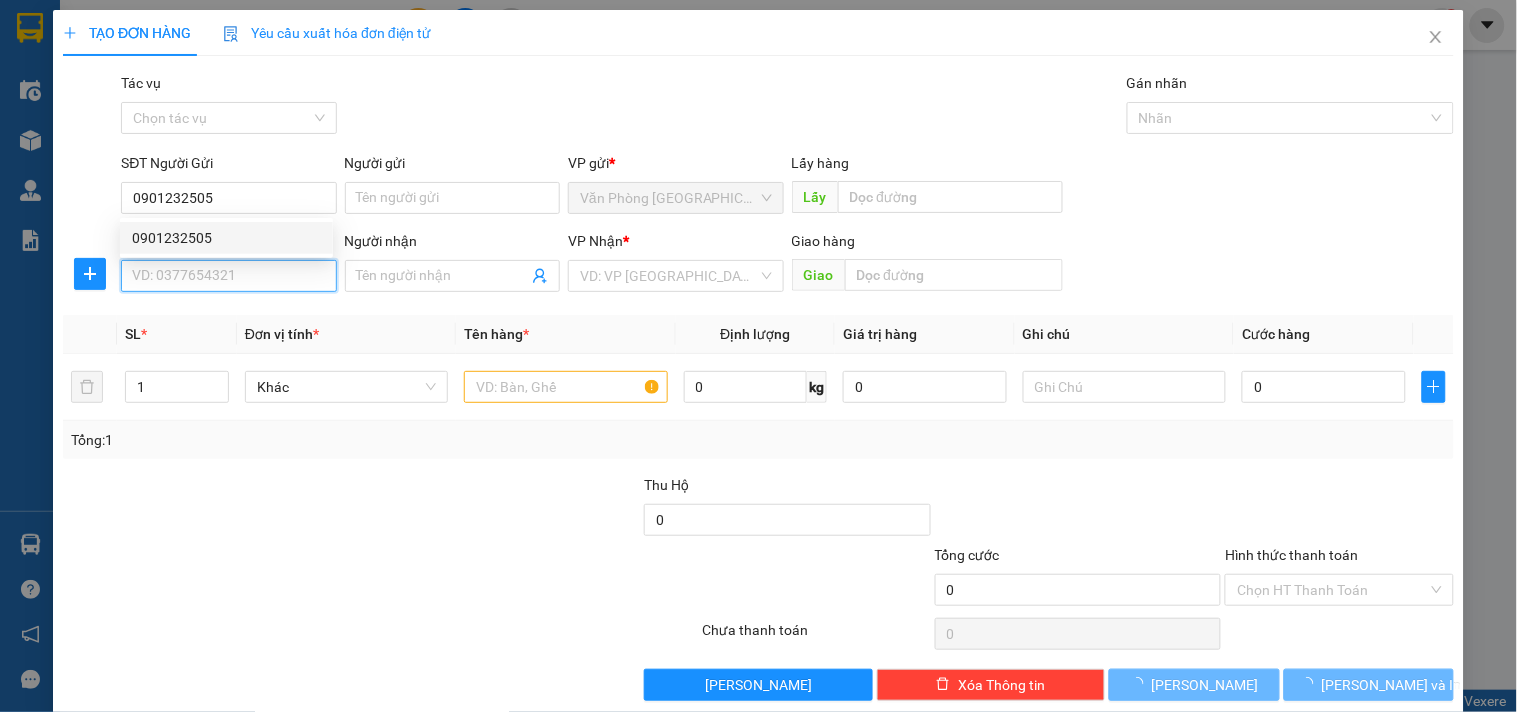click on "SĐT Người Nhận  *" at bounding box center (228, 276) 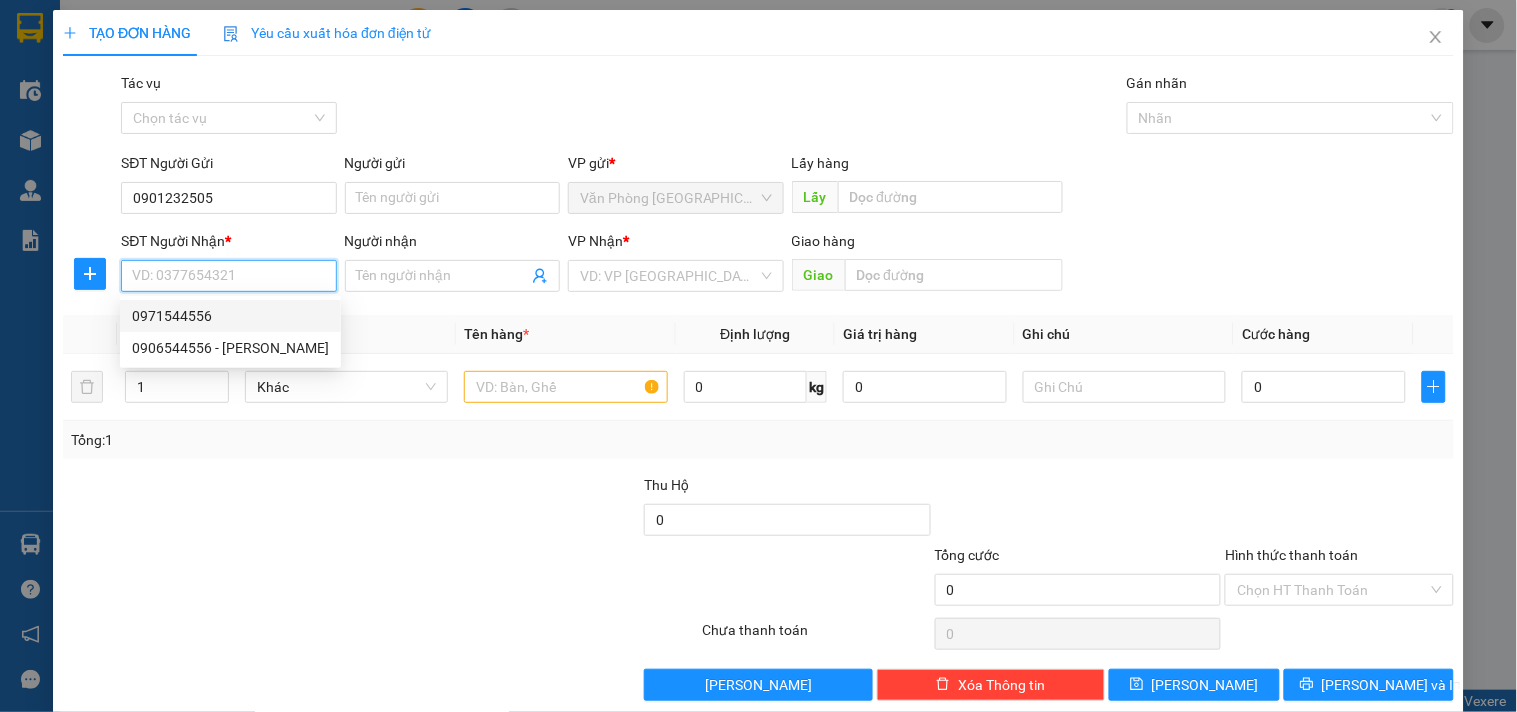 click on "0971544556" at bounding box center (230, 316) 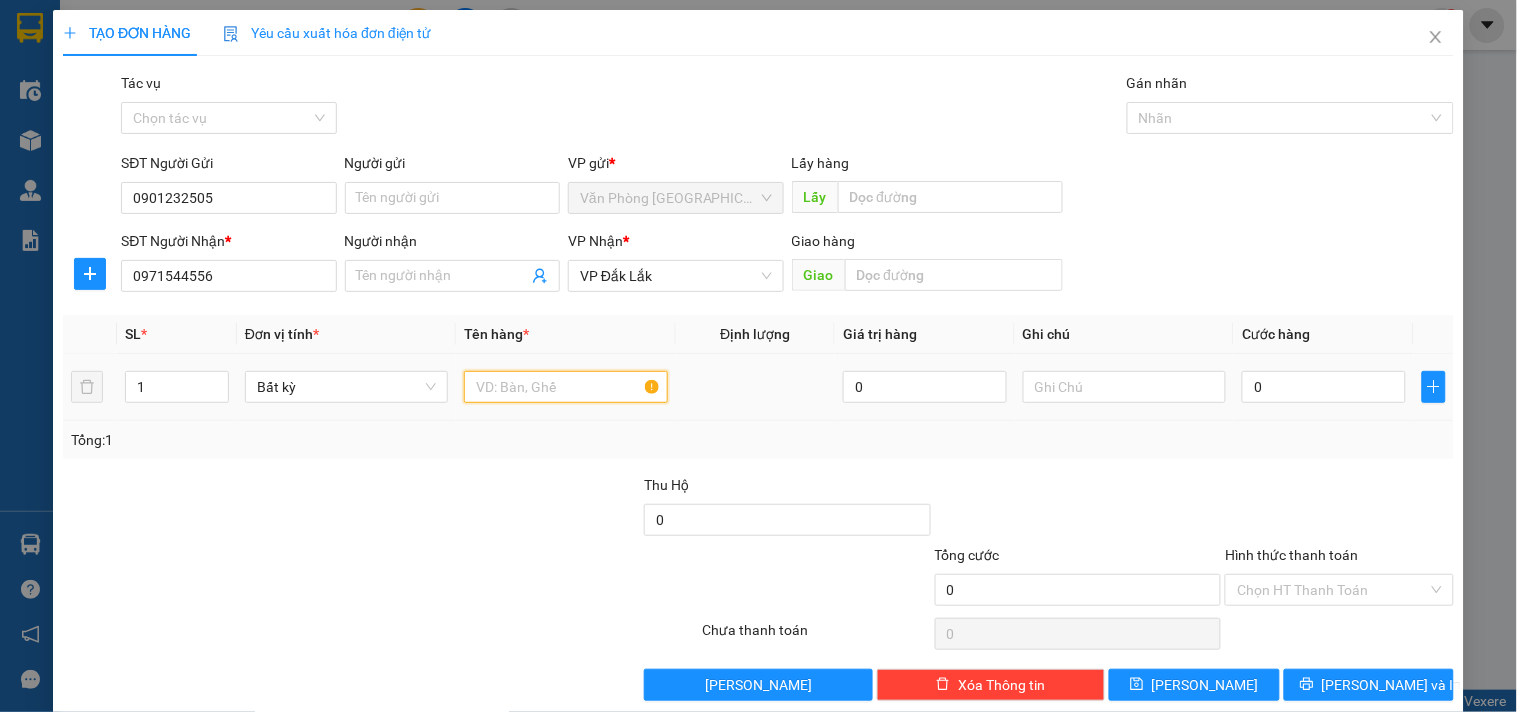 click at bounding box center [565, 387] 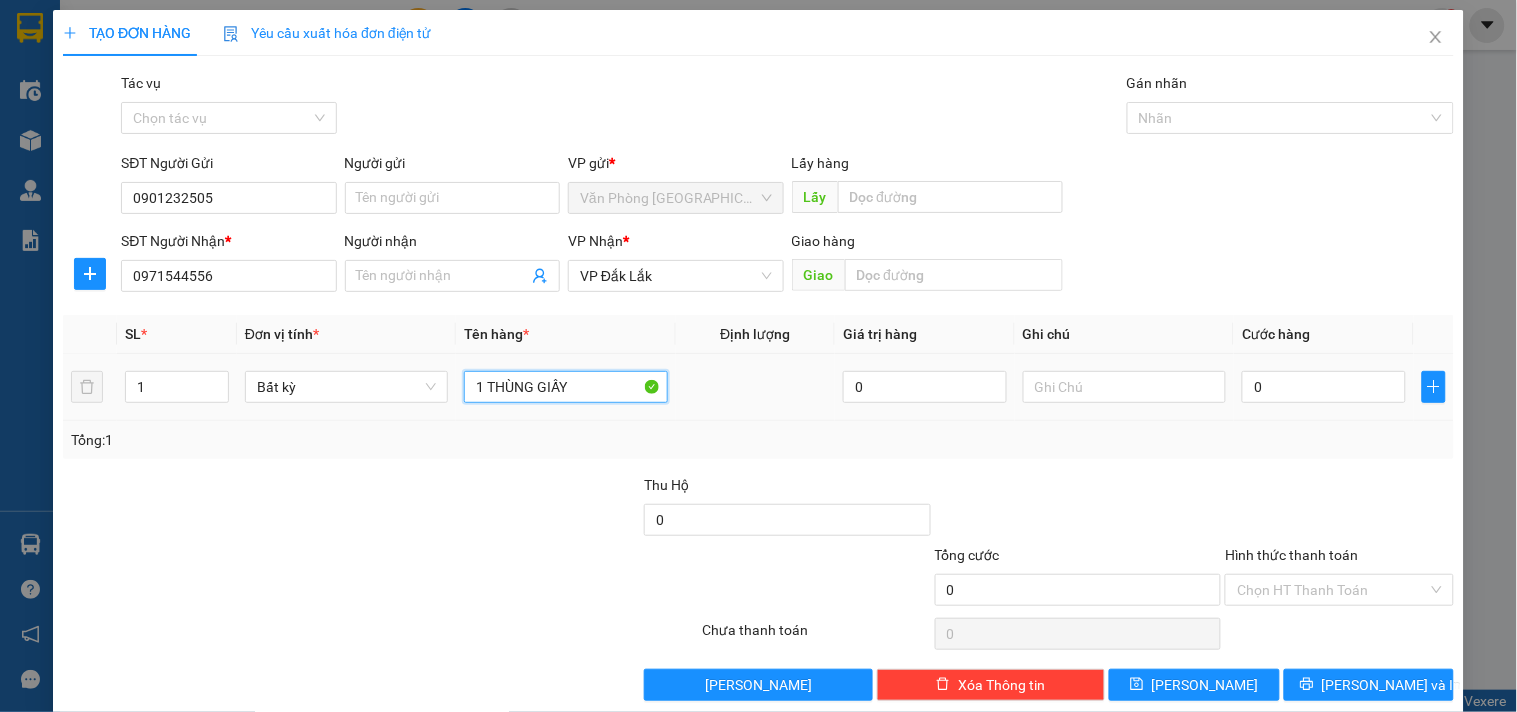 type on "1 THÙNG GIẤY" 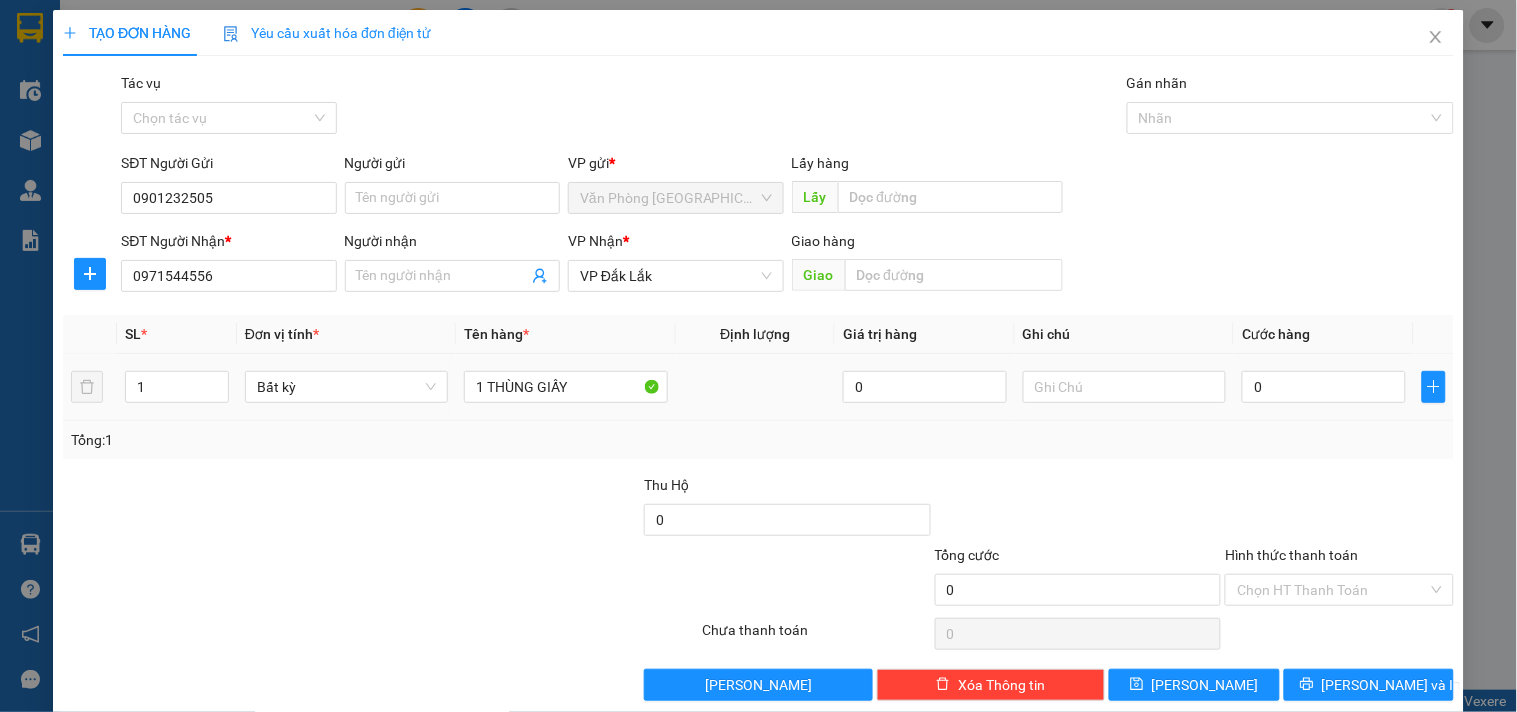 click on "0" at bounding box center (1324, 387) 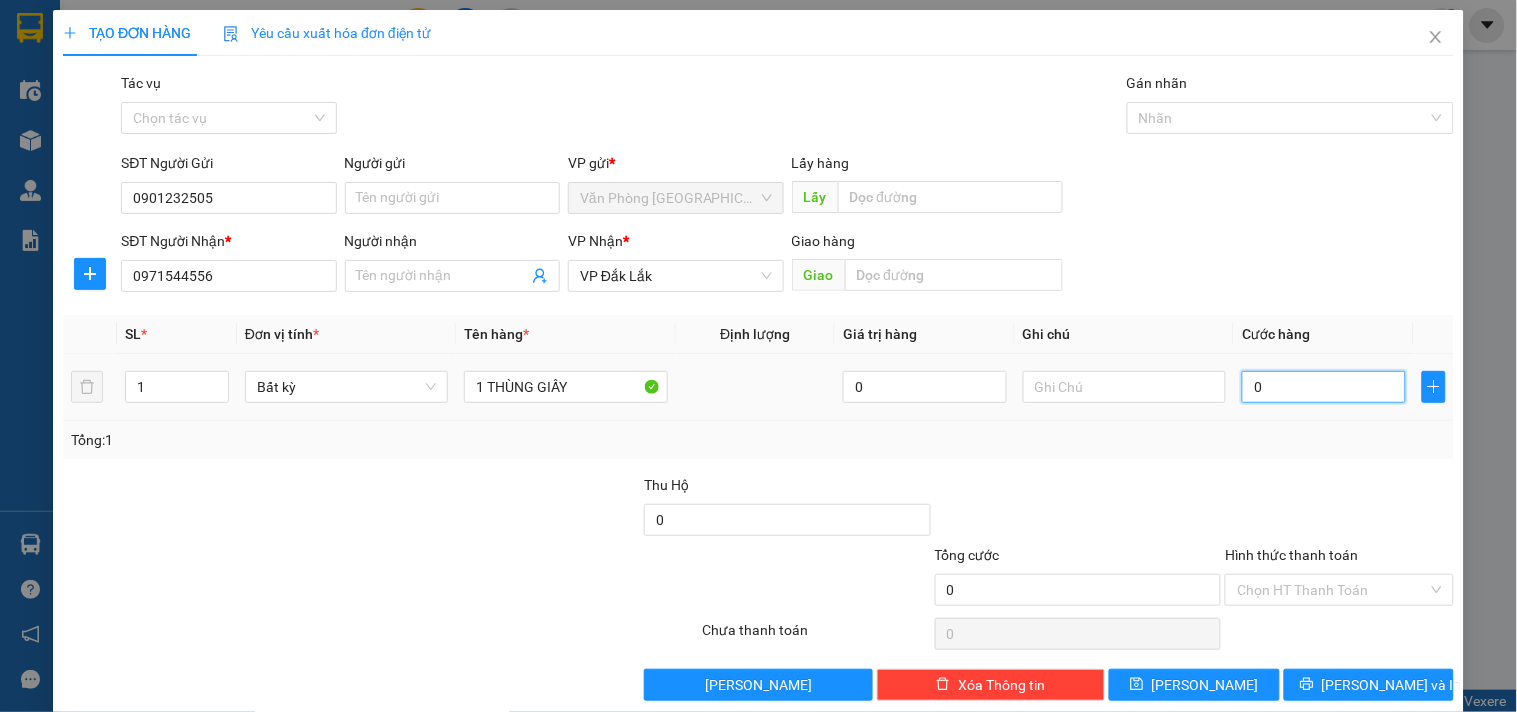click on "0" at bounding box center (1324, 387) 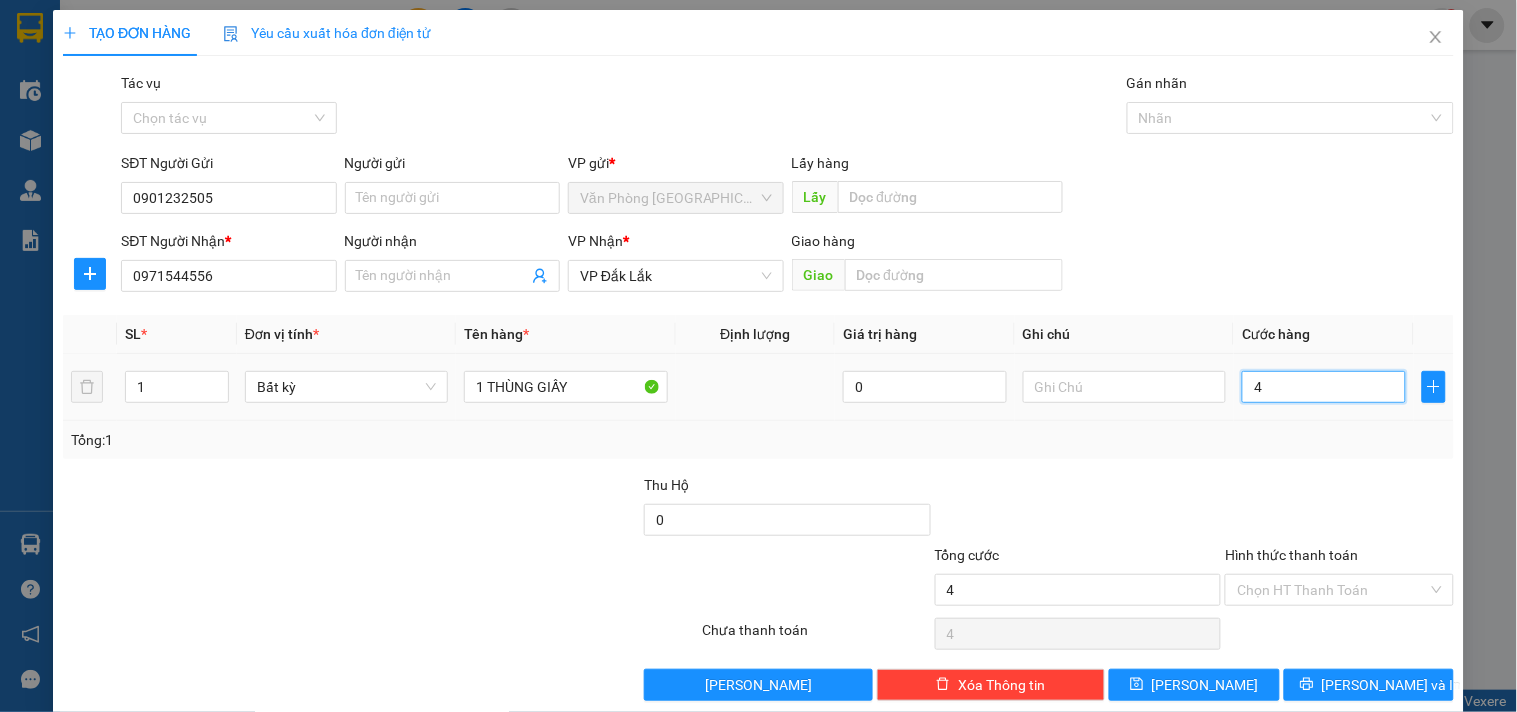 type on "40" 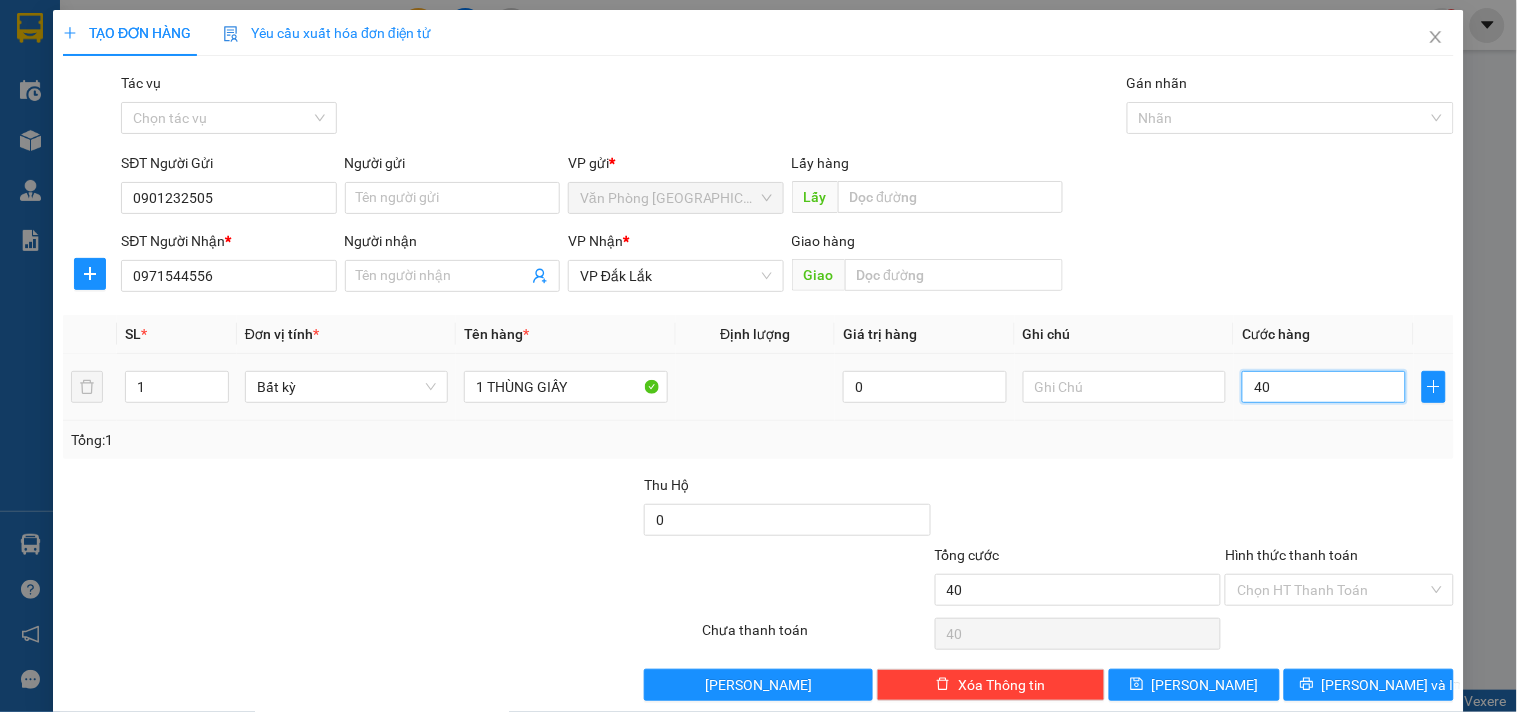 type on "400" 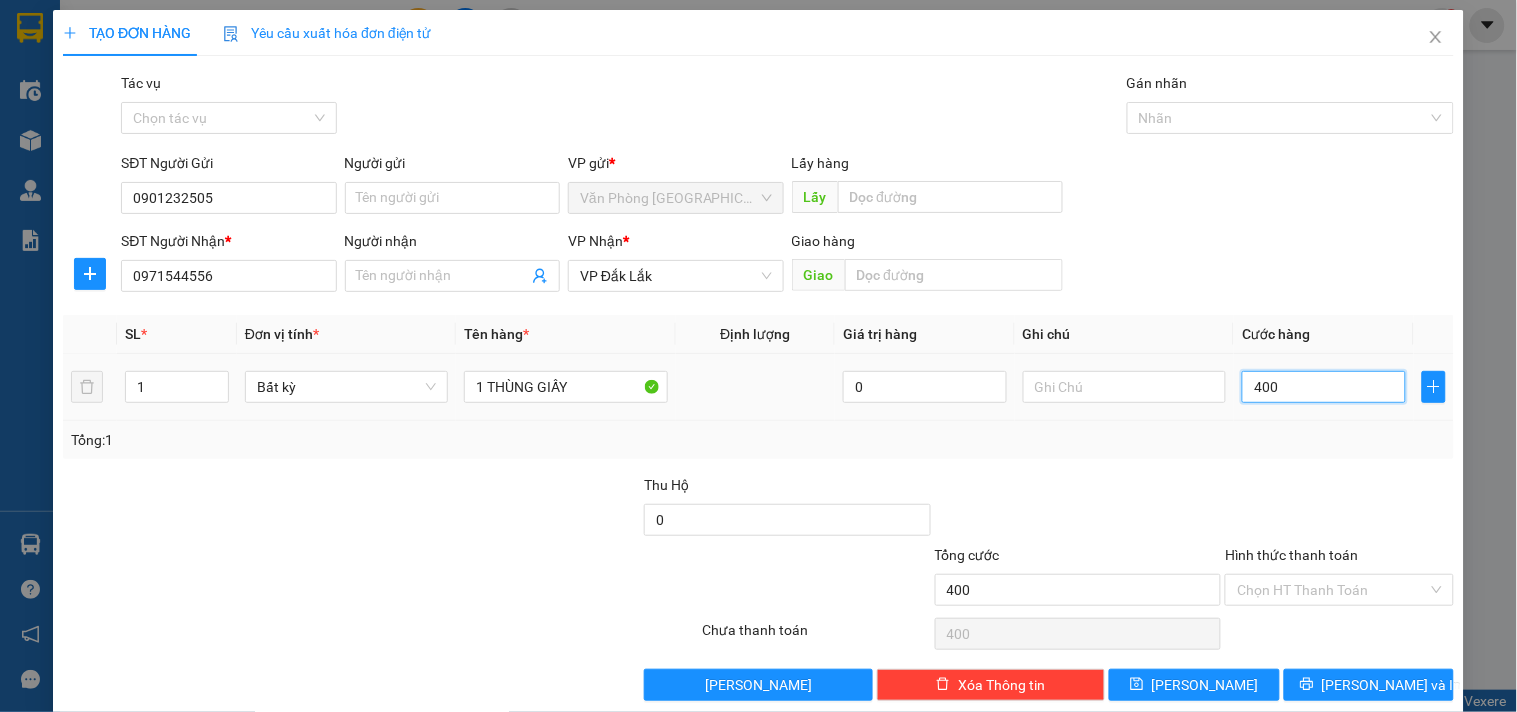 type on "4.000" 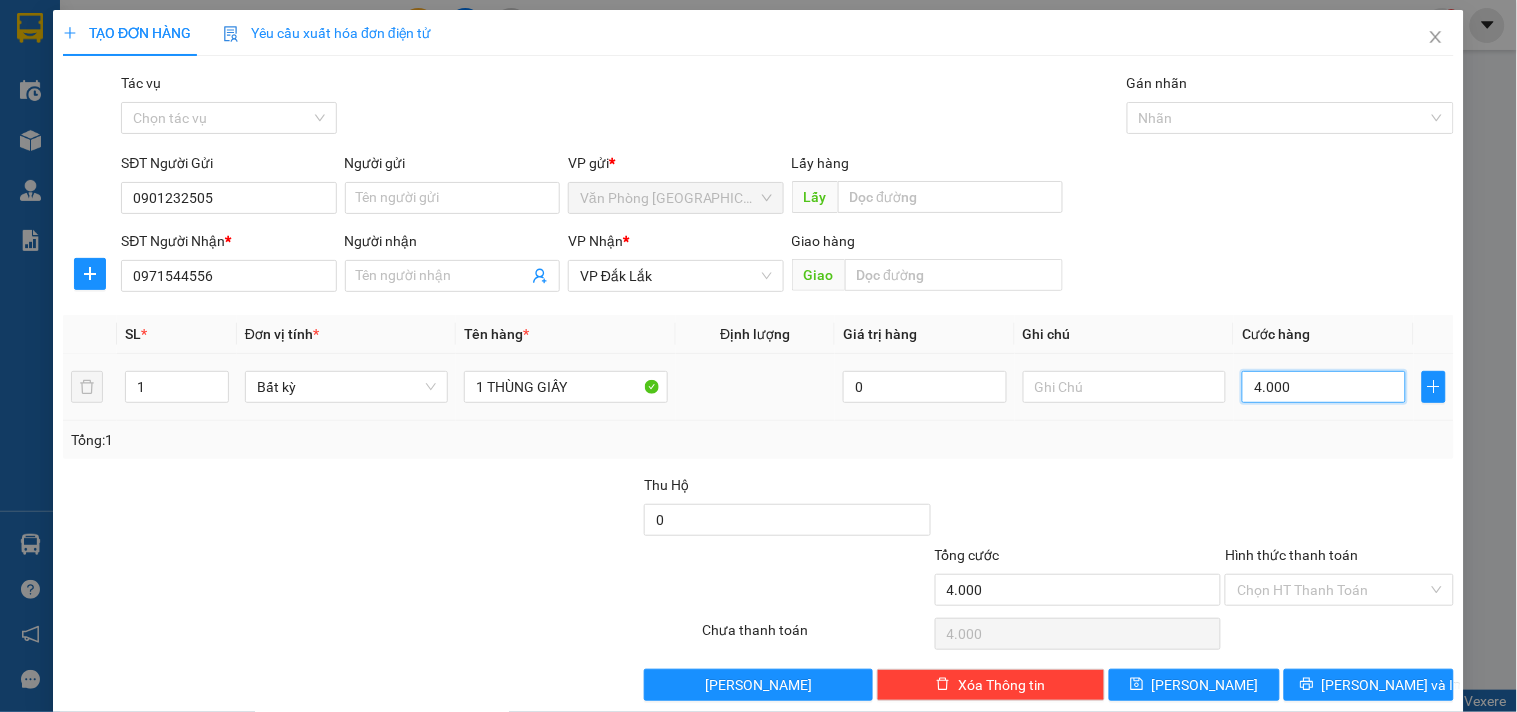 type on "40.000" 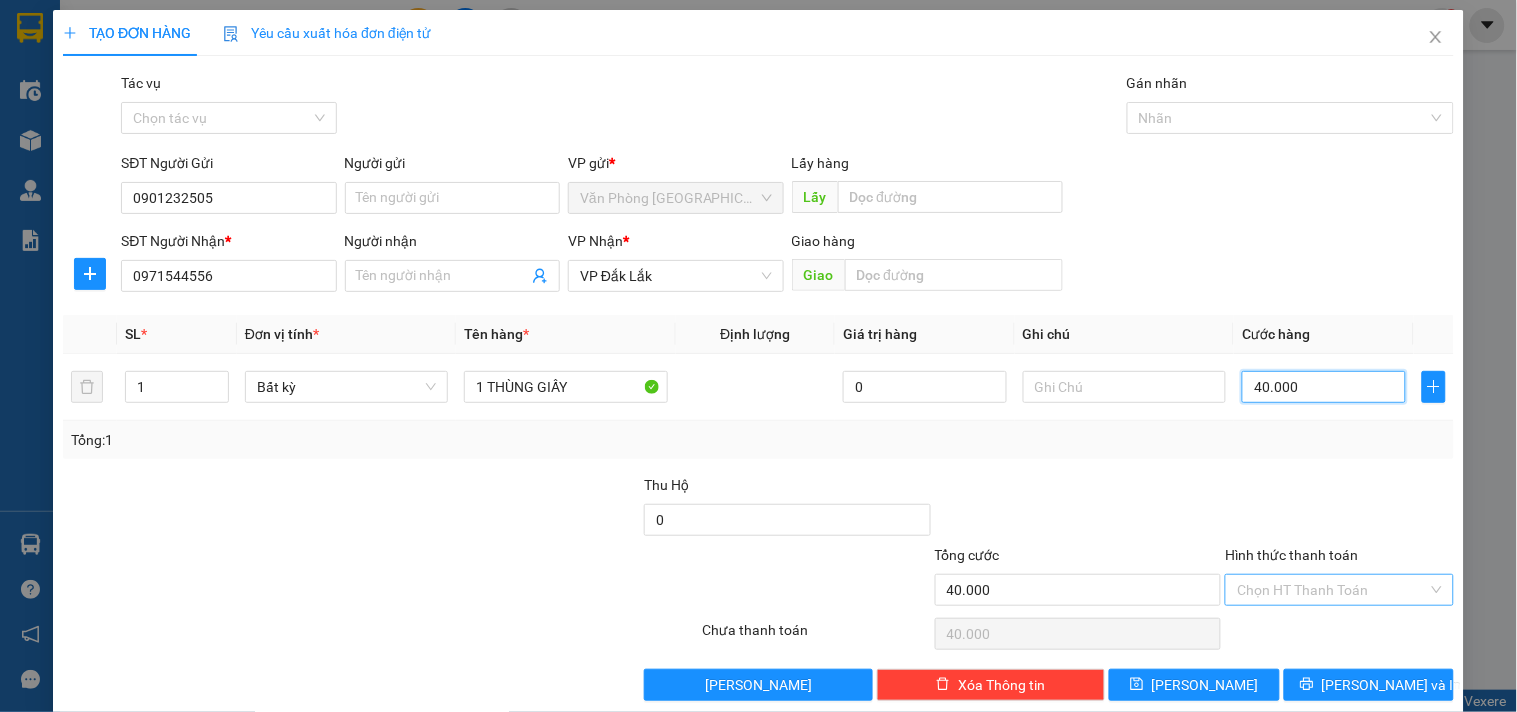 type on "40.000" 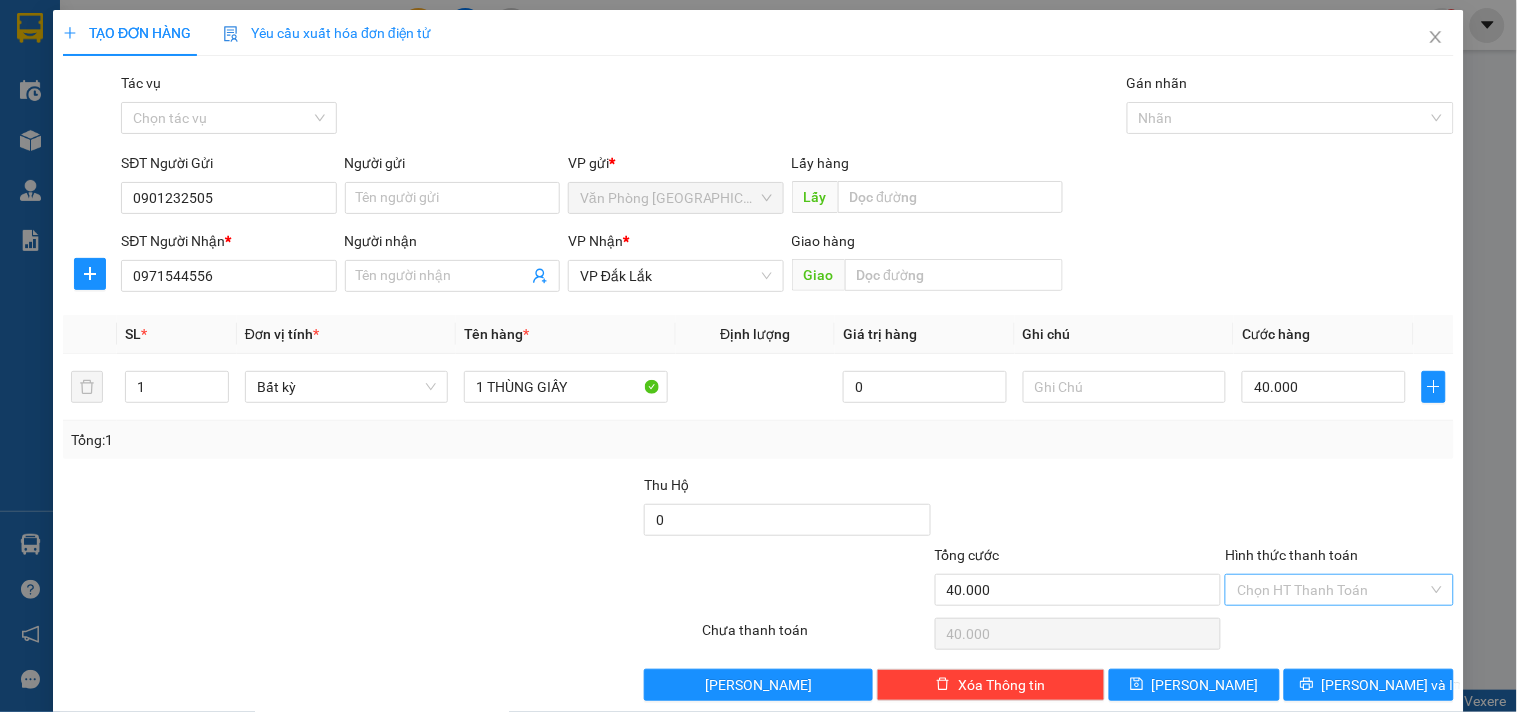click on "Hình thức thanh toán" at bounding box center [1332, 590] 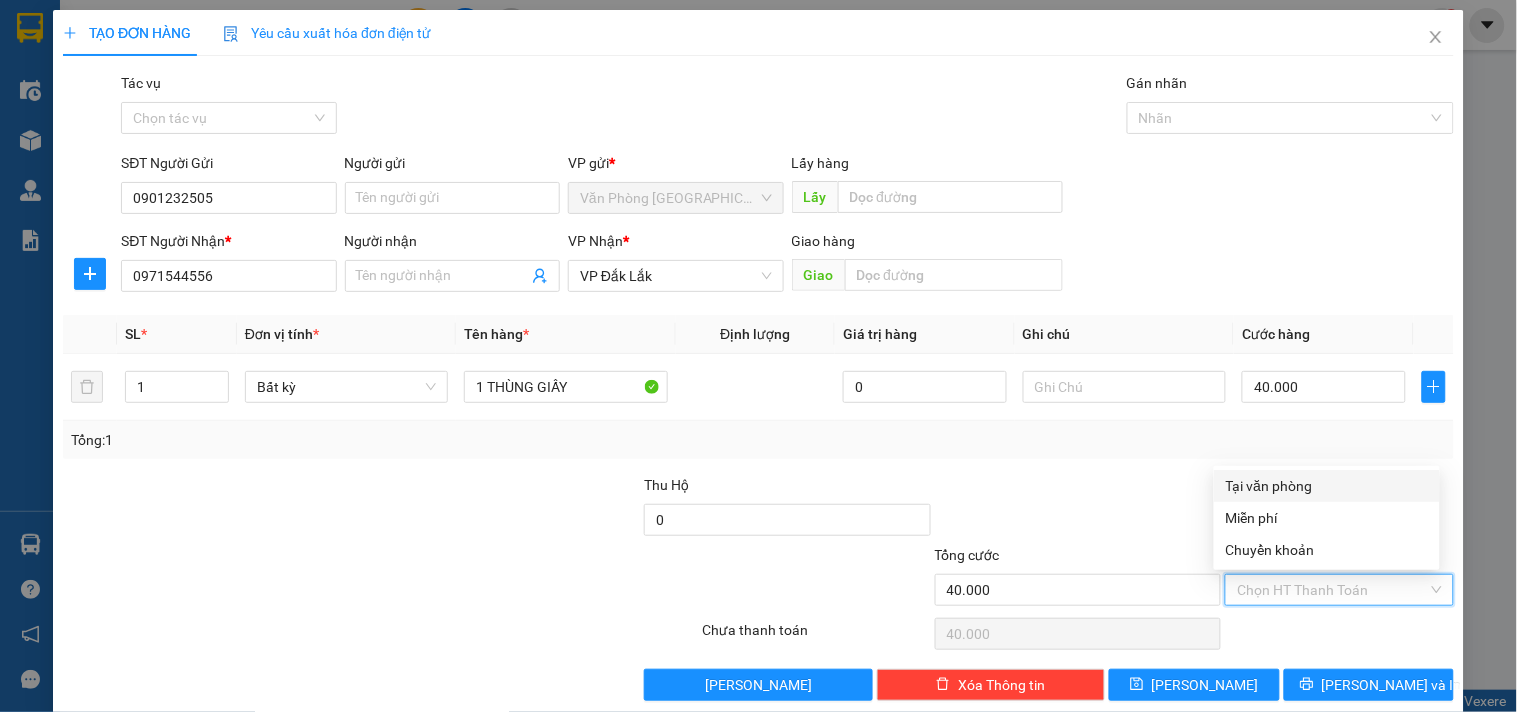 click on "Tại văn phòng" at bounding box center (1327, 486) 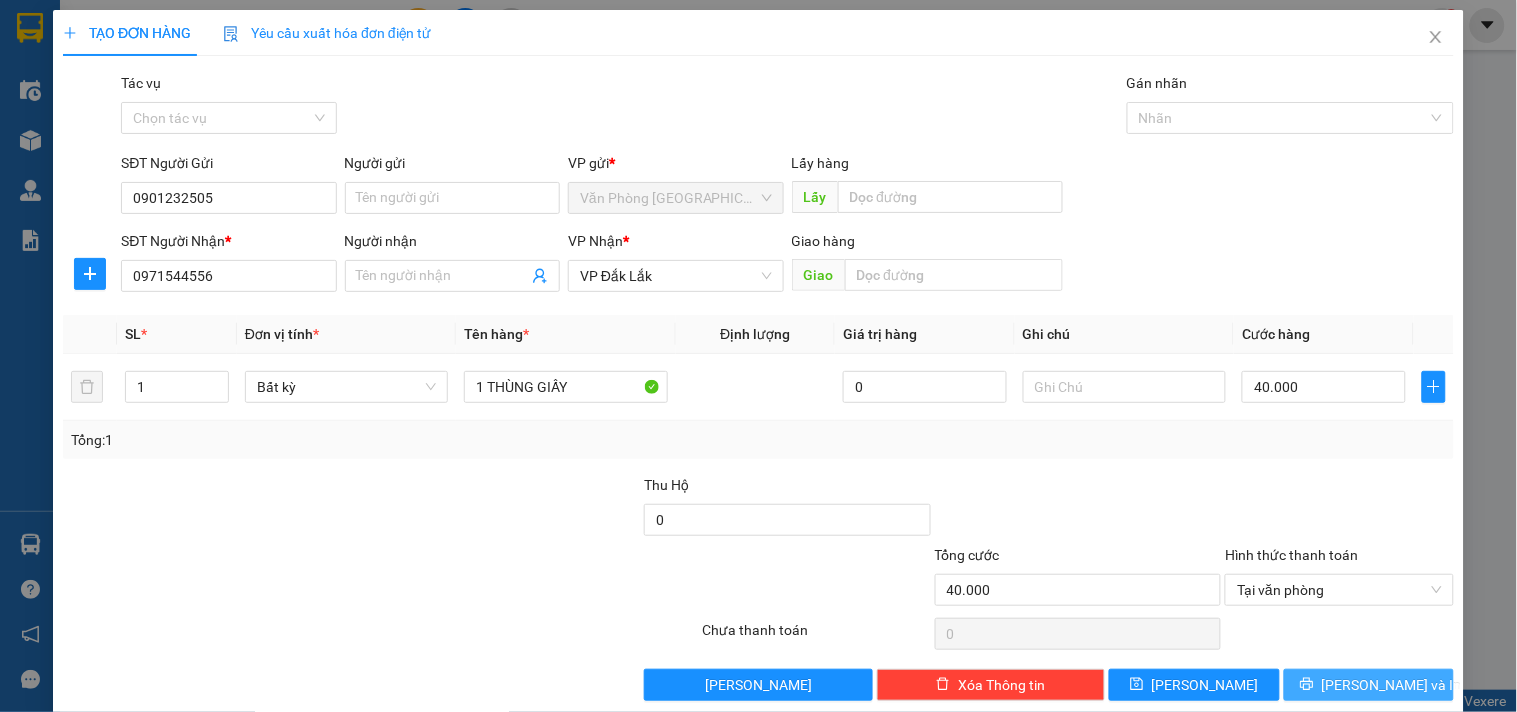 click 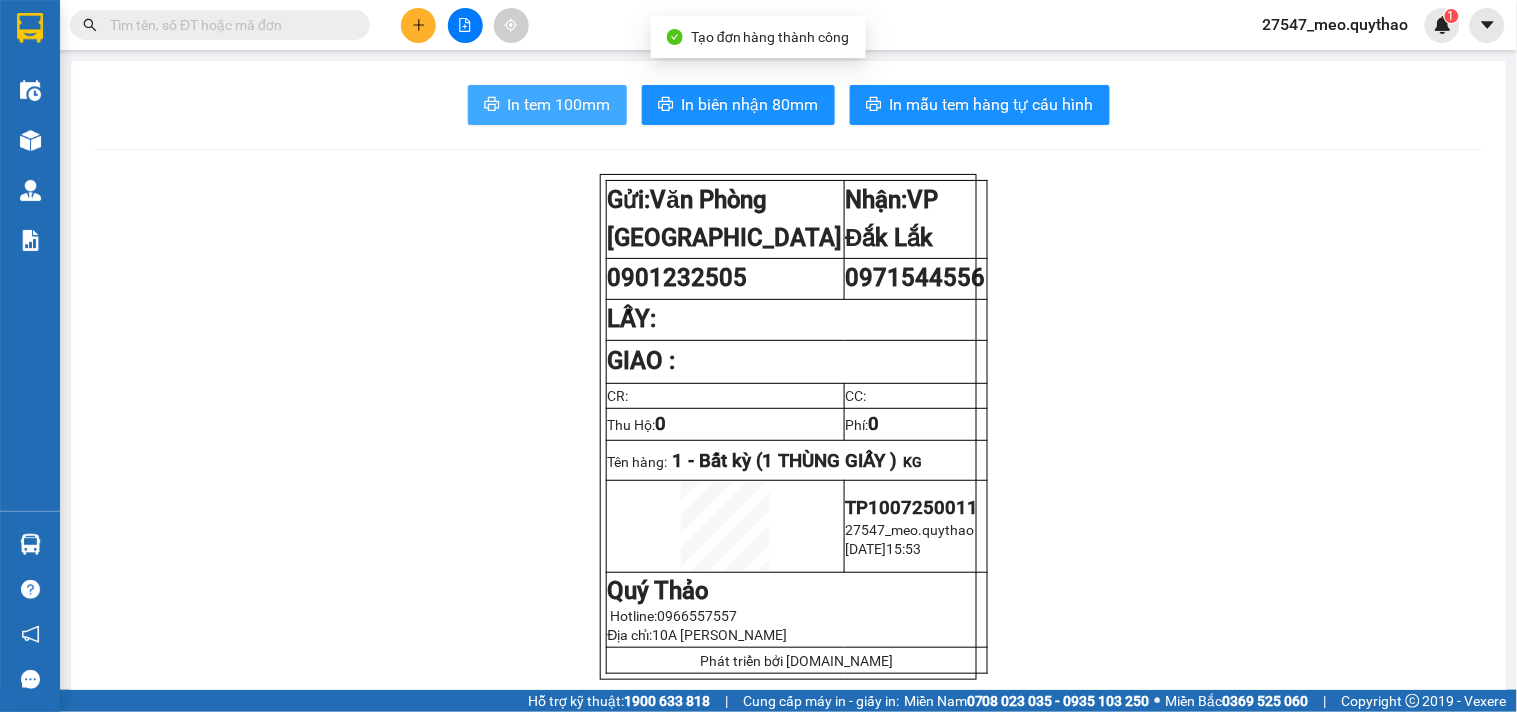 click on "In tem 100mm" at bounding box center [559, 104] 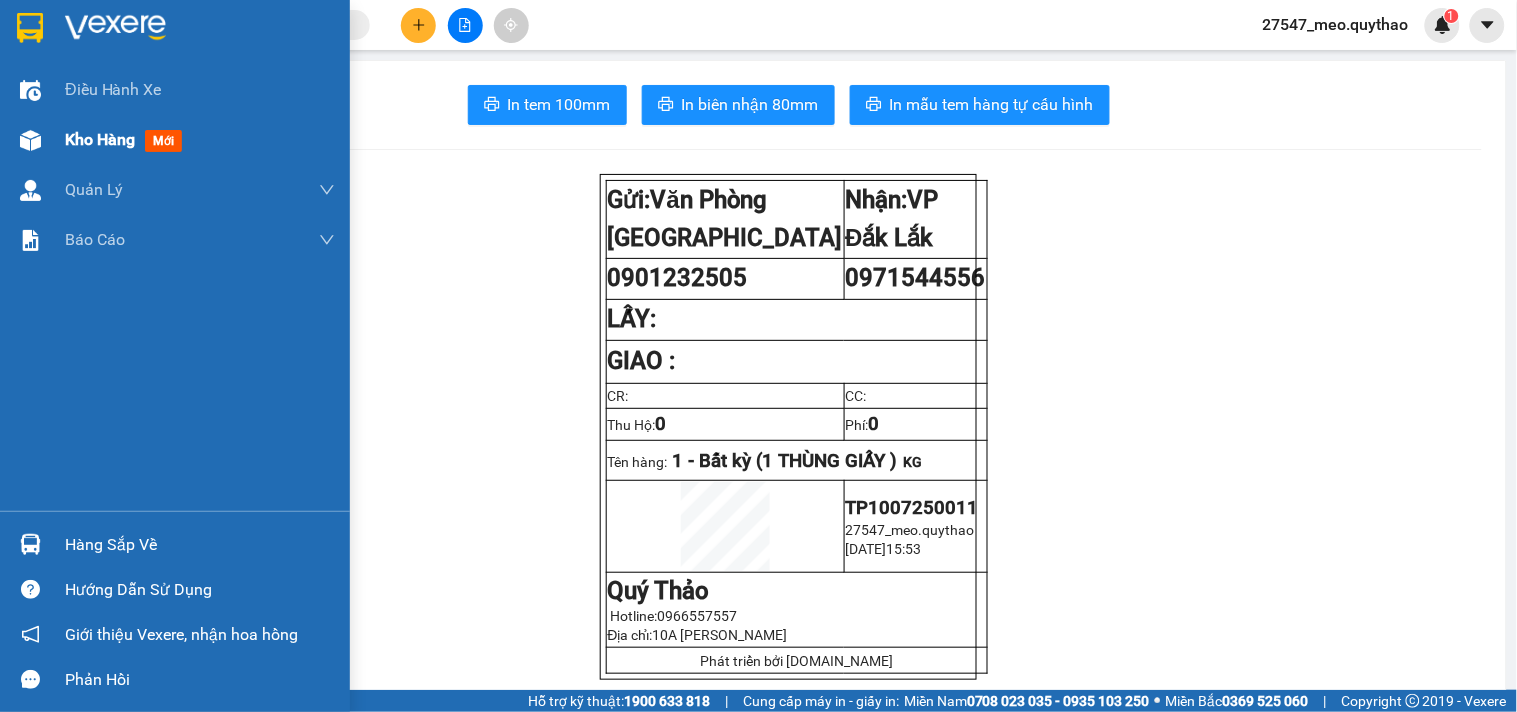 click on "Kho hàng mới" at bounding box center (175, 140) 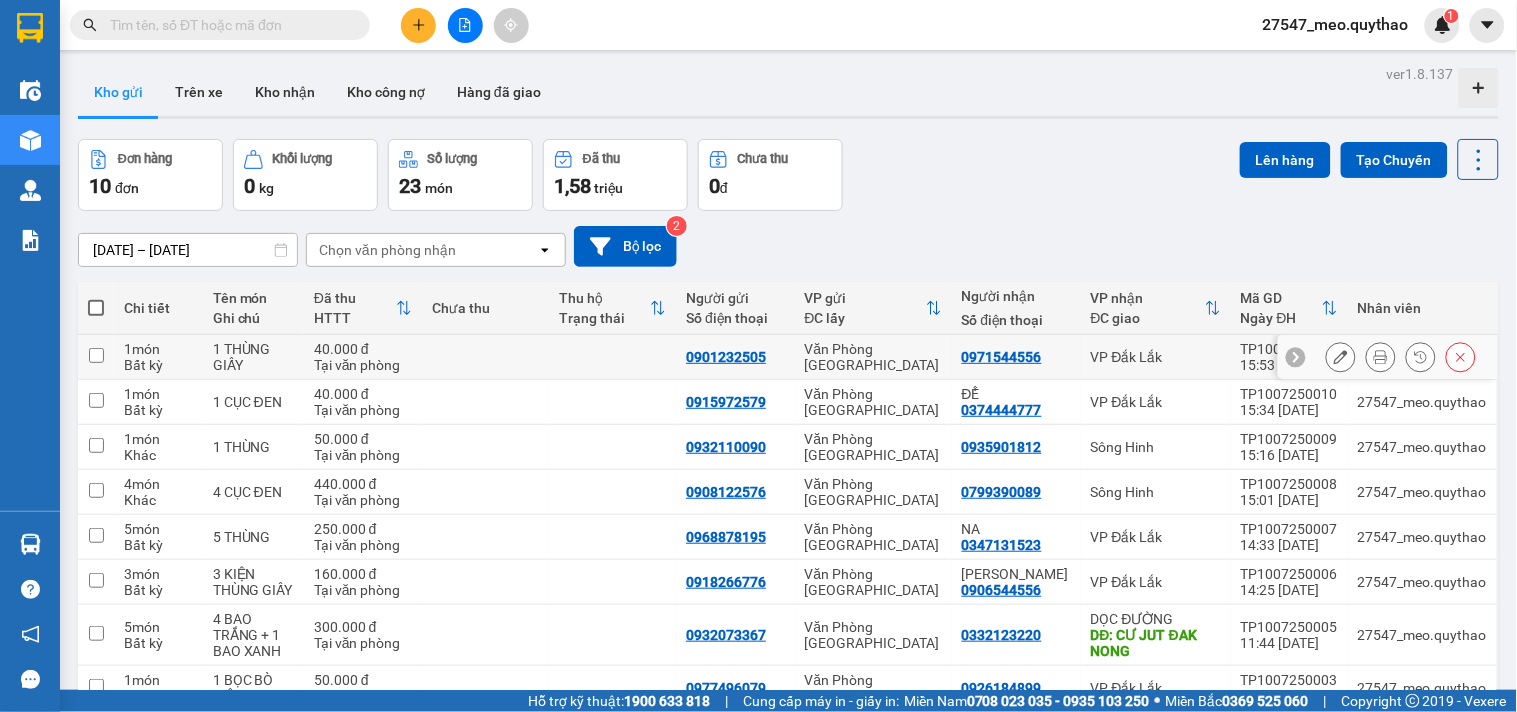 click 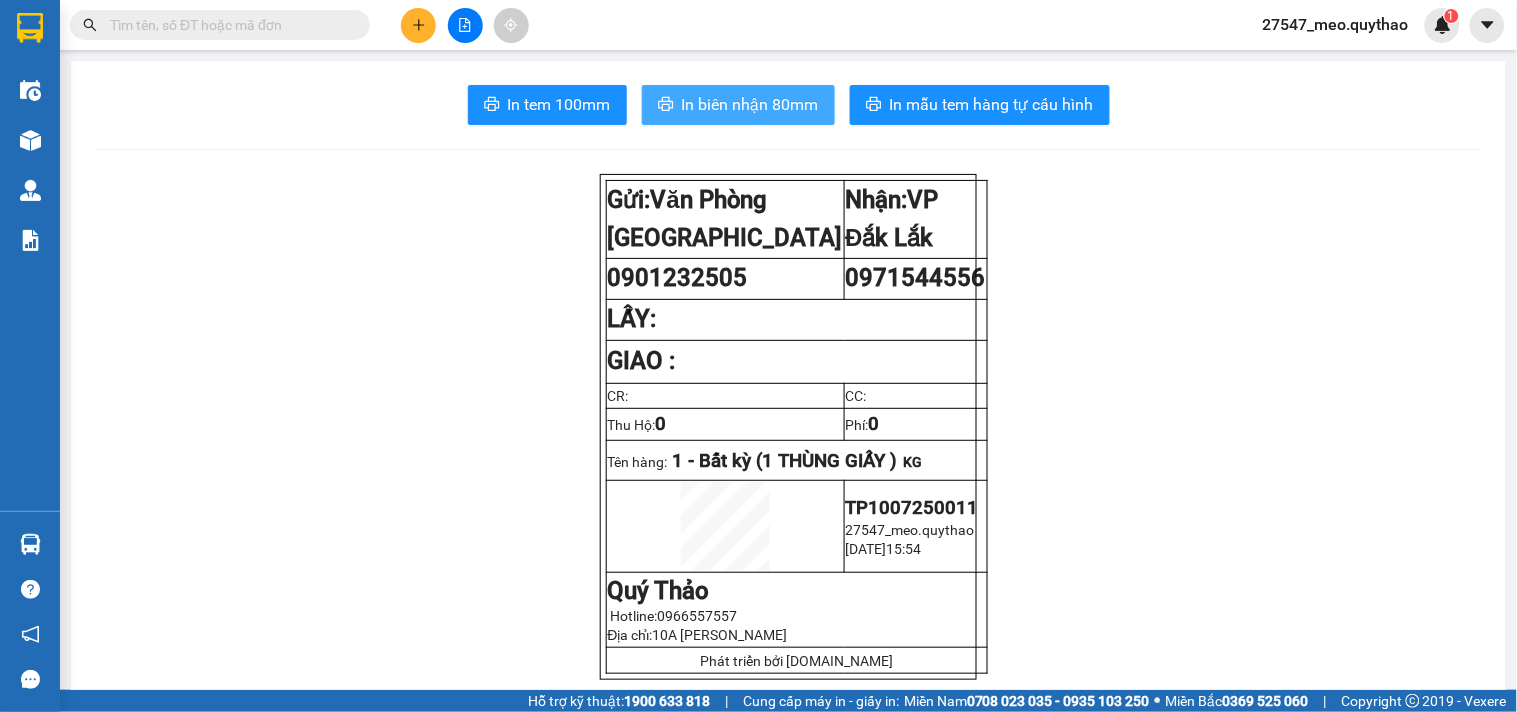 click on "In biên nhận 80mm" at bounding box center [750, 104] 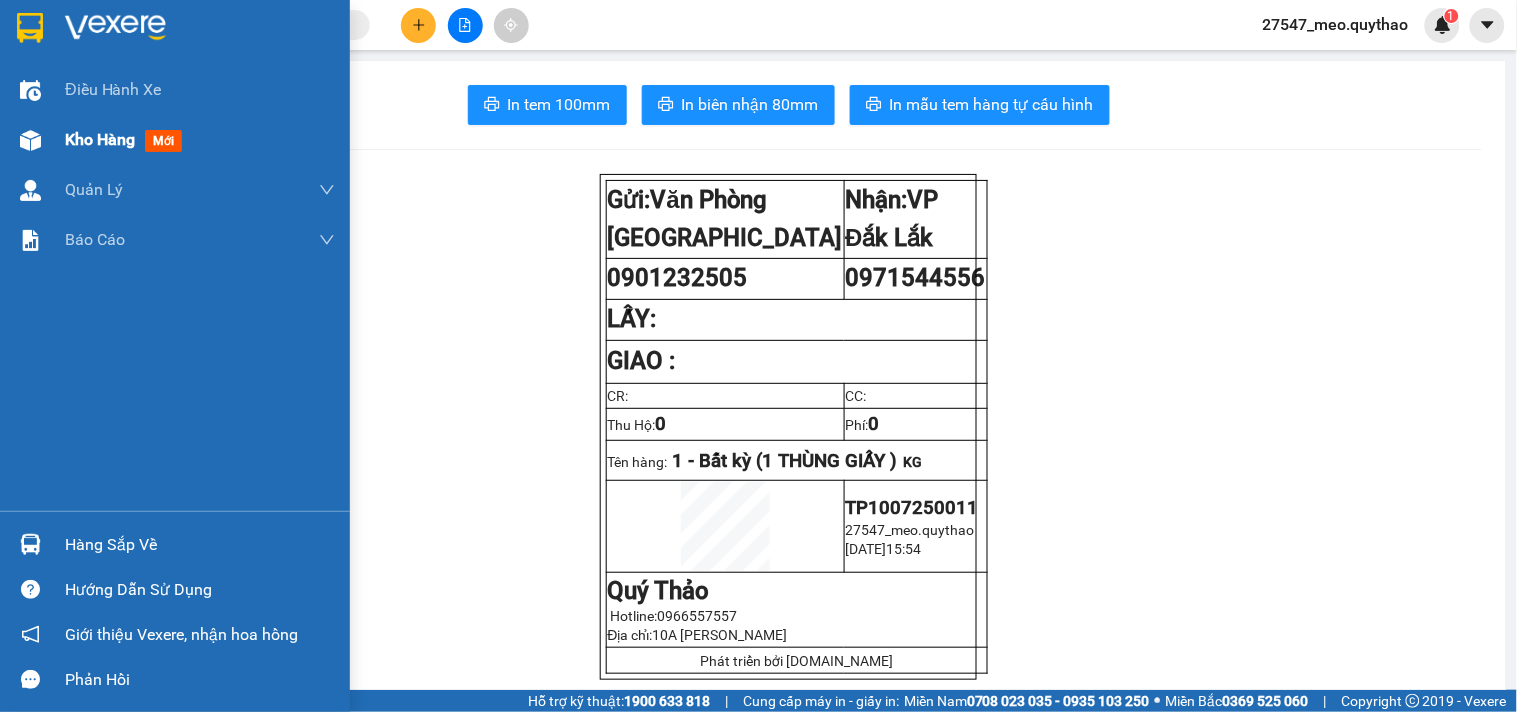 click on "Kho hàng" at bounding box center [100, 139] 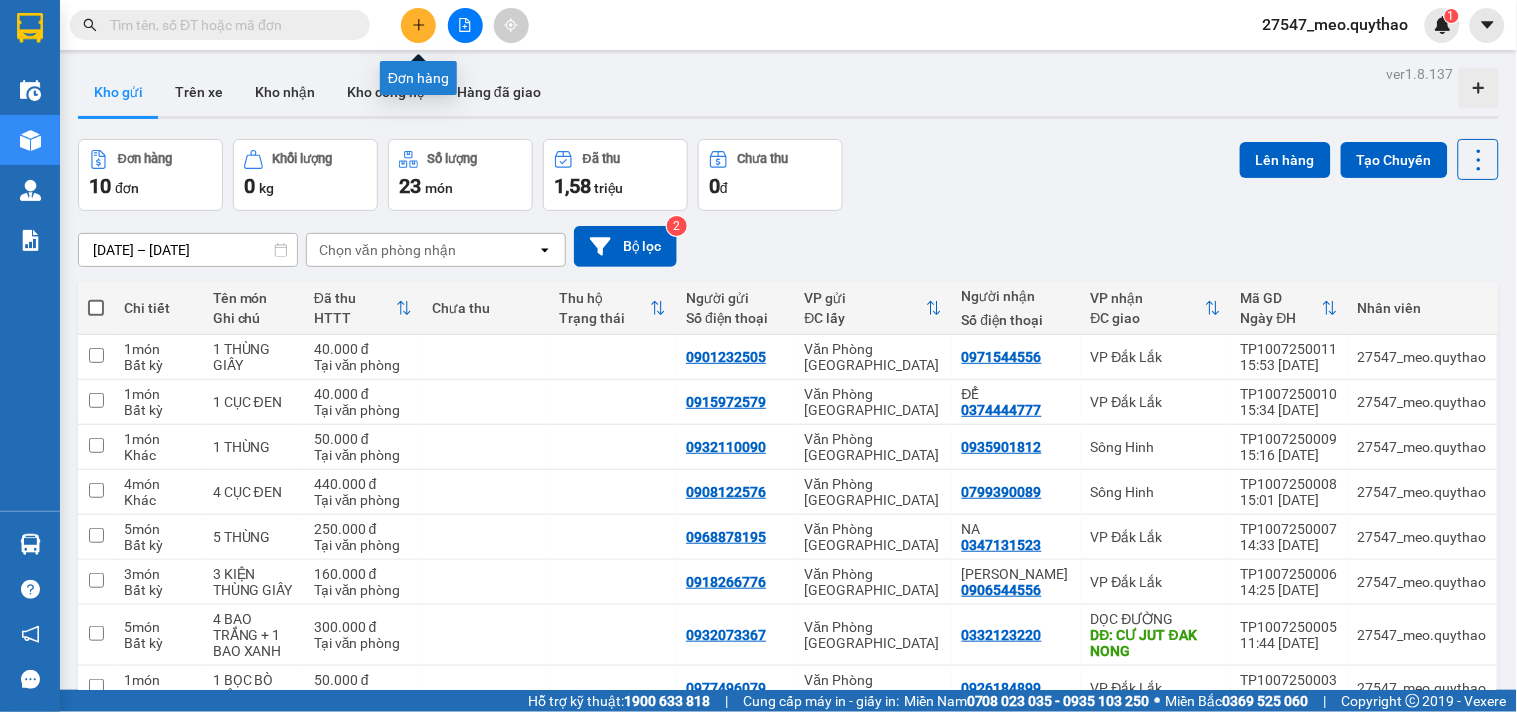 click 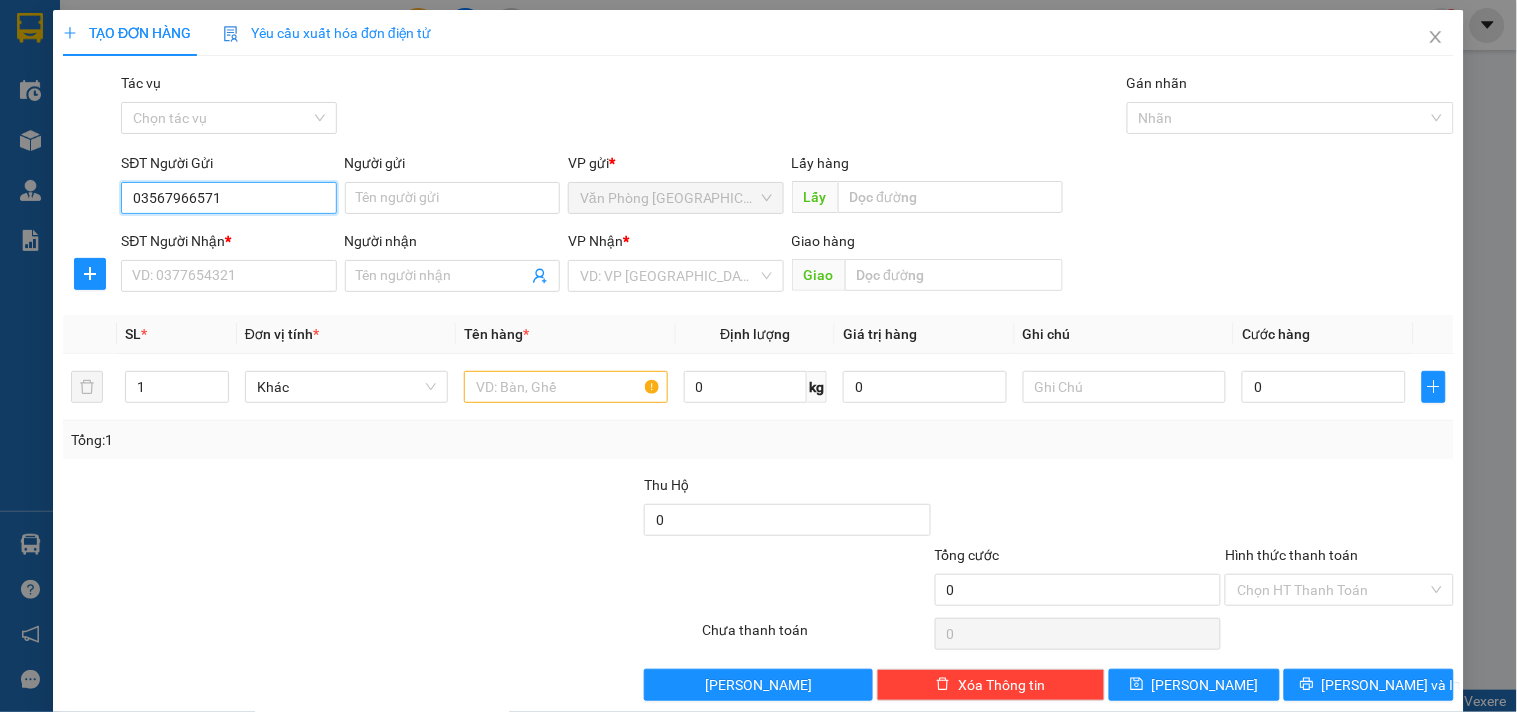 click on "03567966571" at bounding box center (228, 198) 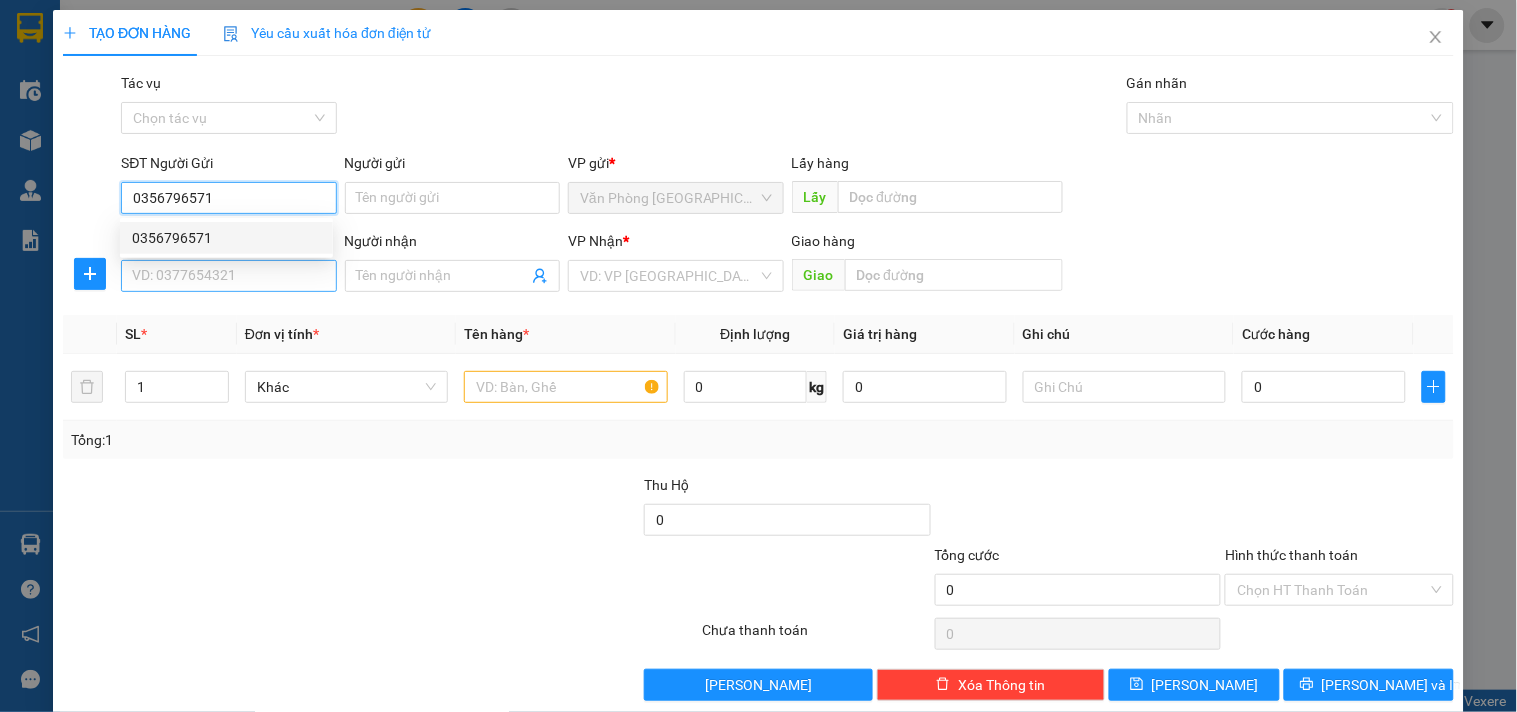 type on "0356796571" 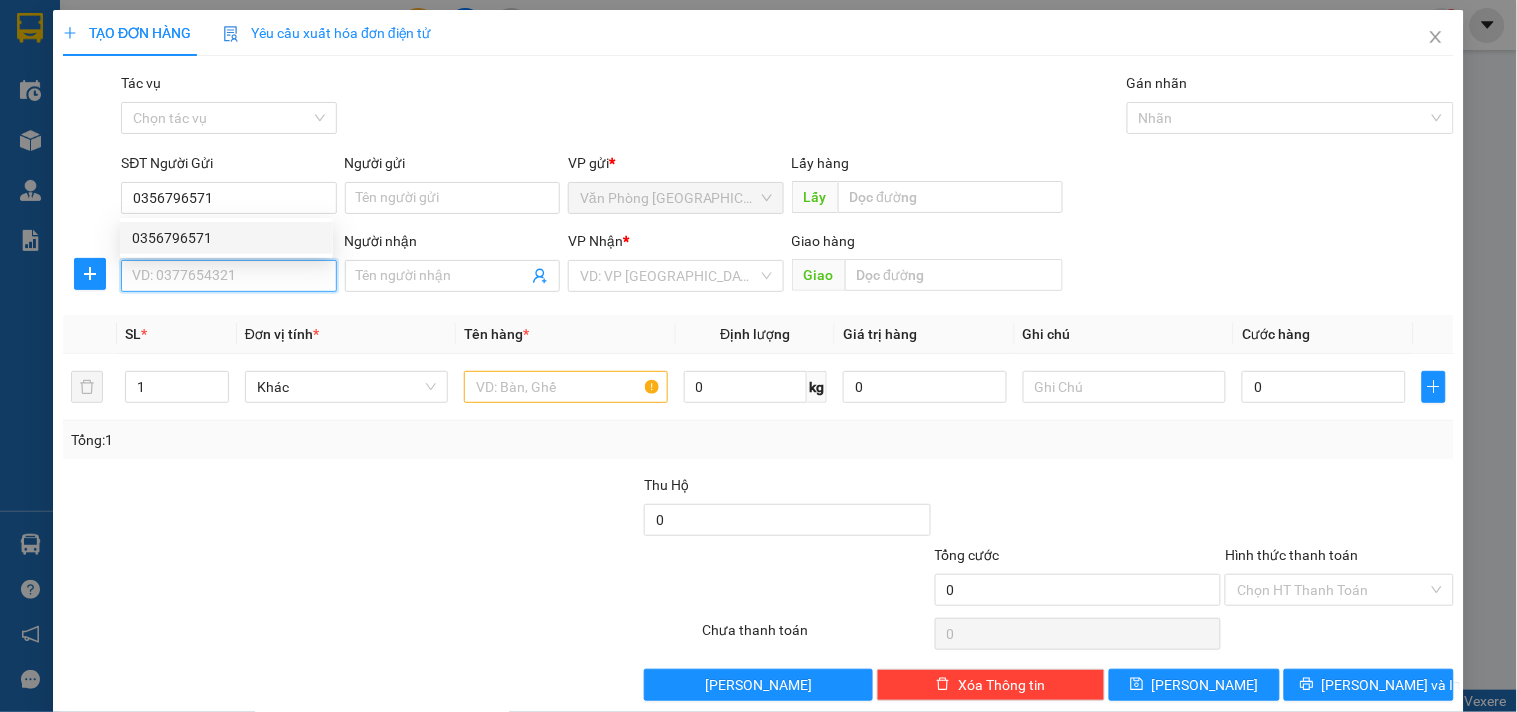 click on "SĐT Người Nhận  *" at bounding box center (228, 276) 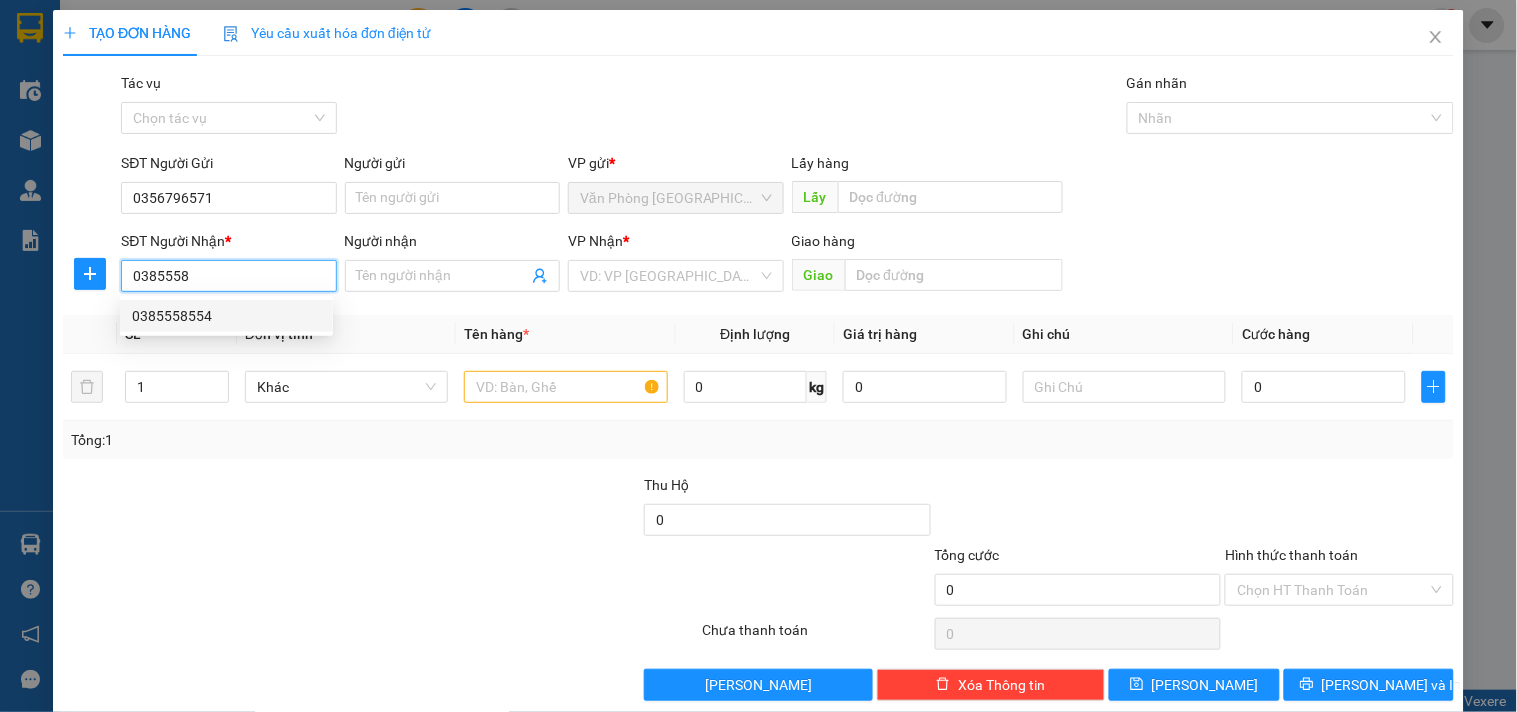 click on "0385558554" at bounding box center (226, 316) 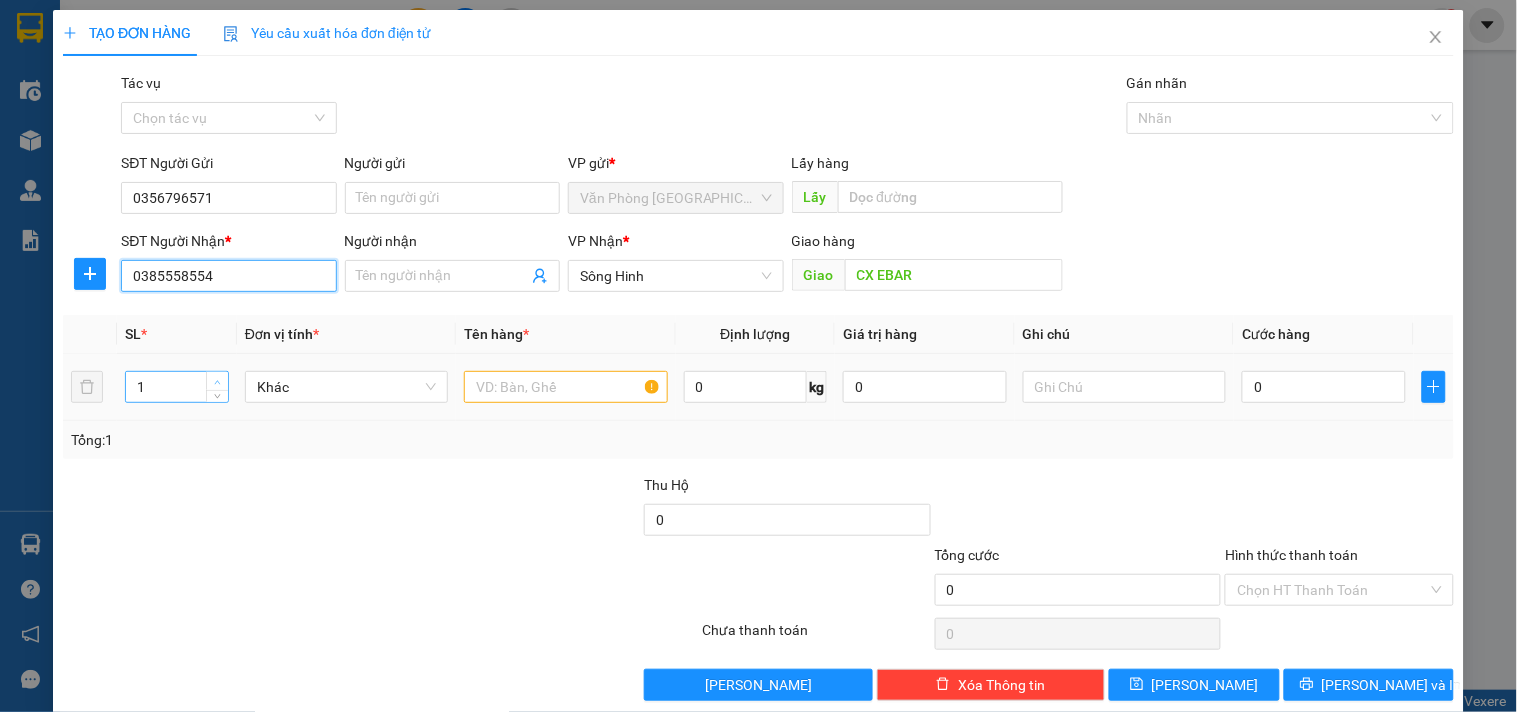 type on "0385558554" 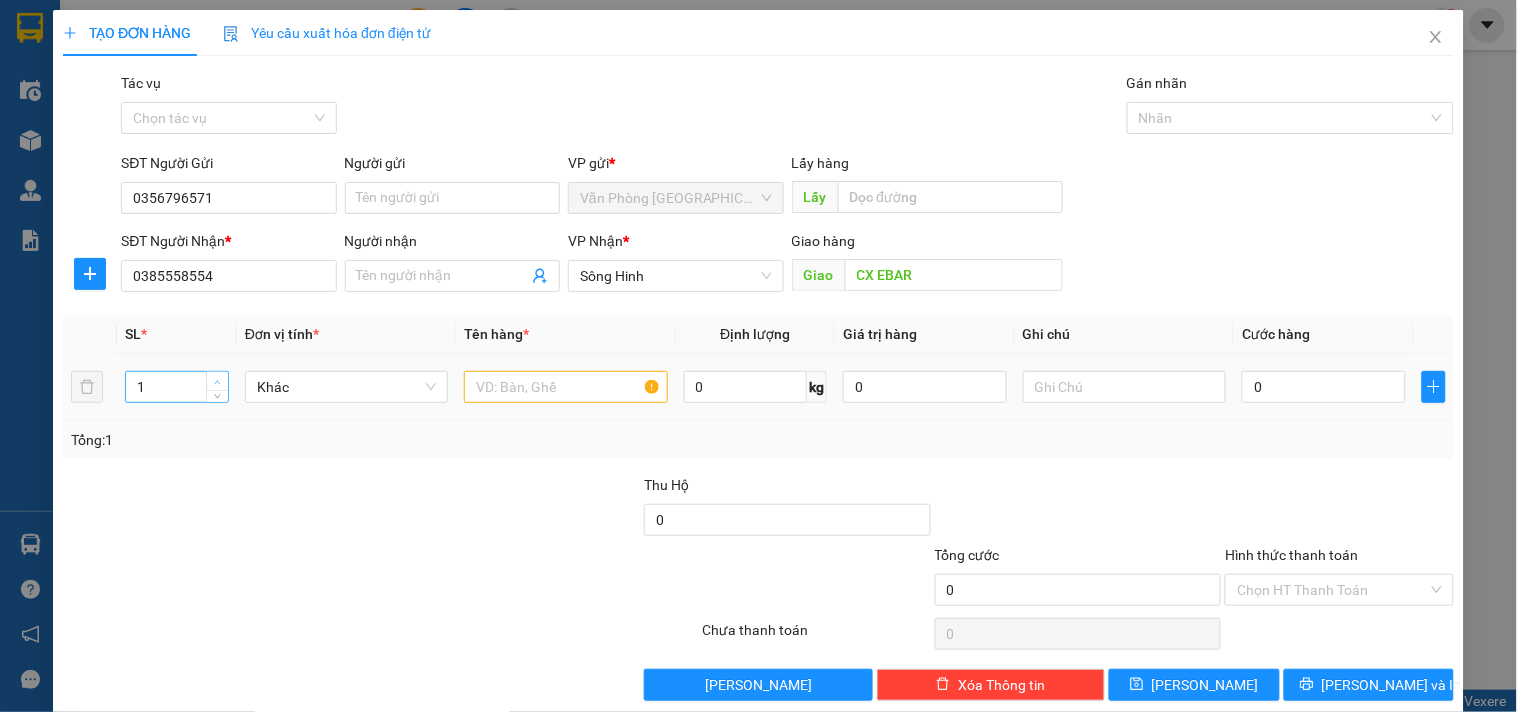 type on "2" 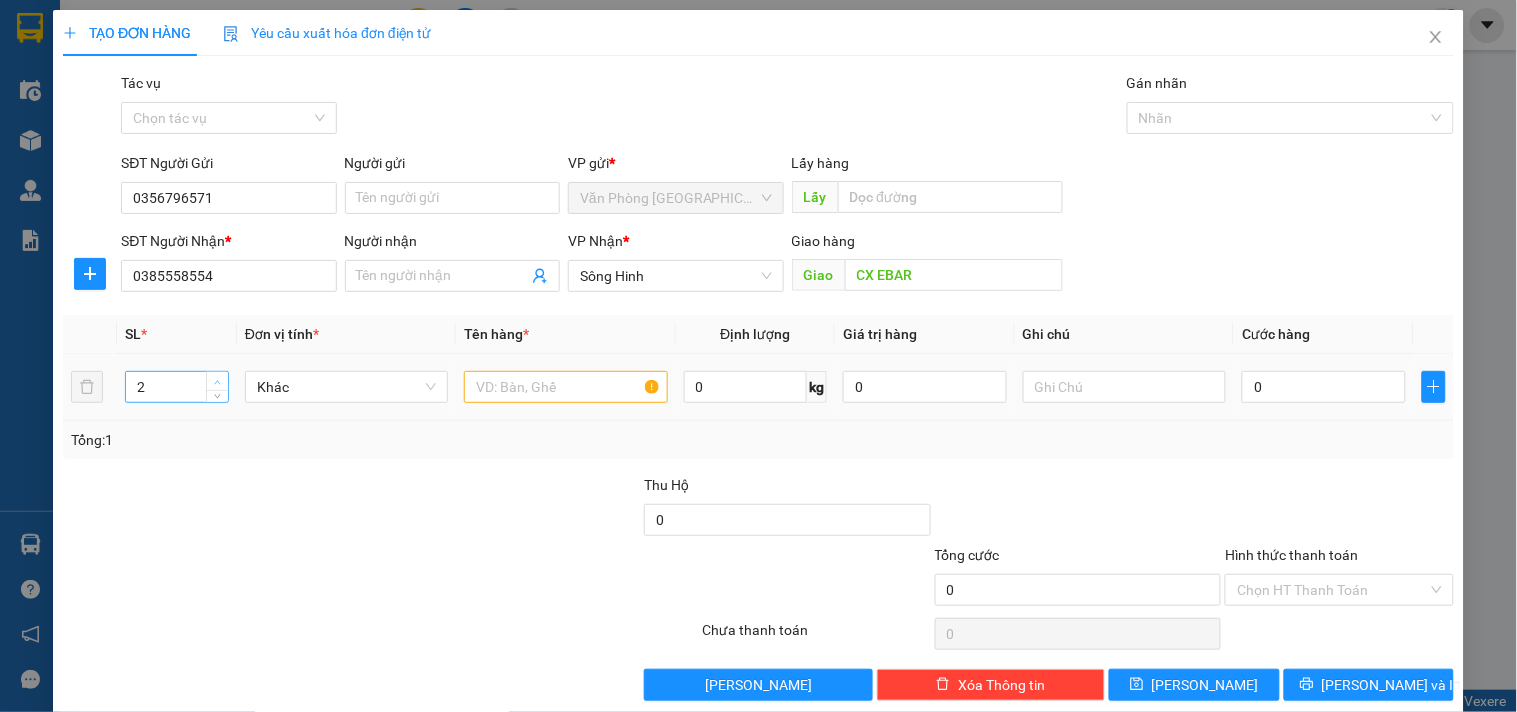 click at bounding box center (218, 382) 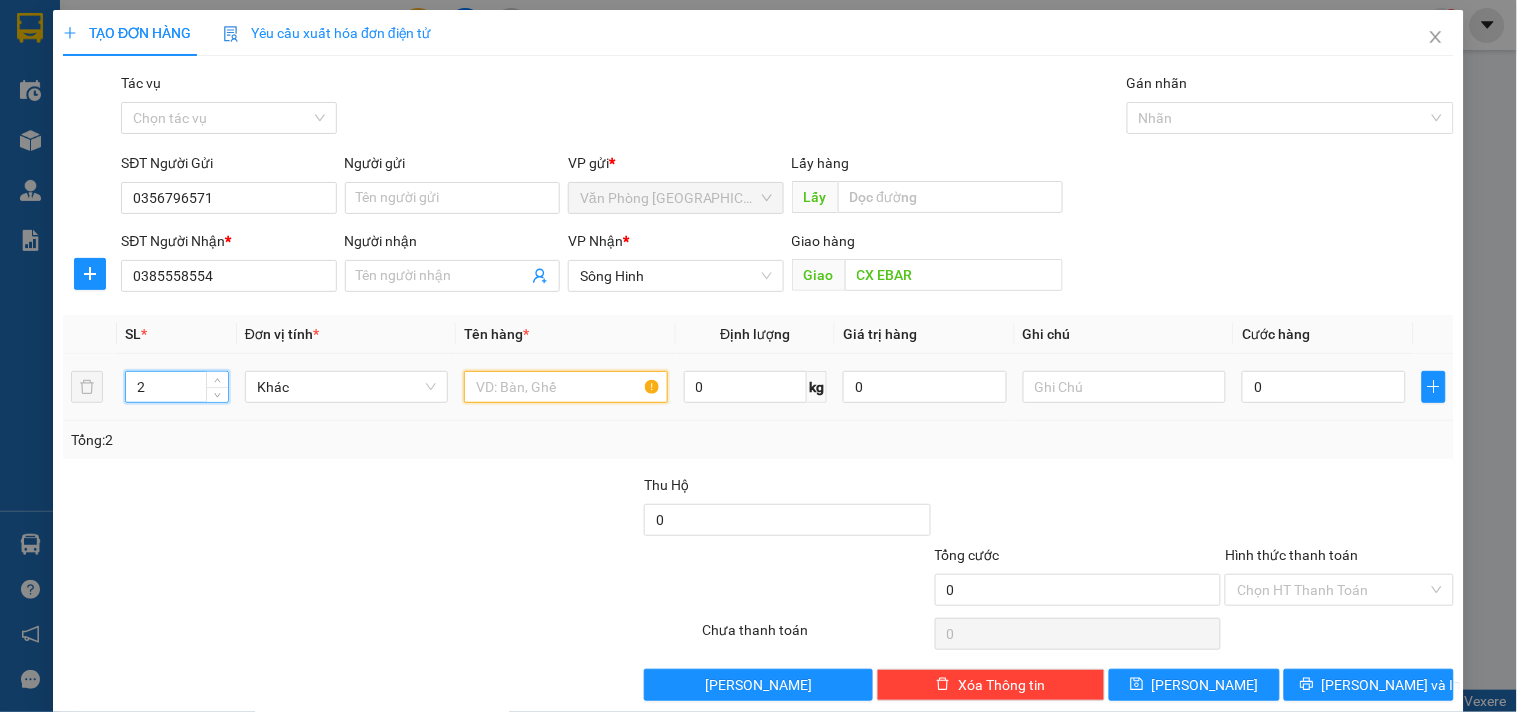 click at bounding box center (565, 387) 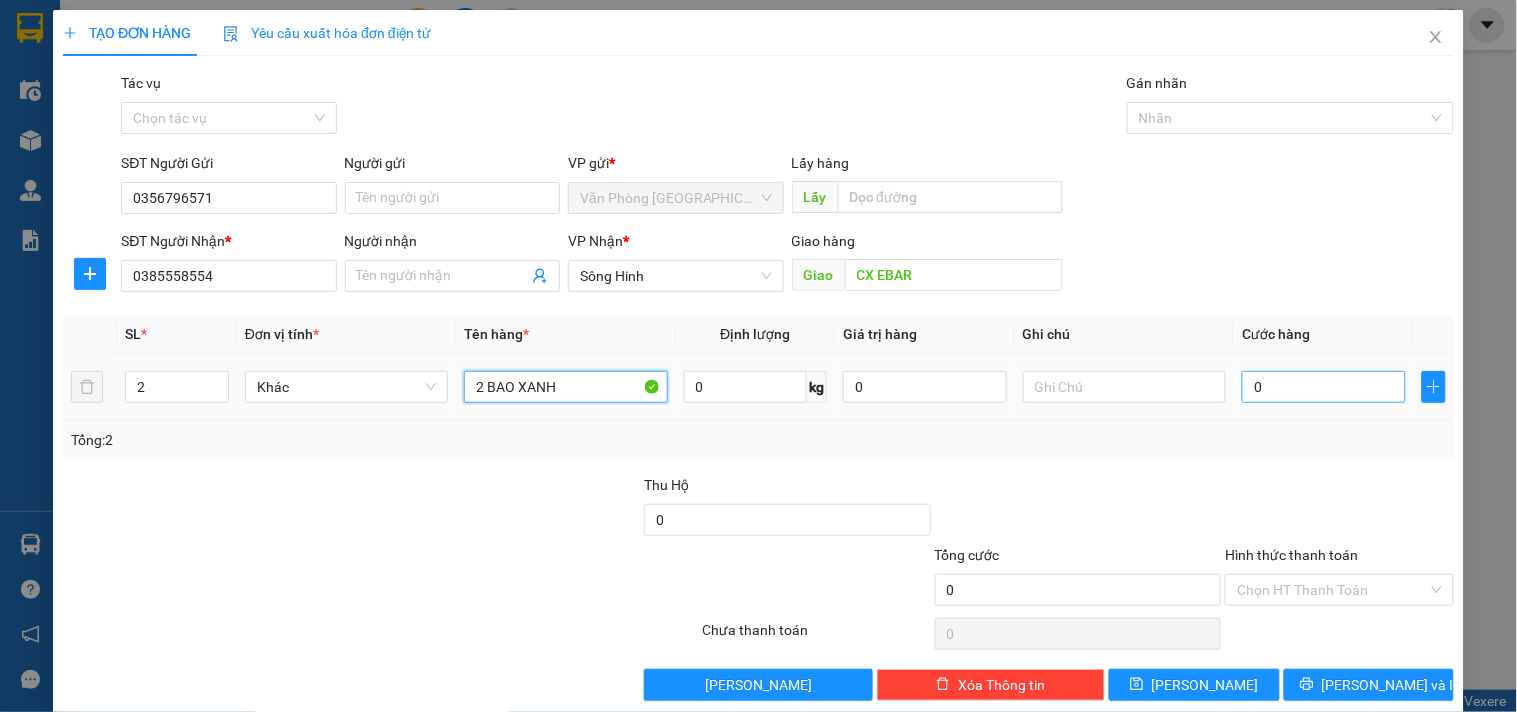 type on "2 BAO XANH" 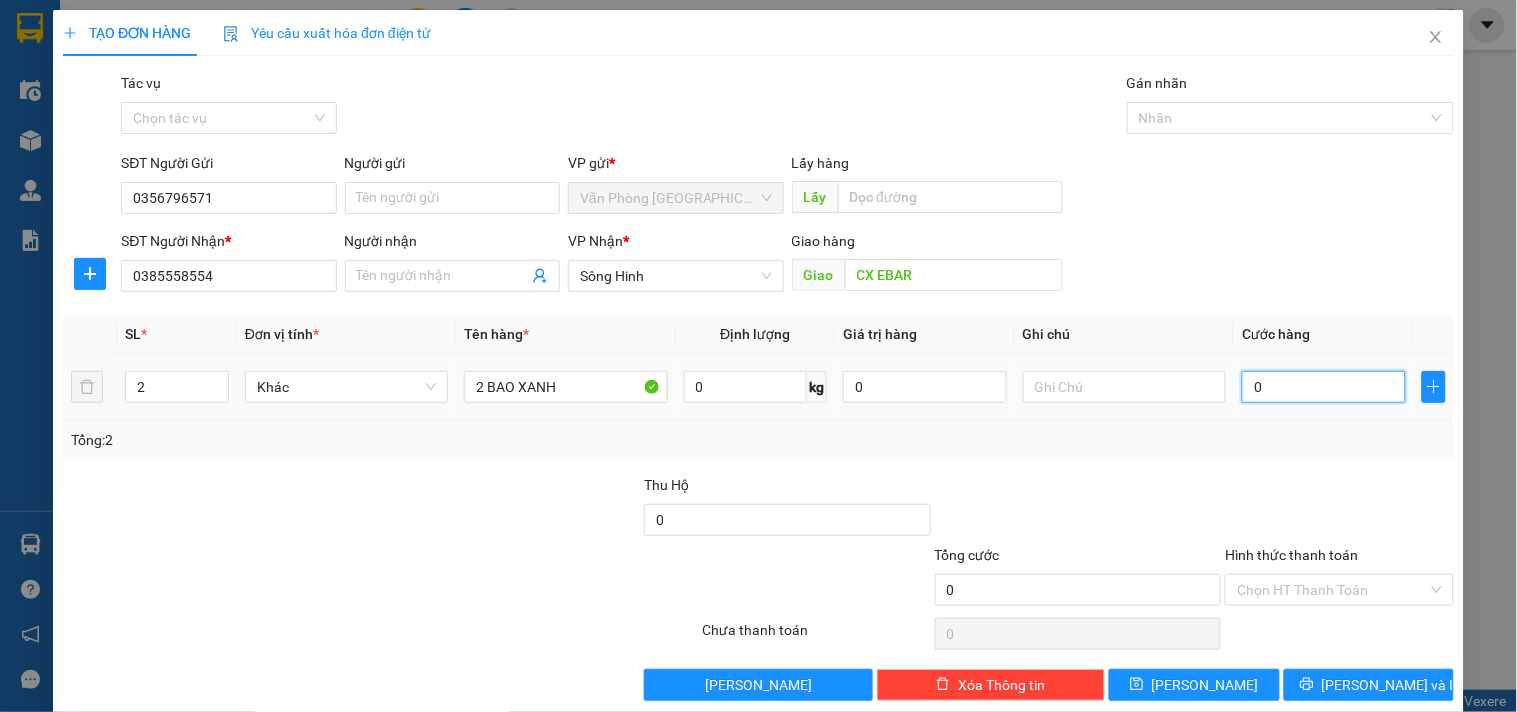 click on "0" at bounding box center (1324, 387) 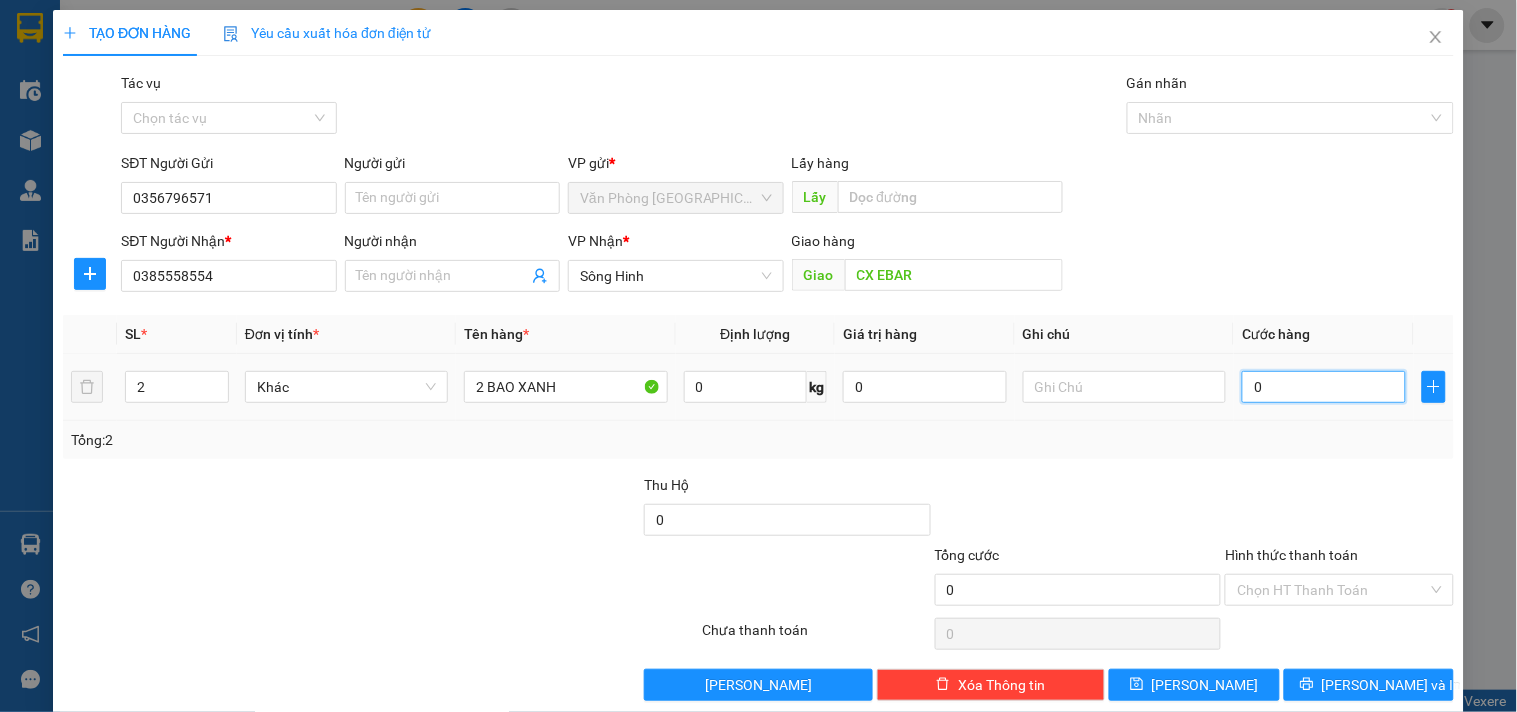 type on "1" 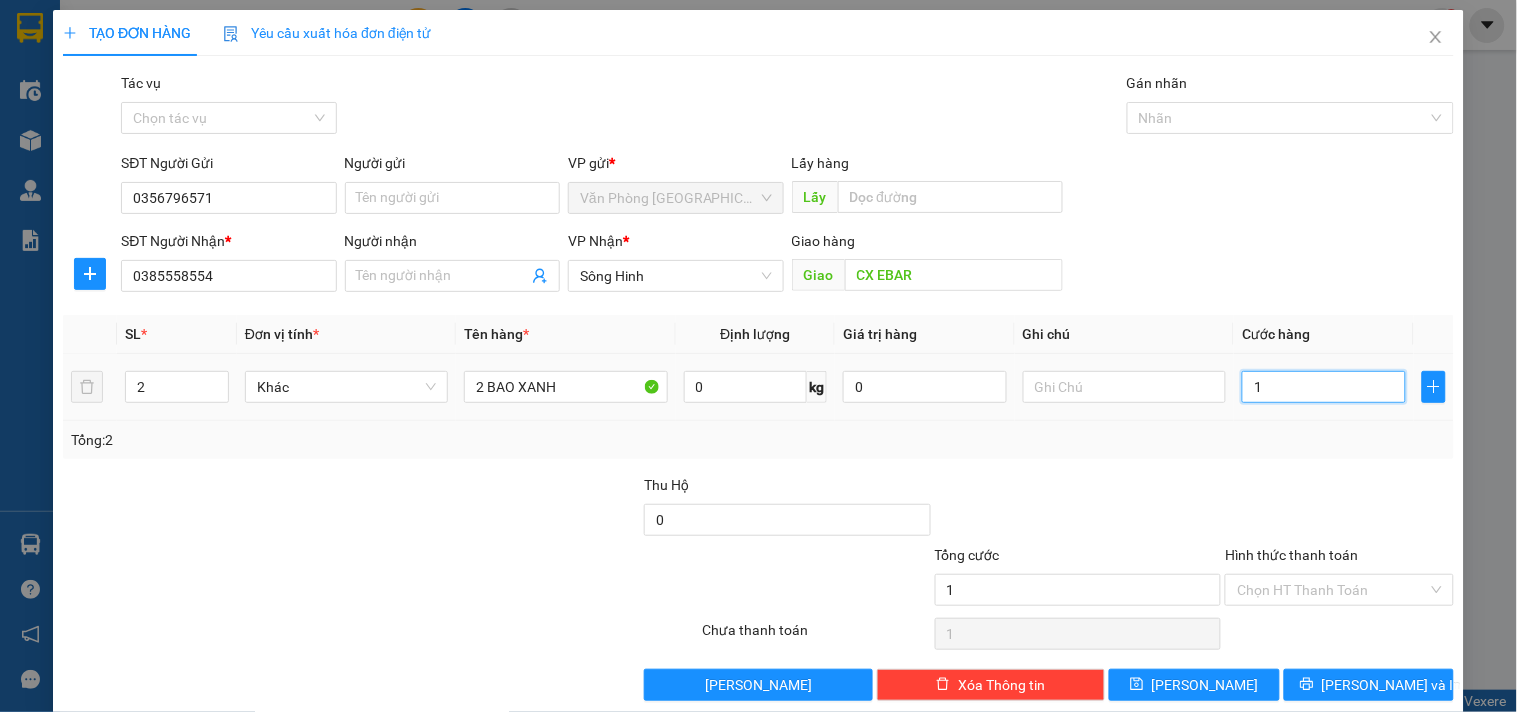 type on "14" 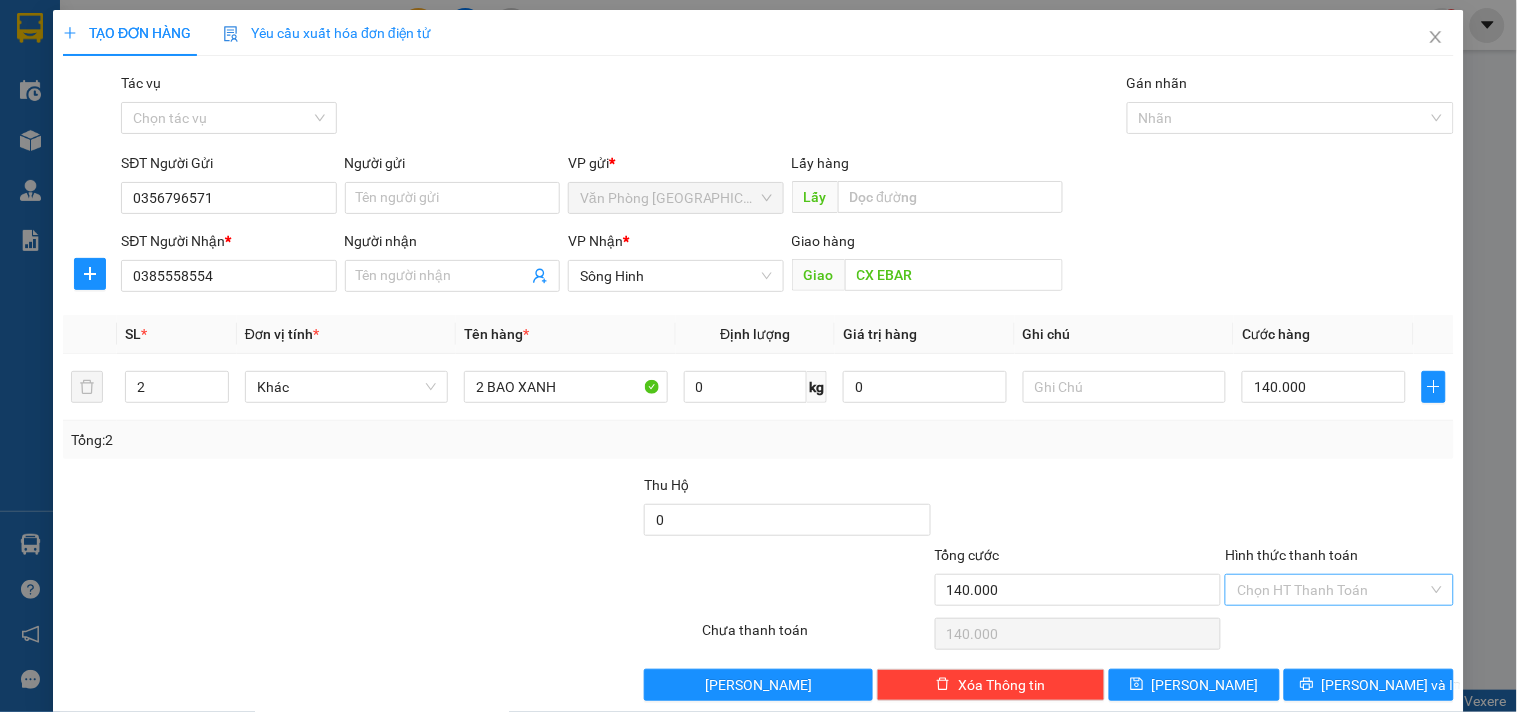 click on "Hình thức thanh toán" at bounding box center [1332, 590] 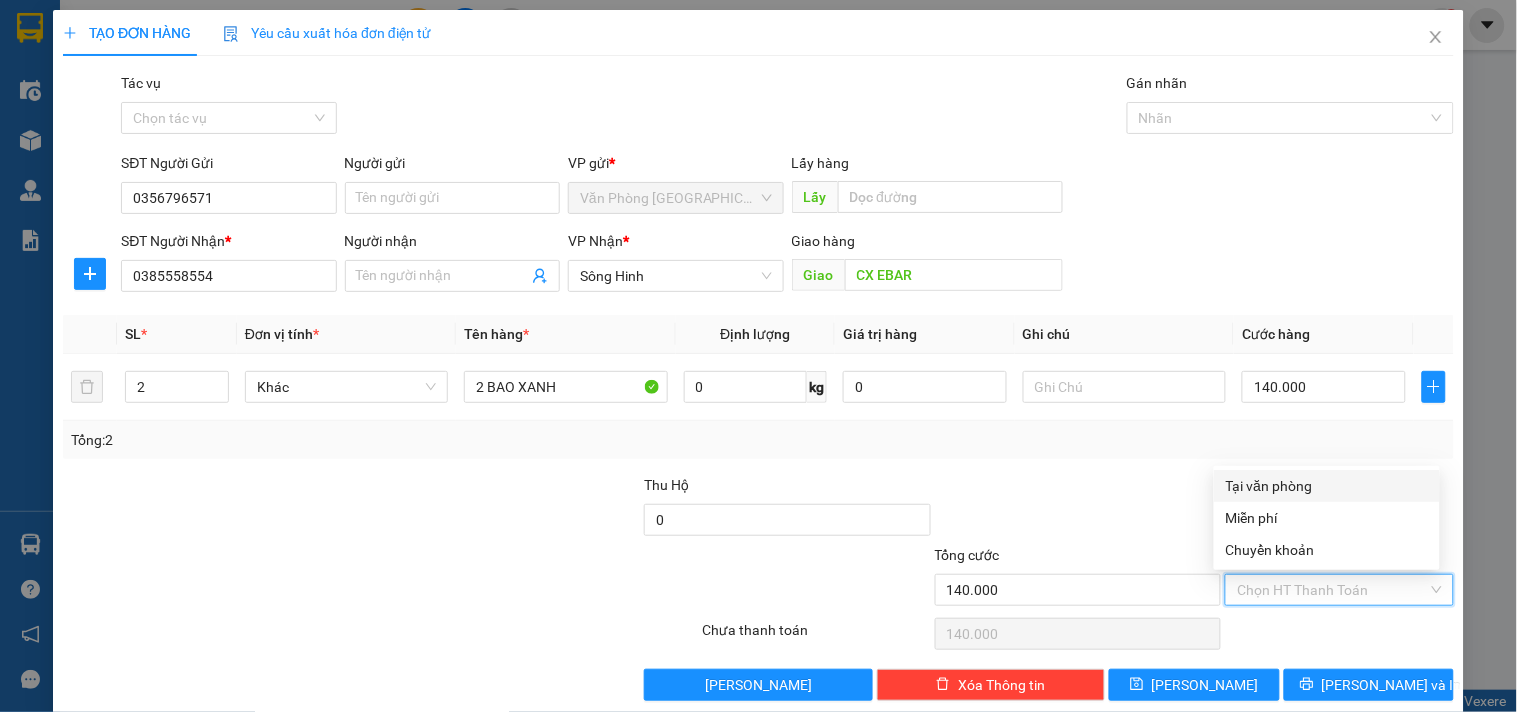 click on "Tại văn phòng" at bounding box center (1327, 486) 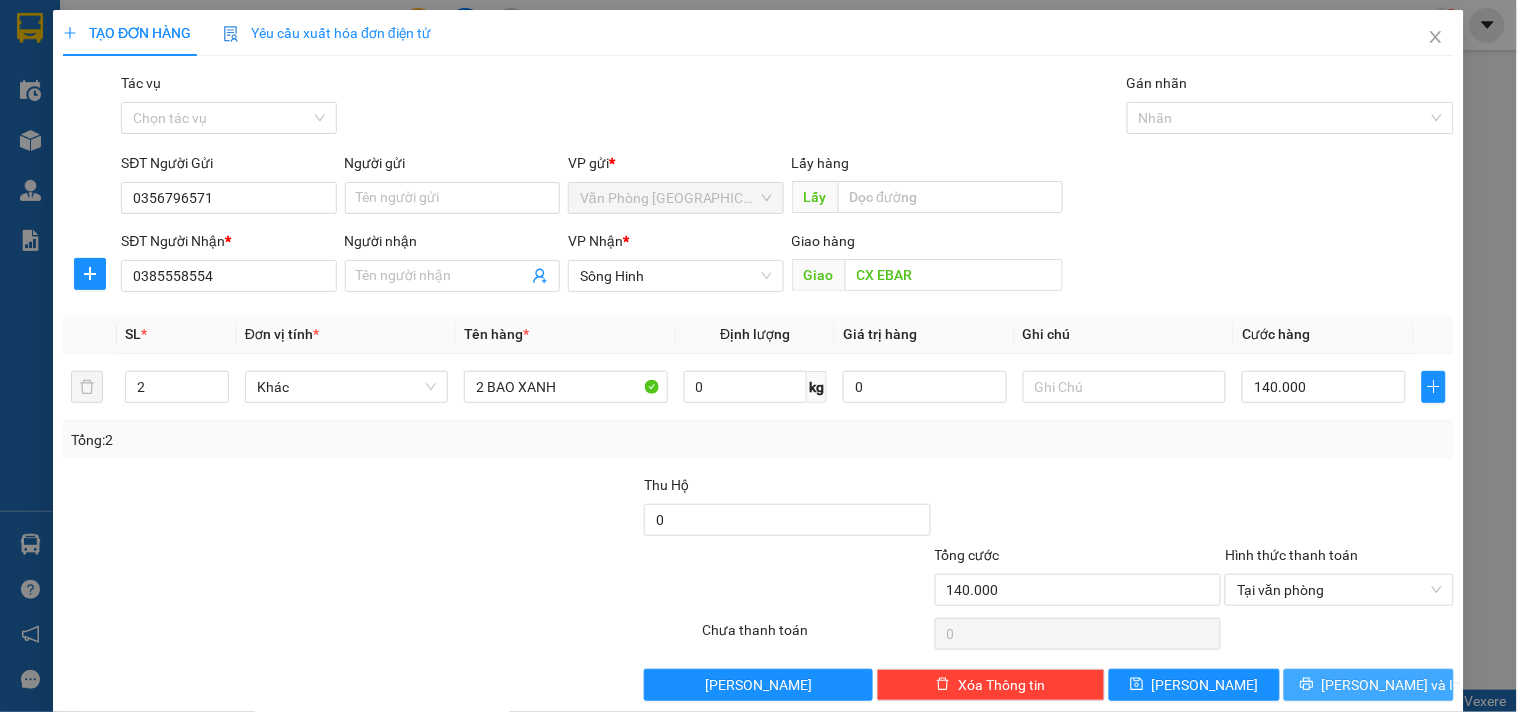 click on "[PERSON_NAME] và In" at bounding box center [1392, 685] 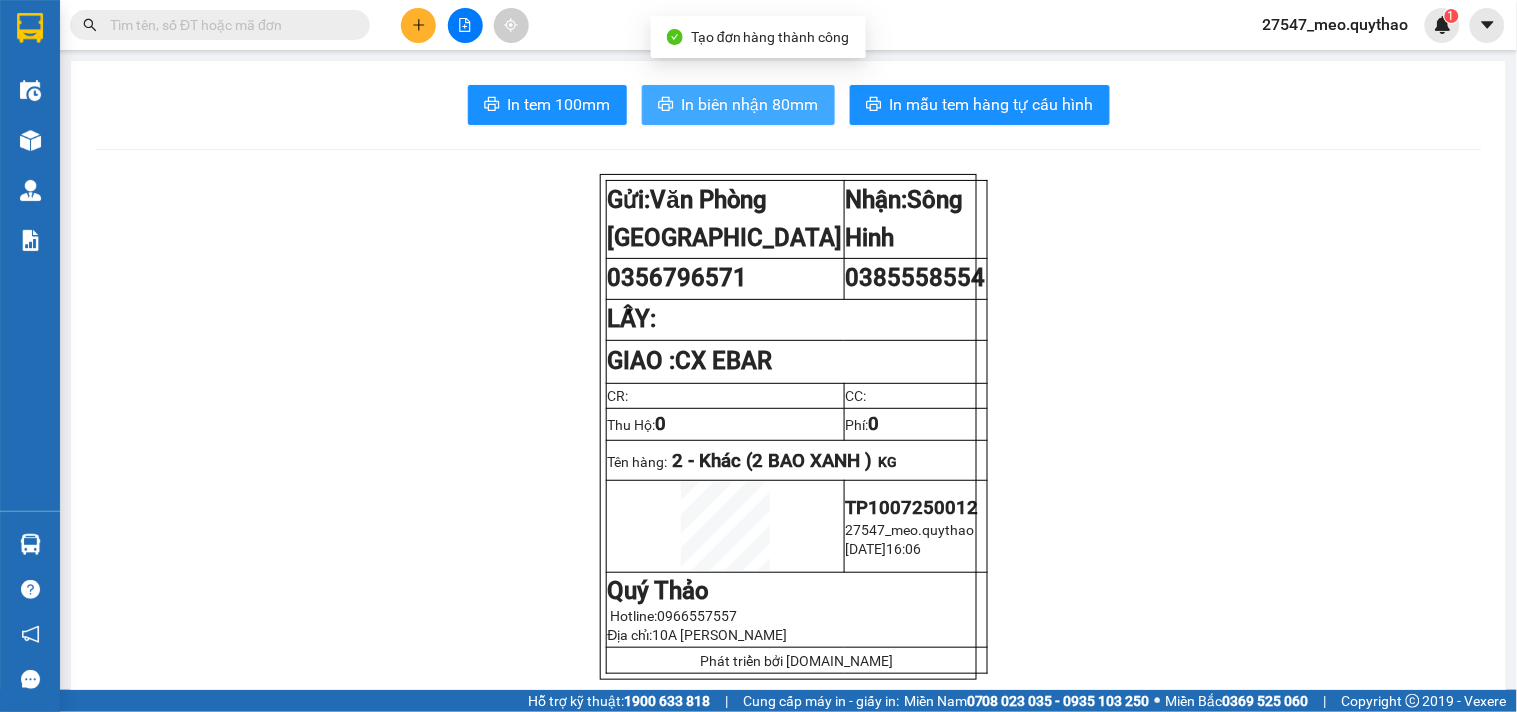 click on "In biên nhận 80mm" at bounding box center (750, 104) 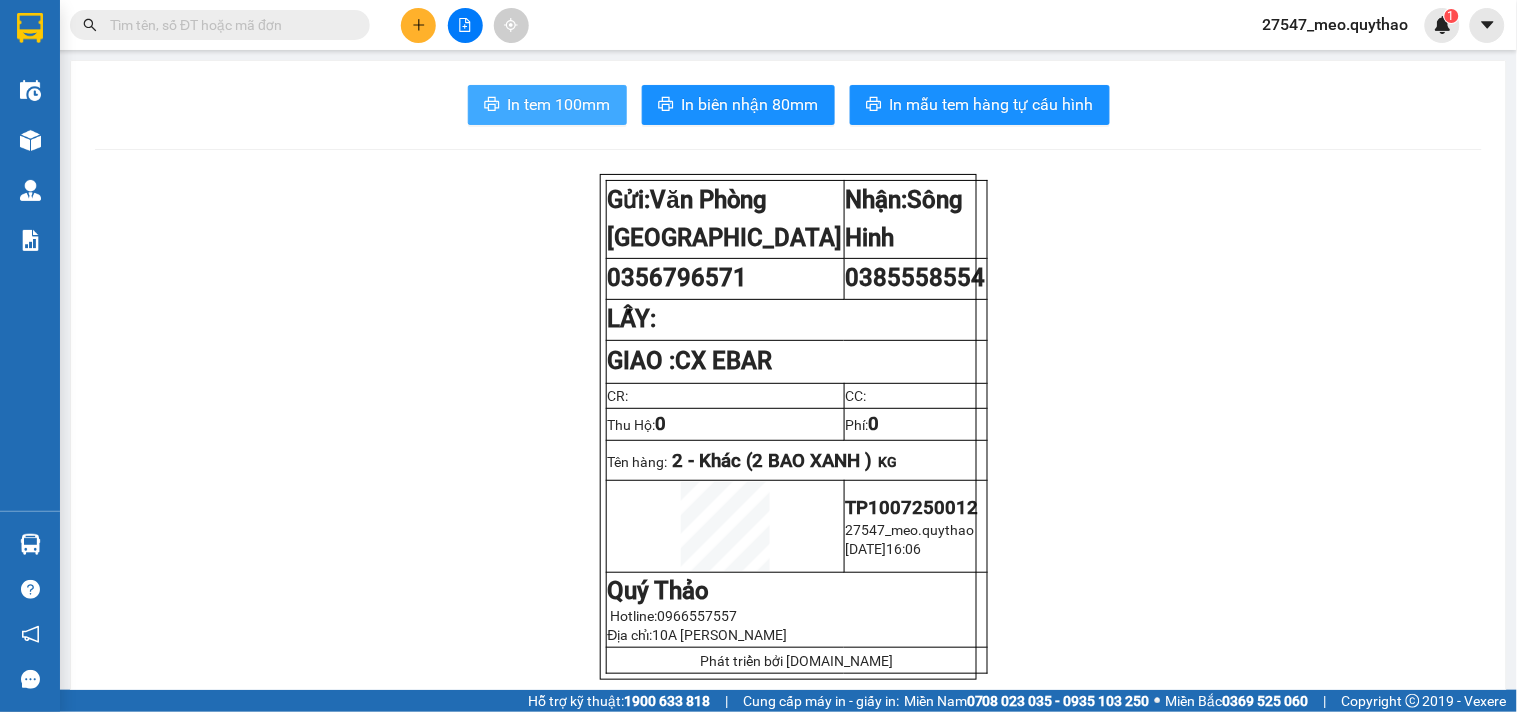 click on "In tem 100mm" at bounding box center [559, 104] 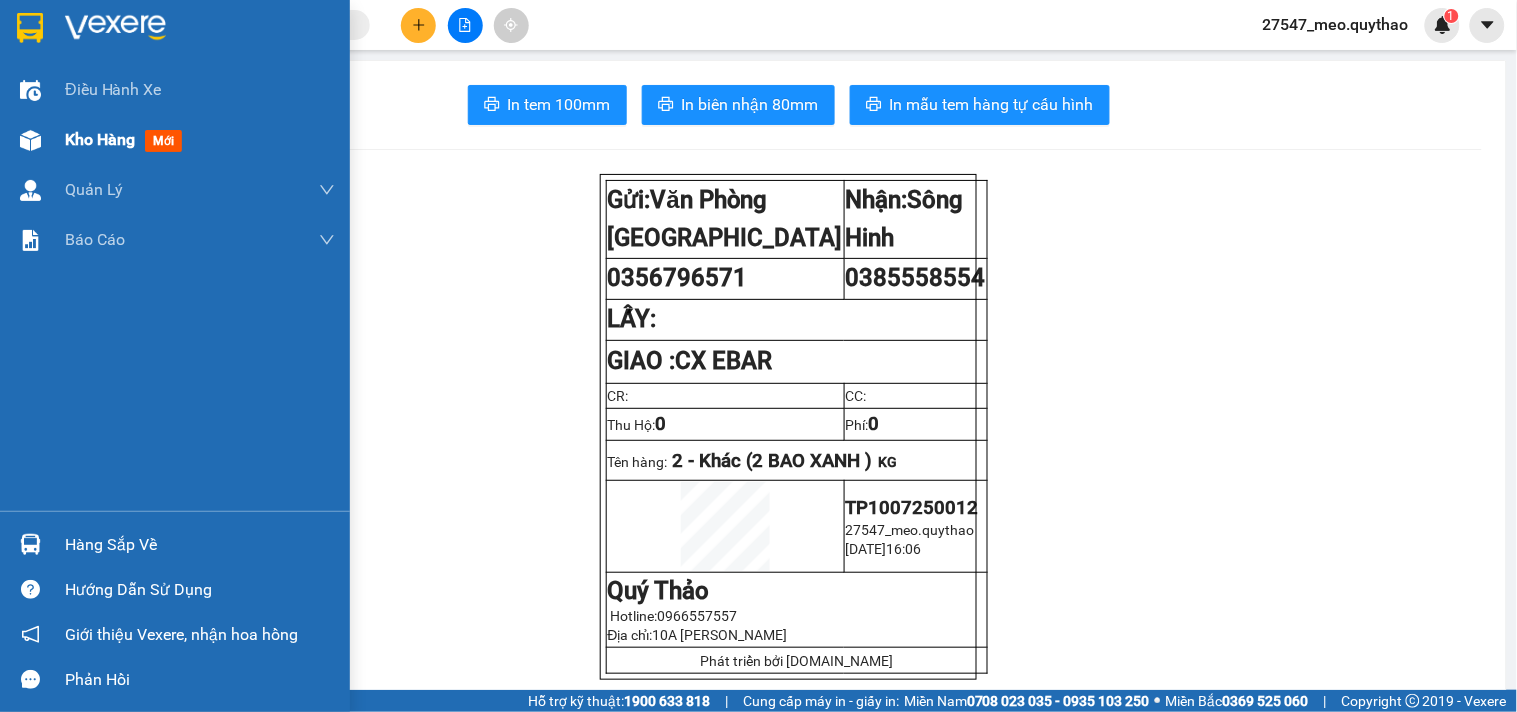 click on "Kho hàng mới" at bounding box center [200, 140] 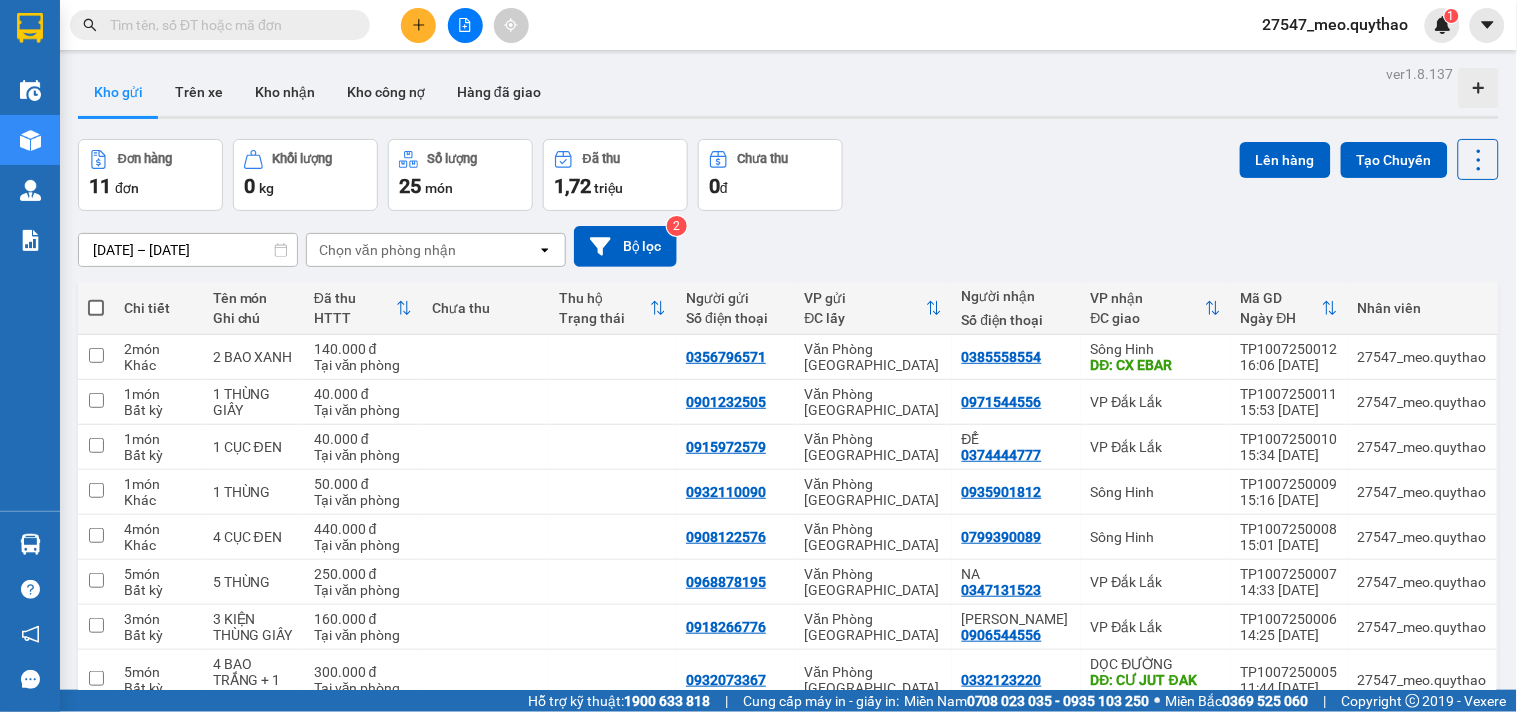 click 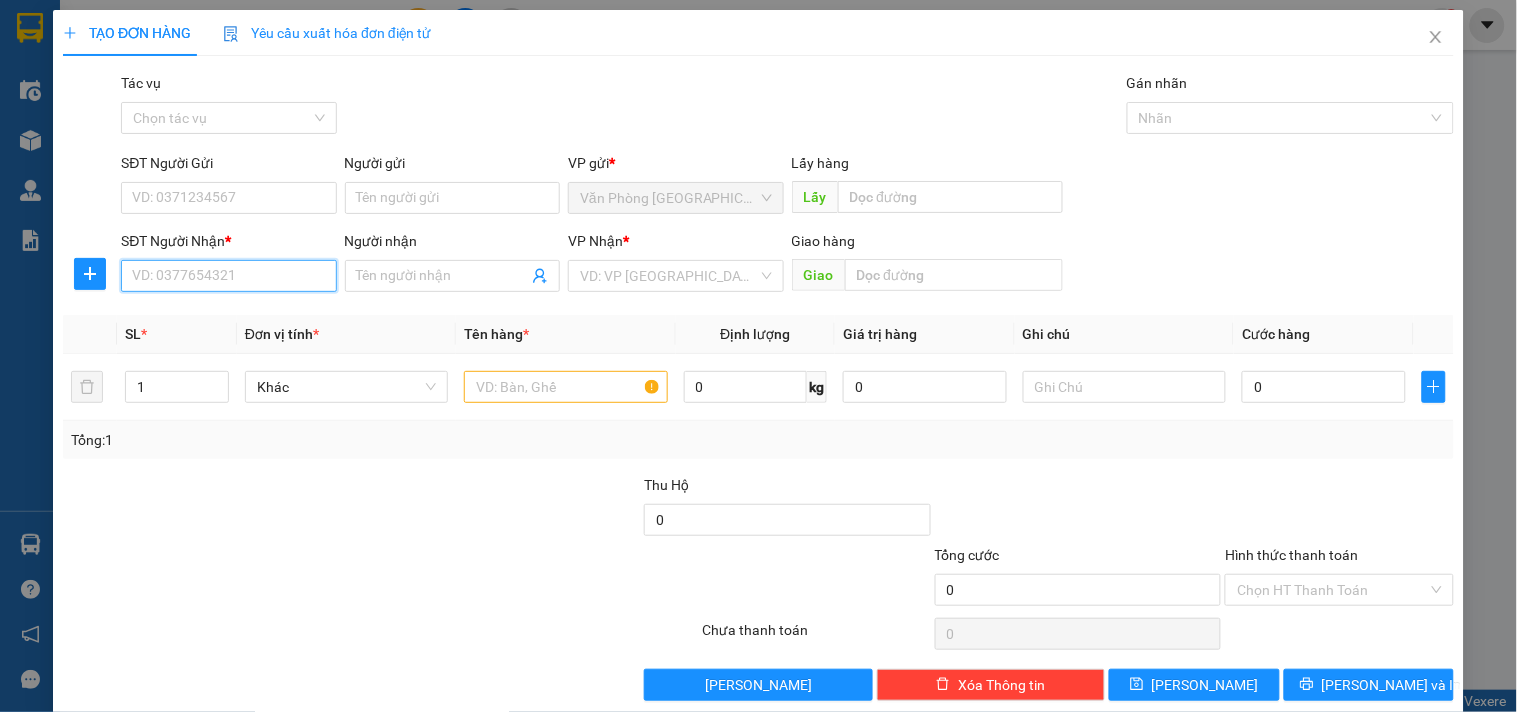 click on "SĐT Người Nhận  *" at bounding box center (228, 276) 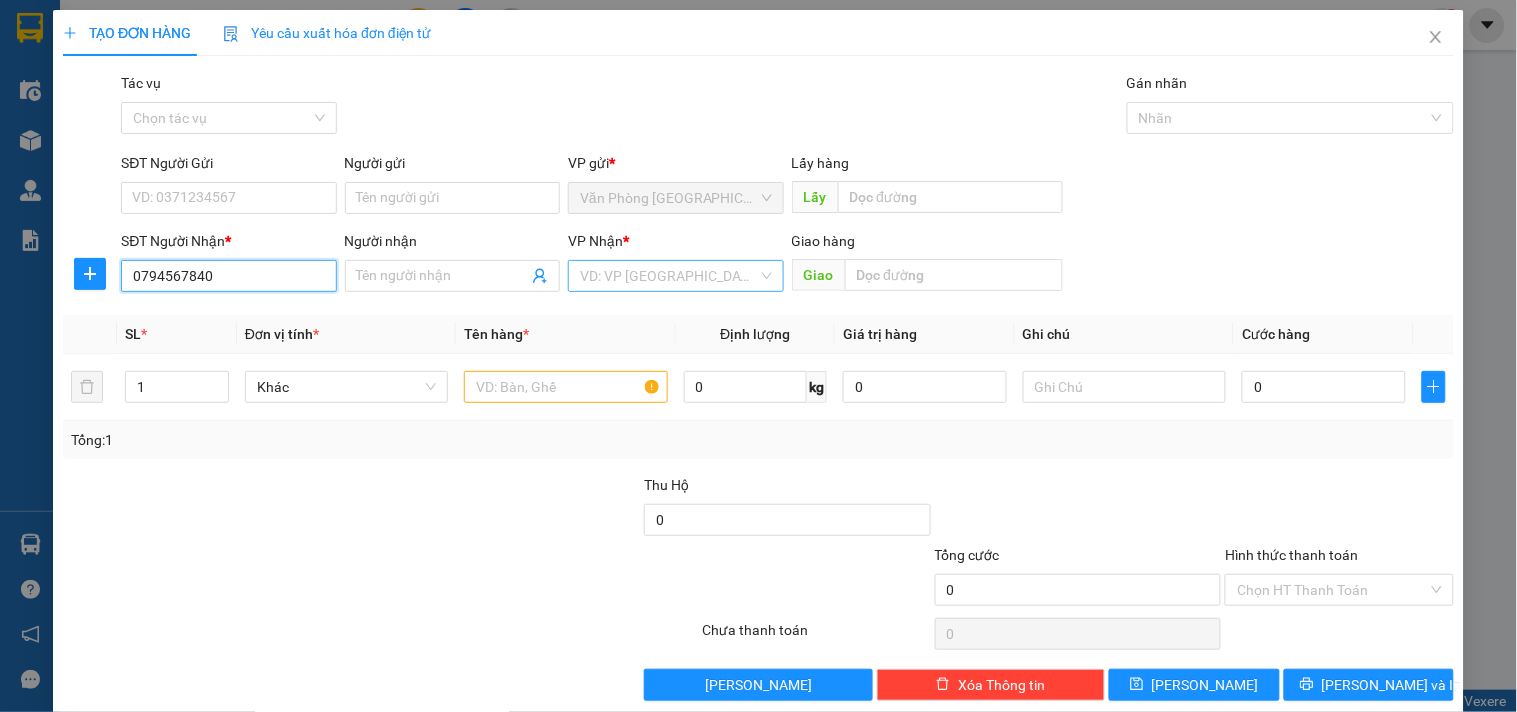 type on "0794567840" 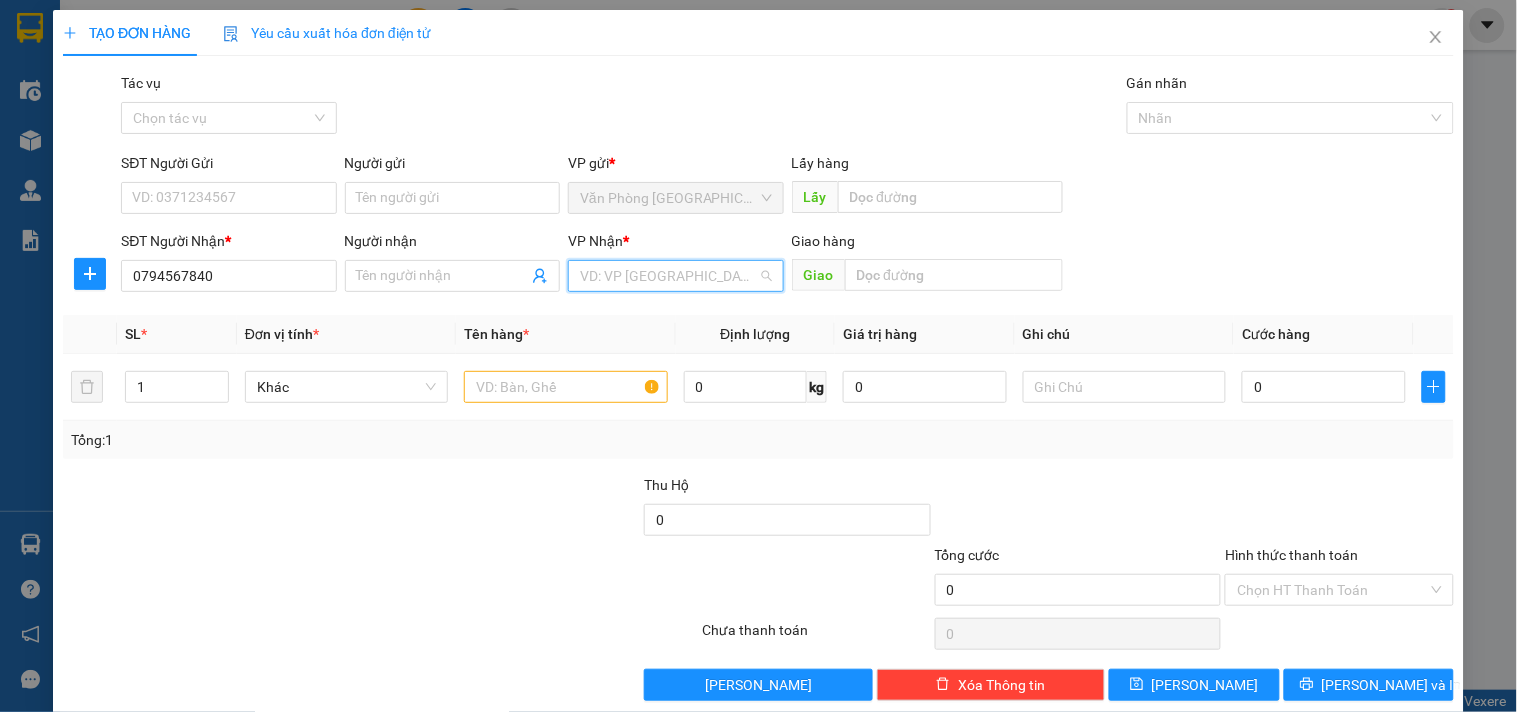 click at bounding box center (668, 276) 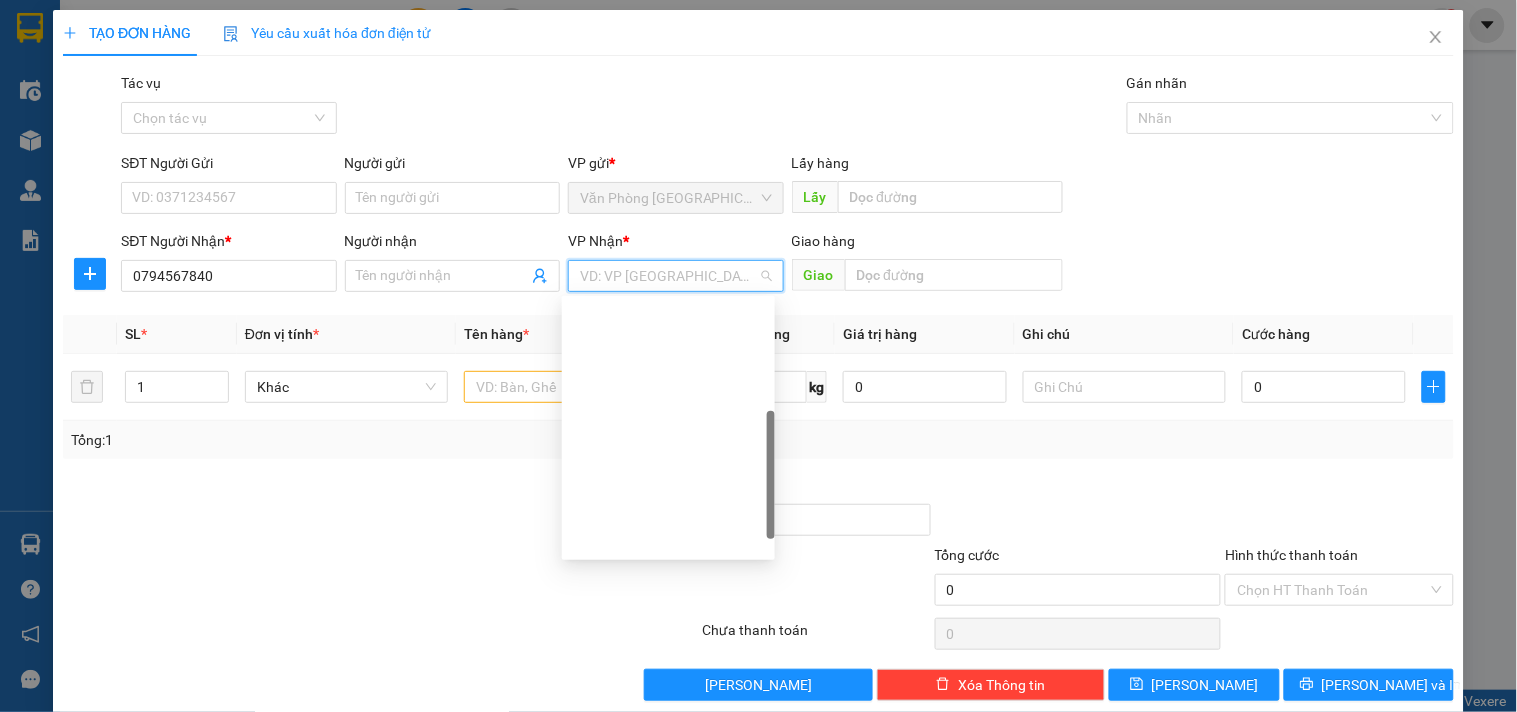 click on "Sông Hinh" at bounding box center [668, 828] 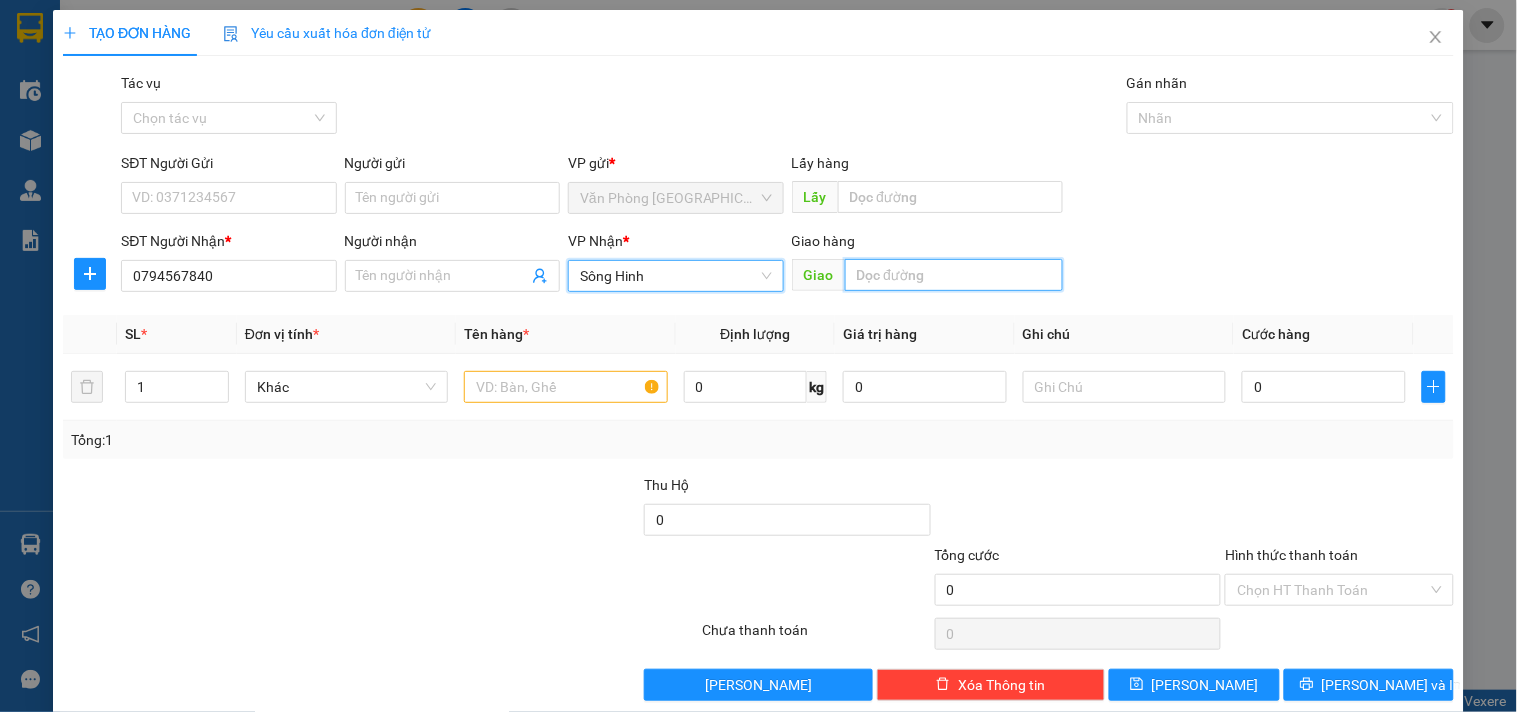 click at bounding box center [954, 275] 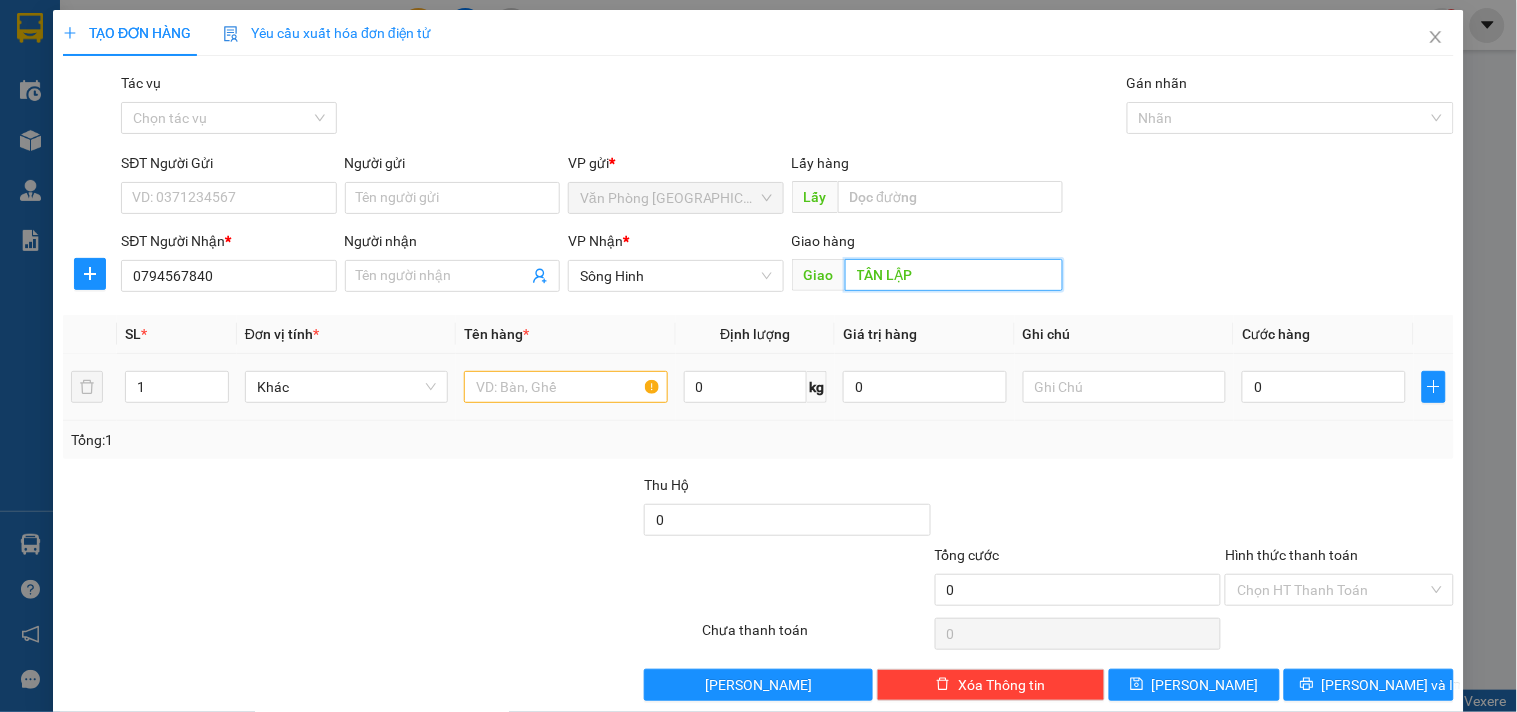 type on "TÂN LẬP" 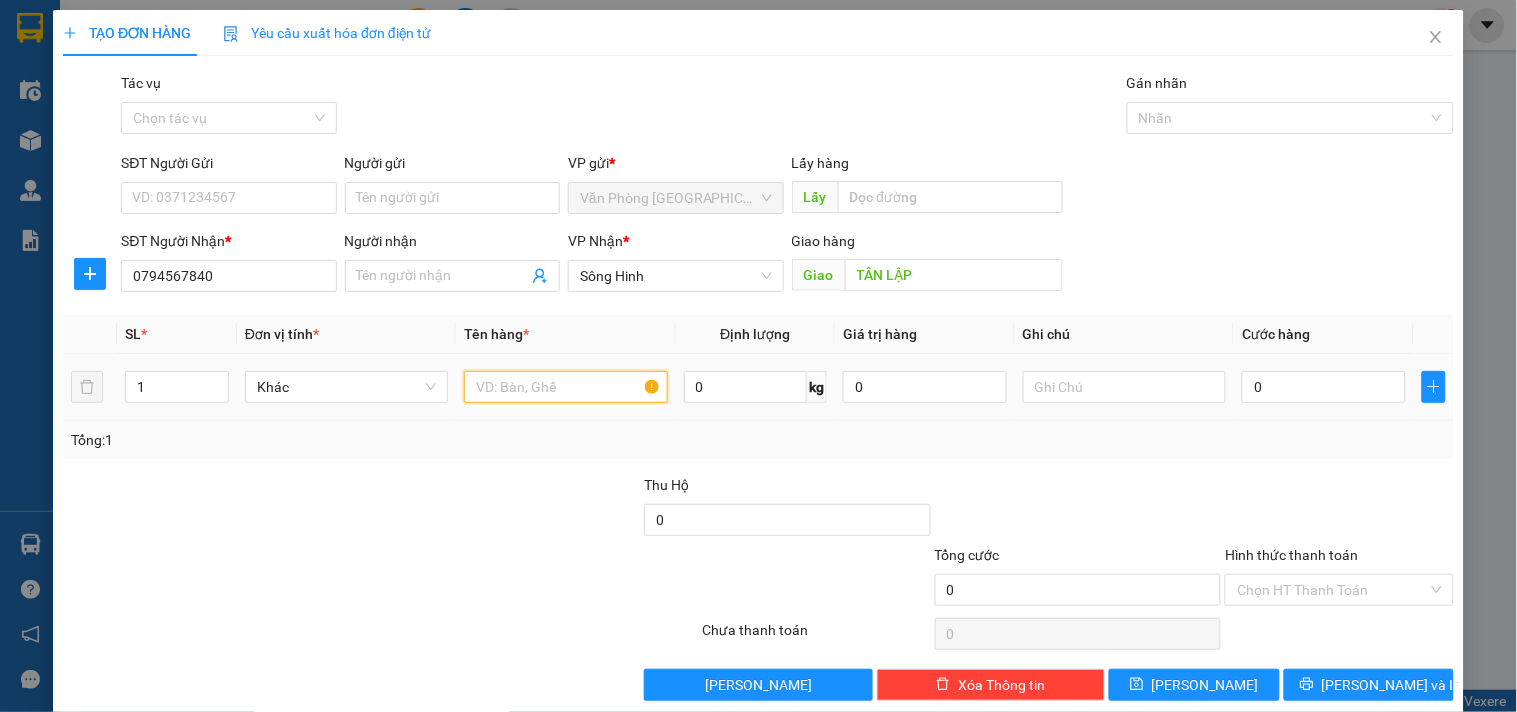 click at bounding box center [565, 387] 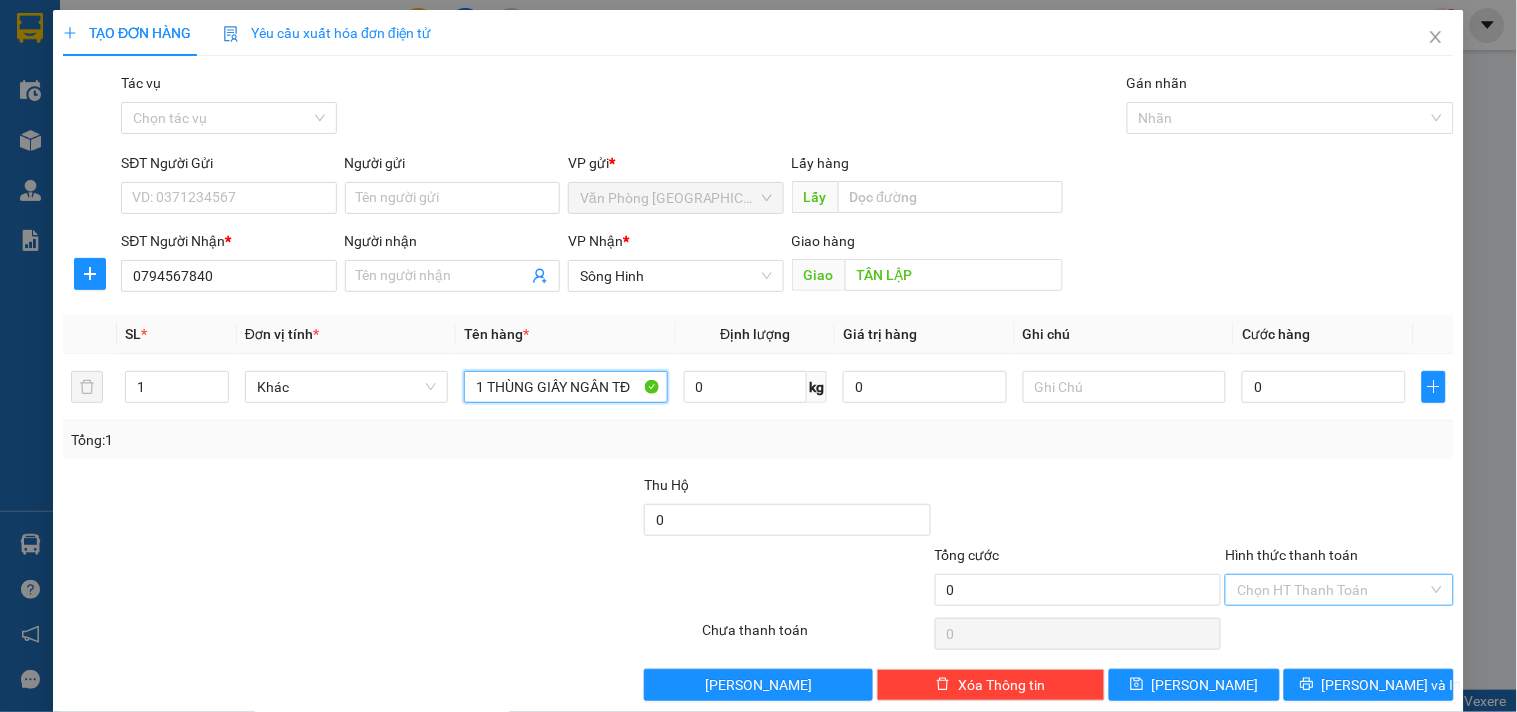 type on "1 THÙNG GIẤY NGÂN TĐ" 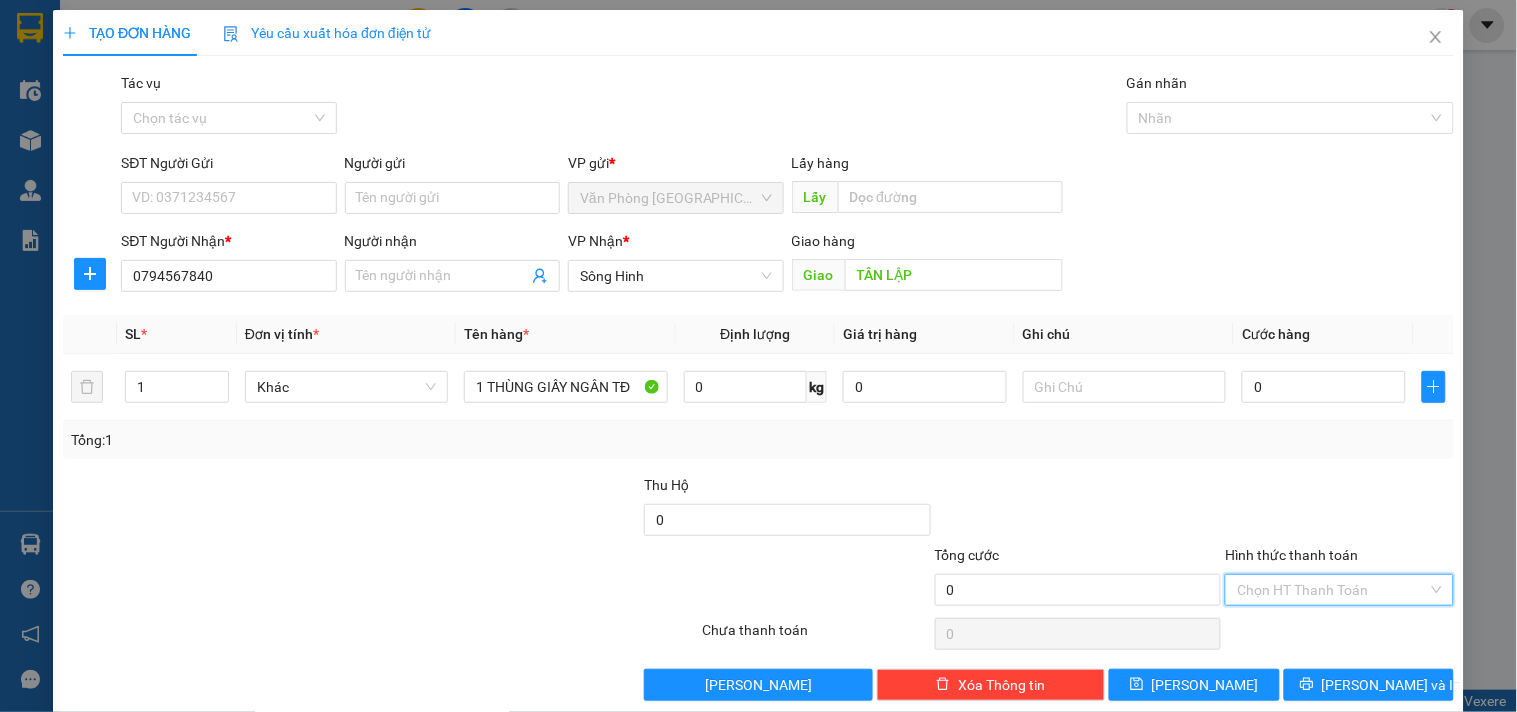 click on "Hình thức thanh toán" at bounding box center (1332, 590) 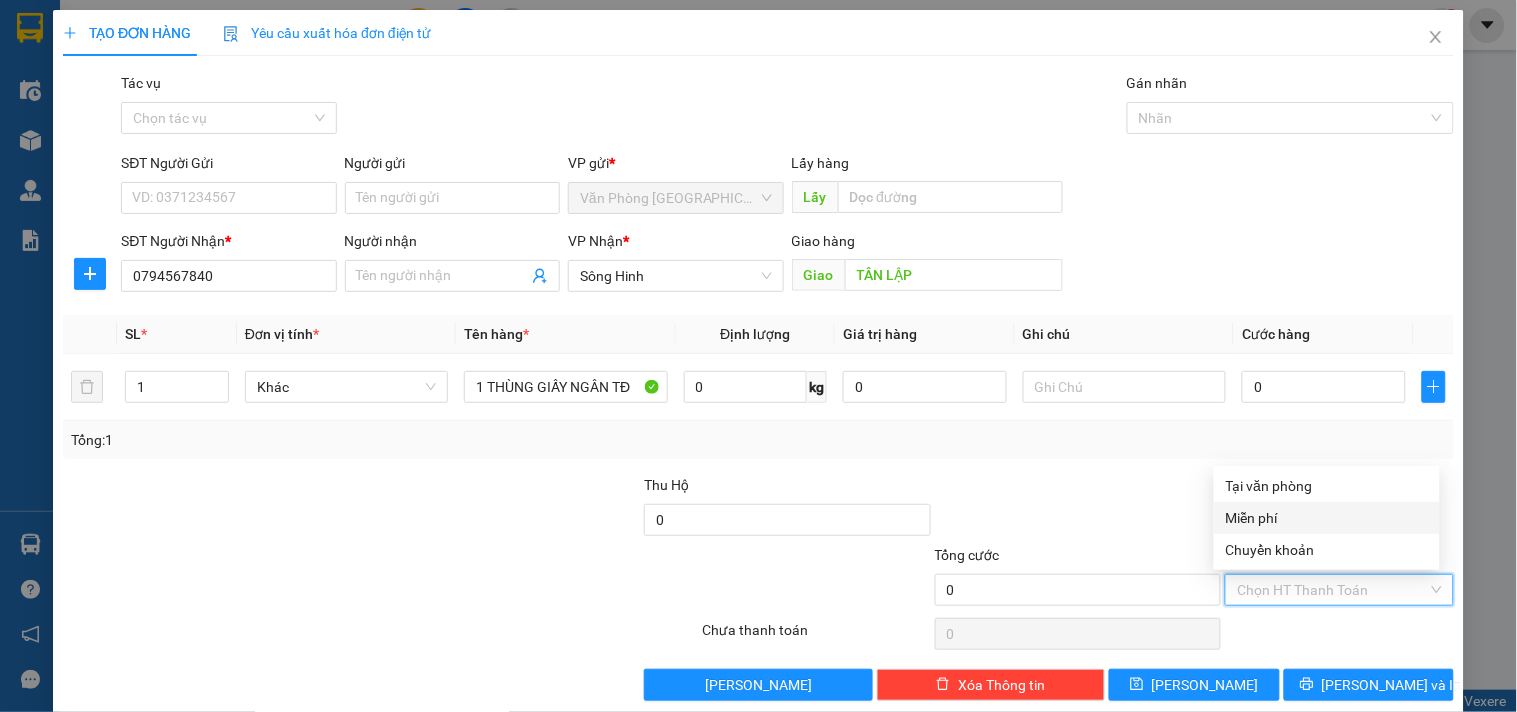 click on "Miễn phí" at bounding box center (1327, 518) 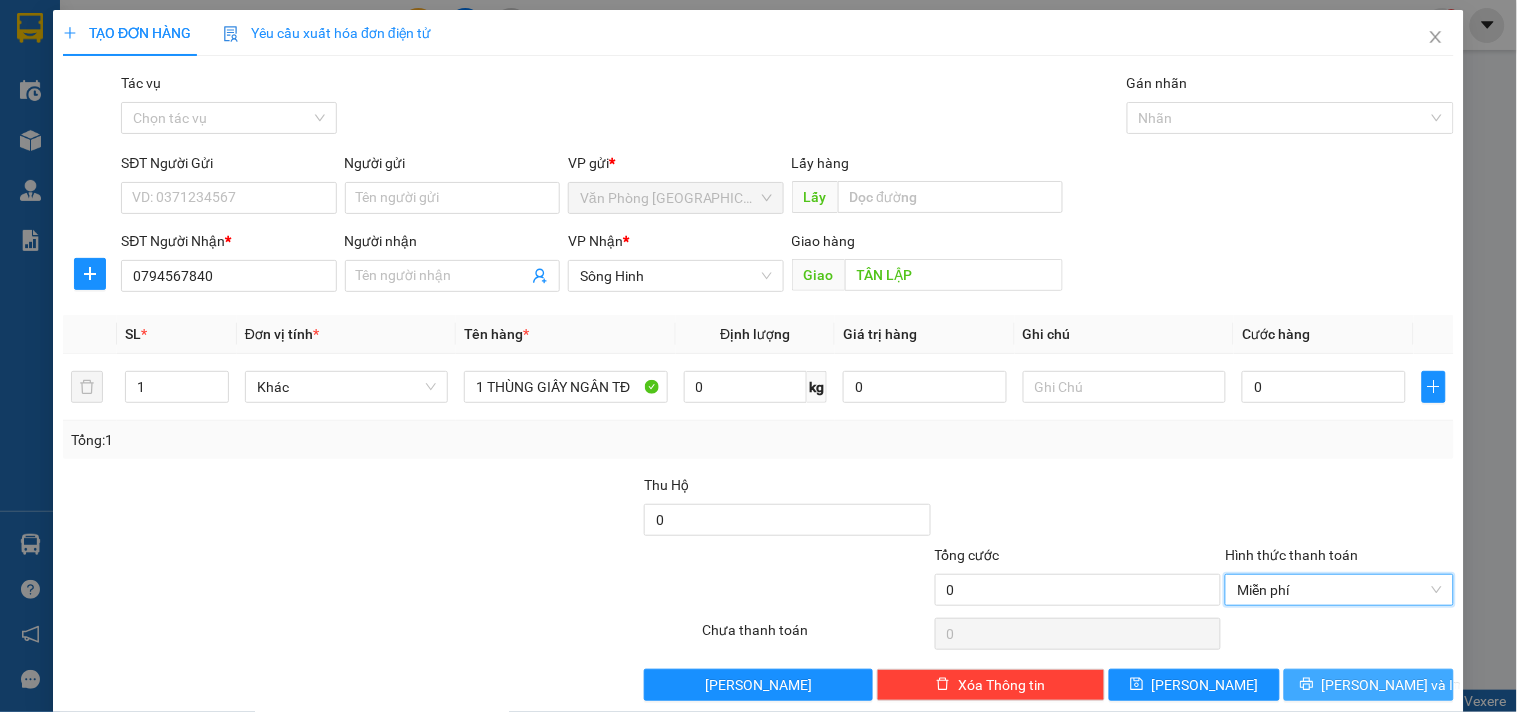 click 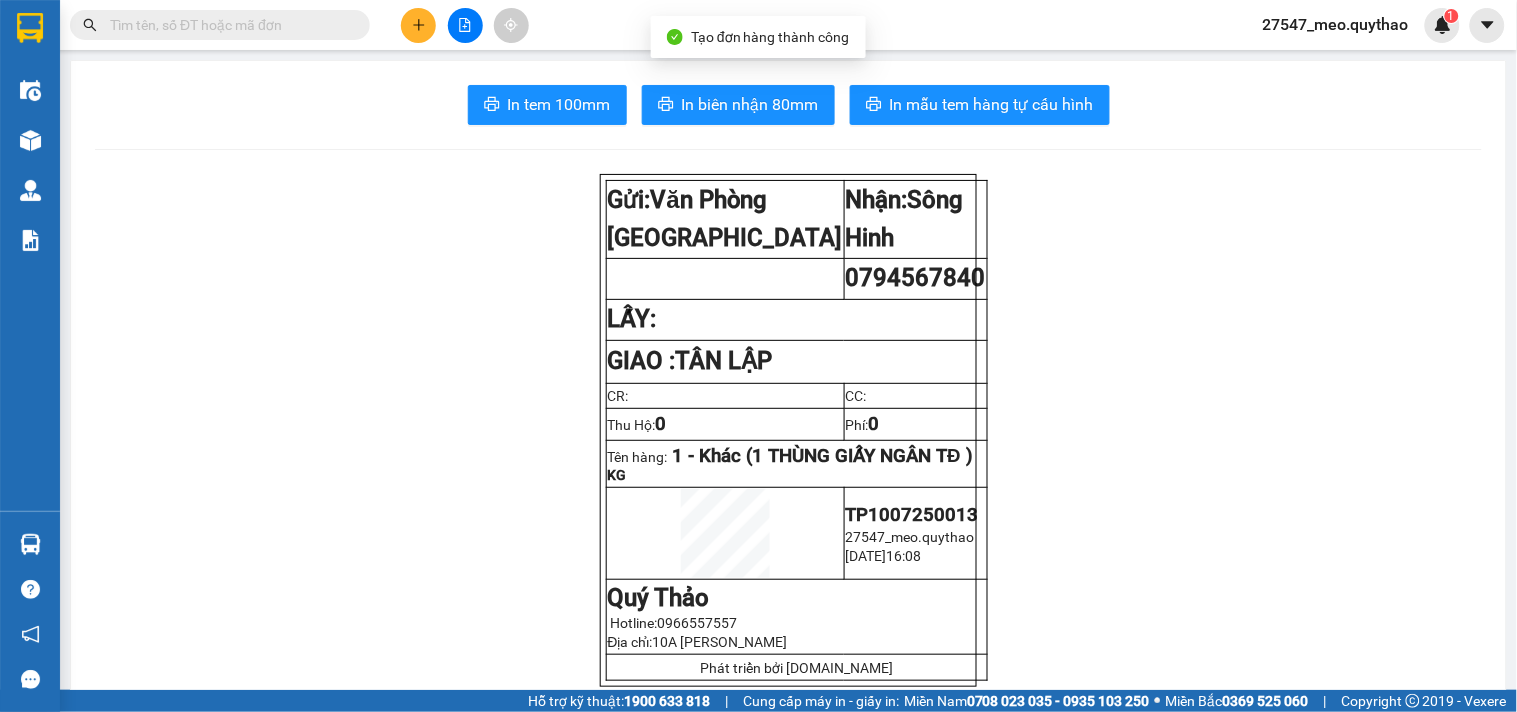 click on "In tem 100mm
In biên nhận 80mm In mẫu tem hàng tự cấu hình
Gửi:  Văn Phòng Tân Phú
Nhận:  Sông Hinh
0794567840
[GEOGRAPHIC_DATA]:
GIAO :  [GEOGRAPHIC_DATA]
CR:
CC:
Thu Hộ: 0
Phí:  0
Tên hàng:   1 - Khác (1 THÙNG GIẤY NGÂN TĐ )    KG
TP1007250013
27547_meo.quythao
[DATE]     16:08
Quý Thảo
Hotline:   0966557557
Địa chỉ:  10A [PERSON_NAME]
Phát triển bởi [DOMAIN_NAME]
Quý Thảo VP Văn Phòng [GEOGRAPHIC_DATA]   196/2 [GEOGRAPHIC_DATA], [GEOGRAPHIC_DATA], [GEOGRAPHIC_DATA]    0913444777, 0911517517, 0816594594 VP Sông Hinh Gửi khách hàng Mã đơn:   TP1007250013 In ngày:  [DATE]   16:08 Gửi :      VP Văn Phòng [GEOGRAPHIC_DATA] :     0794567840 VP Sông Hinh Giao DĐ: TÂN LẬP  Tên (giá trị hàng) SL Cước món hàng Khác - 1 THÙNG GIẤY NGÂN TĐ    (0) 1 0 Tổng cộng 1 0 Loading... Tổng phải thu : 0 VND MÈO : Gửi:" at bounding box center (788, 1057) 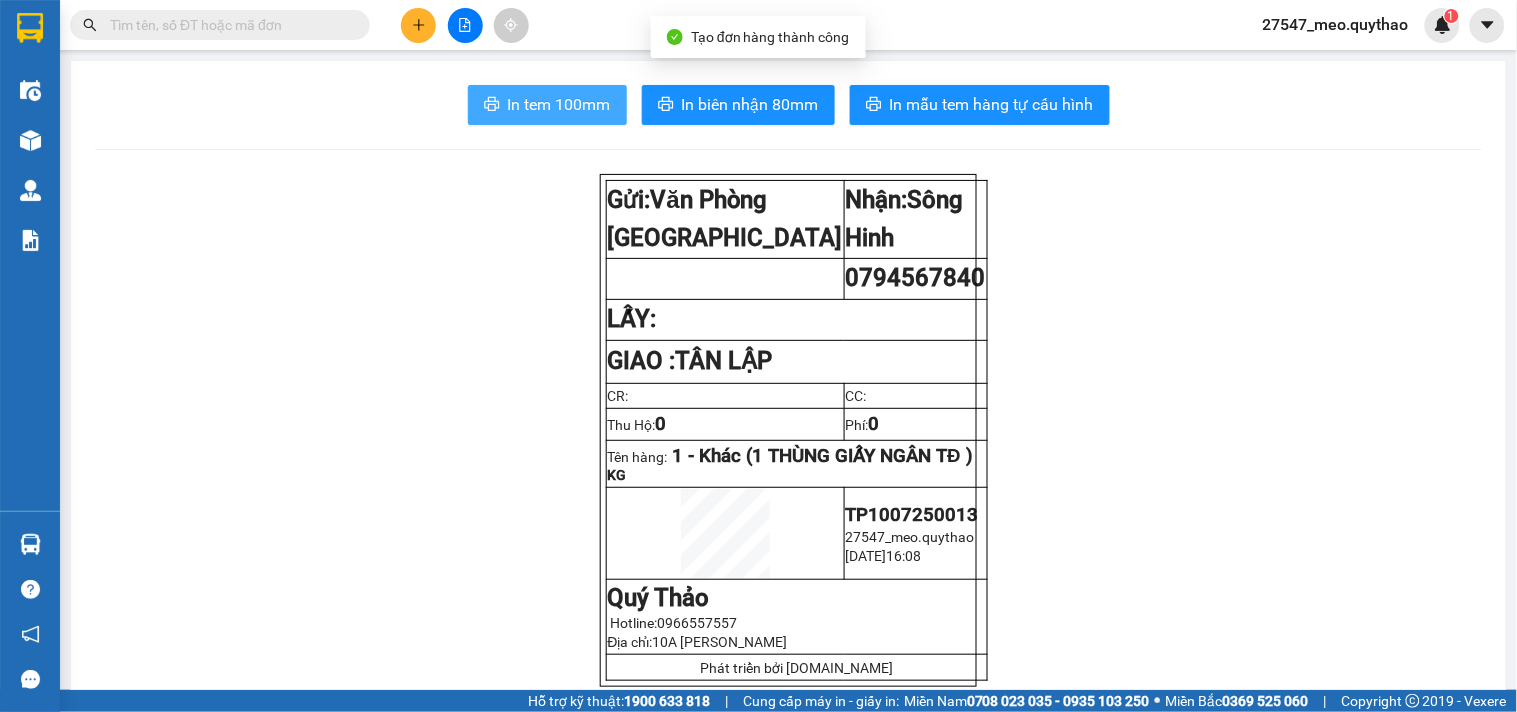 click on "In tem 100mm" at bounding box center (559, 104) 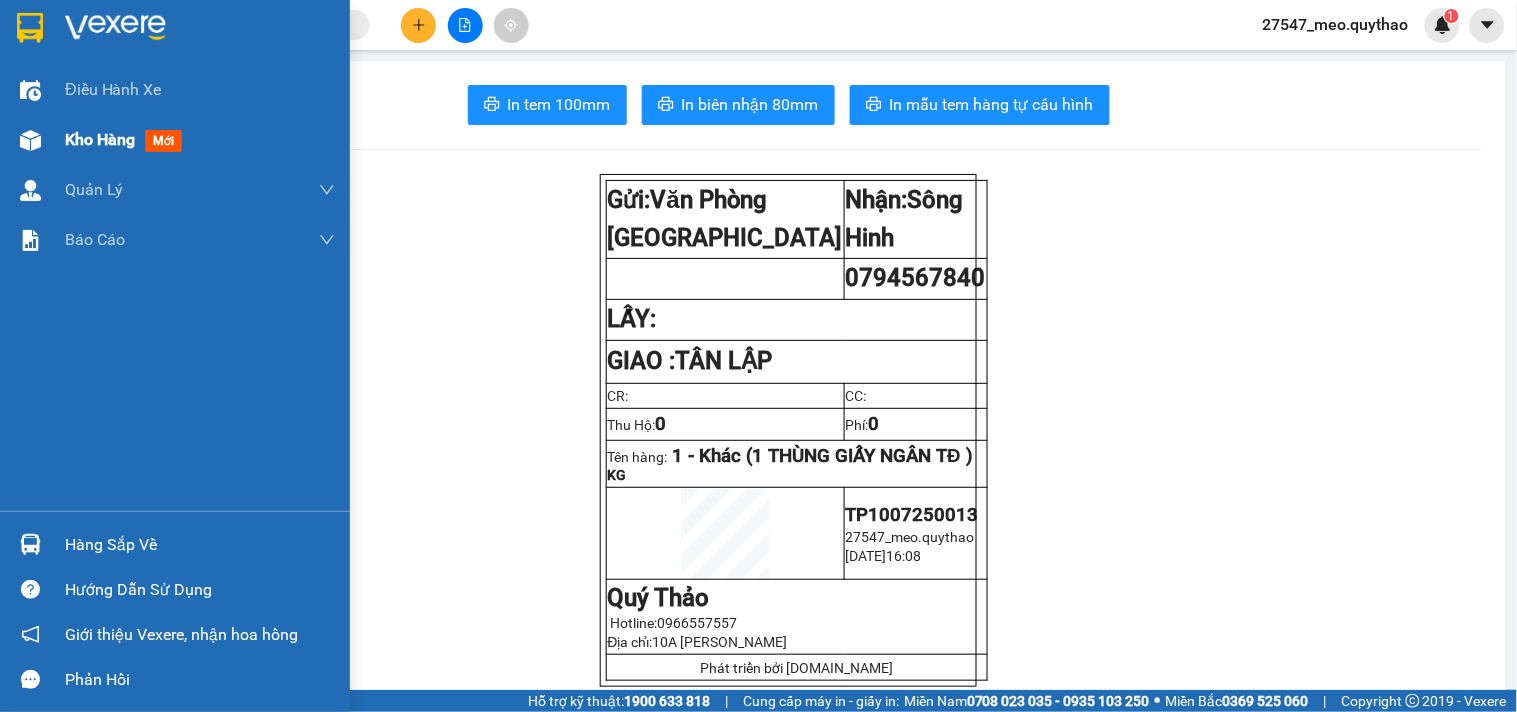 click on "Kho hàng mới" at bounding box center [200, 140] 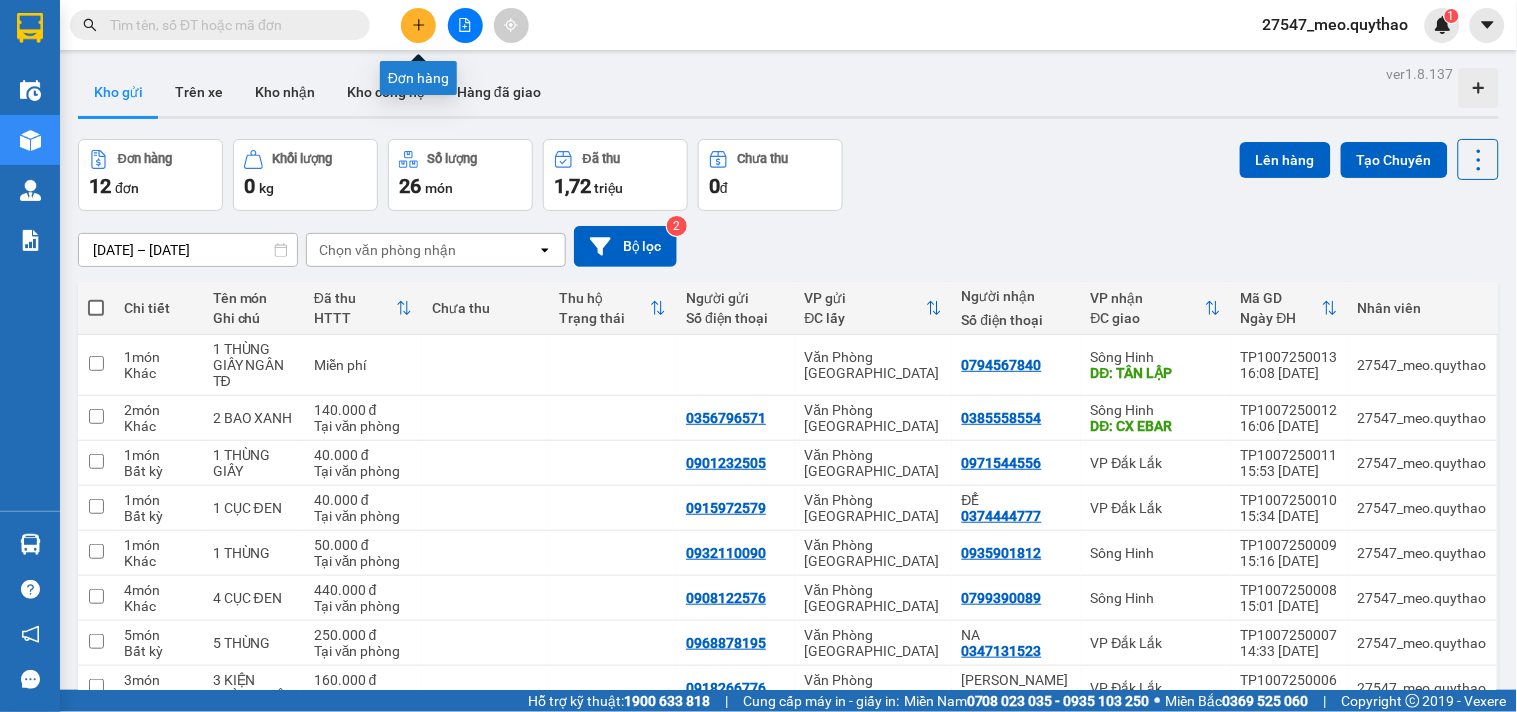 click at bounding box center (418, 25) 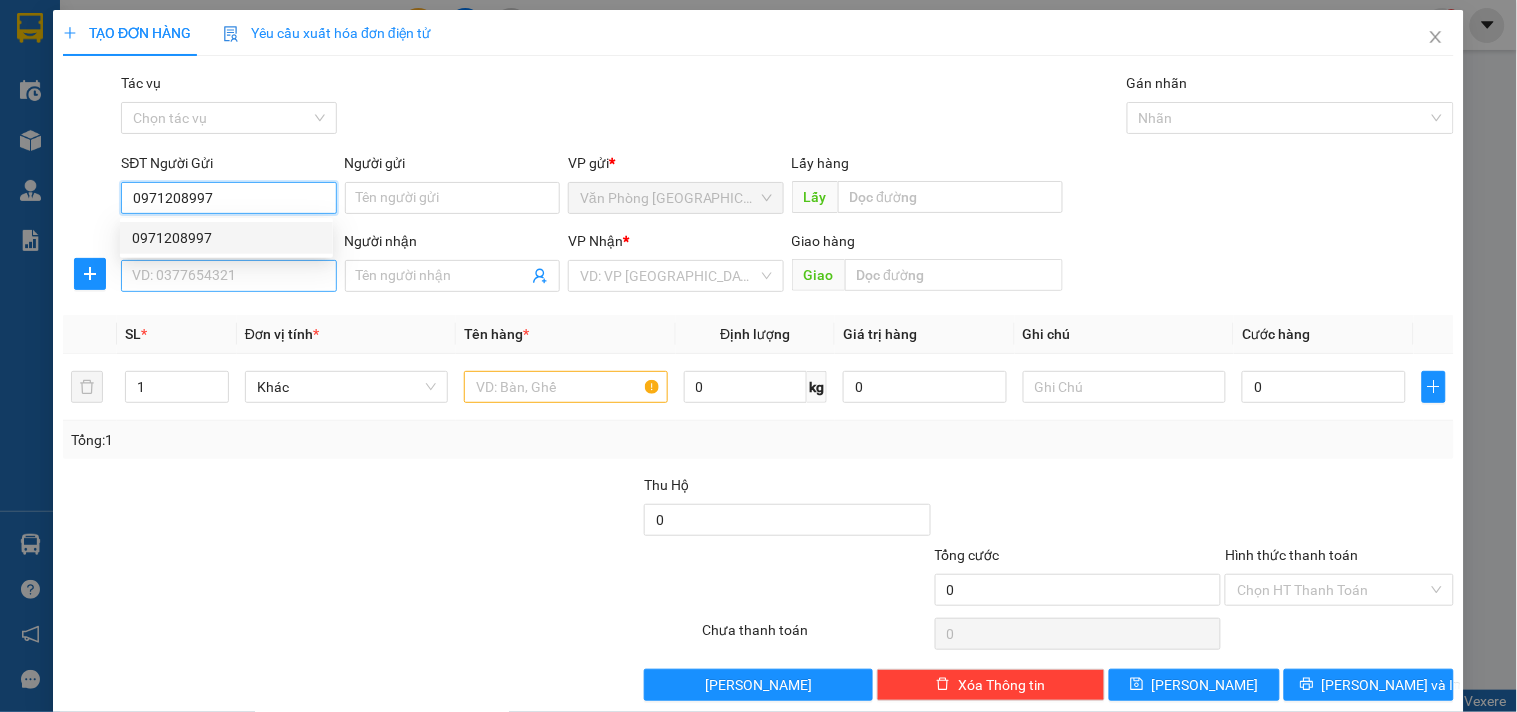 type on "0971208997" 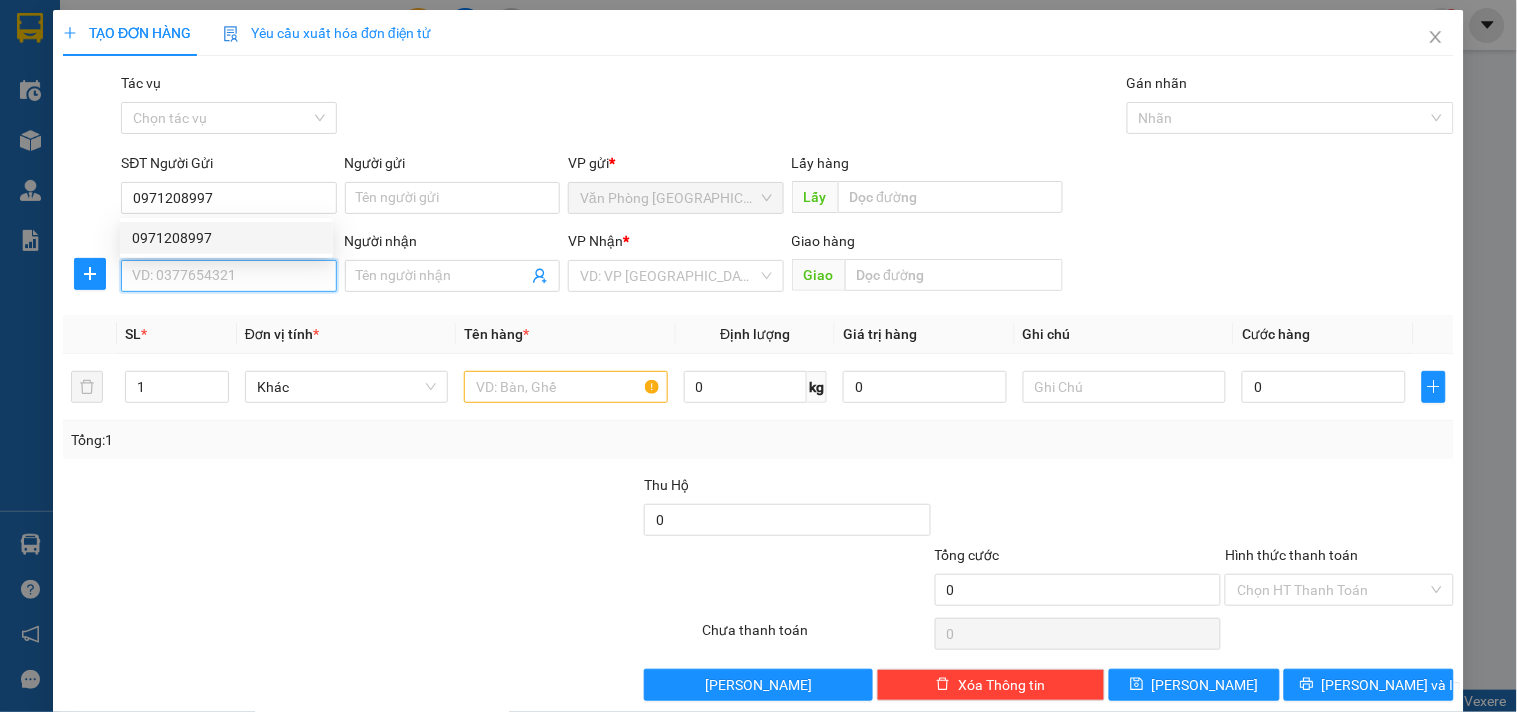 click on "SĐT Người Nhận  *" at bounding box center [228, 276] 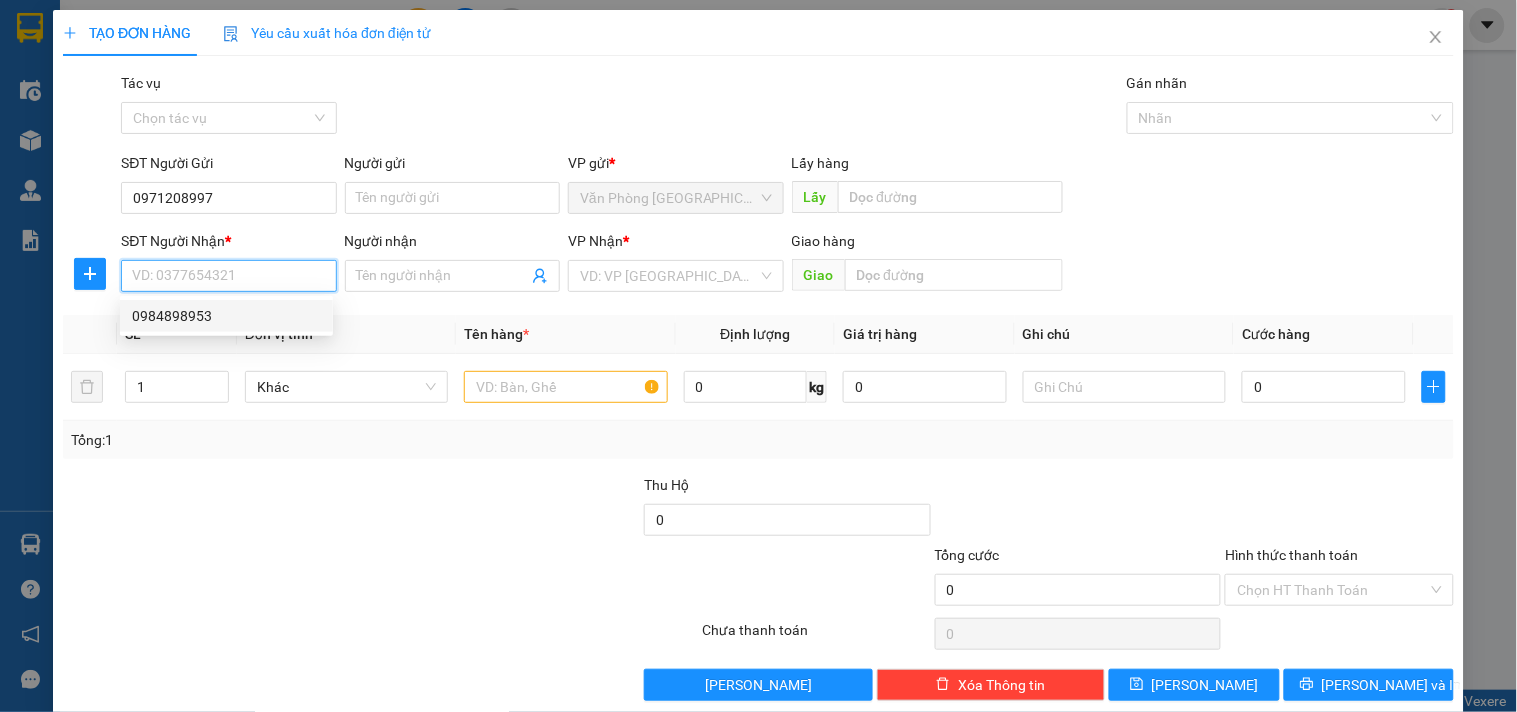 click on "0984898953" at bounding box center (226, 316) 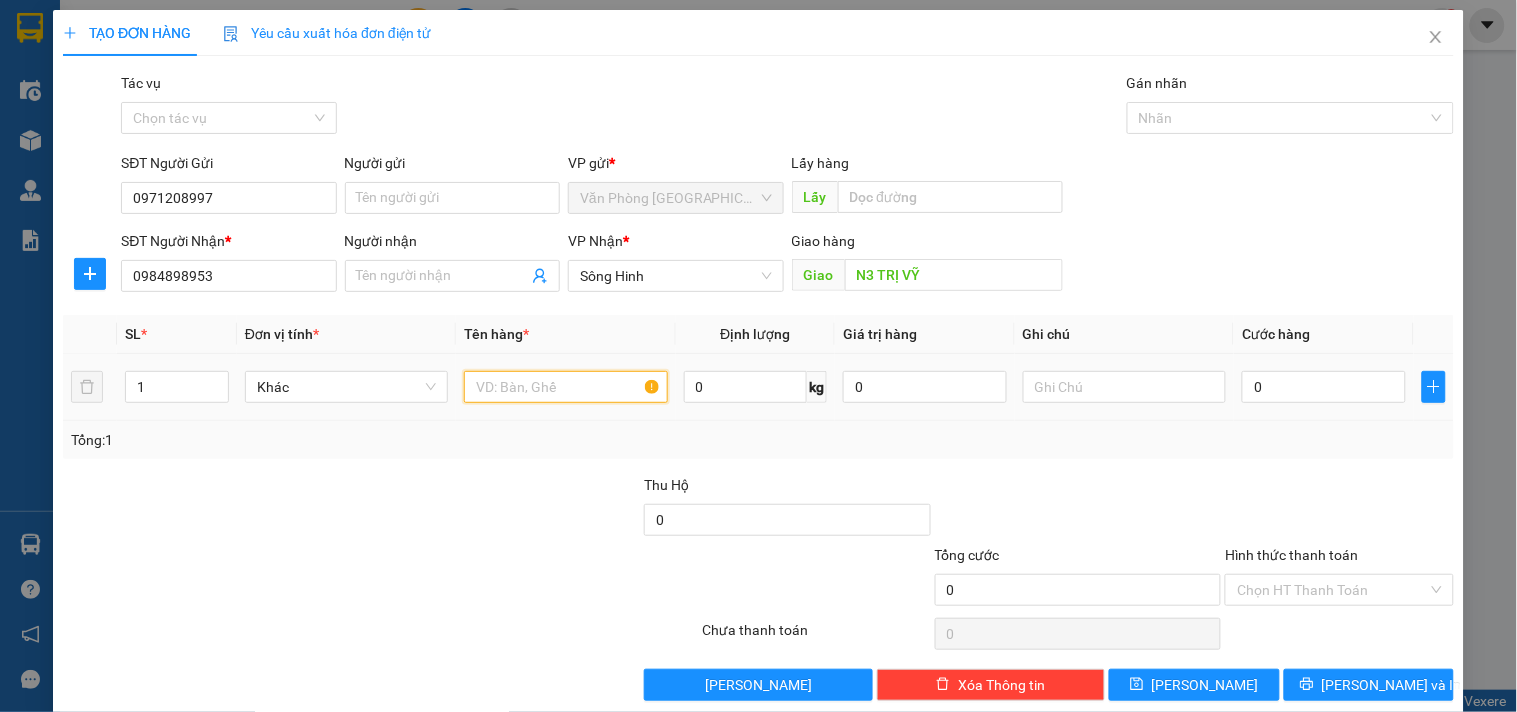 click at bounding box center [565, 387] 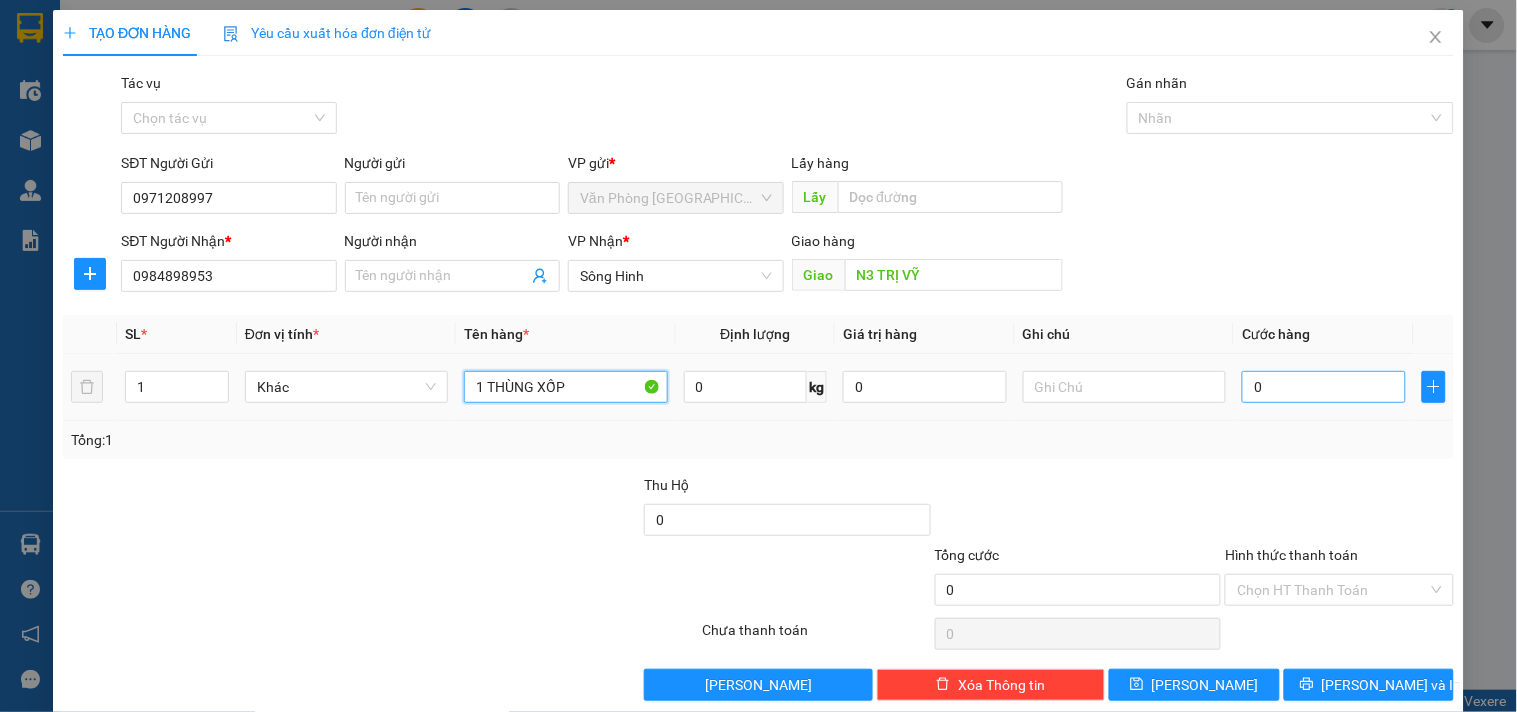 type on "1 THÙNG XỐP" 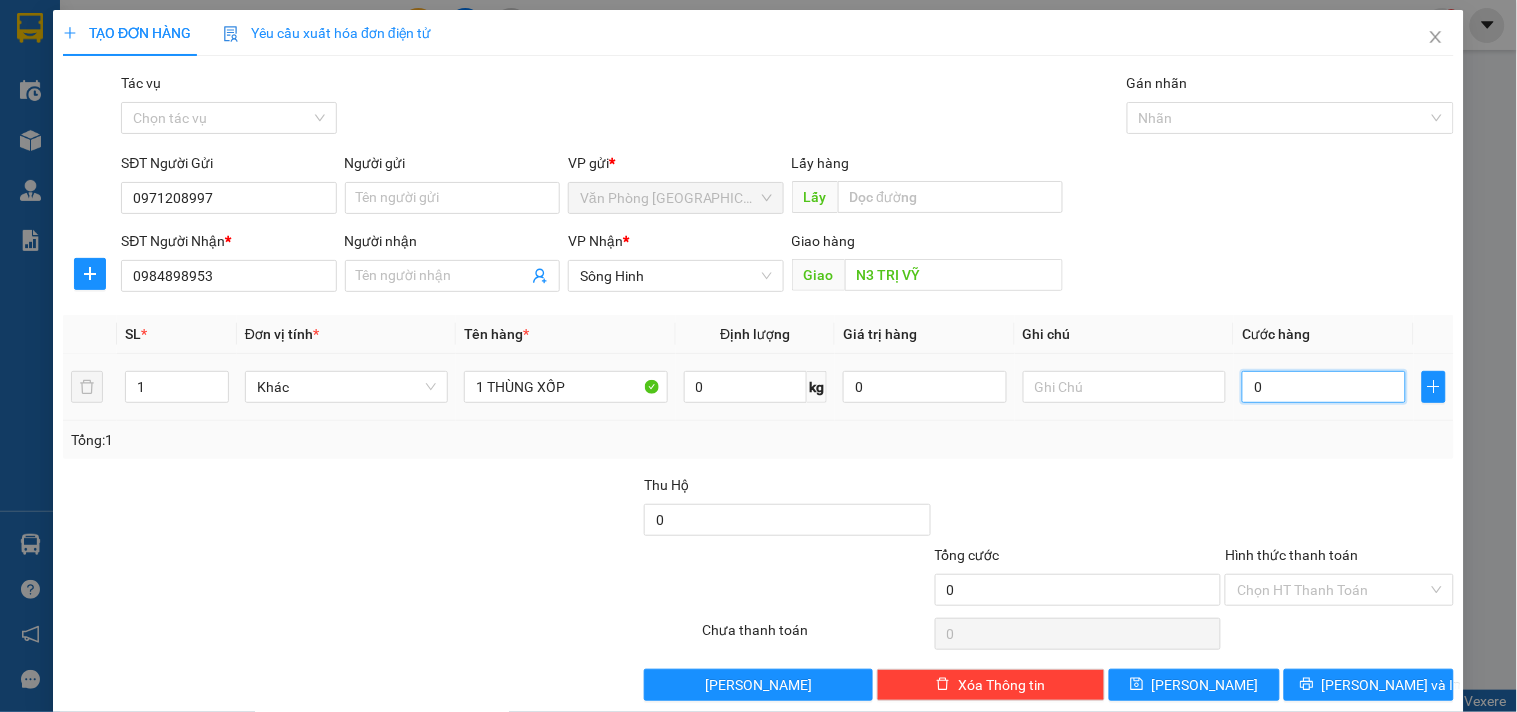 click on "0" at bounding box center [1324, 387] 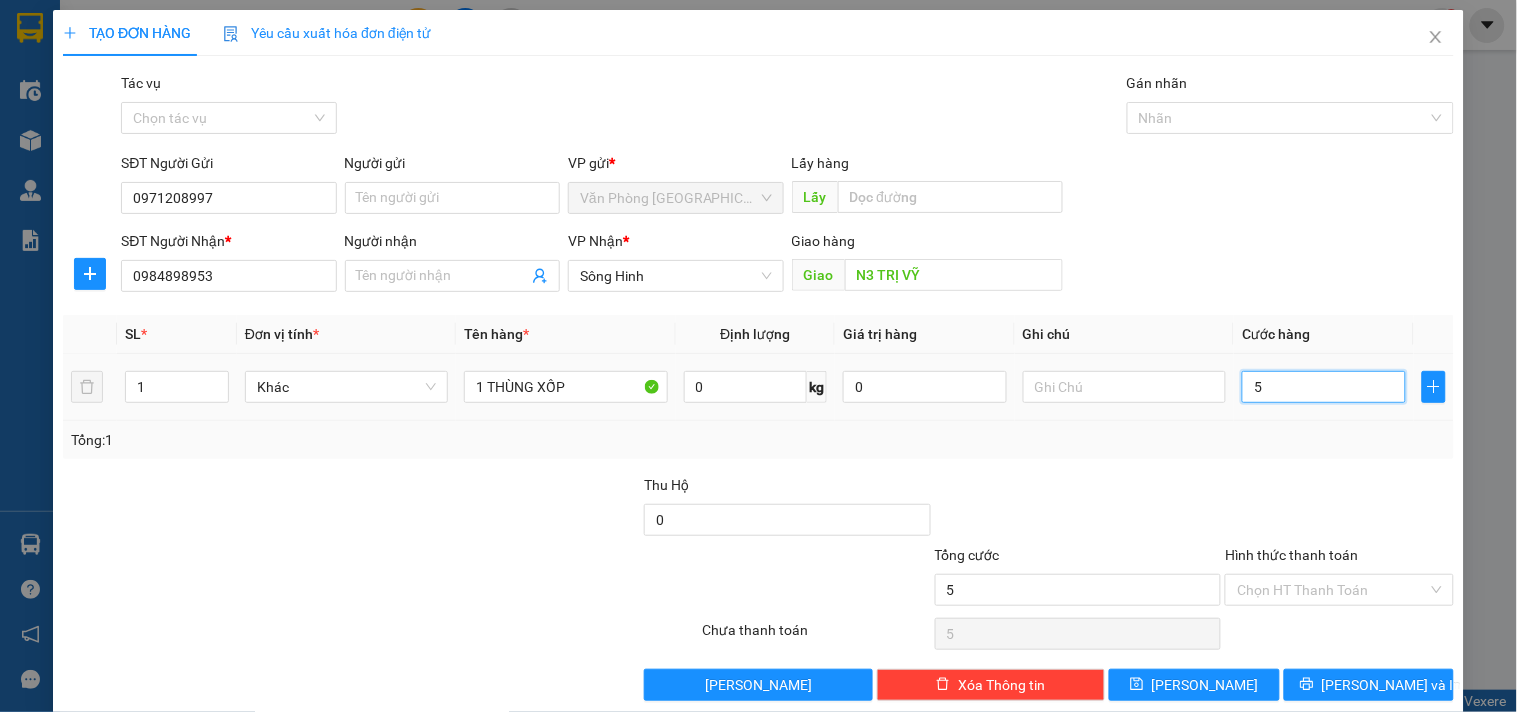 type on "50" 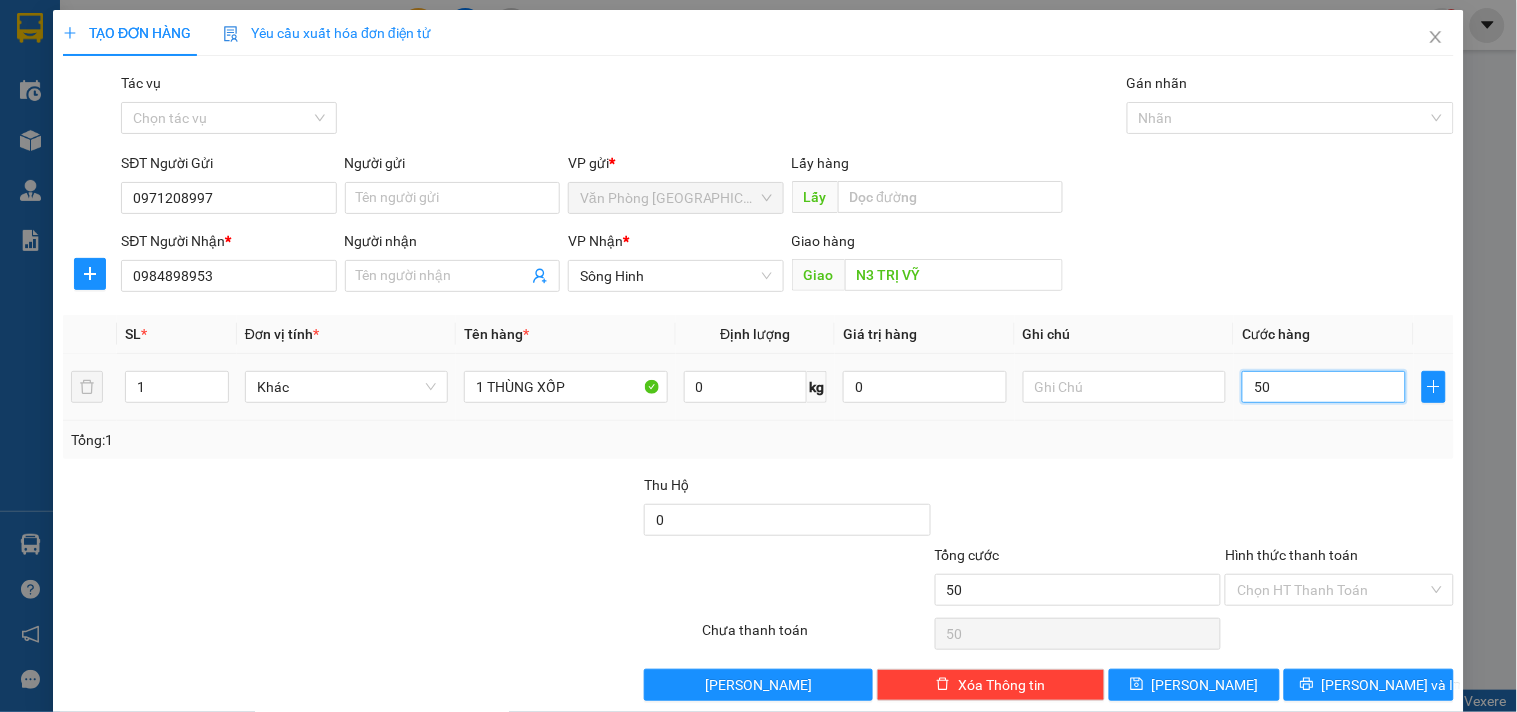 type on "500" 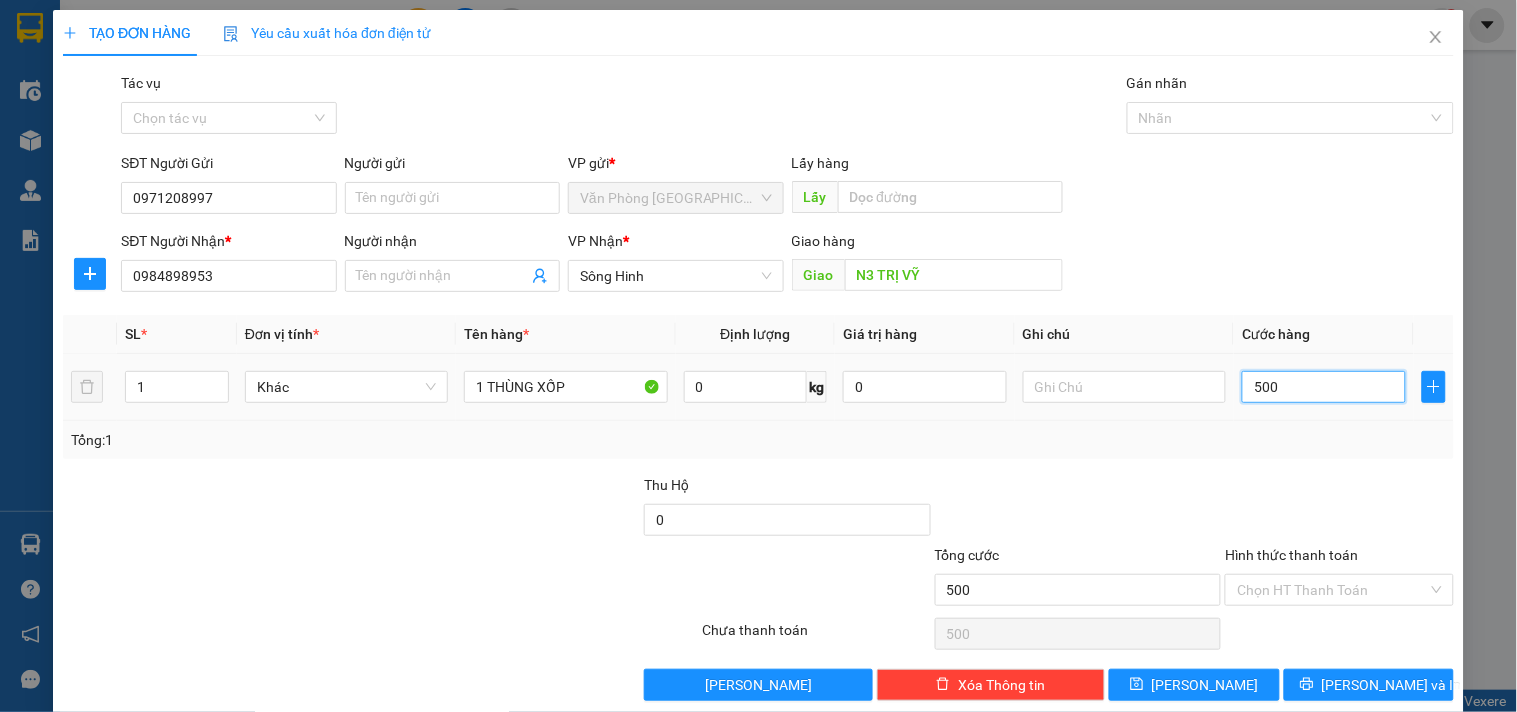 type on "5.000" 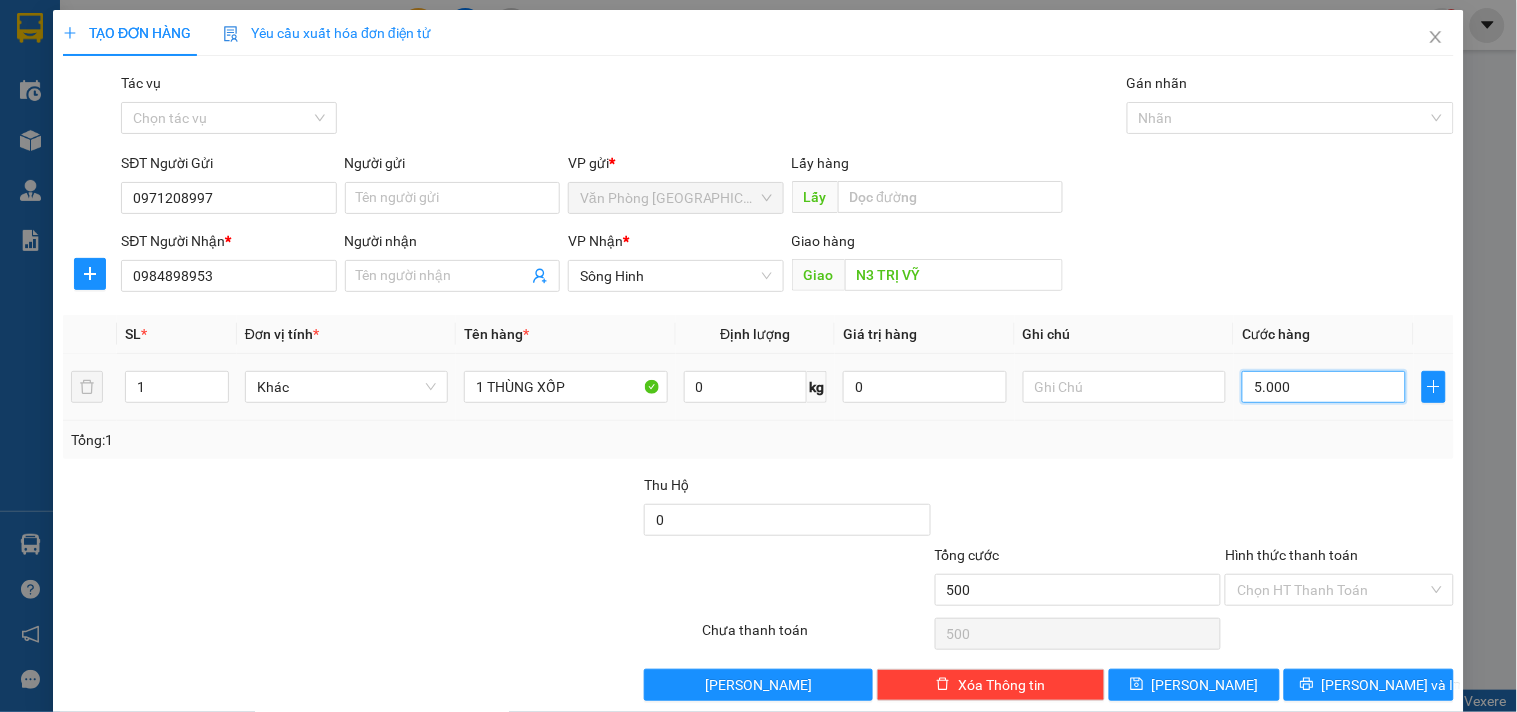 type on "5.000" 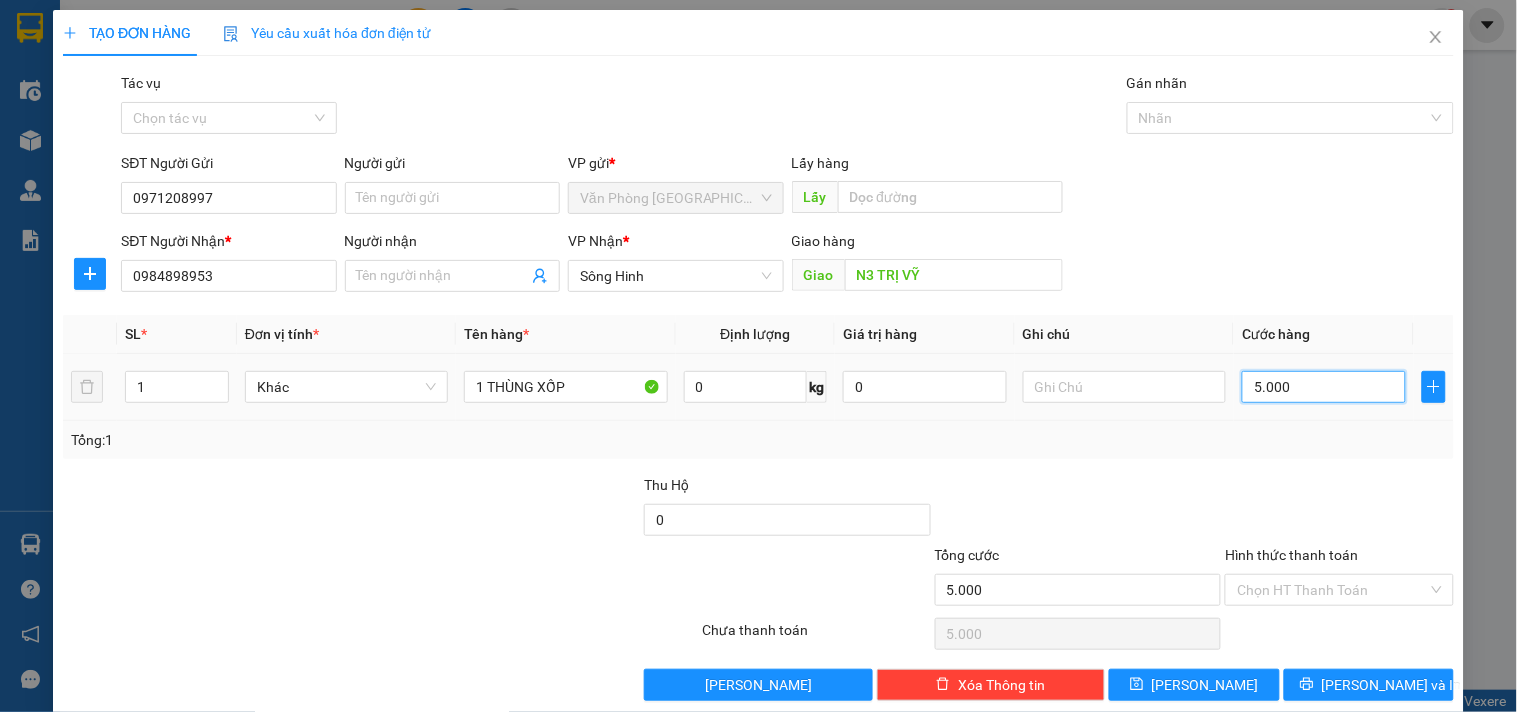 type on "50.000" 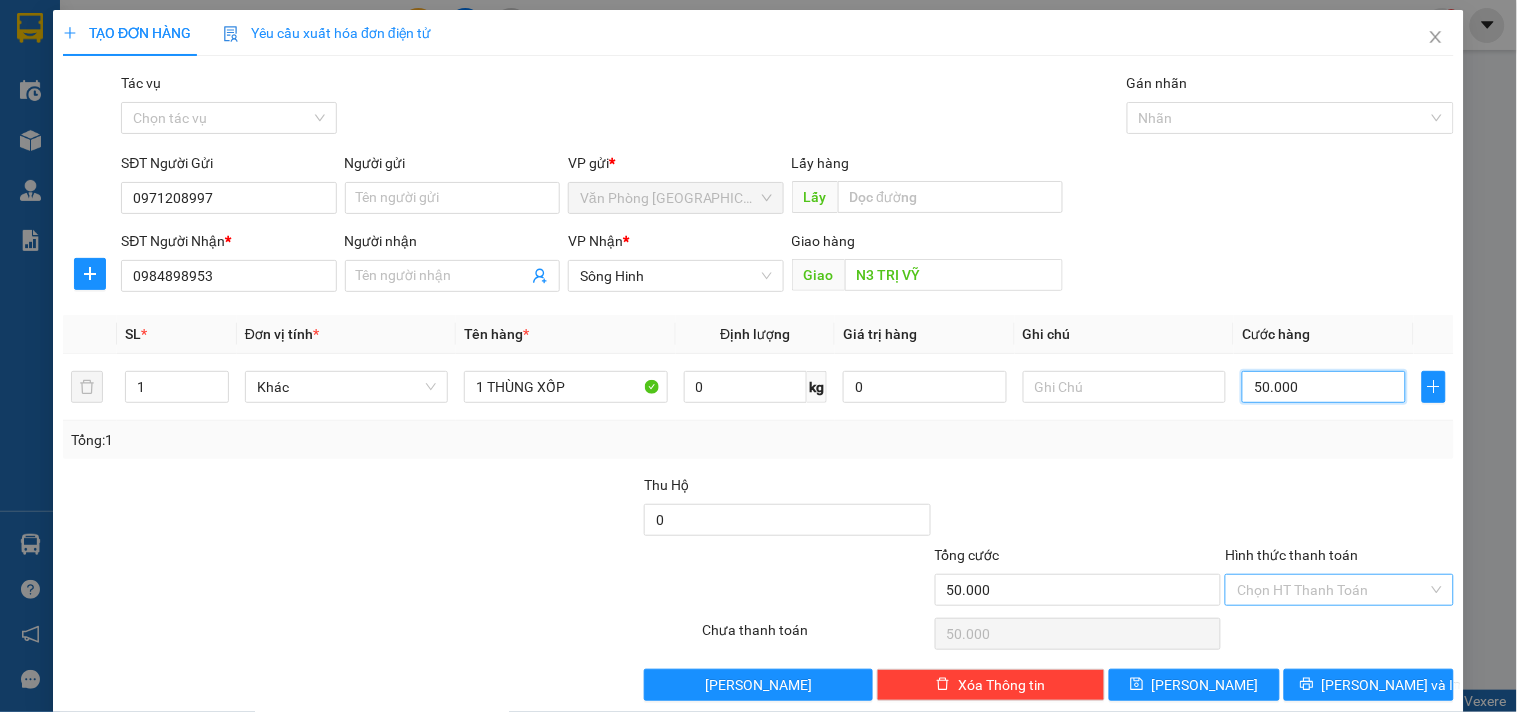 type on "50.000" 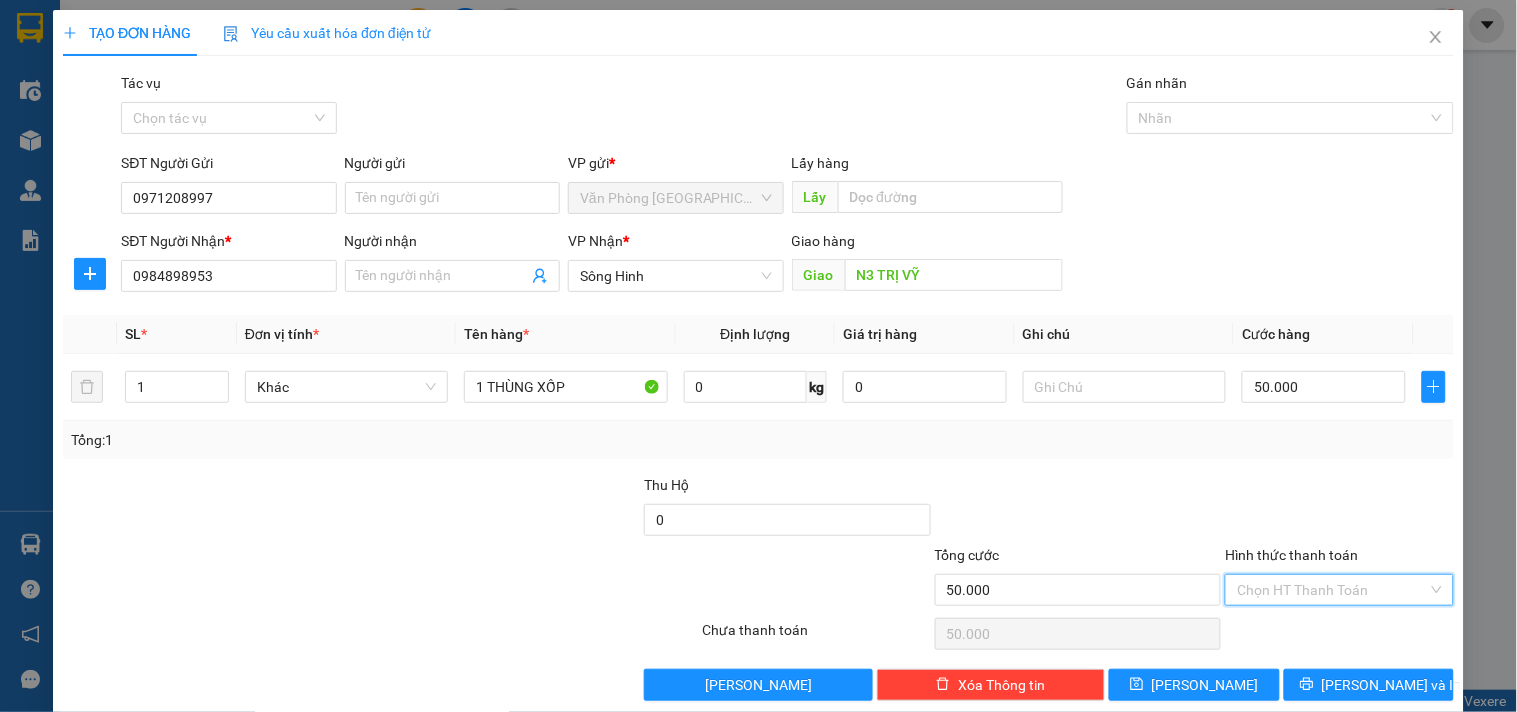 click on "Hình thức thanh toán" at bounding box center [1332, 590] 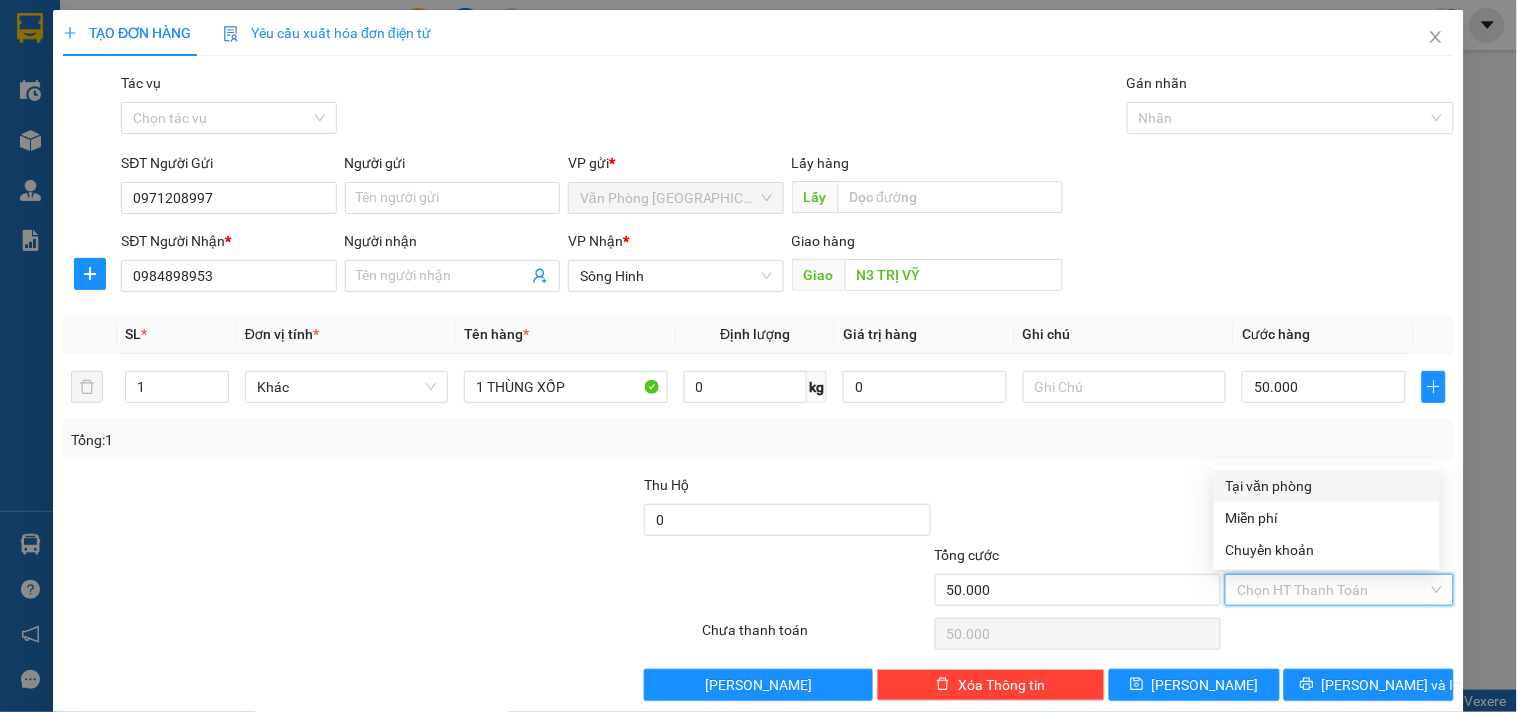 click on "Tại văn phòng" at bounding box center [1327, 486] 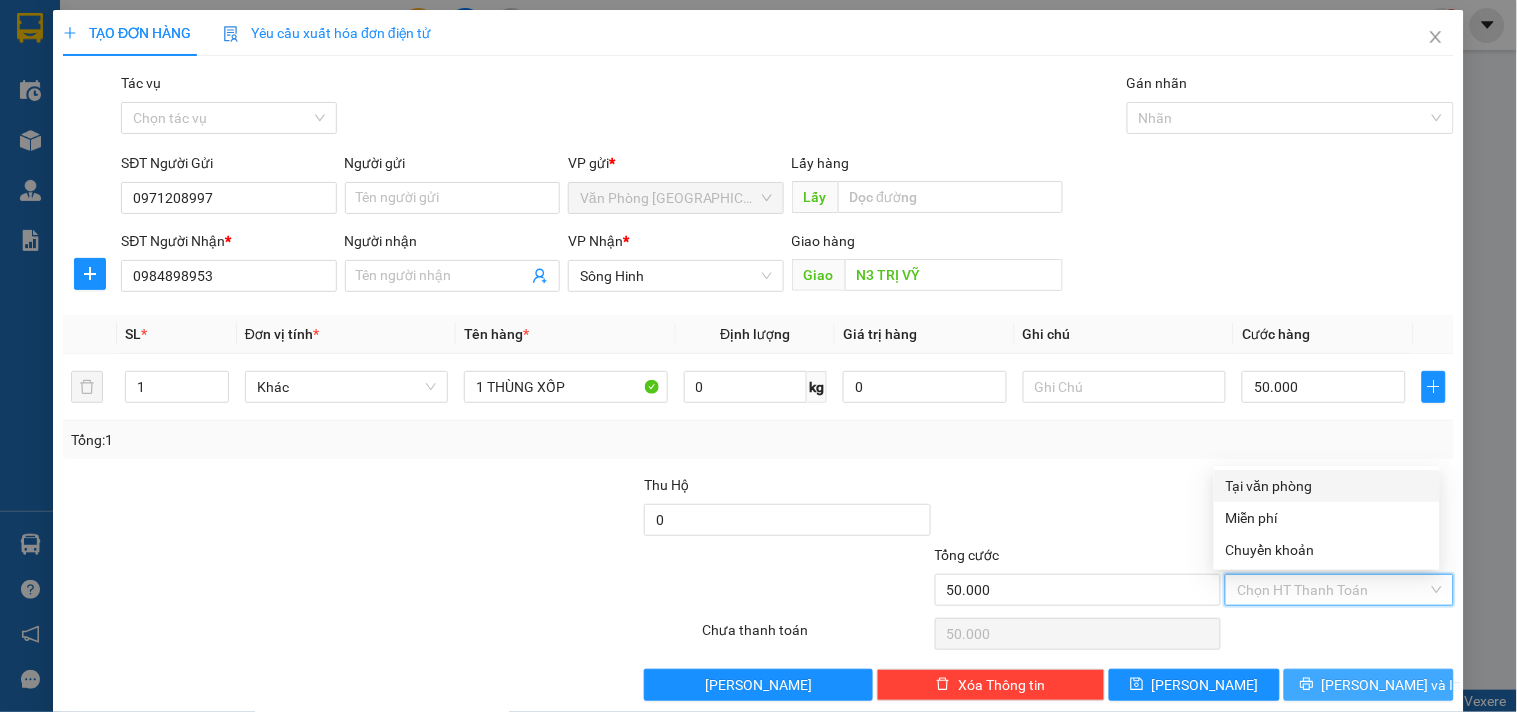 type on "0" 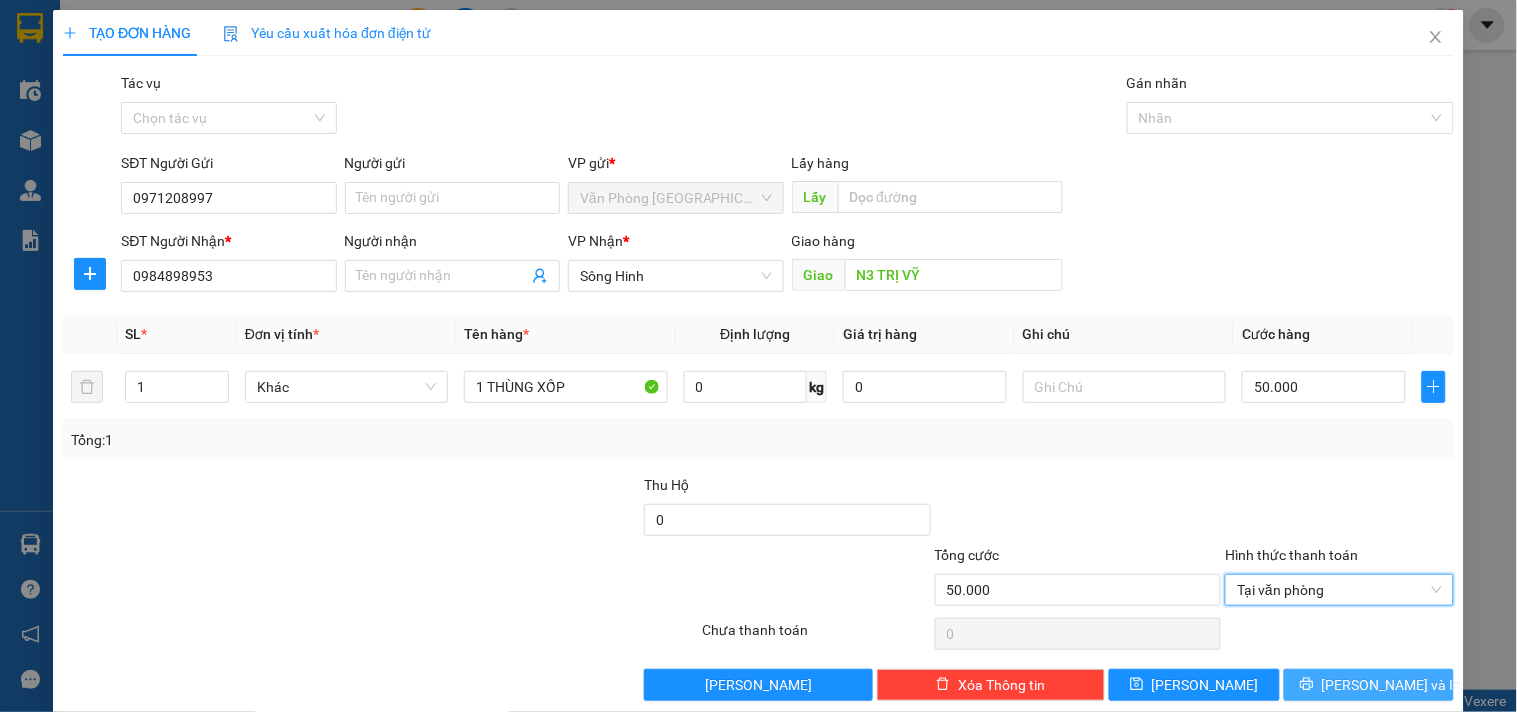 click 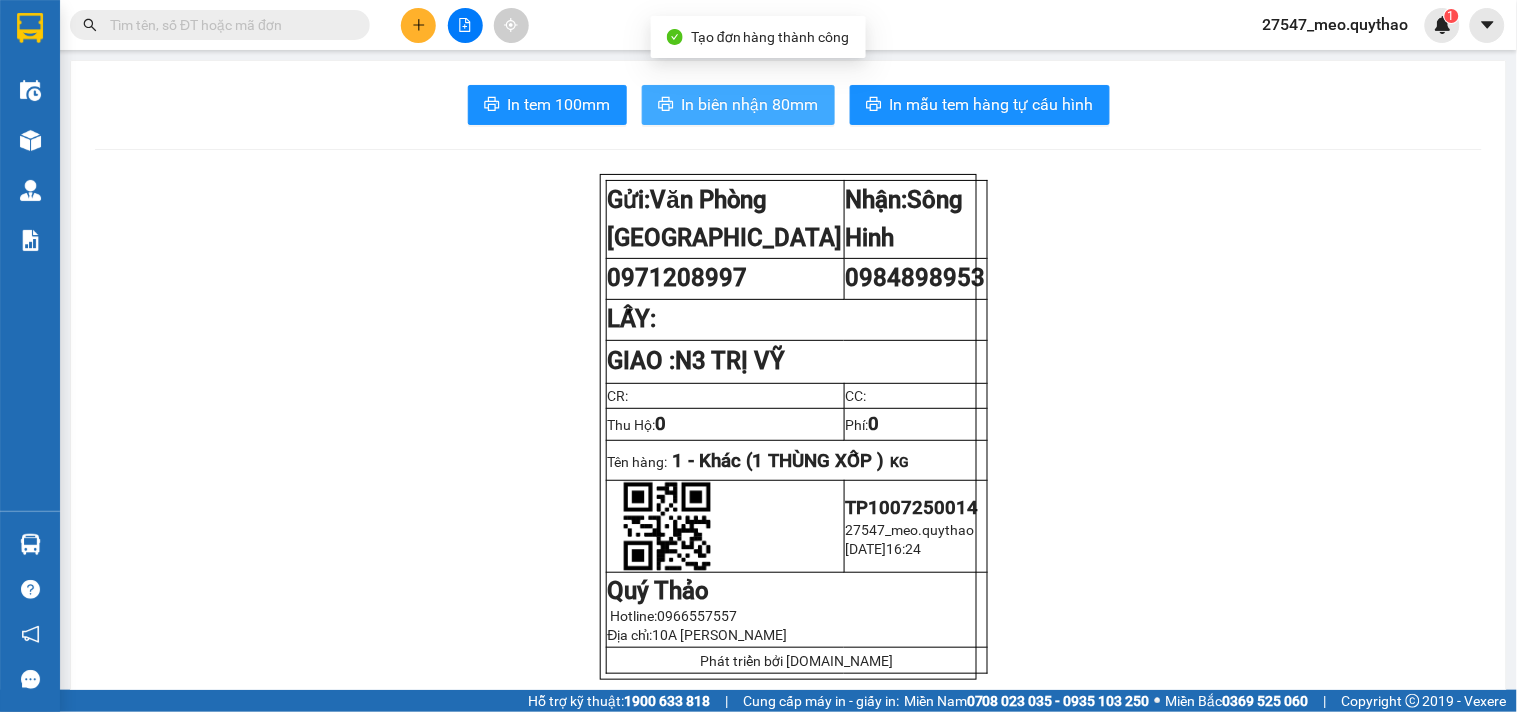 click on "In biên nhận 80mm" at bounding box center [750, 104] 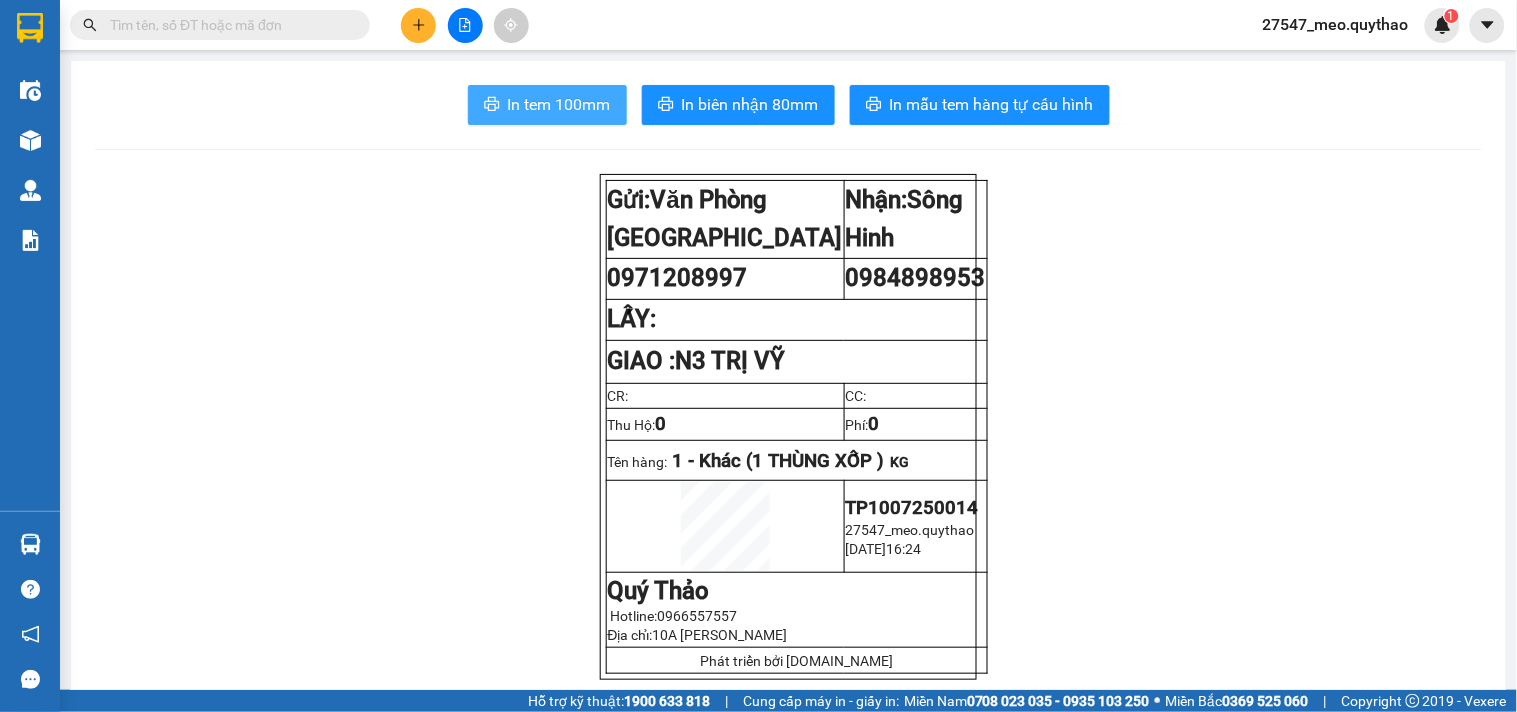 click on "In tem 100mm" at bounding box center [559, 104] 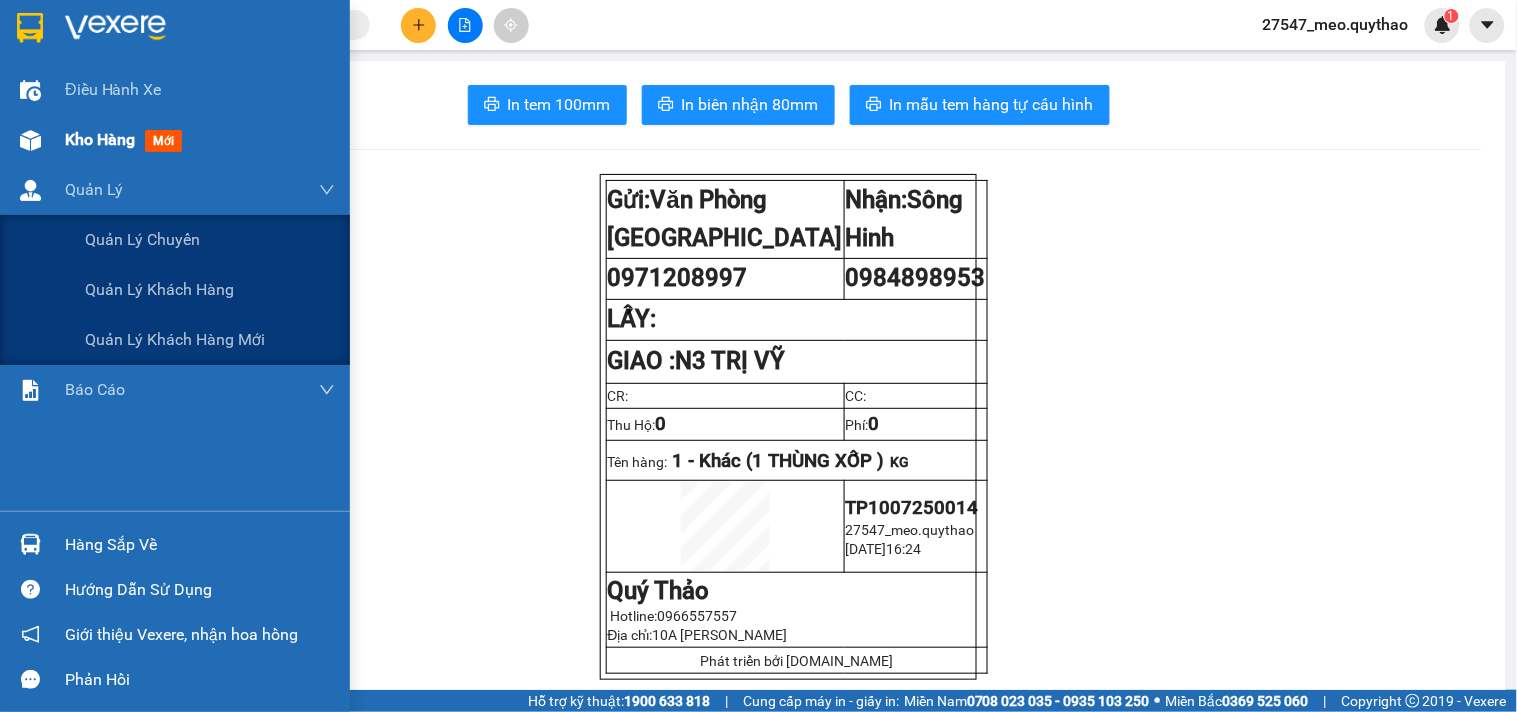 click on "Kho hàng" at bounding box center [100, 139] 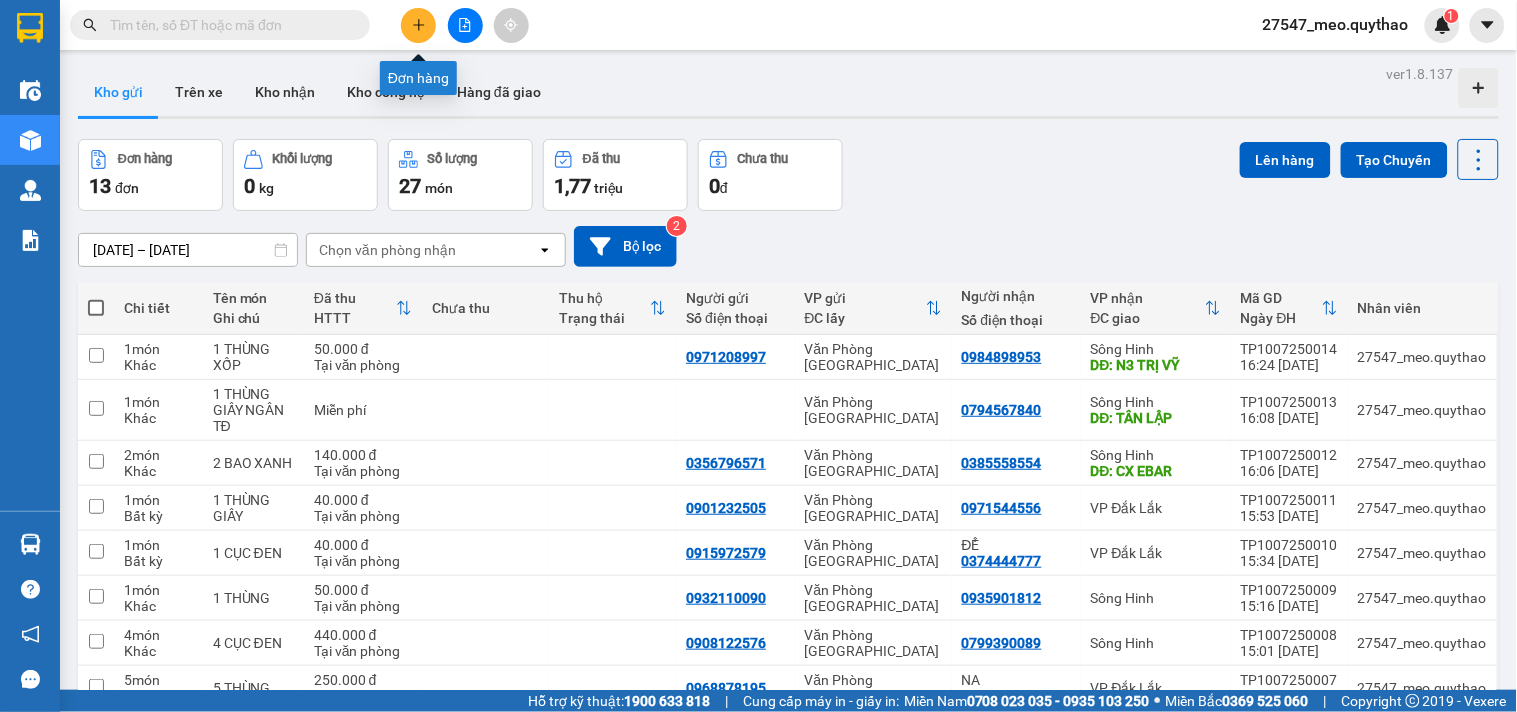 click 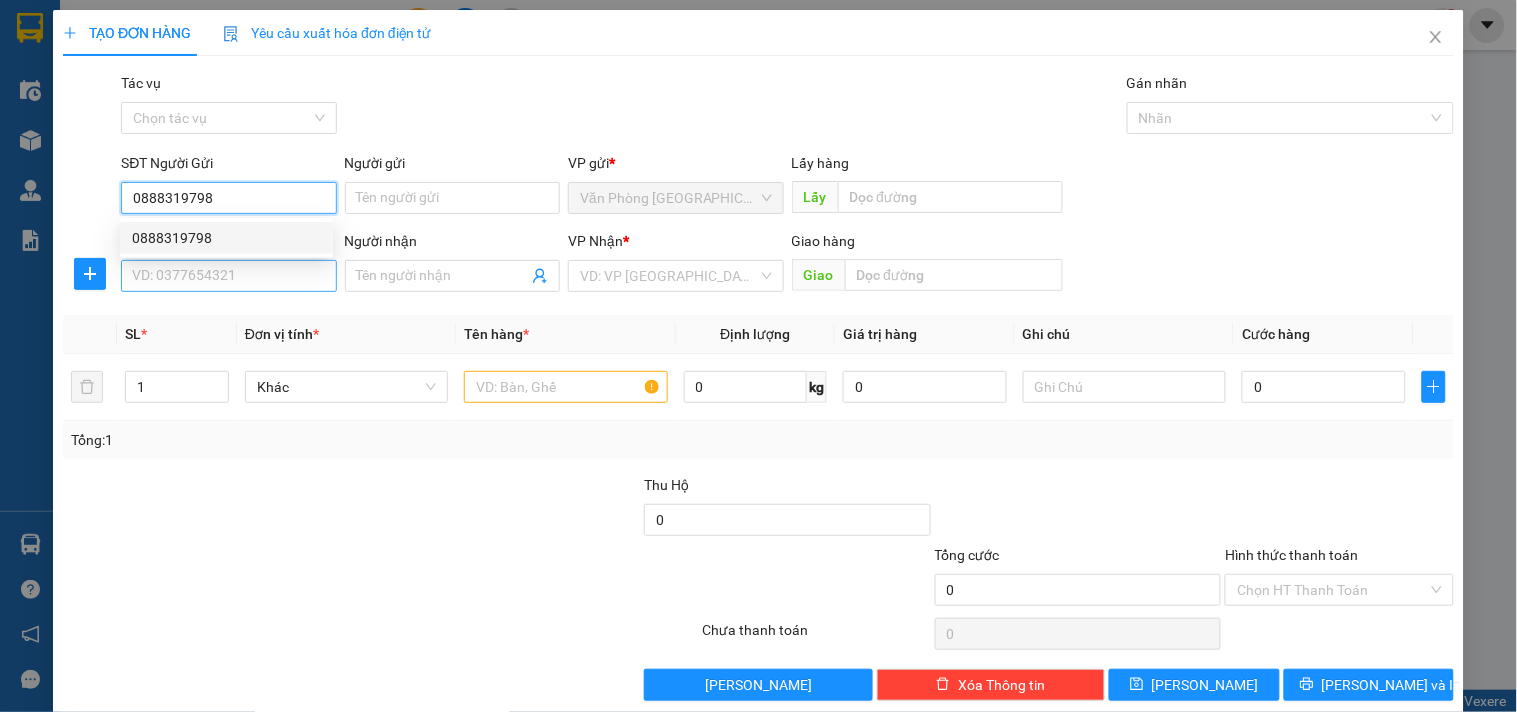 type on "0888319798" 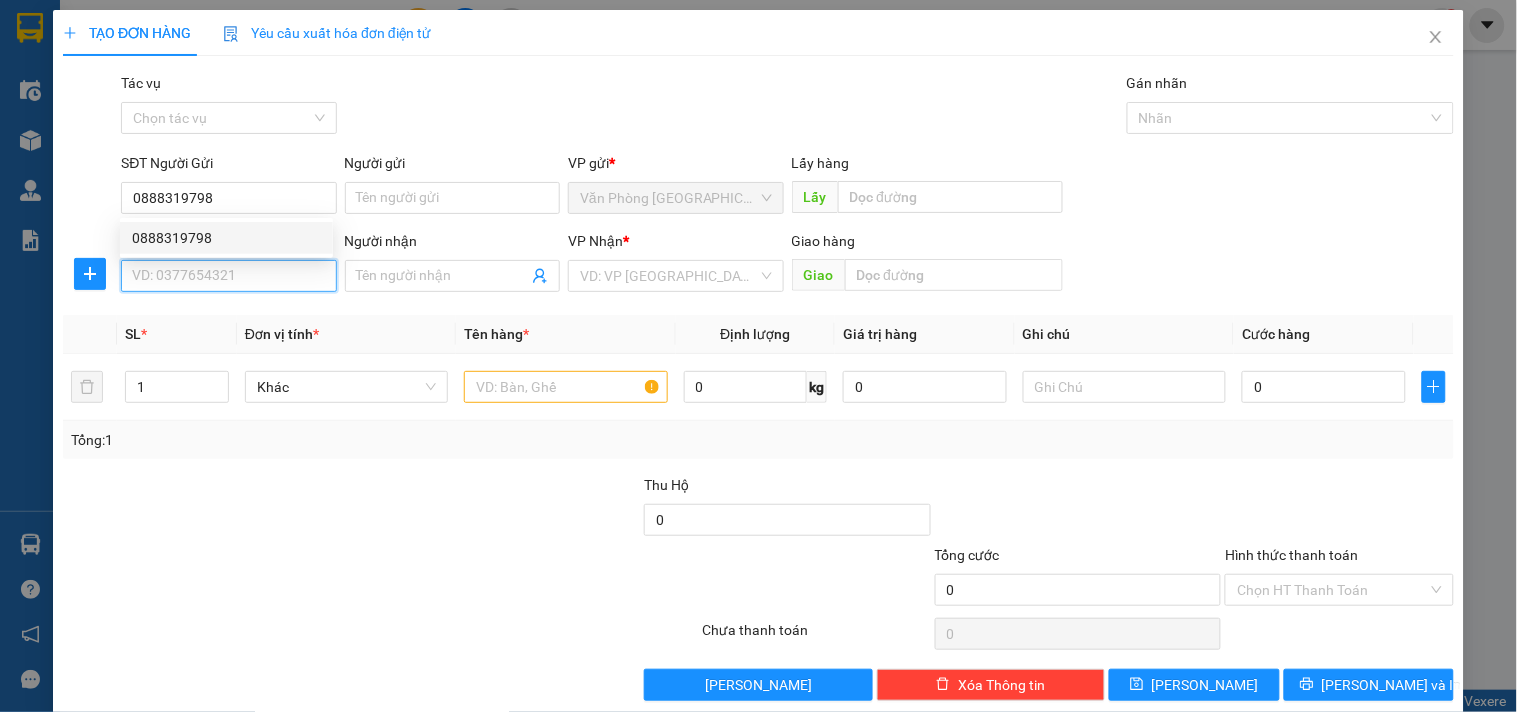 click on "SĐT Người Nhận  *" at bounding box center [228, 276] 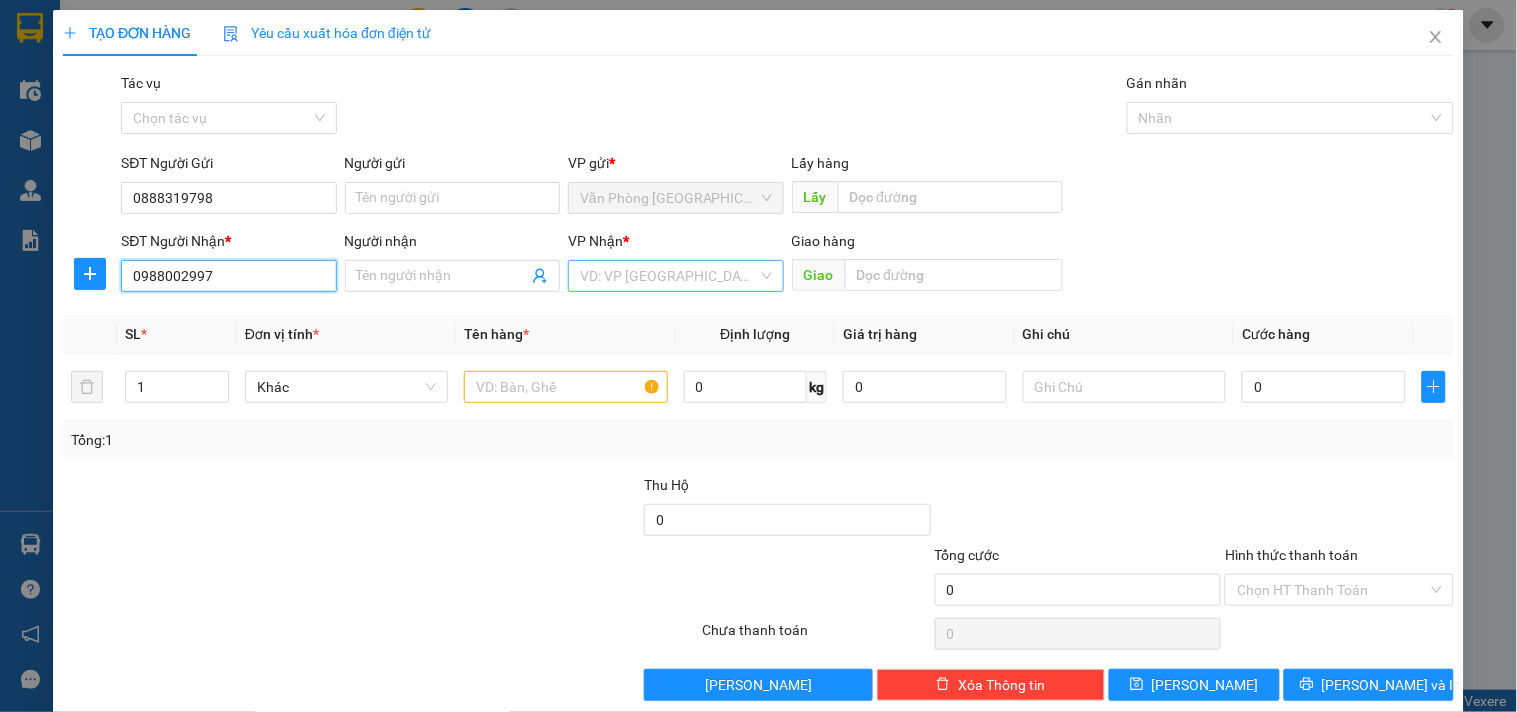type on "0988002997" 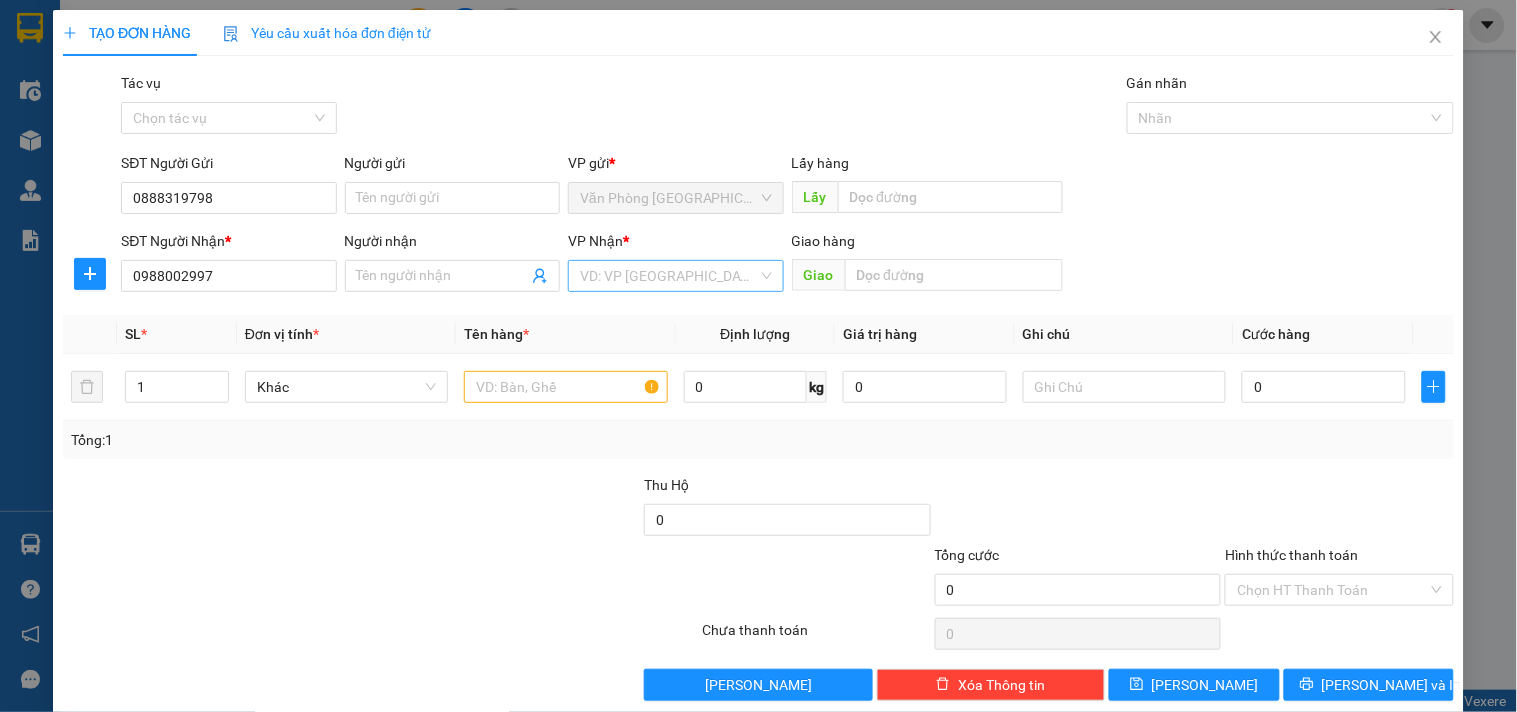 click at bounding box center [668, 276] 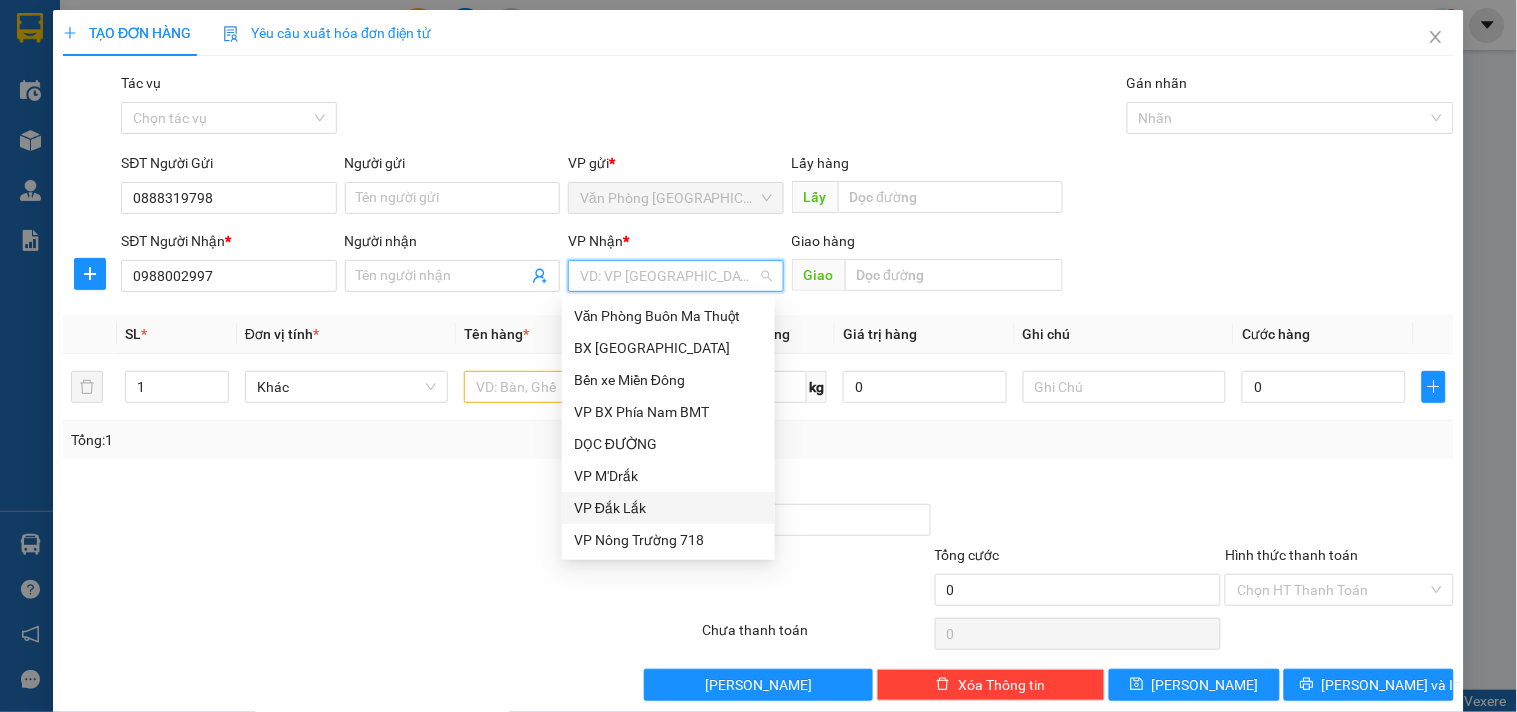 click on "VP Đắk Lắk" at bounding box center [668, 508] 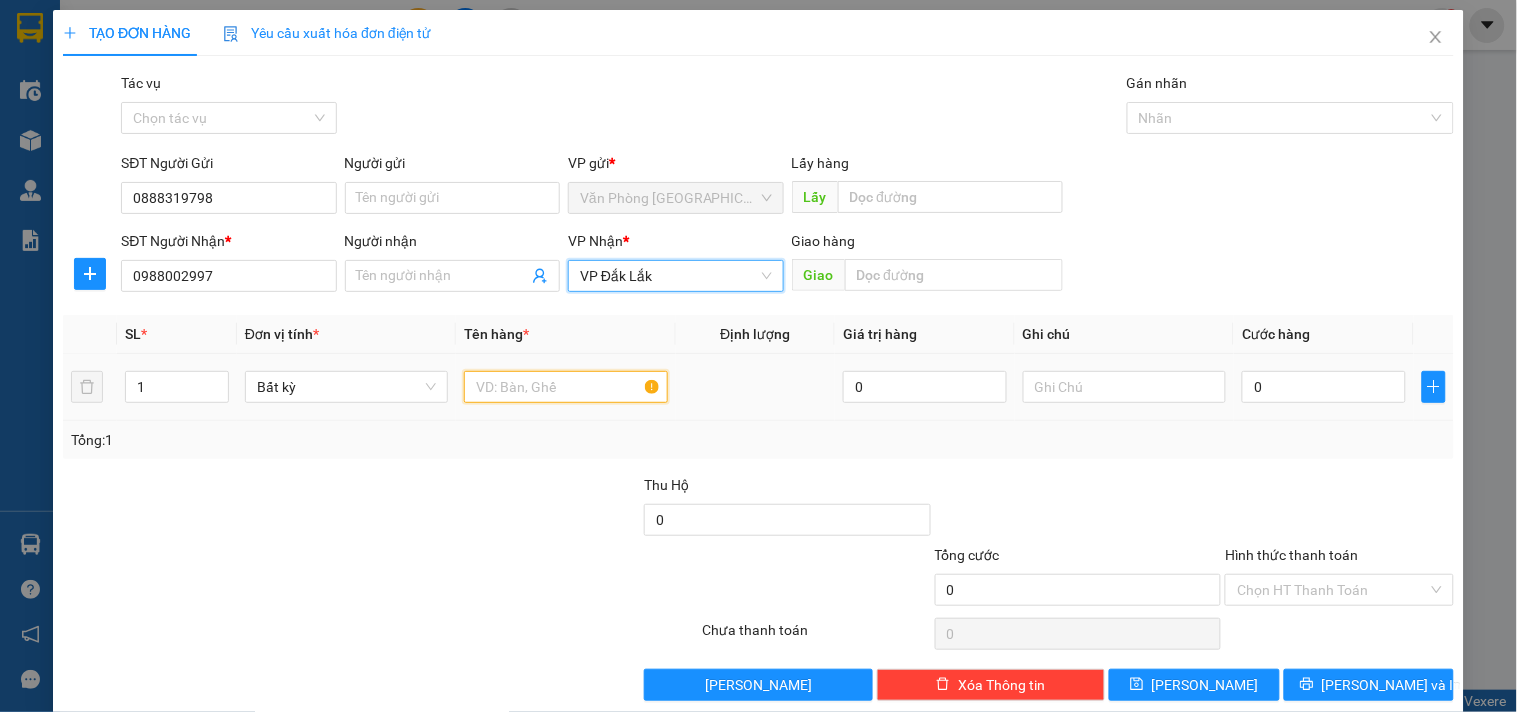 click at bounding box center [565, 387] 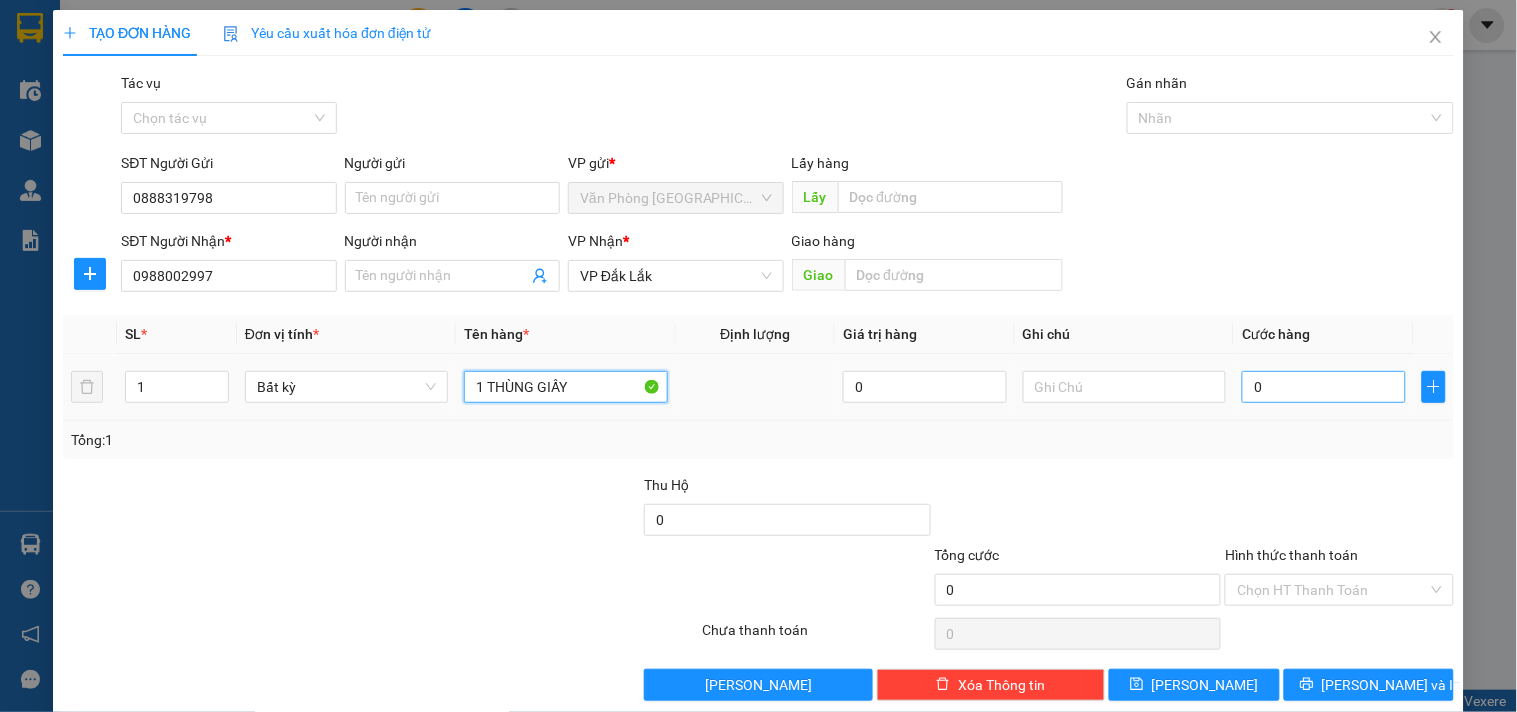 type on "1 THÙNG GIẤY" 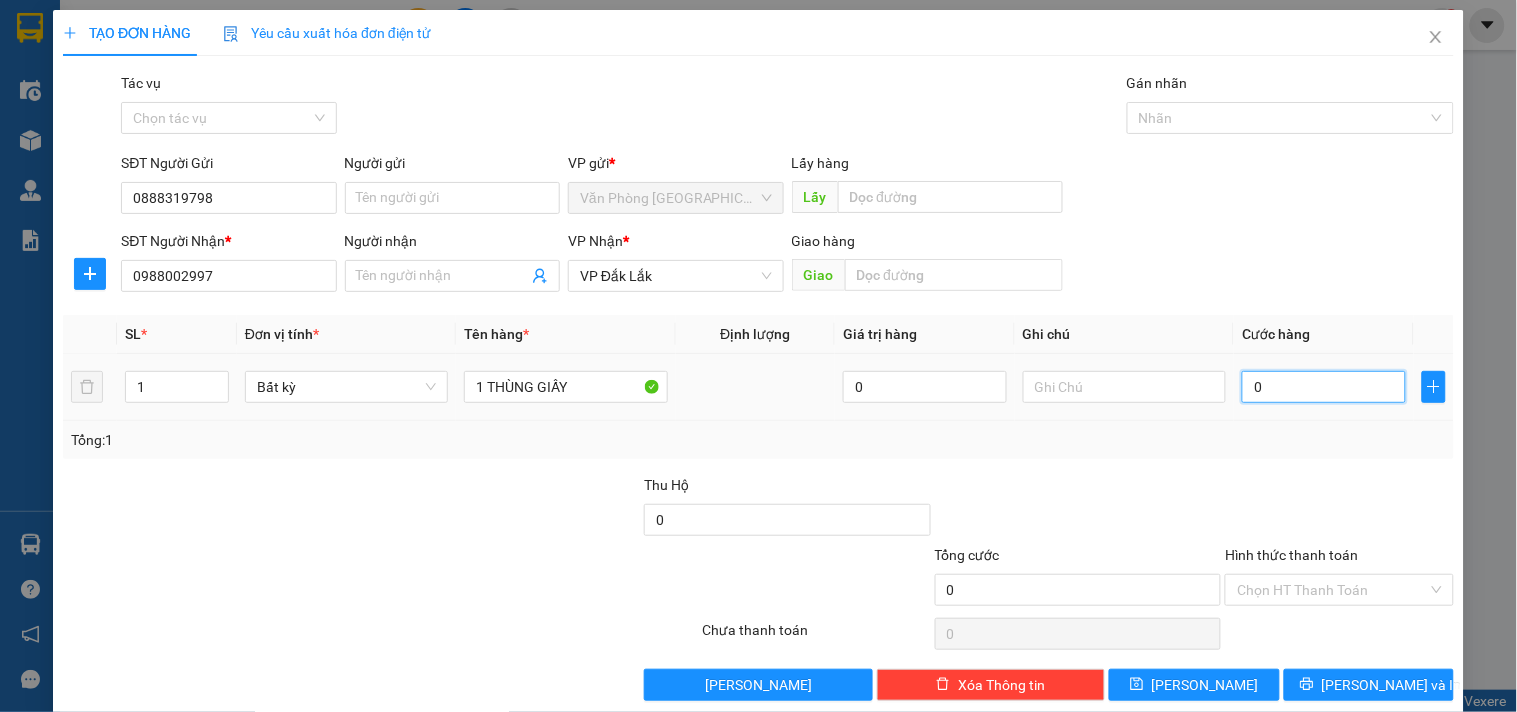 click on "0" at bounding box center (1324, 387) 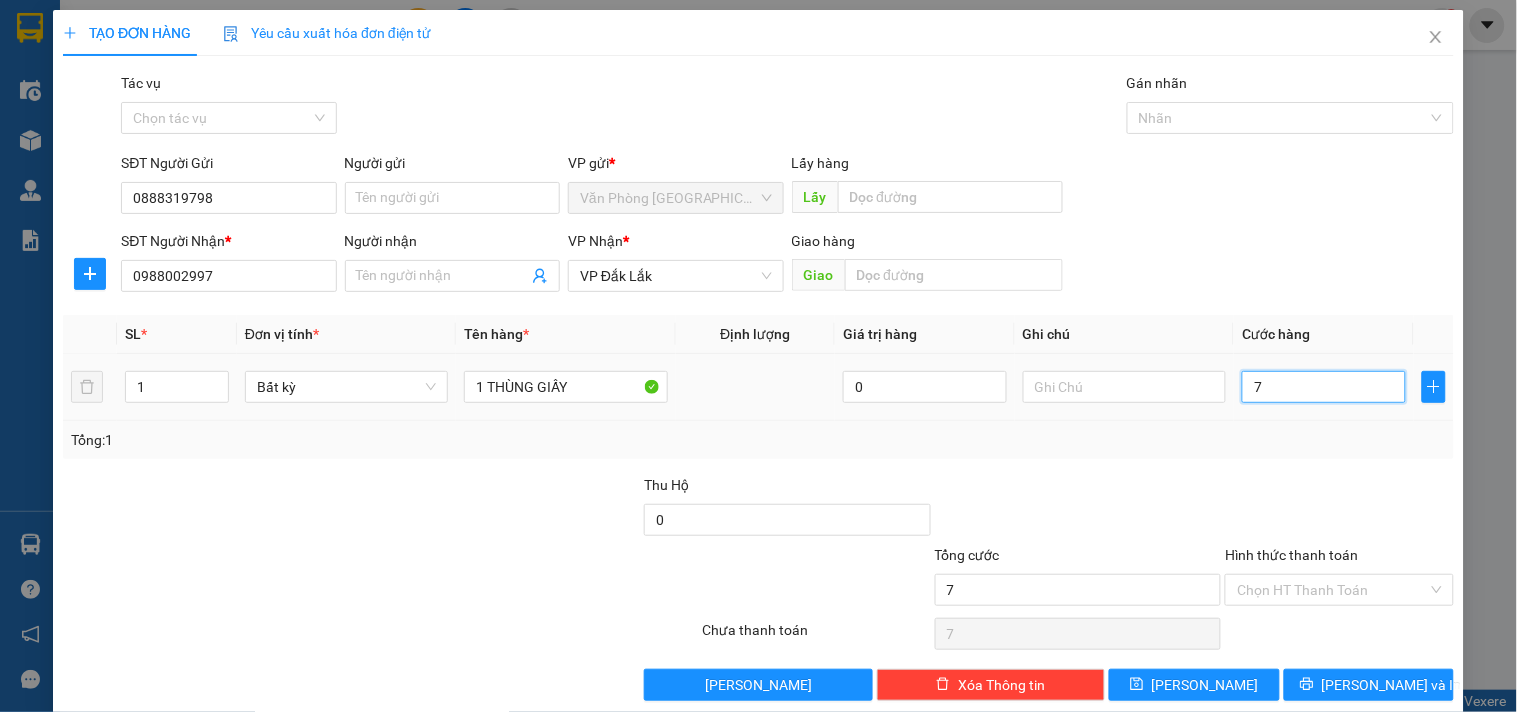 type on "70" 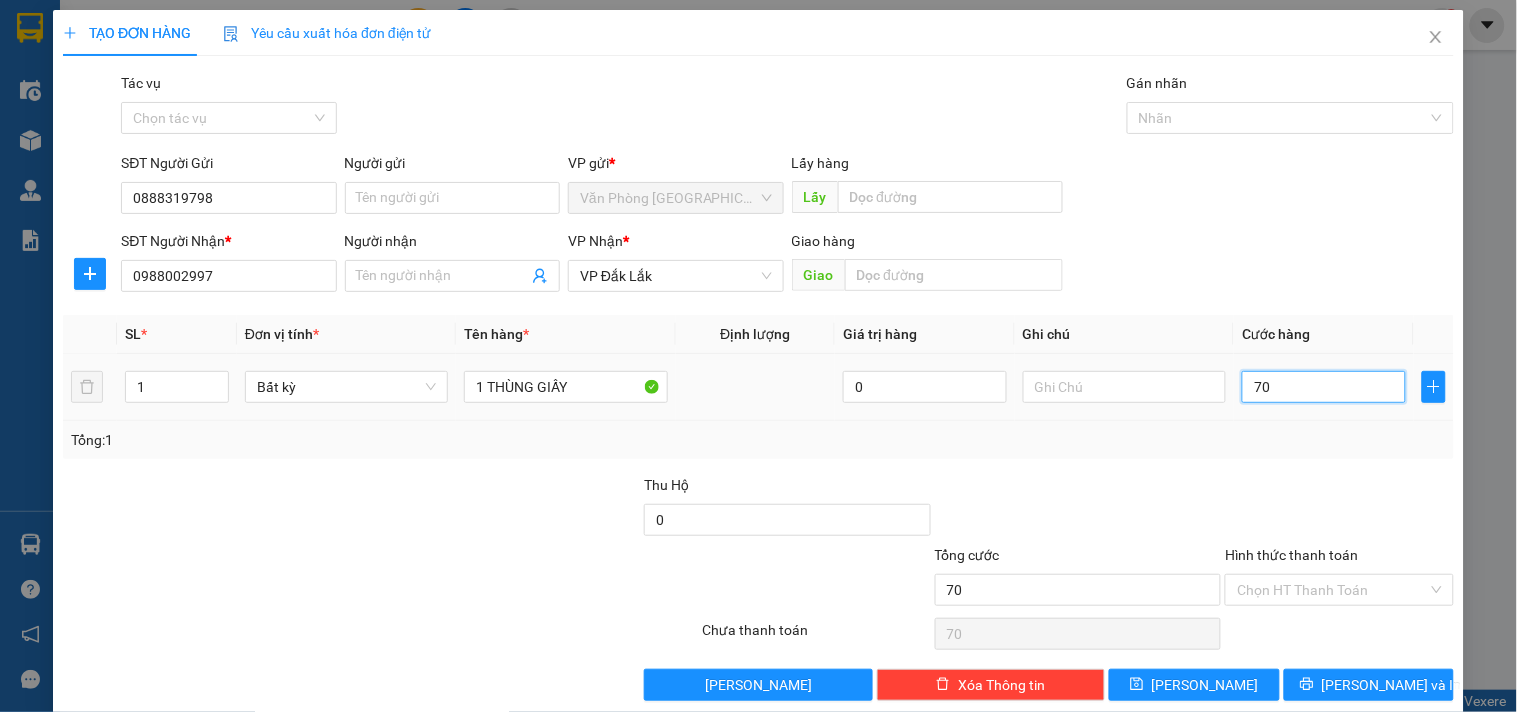 type on "700" 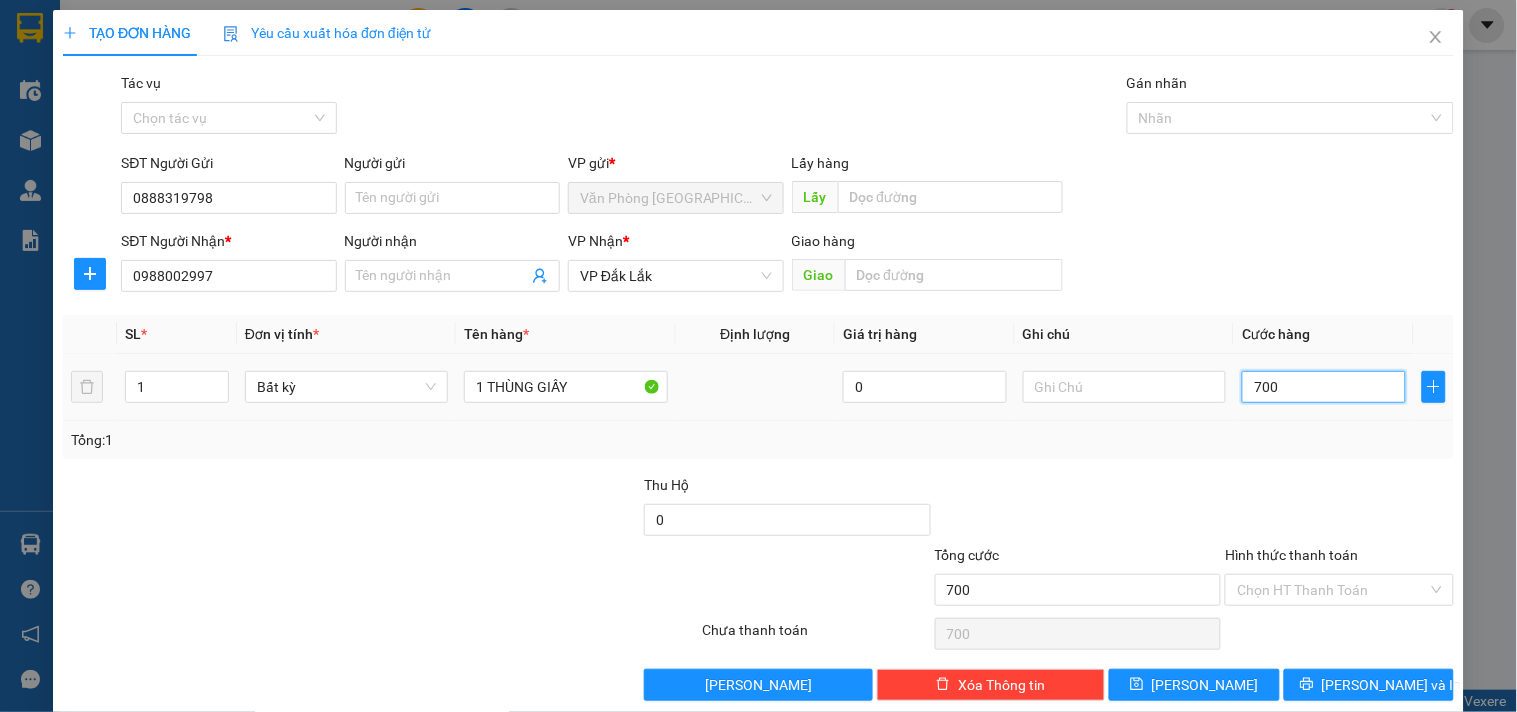 type on "7.000" 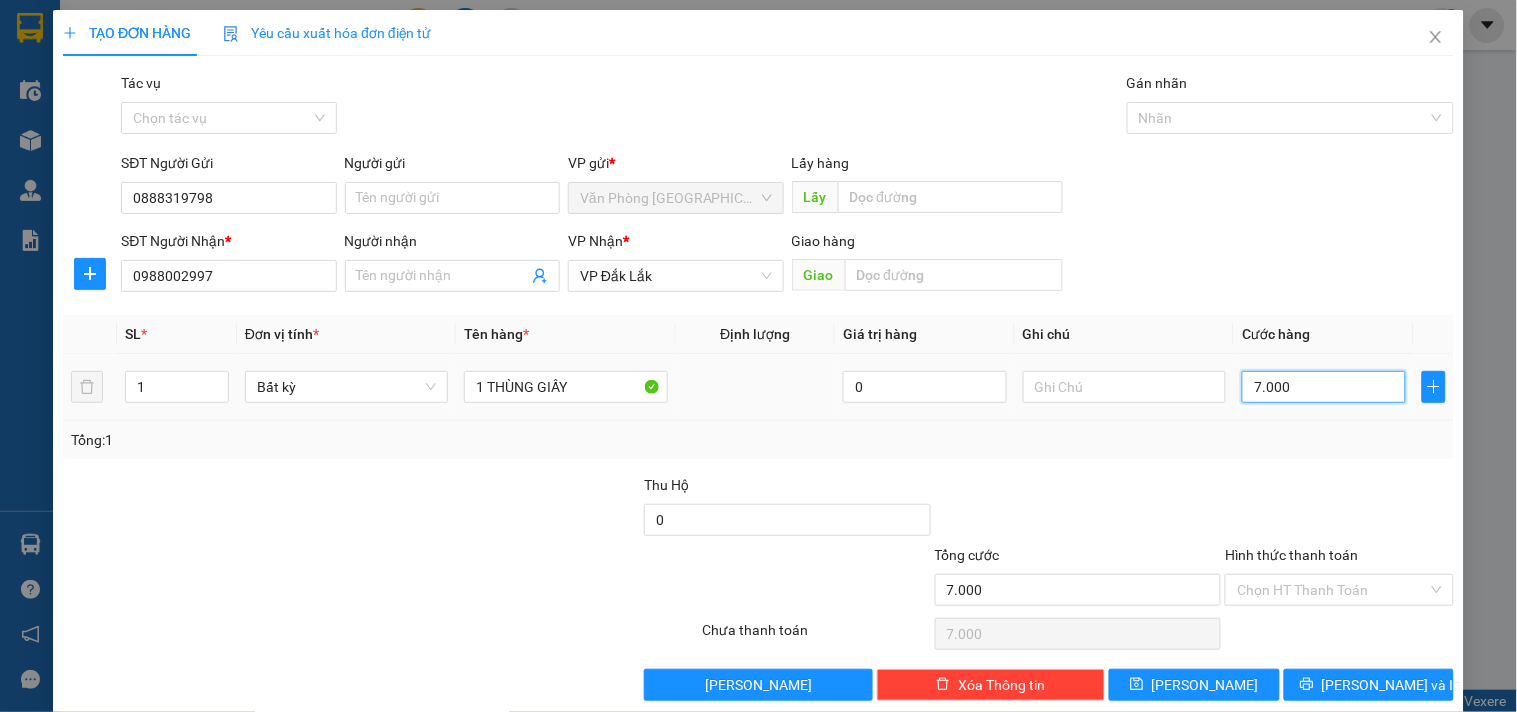 type on "70.000" 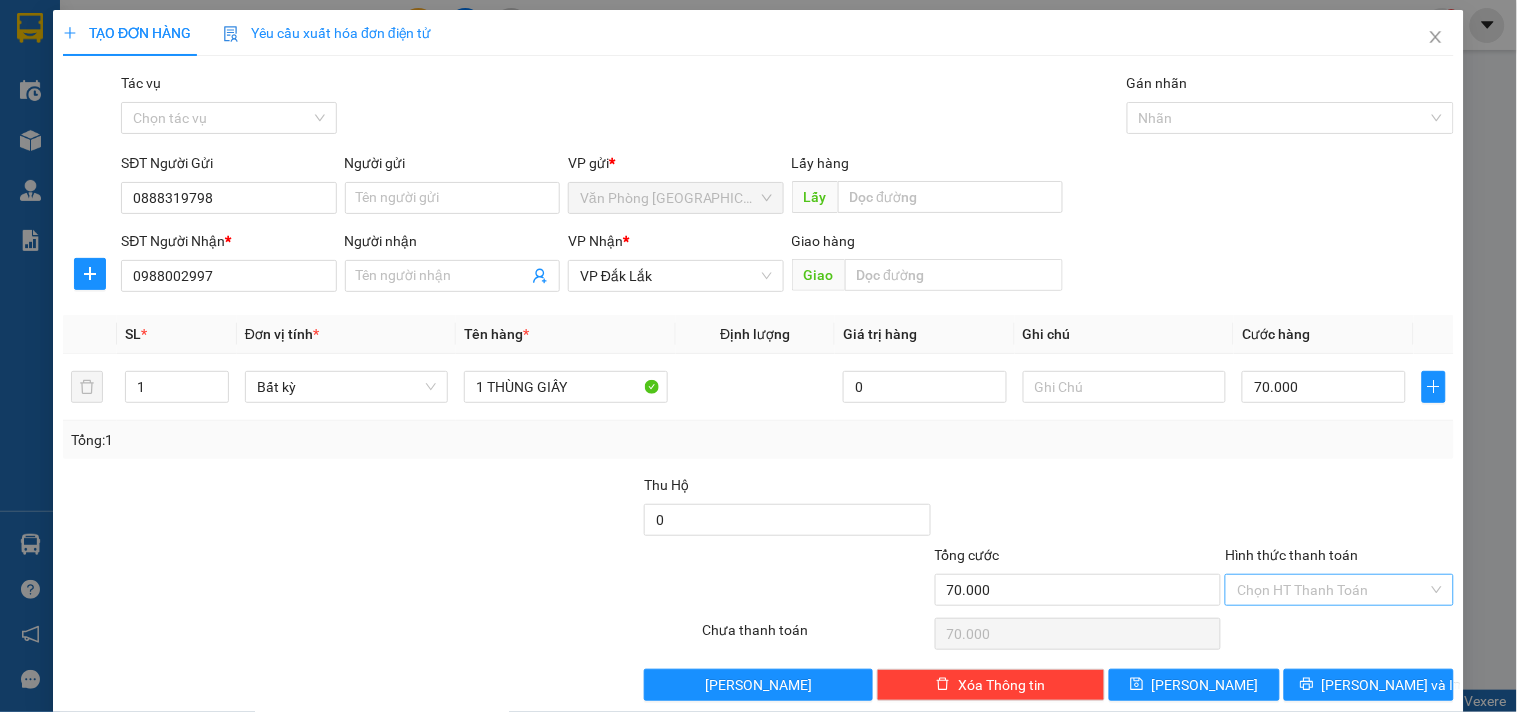 click on "Hình thức thanh toán" at bounding box center (1332, 590) 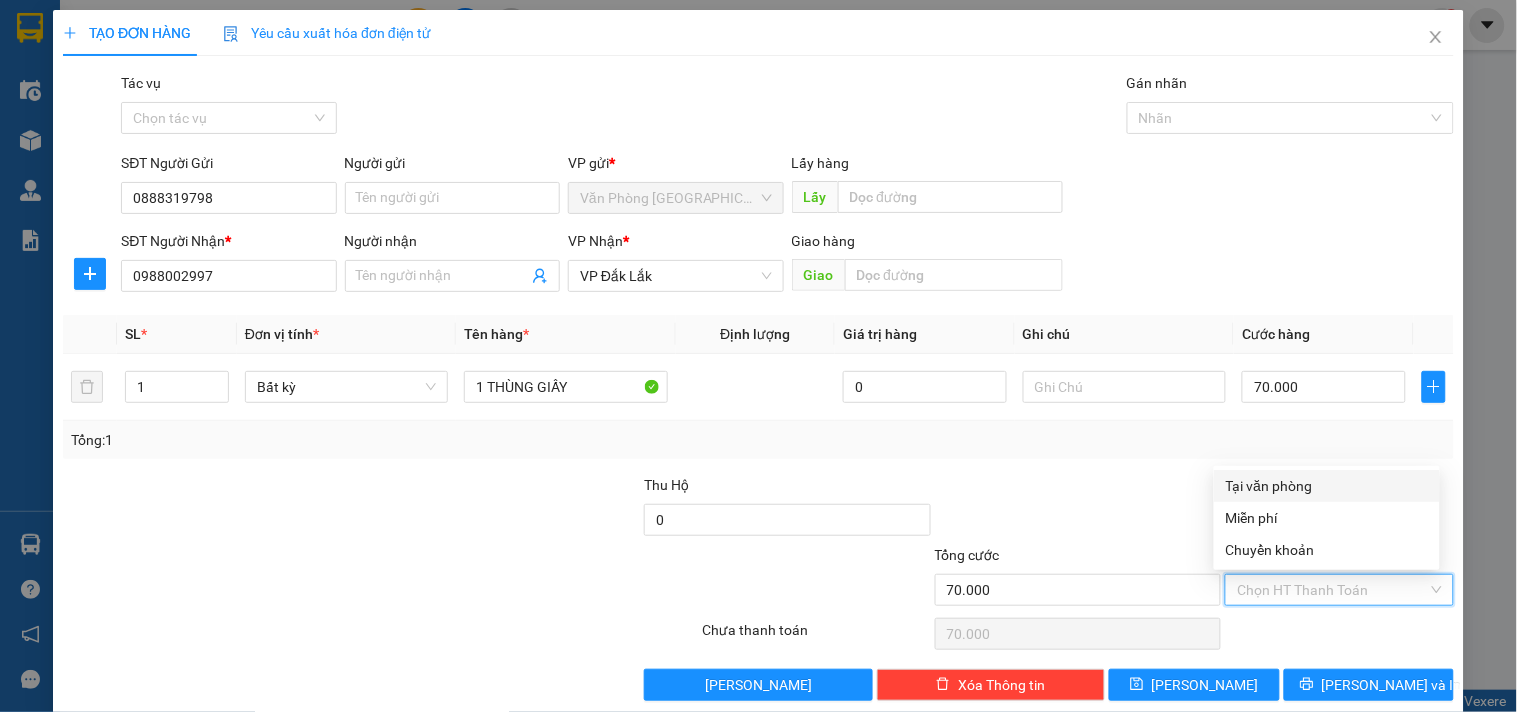 click on "Tại văn phòng" at bounding box center [1327, 486] 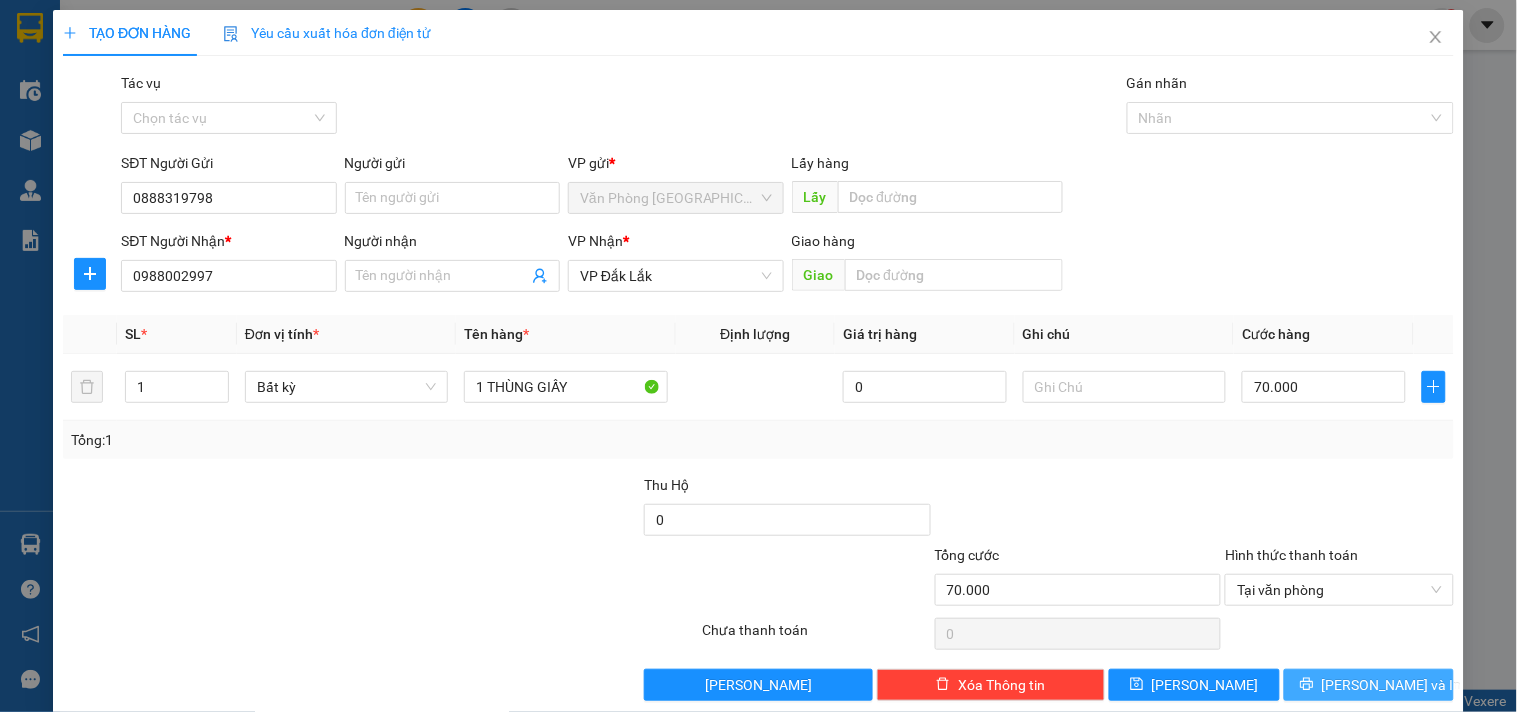 click on "[PERSON_NAME] và In" at bounding box center (1392, 685) 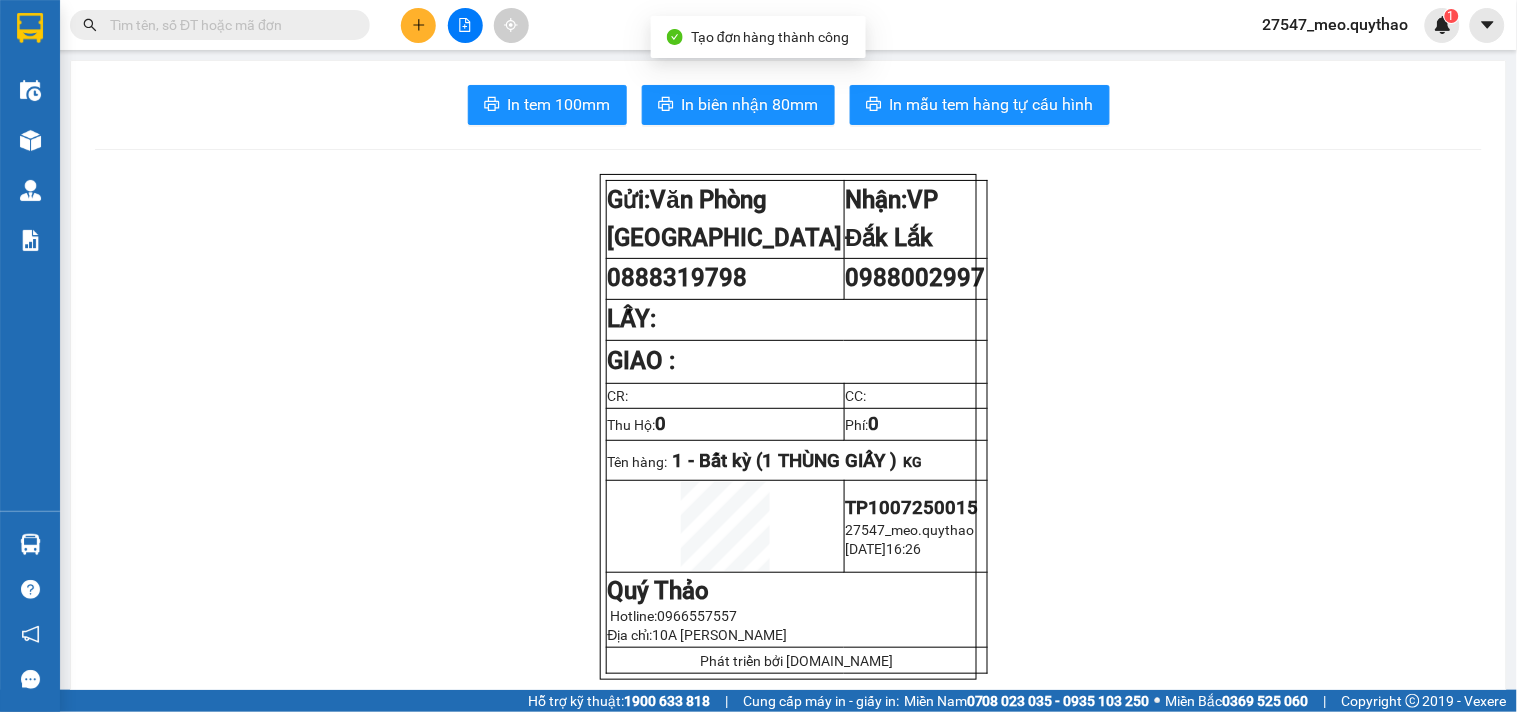 click on "In tem 100mm
In biên nhận 80mm In mẫu tem hàng tự cấu hình
Gửi:  Văn Phòng [GEOGRAPHIC_DATA]:  VP [GEOGRAPHIC_DATA]
0888319798
0988002997
[GEOGRAPHIC_DATA]:
GIAO :
CR:
CC:
Thu Hộ: 0
Phí:  0
Tên hàng:   1 - Bất kỳ (1 THÙNG GIẤY )    KG
TP1007250015
27547_meo.quythao
[DATE]     16:26
Quý Thảo
Hotline:   0966557557
Địa chỉ:  10A [PERSON_NAME]
Phát triển bởi [DOMAIN_NAME]
Quý Thảo VP Văn Phòng [GEOGRAPHIC_DATA]   196/2 [GEOGRAPHIC_DATA], [GEOGRAPHIC_DATA]    0913444777, 0911517517, 0816594594 VP VP [GEOGRAPHIC_DATA]   [GEOGRAPHIC_DATA][PERSON_NAME], [GEOGRAPHIC_DATA], [GEOGRAPHIC_DATA]   0913444777, 0911517517, 0816594594 Gửi khách hàng Mã đơn:   TP1007250015 In ngày:  [DATE]   16:26 Gửi :     0888319798 VP Văn Phòng [GEOGRAPHIC_DATA] :     0988002997 VP VP [GEOGRAPHIC_DATA] (giá trị hàng) SL Cước món hàng Bất kỳ -" at bounding box center [788, 1082] 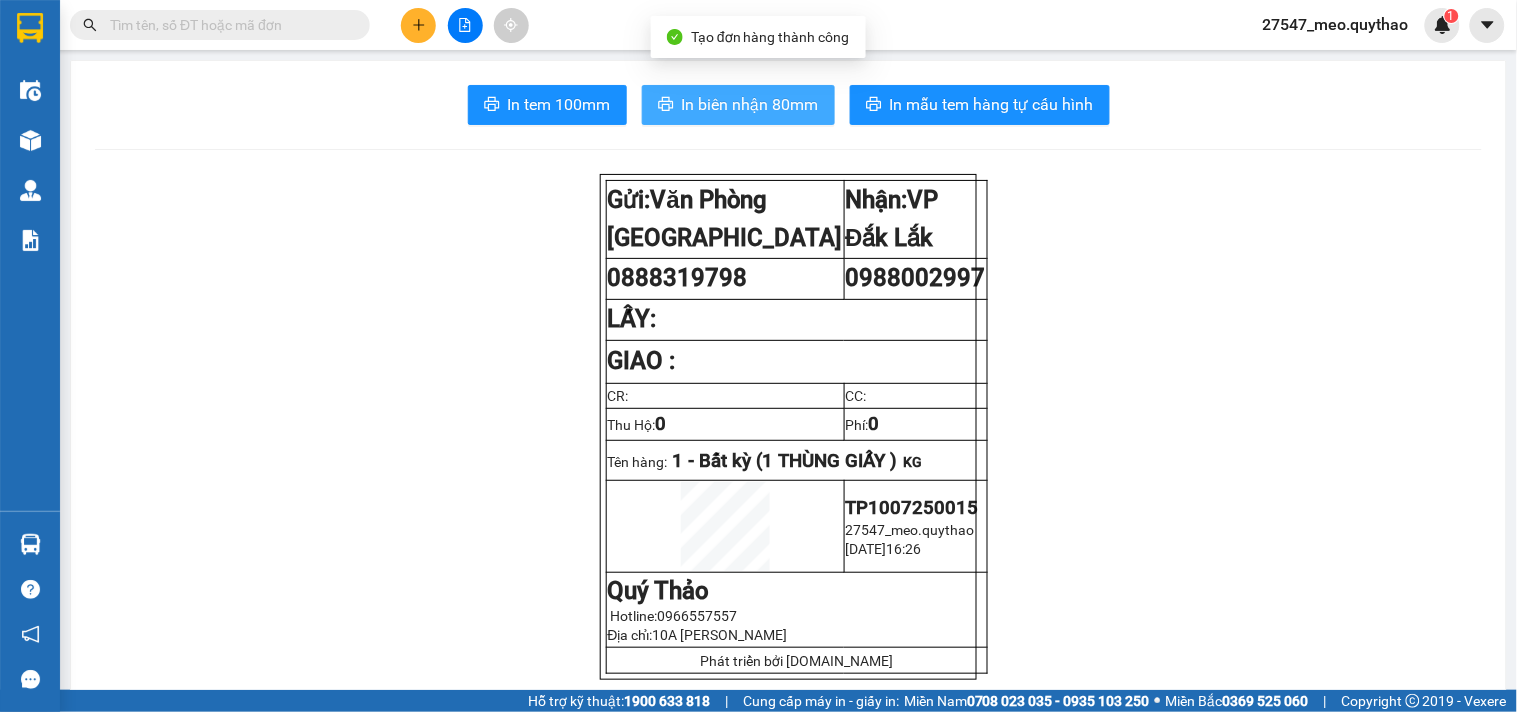 drag, startPoint x: 776, startPoint y: 82, endPoint x: 784, endPoint y: 104, distance: 23.409399 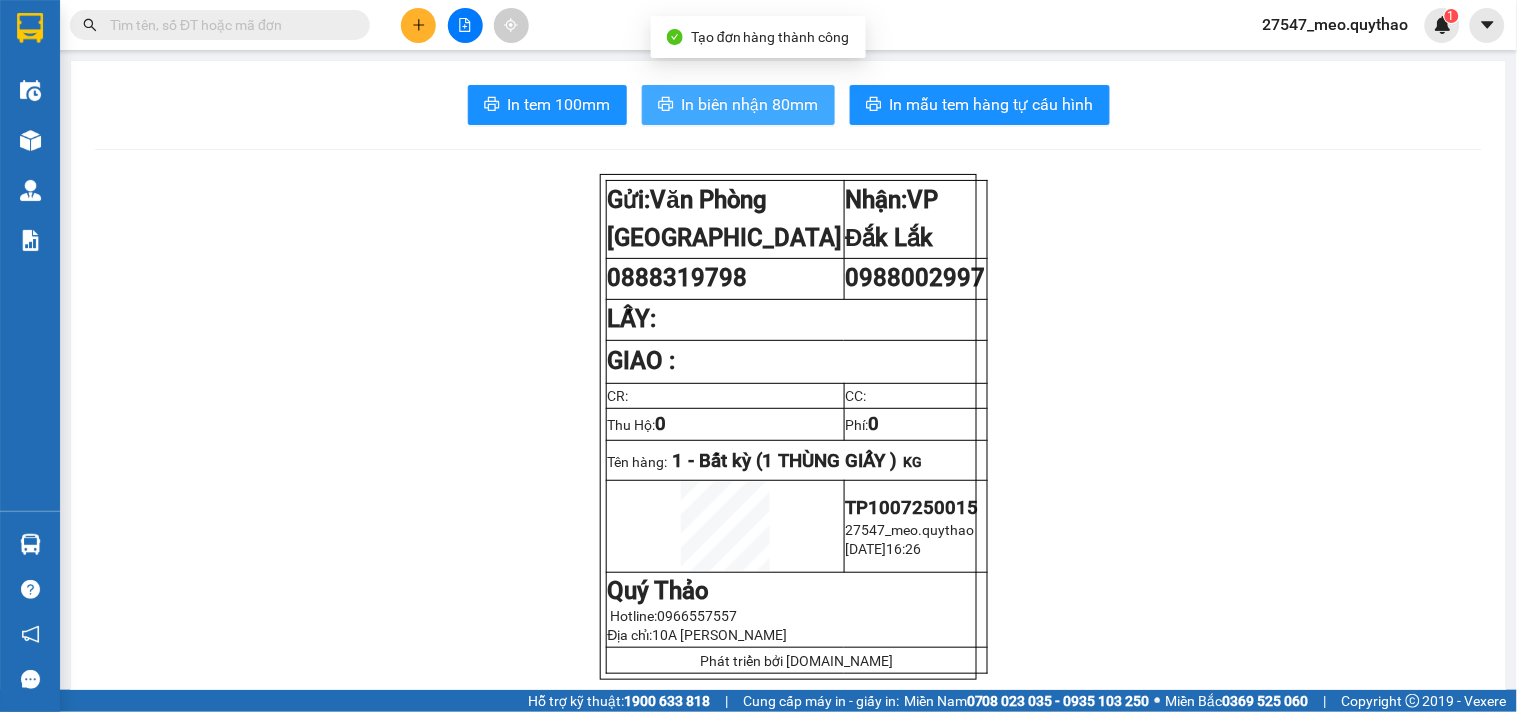 click on "In biên nhận 80mm" at bounding box center (750, 104) 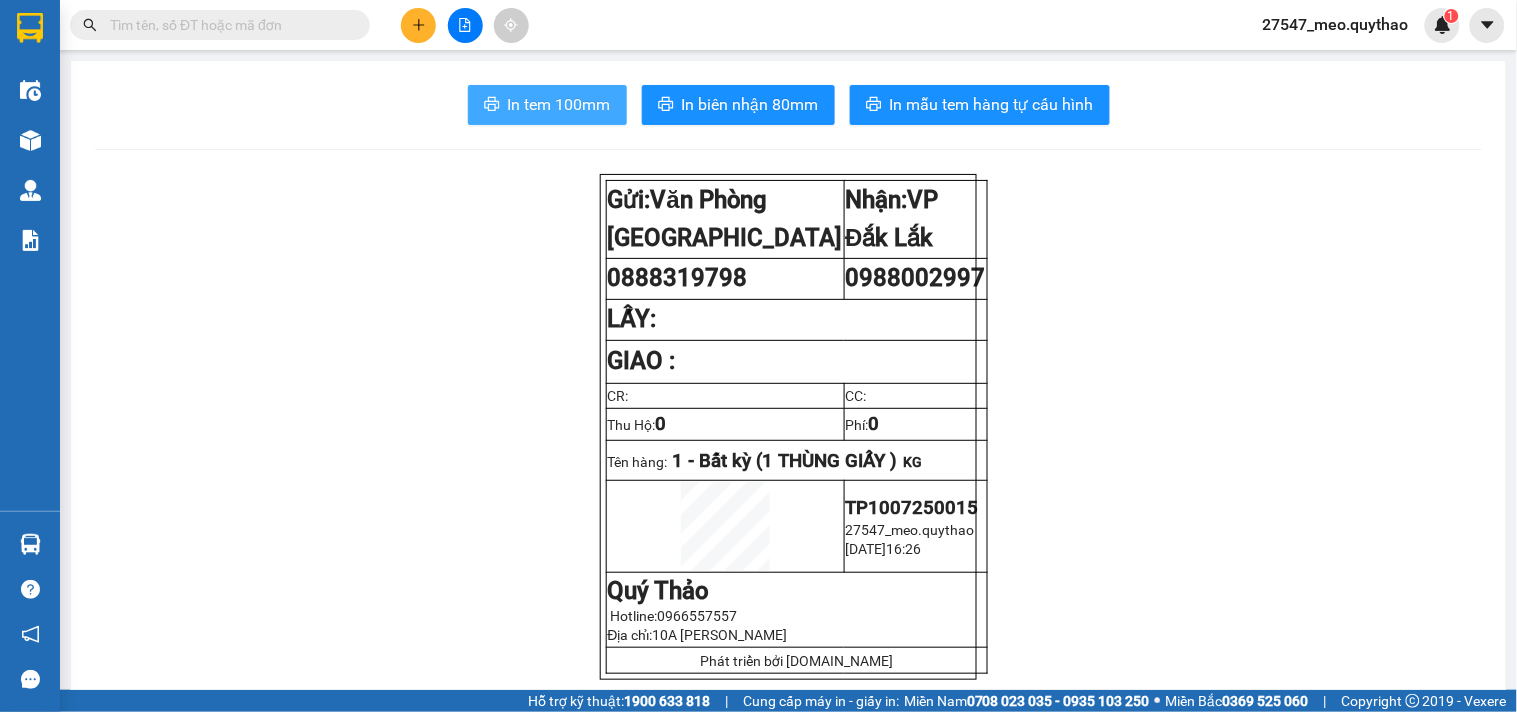 click on "In tem 100mm" at bounding box center (559, 104) 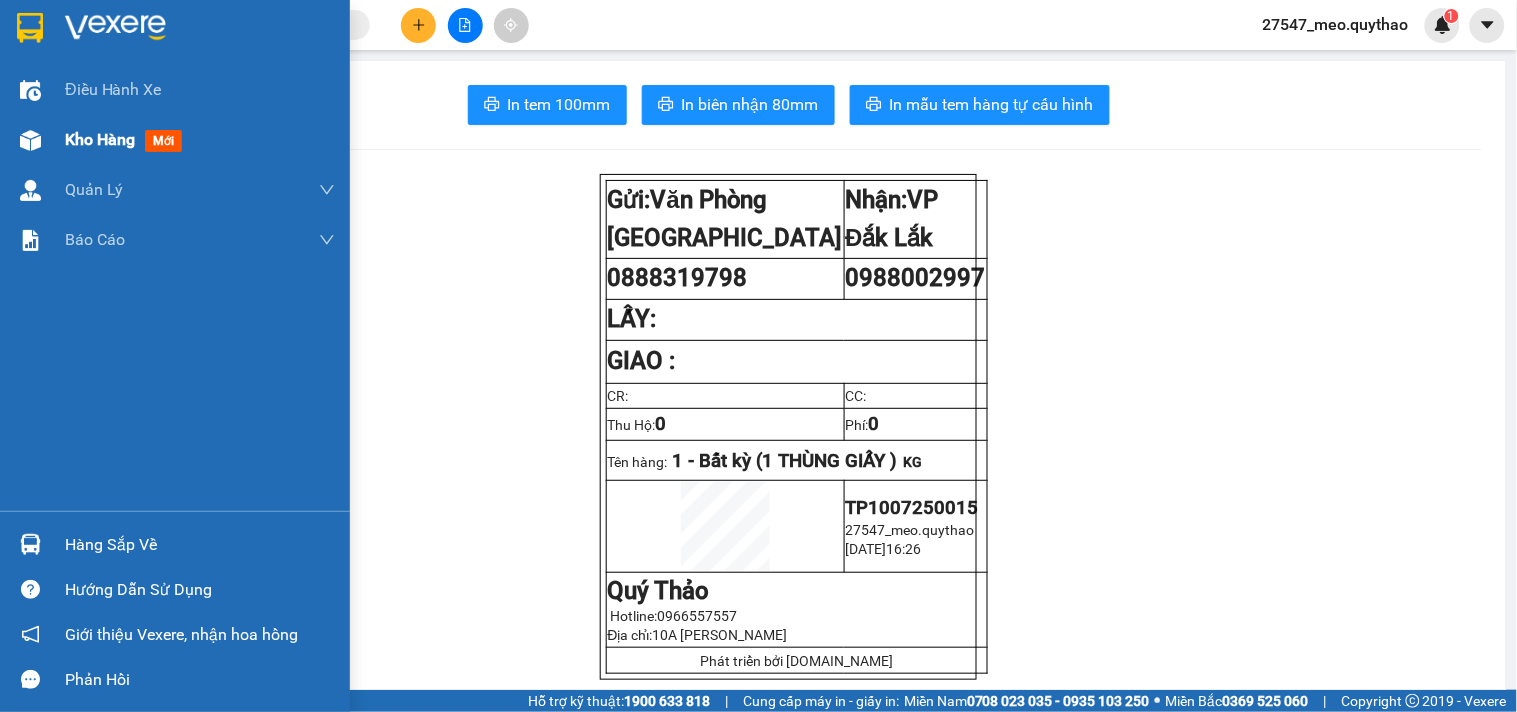 click on "Kho hàng mới" at bounding box center [200, 140] 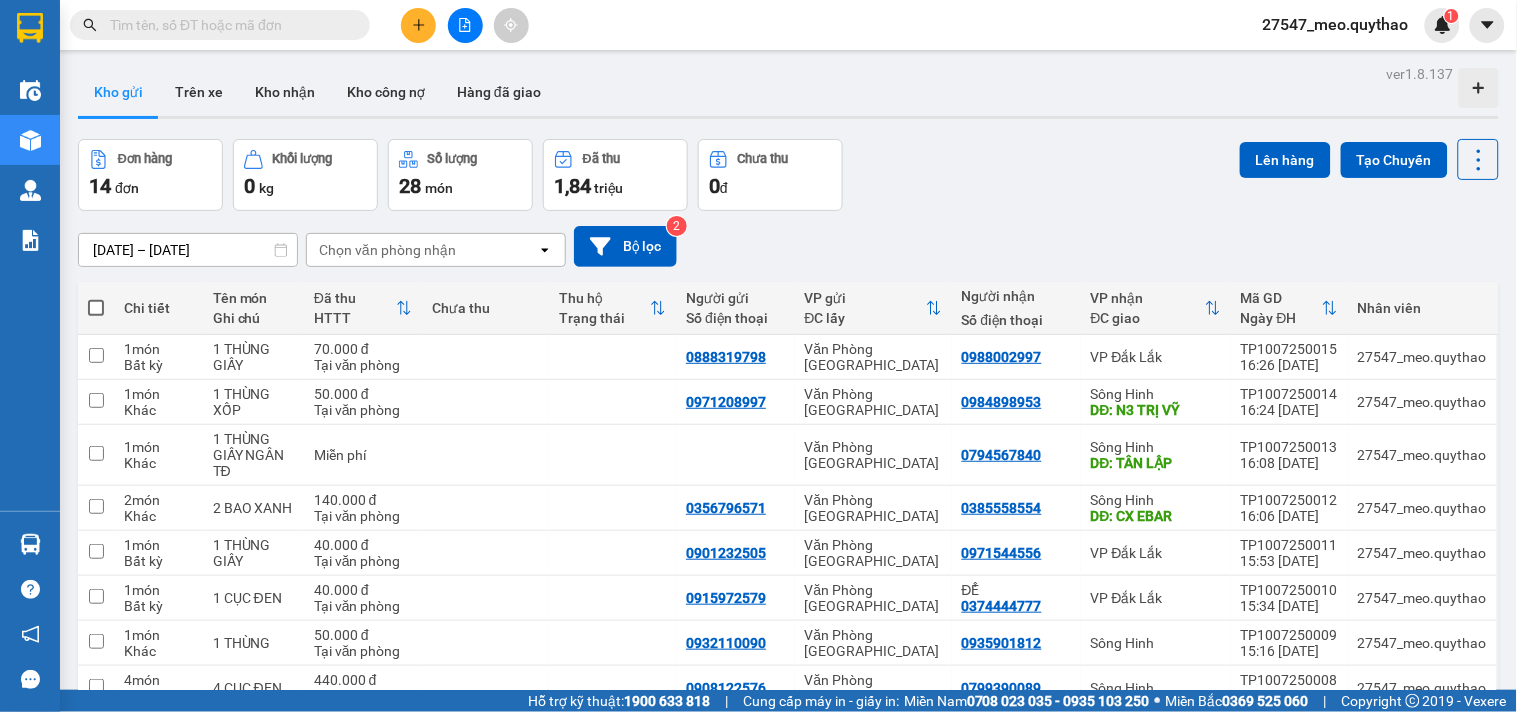 click at bounding box center (418, 25) 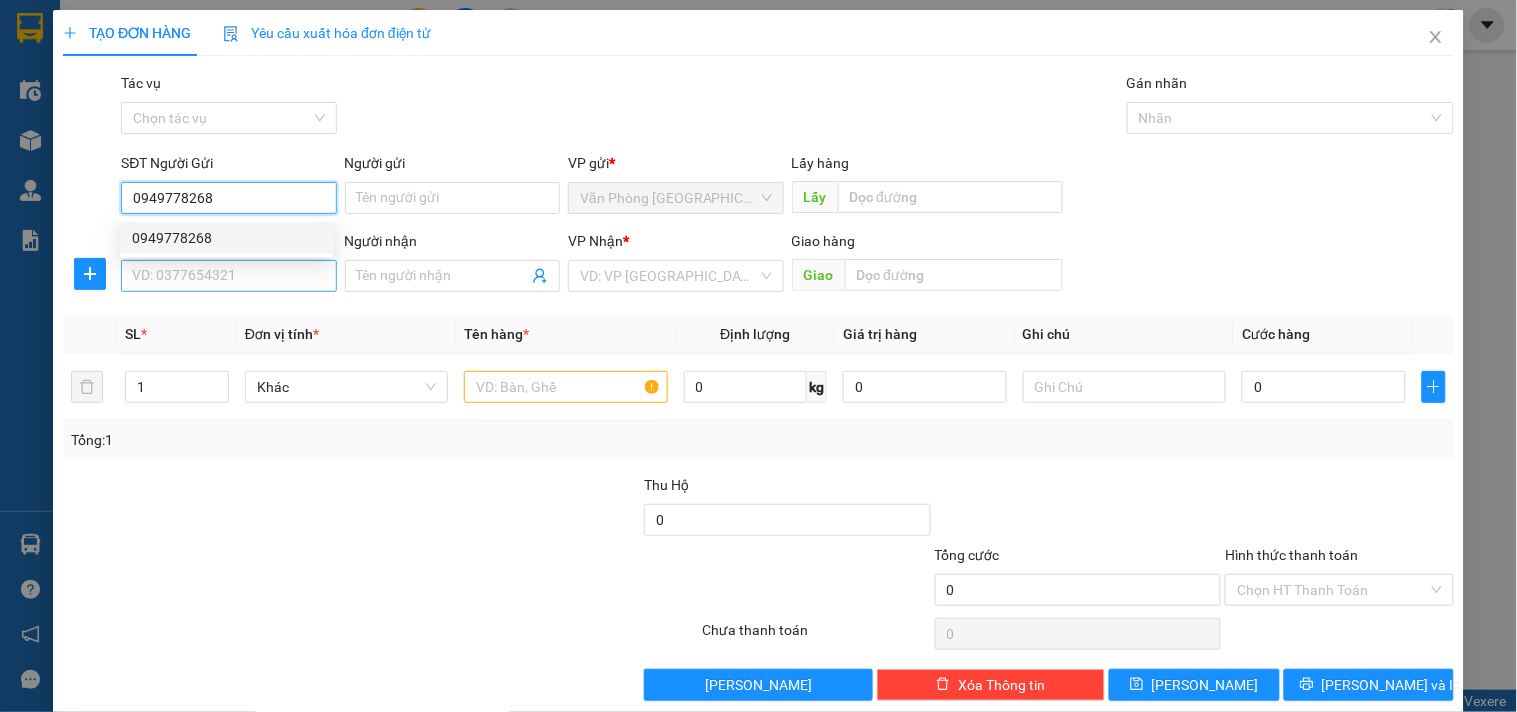 type on "0949778268" 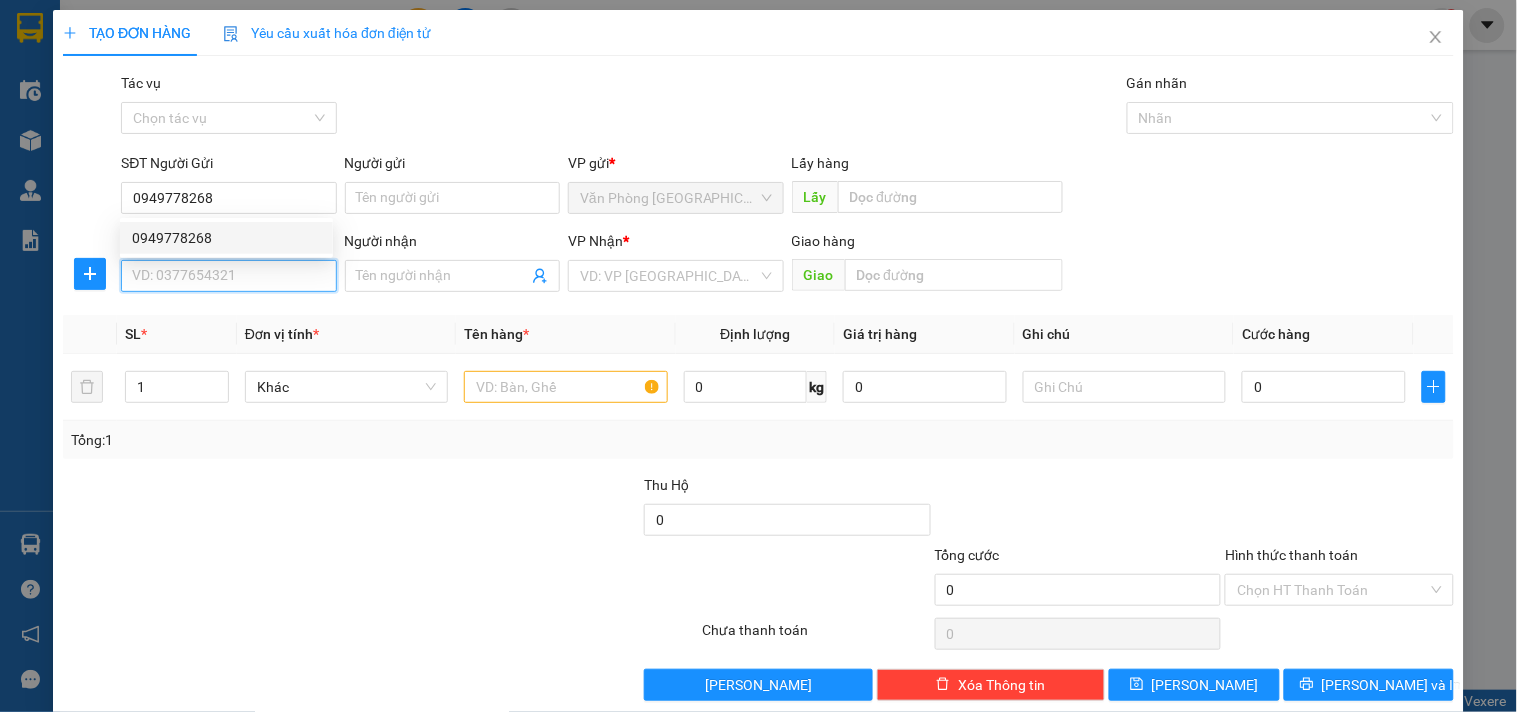 click on "SĐT Người Nhận  *" at bounding box center (228, 276) 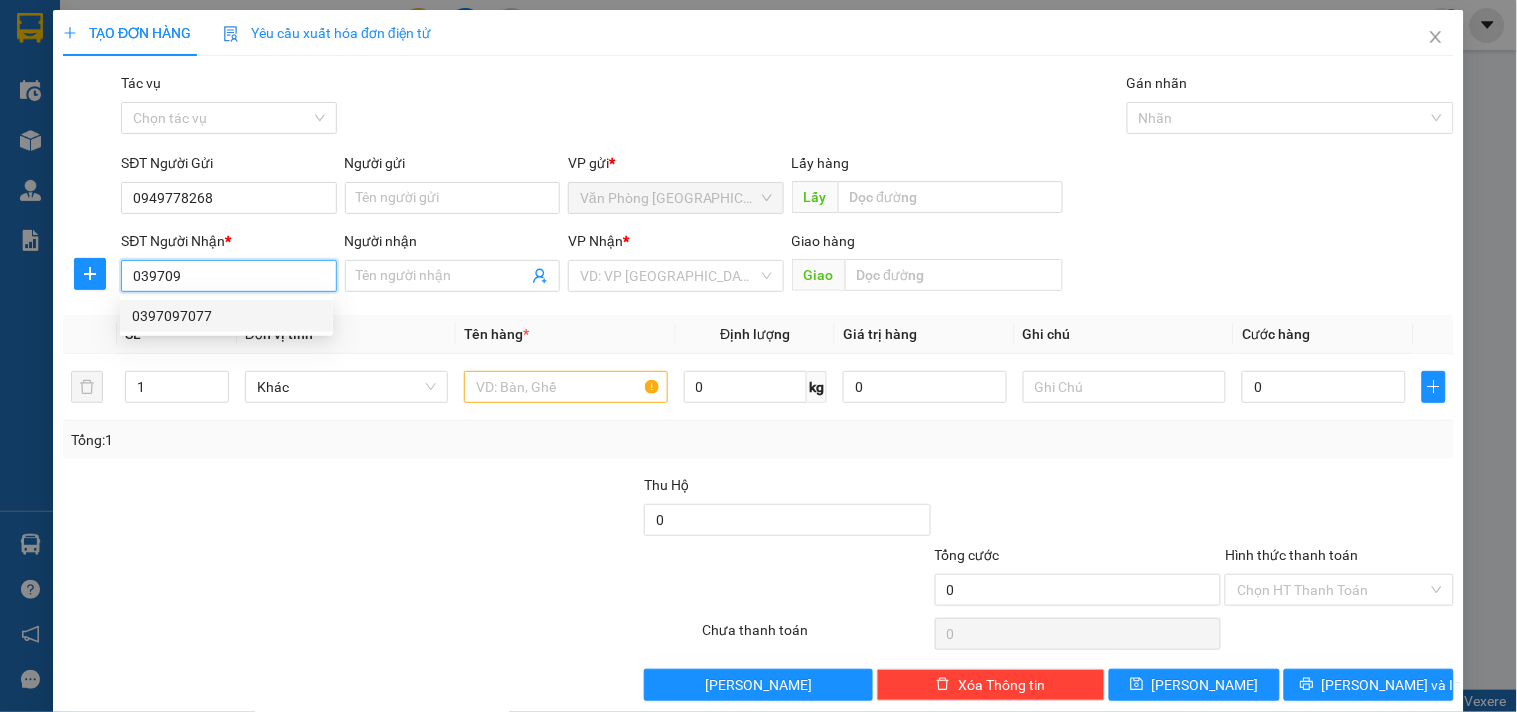 click on "0397097077" at bounding box center (226, 316) 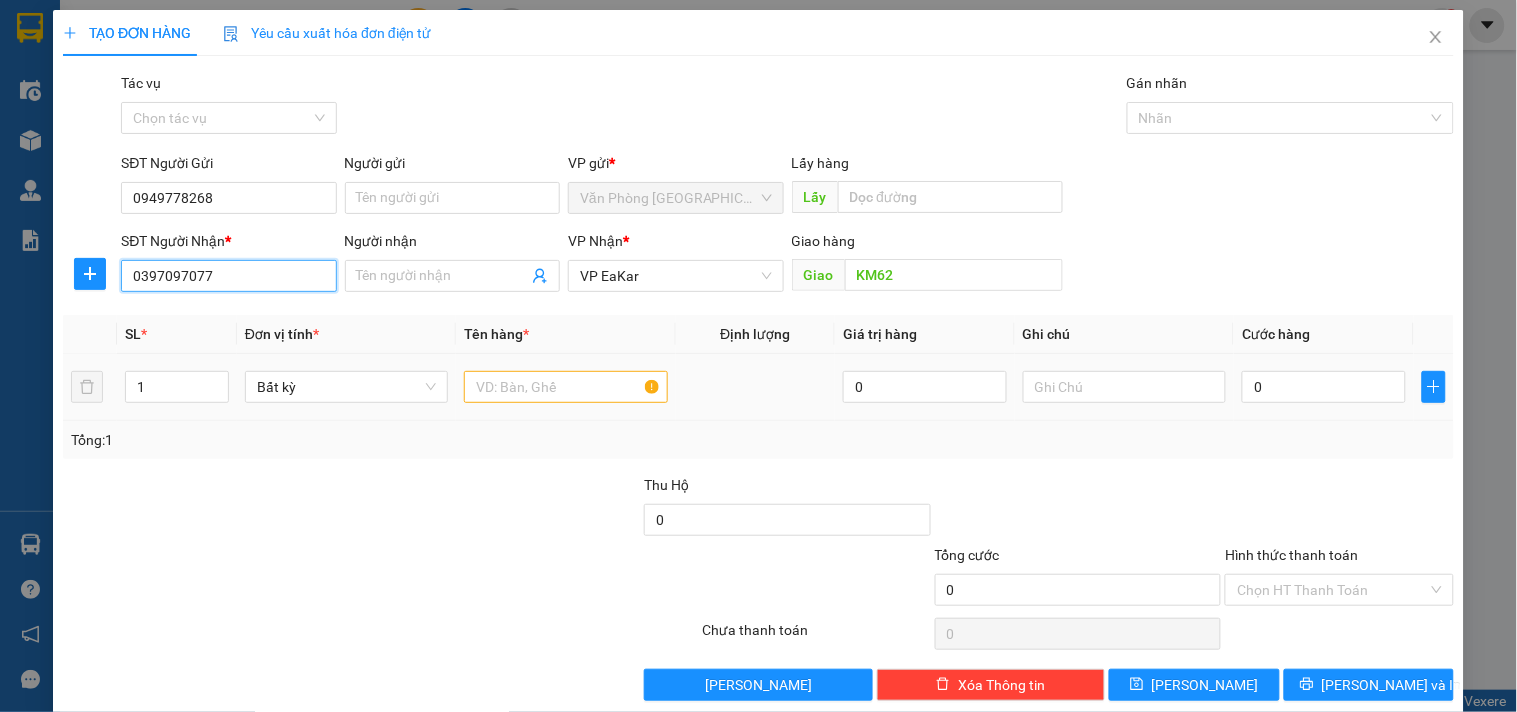 type on "0397097077" 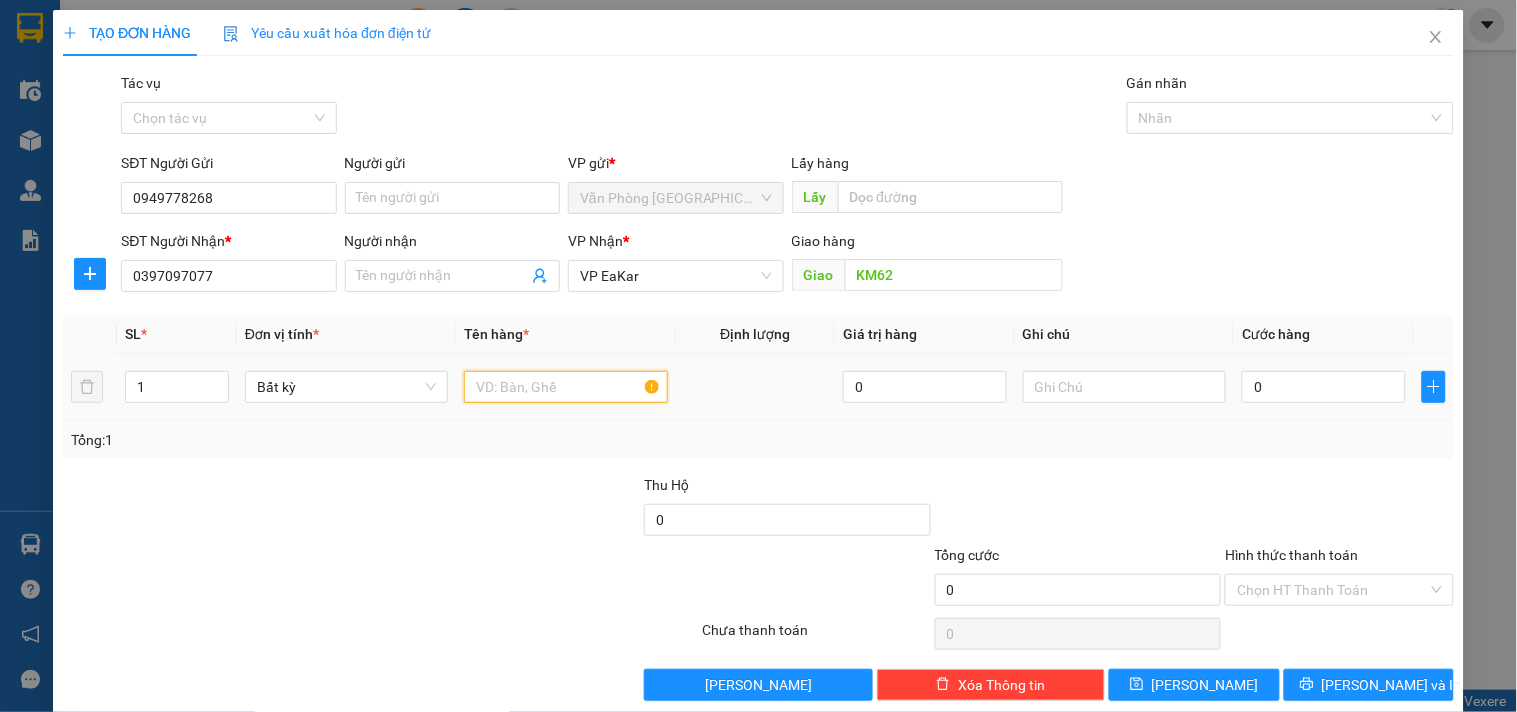 click at bounding box center (565, 387) 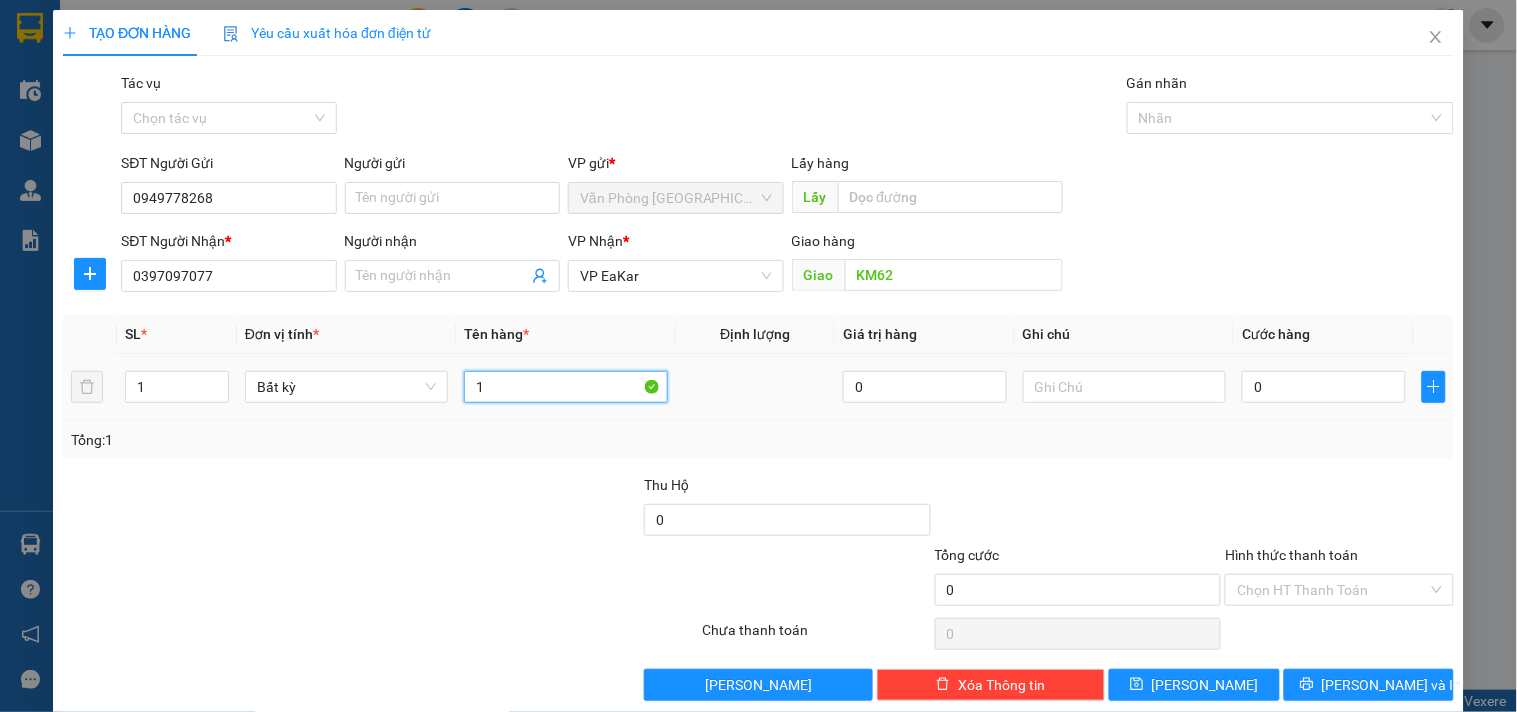 type on "1" 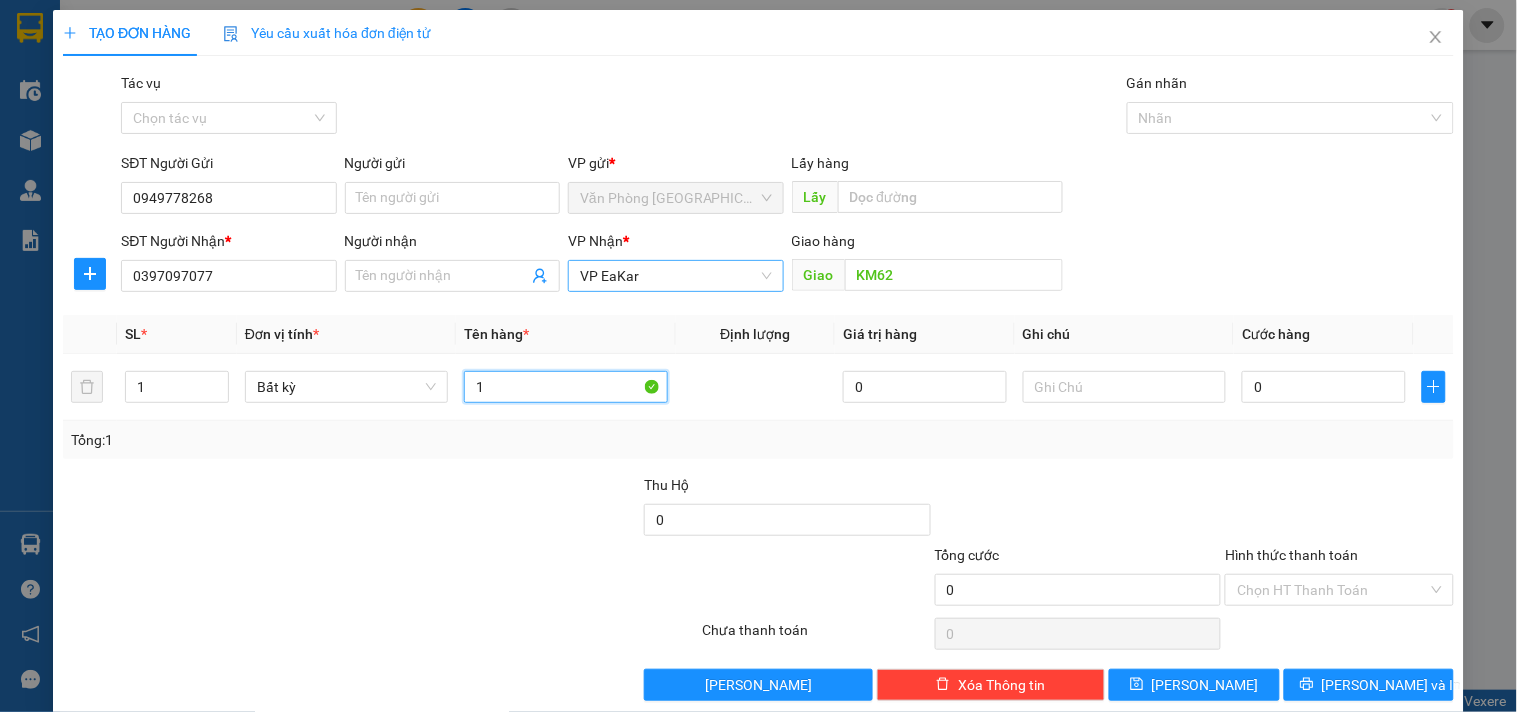 click on "VP EaKar" at bounding box center (675, 276) 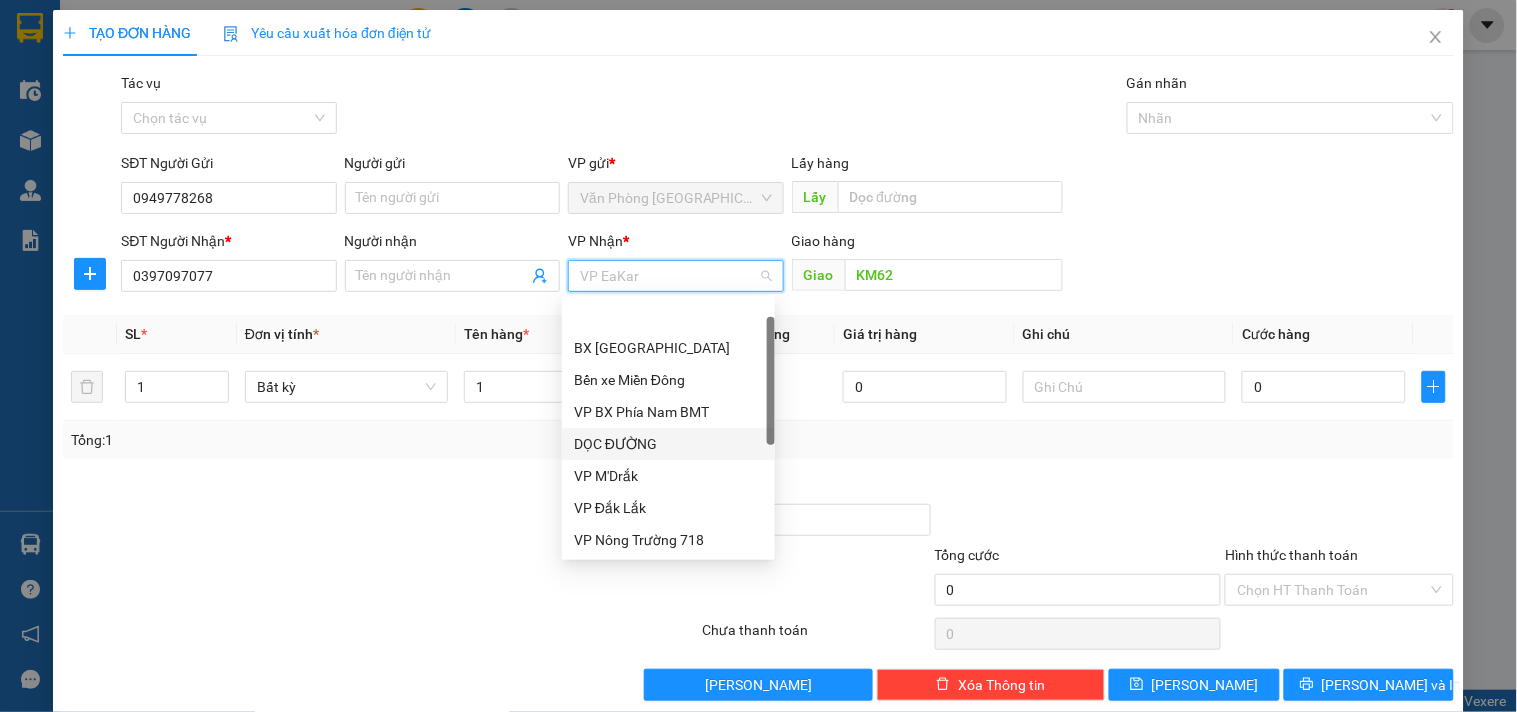 click on "DỌC ĐƯỜNG" at bounding box center [668, 444] 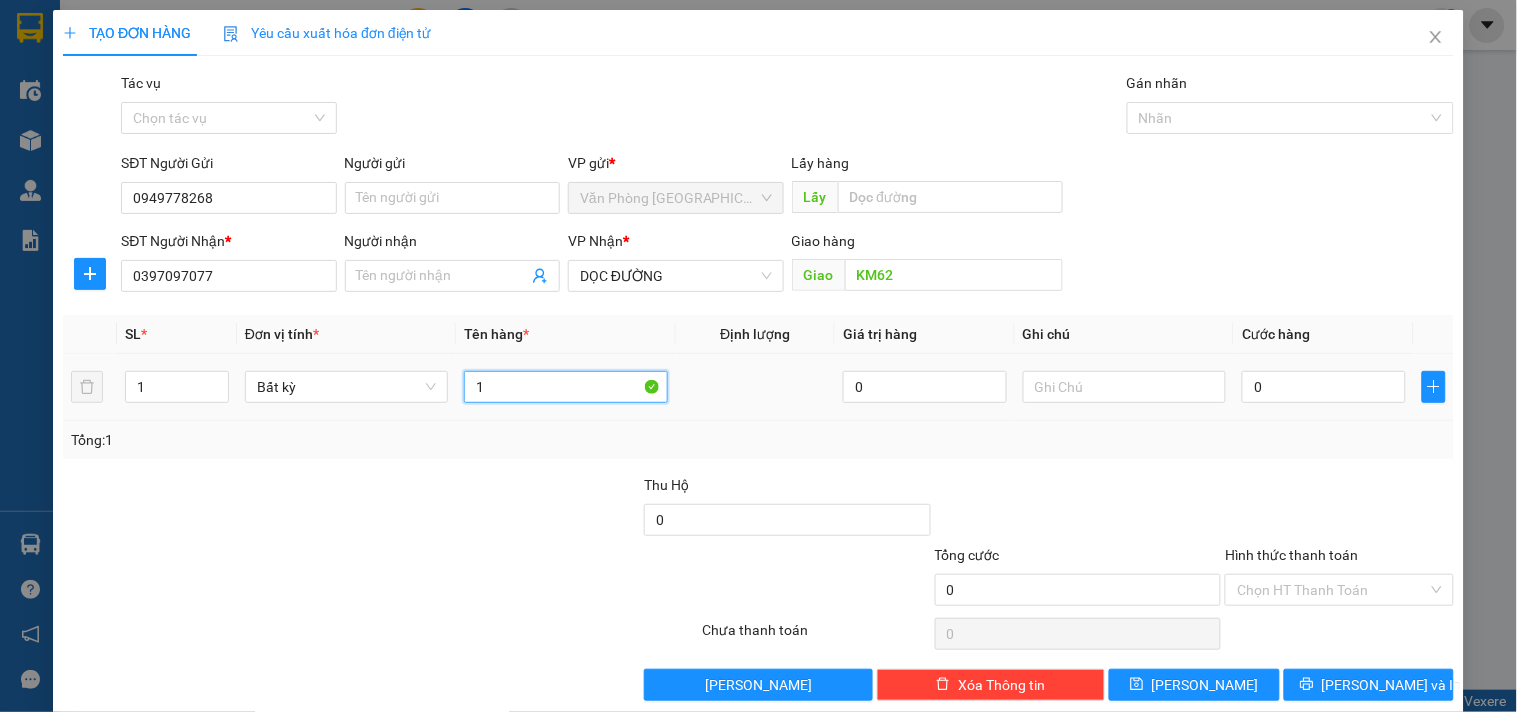 click on "1" at bounding box center (565, 387) 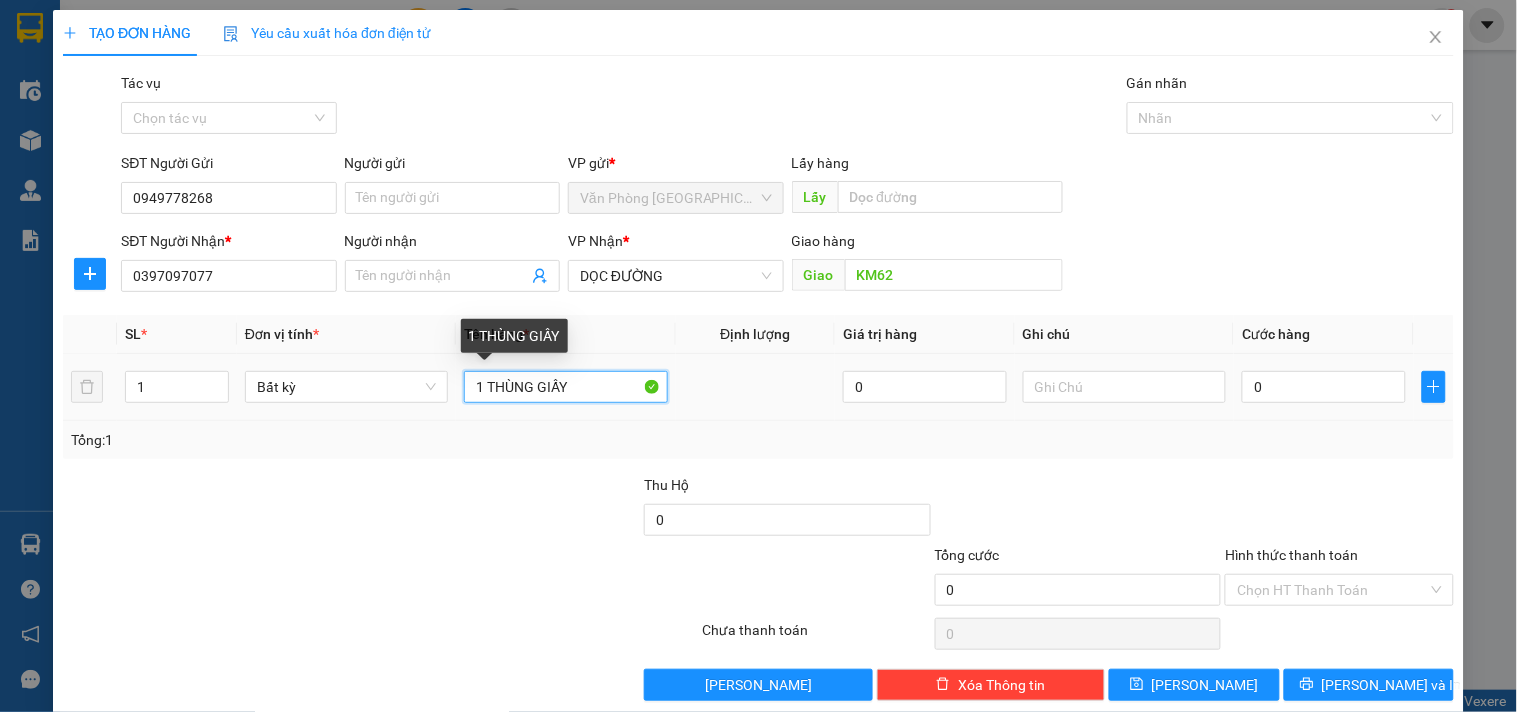 type on "1 THÙNG GIẤY" 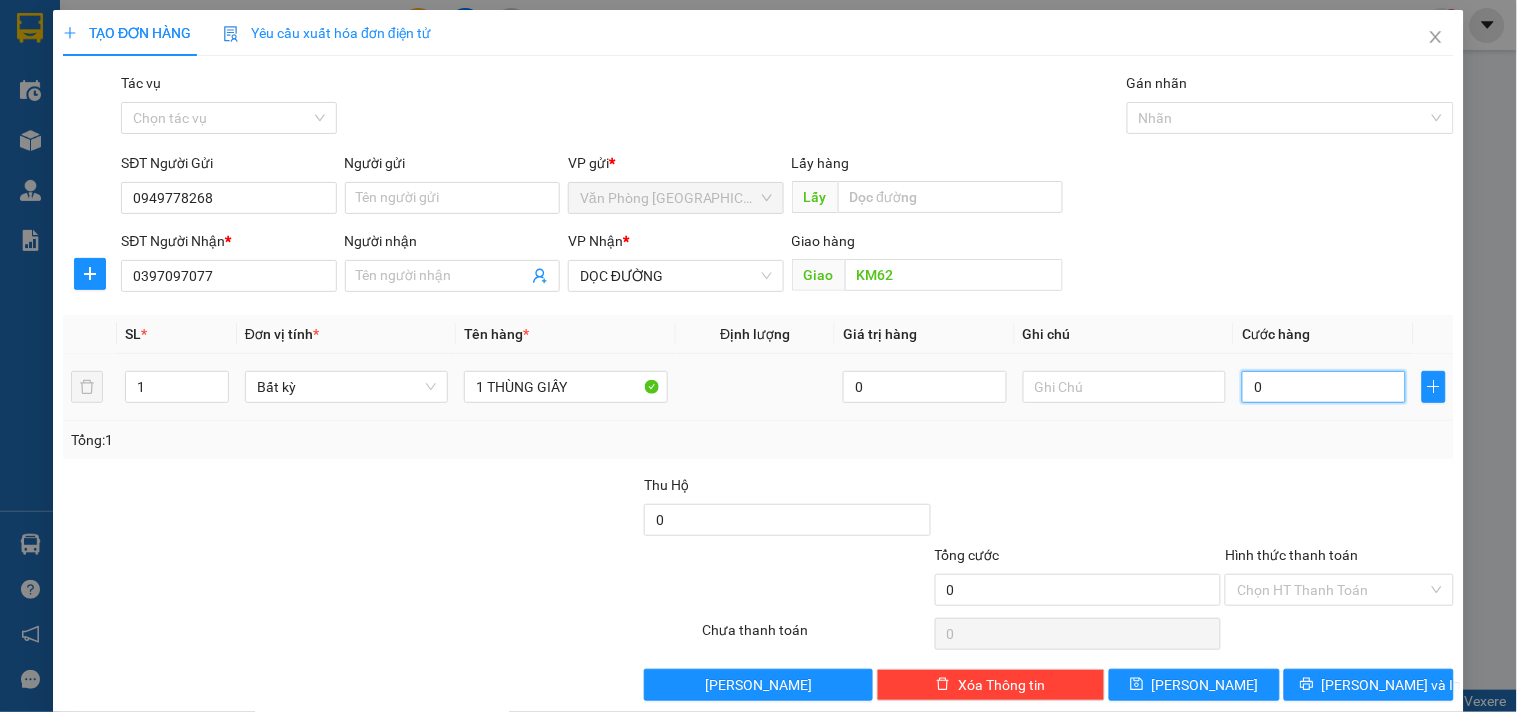 click on "0" at bounding box center (1324, 387) 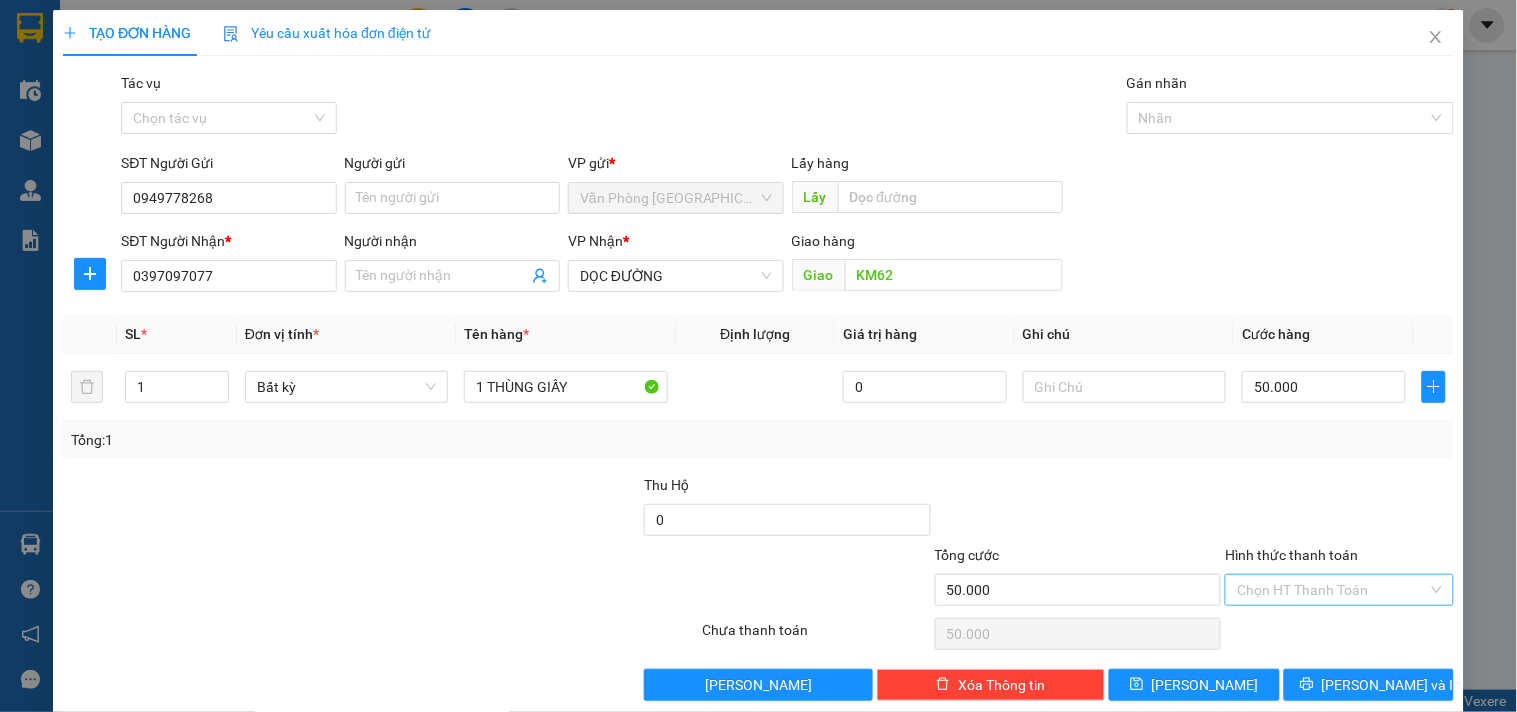 click on "Hình thức thanh toán" at bounding box center [1332, 590] 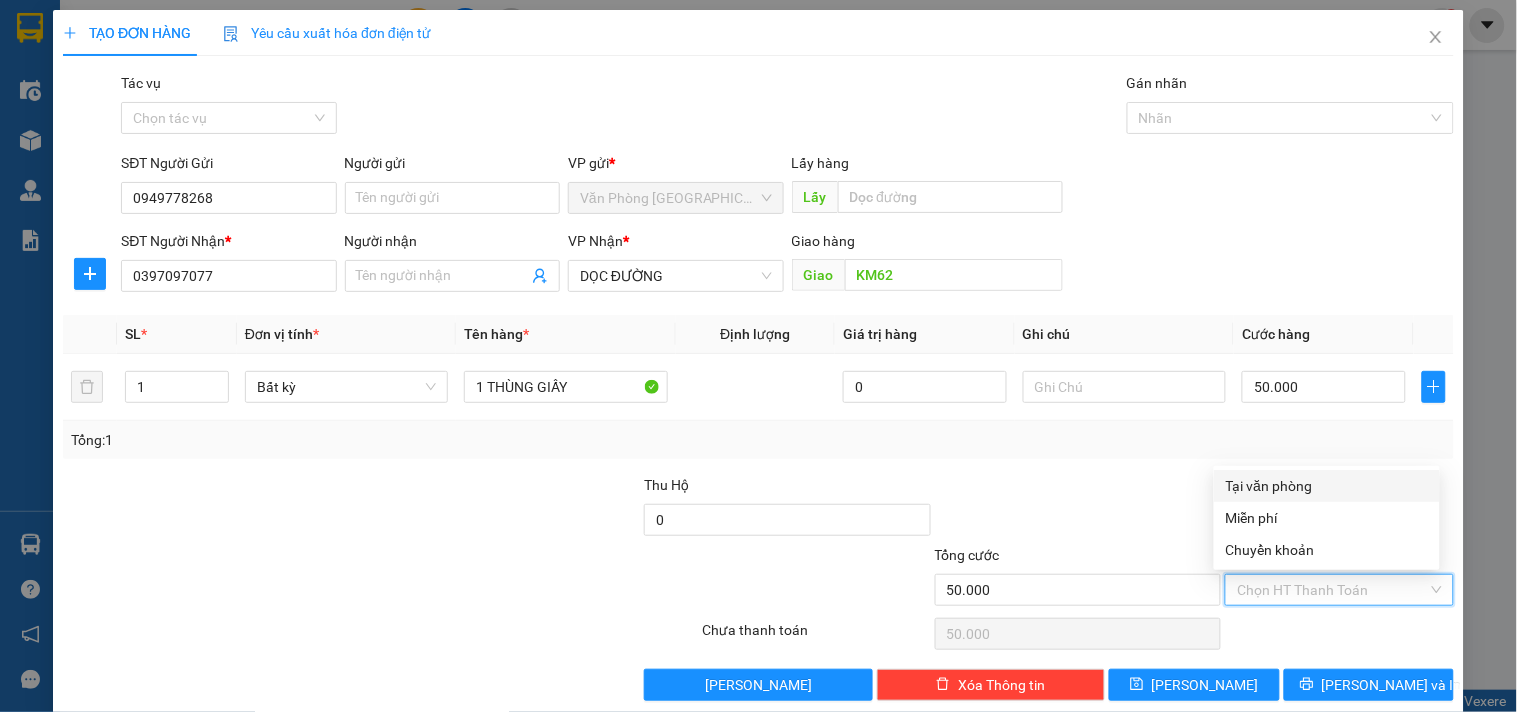 click on "Tại văn phòng" at bounding box center [1327, 486] 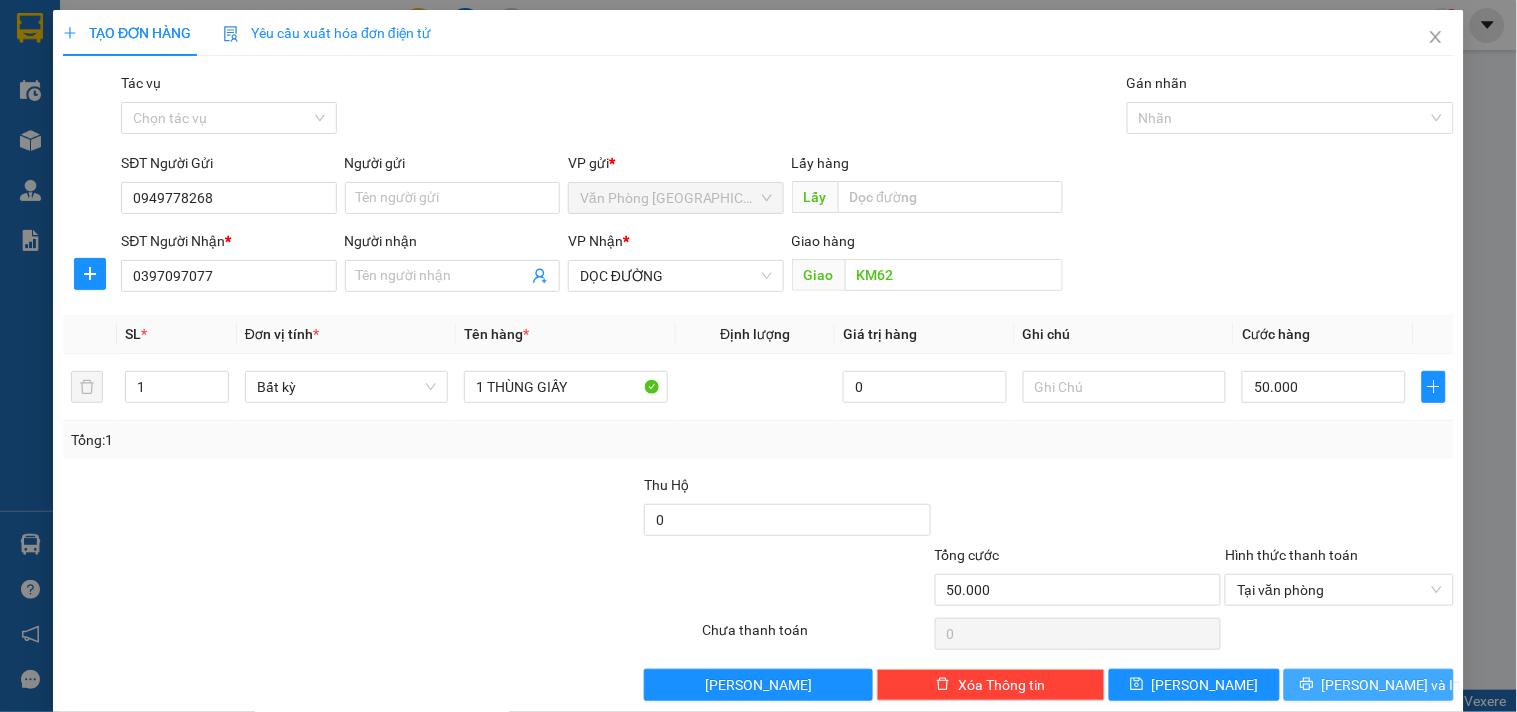 click on "[PERSON_NAME] và In" at bounding box center [1392, 685] 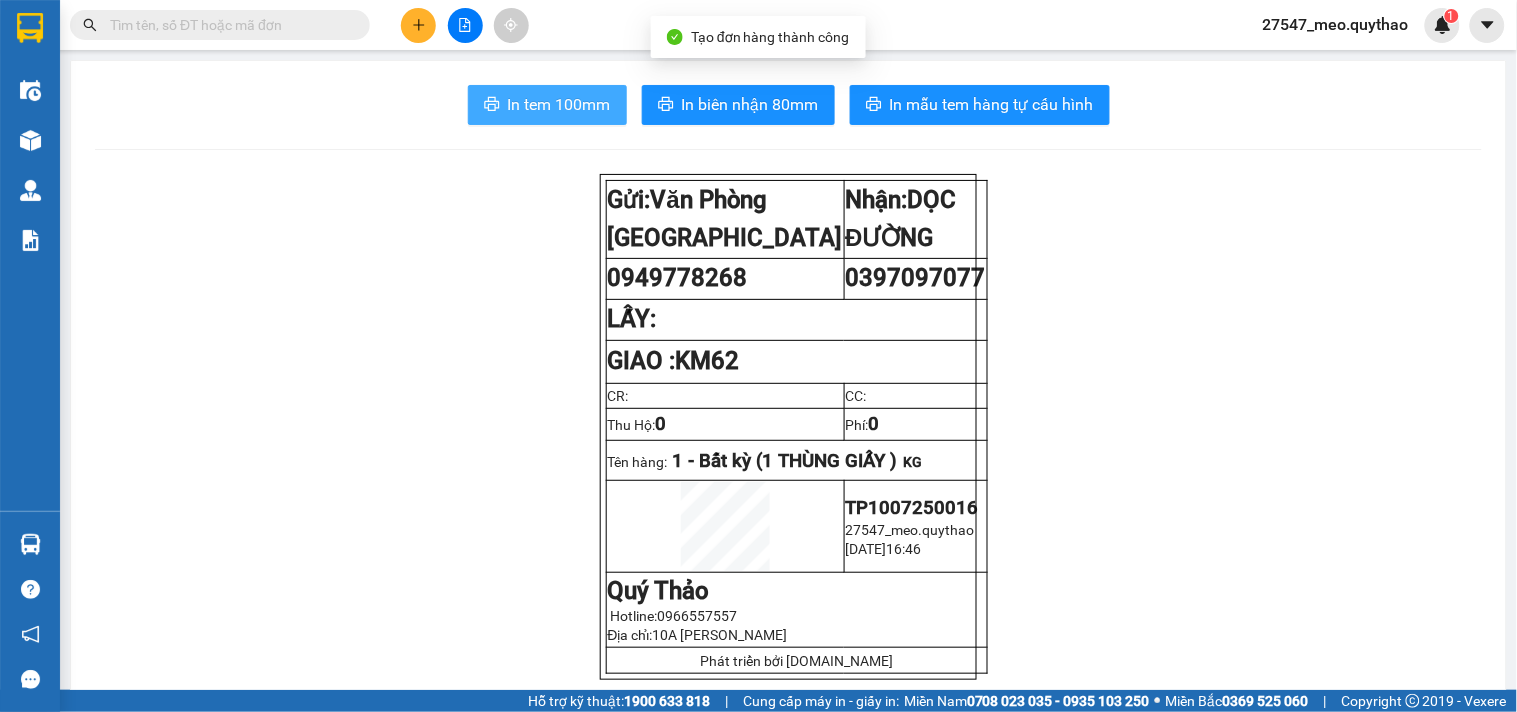 click on "In tem 100mm" at bounding box center [559, 104] 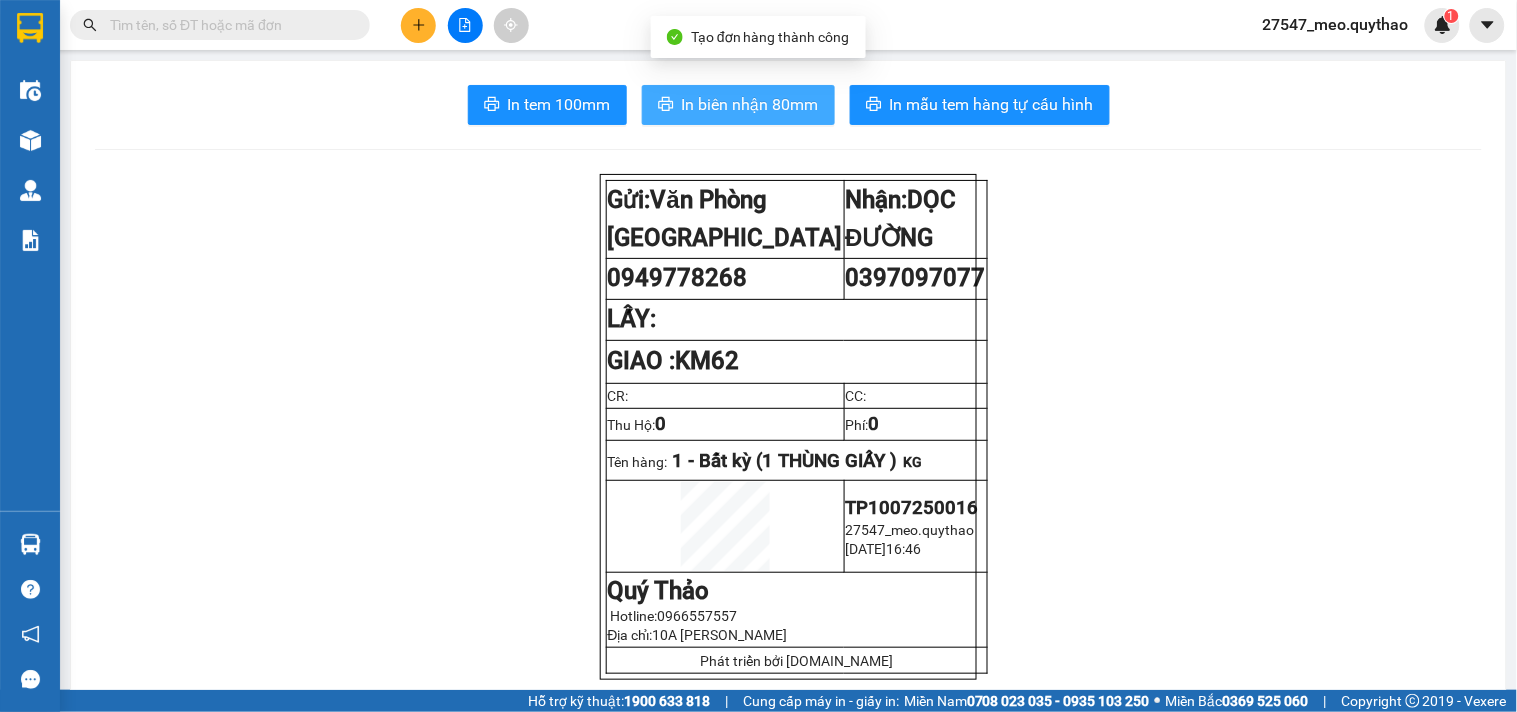 click on "In biên nhận 80mm" at bounding box center (750, 104) 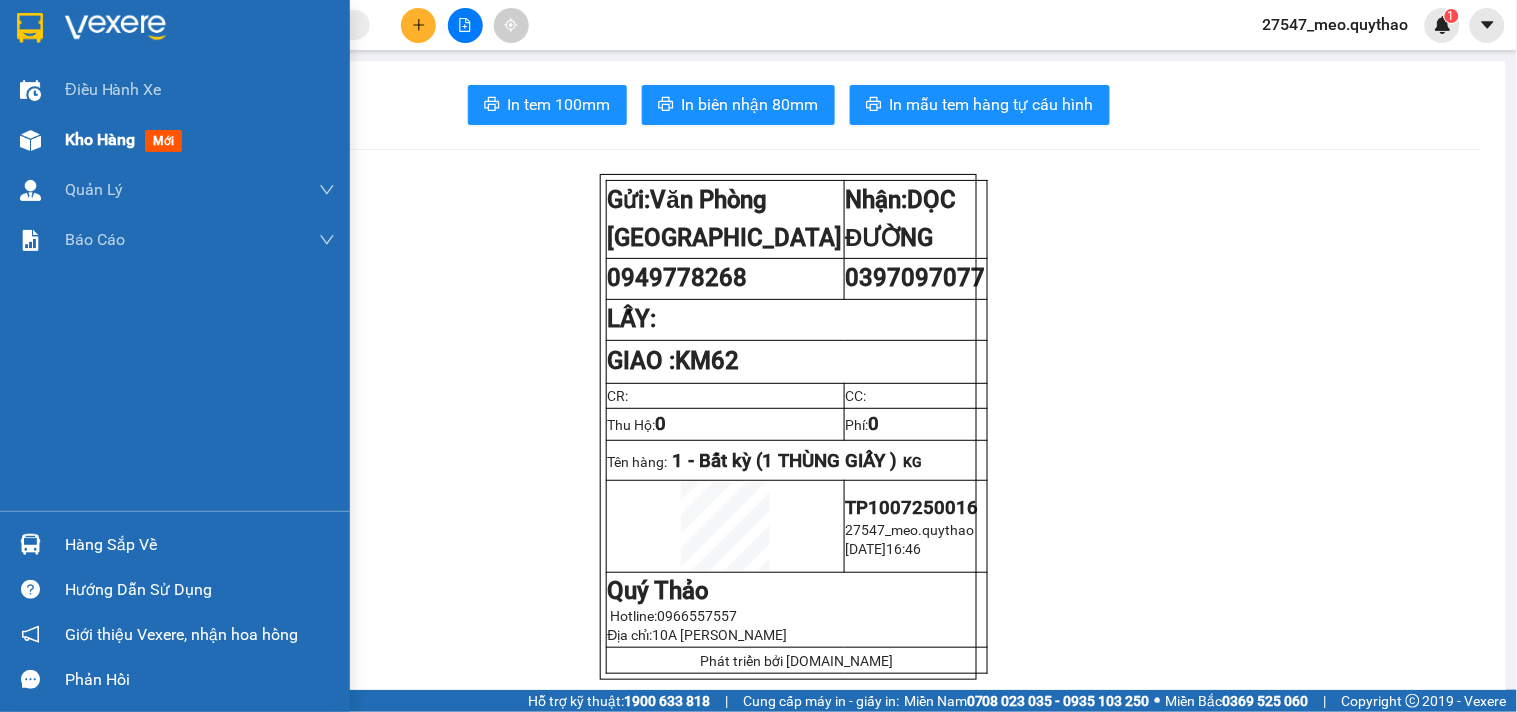 click on "Kho hàng" at bounding box center (100, 139) 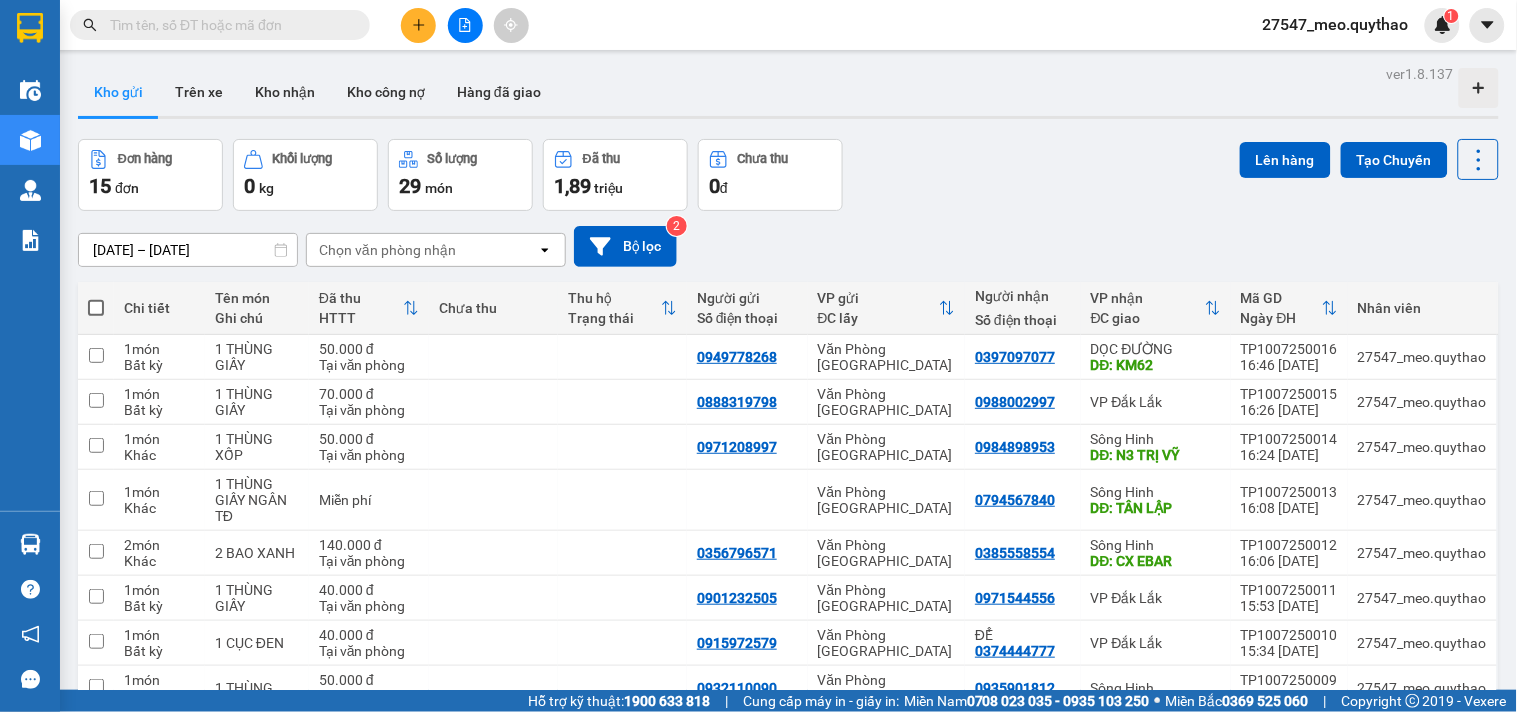 click 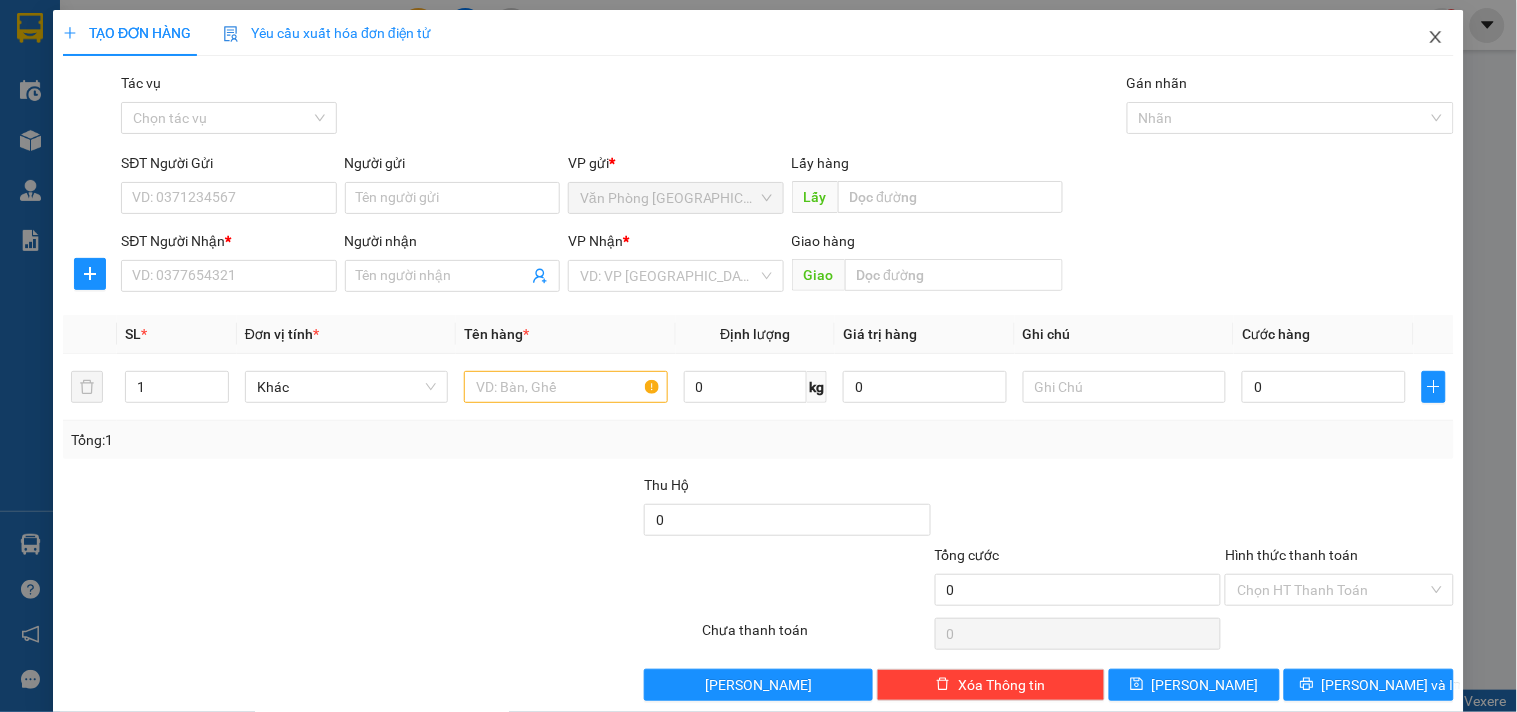 click at bounding box center (1436, 38) 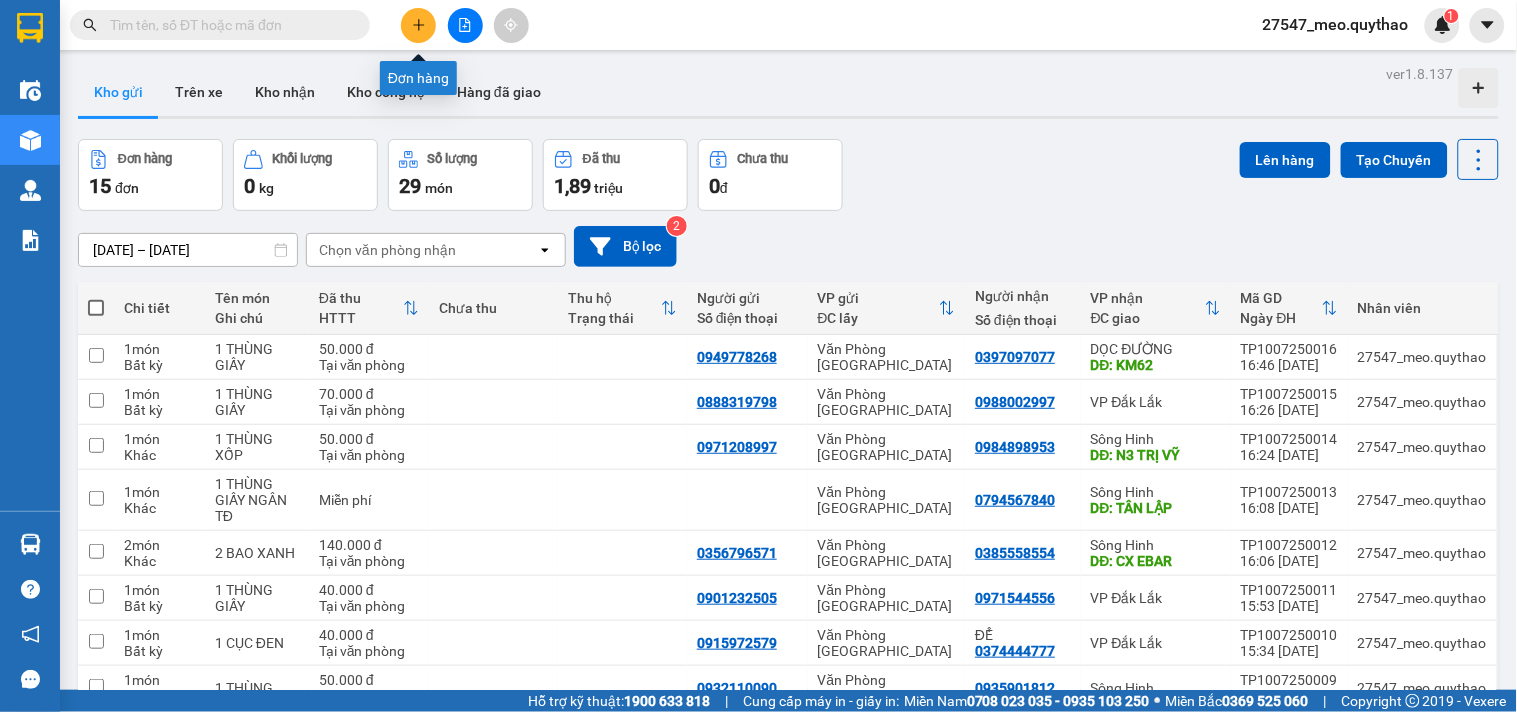 click at bounding box center [418, 25] 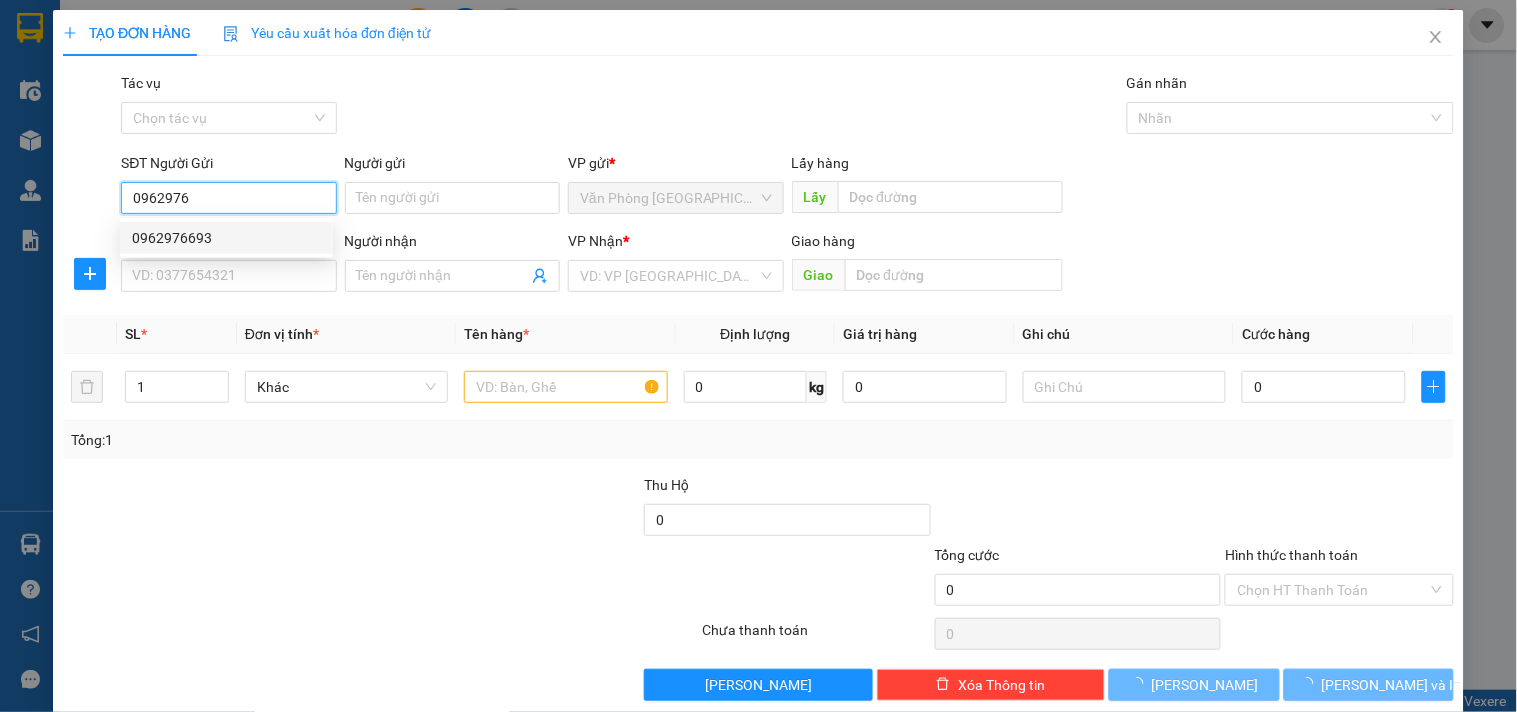 click on "0962976693" at bounding box center (226, 238) 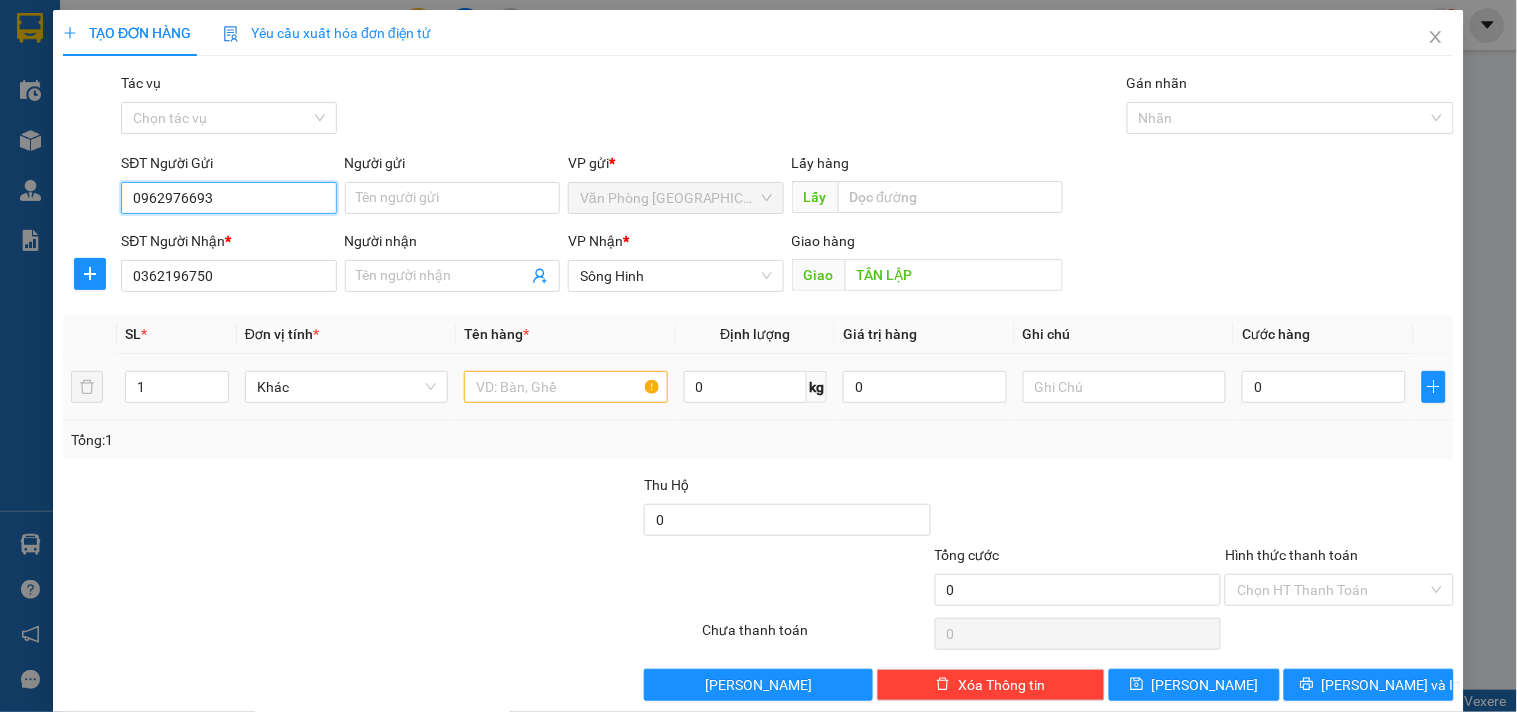 type on "0962976693" 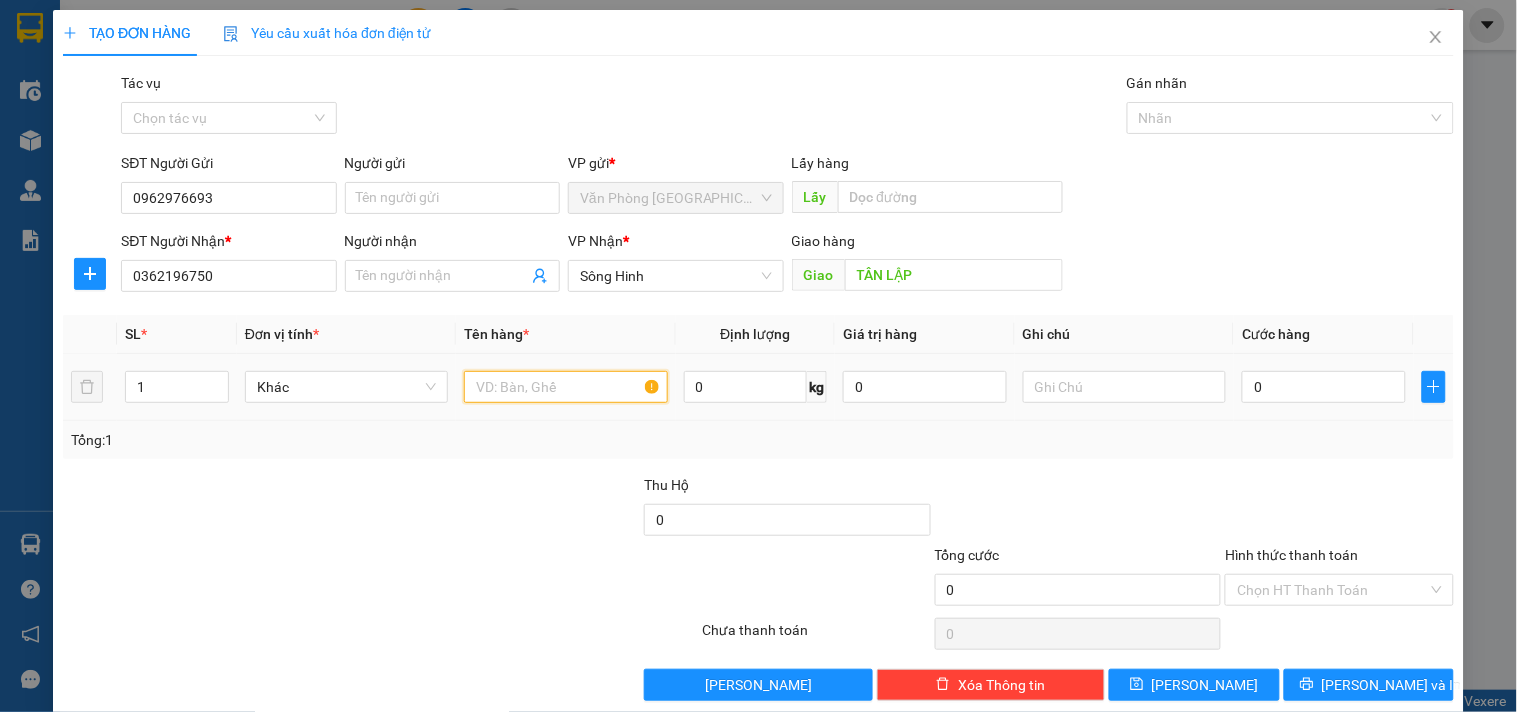 click at bounding box center [565, 387] 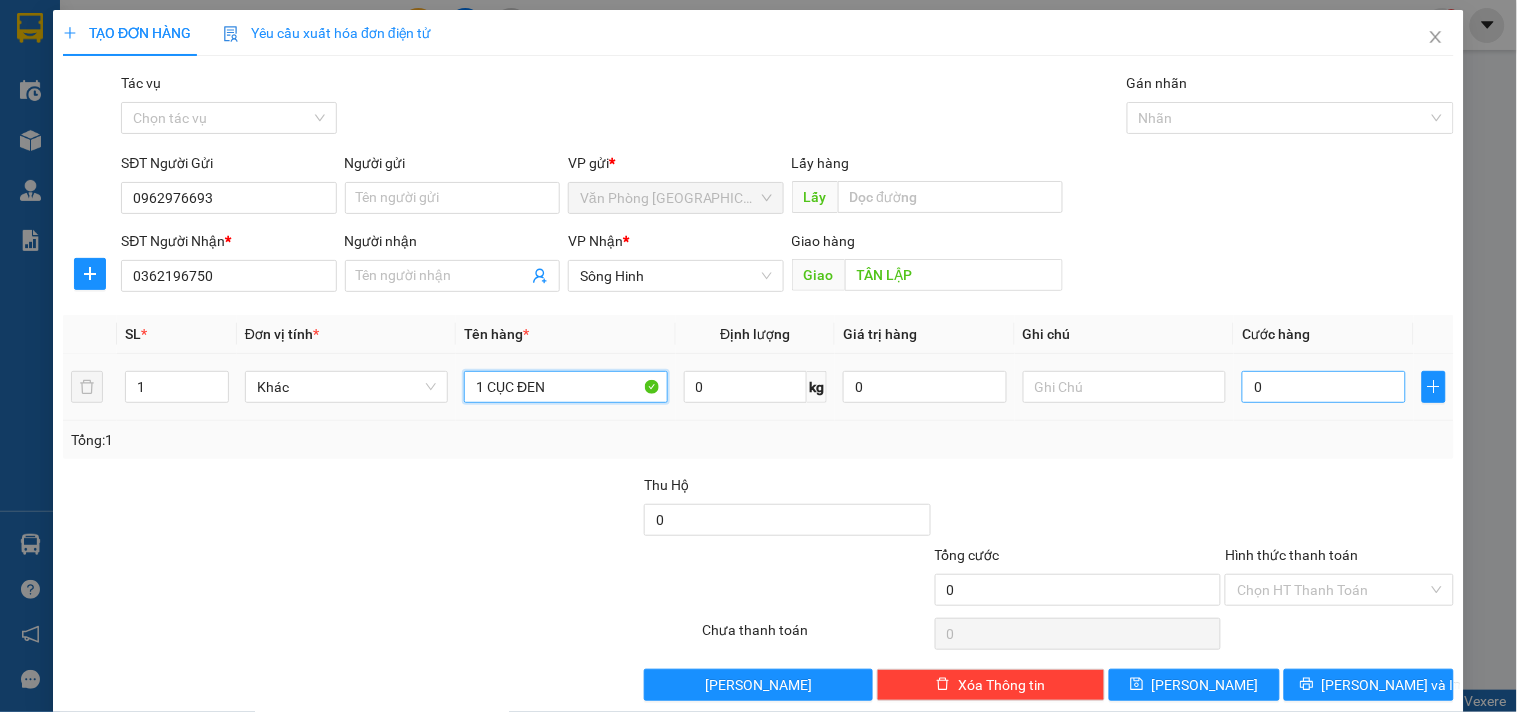 type on "1 CỤC ĐEN" 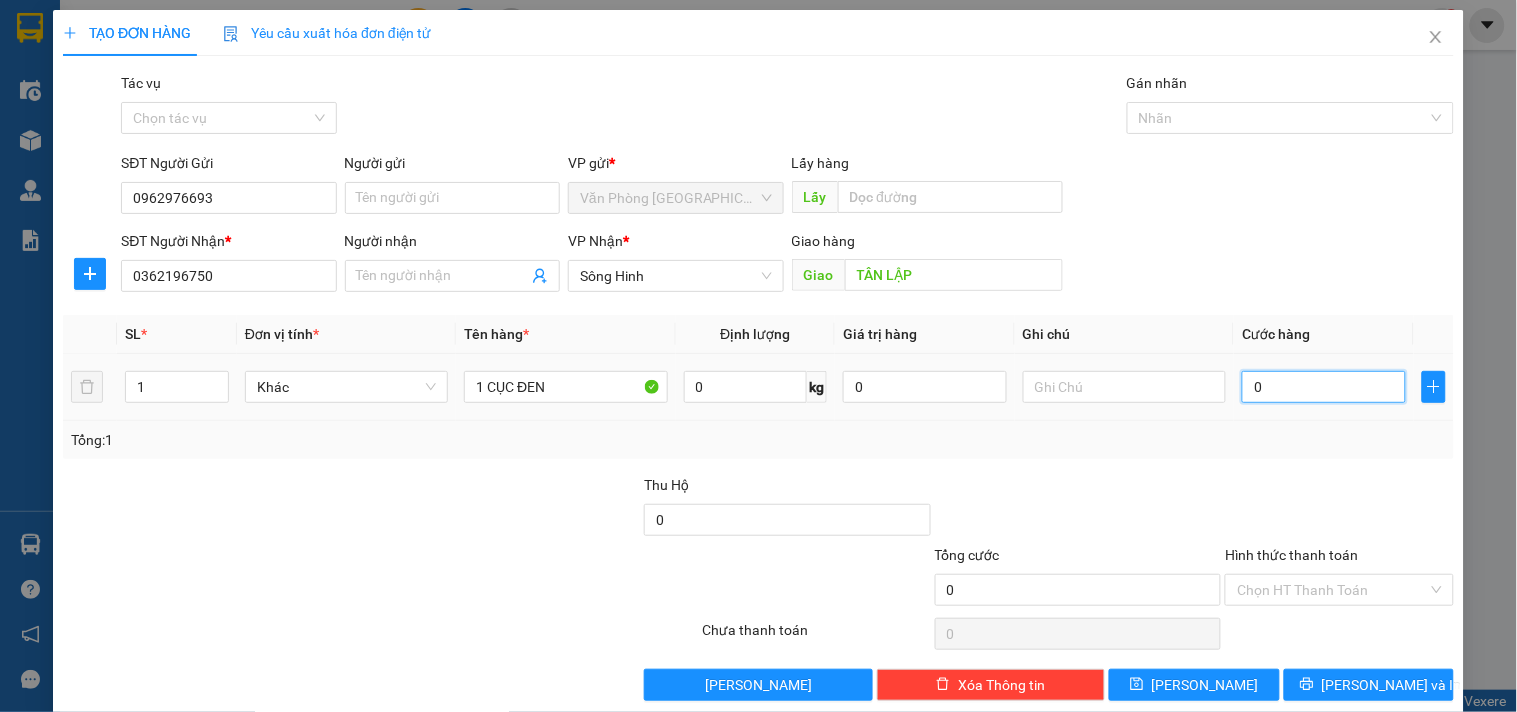 click on "0" at bounding box center [1324, 387] 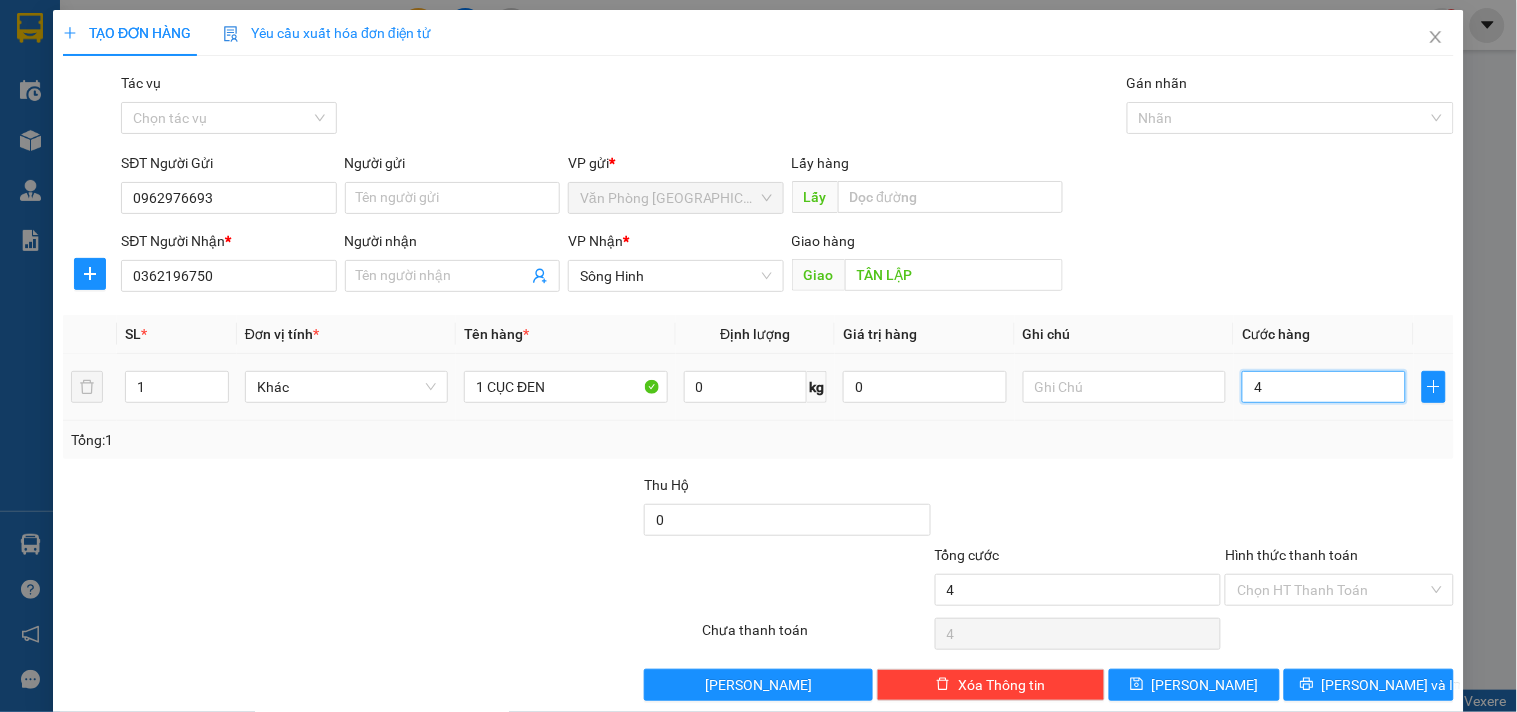 type on "40" 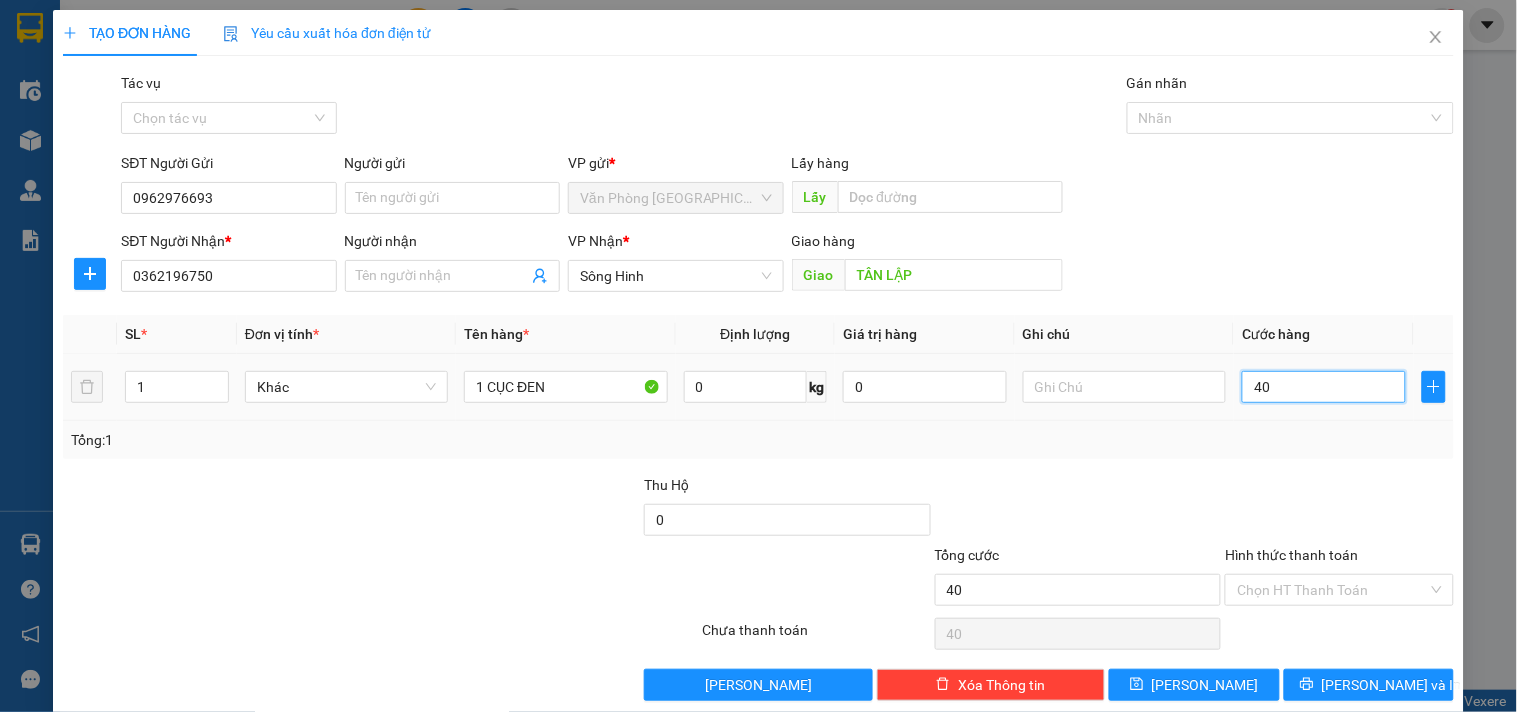 type on "400" 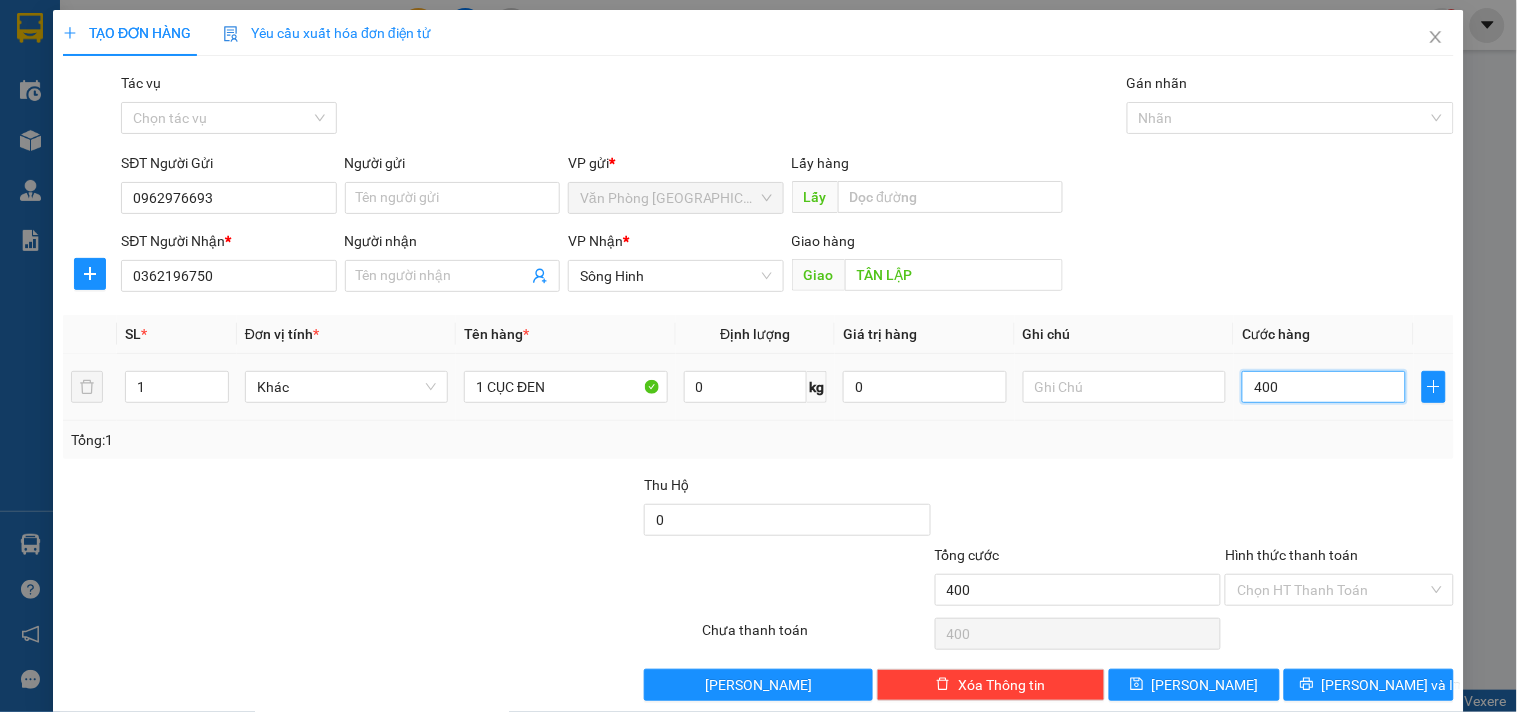 type on "4.000" 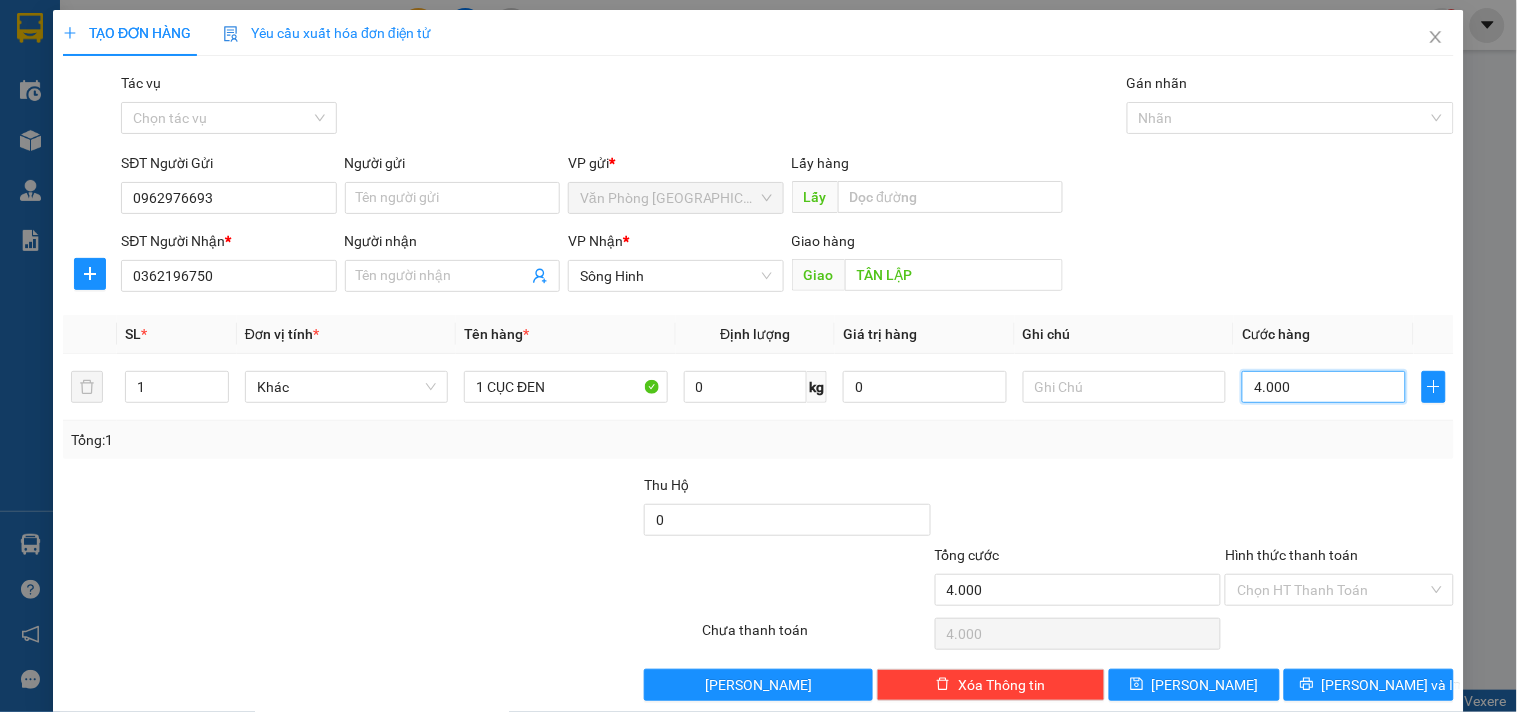 type 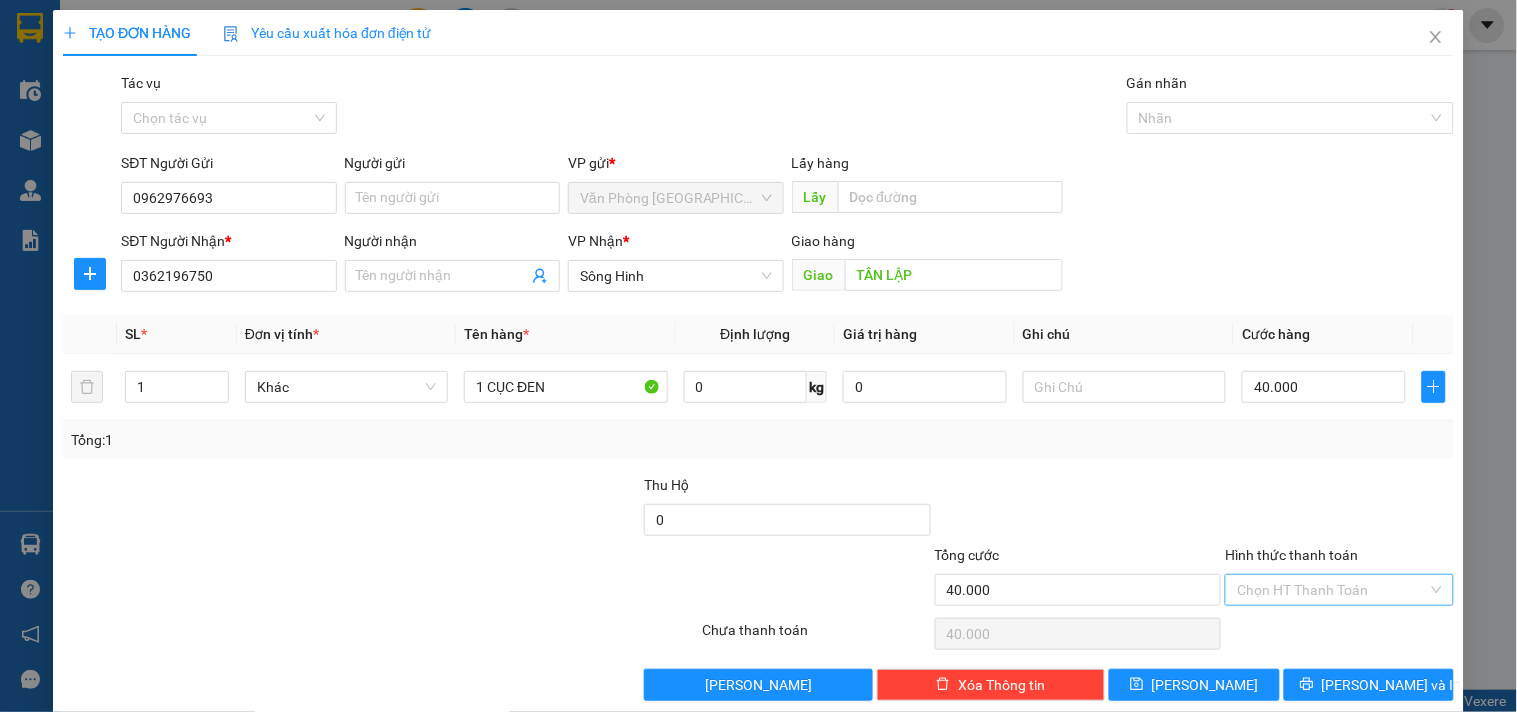 click on "Hình thức thanh toán" at bounding box center (1332, 590) 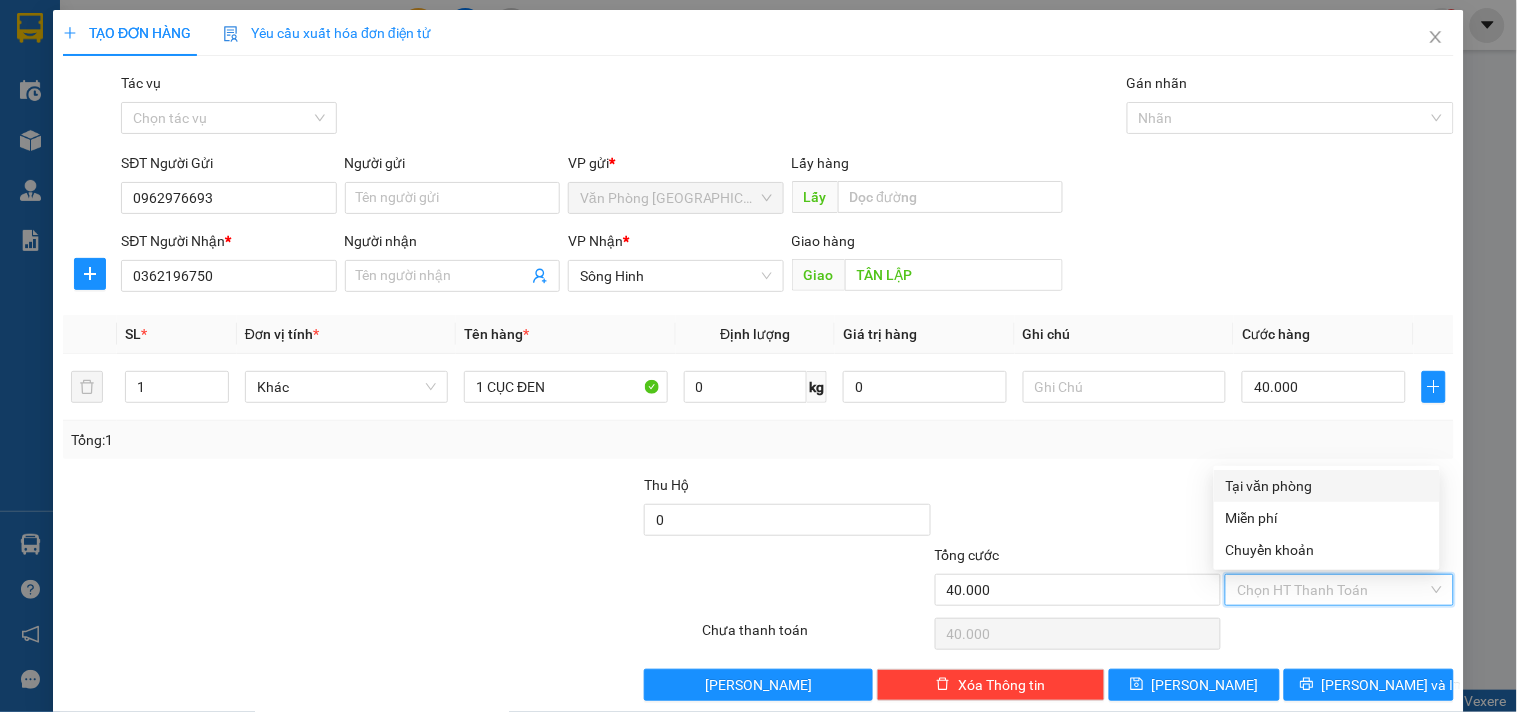 click on "Tại văn phòng" at bounding box center (1327, 486) 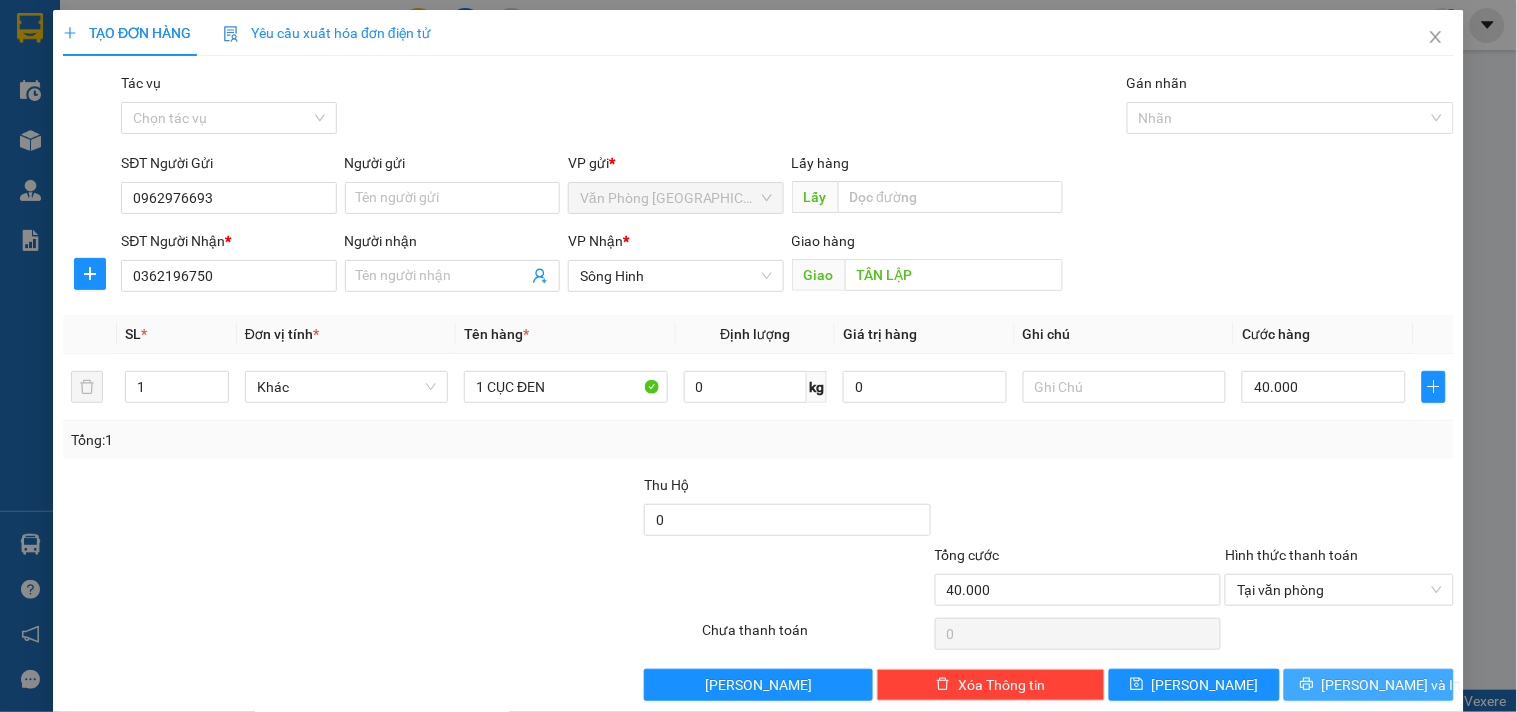 click 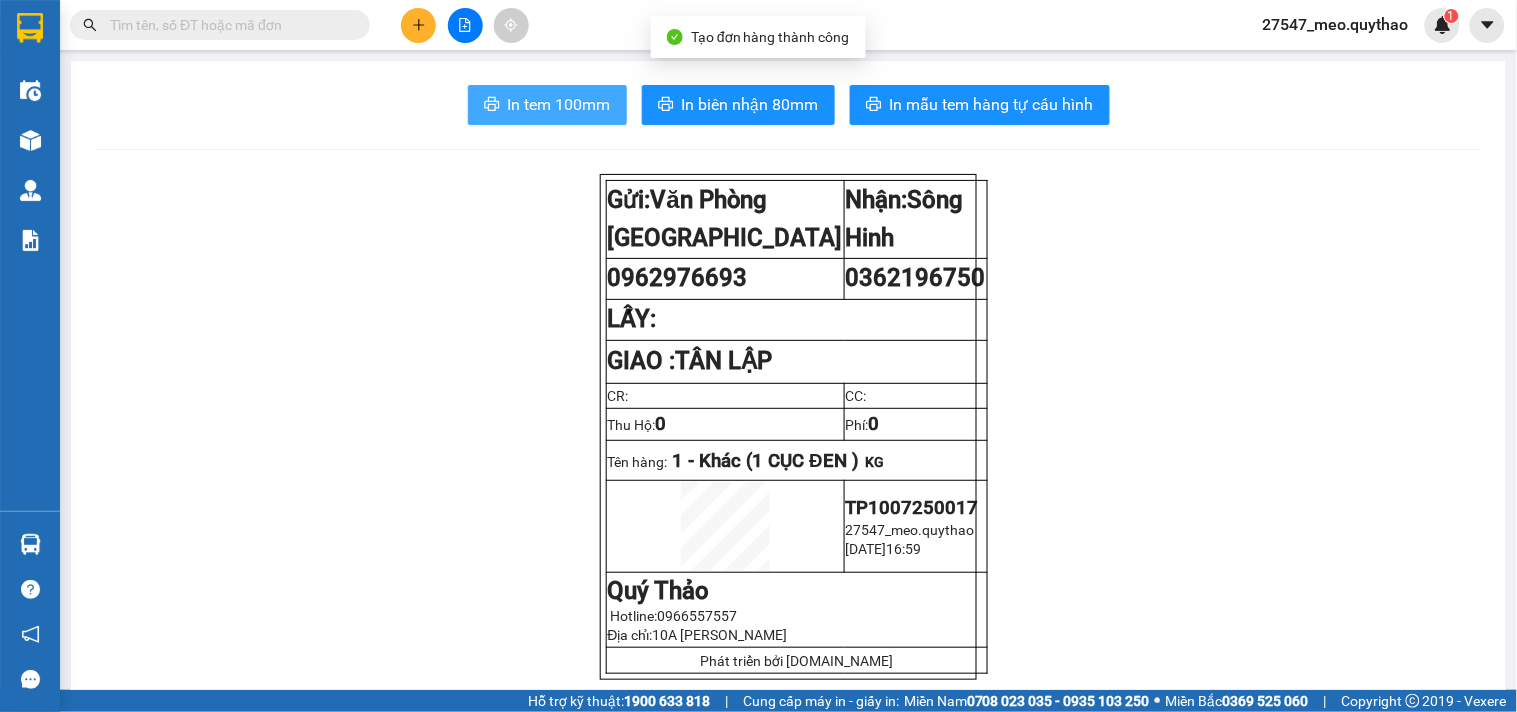 click on "In tem 100mm" at bounding box center (547, 105) 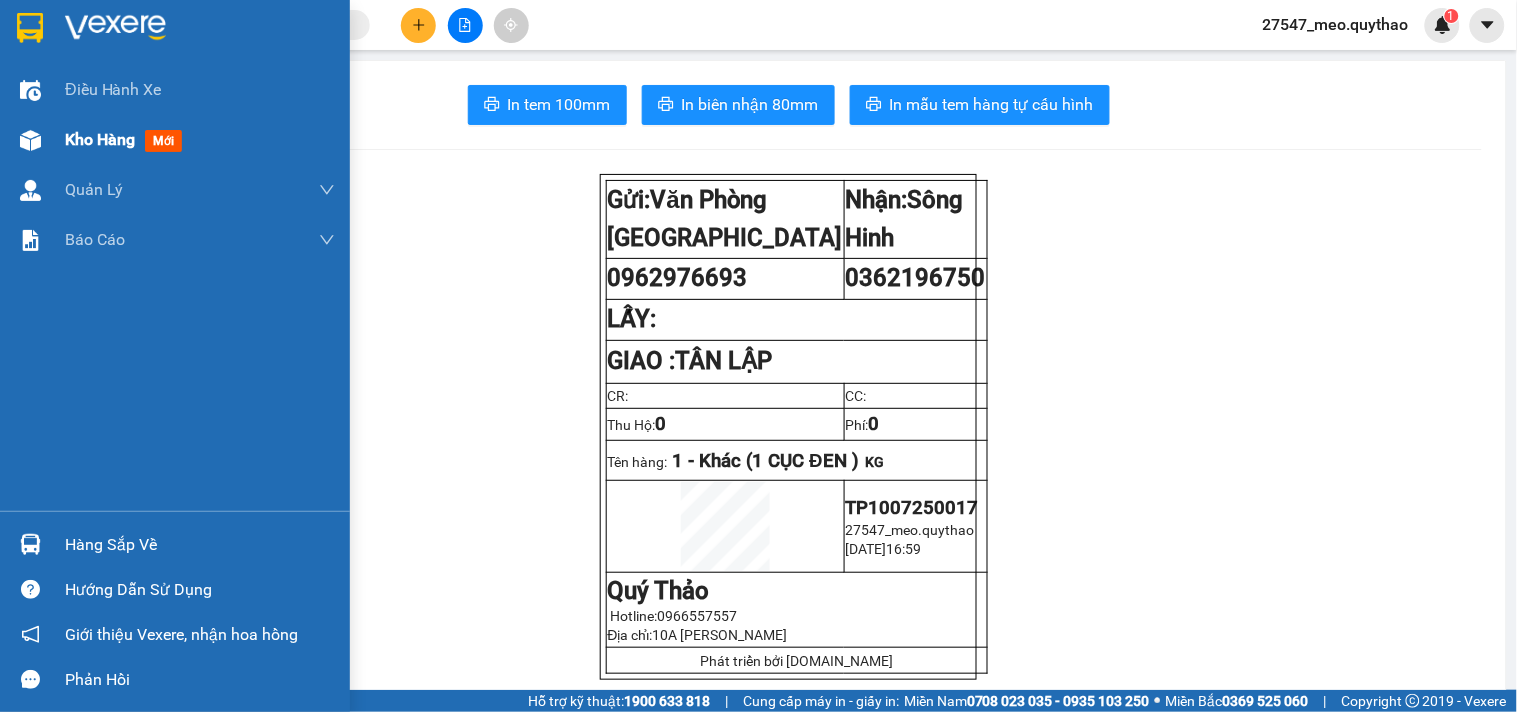 click at bounding box center [30, 140] 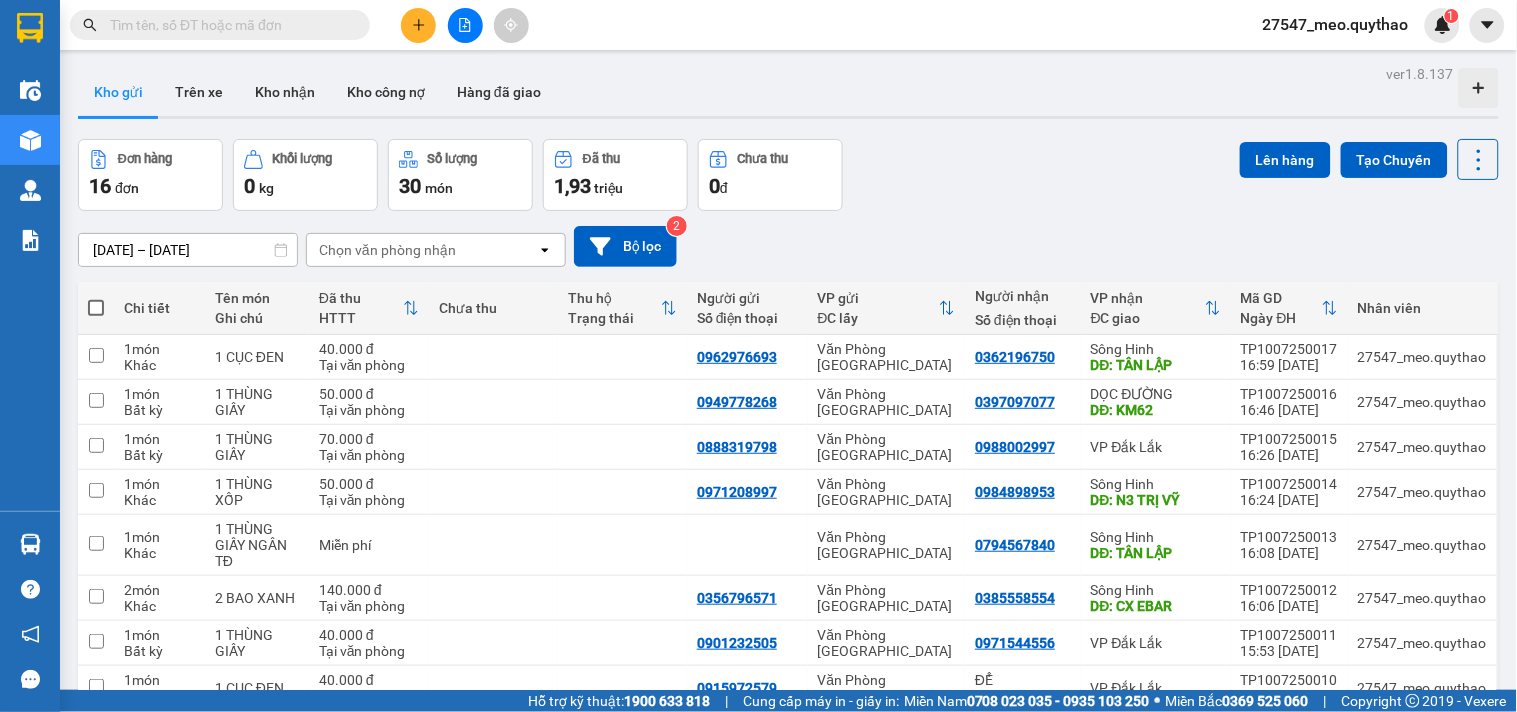 click 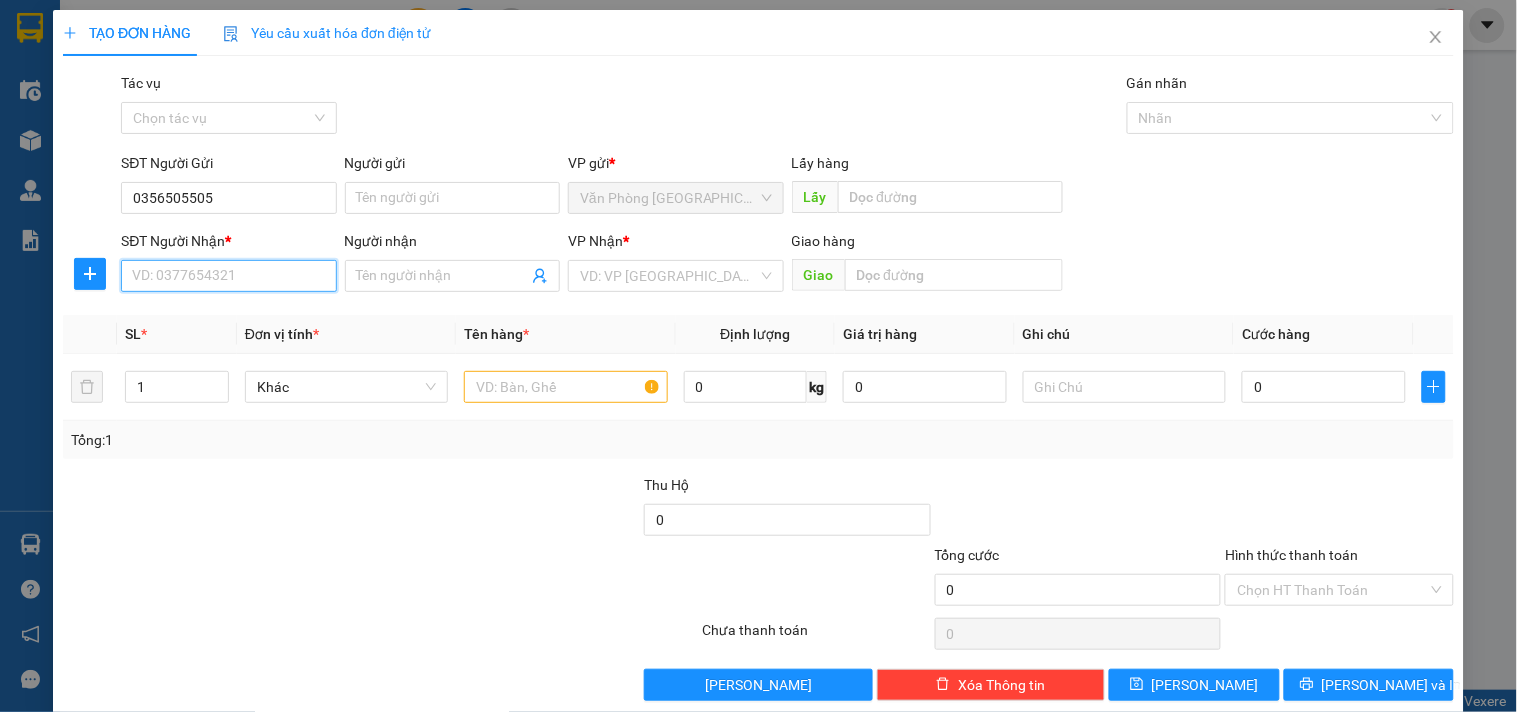 click on "SĐT Người Nhận  *" at bounding box center [228, 276] 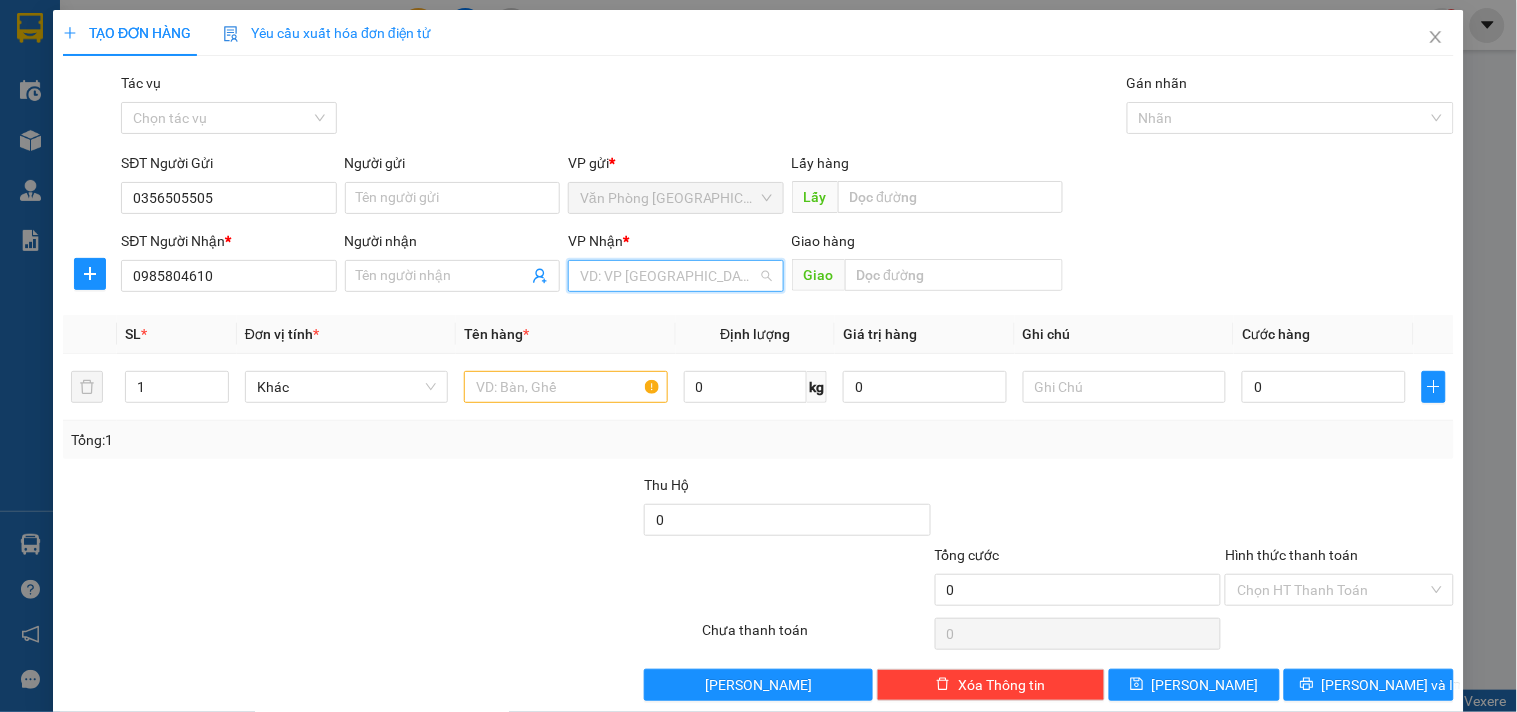 click at bounding box center [668, 276] 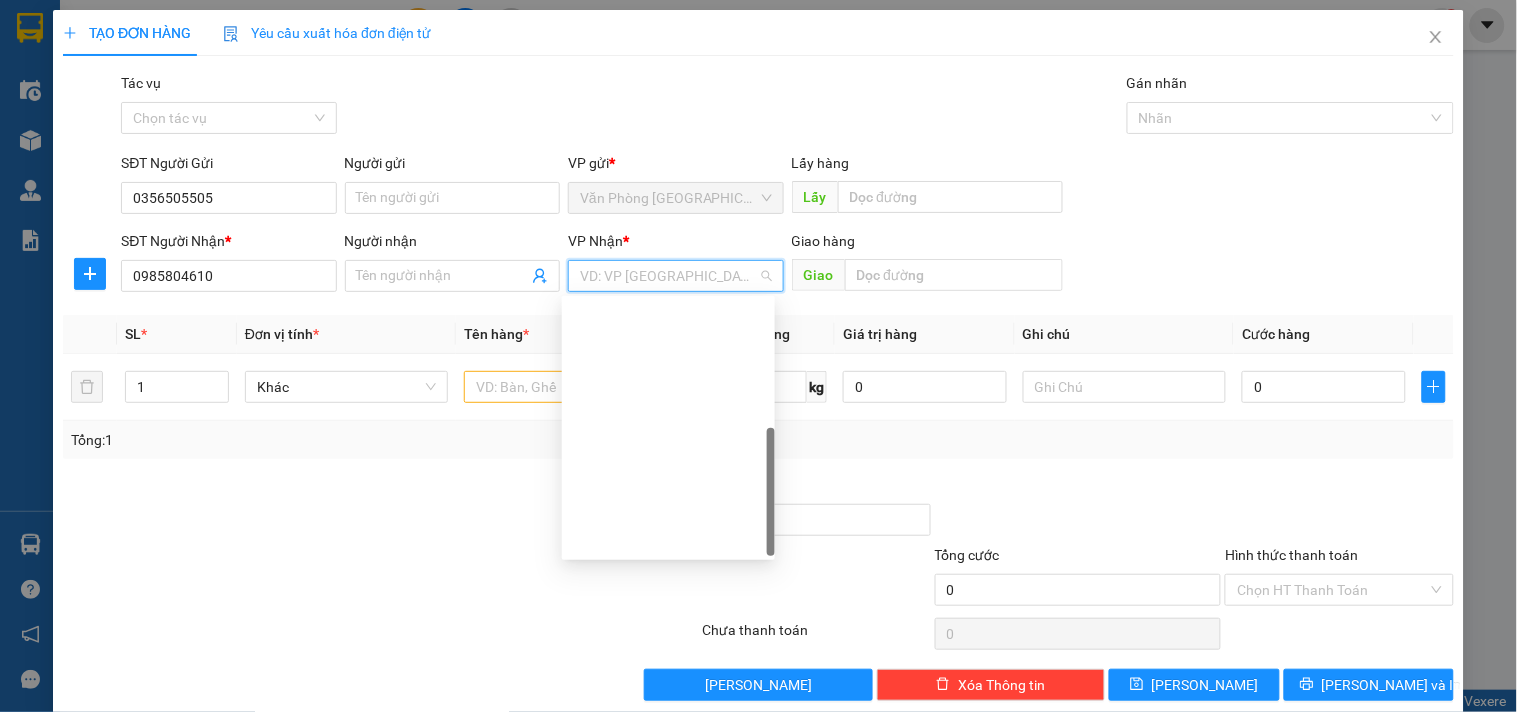 click on "Sông Hinh" at bounding box center [668, 828] 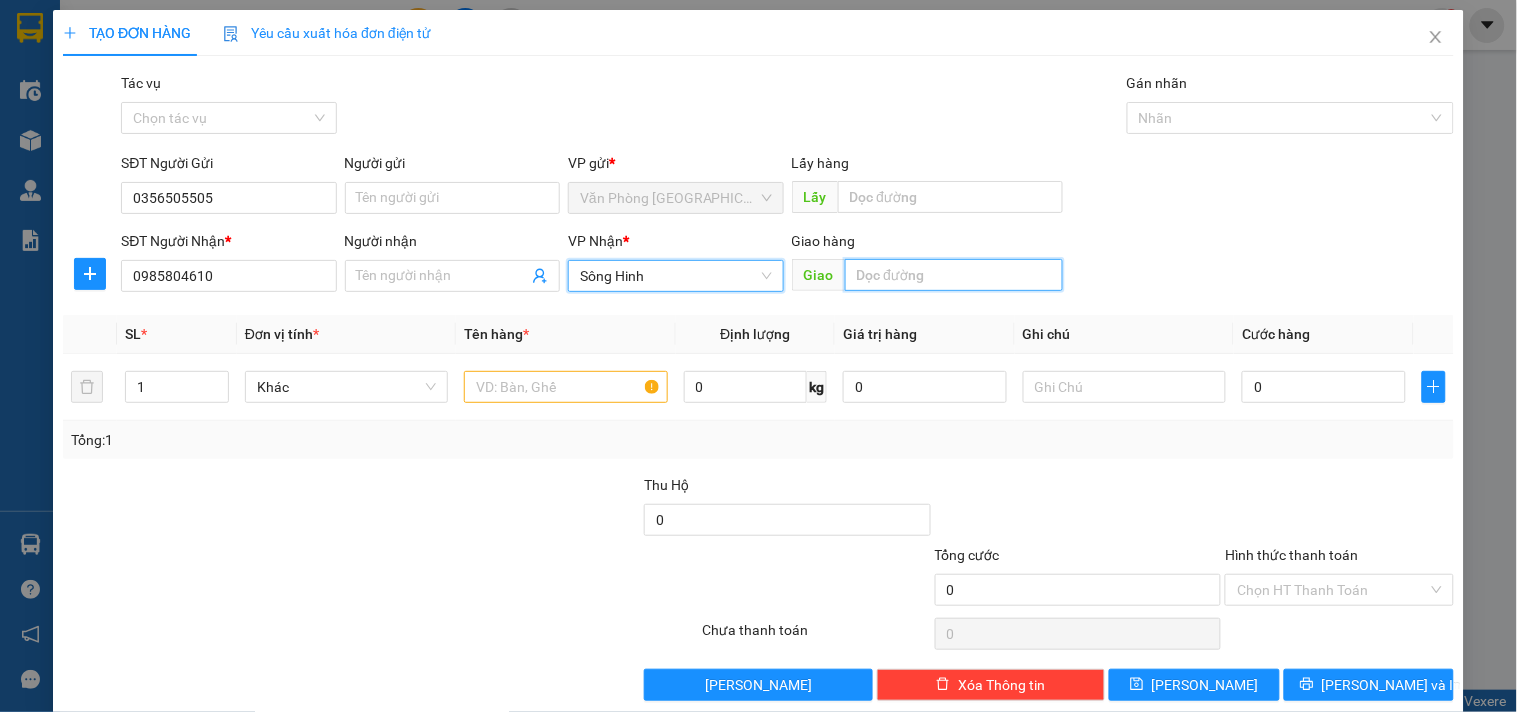 click at bounding box center [954, 275] 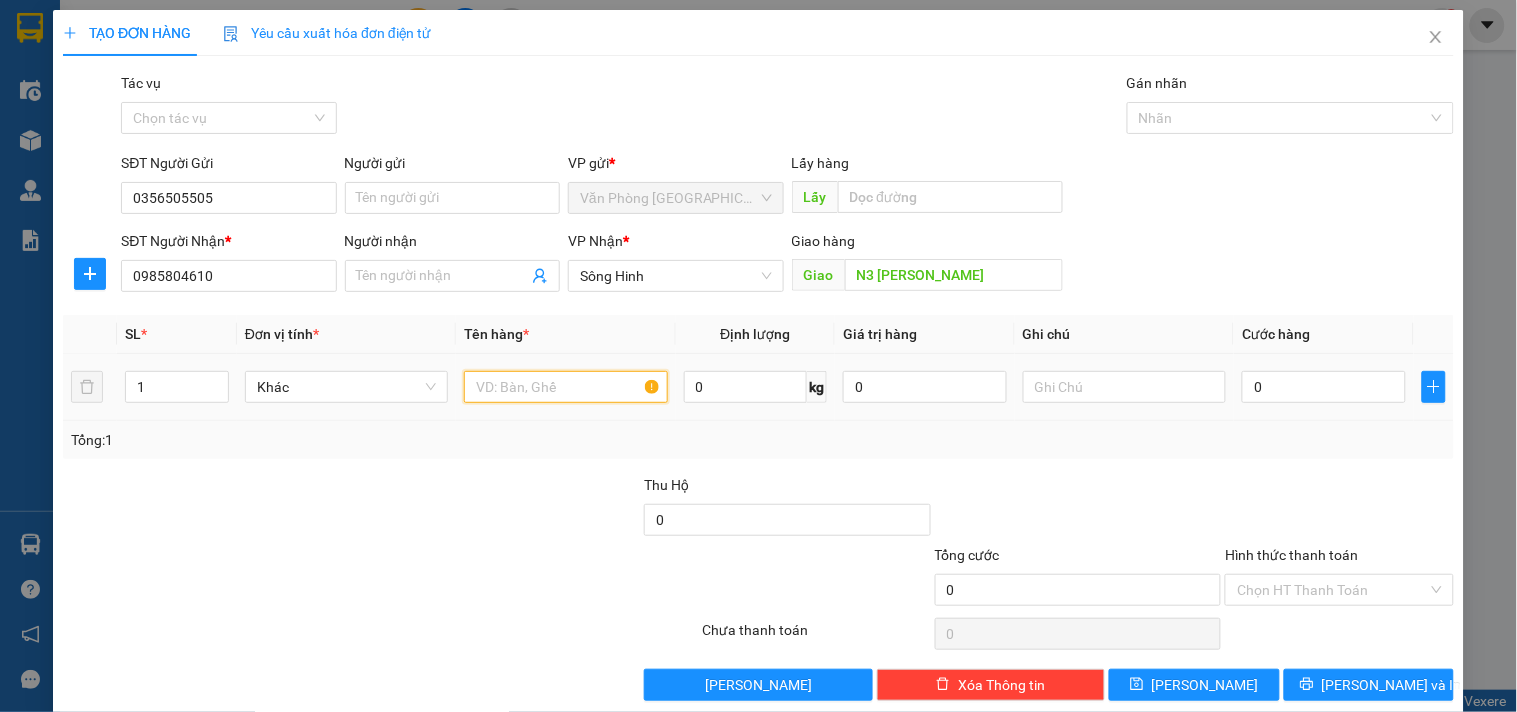 click at bounding box center [565, 387] 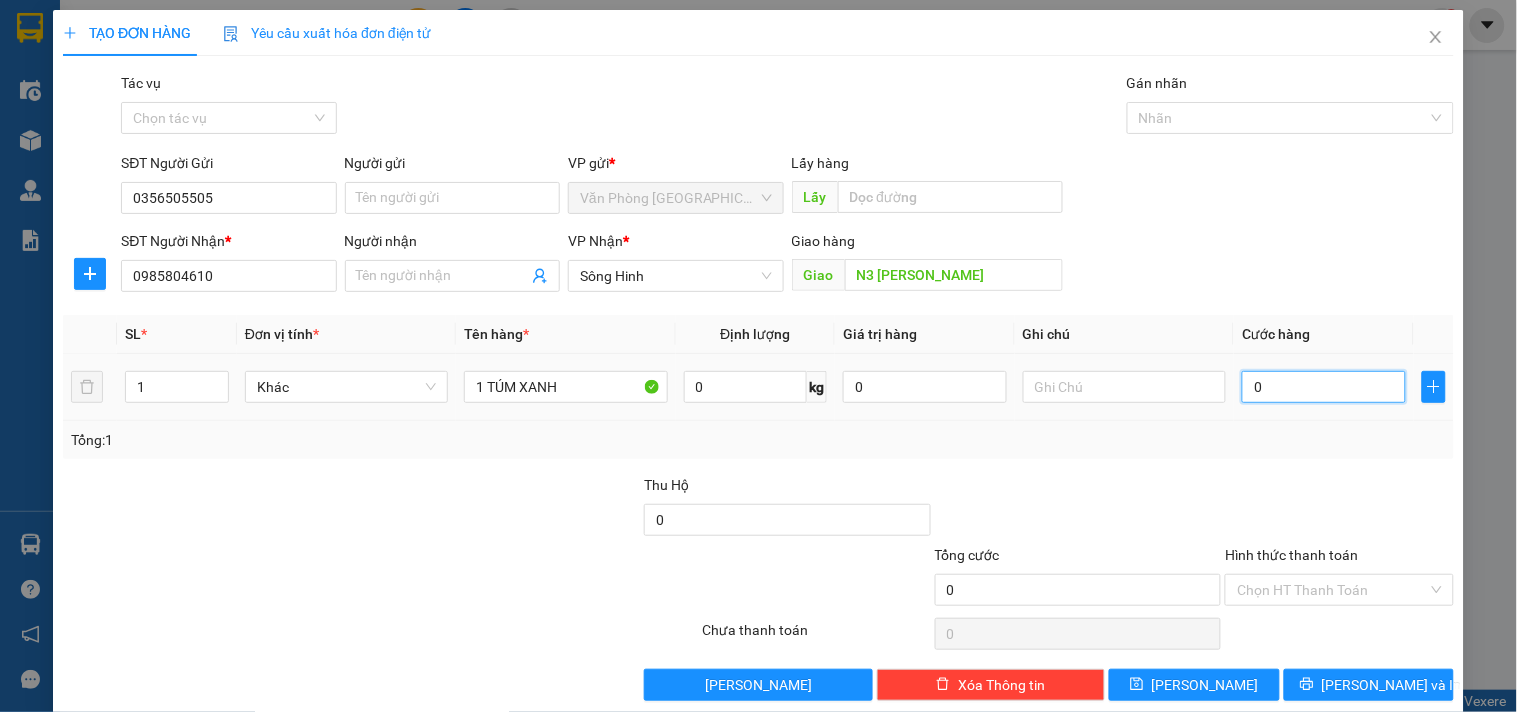 click on "0" at bounding box center (1324, 387) 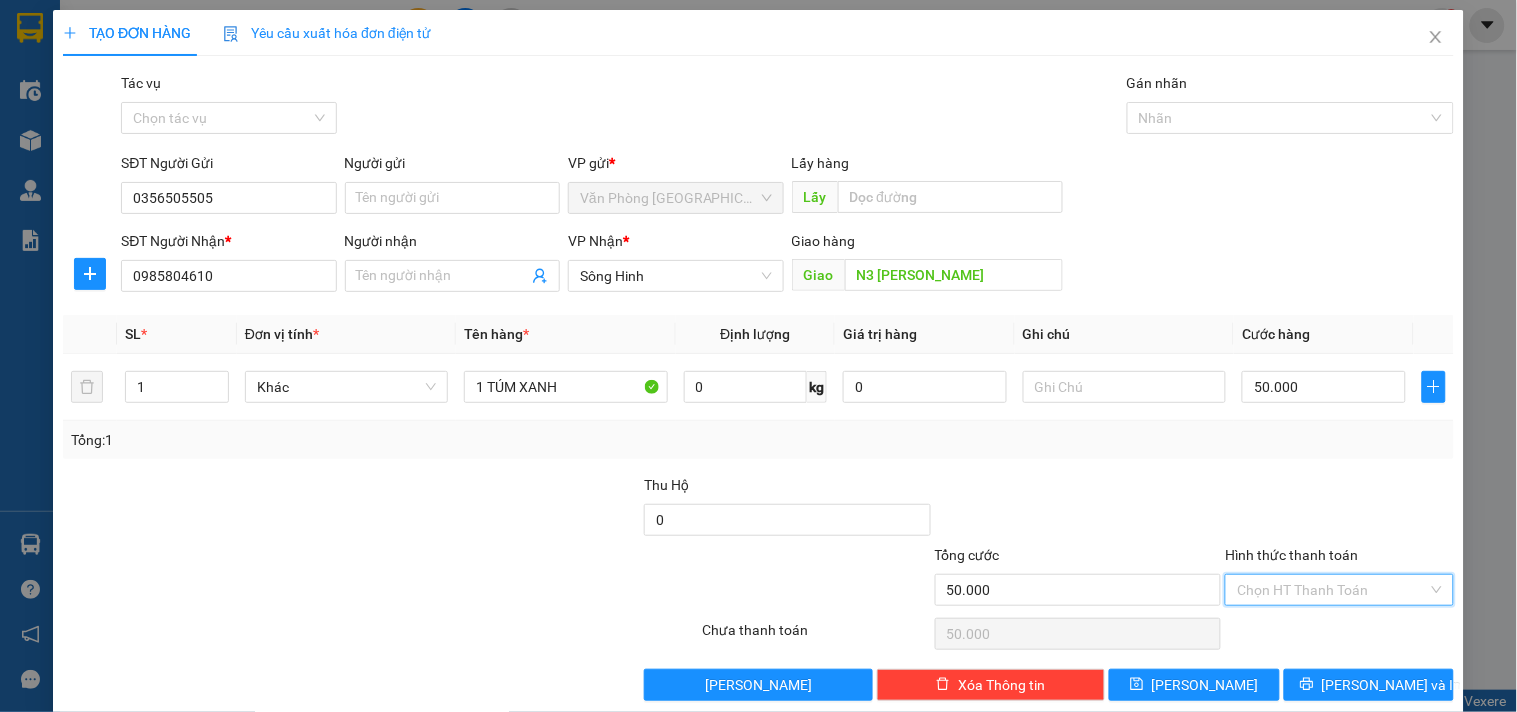 click on "Hình thức thanh toán" at bounding box center (1332, 590) 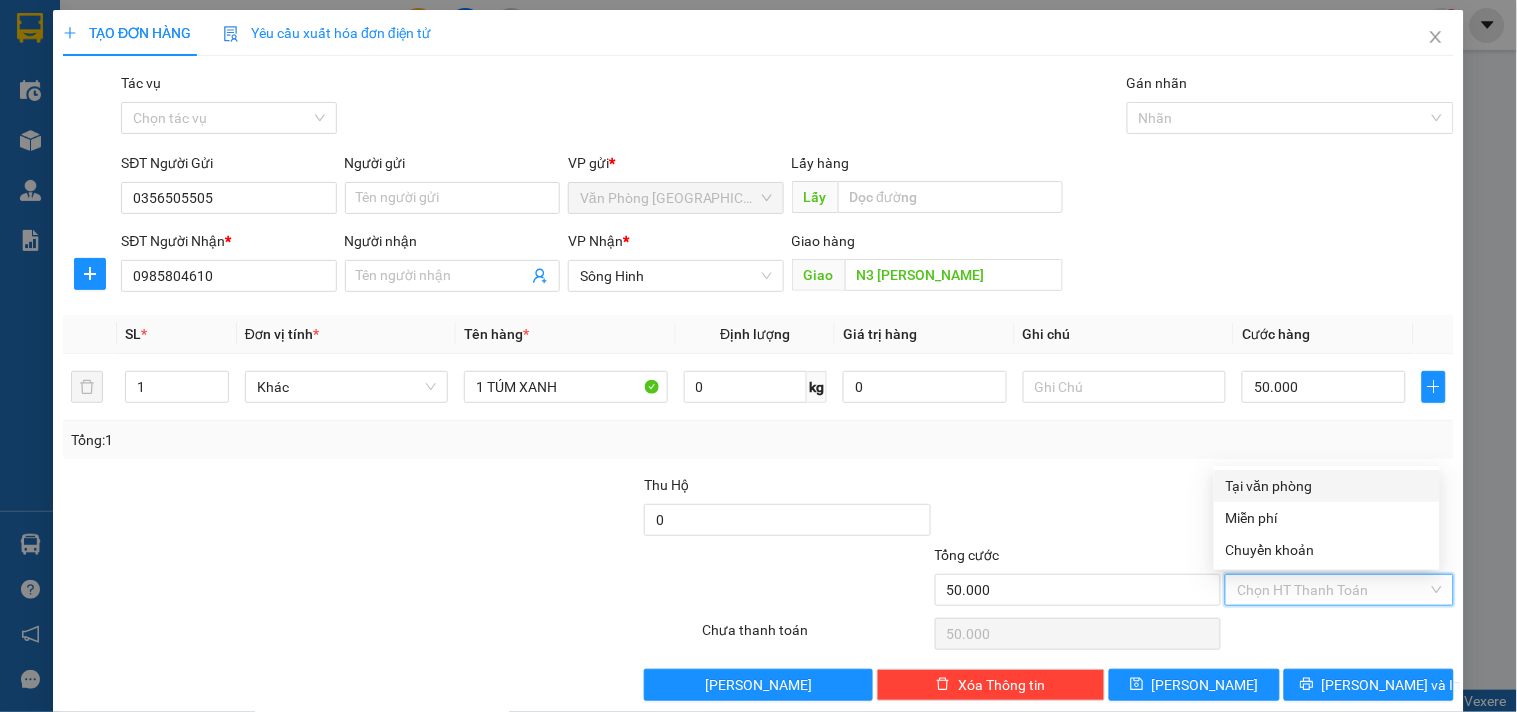 click on "Tại văn phòng" at bounding box center (1327, 486) 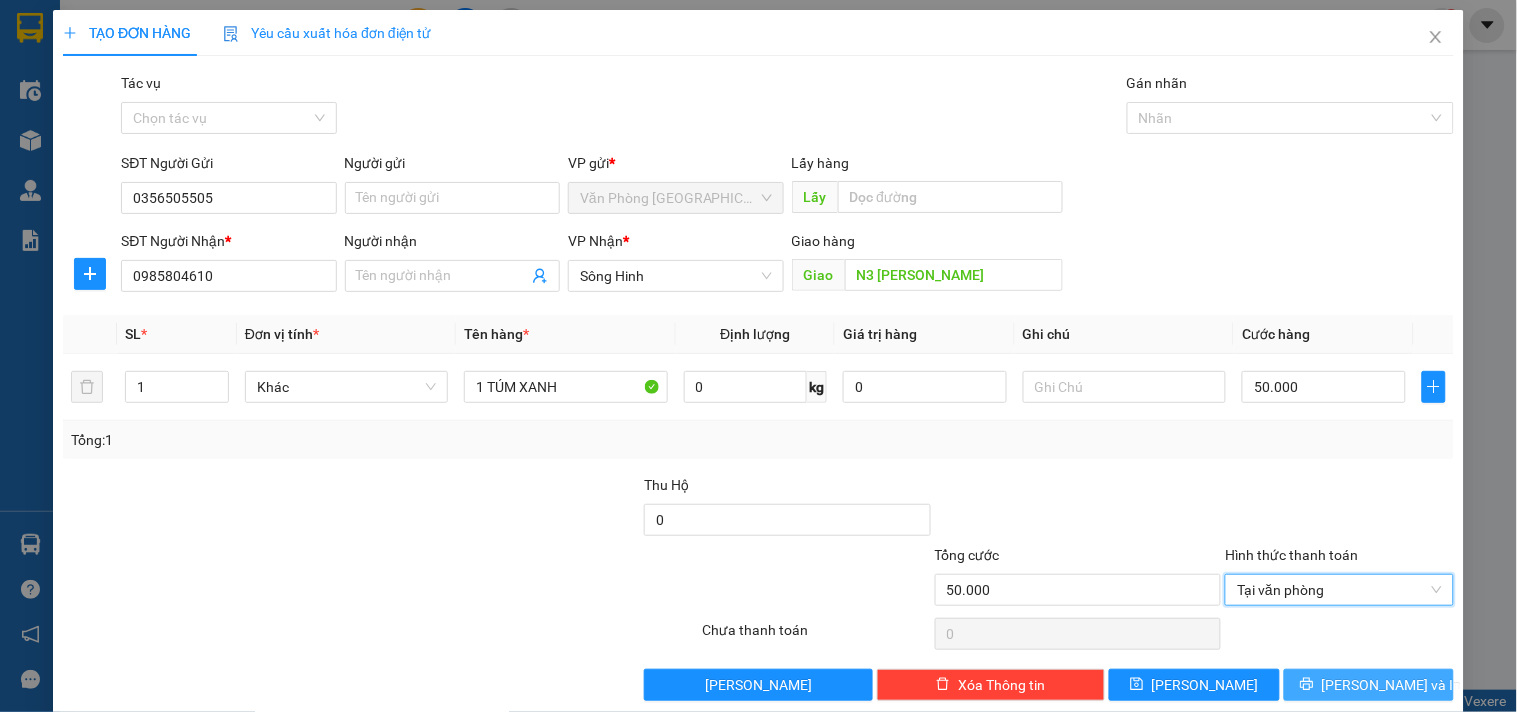 click on "[PERSON_NAME] và In" at bounding box center [1369, 685] 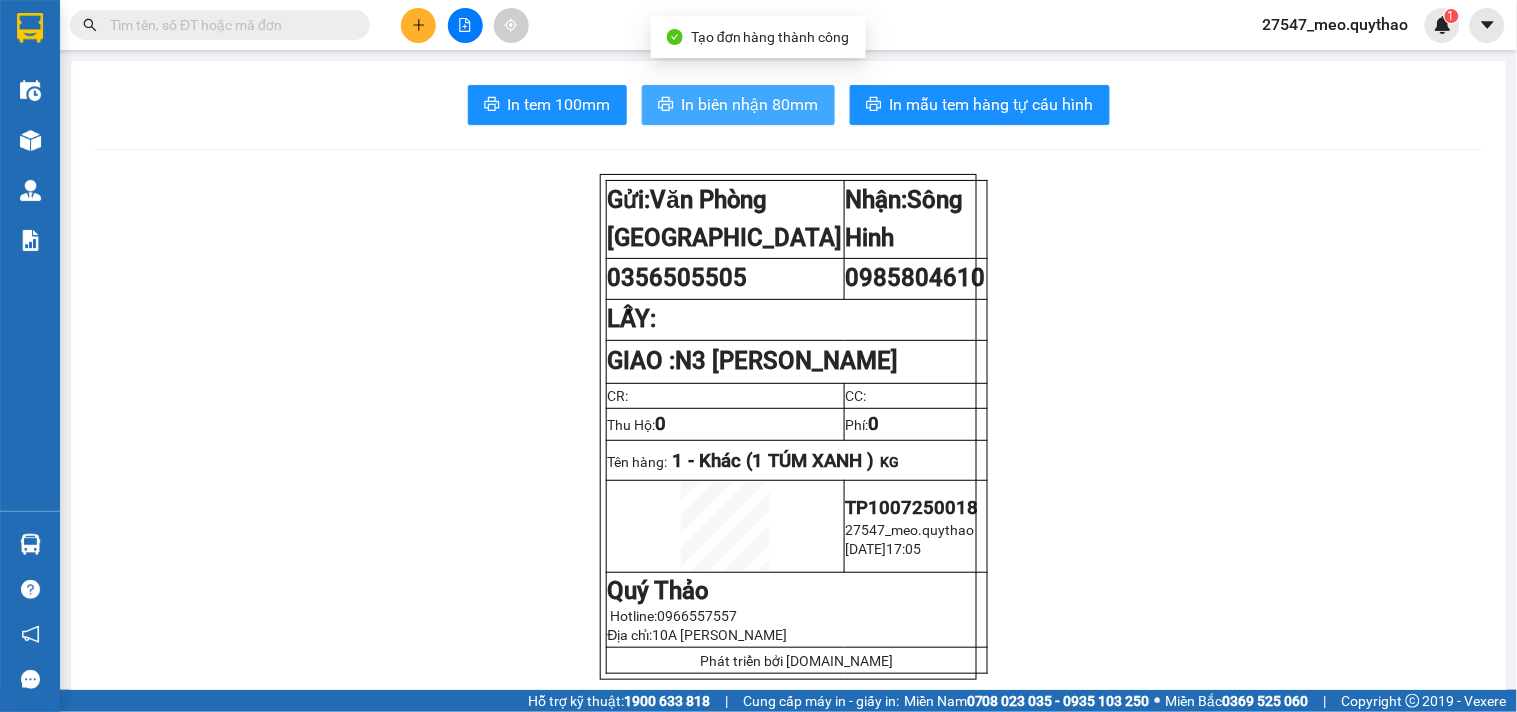 click on "In biên nhận 80mm" at bounding box center (738, 105) 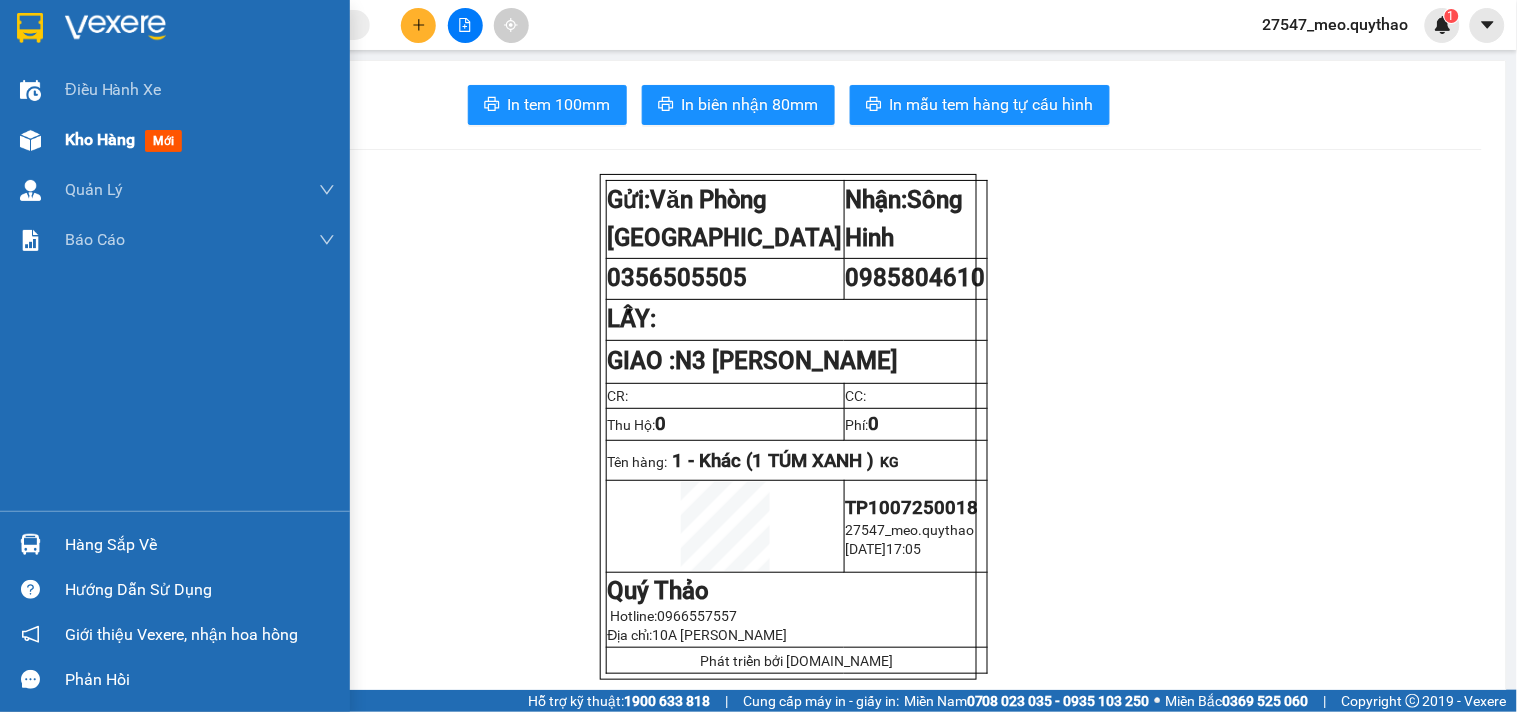 click on "Kho hàng" at bounding box center (100, 139) 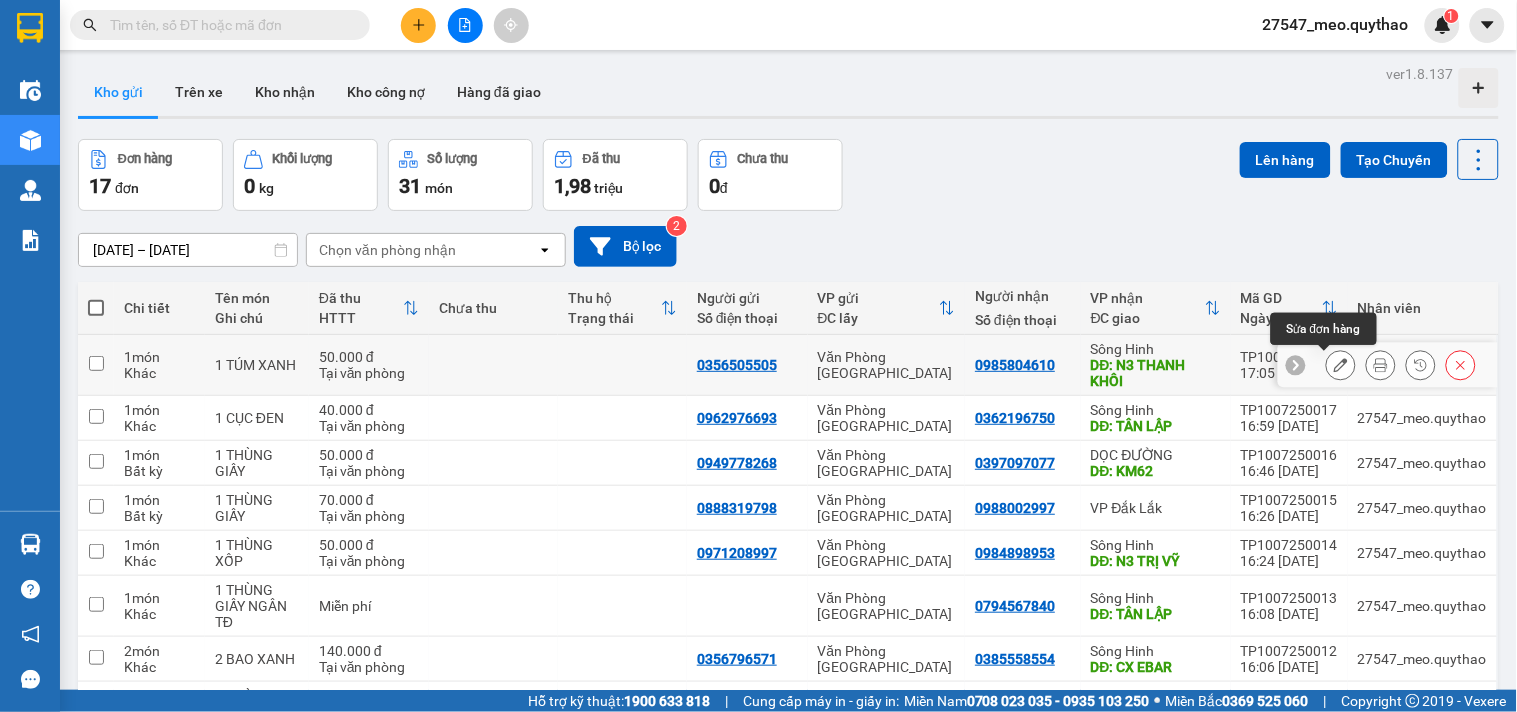 click 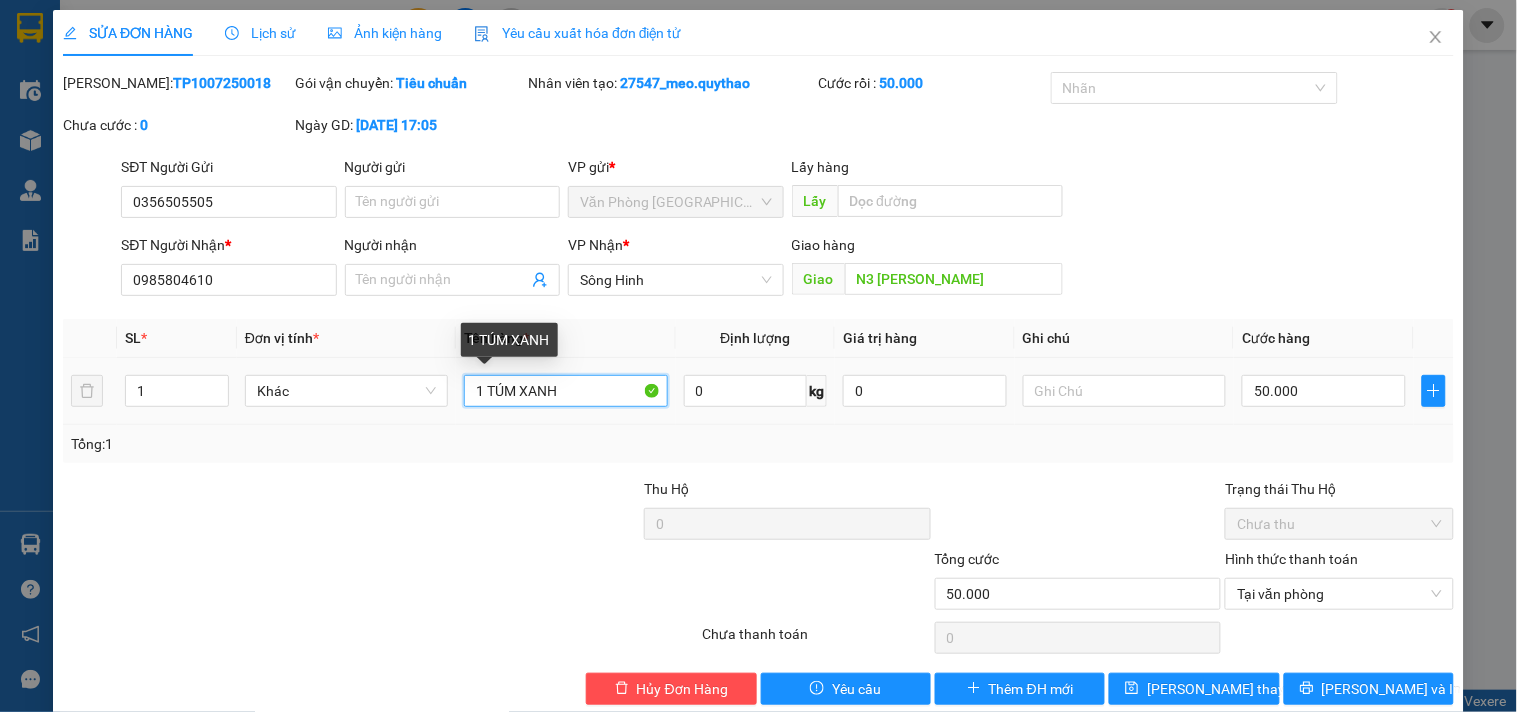 click on "1 TÚM XANH" at bounding box center [565, 391] 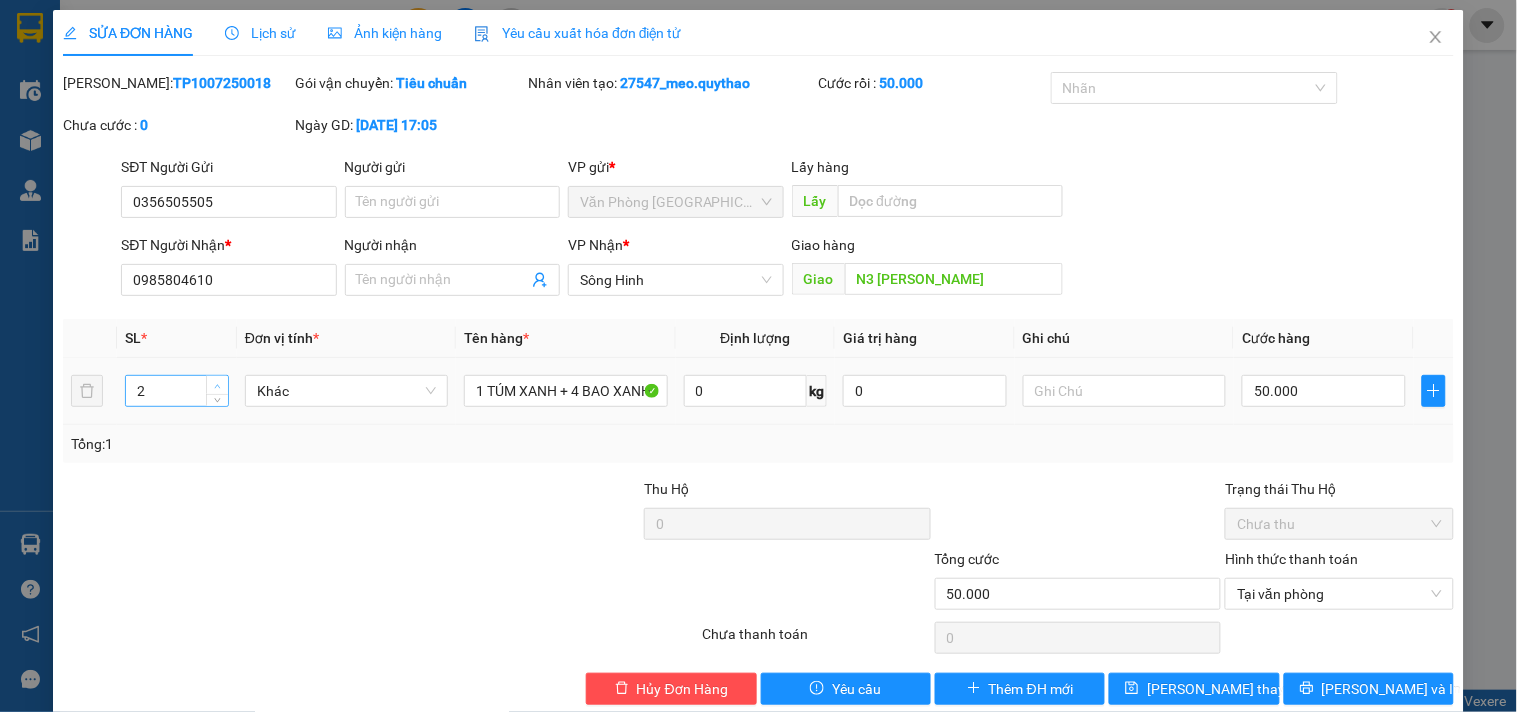 click at bounding box center (218, 386) 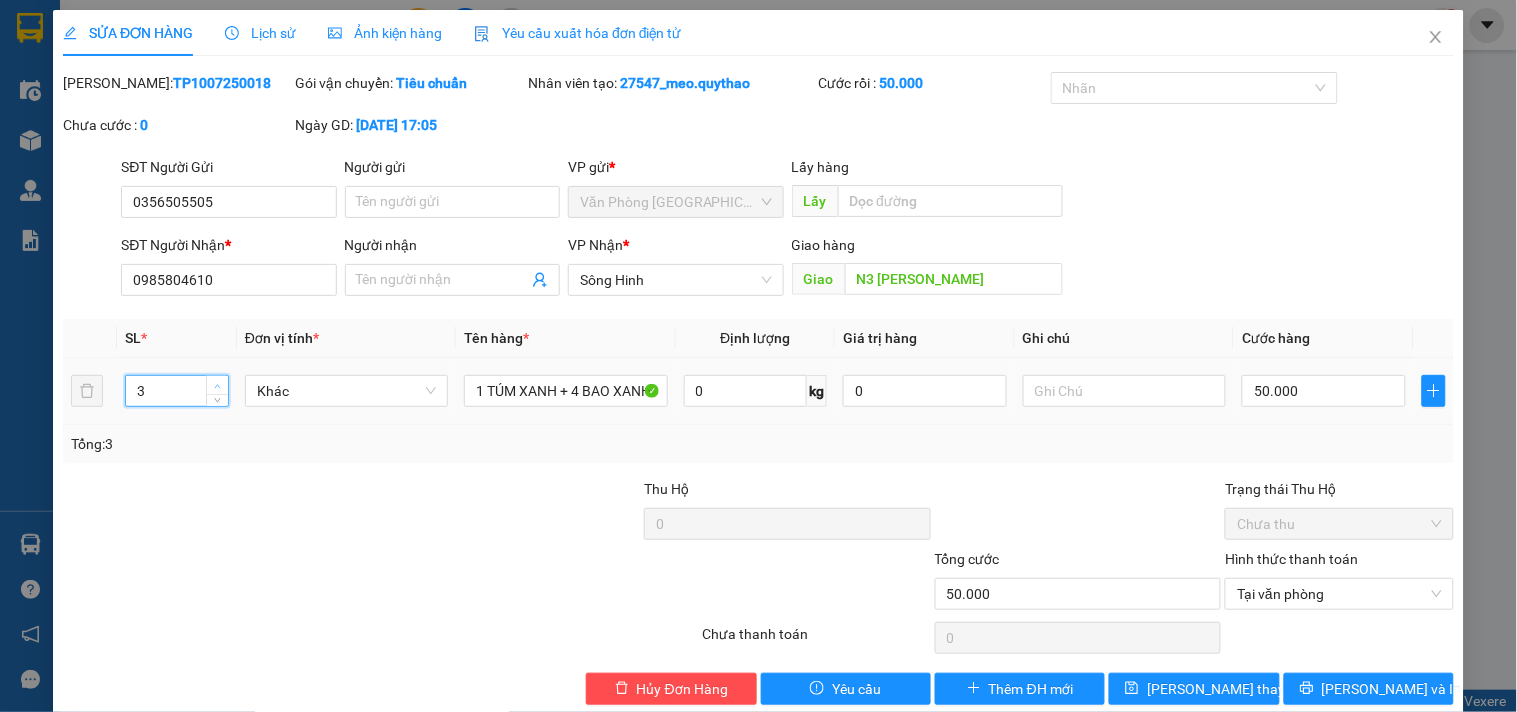 click at bounding box center (218, 386) 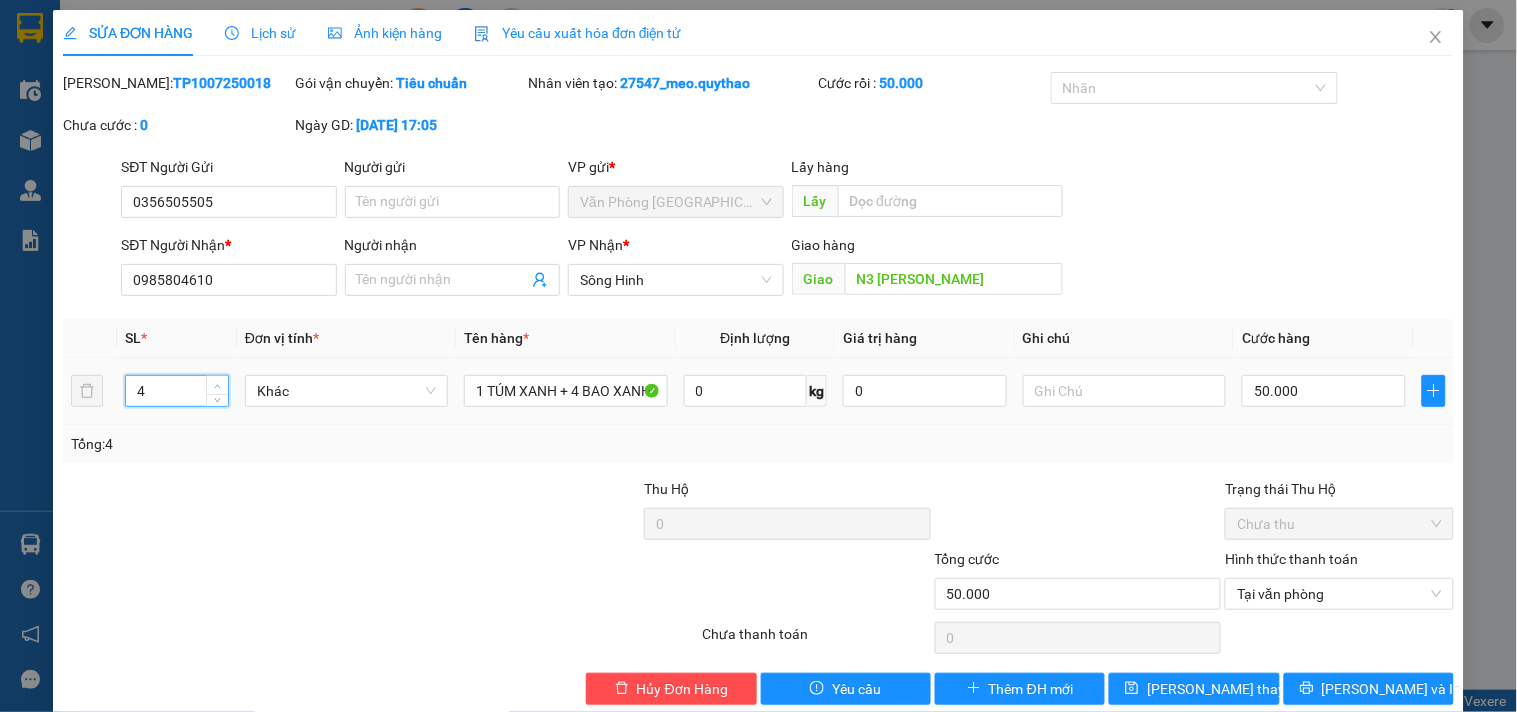 click at bounding box center [218, 386] 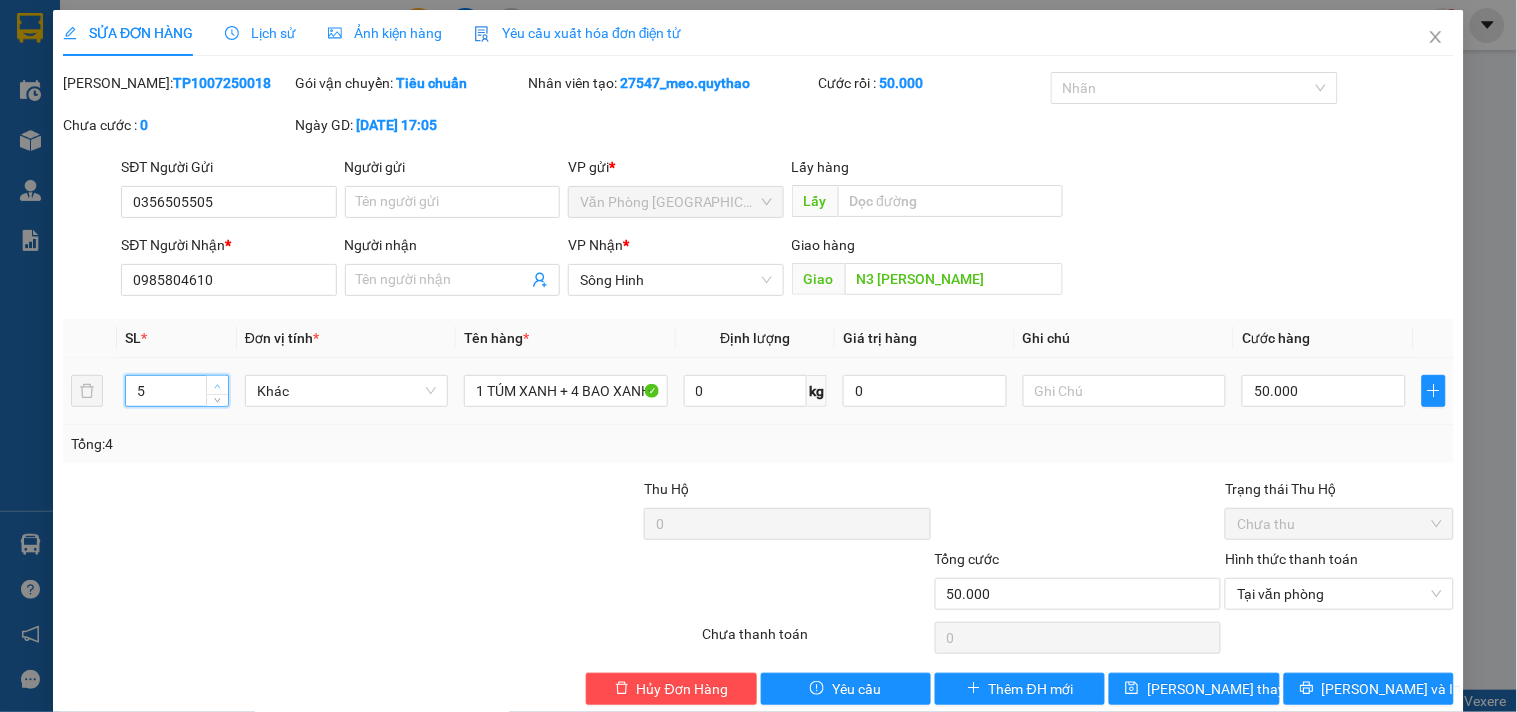 click at bounding box center (218, 386) 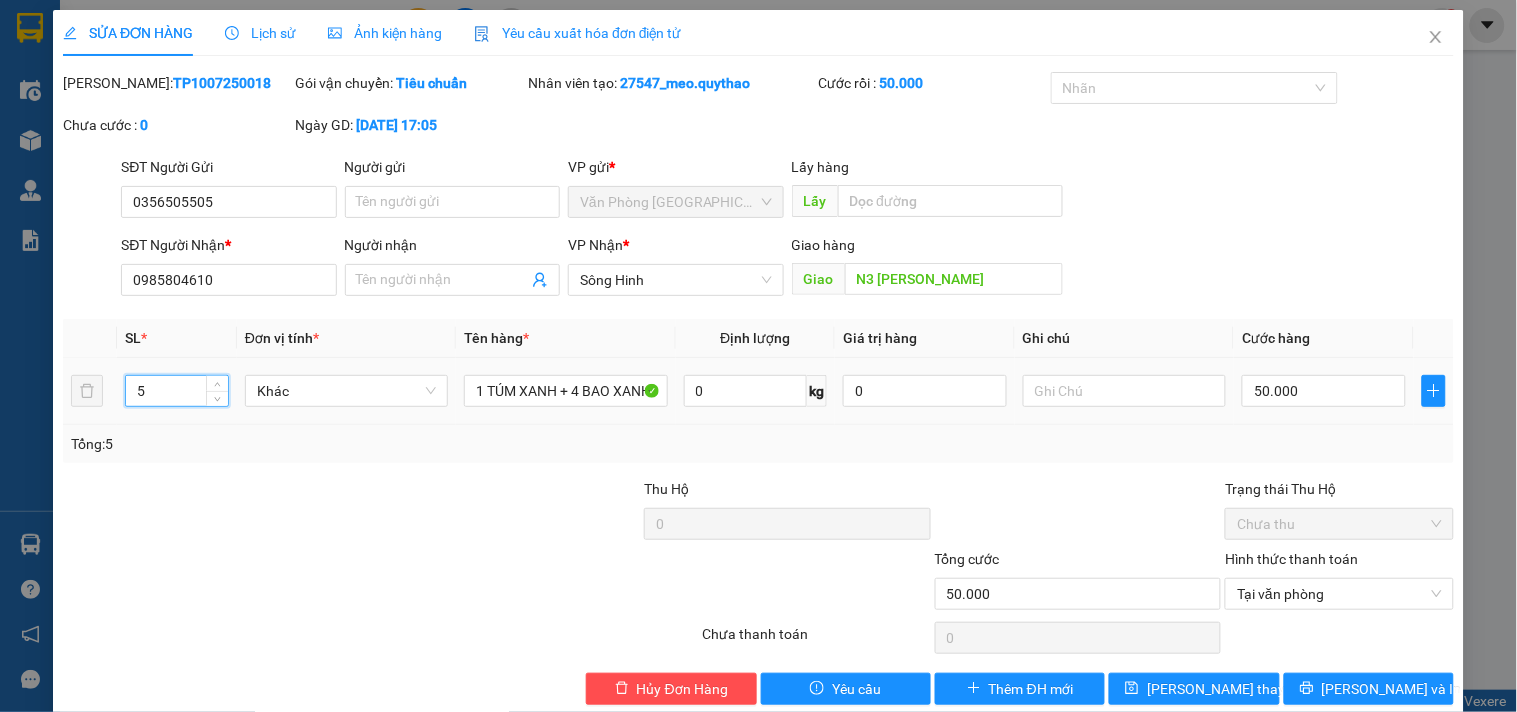 click on "50.000" at bounding box center [1324, 391] 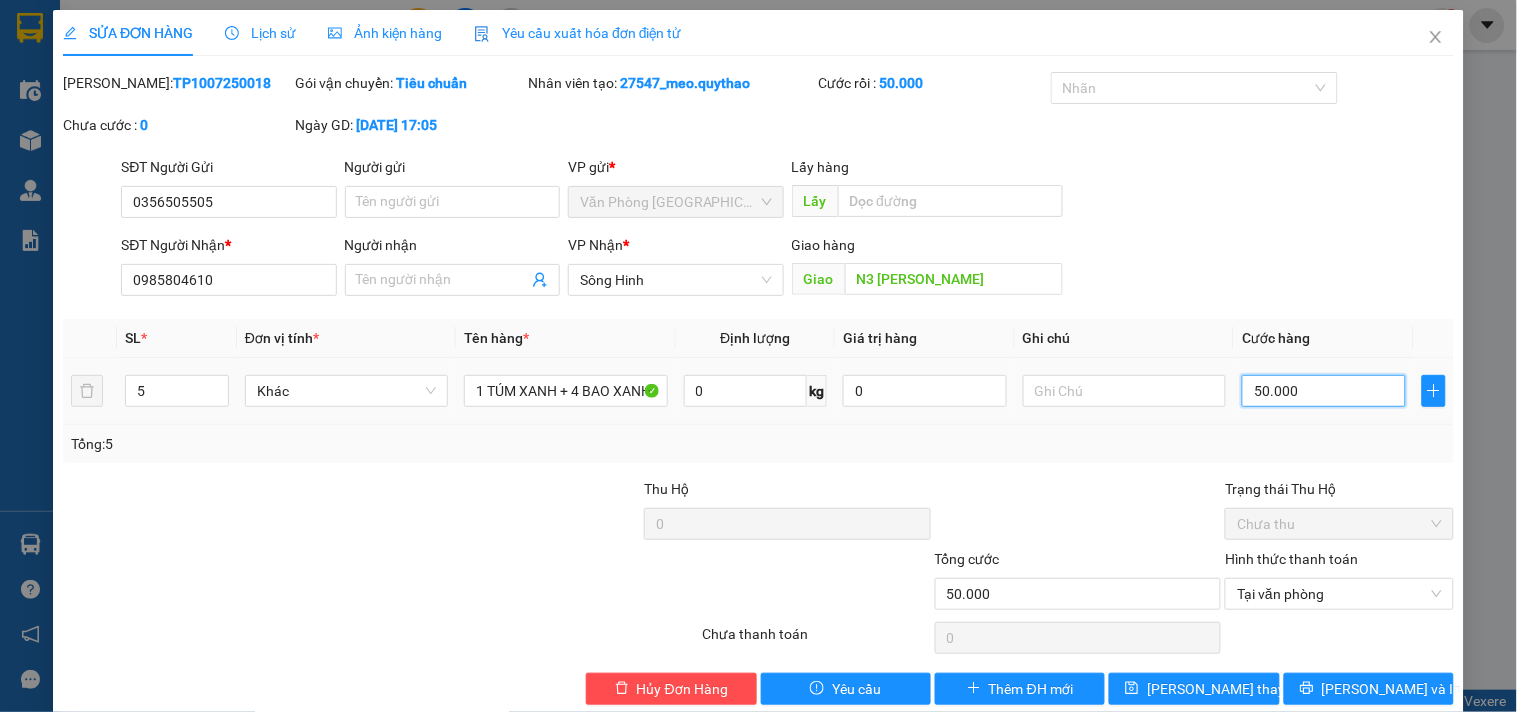 click on "50.000" at bounding box center (1324, 391) 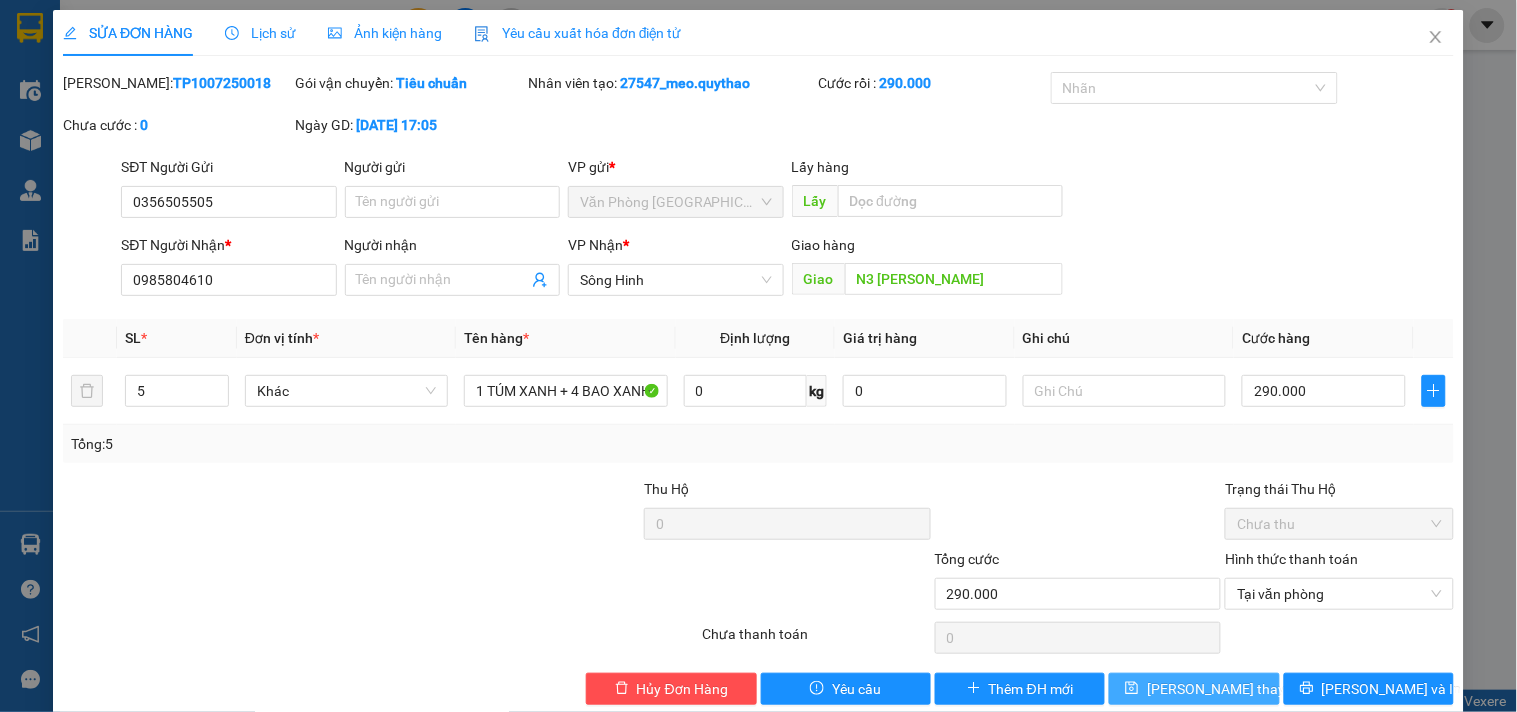 click on "[PERSON_NAME] thay đổi" at bounding box center [1227, 689] 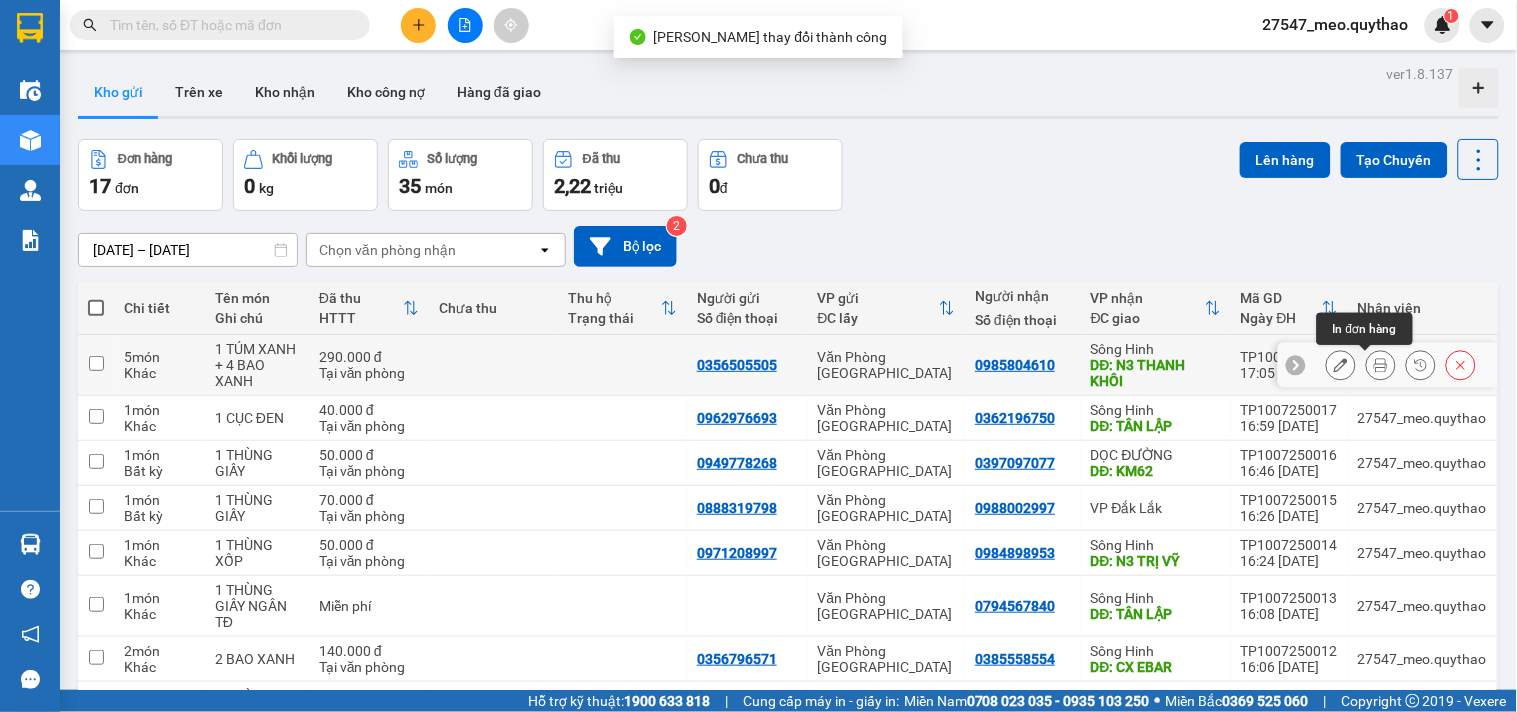 click 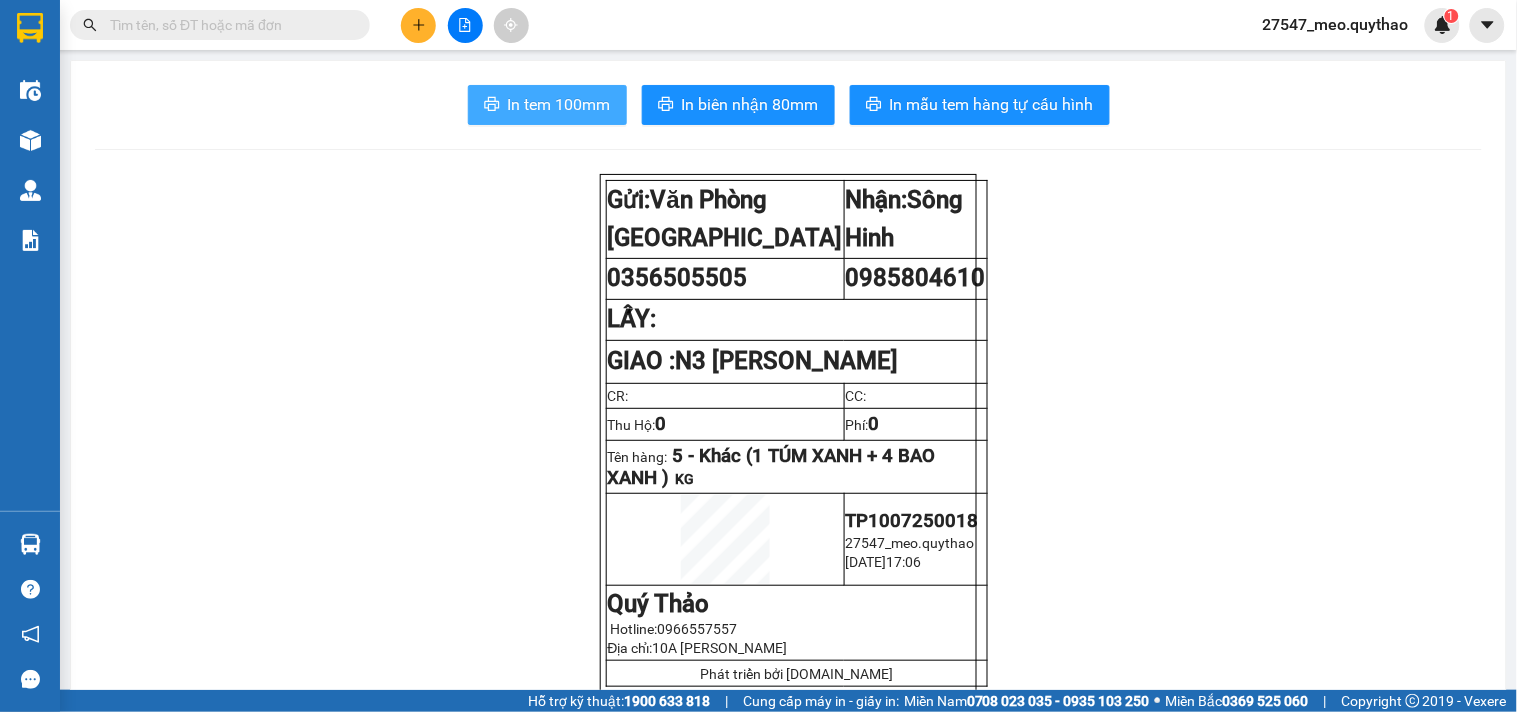 click on "In tem 100mm" at bounding box center [559, 104] 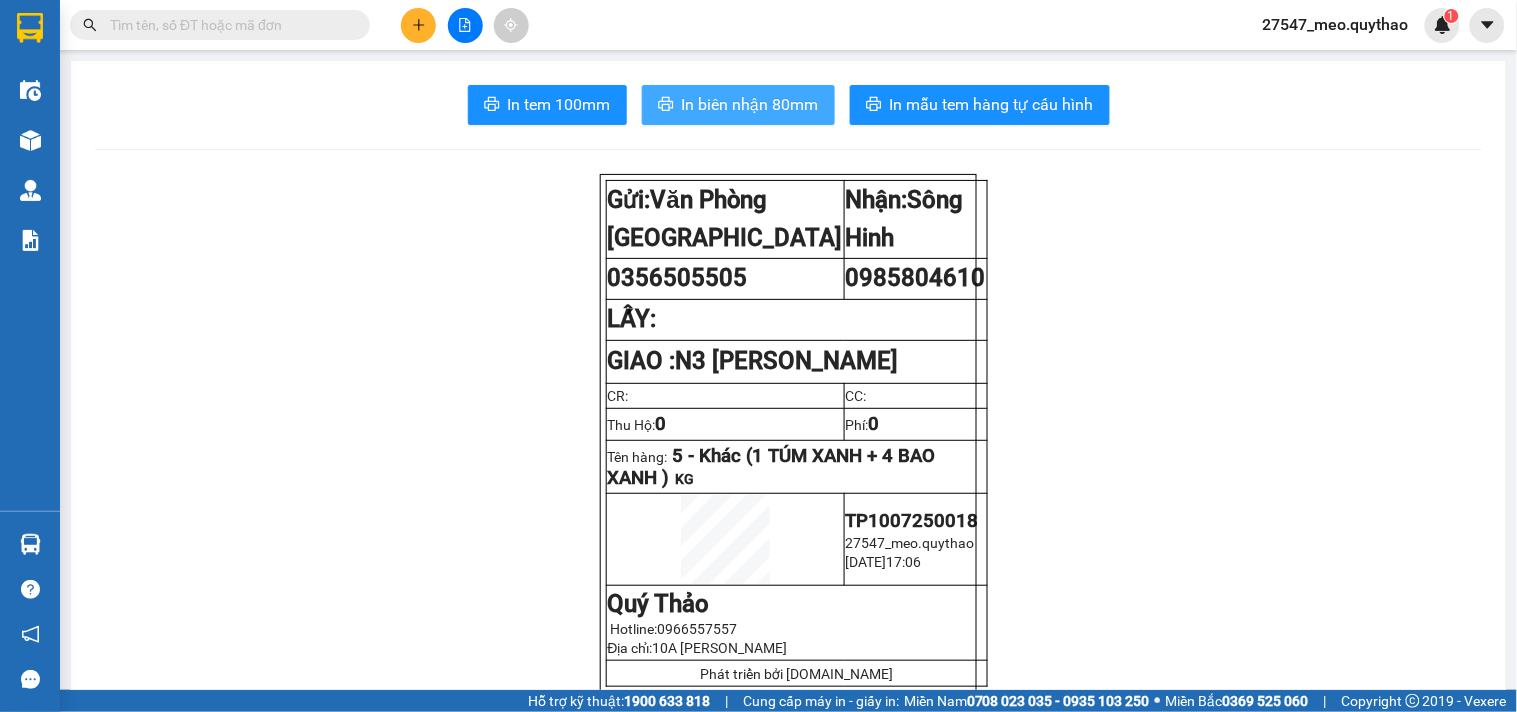 click on "In biên nhận 80mm" at bounding box center [750, 104] 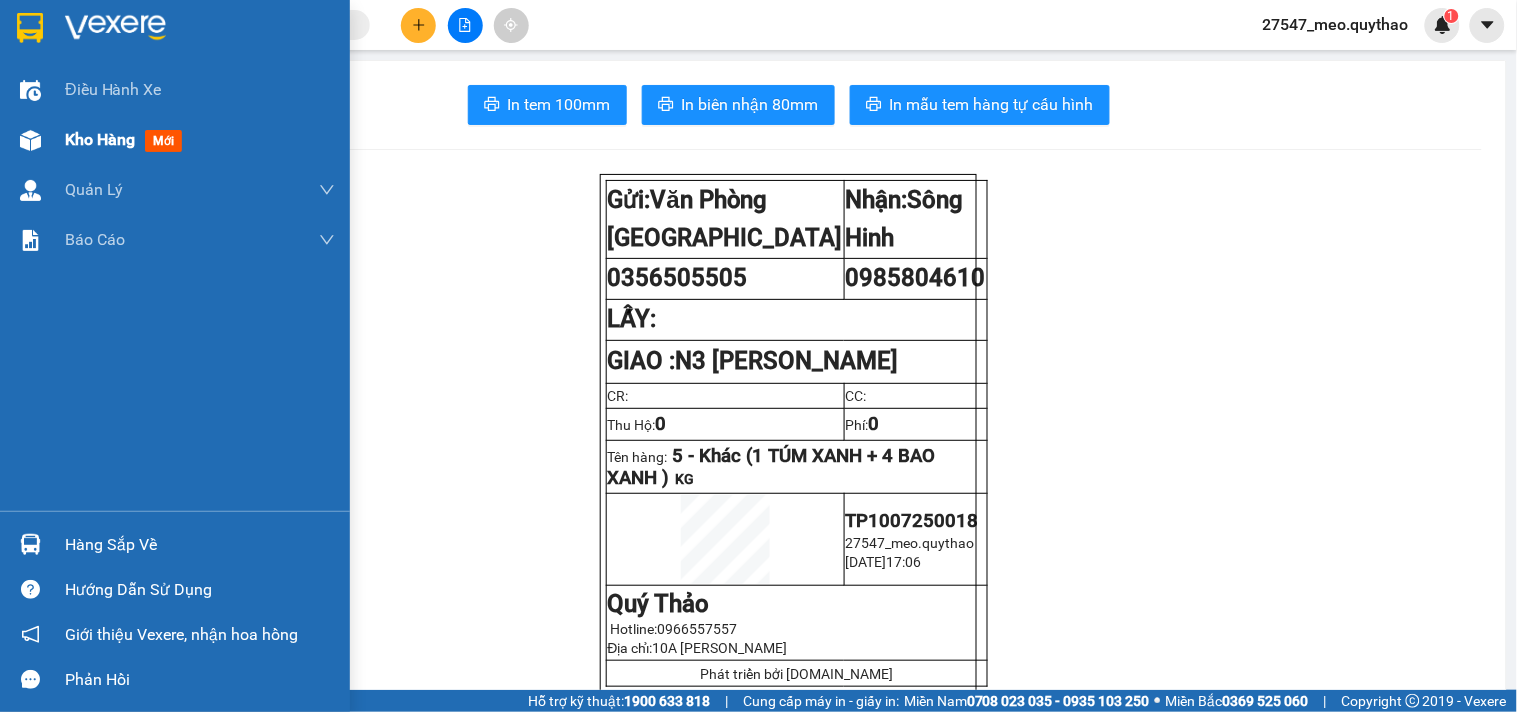 click on "Kho hàng" at bounding box center [100, 139] 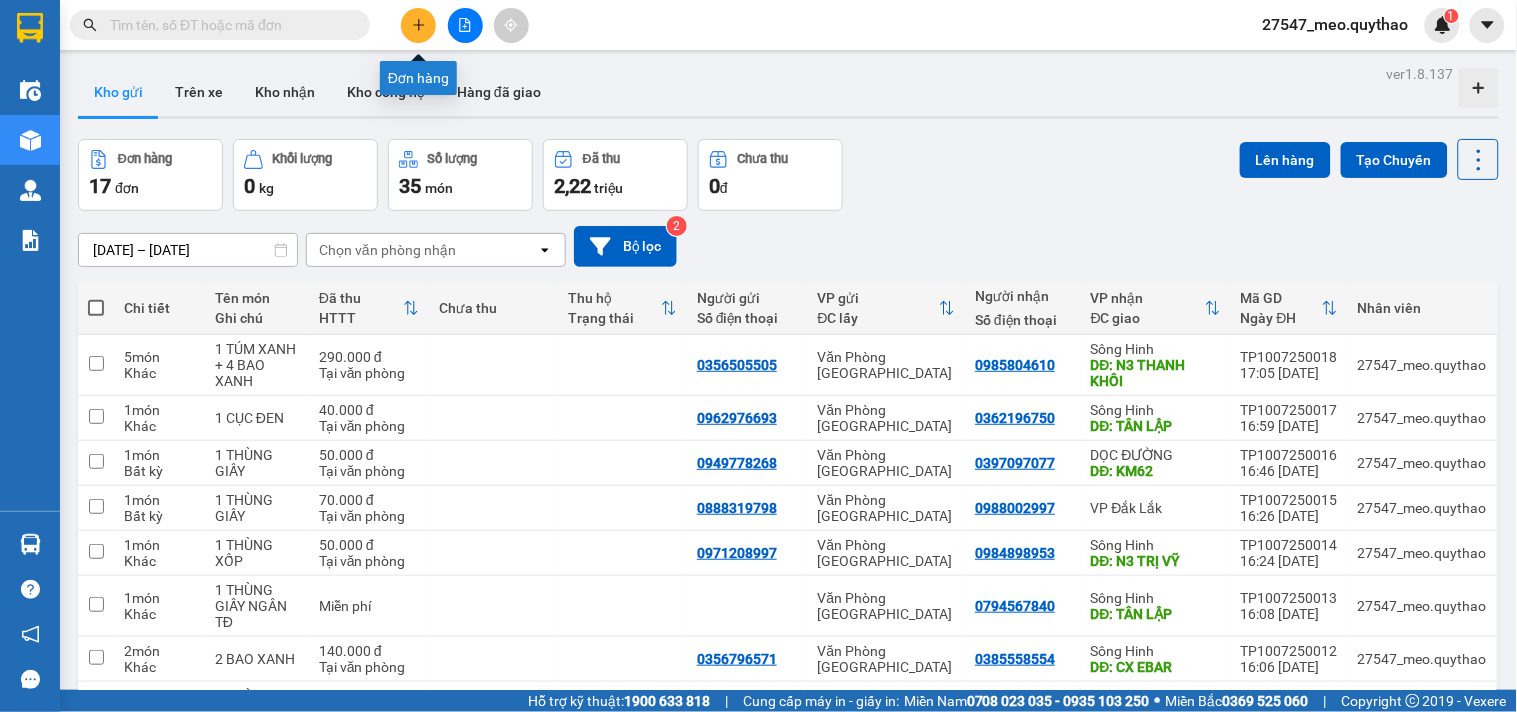 click at bounding box center [418, 25] 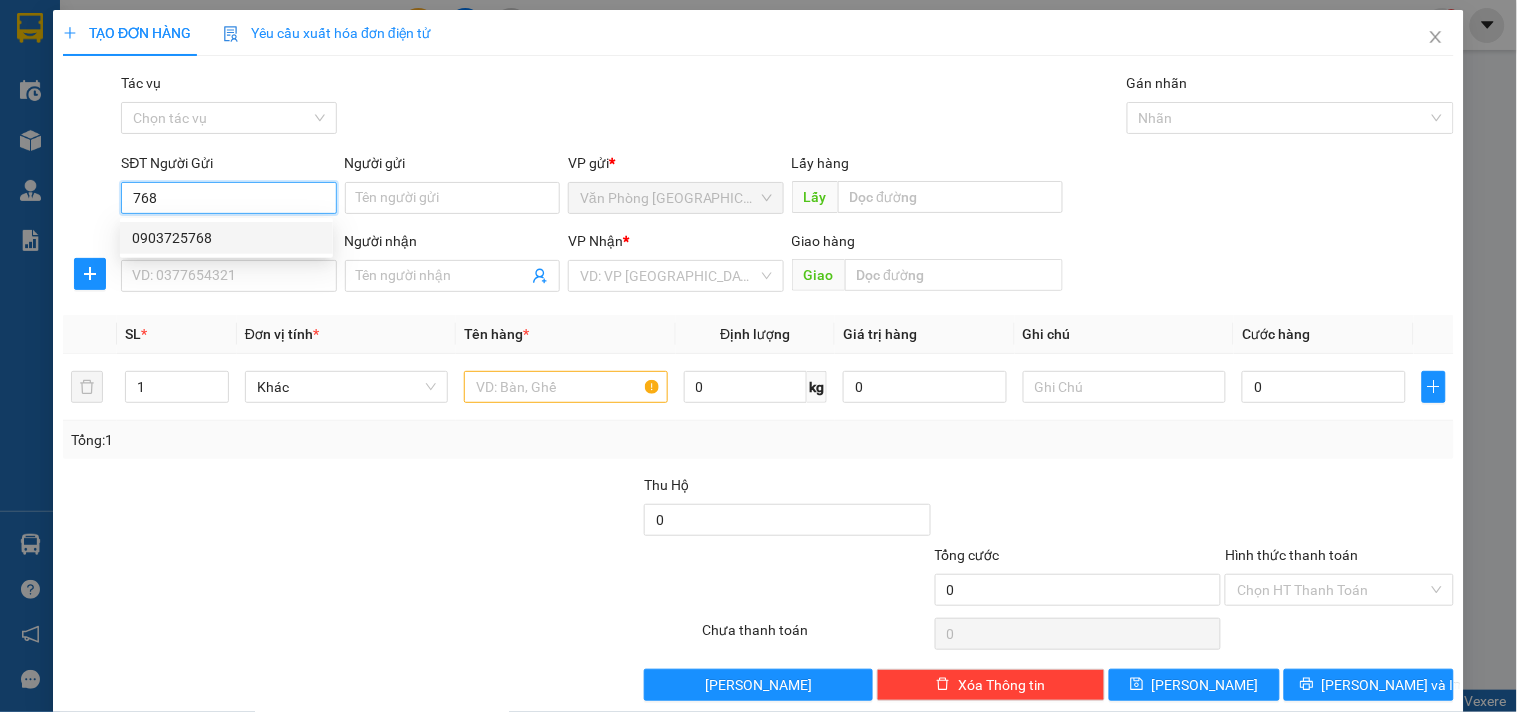 click on "0903725768" at bounding box center [226, 238] 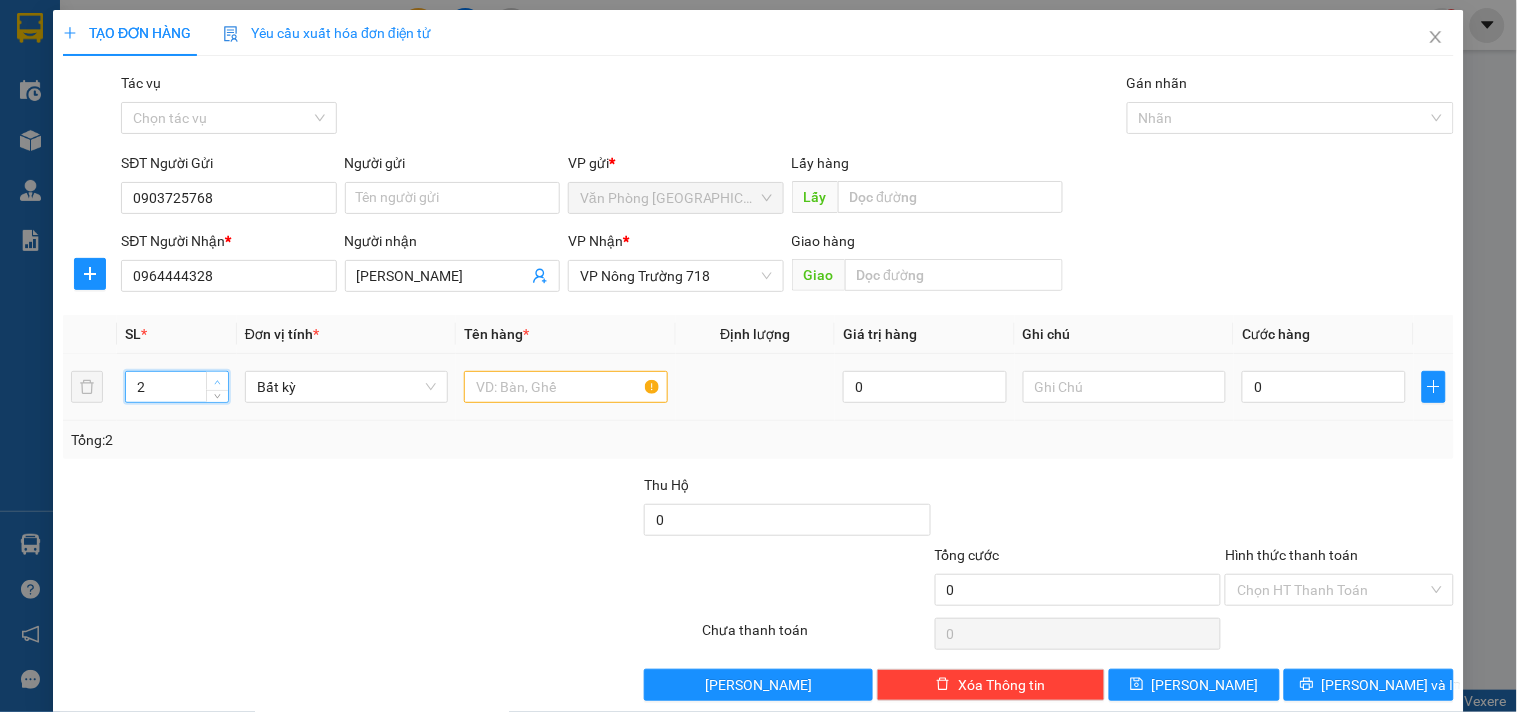 click at bounding box center (217, 381) 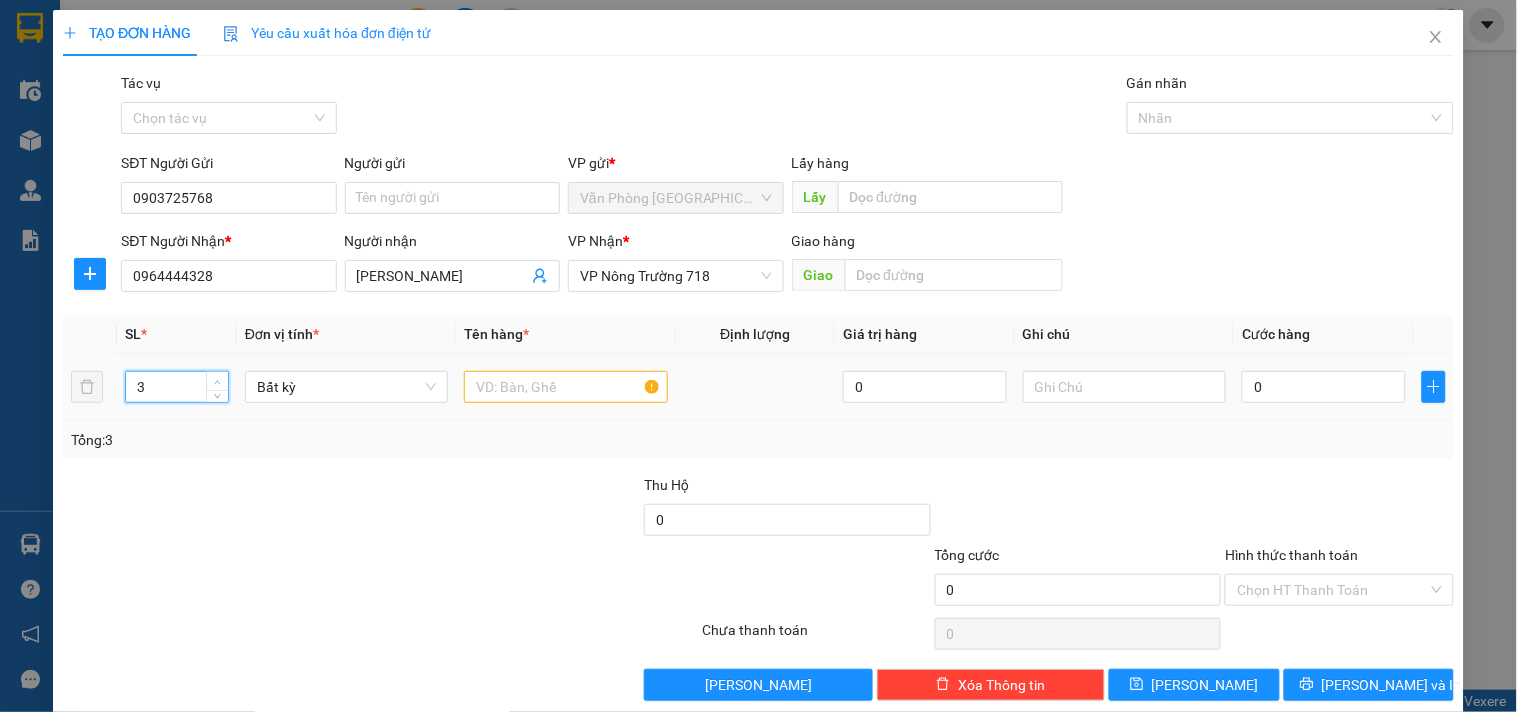 click at bounding box center [217, 381] 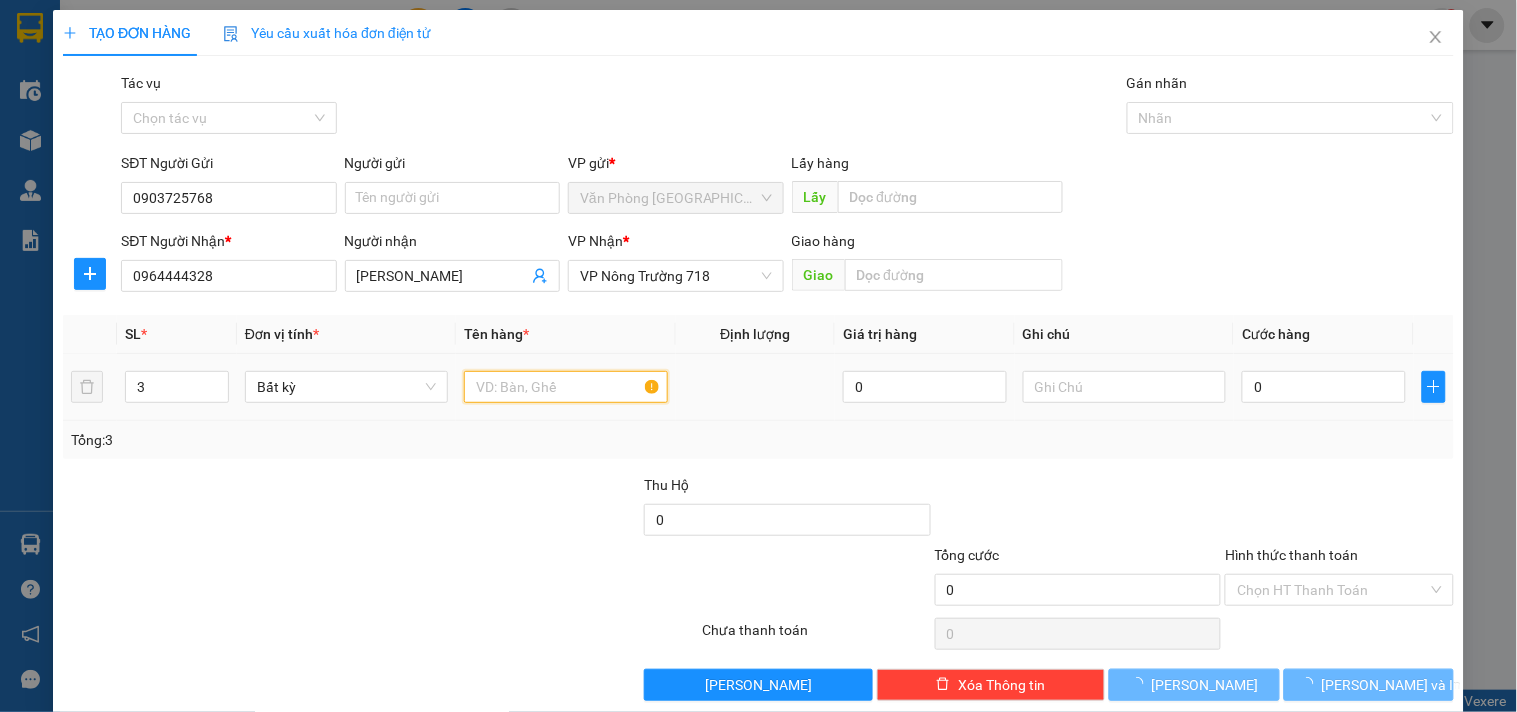 click at bounding box center [565, 387] 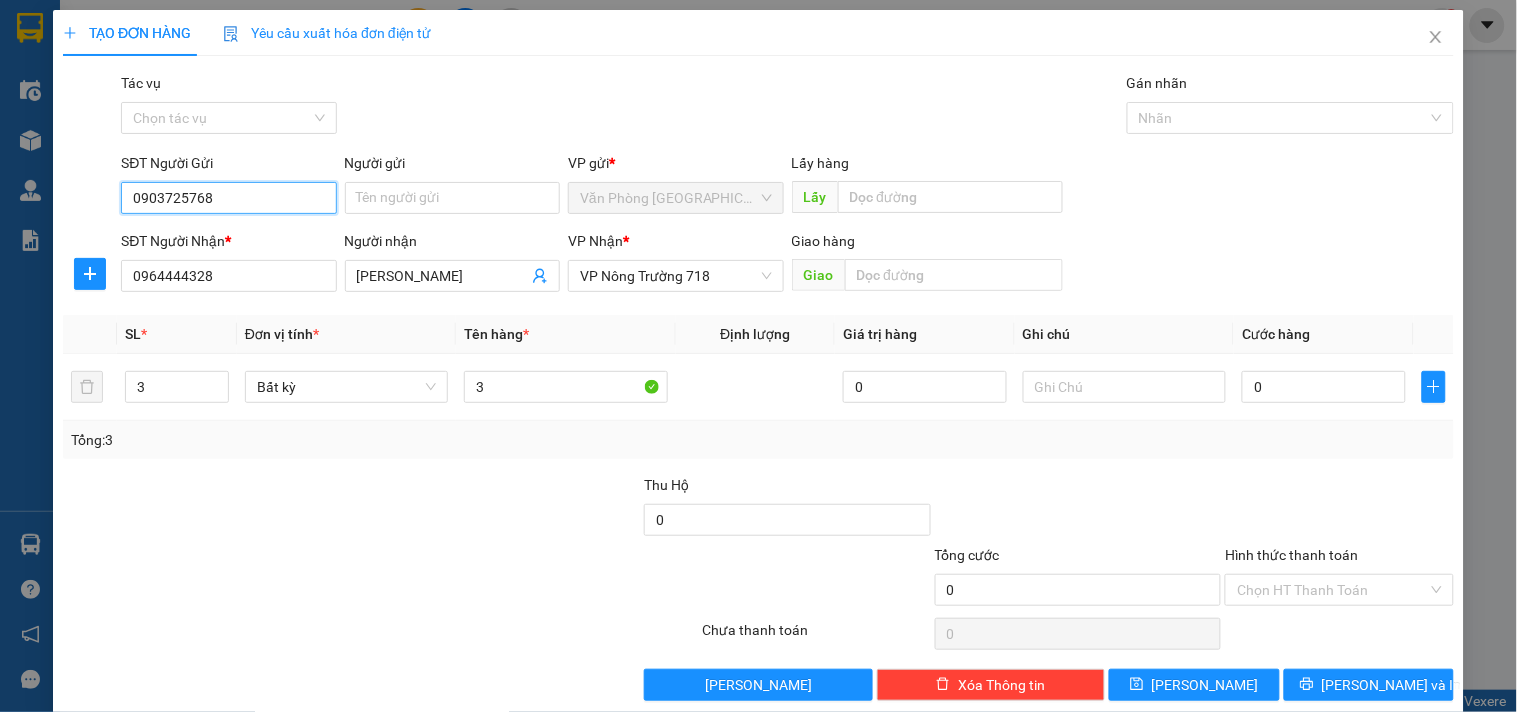 drag, startPoint x: 242, startPoint y: 191, endPoint x: 76, endPoint y: 232, distance: 170.9883 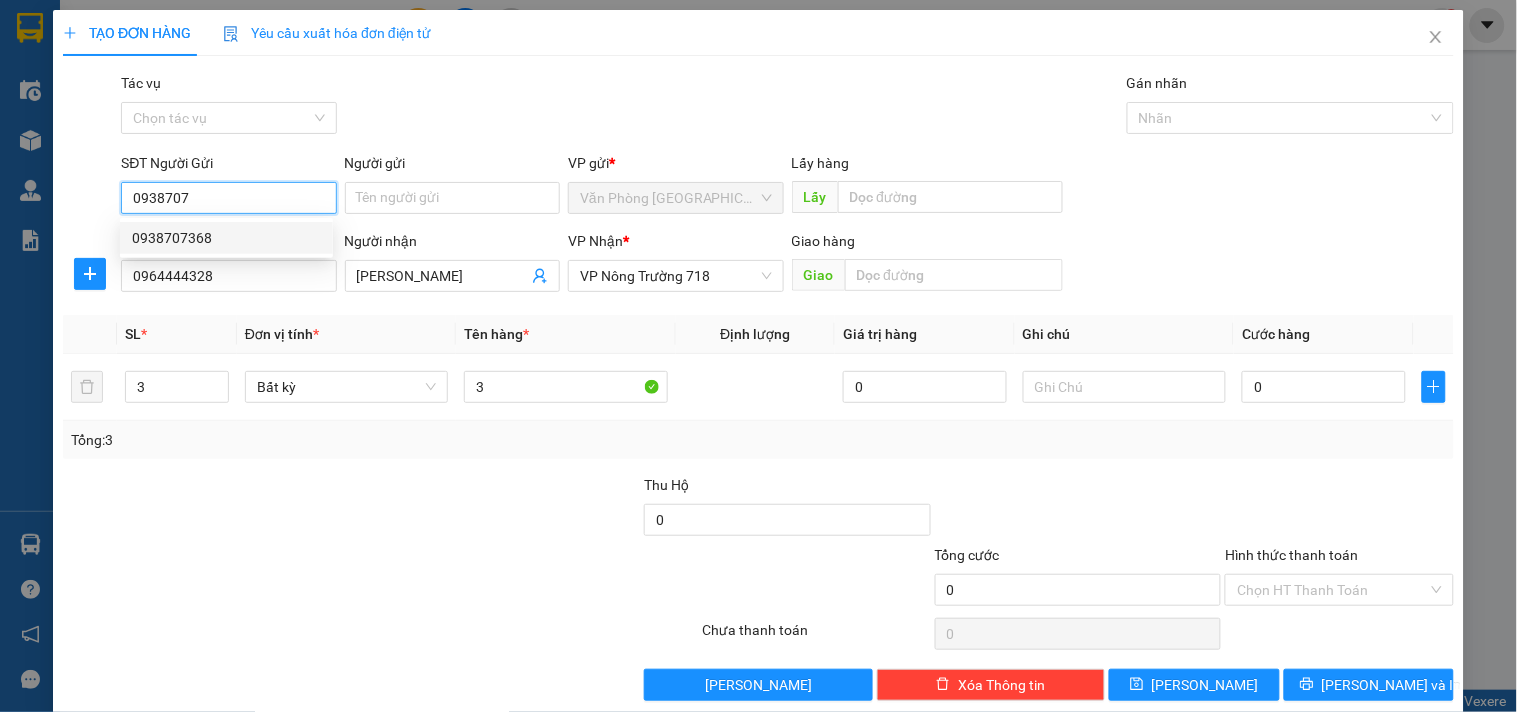 click on "0938707368" at bounding box center [226, 238] 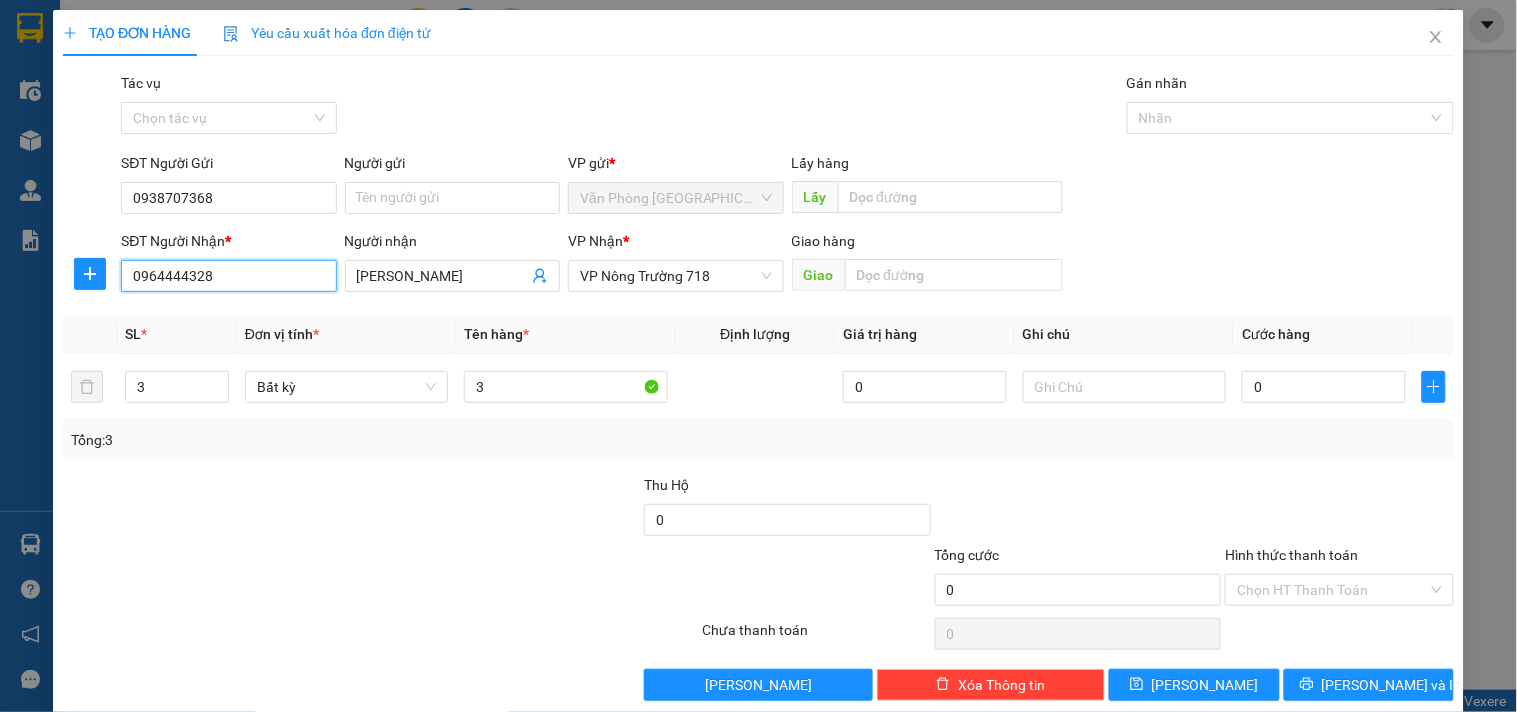 drag, startPoint x: 227, startPoint y: 280, endPoint x: 161, endPoint y: 273, distance: 66.37017 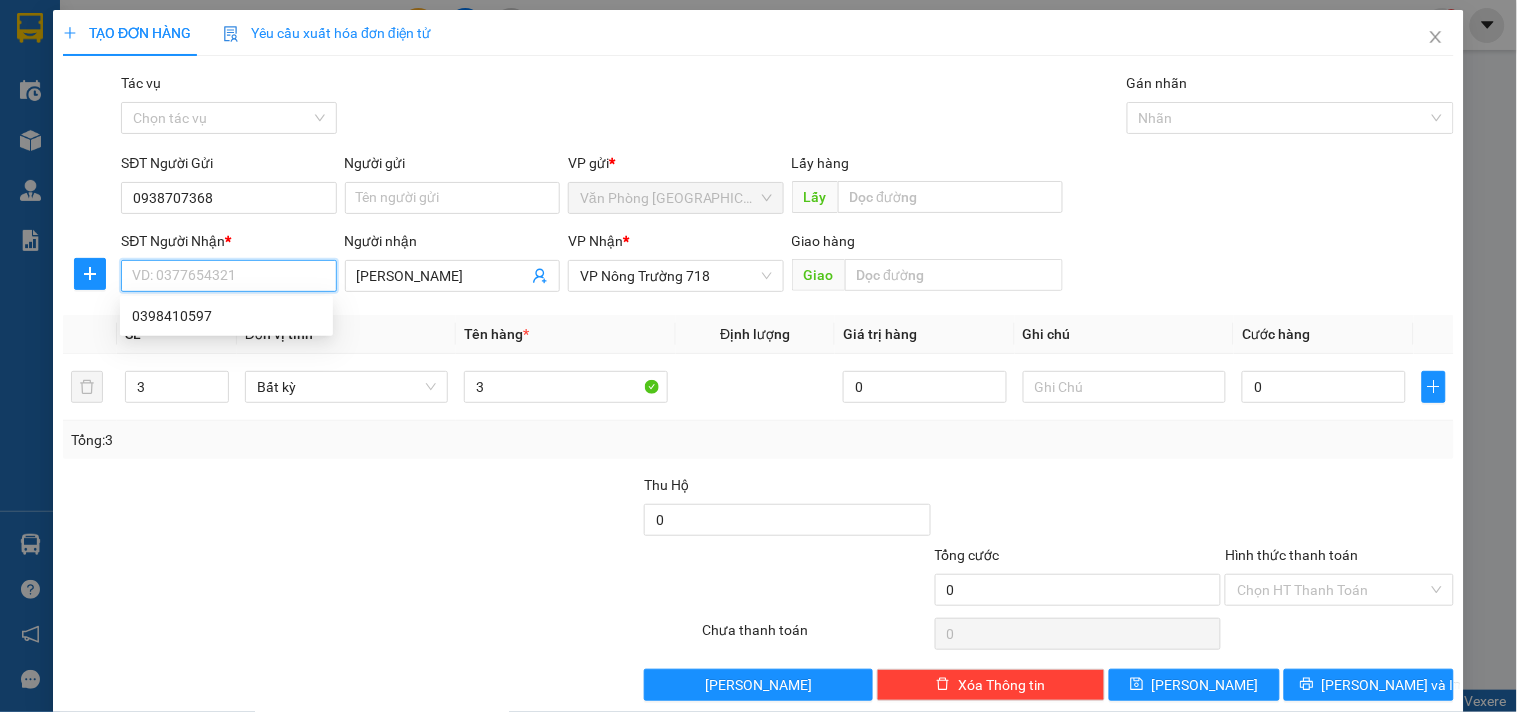 click on "SĐT Người Nhận  *" at bounding box center [228, 276] 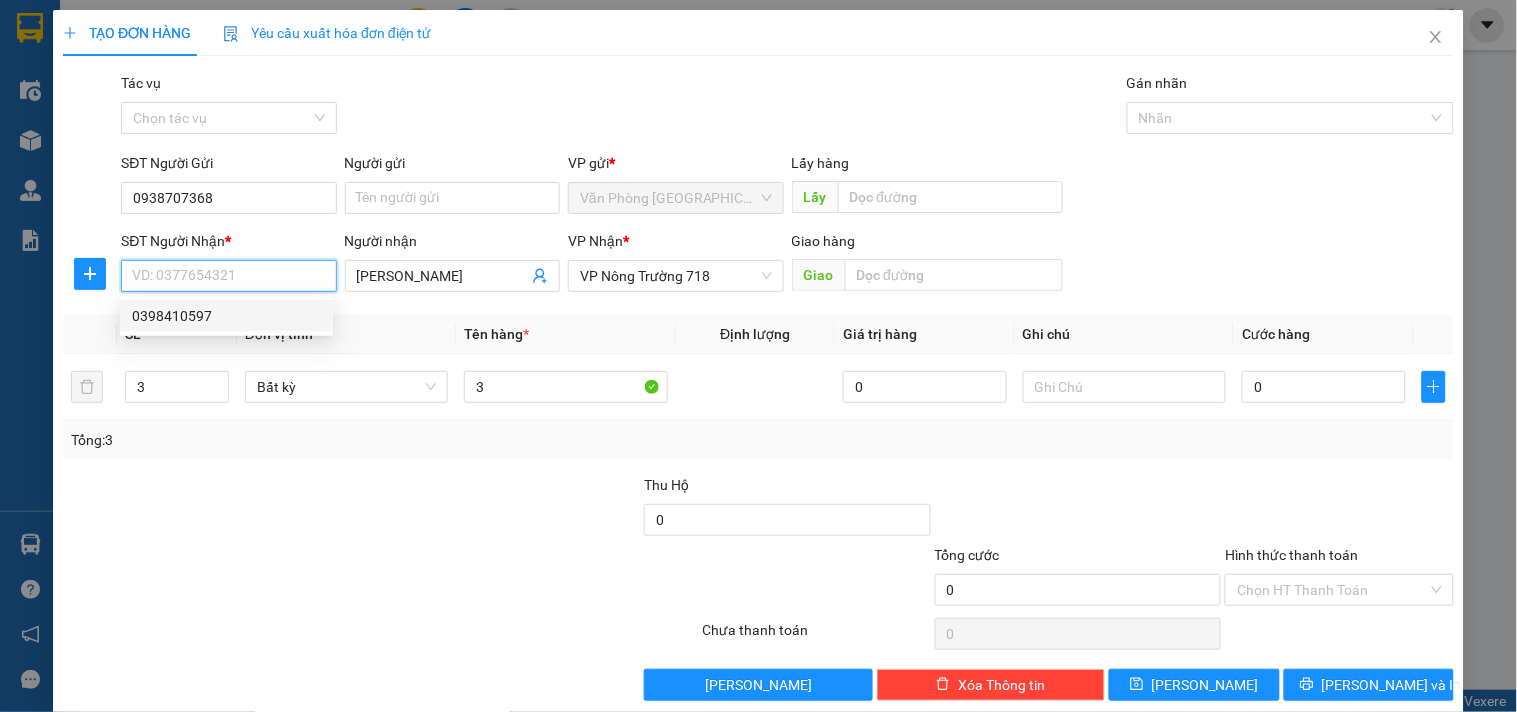 click on "0398410597" at bounding box center (226, 316) 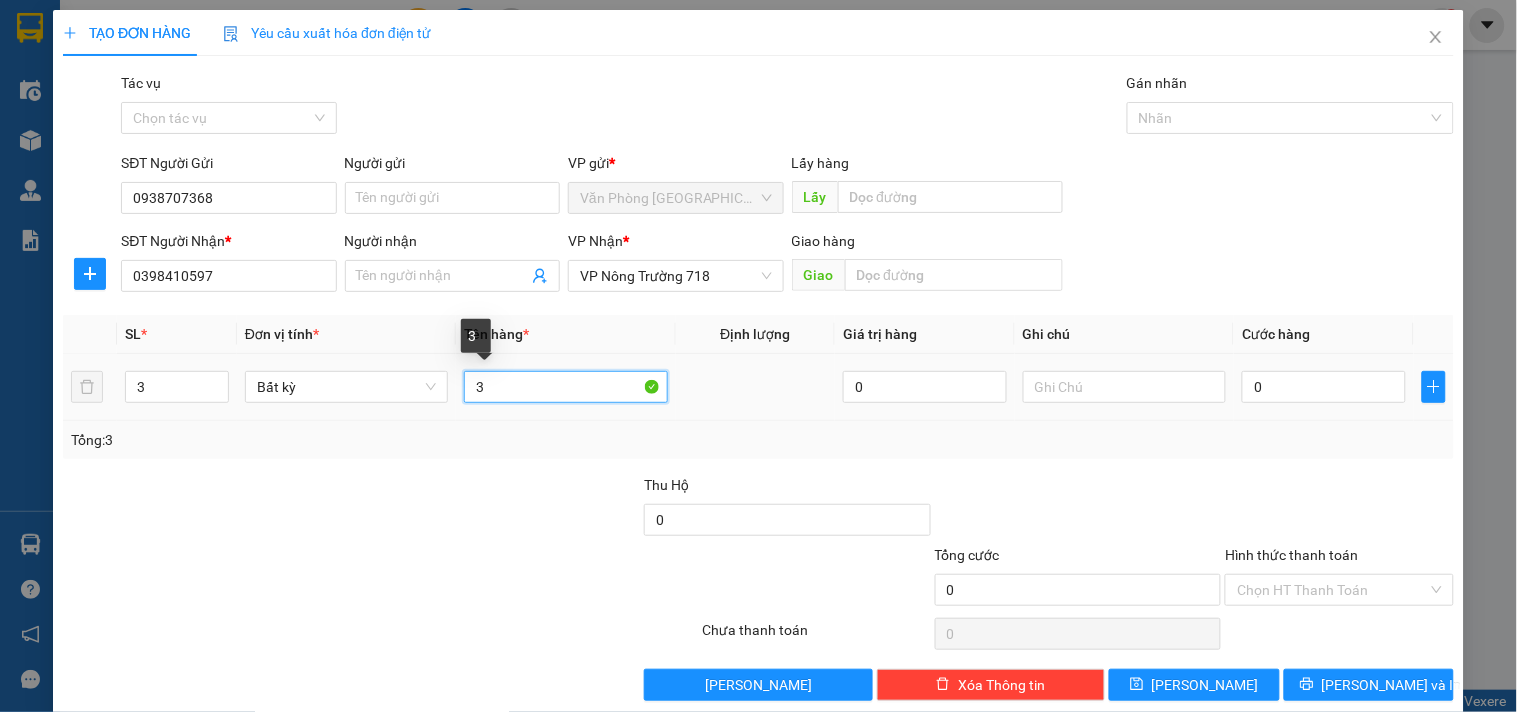 click on "3" at bounding box center [565, 387] 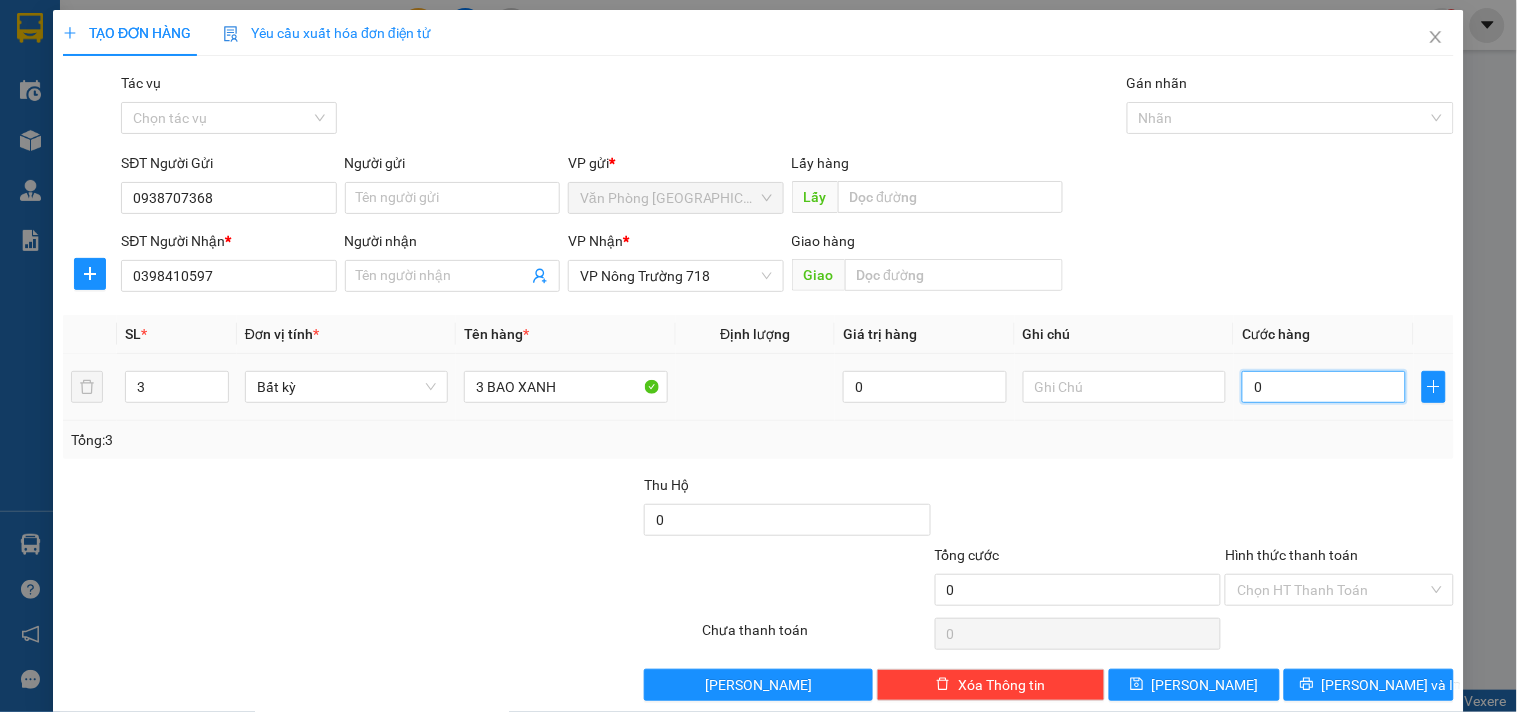 click on "0" at bounding box center (1324, 387) 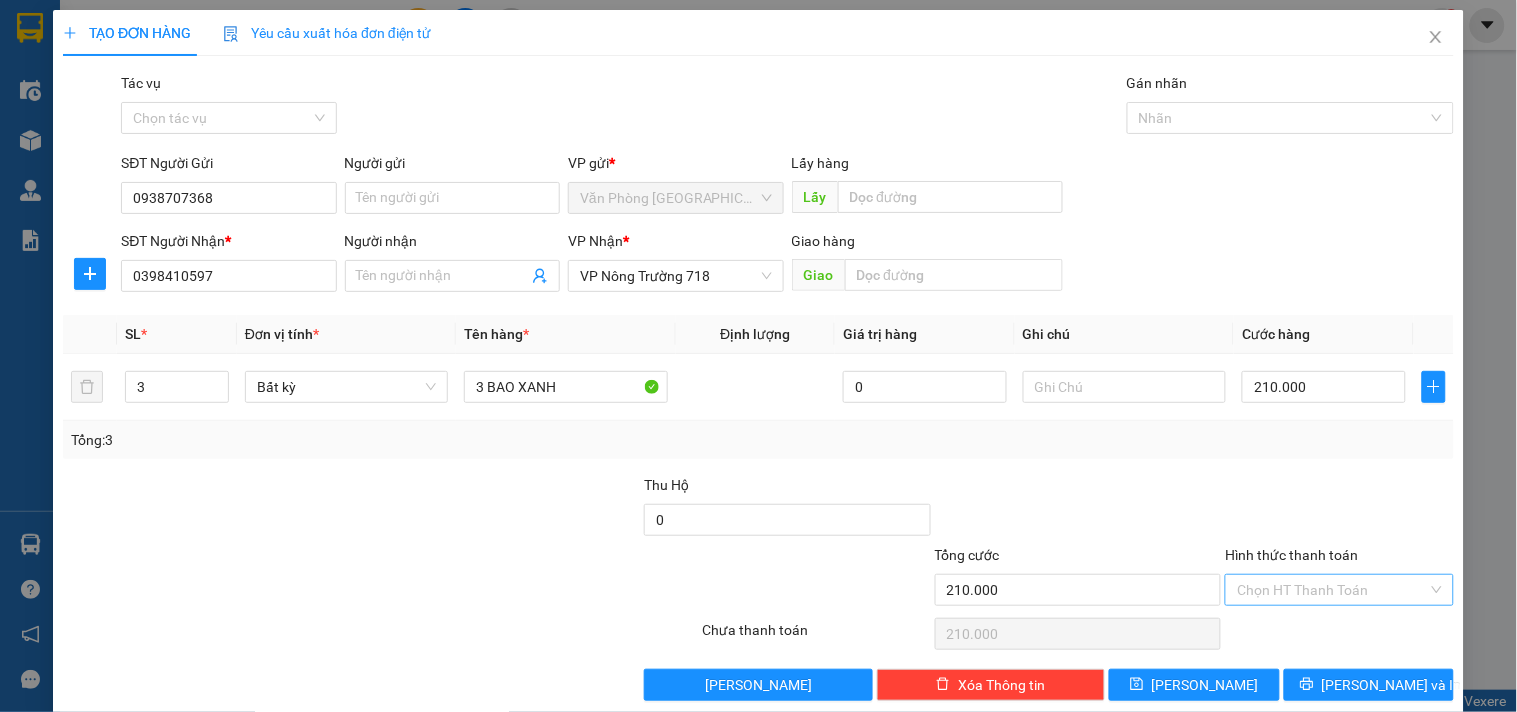 click on "Hình thức thanh toán" at bounding box center (1332, 590) 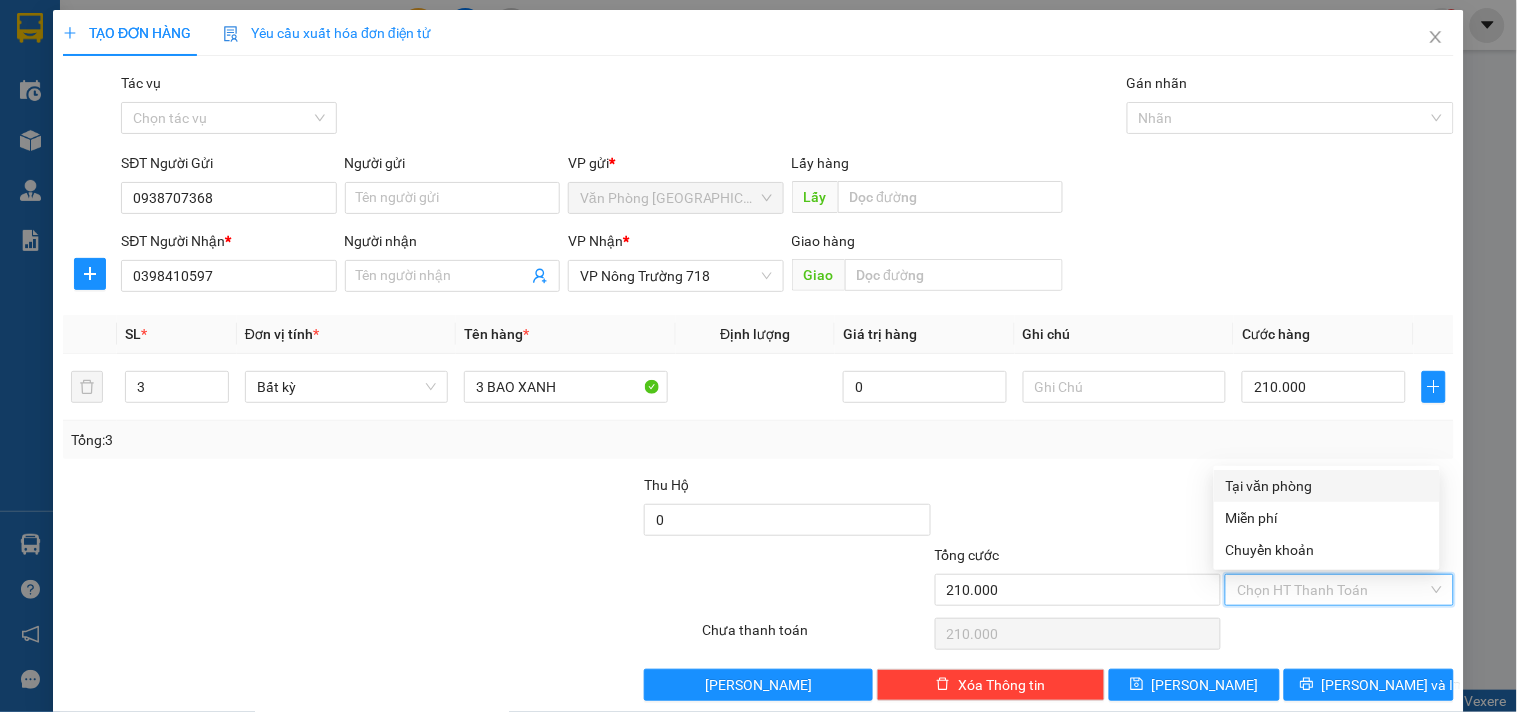 click on "Tại văn phòng" at bounding box center (1327, 486) 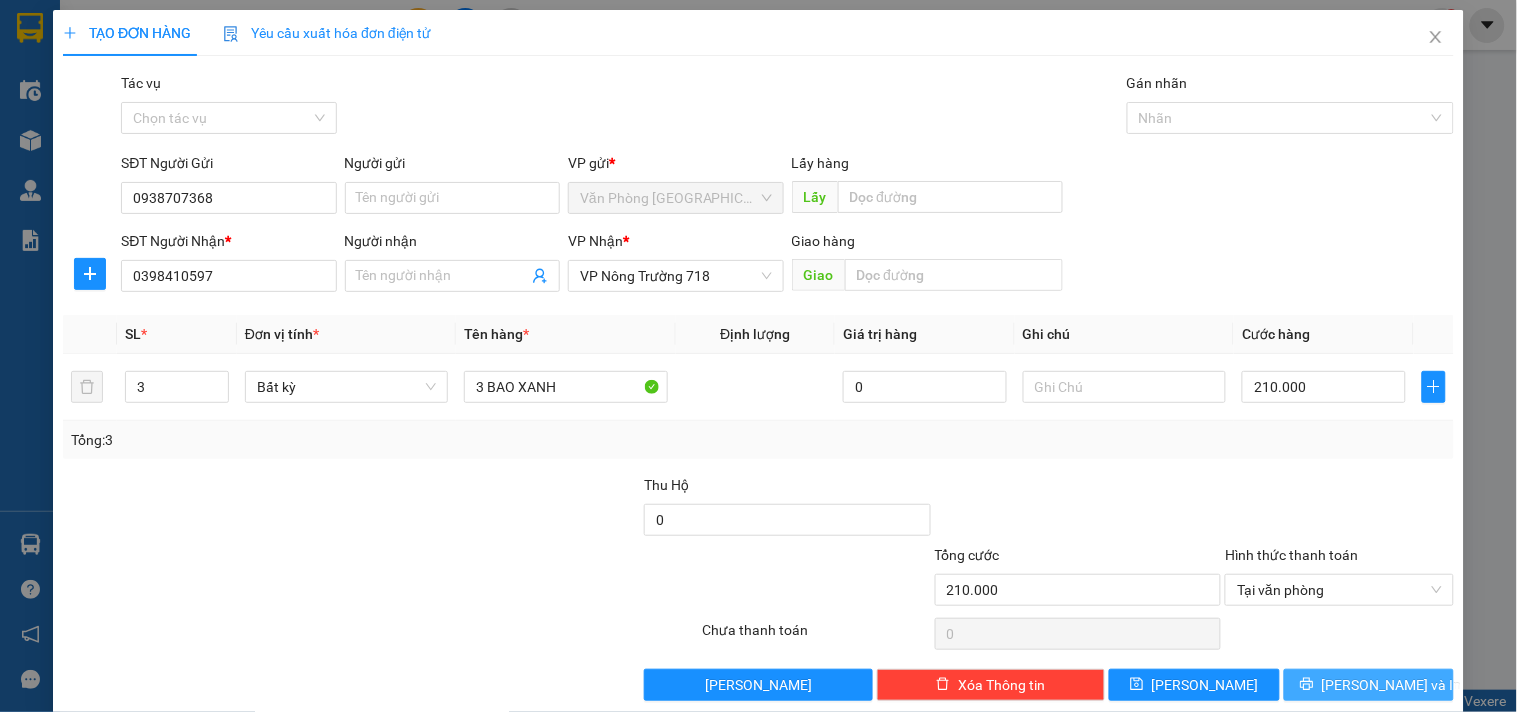 click 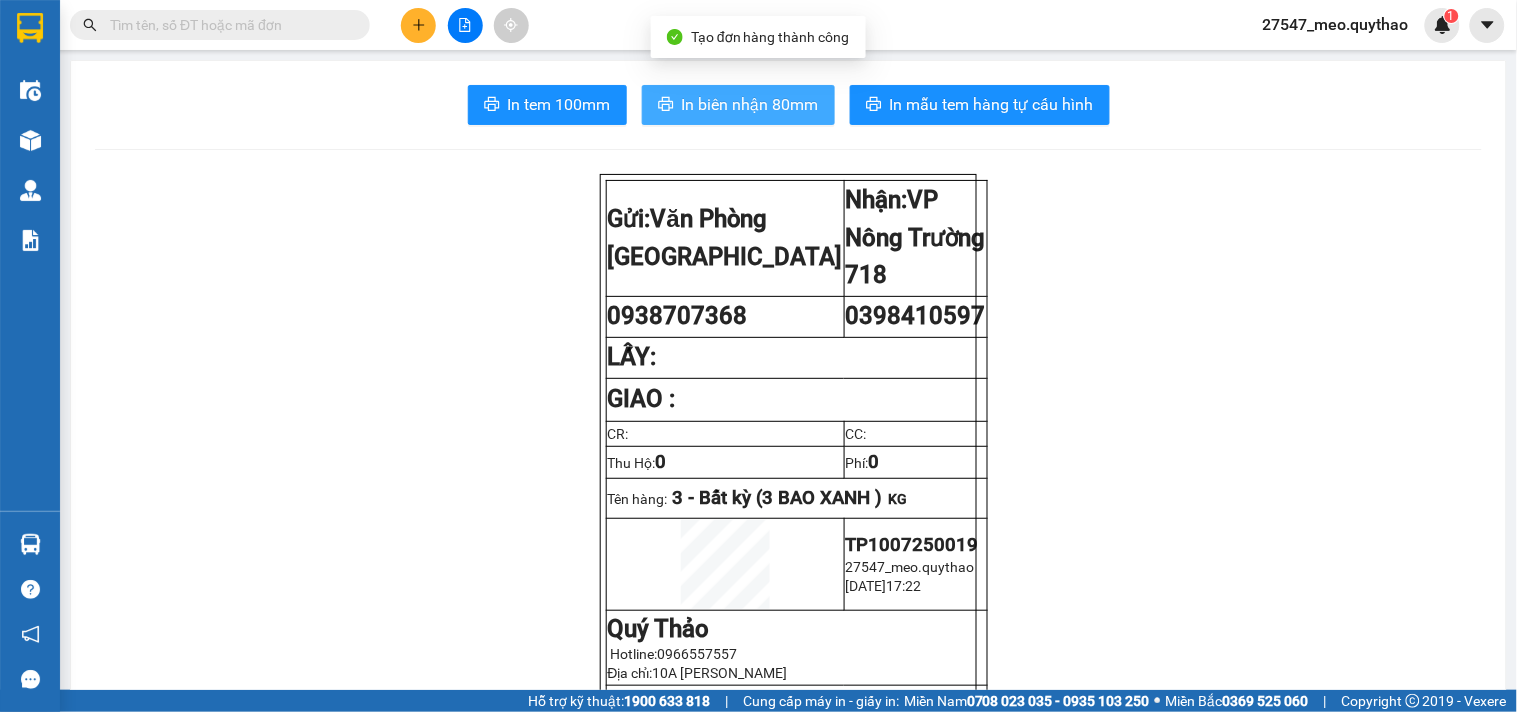click on "In biên nhận 80mm" at bounding box center (750, 104) 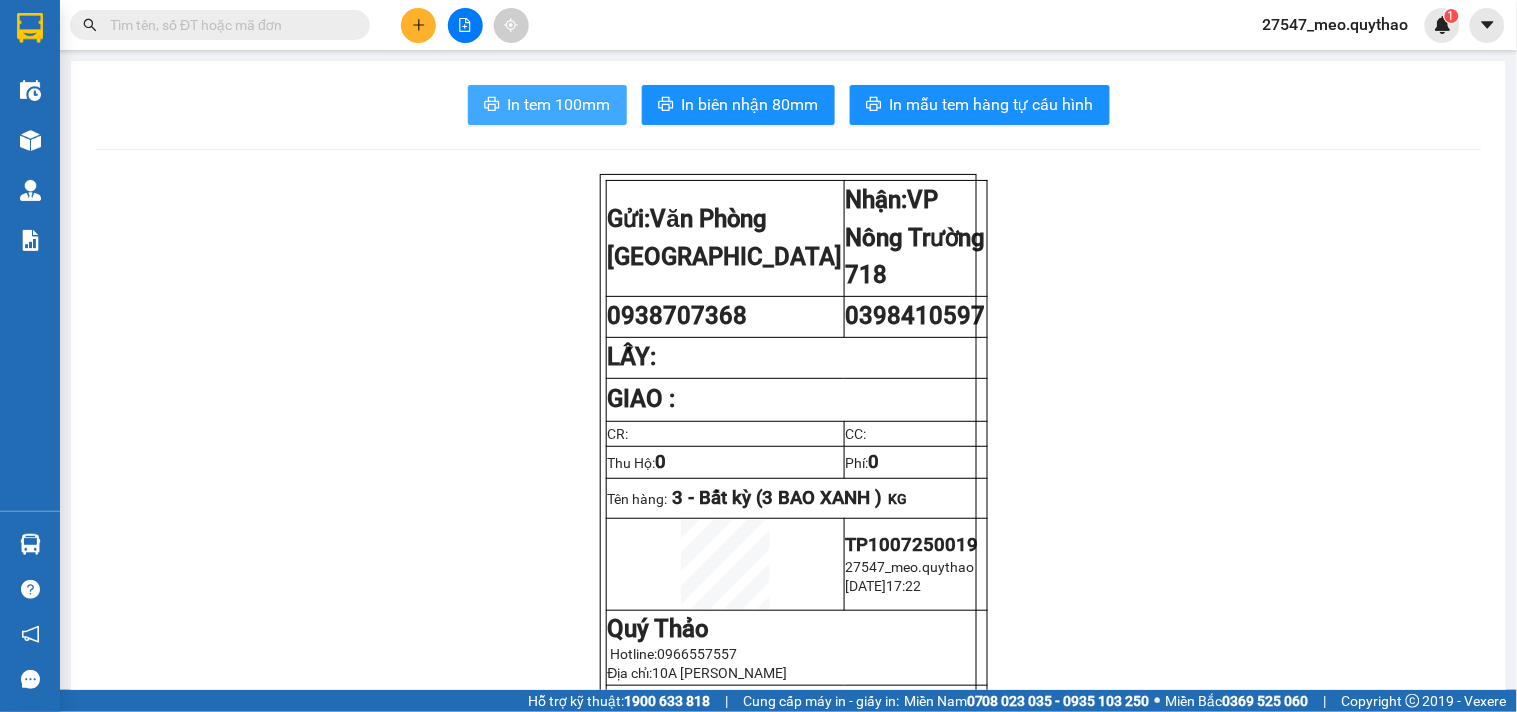 click on "In tem 100mm" at bounding box center [559, 104] 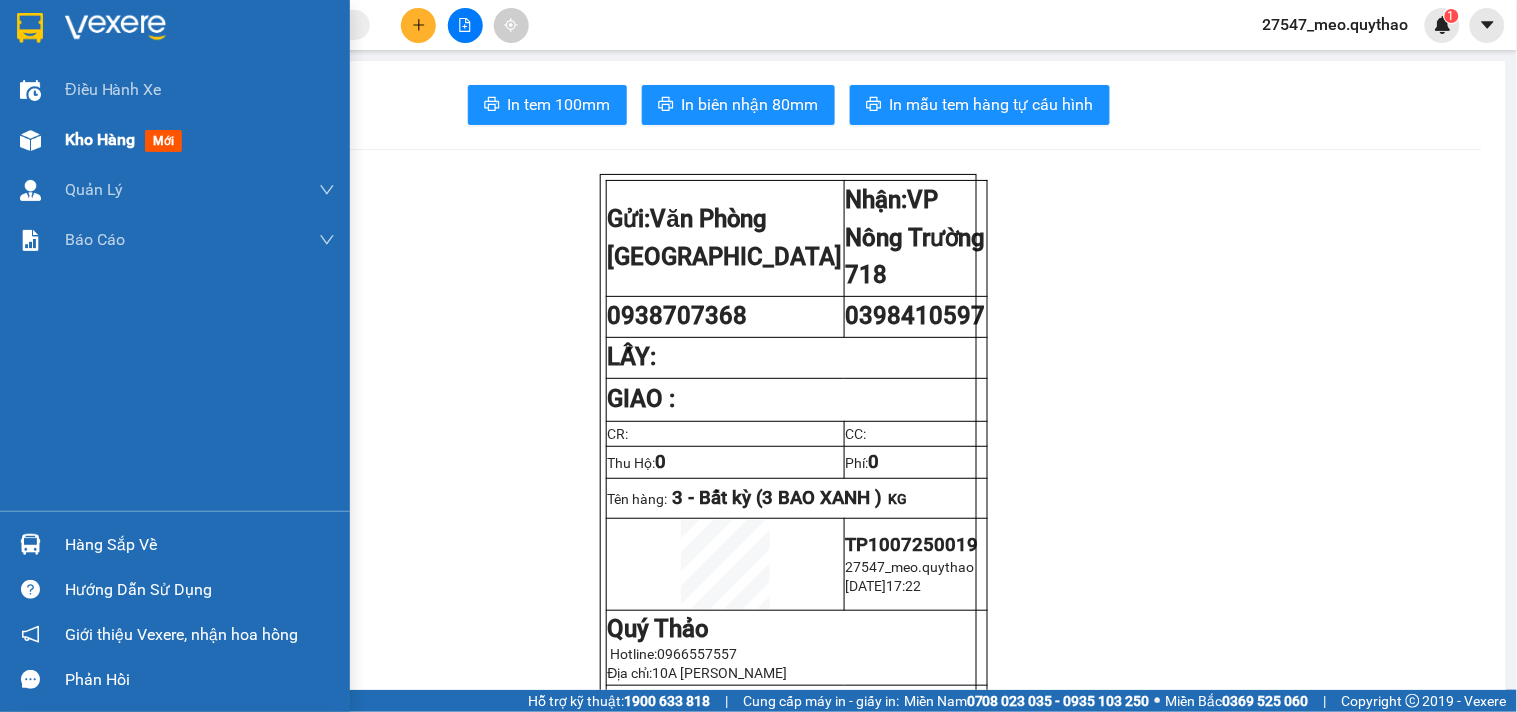 click on "Kho hàng" at bounding box center [100, 139] 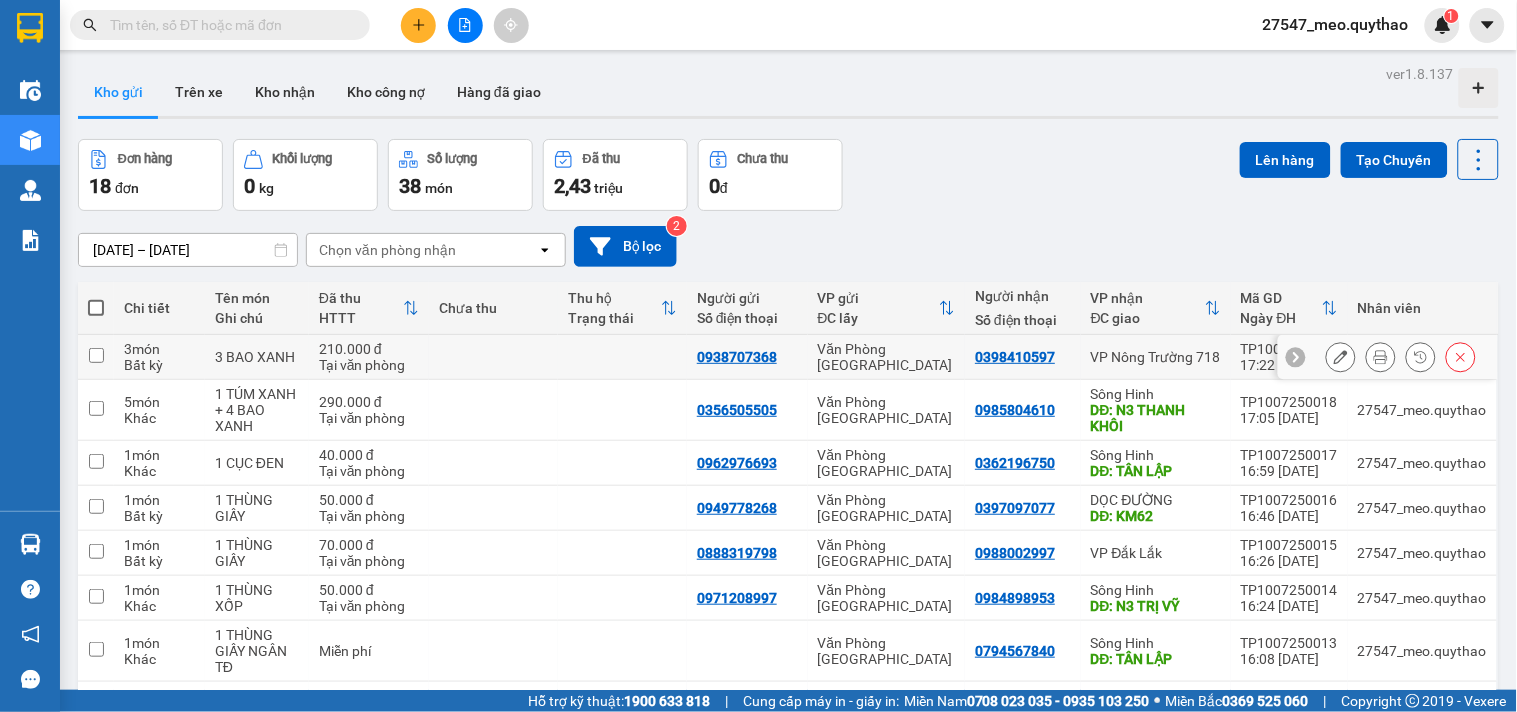click on "Văn Phòng [GEOGRAPHIC_DATA]" at bounding box center (887, 357) 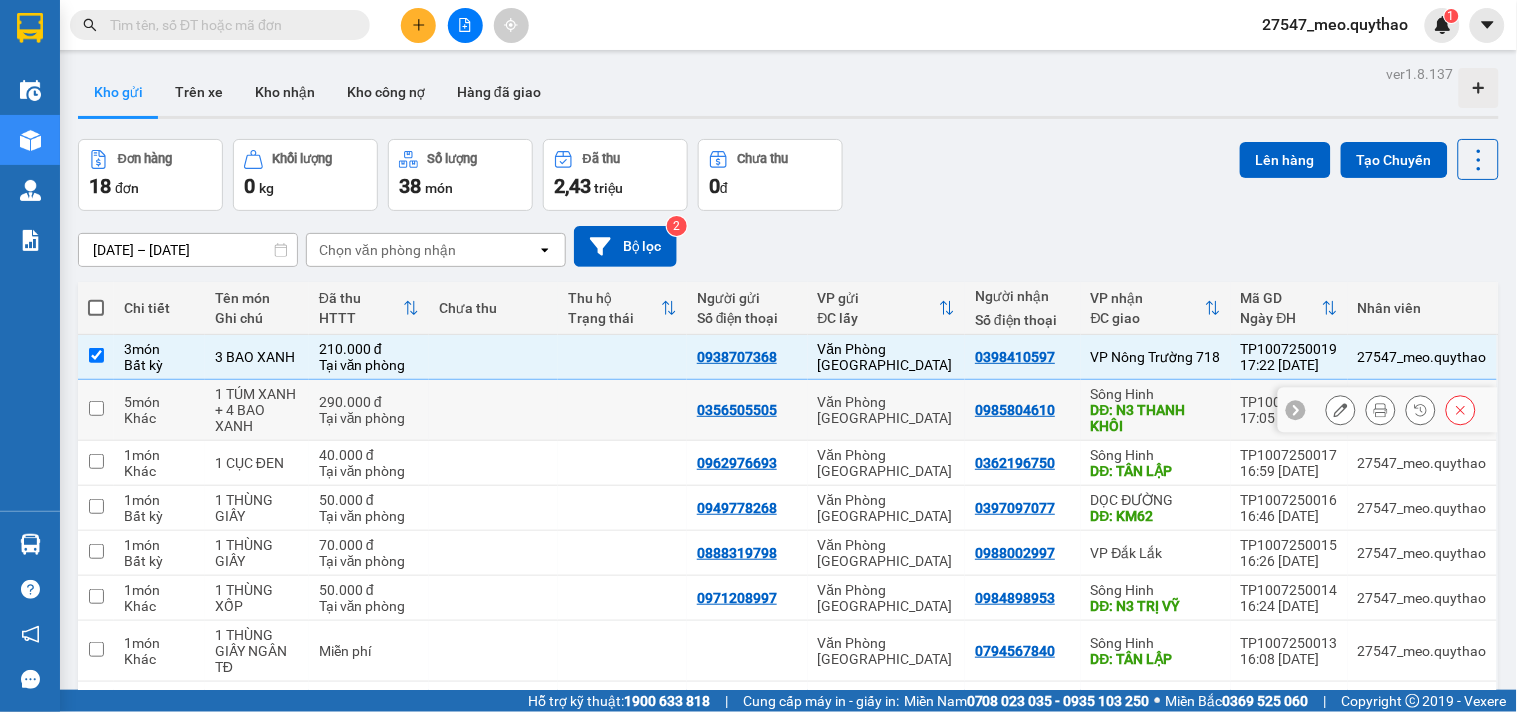 click on "Văn Phòng [GEOGRAPHIC_DATA]" at bounding box center (887, 410) 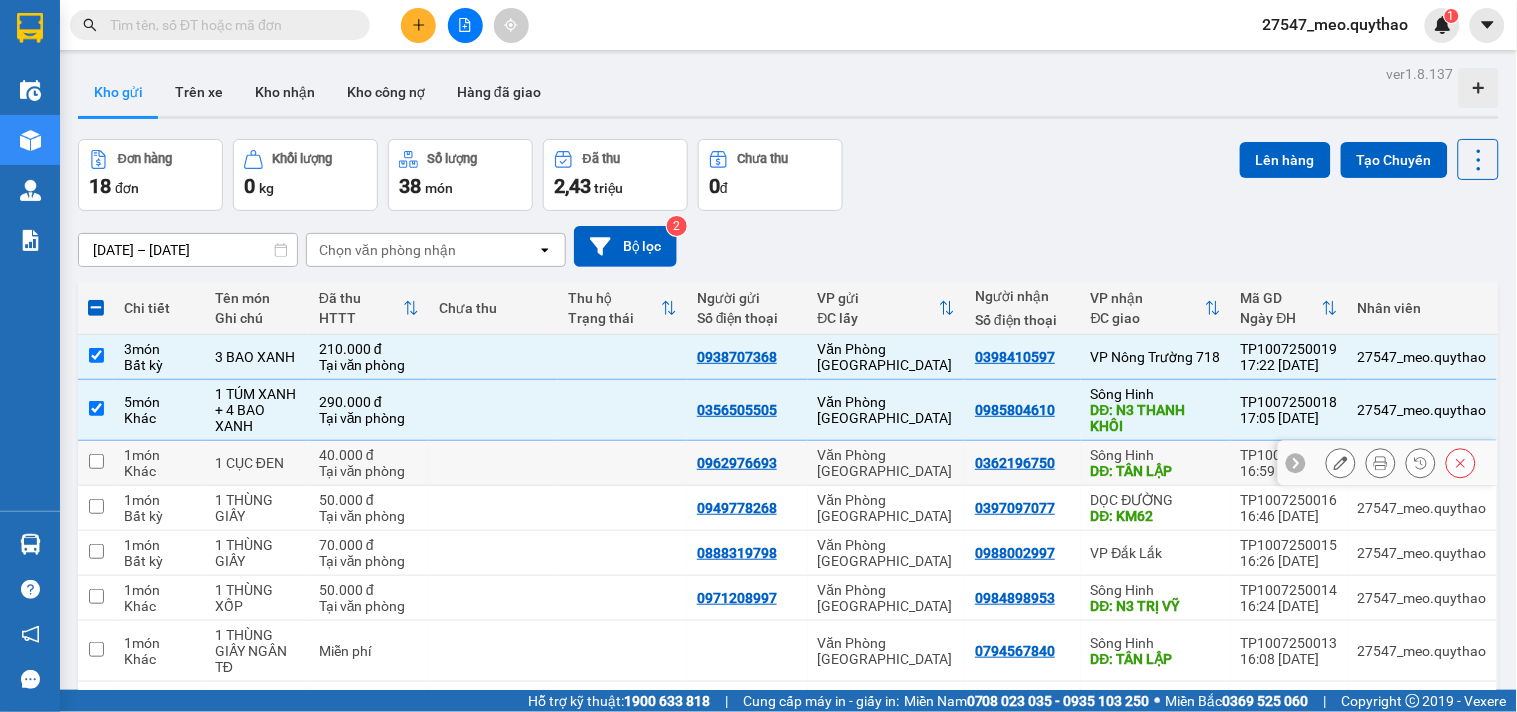 click on "Văn Phòng [GEOGRAPHIC_DATA]" at bounding box center (887, 463) 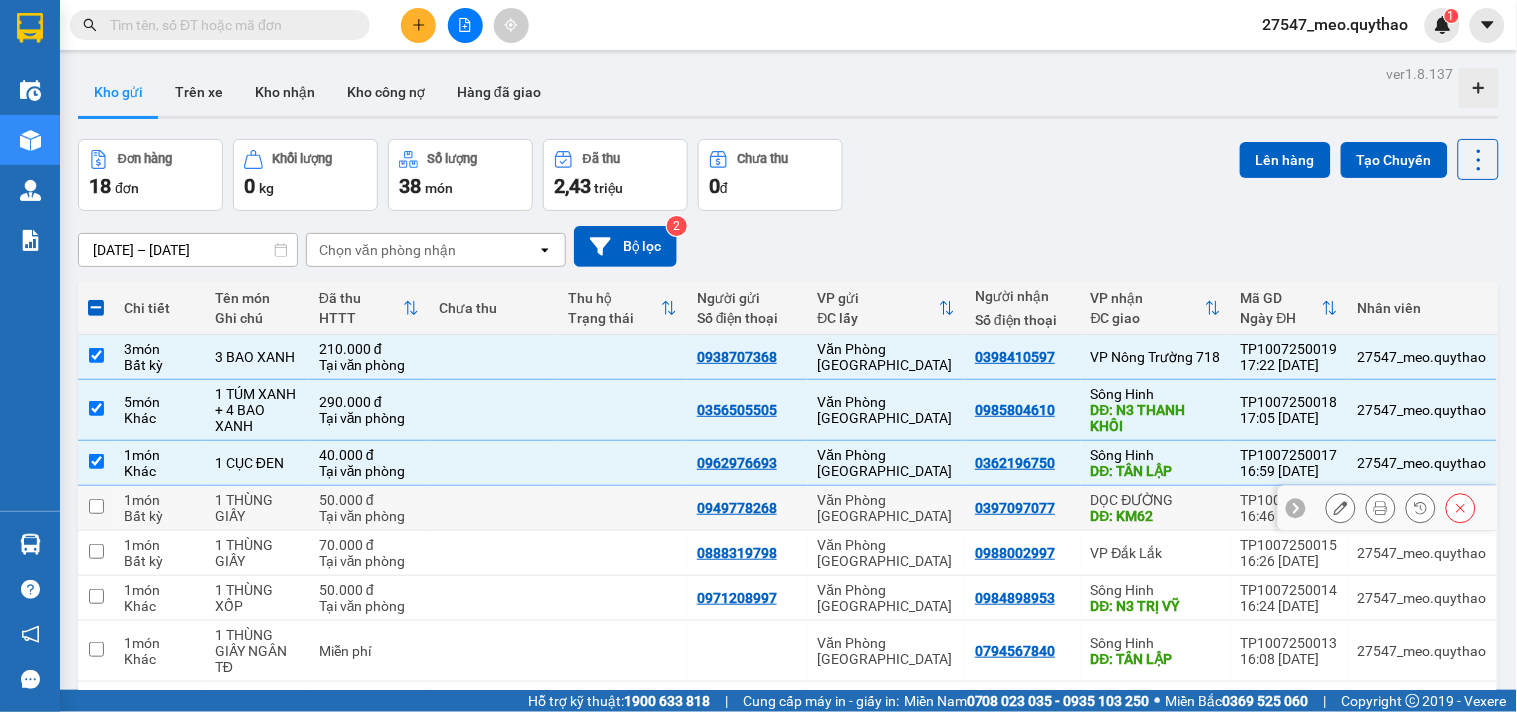 click on "Văn Phòng [GEOGRAPHIC_DATA]" at bounding box center (887, 508) 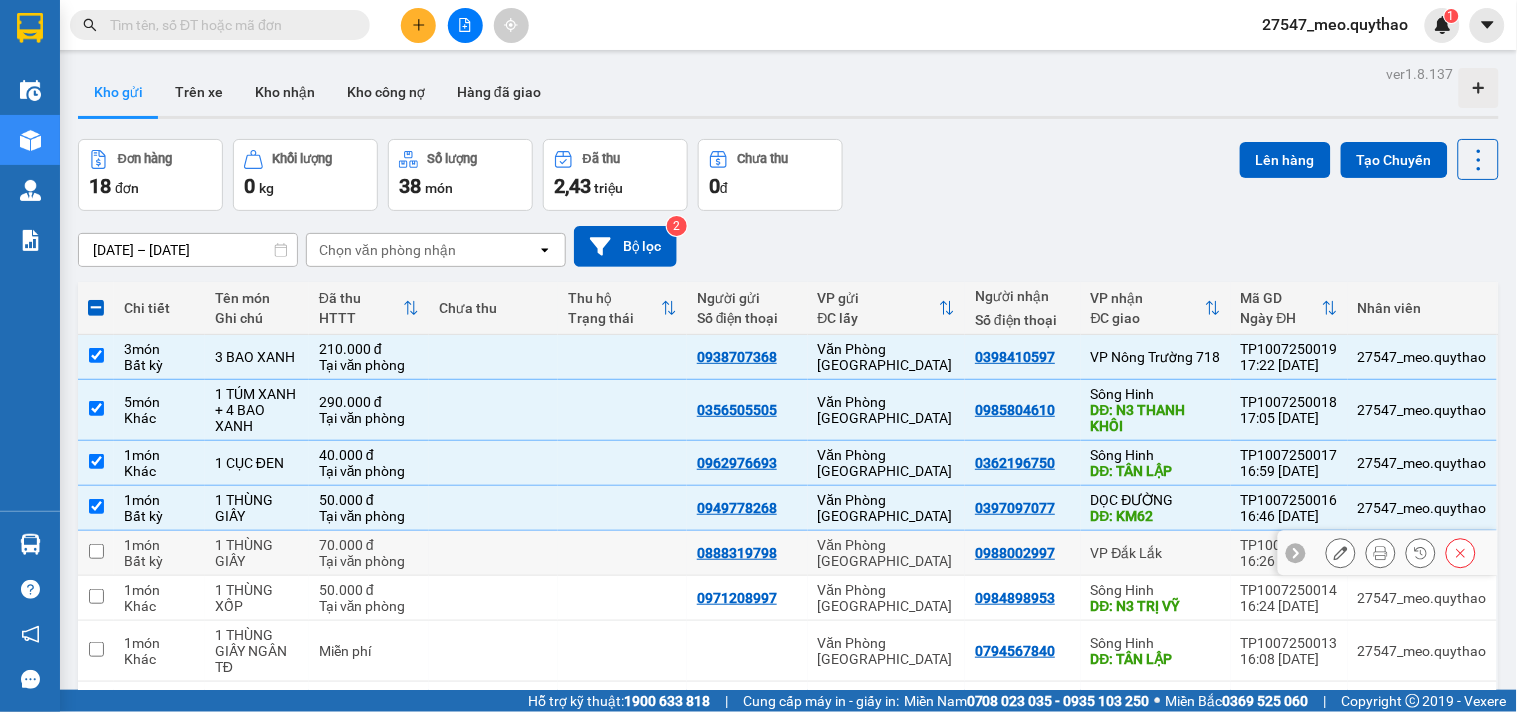 drag, startPoint x: 873, startPoint y: 337, endPoint x: 888, endPoint y: 395, distance: 59.908264 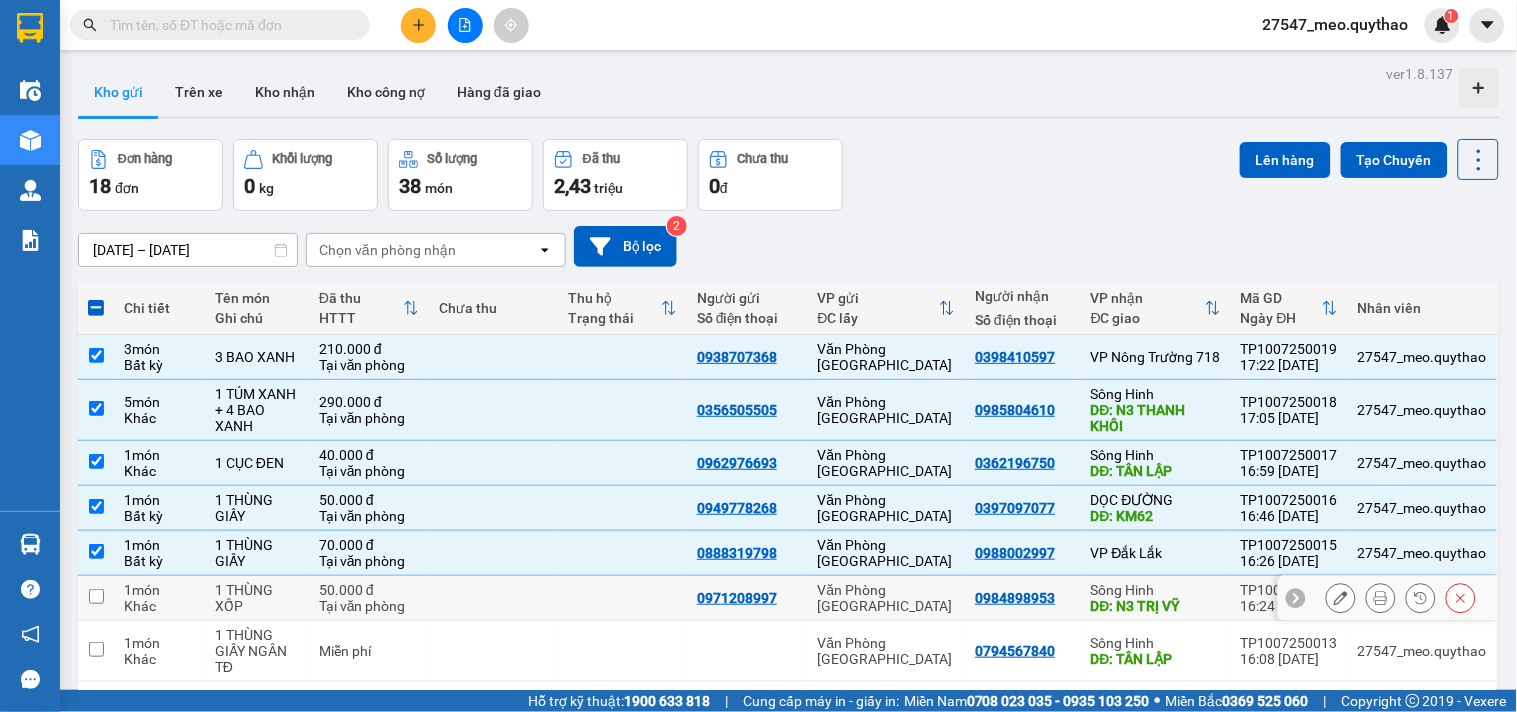 click on "Văn Phòng [GEOGRAPHIC_DATA]" at bounding box center [887, 598] 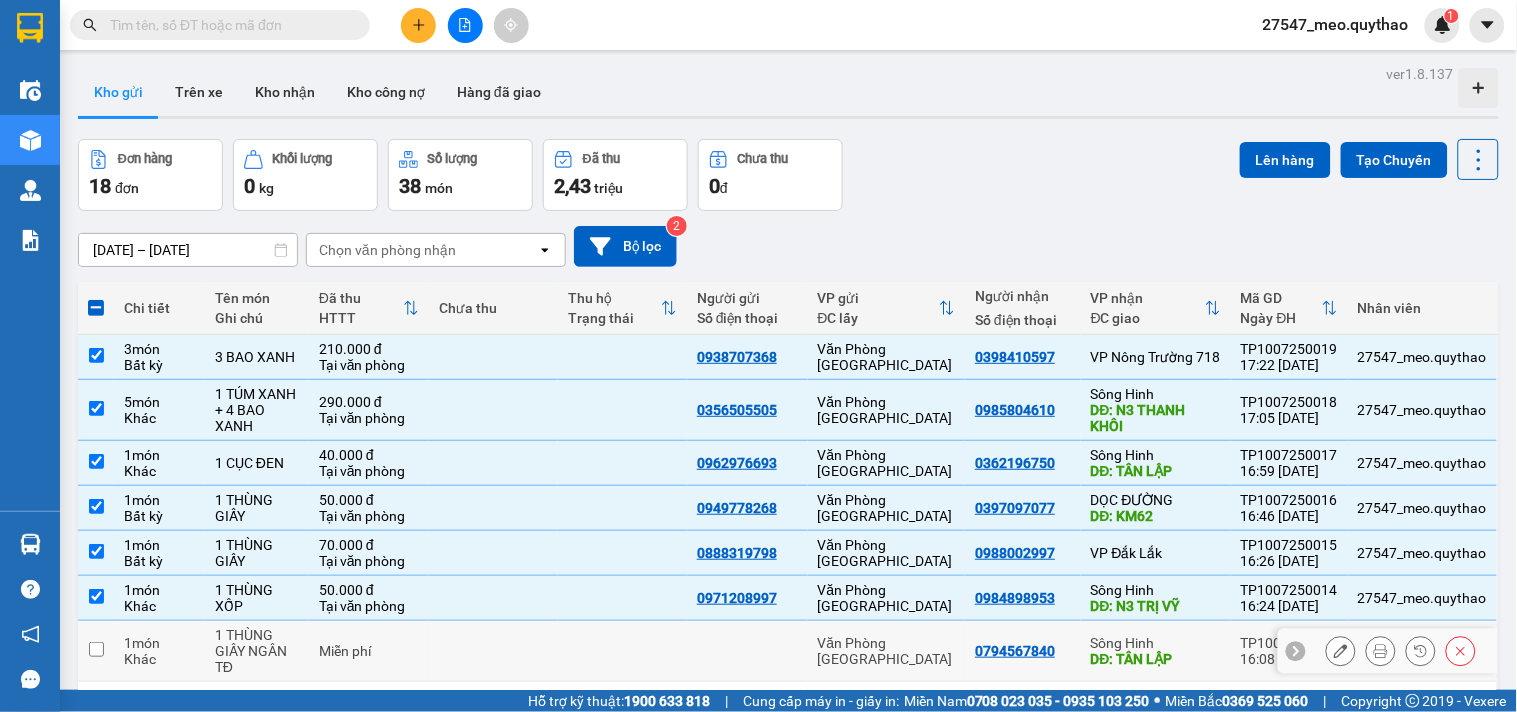click on "Văn Phòng [GEOGRAPHIC_DATA]" at bounding box center [887, 651] 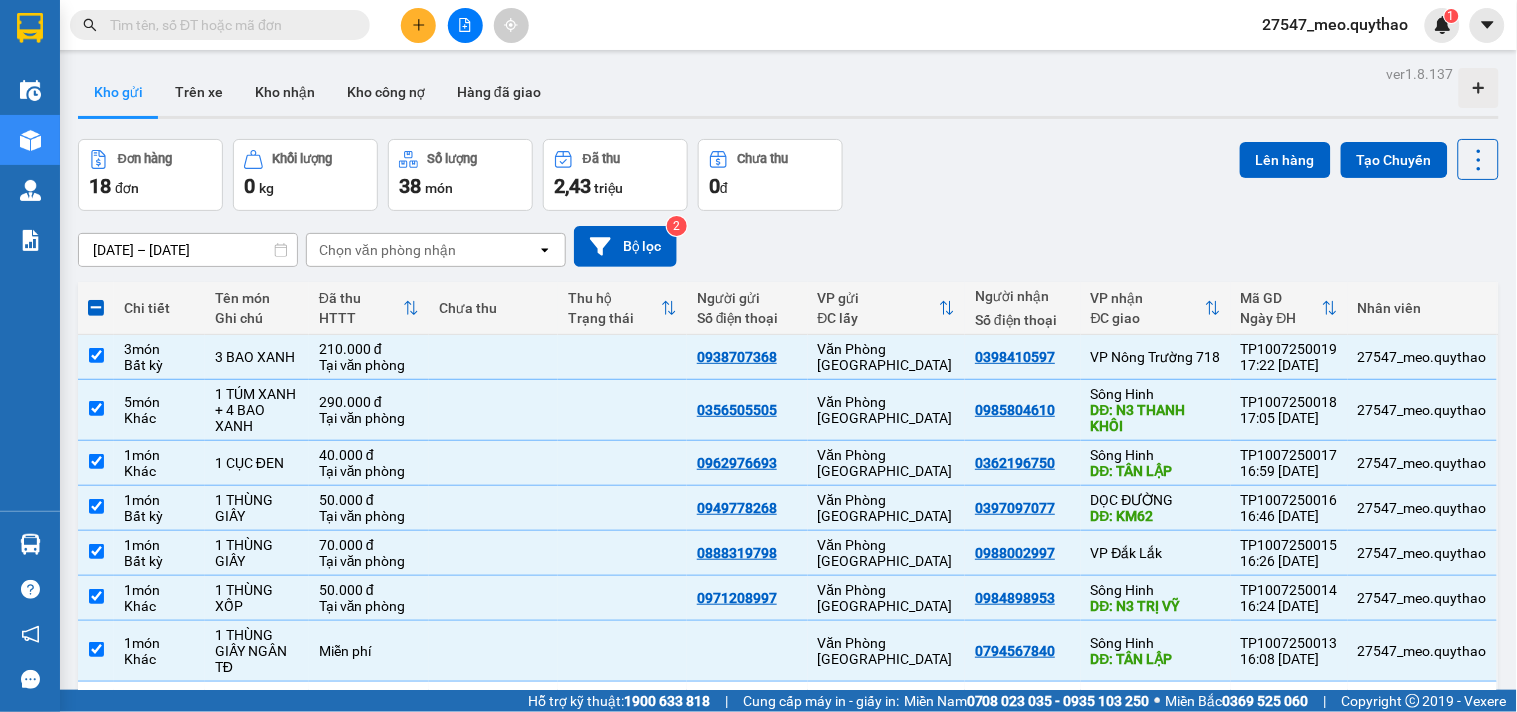 click on "Văn Phòng [GEOGRAPHIC_DATA]" at bounding box center [887, 704] 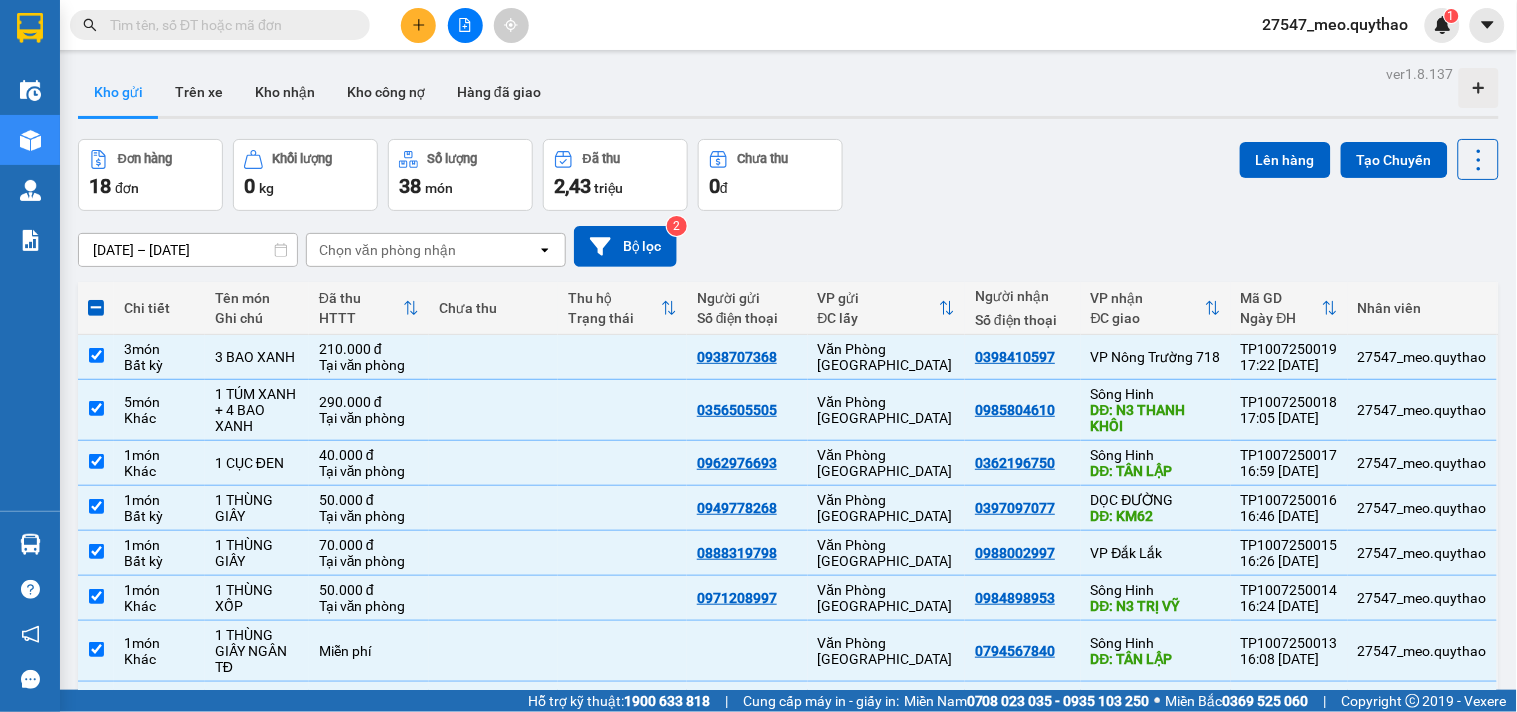 click on "Văn Phòng [GEOGRAPHIC_DATA]" at bounding box center [887, 749] 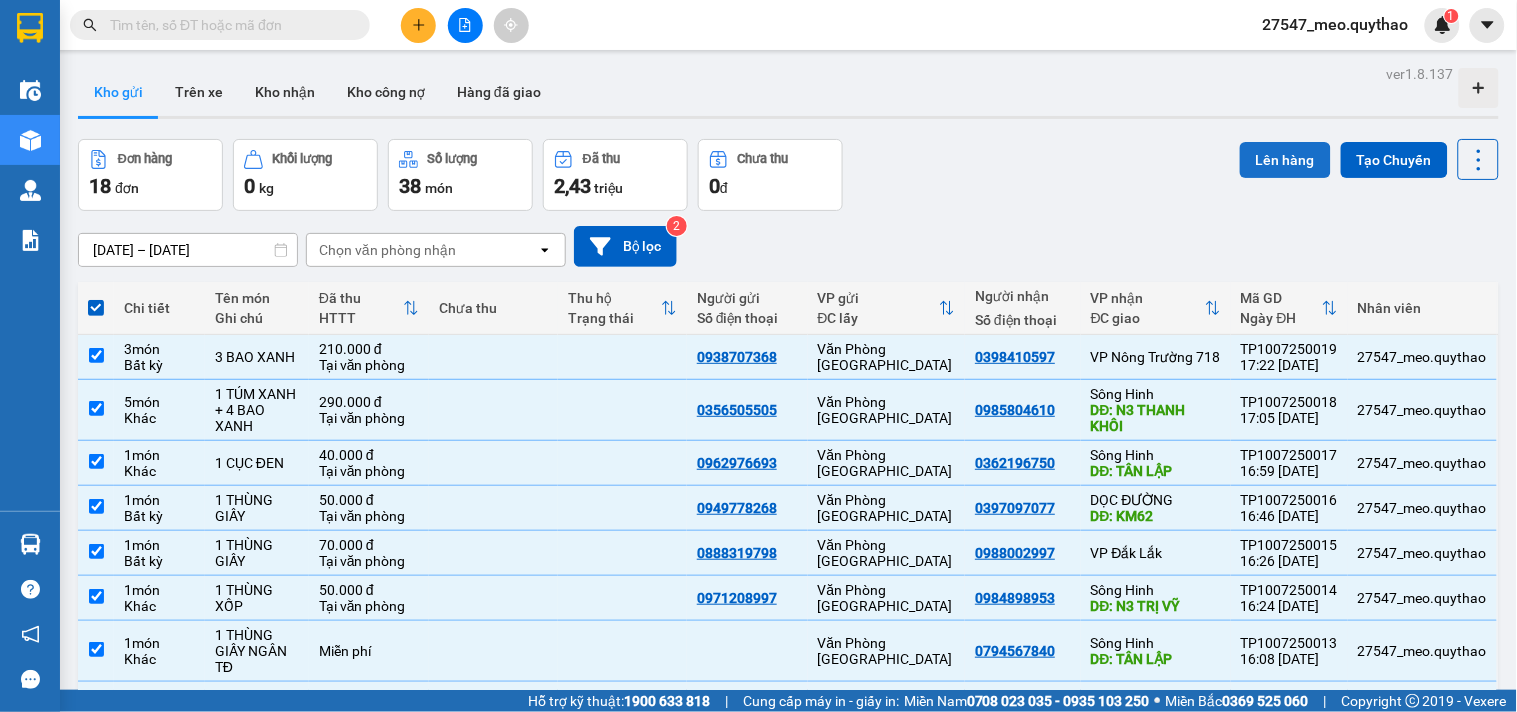 click on "Lên hàng" at bounding box center (1285, 160) 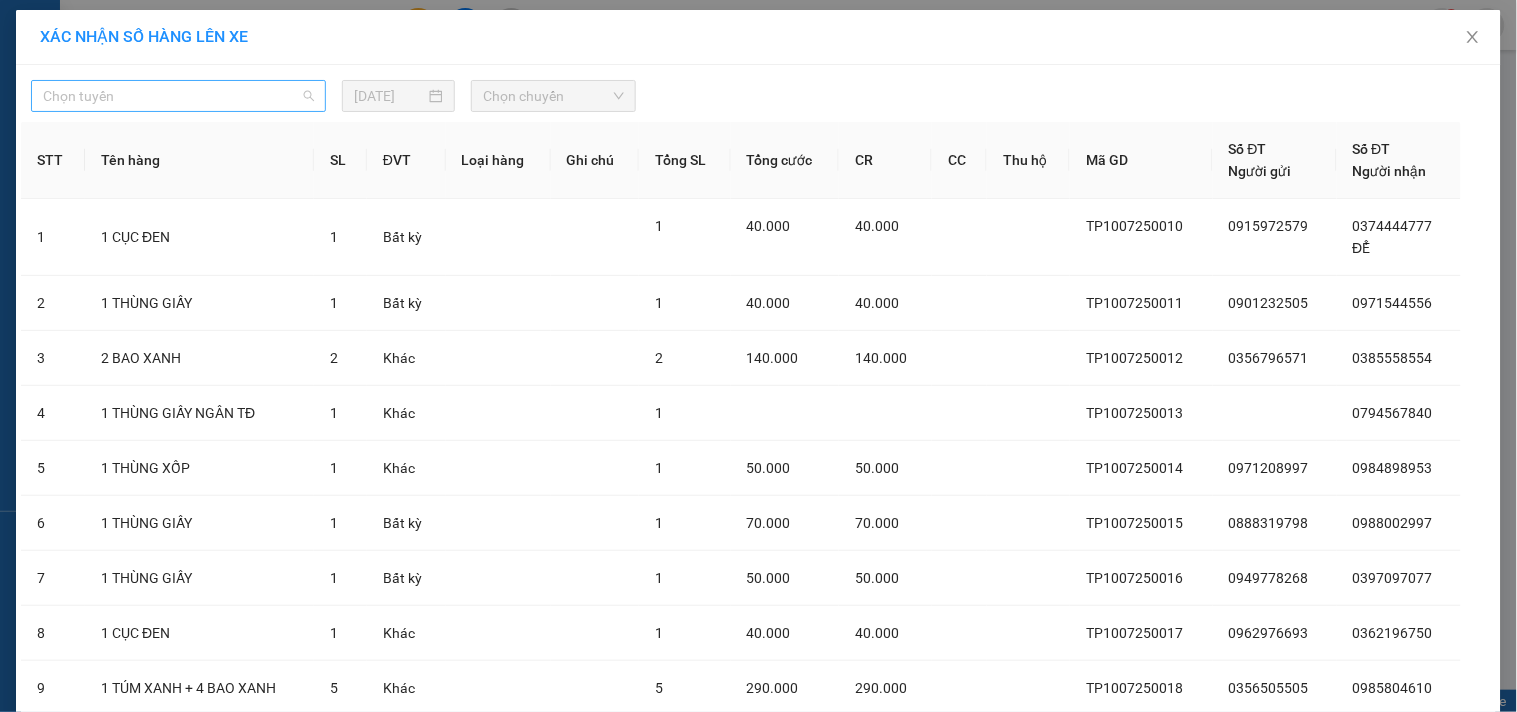 click on "Chọn tuyến" at bounding box center (178, 96) 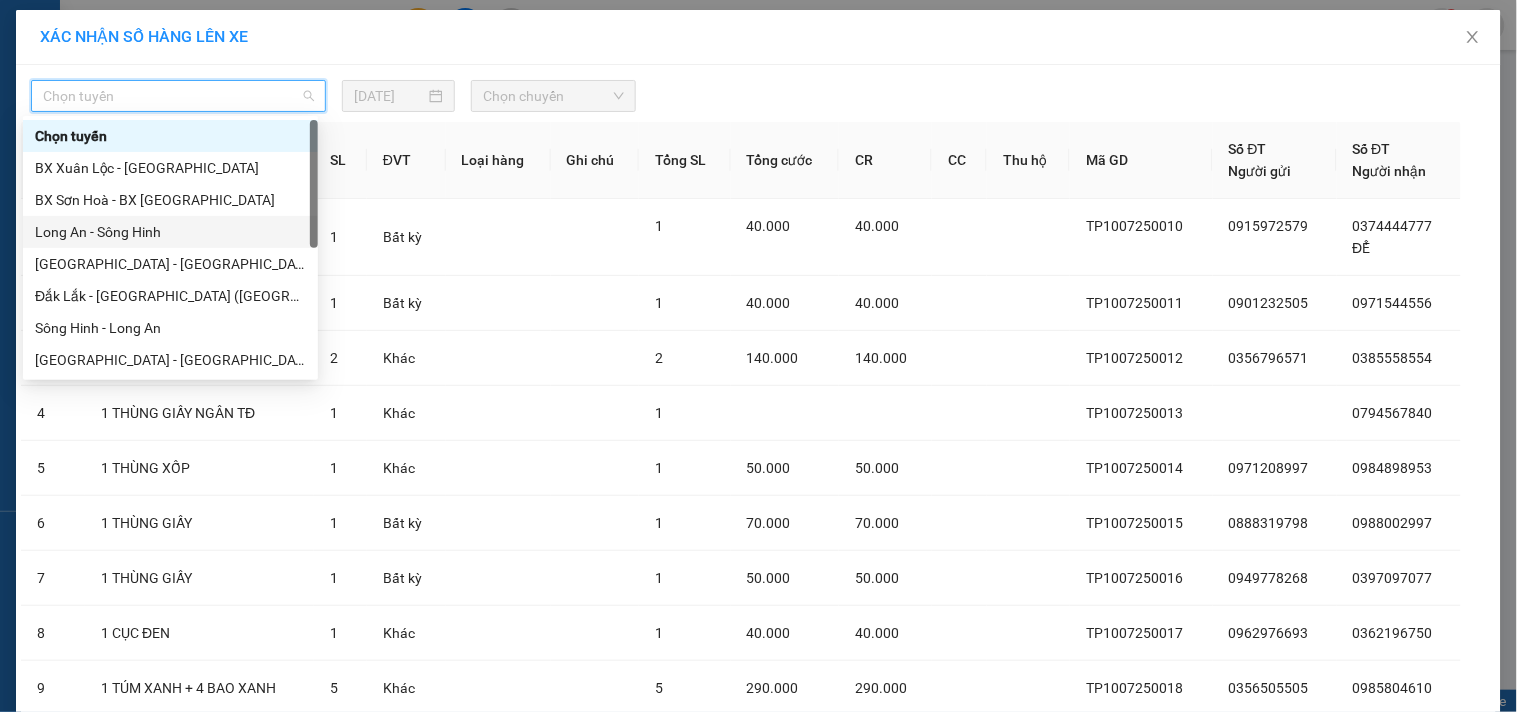 click on "Long An - Sông Hinh" at bounding box center (170, 232) 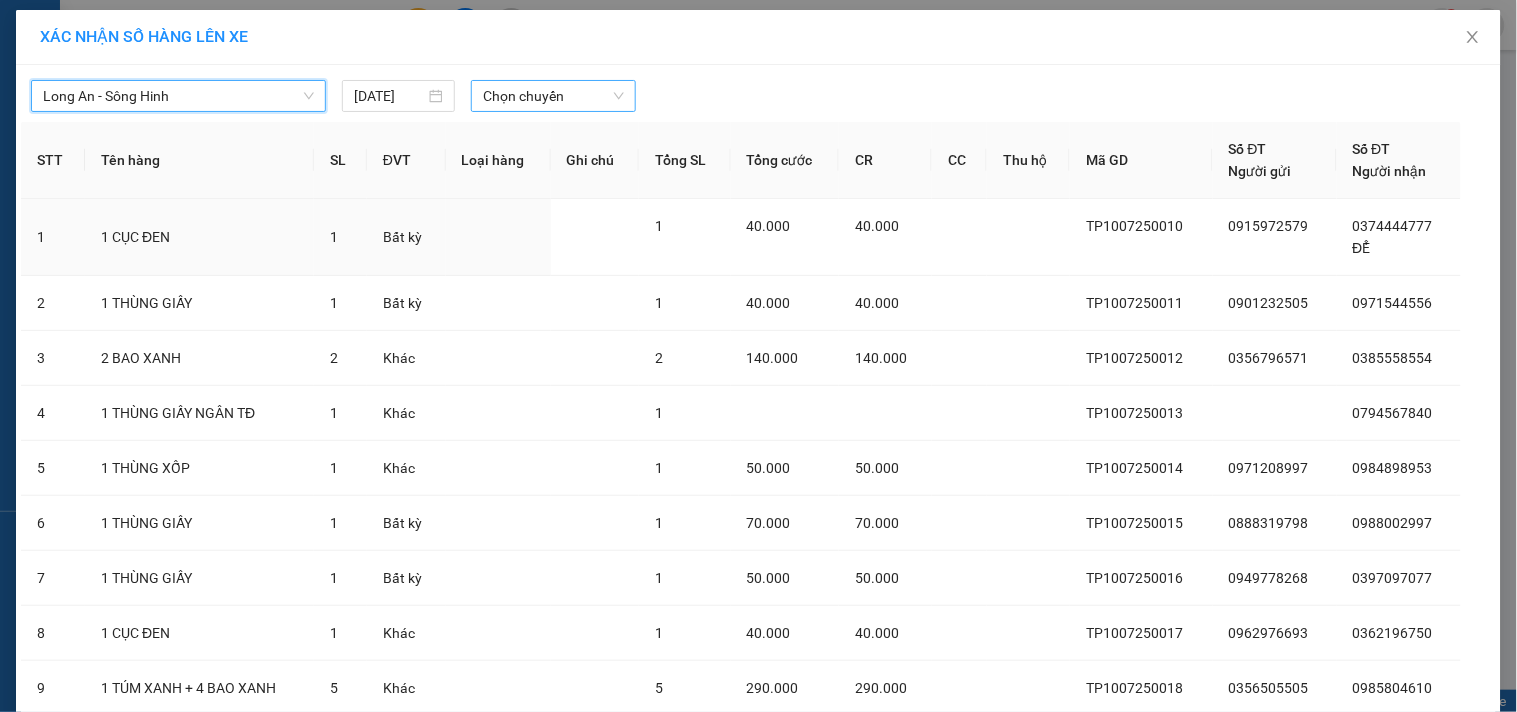 click on "Chọn chuyến" at bounding box center [553, 96] 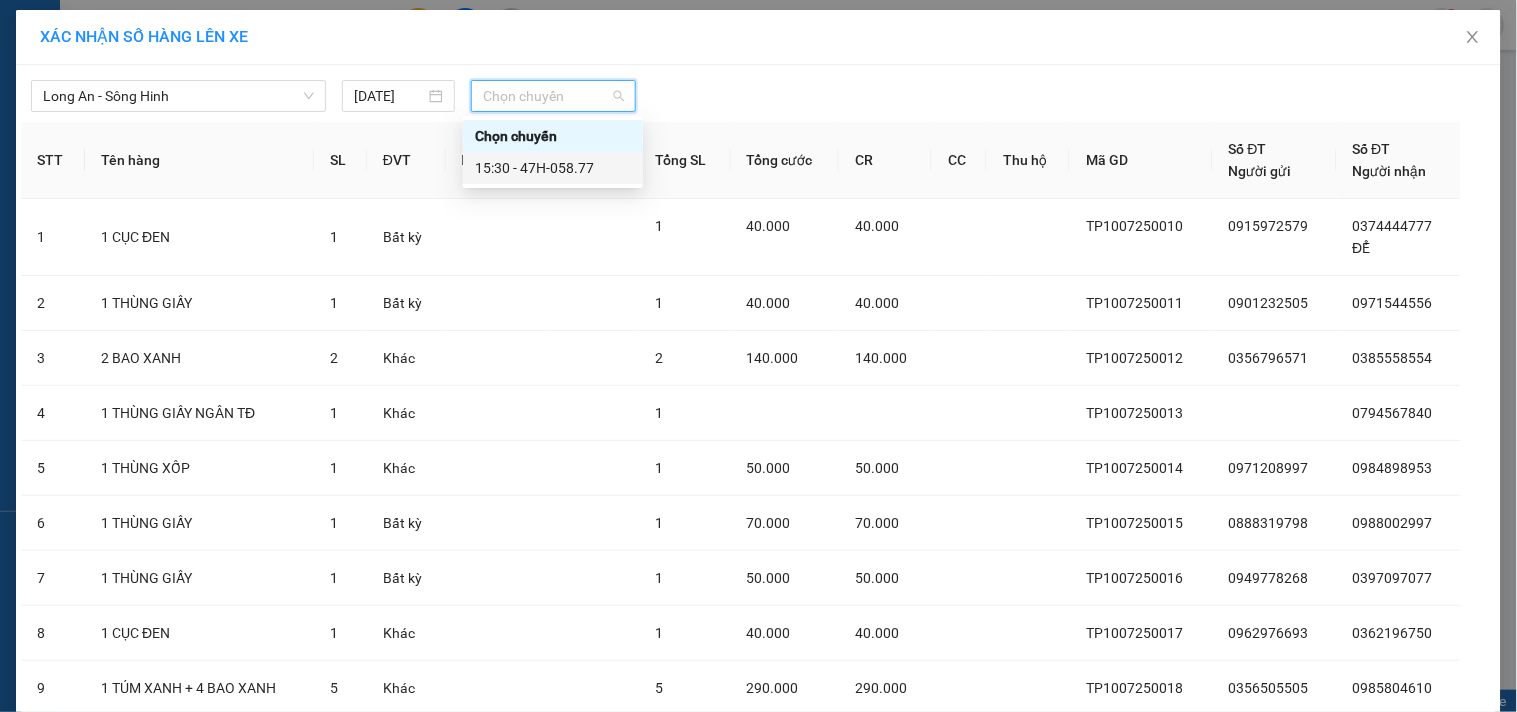 click on "15:30     - 47H-058.77" at bounding box center (553, 168) 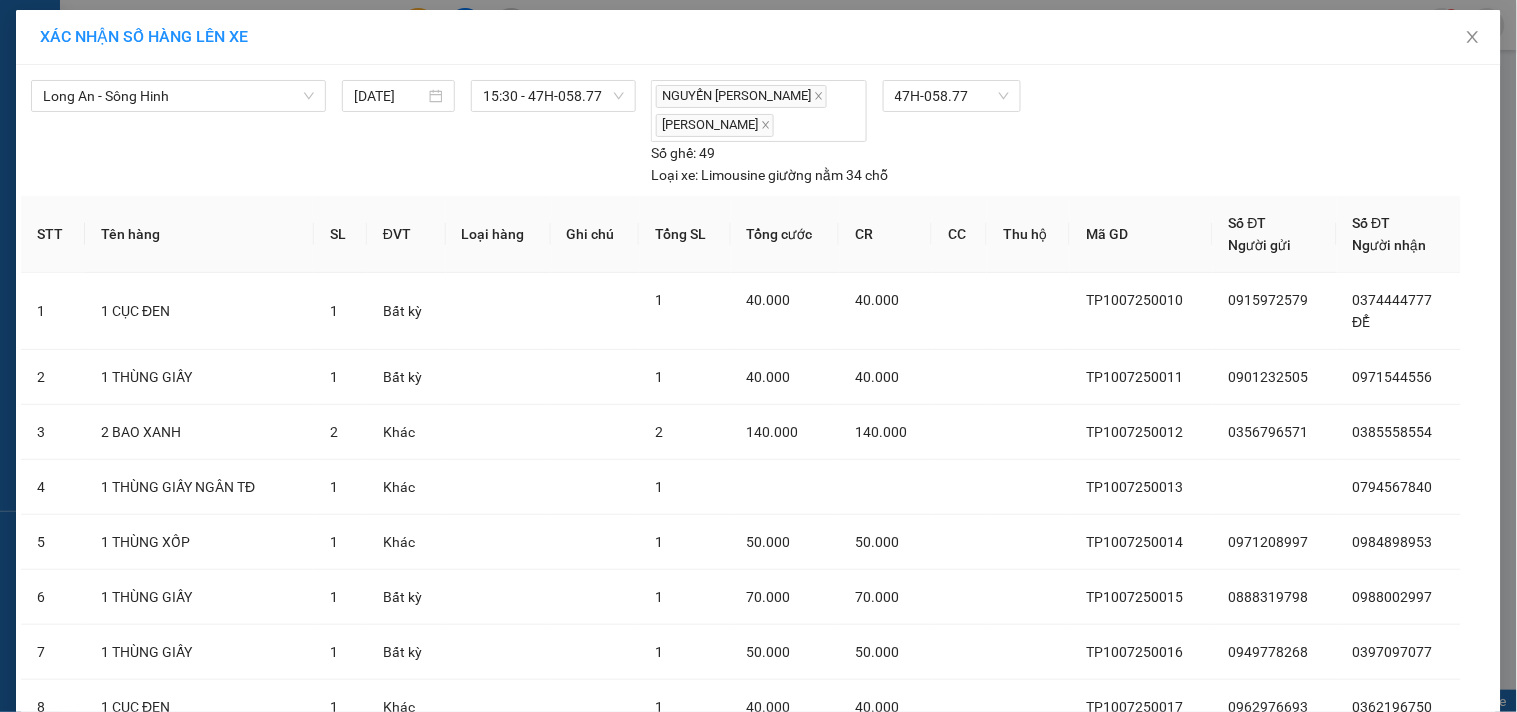 click on "Lên hàng" at bounding box center (832, 936) 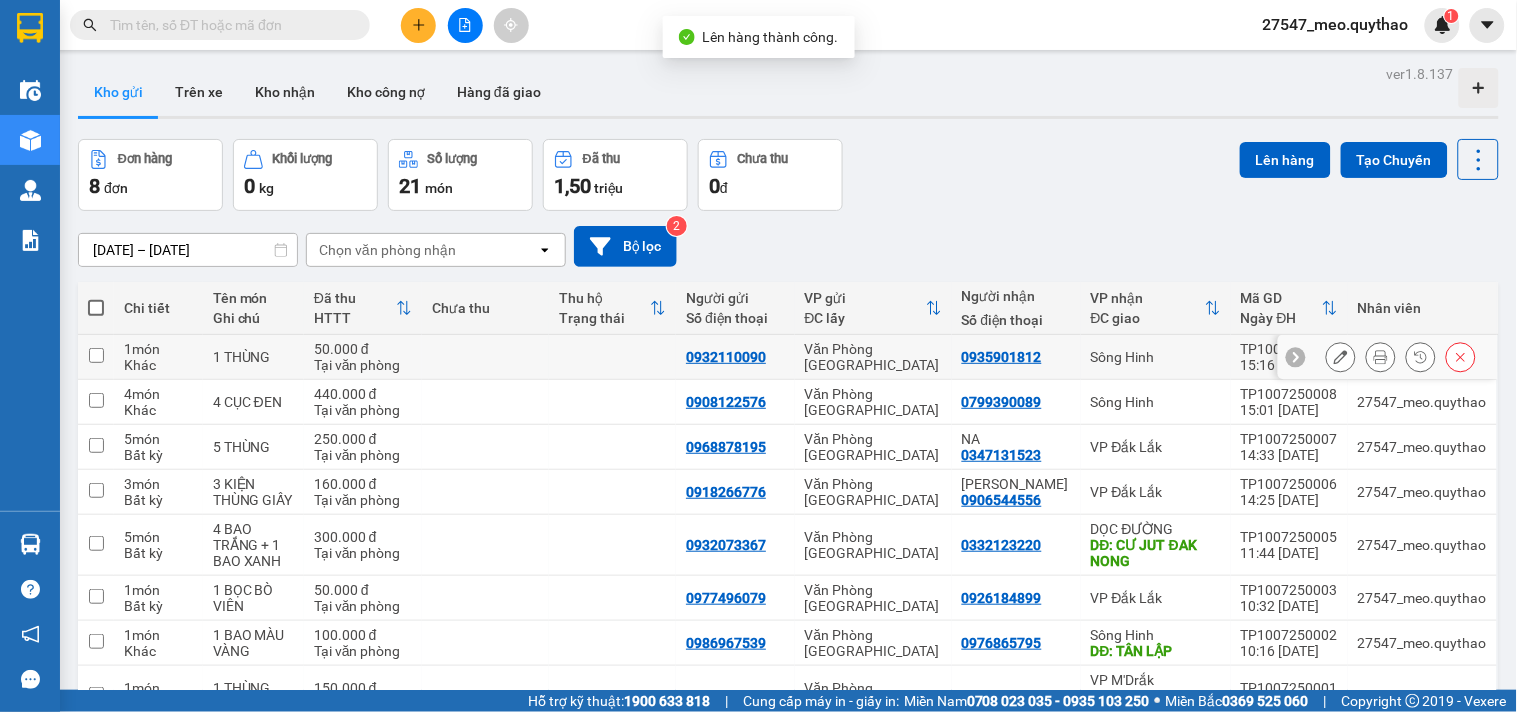 click on "Sông Hinh" at bounding box center [1156, 357] 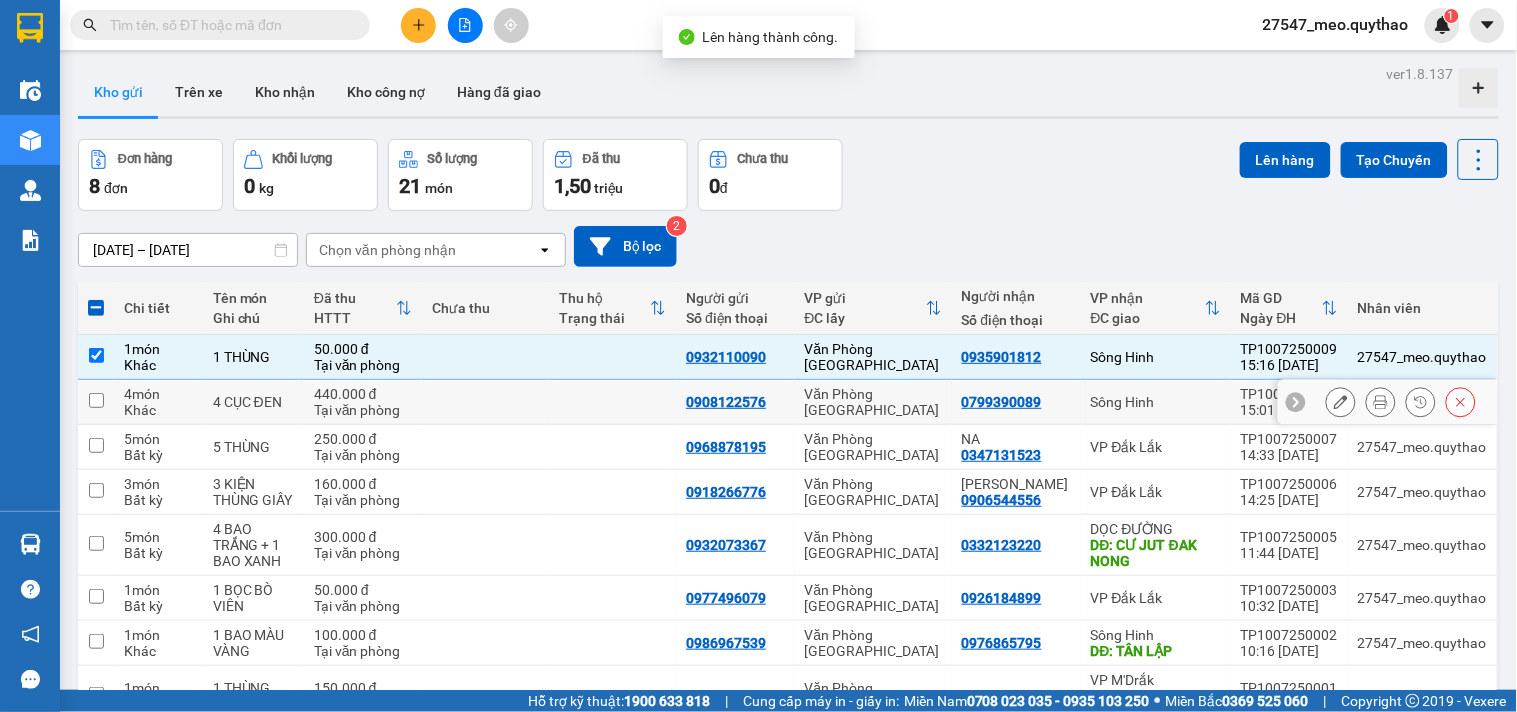 click on "Sông Hinh" at bounding box center [1156, 402] 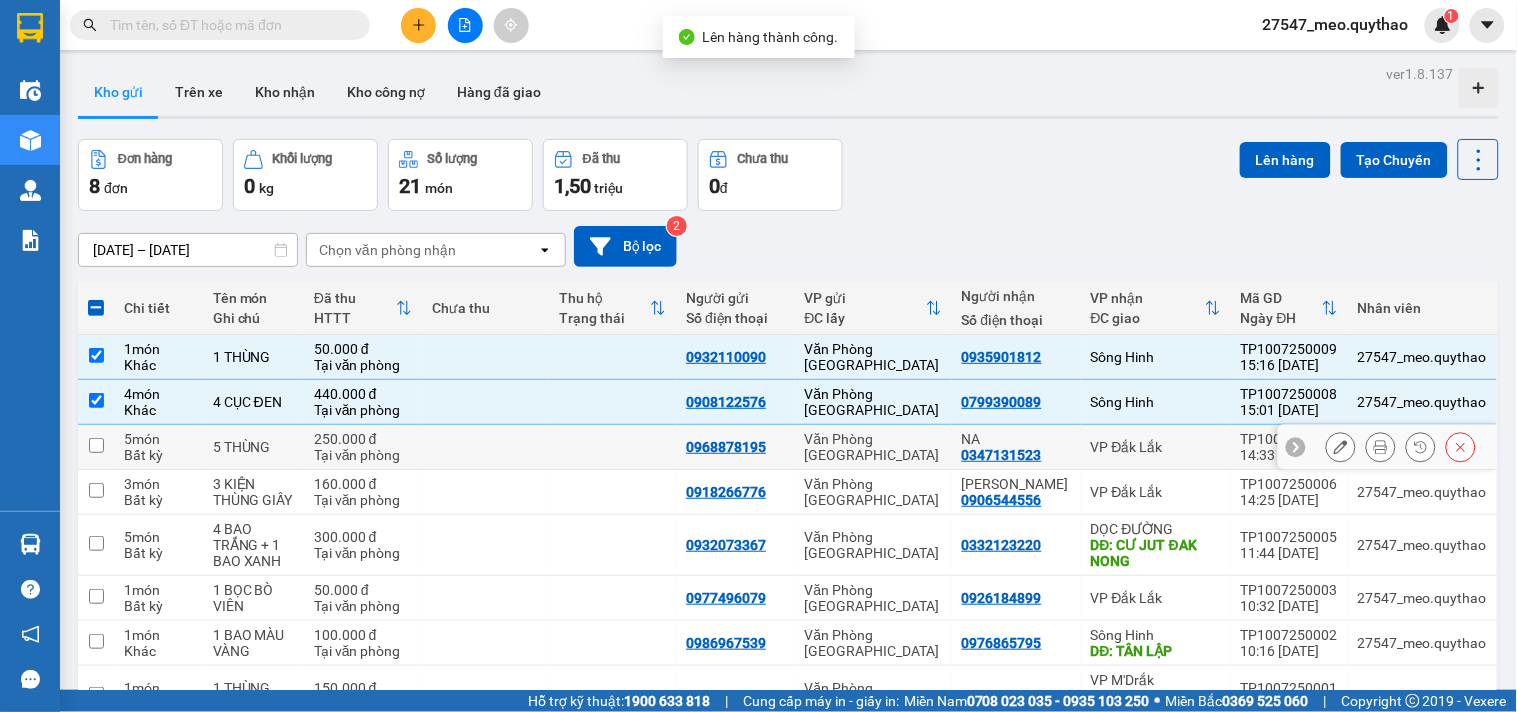 click on "VP Đắk Lắk" at bounding box center [1156, 447] 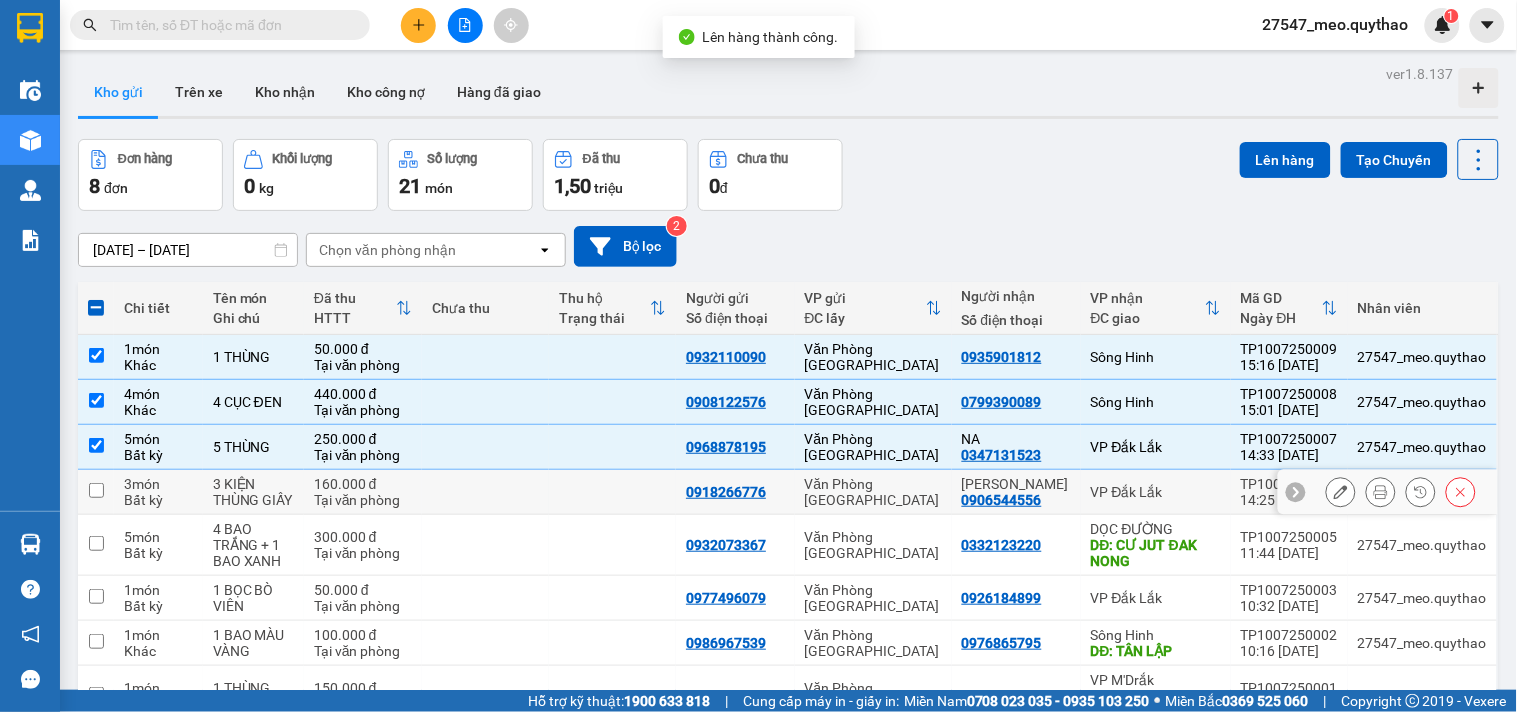 click on "VP Đắk Lắk" at bounding box center (1156, 492) 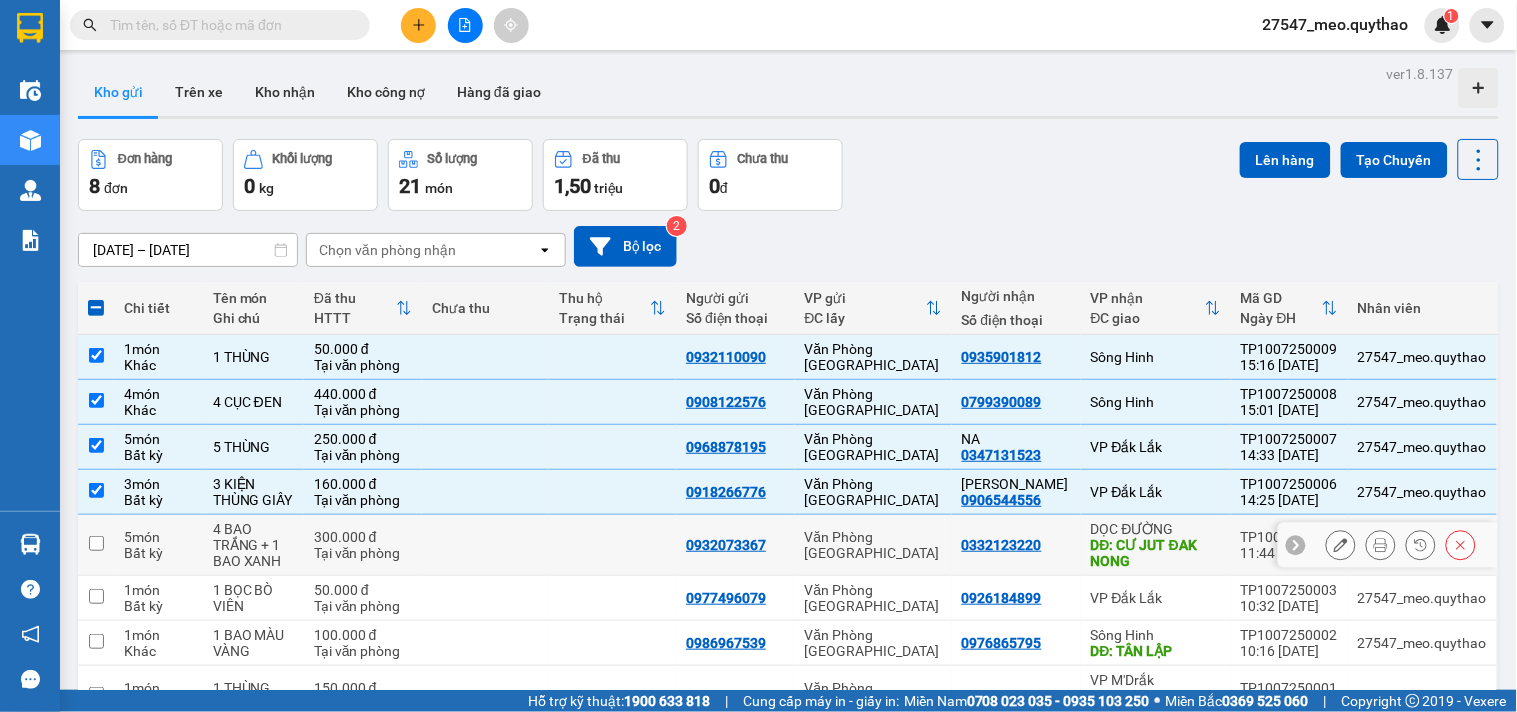 drag, startPoint x: 1073, startPoint y: 410, endPoint x: 1077, endPoint y: 484, distance: 74.10803 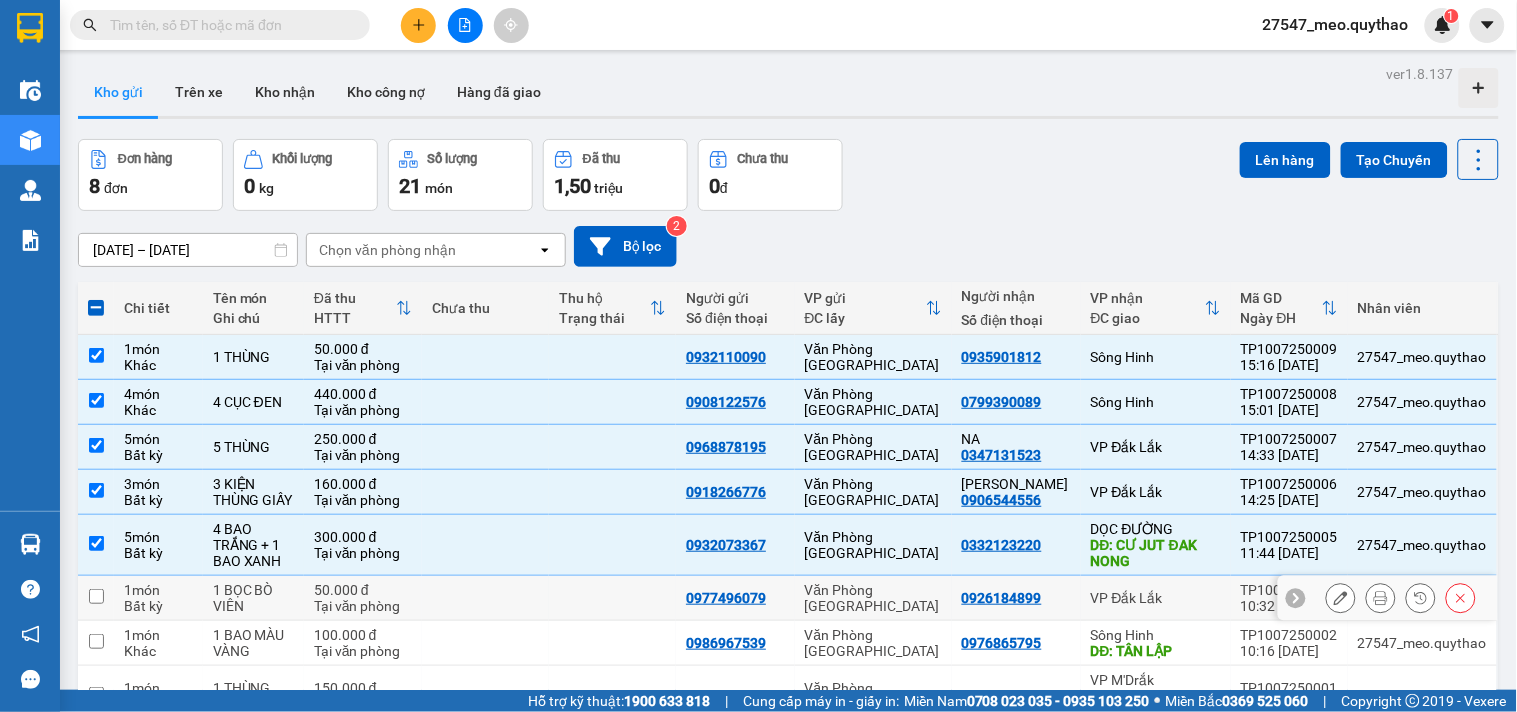 click on "VP Đắk Lắk" at bounding box center (1156, 598) 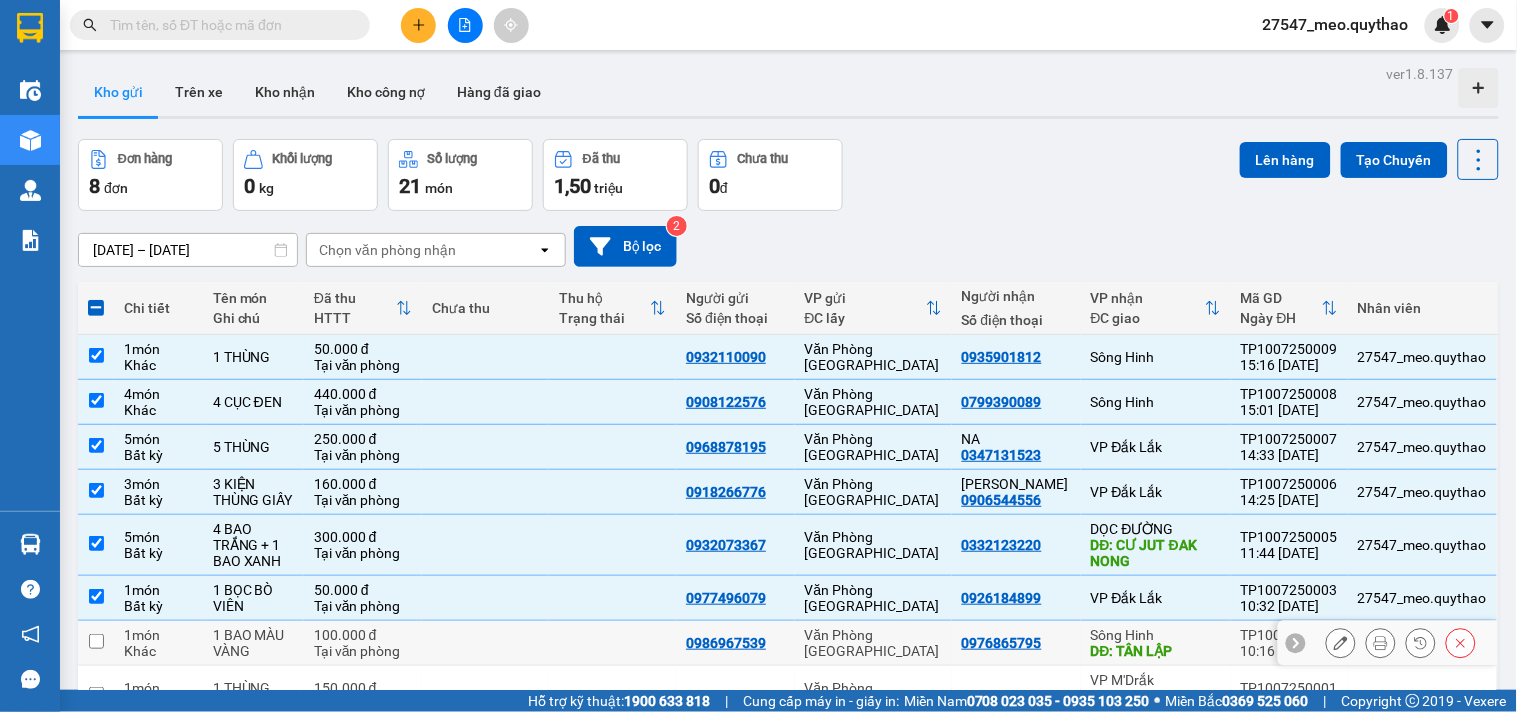 click on "0976865795" at bounding box center [1016, 643] 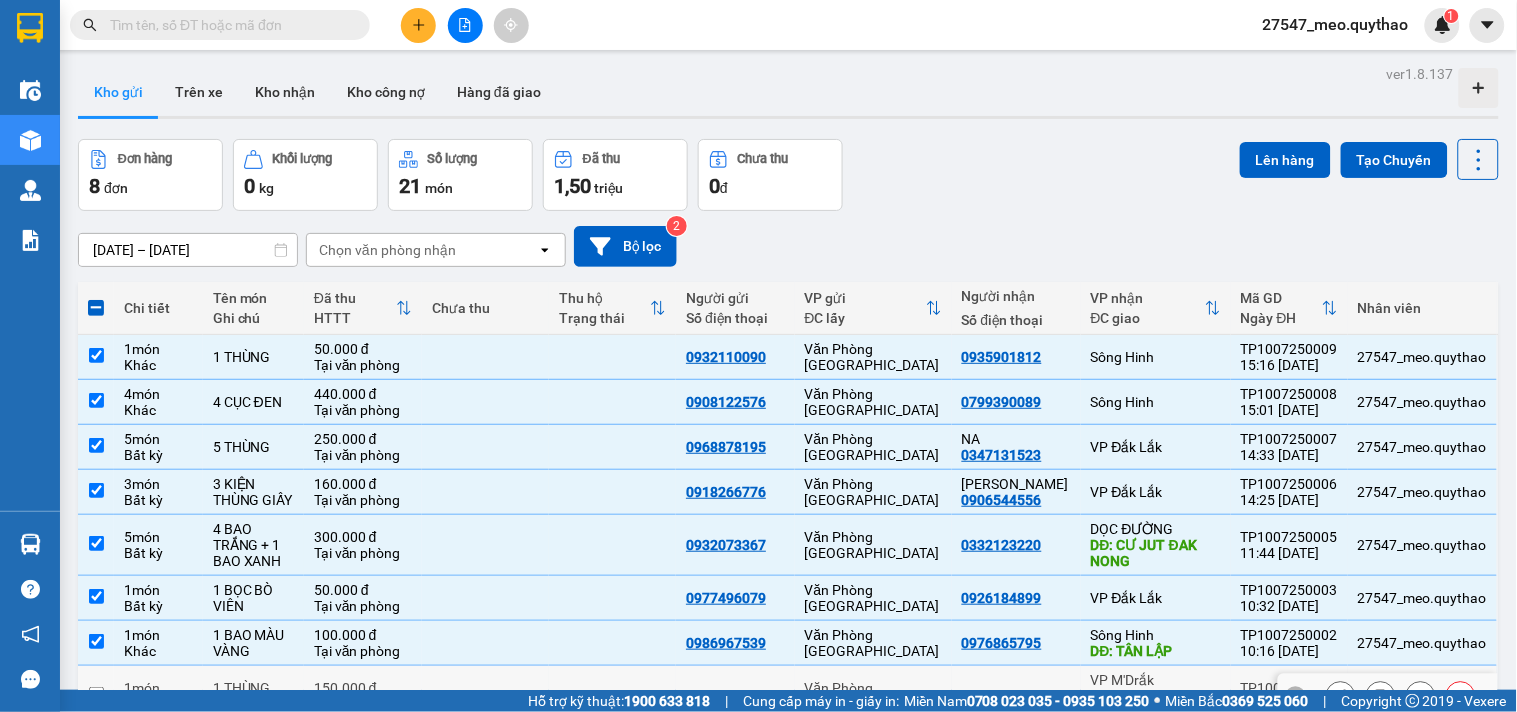 click on "0968759075" at bounding box center [1016, 696] 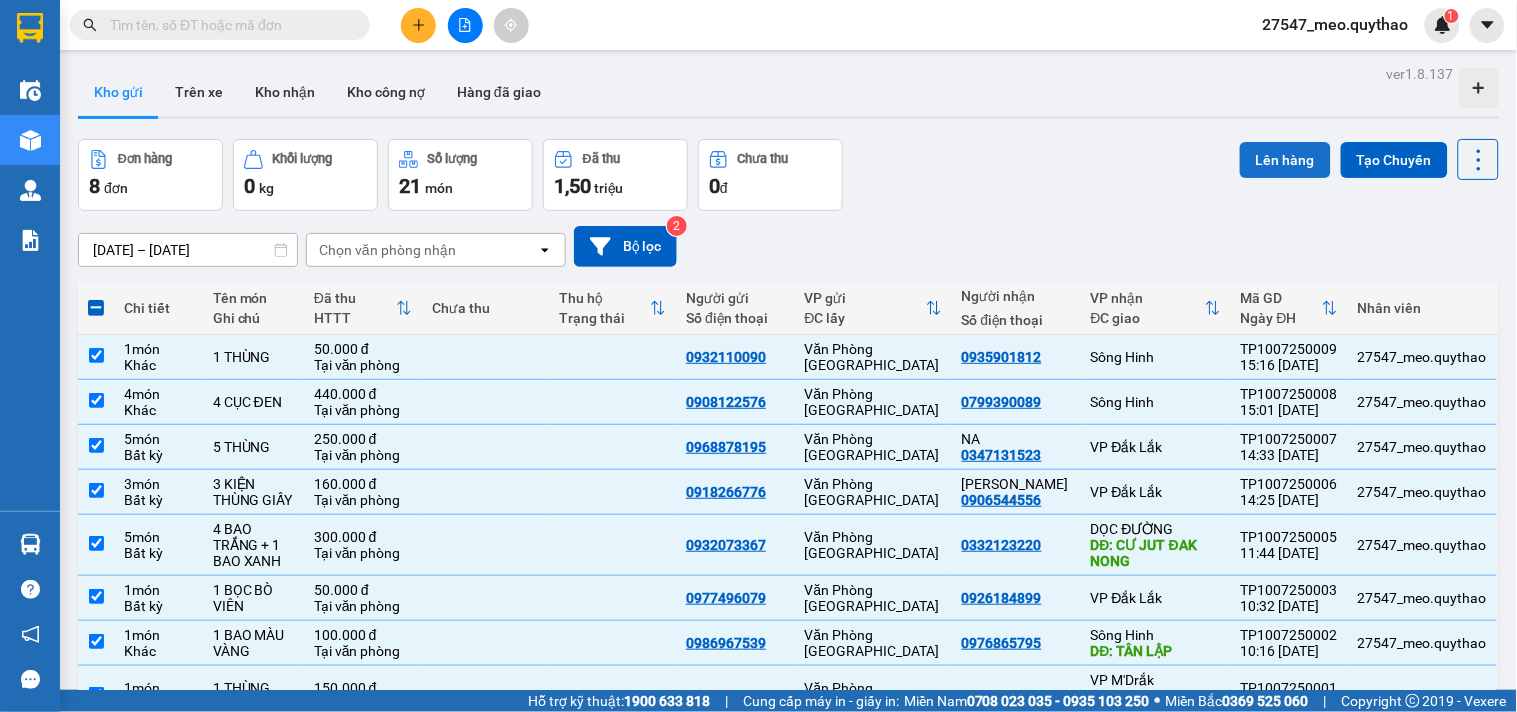 click on "Lên hàng" at bounding box center [1285, 160] 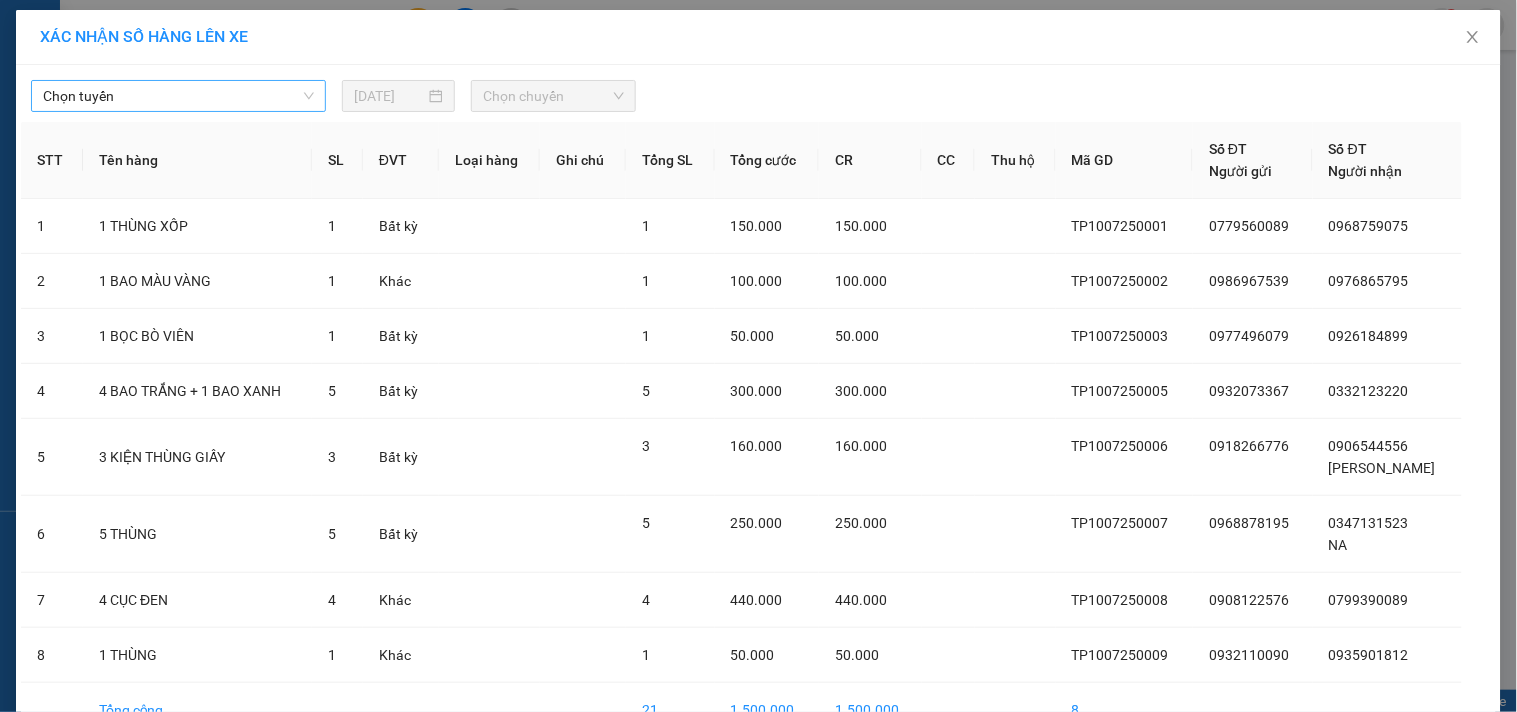 click on "Chọn tuyến" at bounding box center [178, 96] 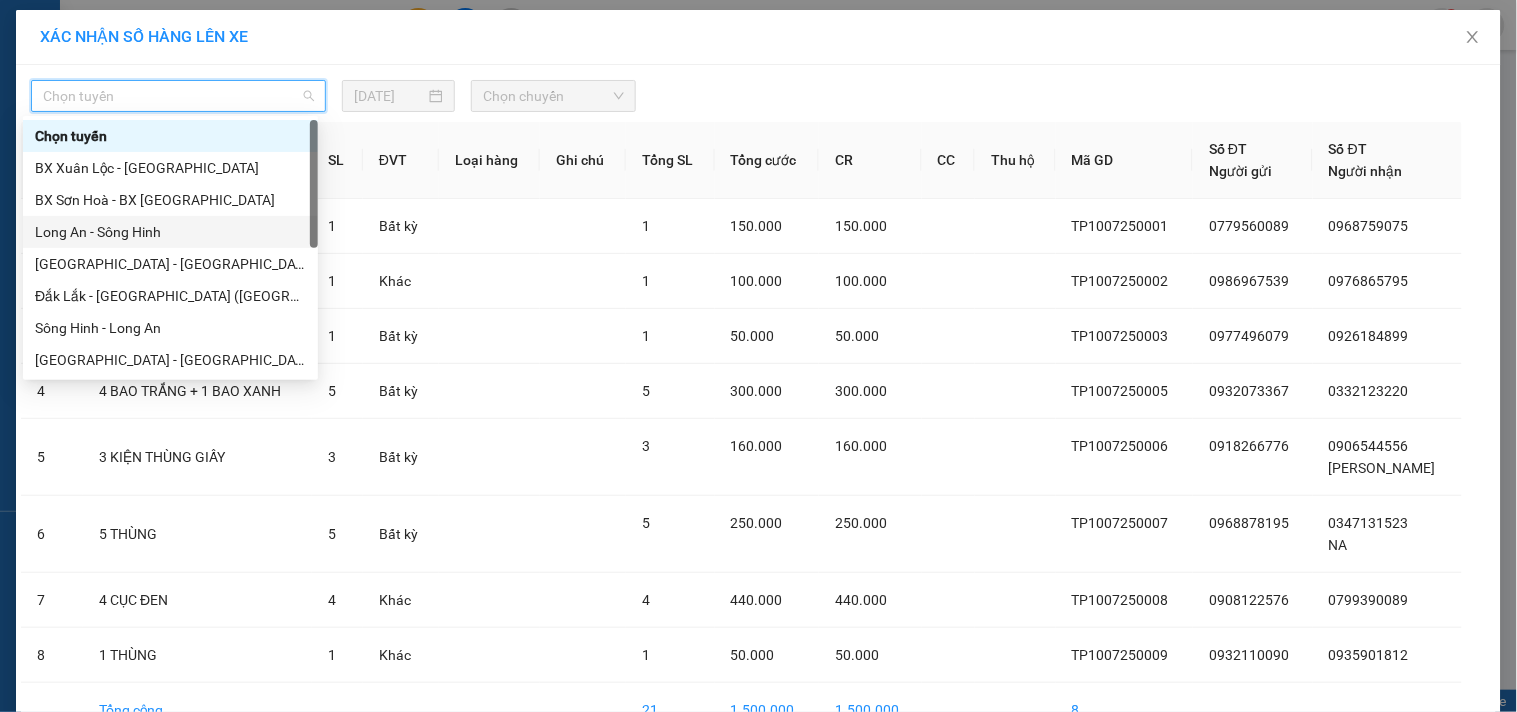 click on "Long An - Sông Hinh" at bounding box center [170, 232] 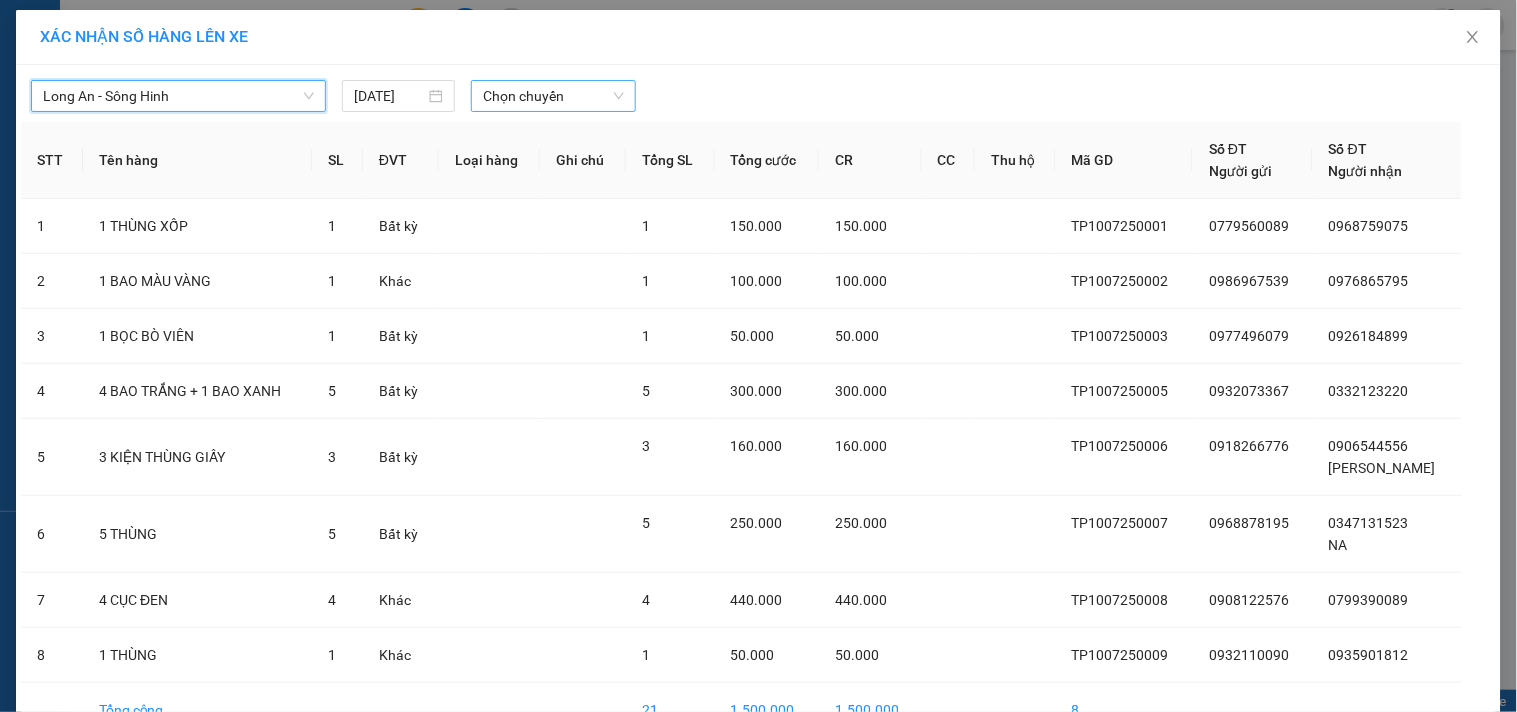 click on "Chọn chuyến" at bounding box center (553, 96) 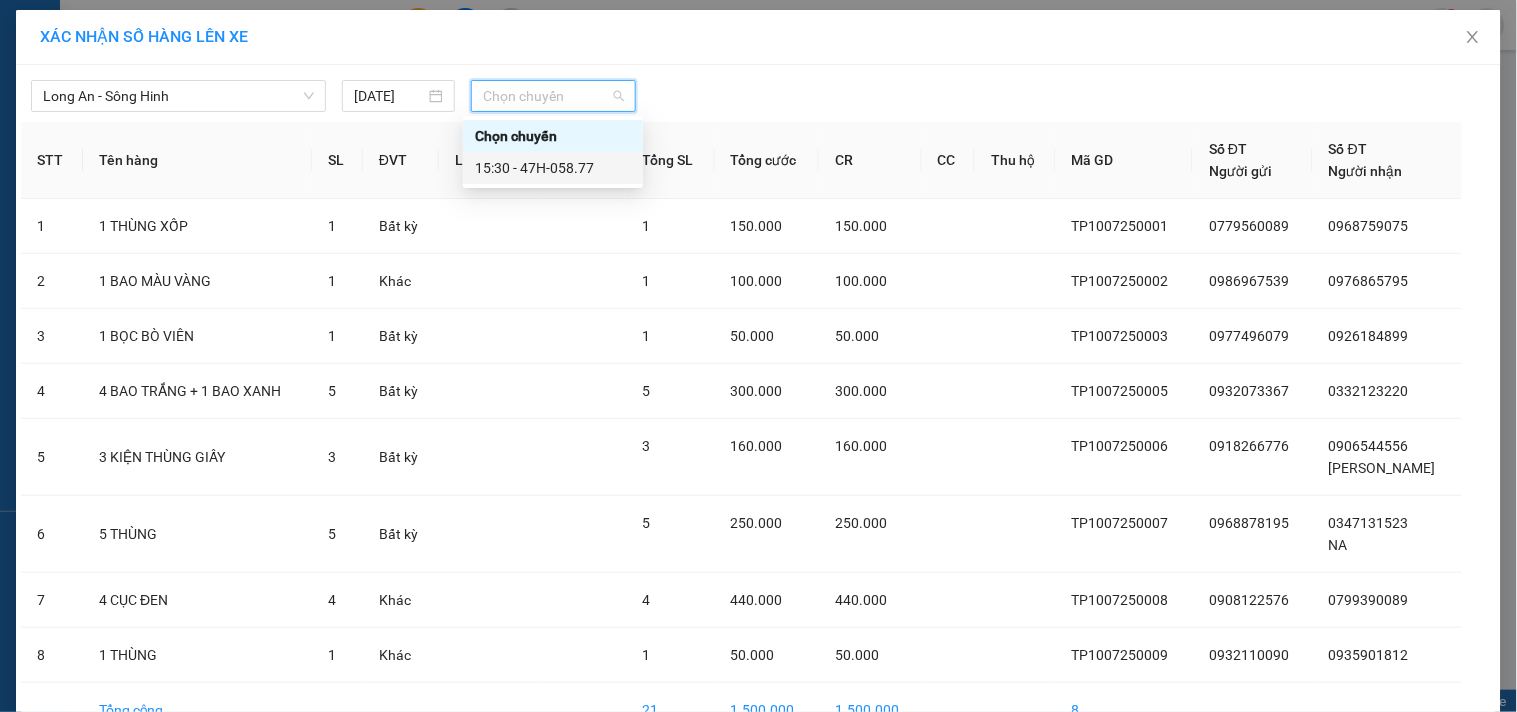 click on "15:30     - 47H-058.77" at bounding box center [553, 168] 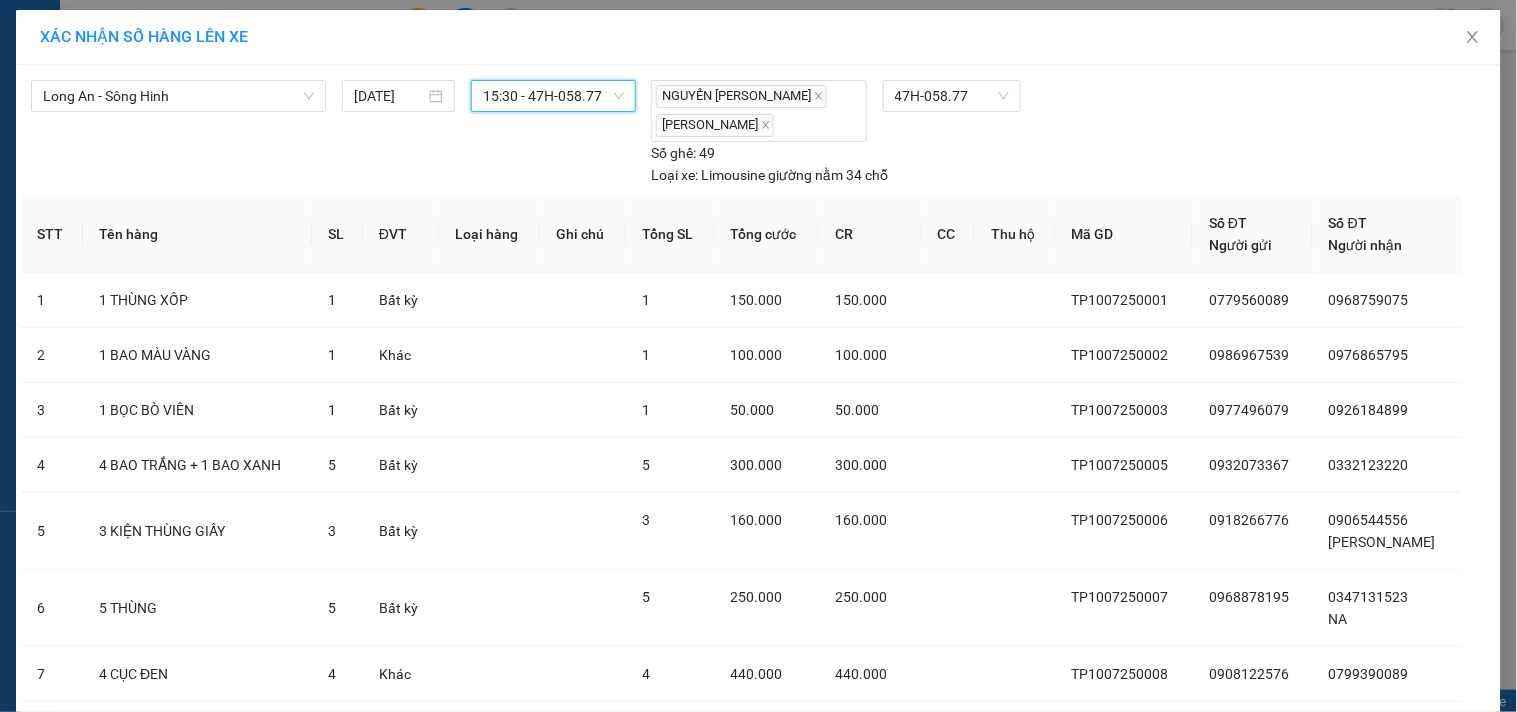 click on "Lên hàng" at bounding box center (832, 848) 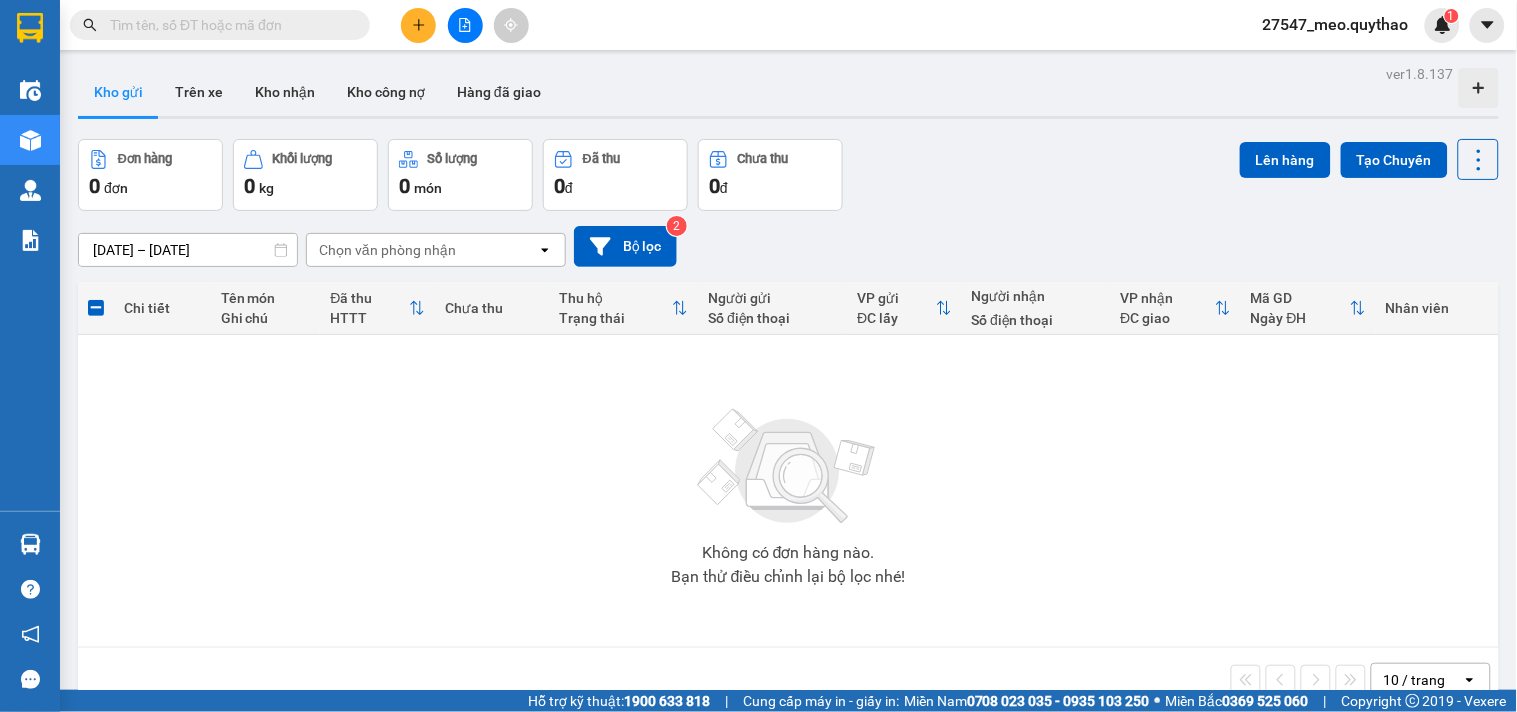 click on "Không có đơn hàng nào. Bạn thử điều chỉnh lại bộ lọc nhé!" at bounding box center (788, 491) 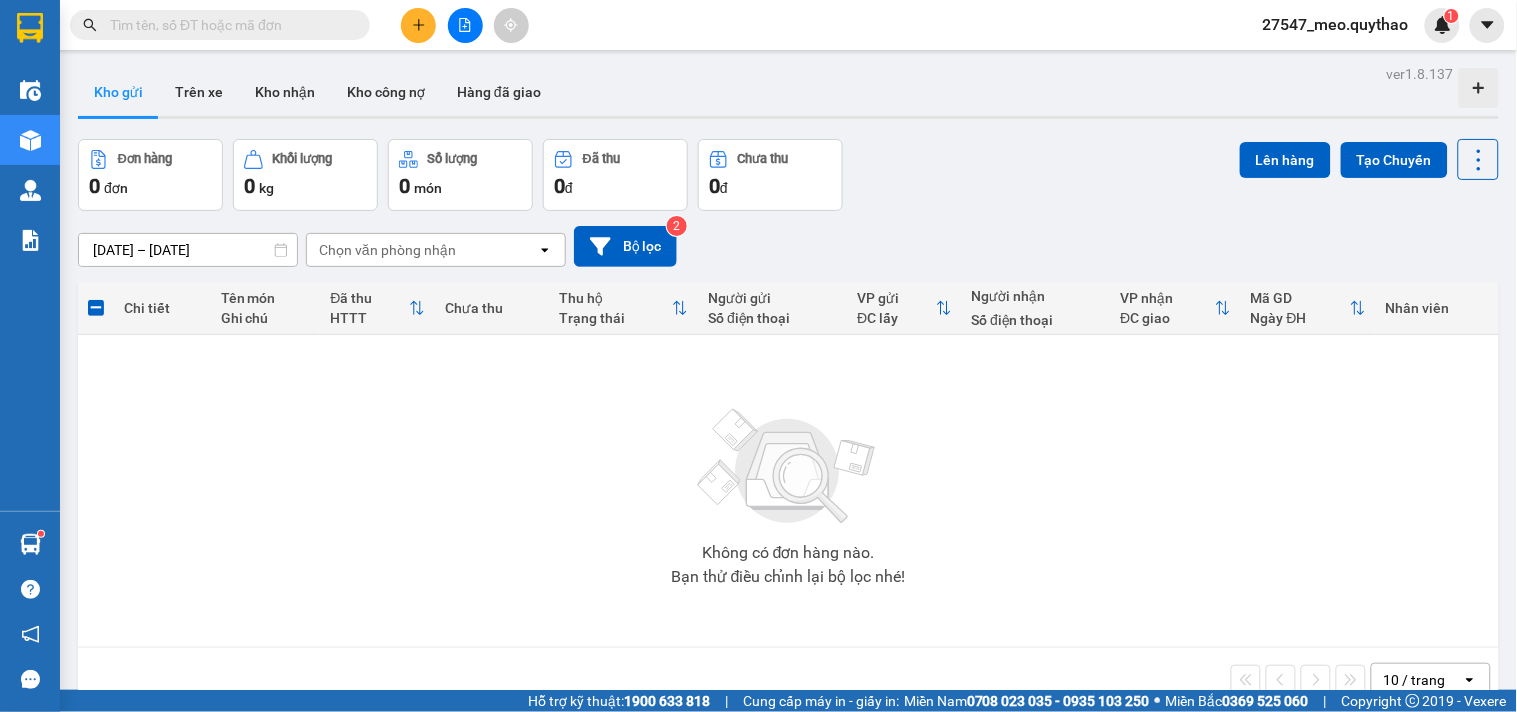 click 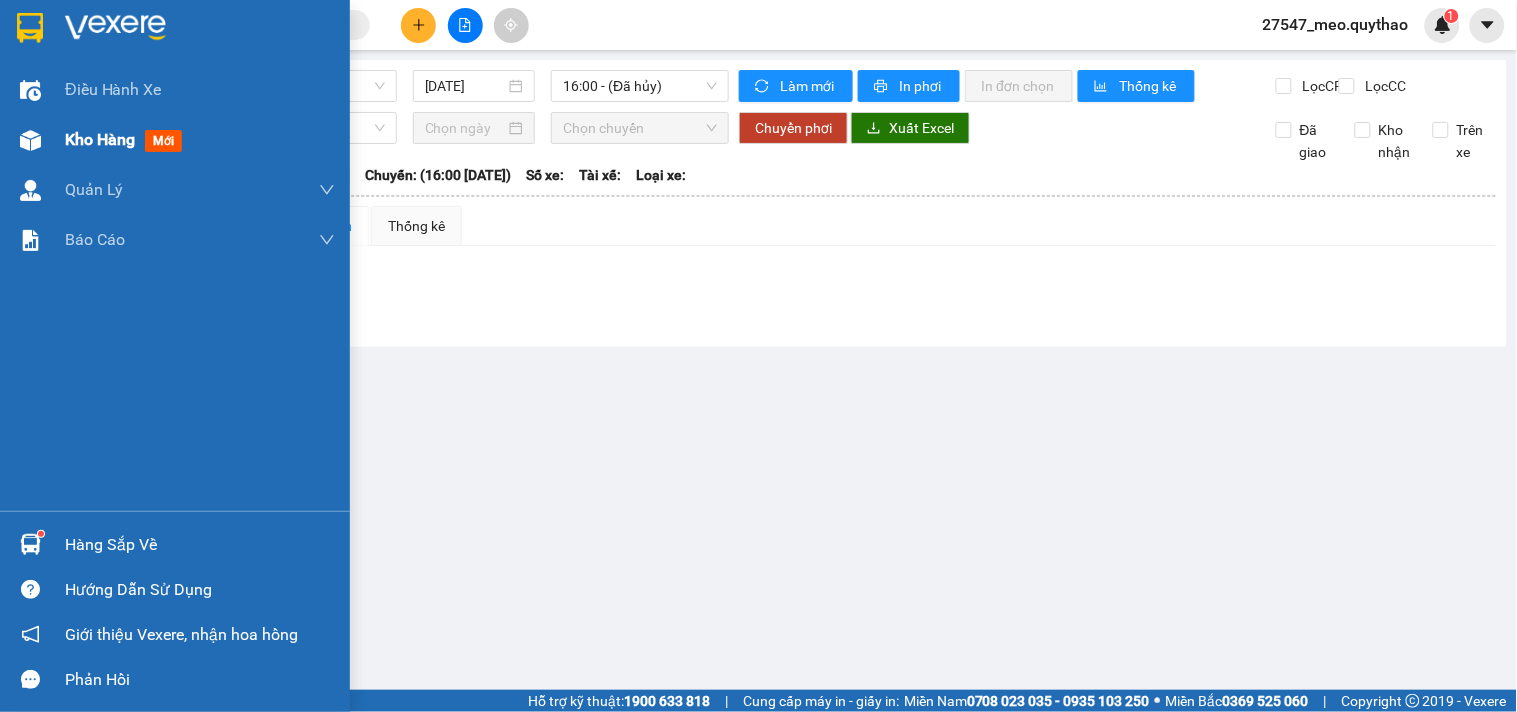 click on "Kho hàng mới" at bounding box center (175, 140) 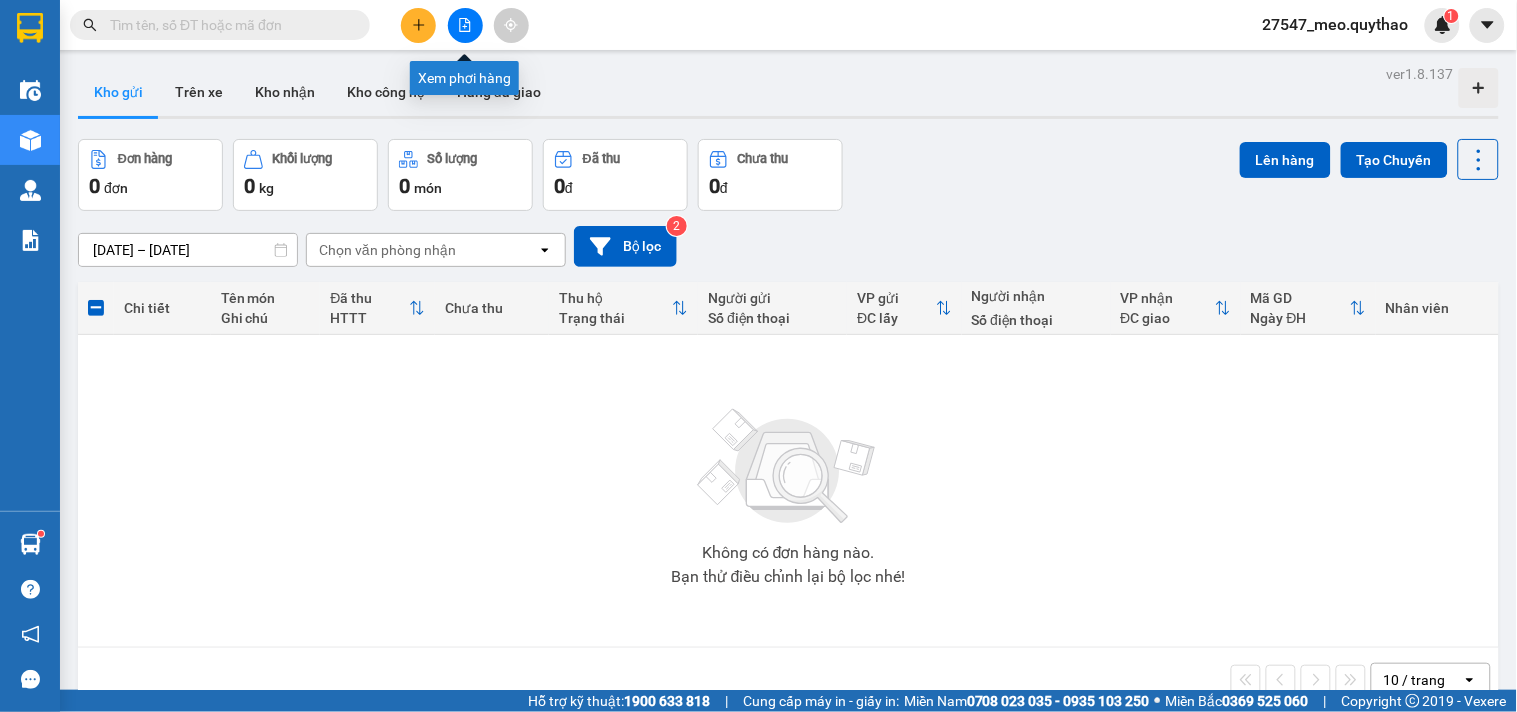 click 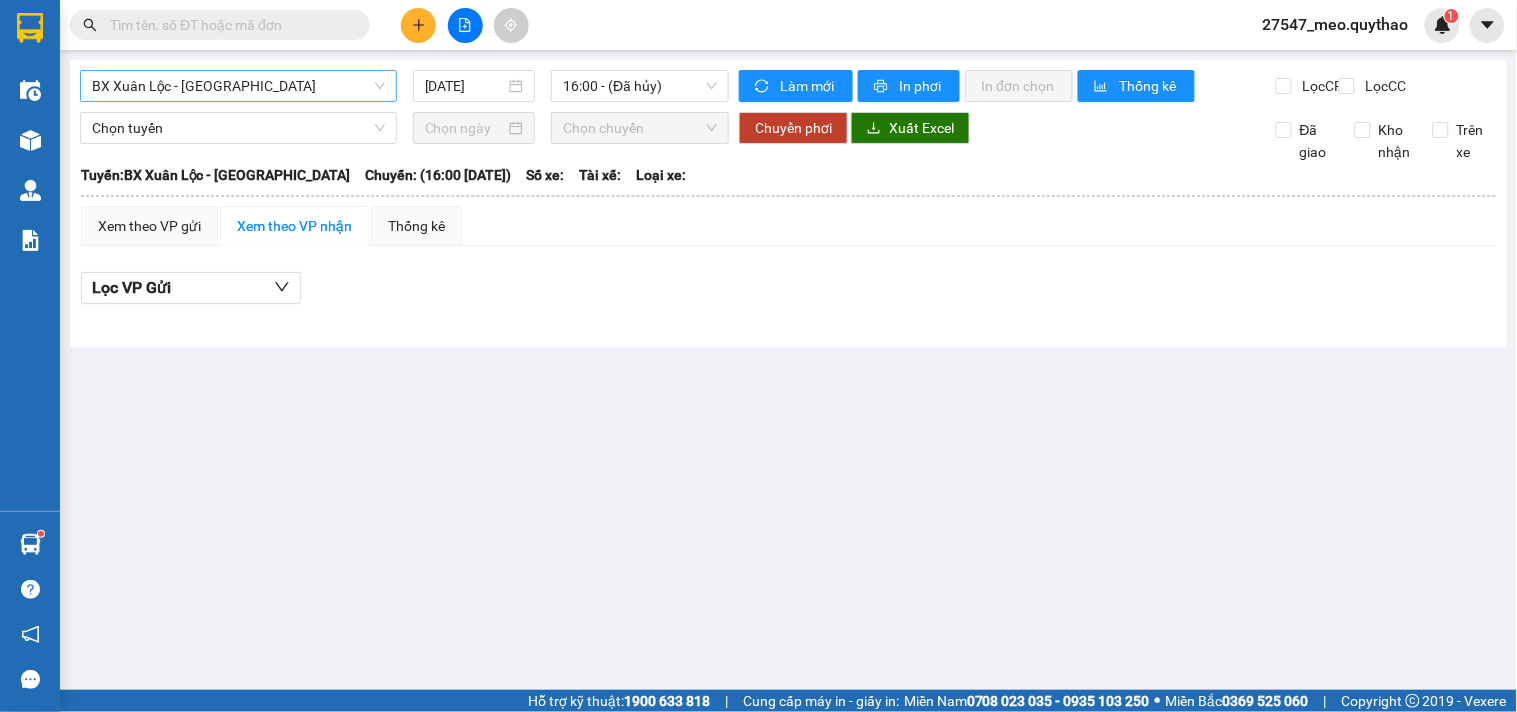 click on "BX Xuân Lộc - [GEOGRAPHIC_DATA]" at bounding box center (238, 86) 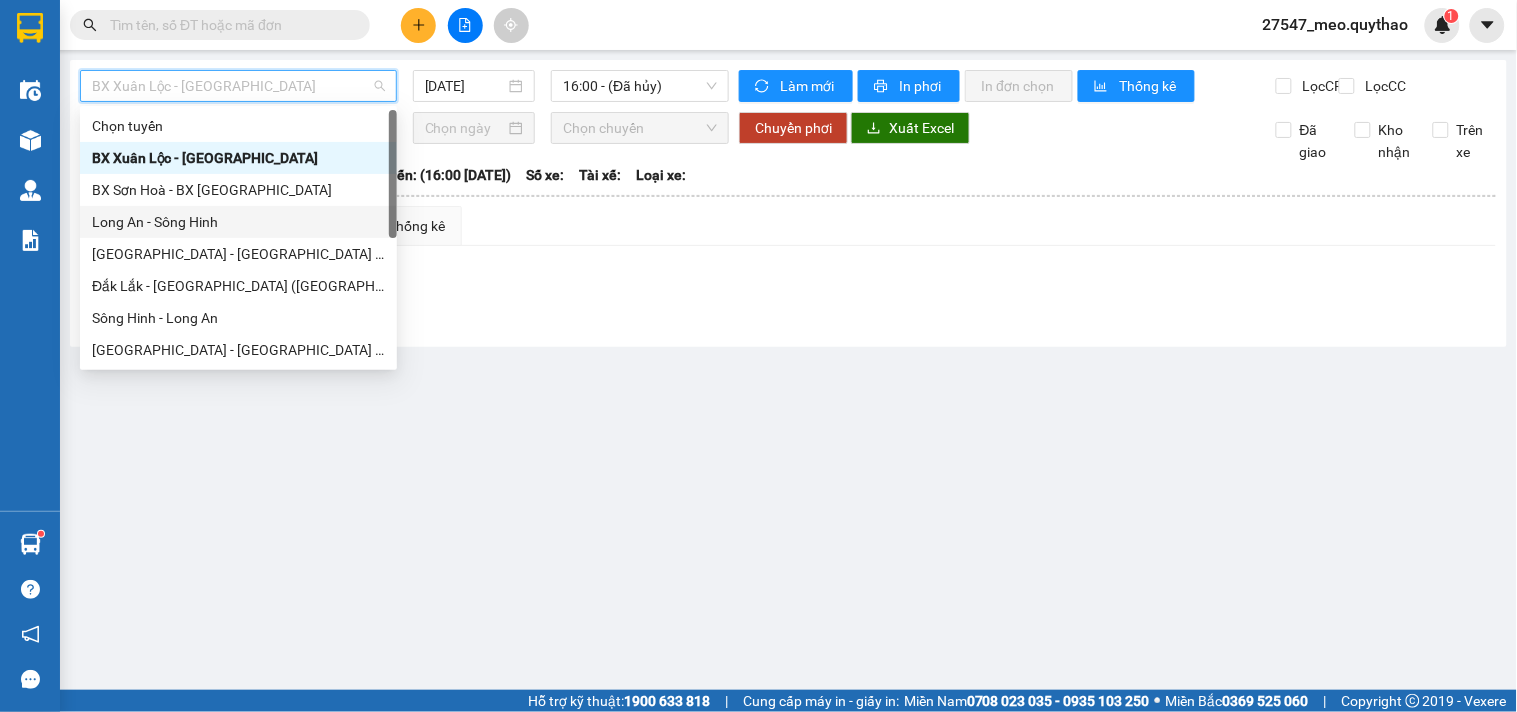 click on "Long An - Sông Hinh" at bounding box center [238, 222] 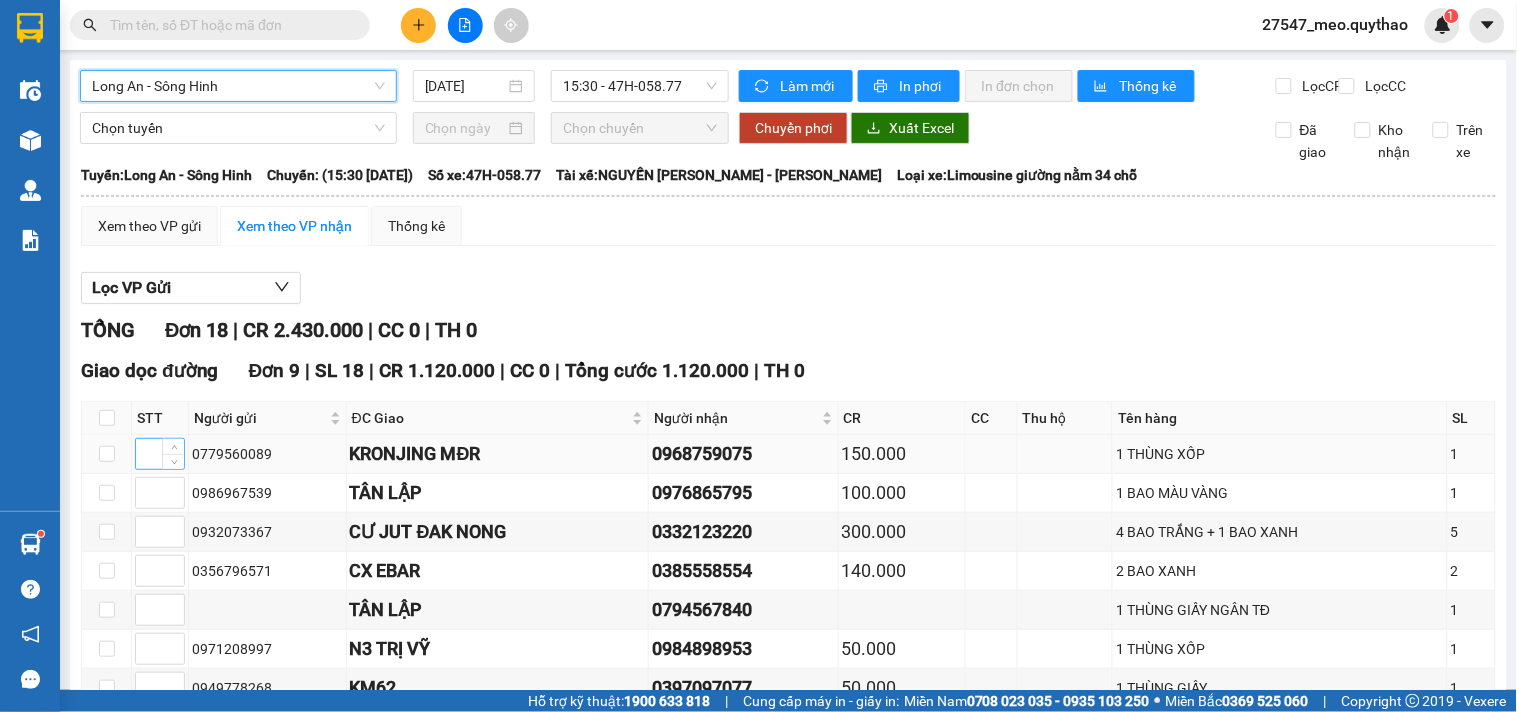 click at bounding box center [160, 454] 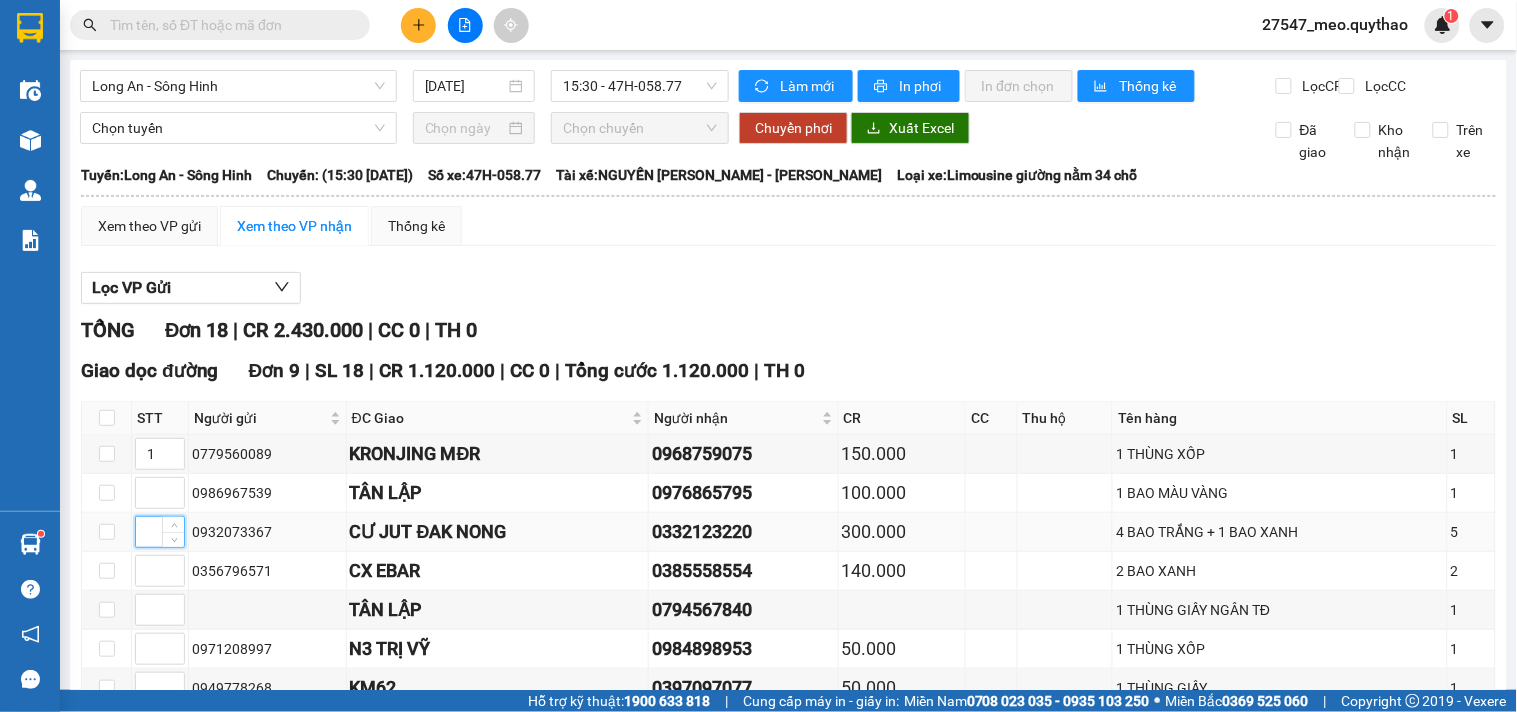 click at bounding box center (160, 532) 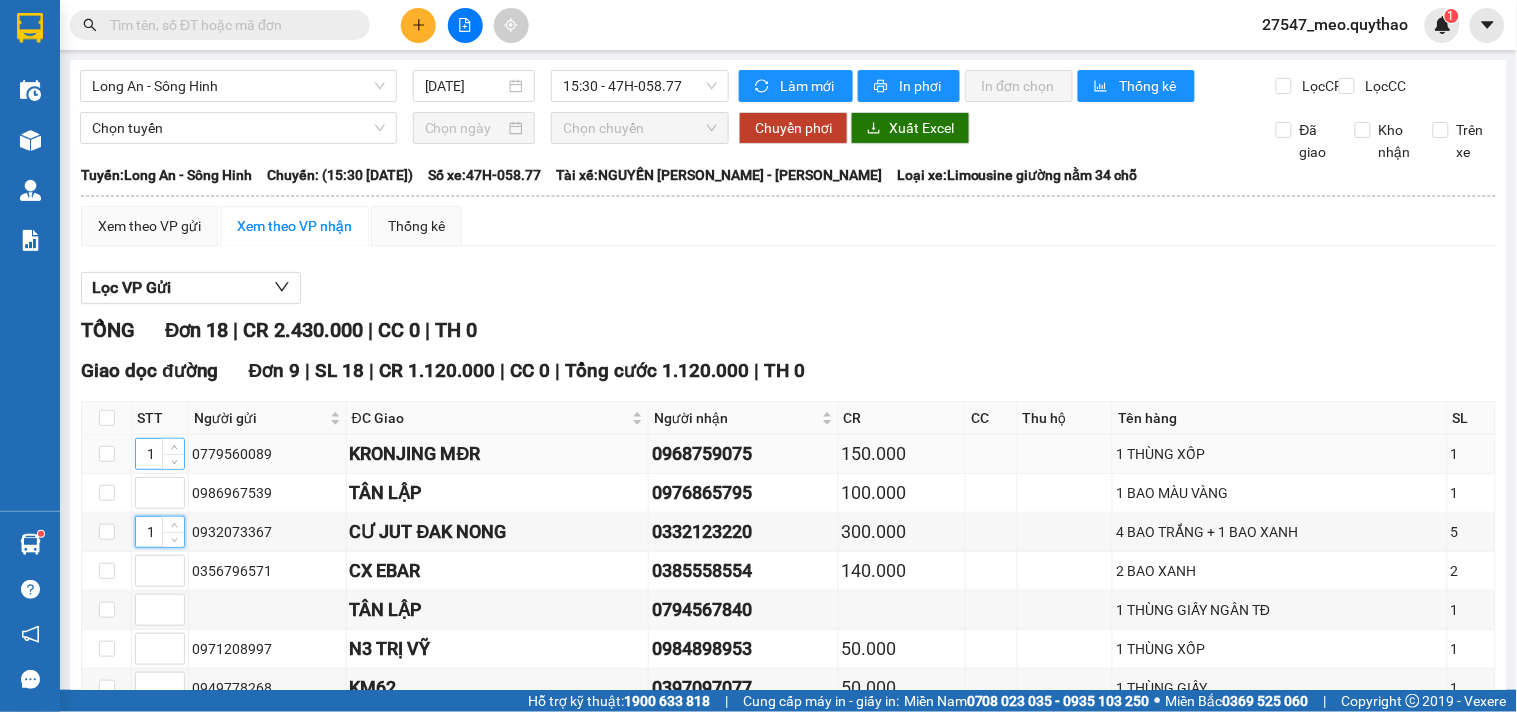 click on "1" at bounding box center [160, 454] 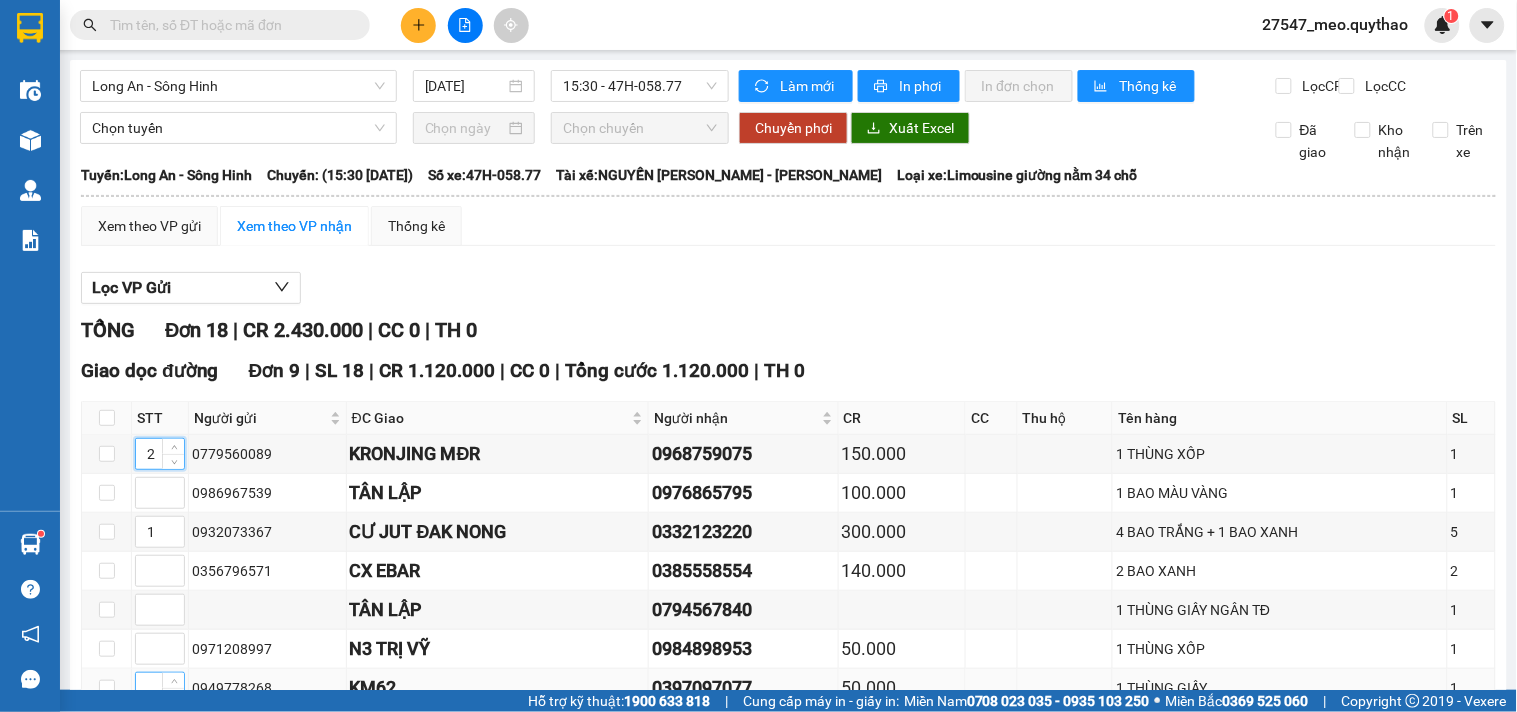 click at bounding box center [160, 688] 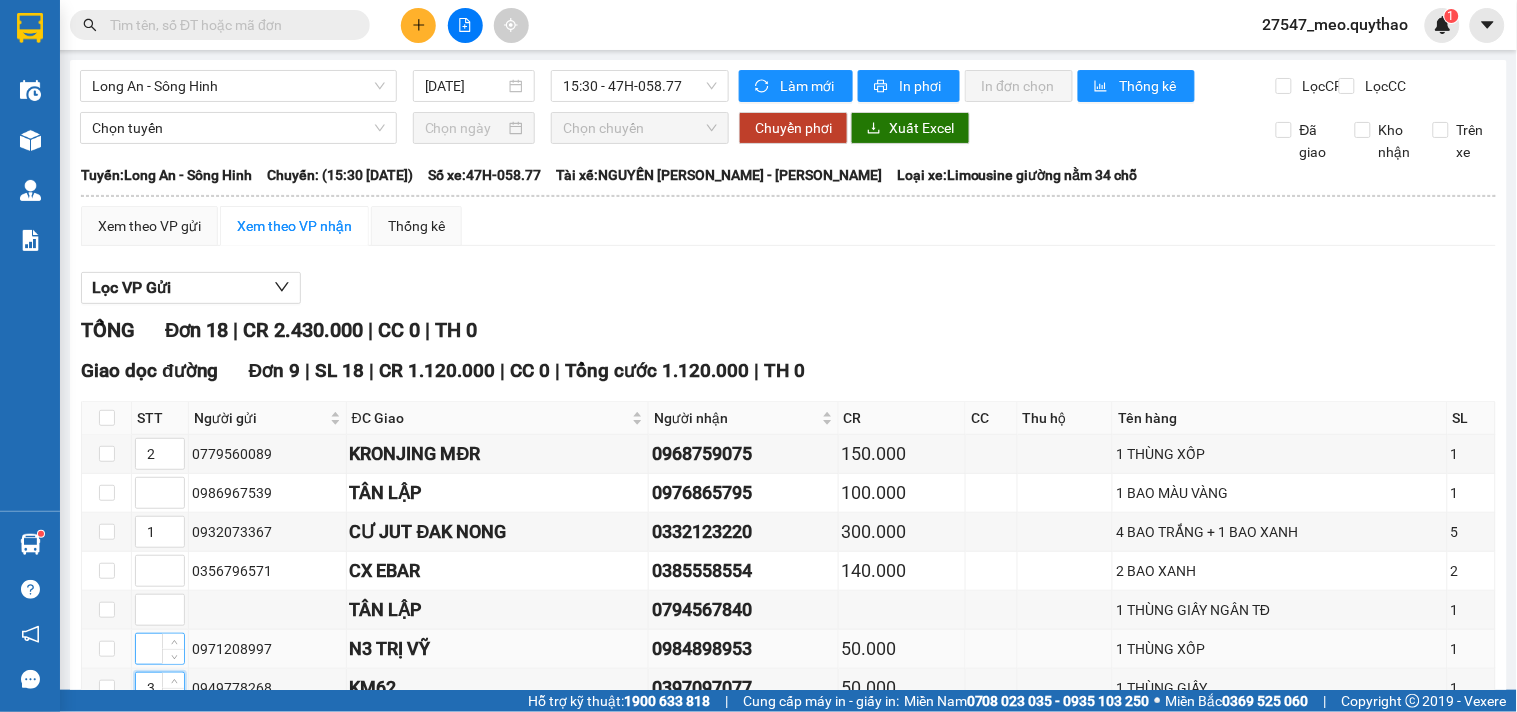 click at bounding box center [160, 649] 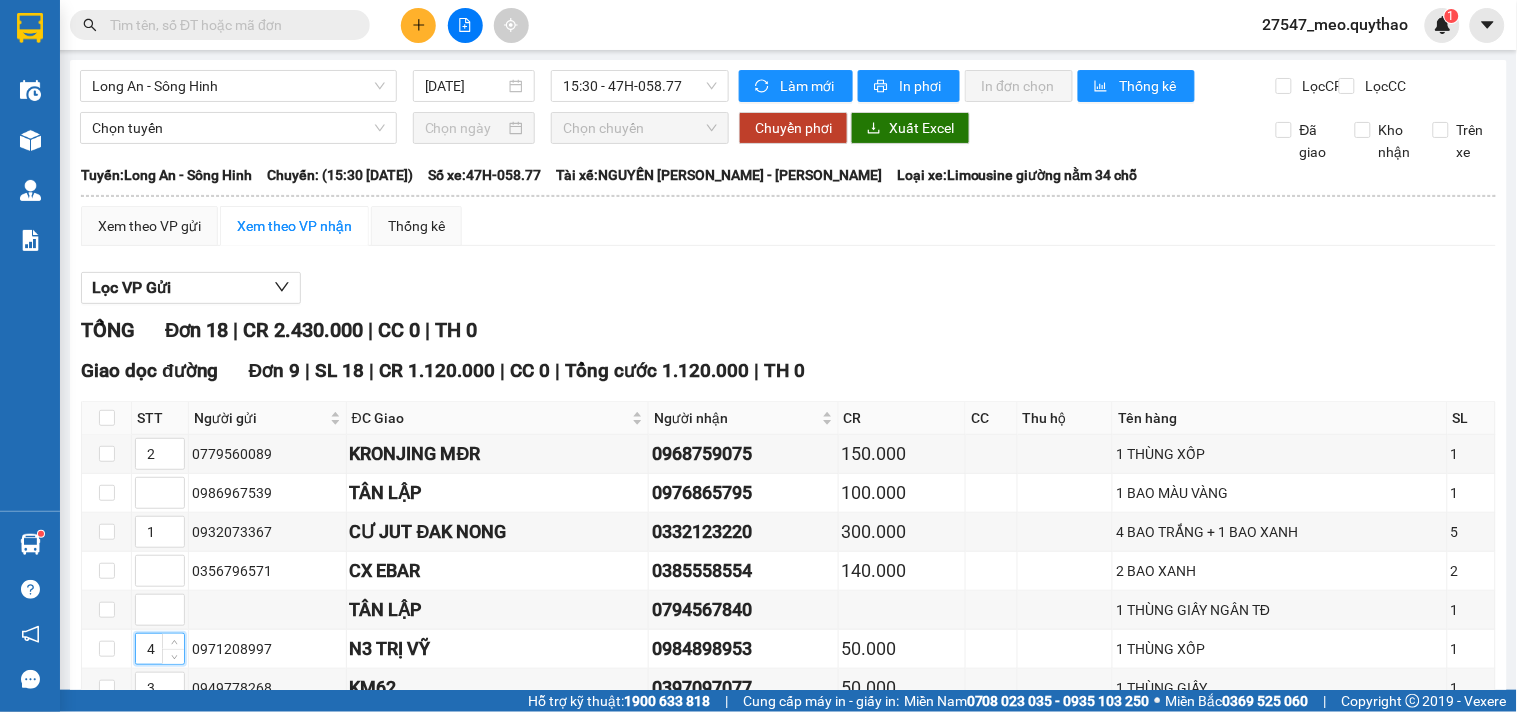 click at bounding box center [160, 766] 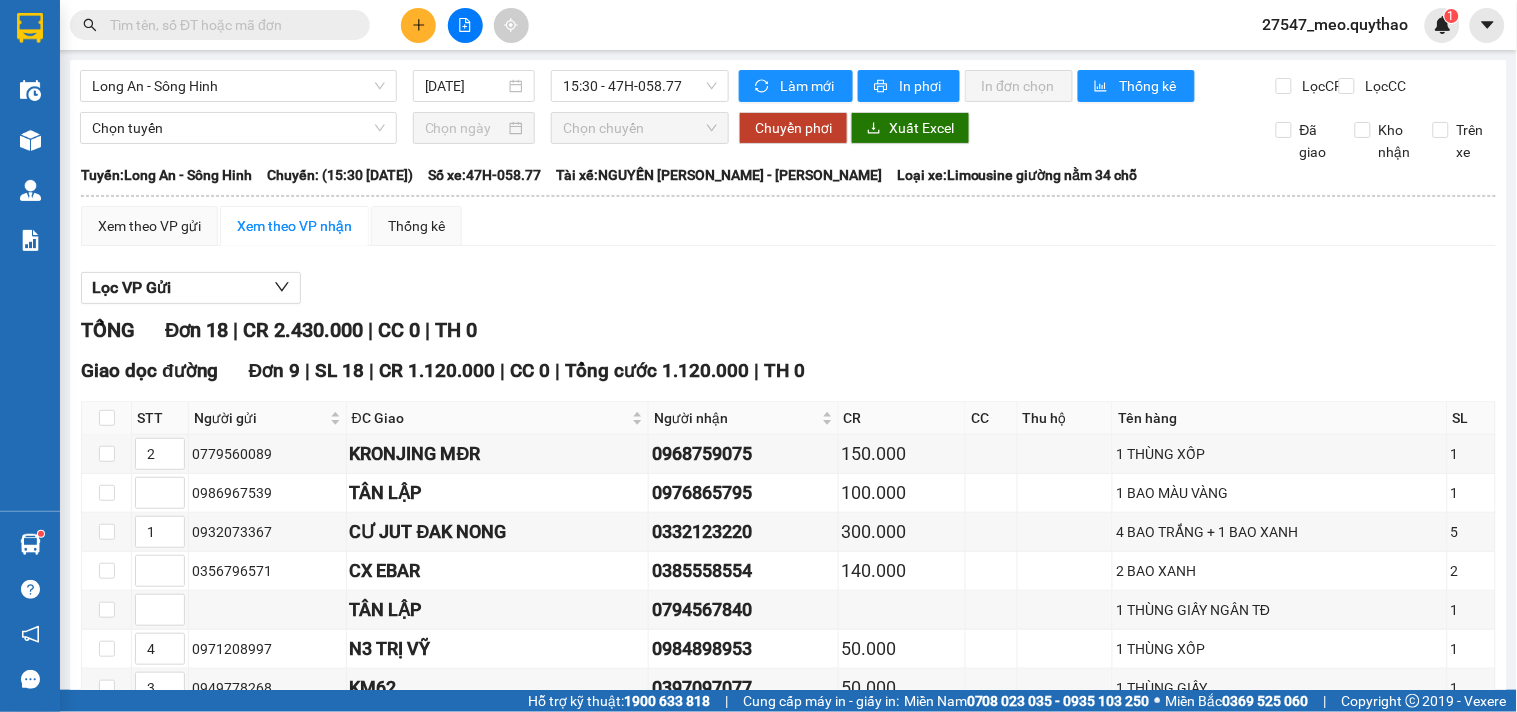 click at bounding box center [160, 727] 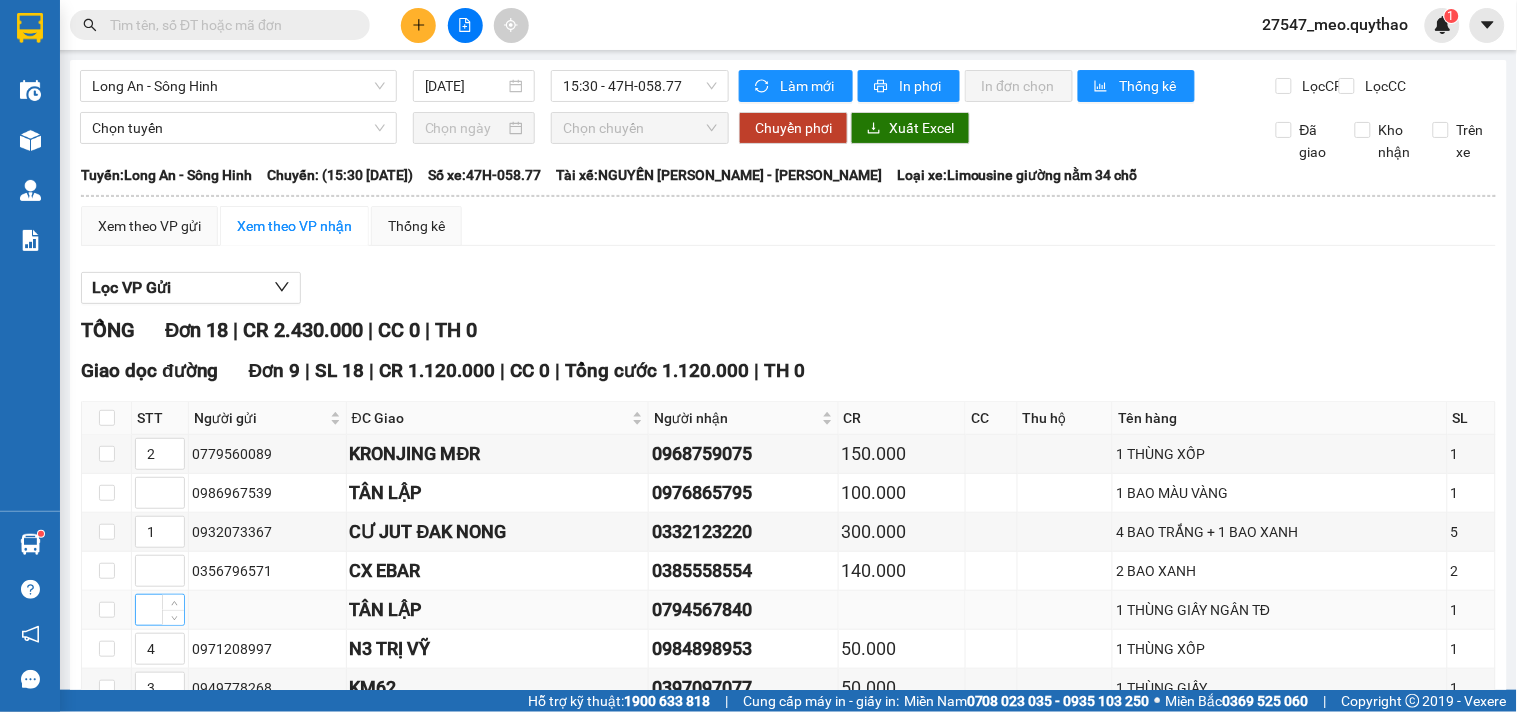 click at bounding box center (160, 610) 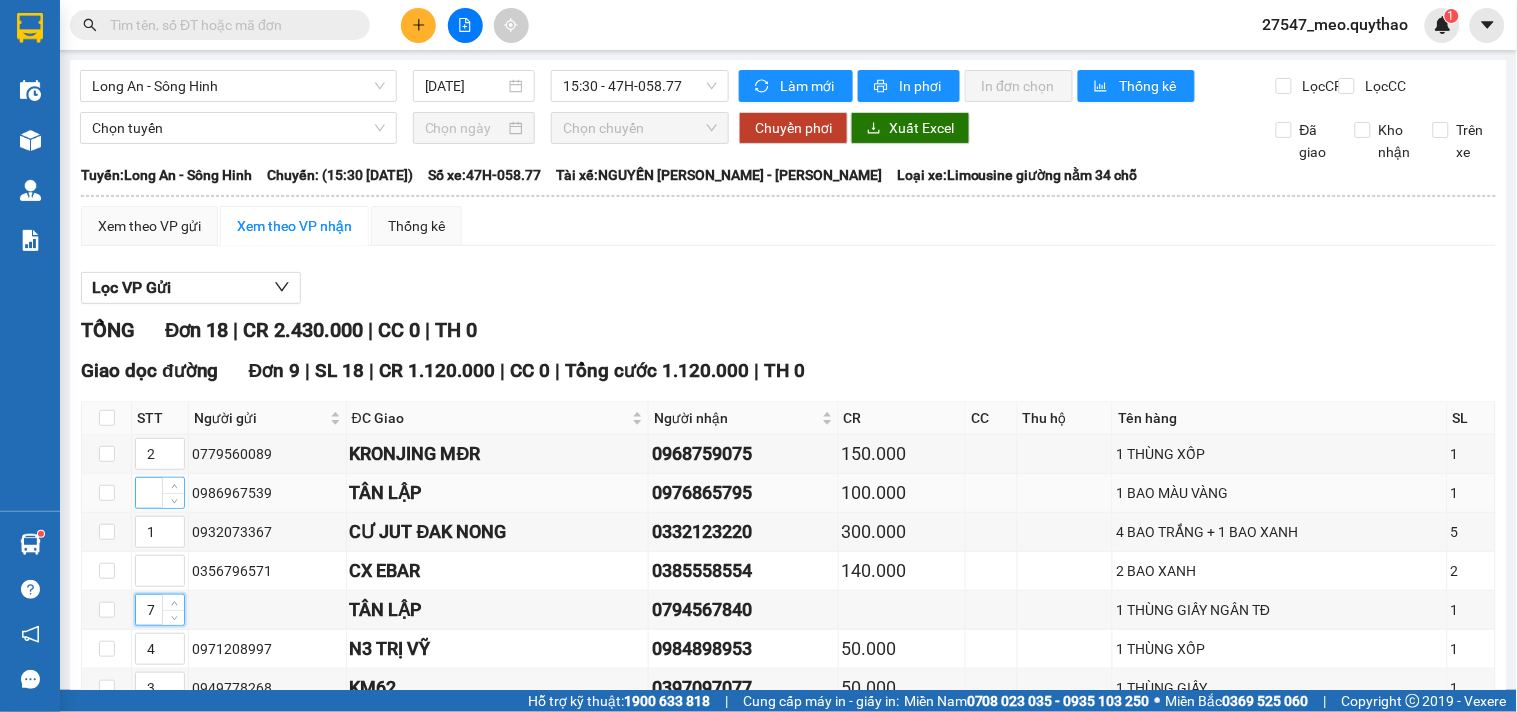 click at bounding box center (160, 493) 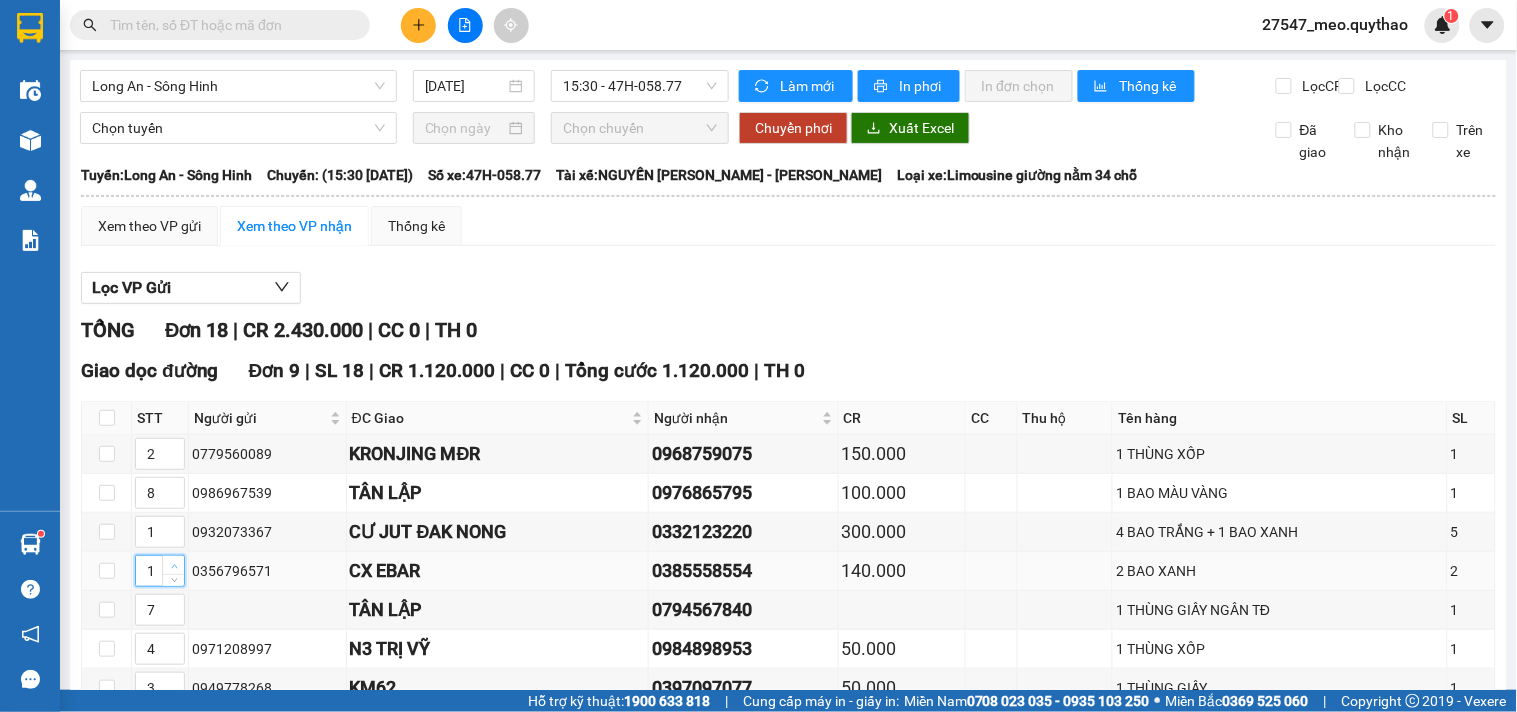 click at bounding box center (173, 565) 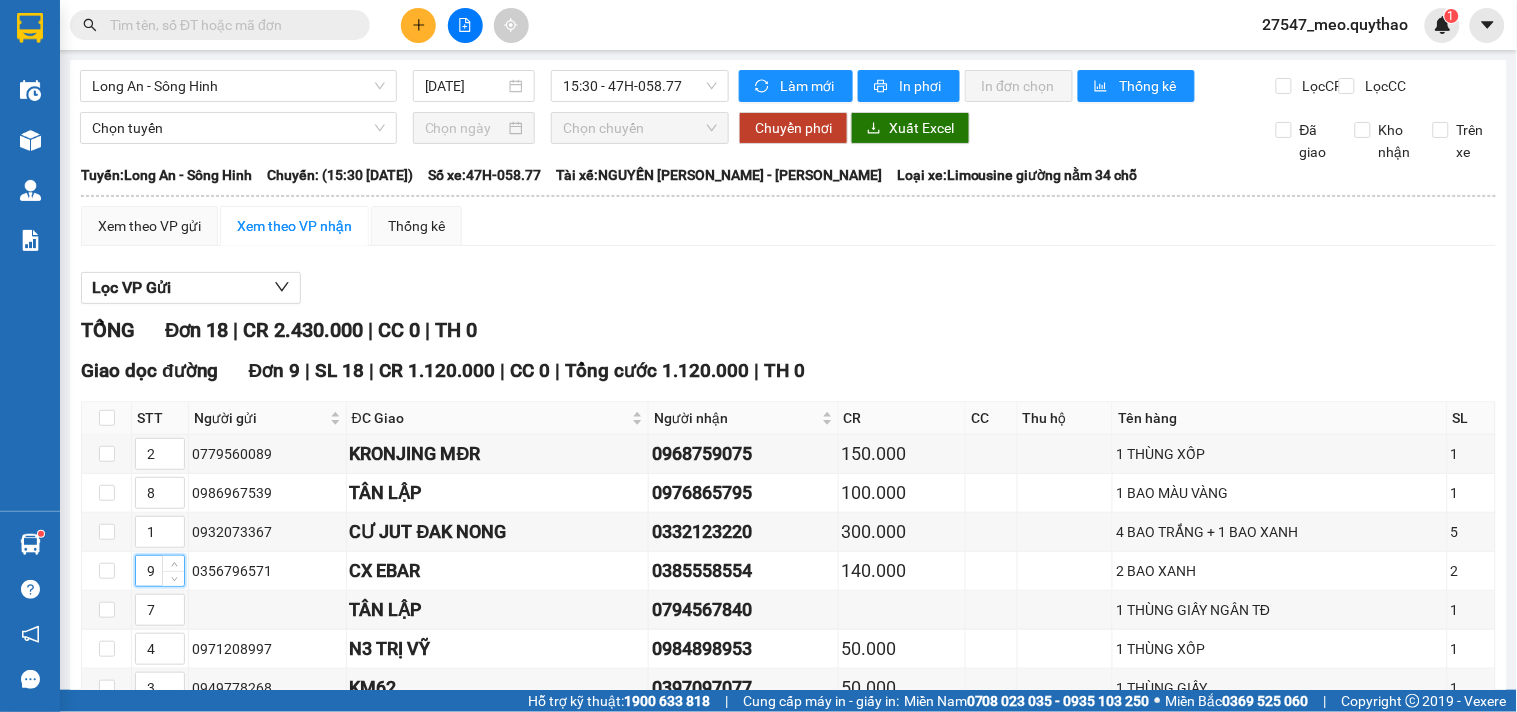 click on "[PERSON_NAME] sắp xếp" at bounding box center (495, 817) 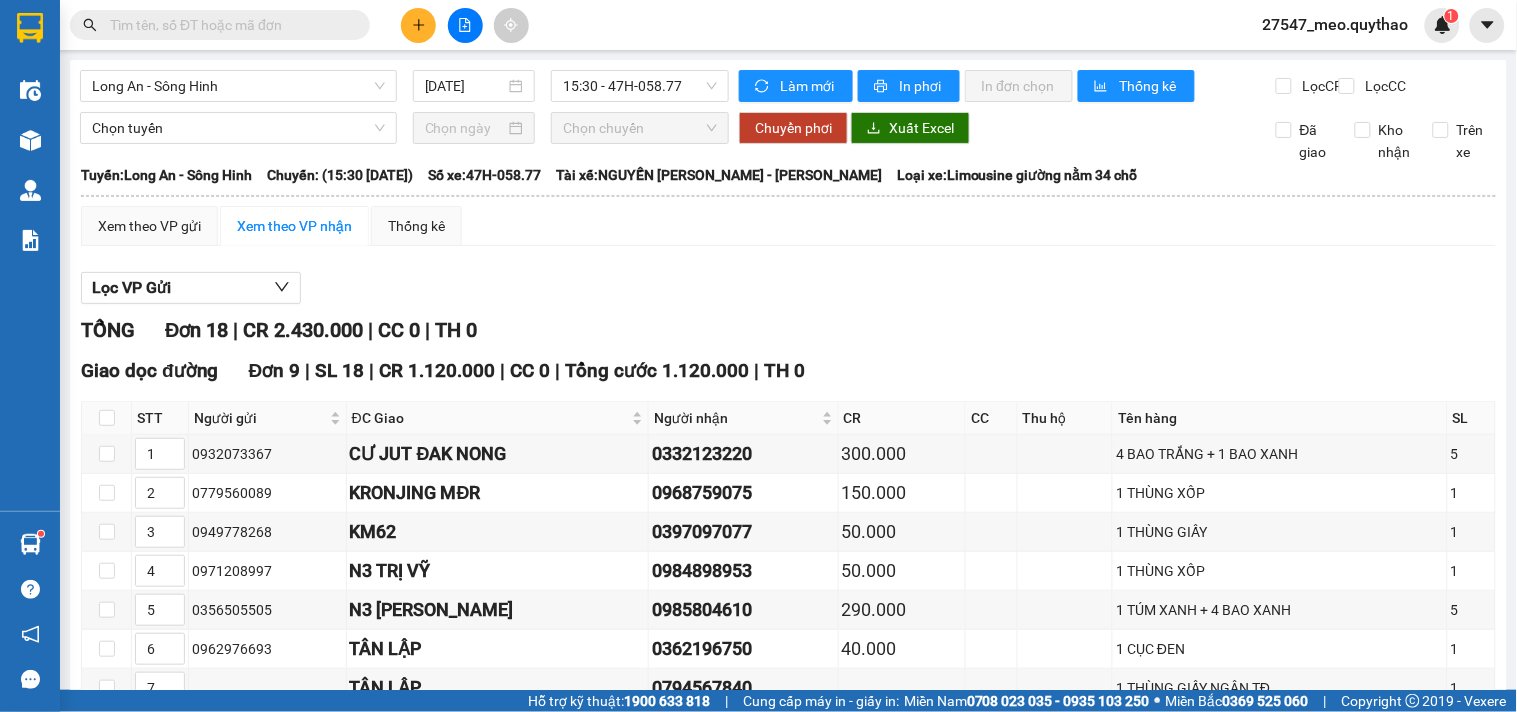click at bounding box center (107, 418) 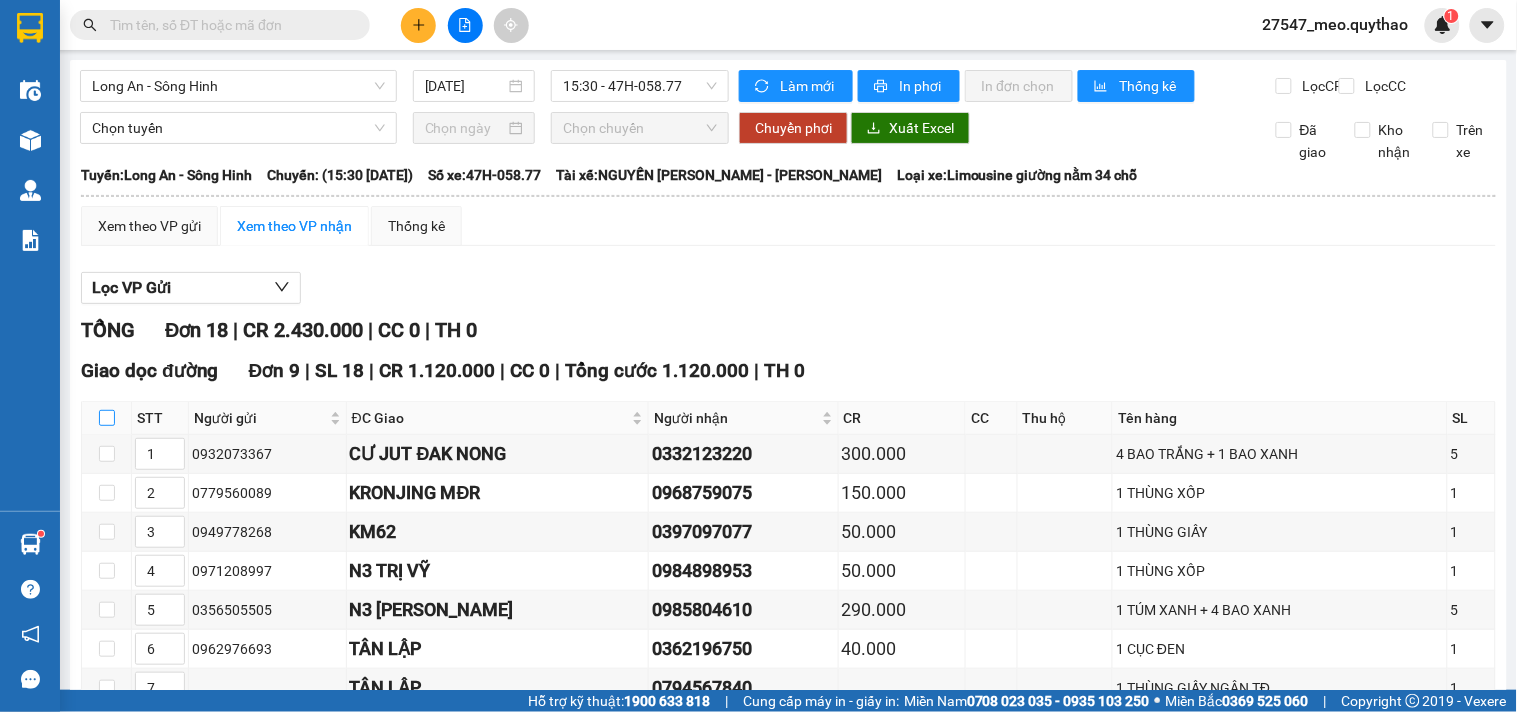 click at bounding box center (107, 418) 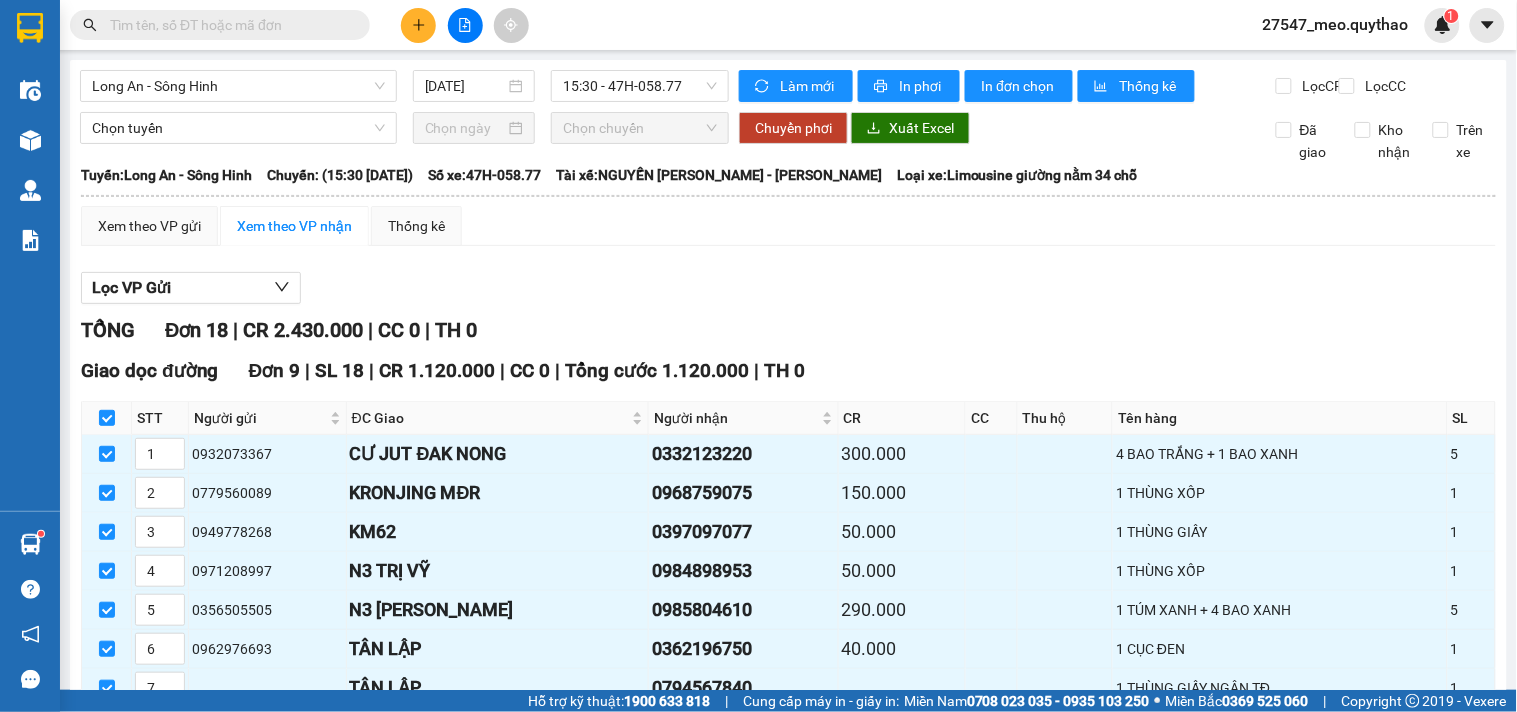 click at bounding box center [107, 920] 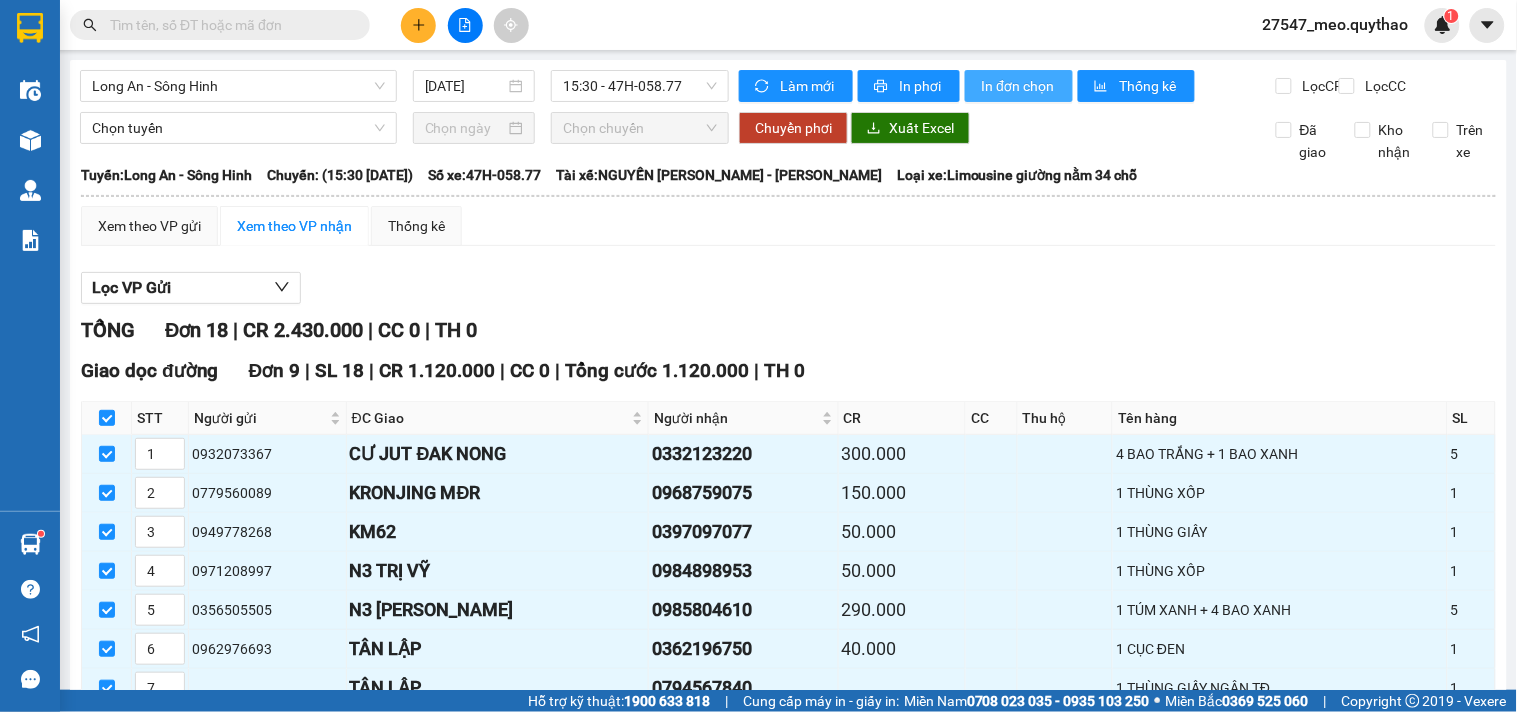 click on "In đơn chọn" at bounding box center [1019, 86] 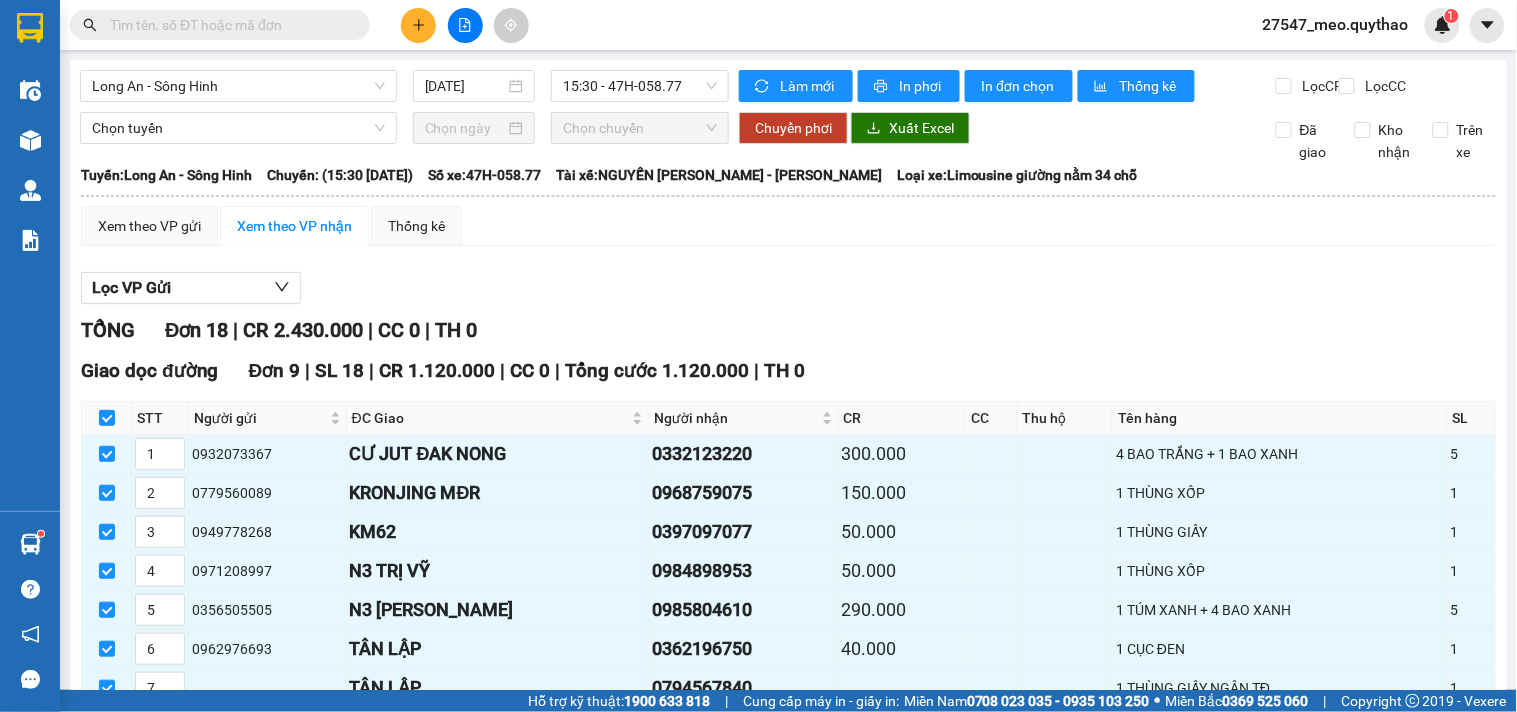click on "CR" at bounding box center (903, 418) 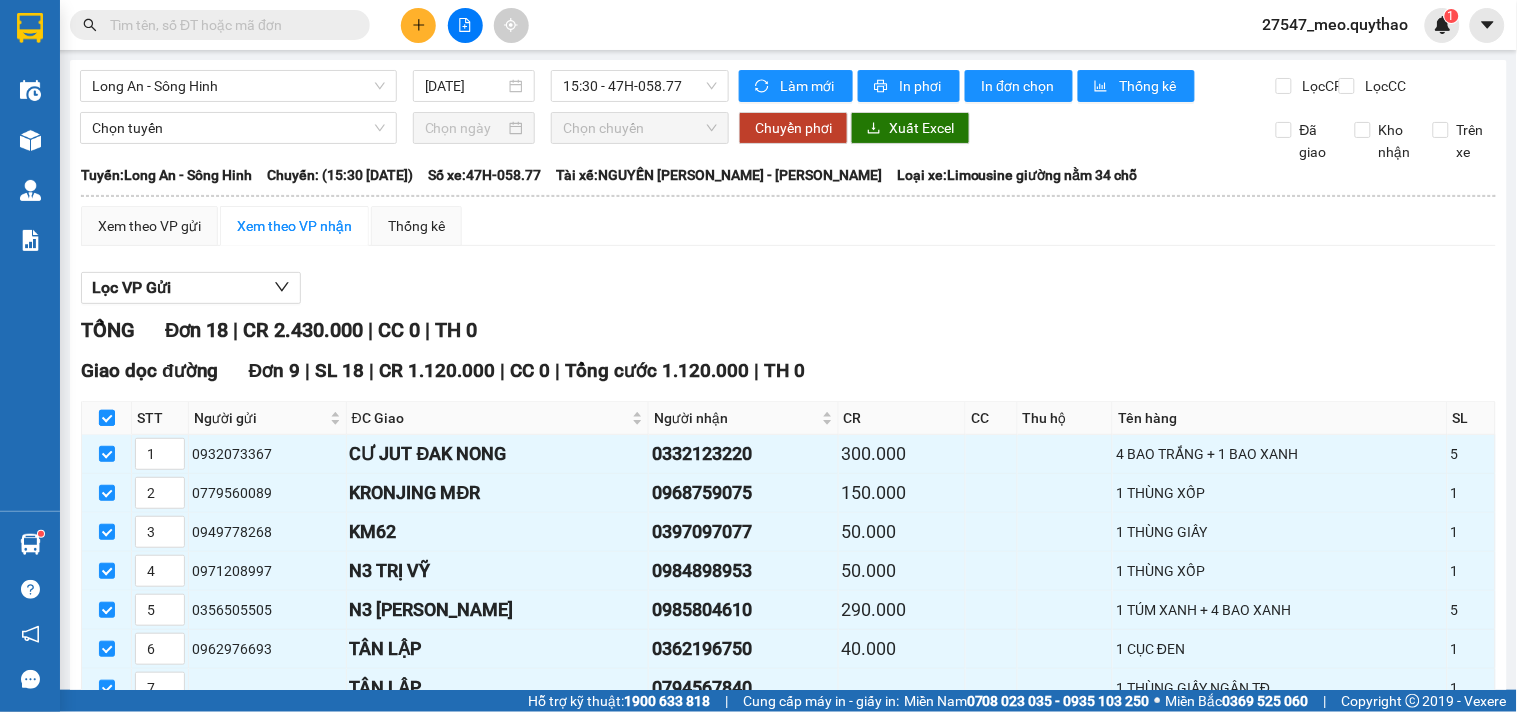 click at bounding box center (107, 418) 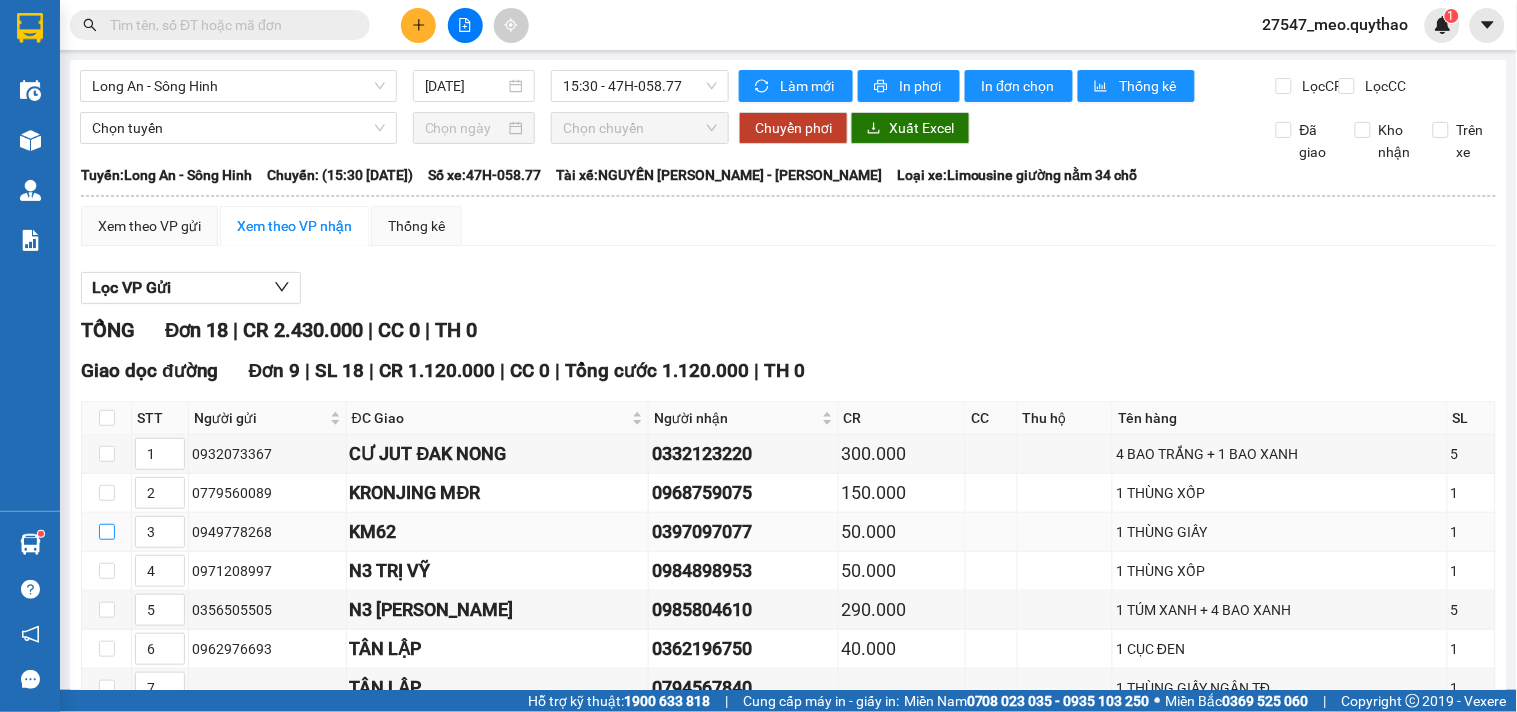click at bounding box center (107, 532) 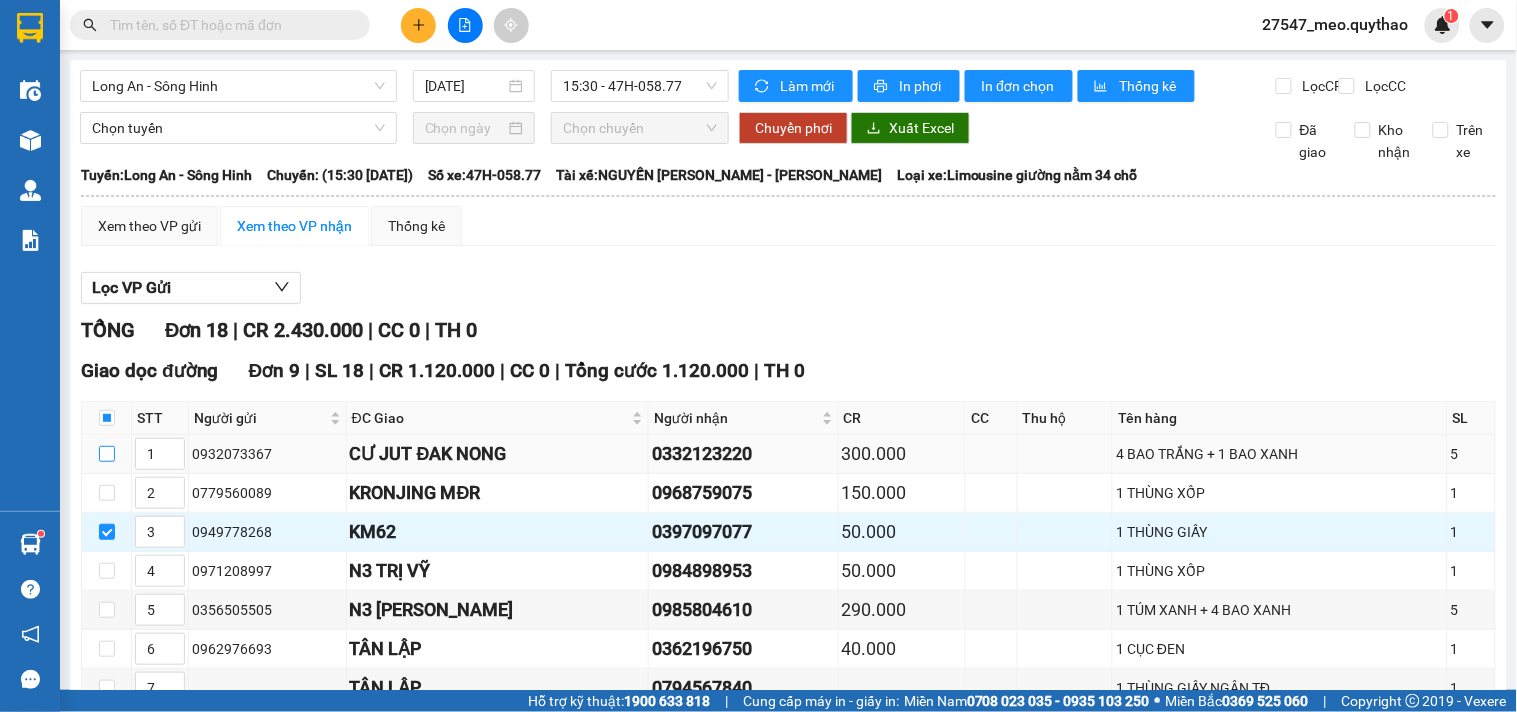 click at bounding box center [107, 454] 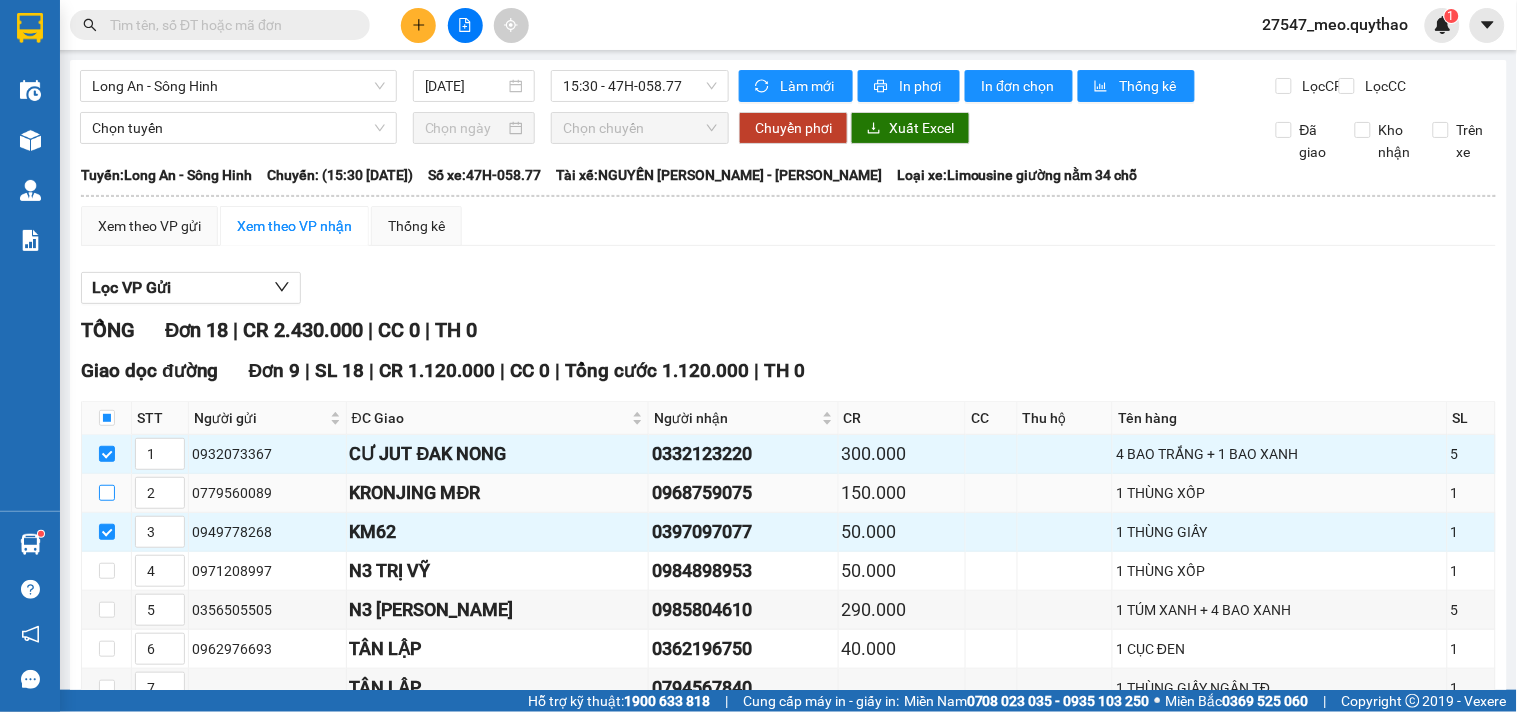 click at bounding box center [107, 493] 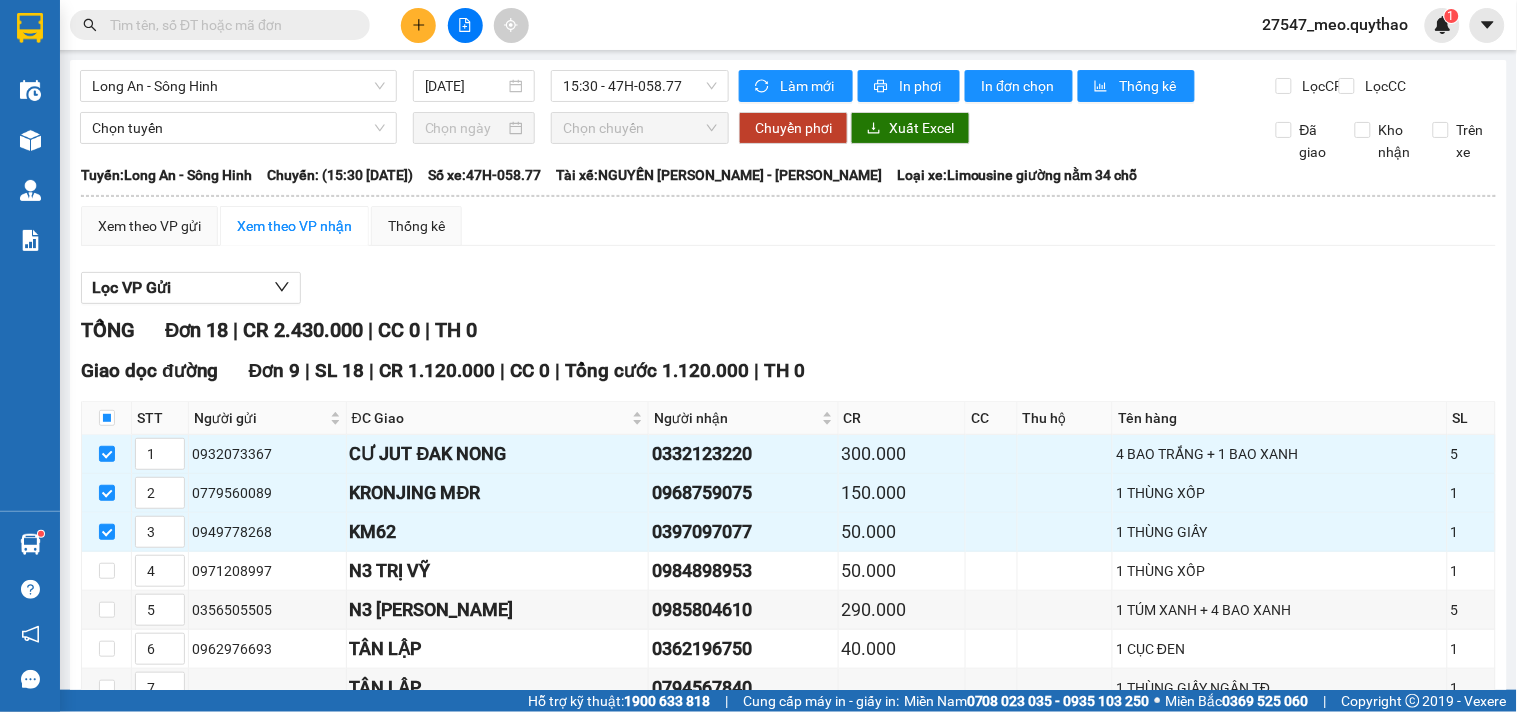 click at bounding box center (107, 920) 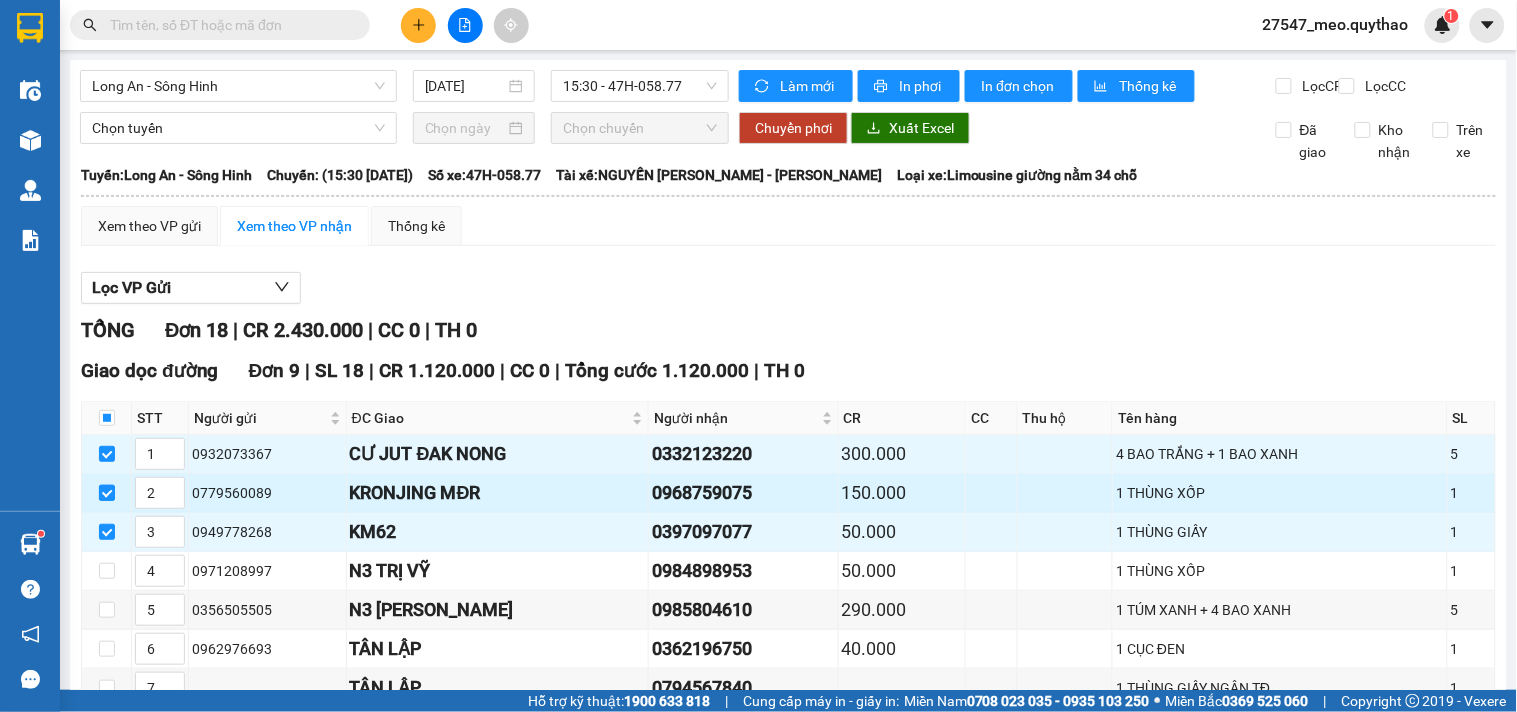 click at bounding box center (107, 493) 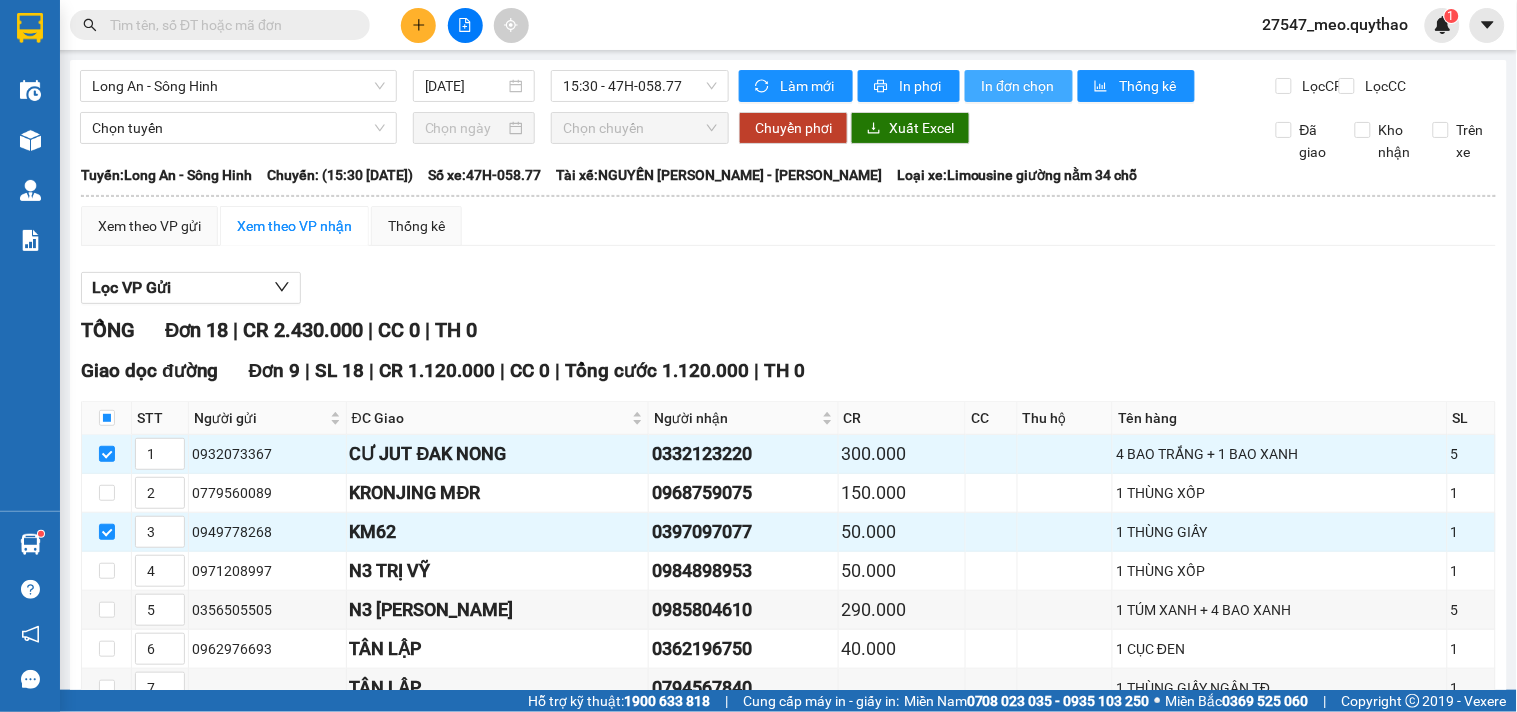 click on "In đơn chọn" at bounding box center [1019, 86] 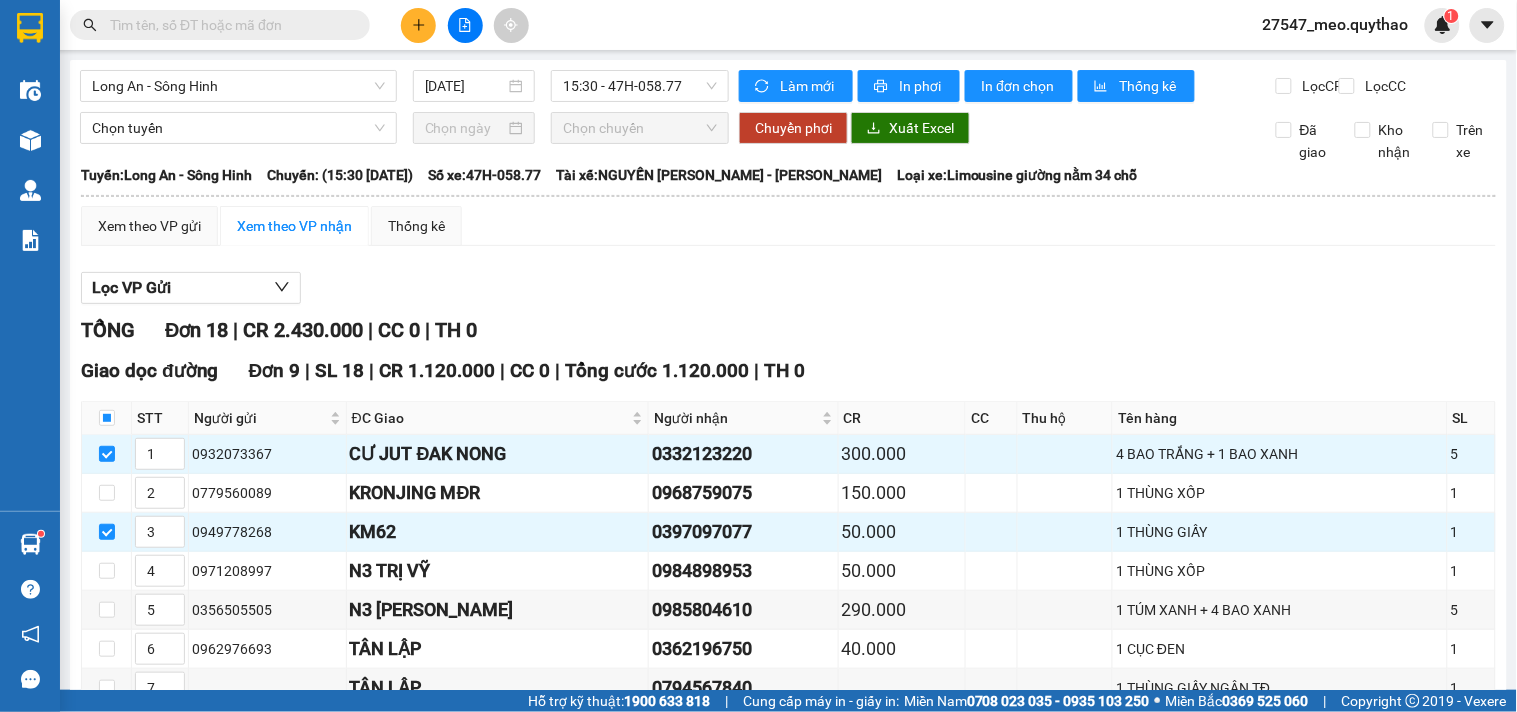 click on "Thu hộ" at bounding box center (1066, 418) 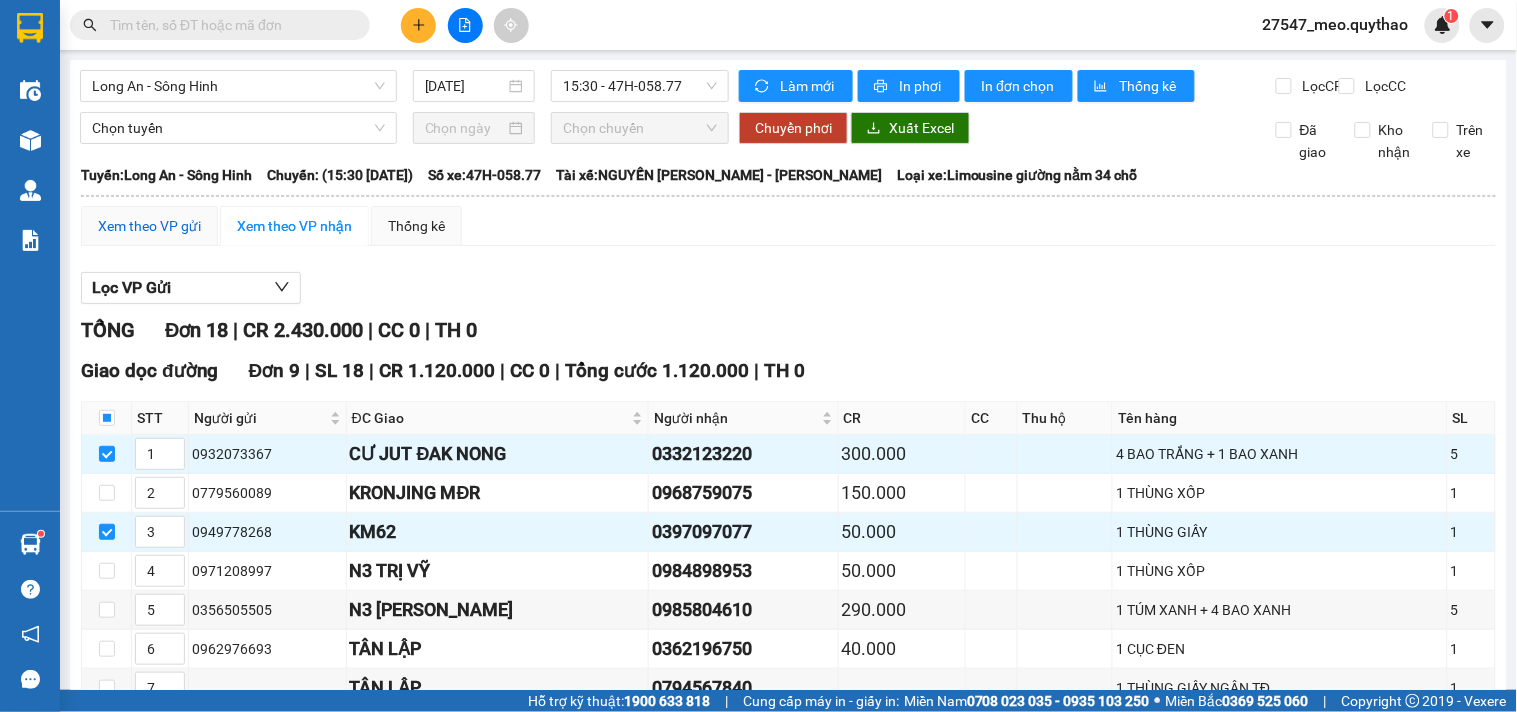 click on "Xem theo VP gửi" at bounding box center (149, 226) 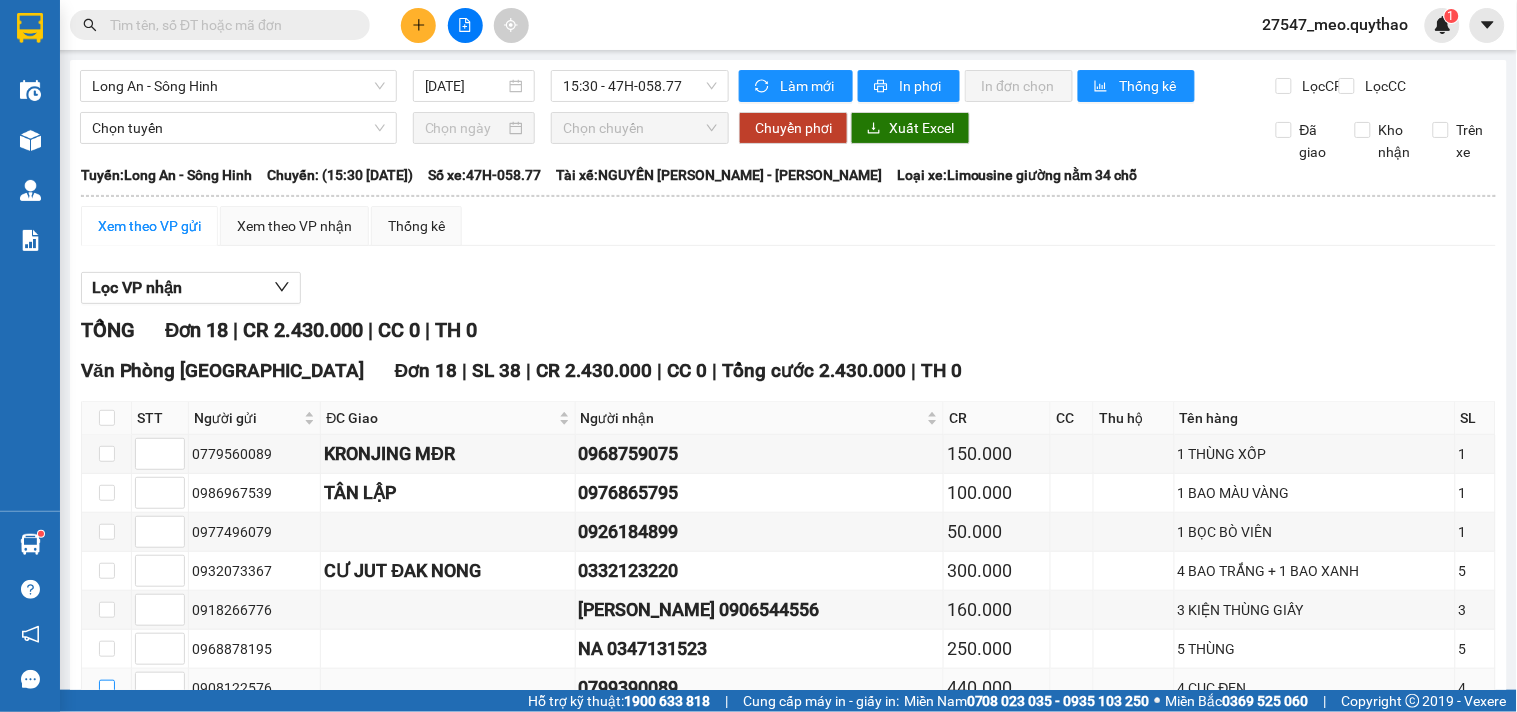 click at bounding box center [107, 688] 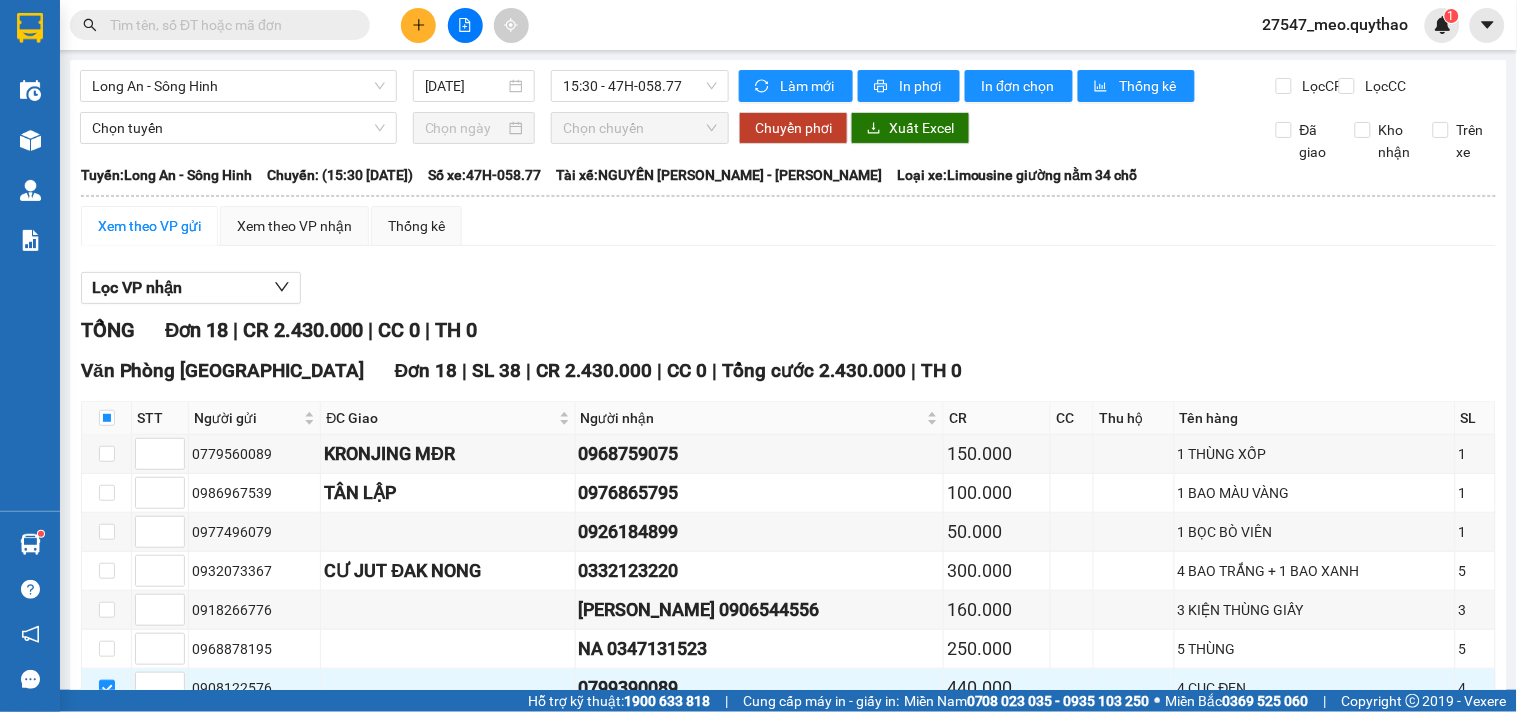 click on "Xuống kho gửi" at bounding box center (391, 1168) 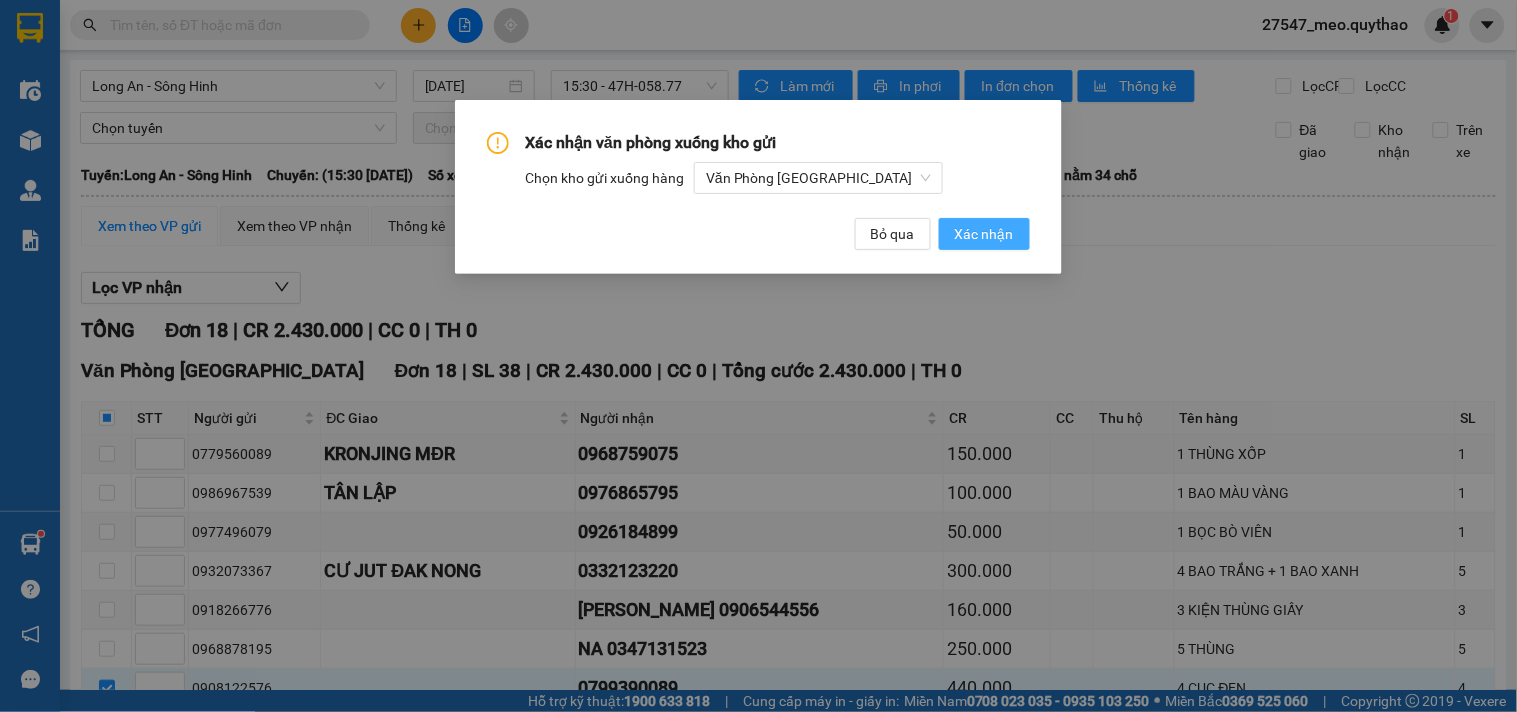 click on "Xác nhận" at bounding box center [984, 234] 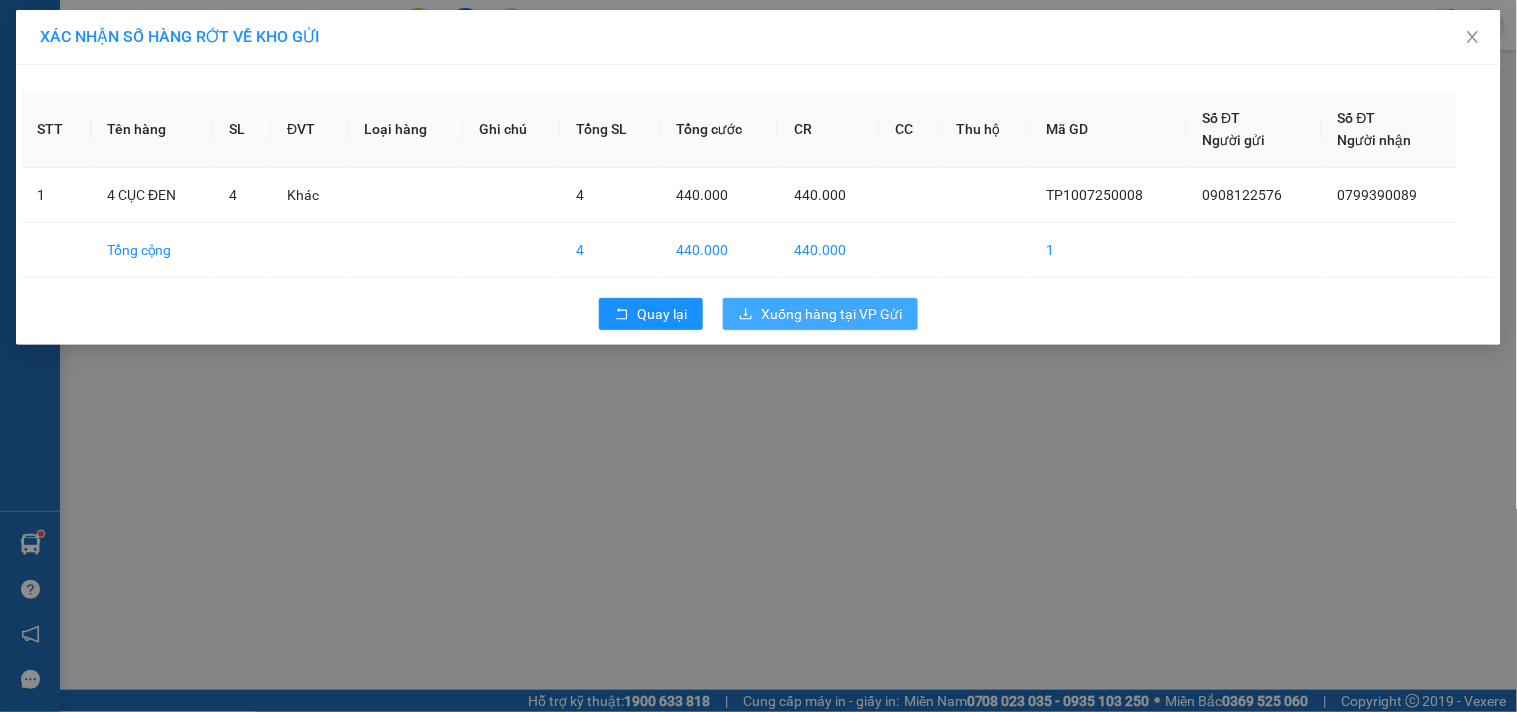 click on "Xuống hàng tại VP Gửi" at bounding box center [831, 314] 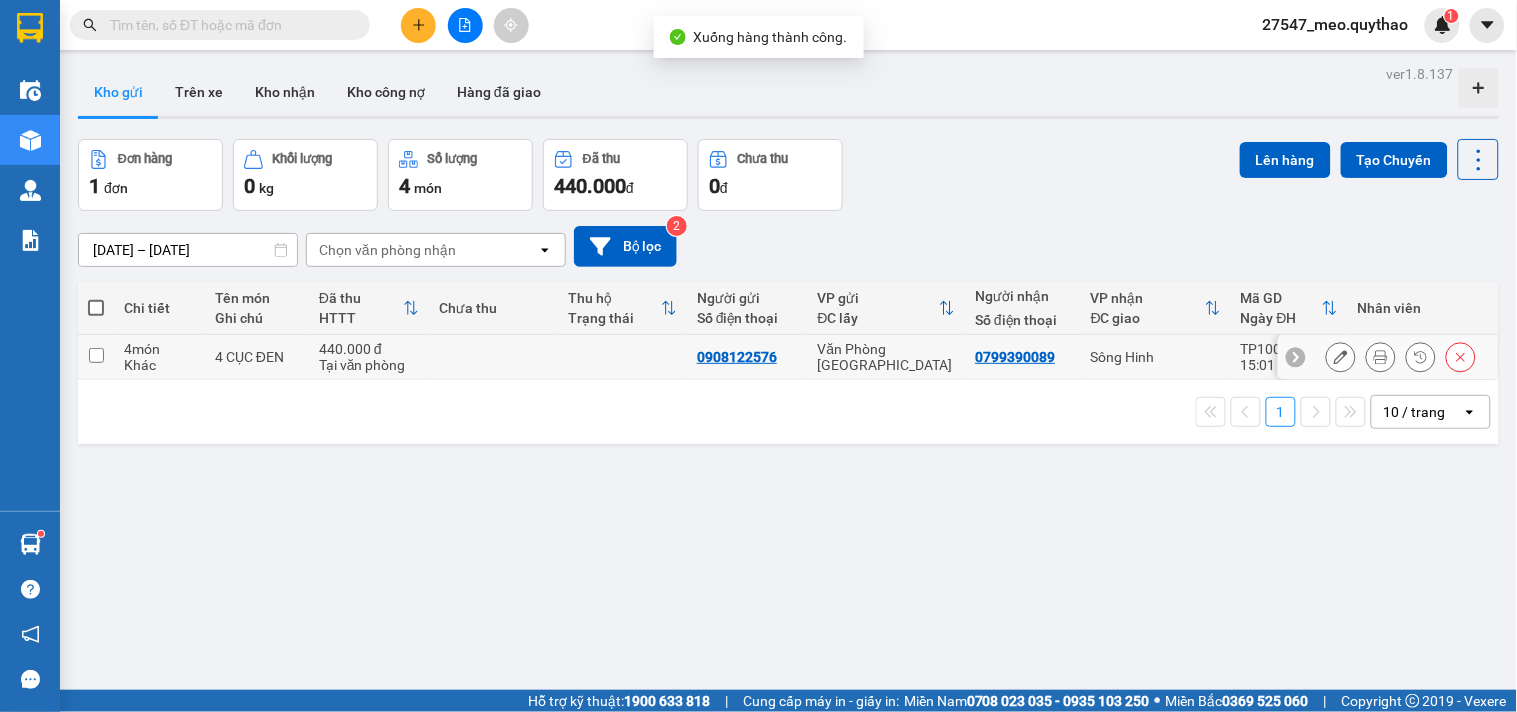click on "0799390089" at bounding box center [1015, 357] 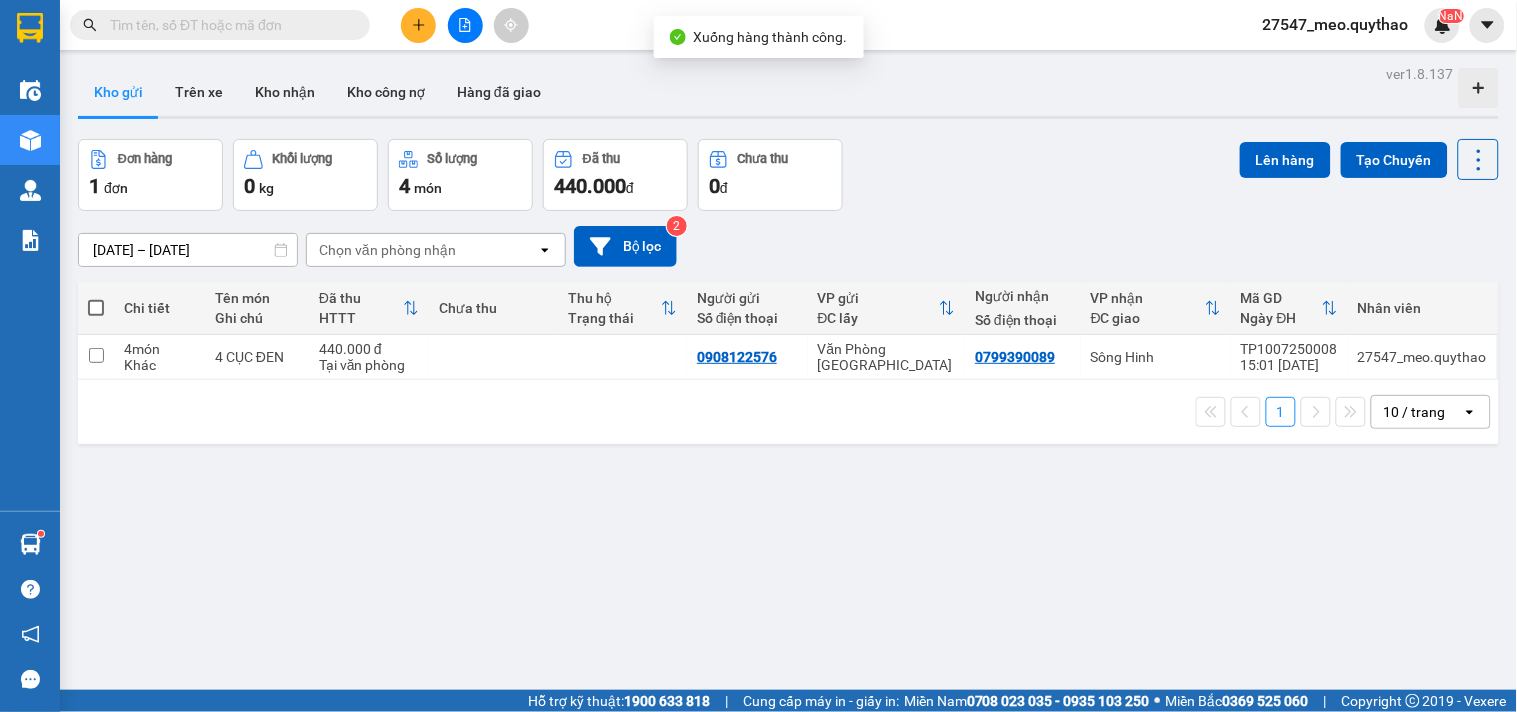 click at bounding box center [465, 25] 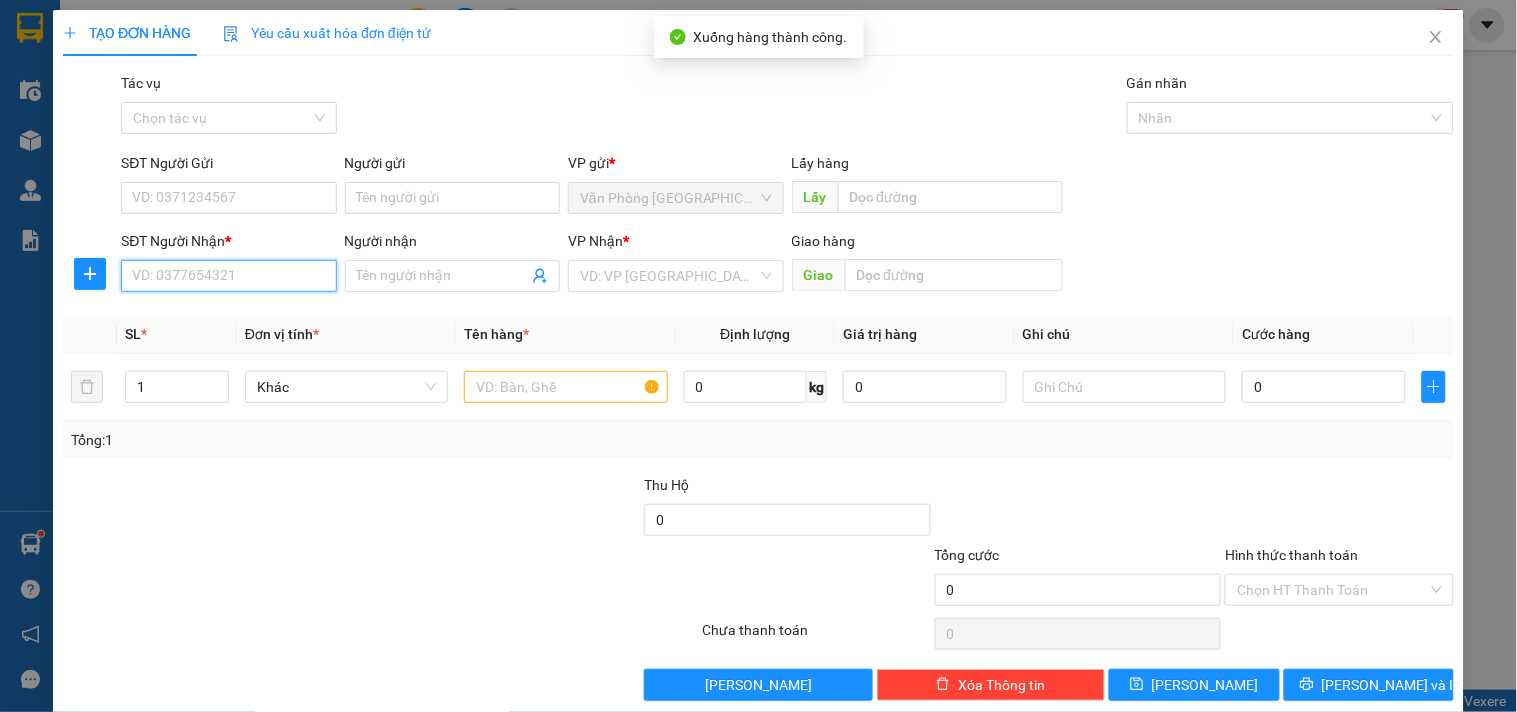 paste on "0799390089" 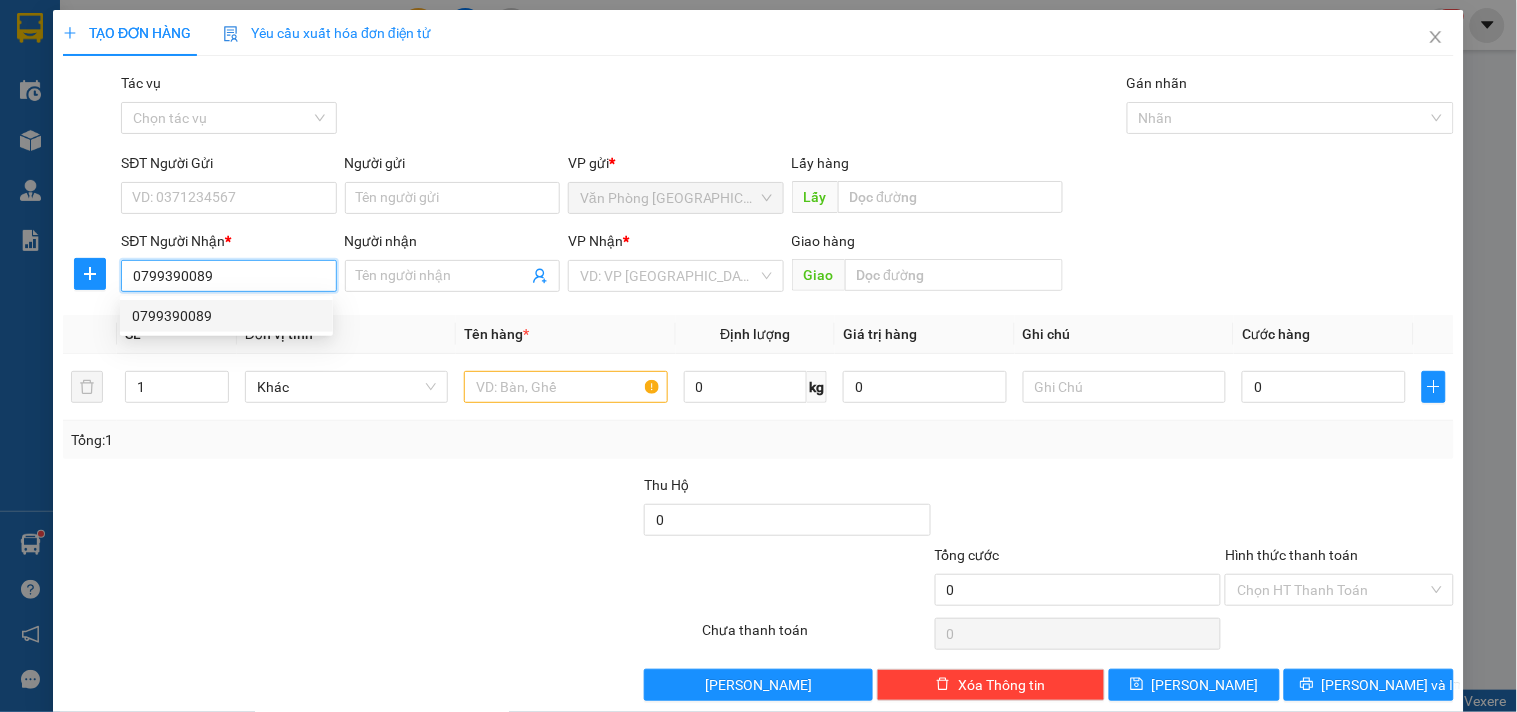 click on "0799390089" at bounding box center [226, 316] 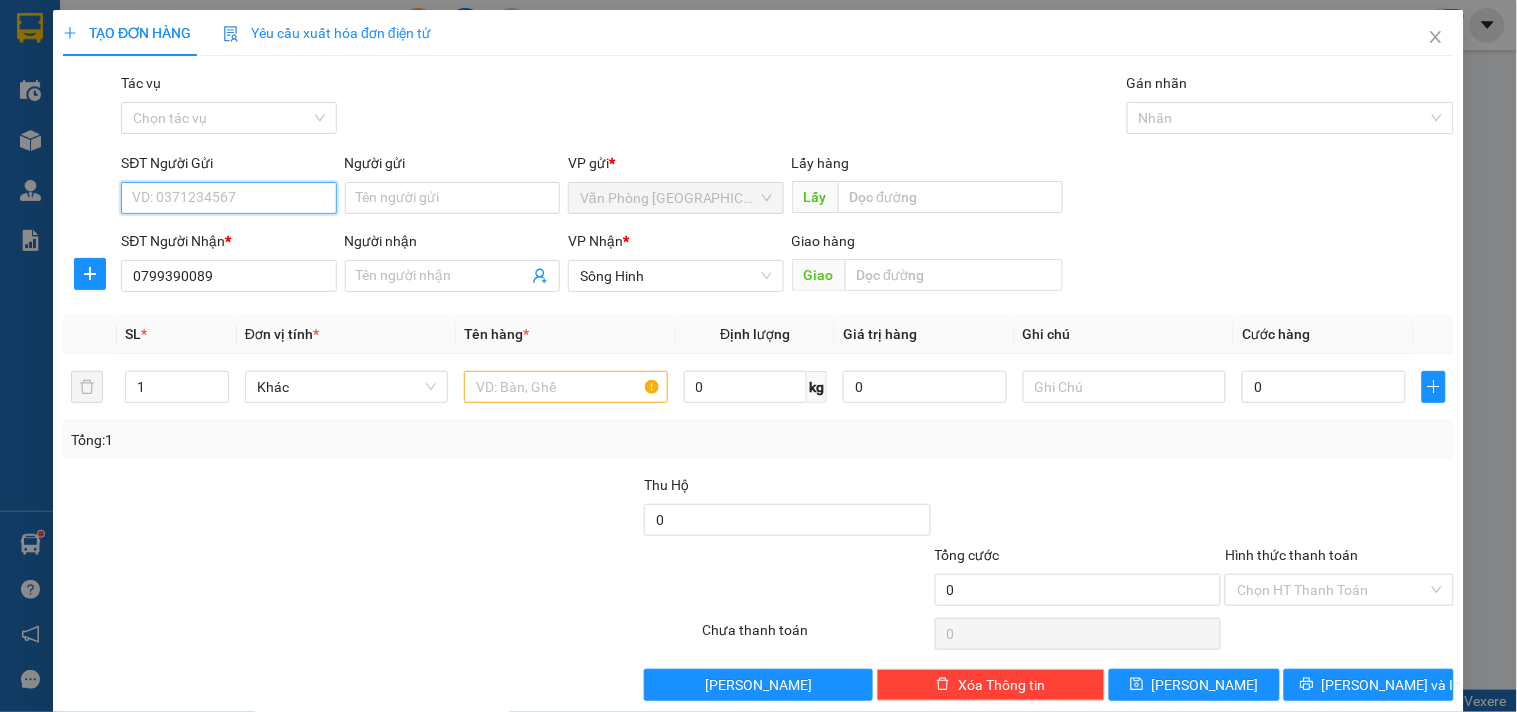 click on "SĐT Người Gửi" at bounding box center [228, 198] 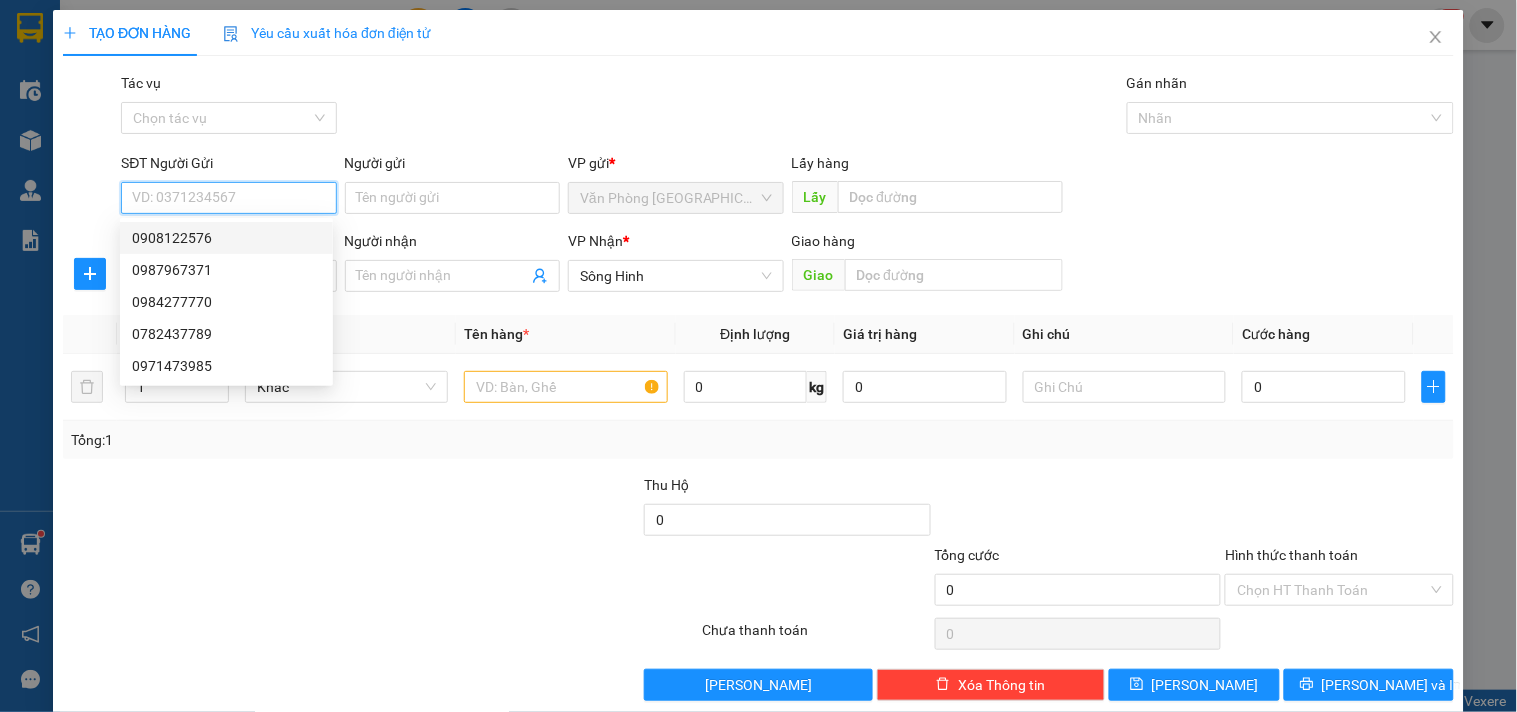 click on "0908122576" at bounding box center (226, 238) 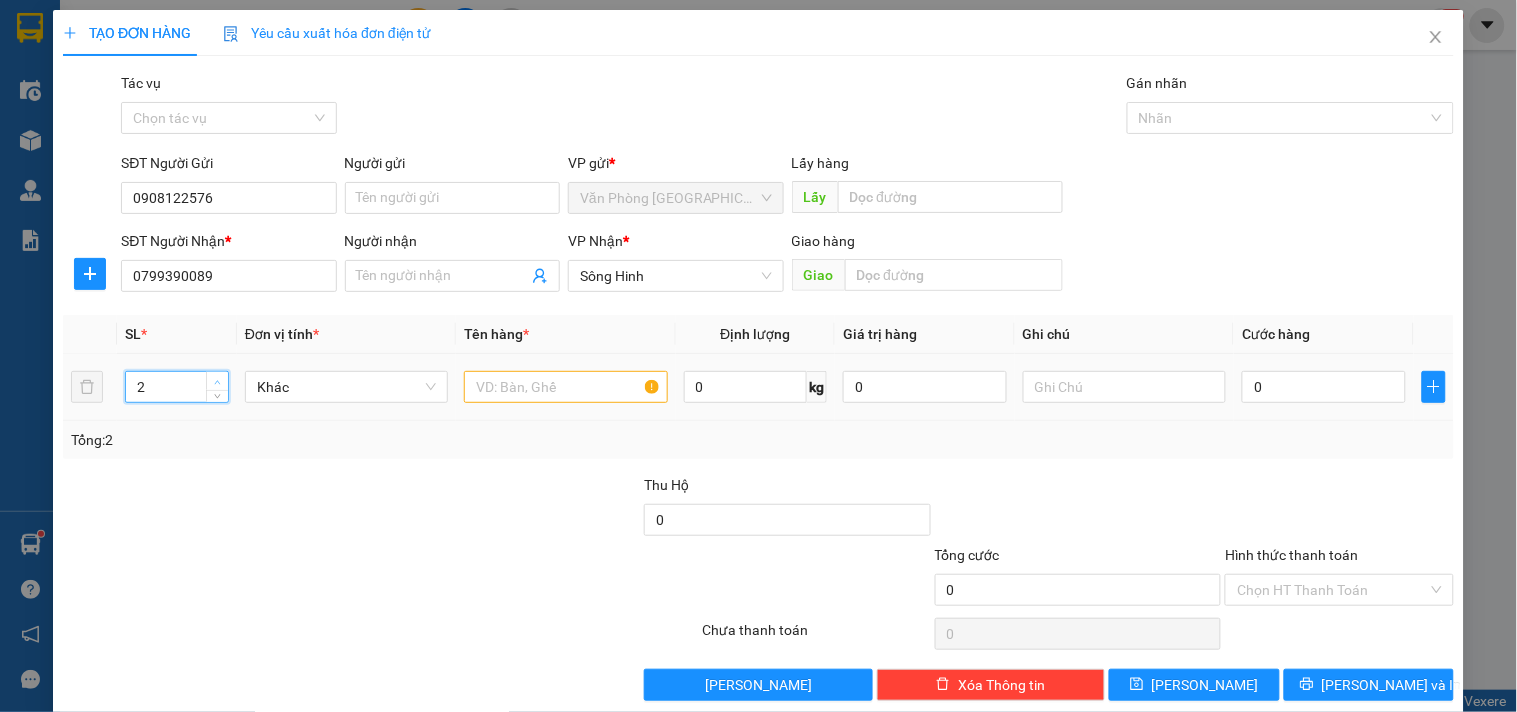 click 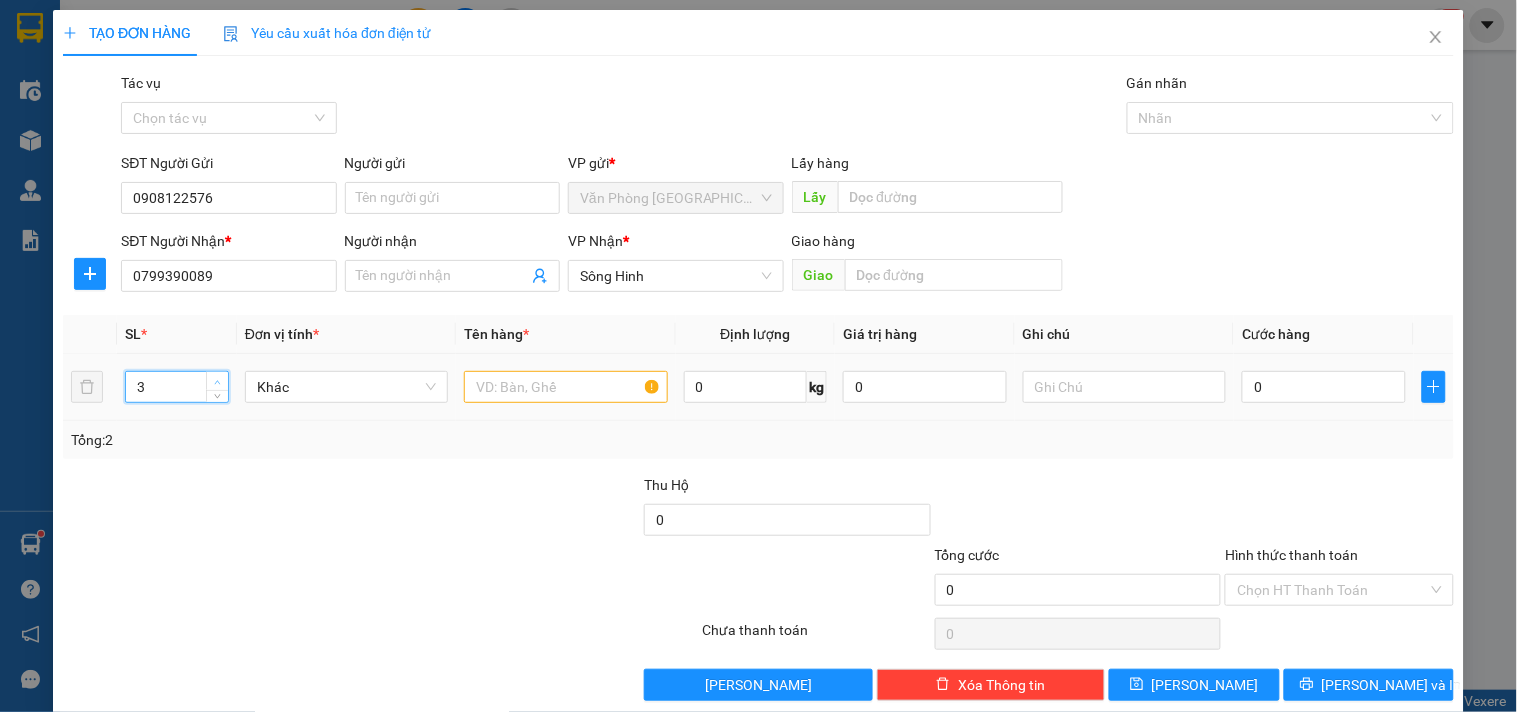 click 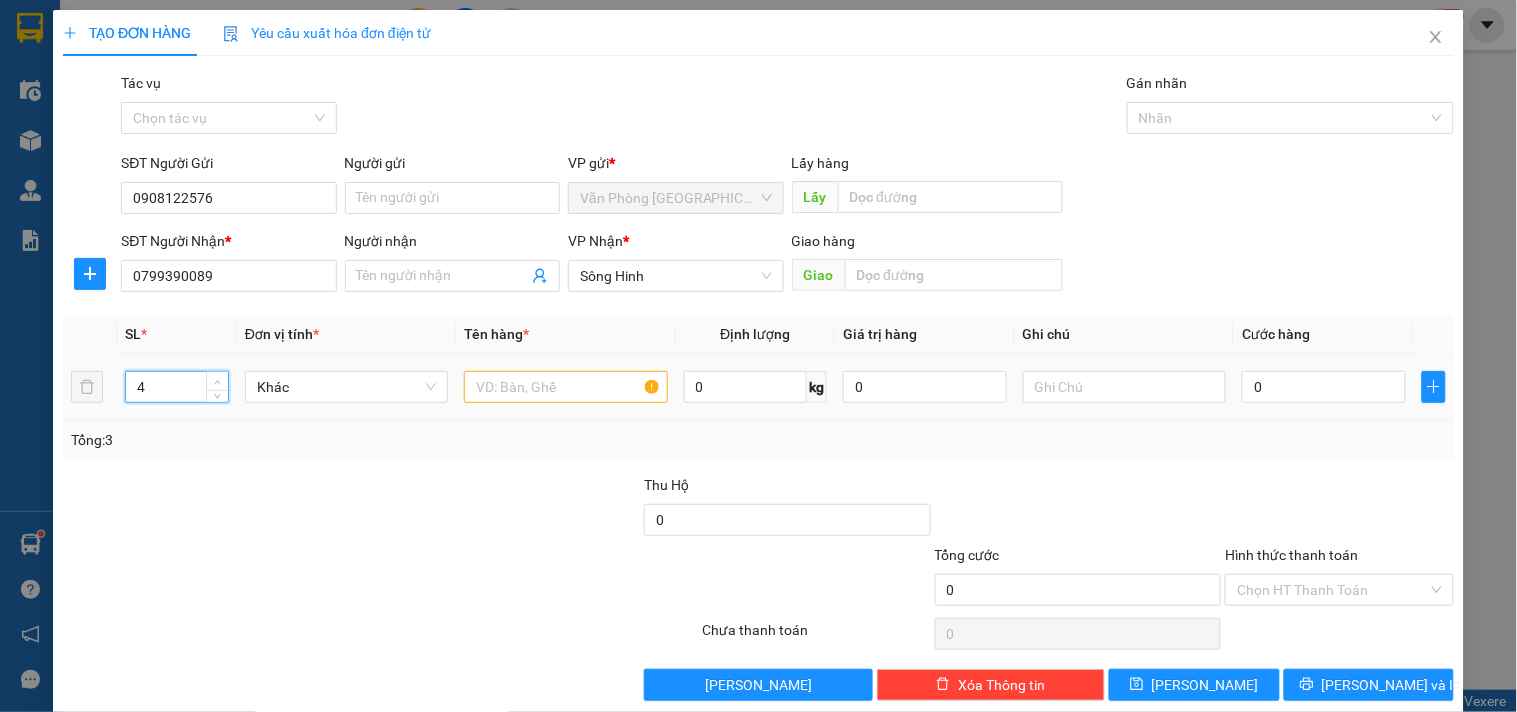 click 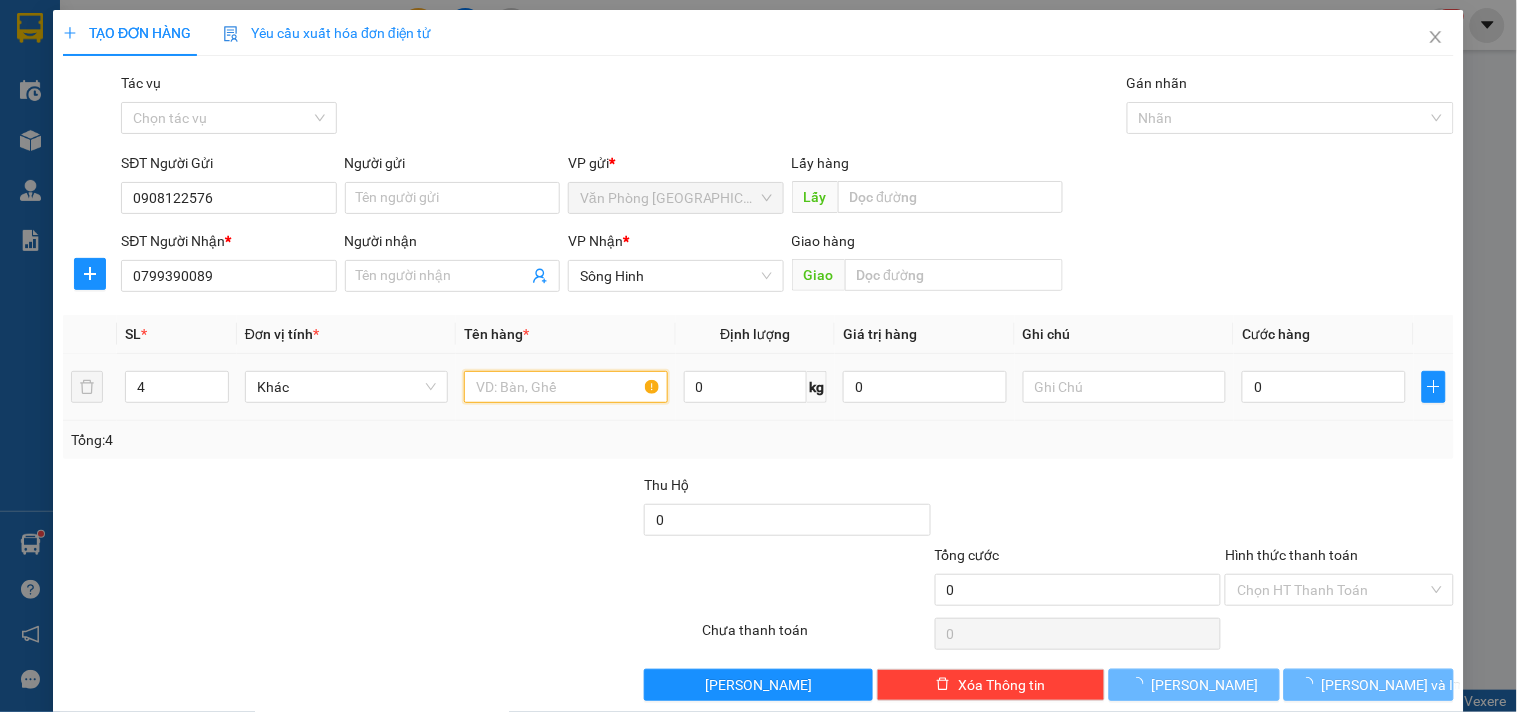 click at bounding box center [565, 387] 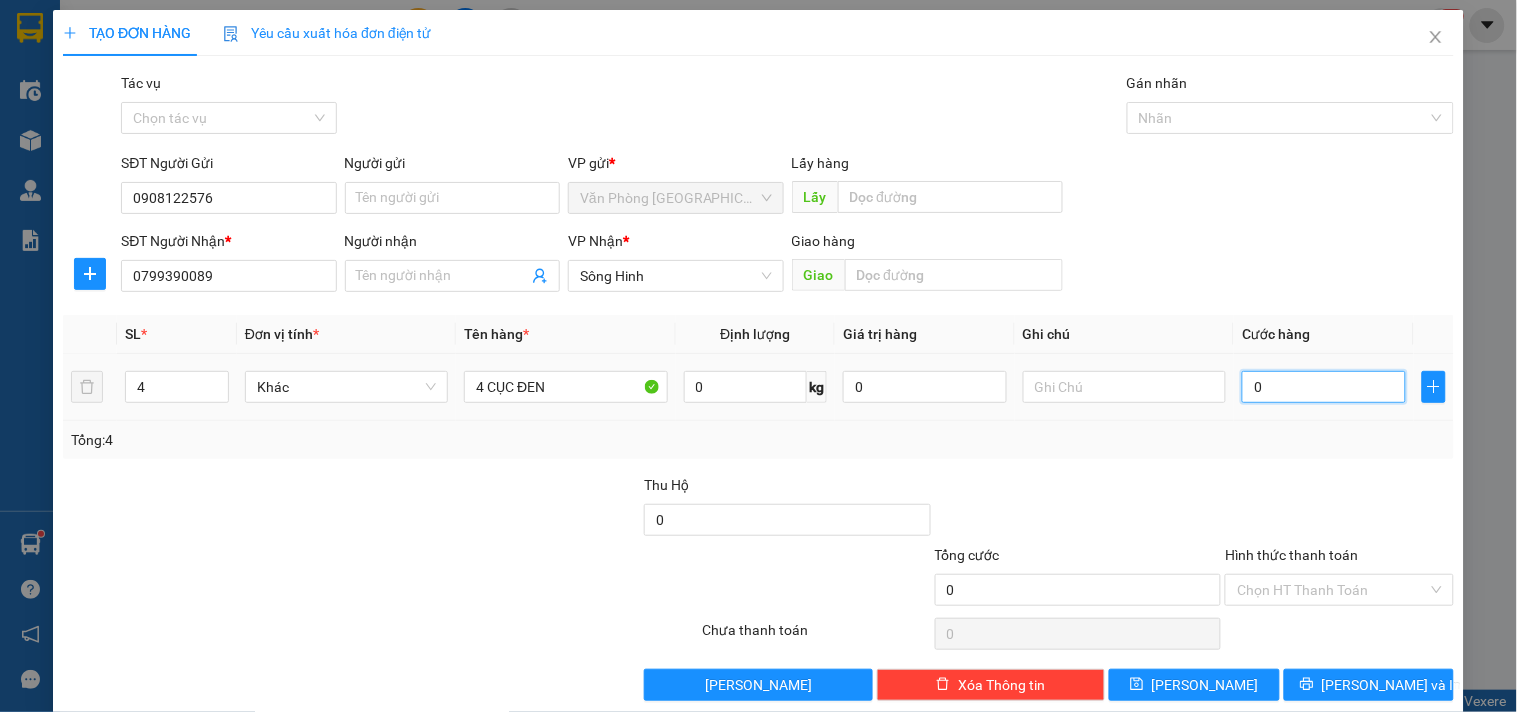 click on "0" at bounding box center (1324, 387) 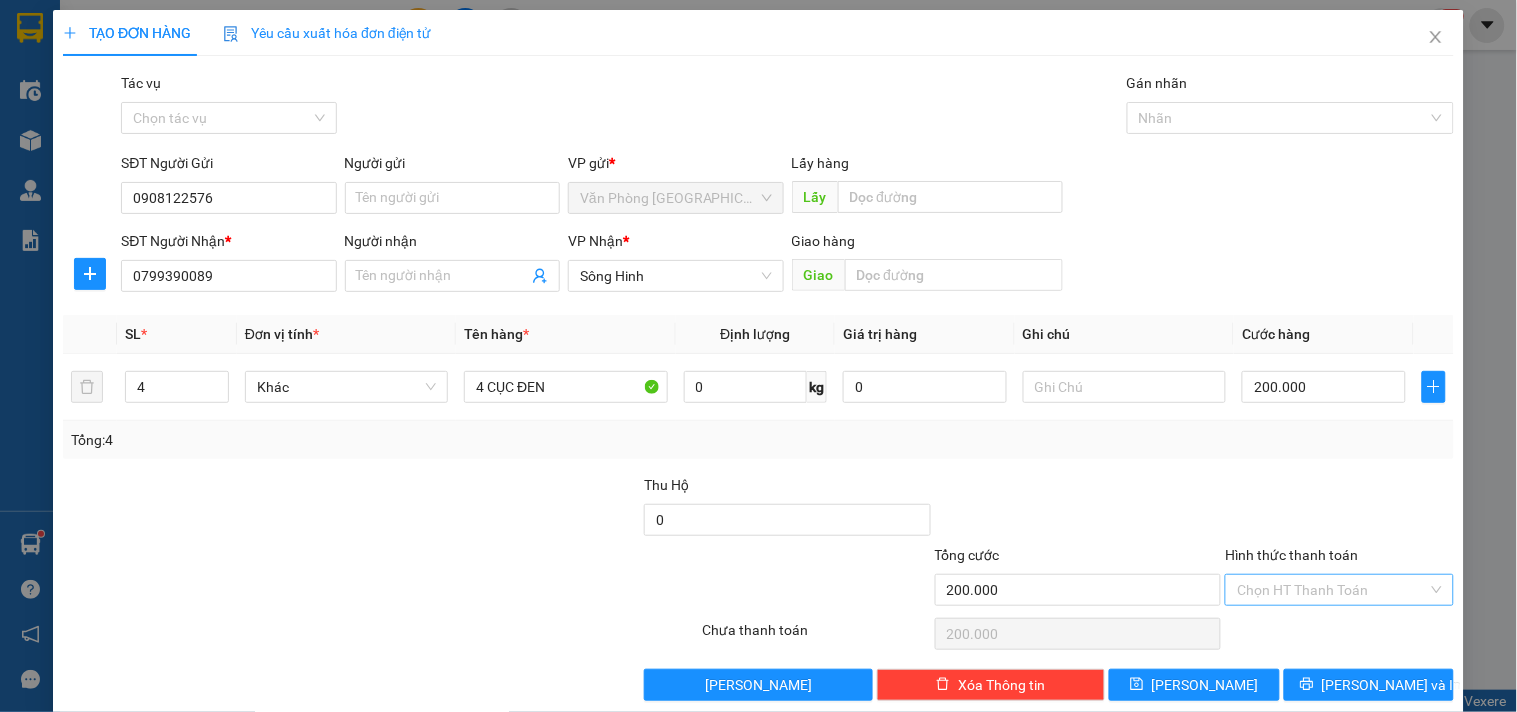click on "Hình thức thanh toán" at bounding box center (1332, 590) 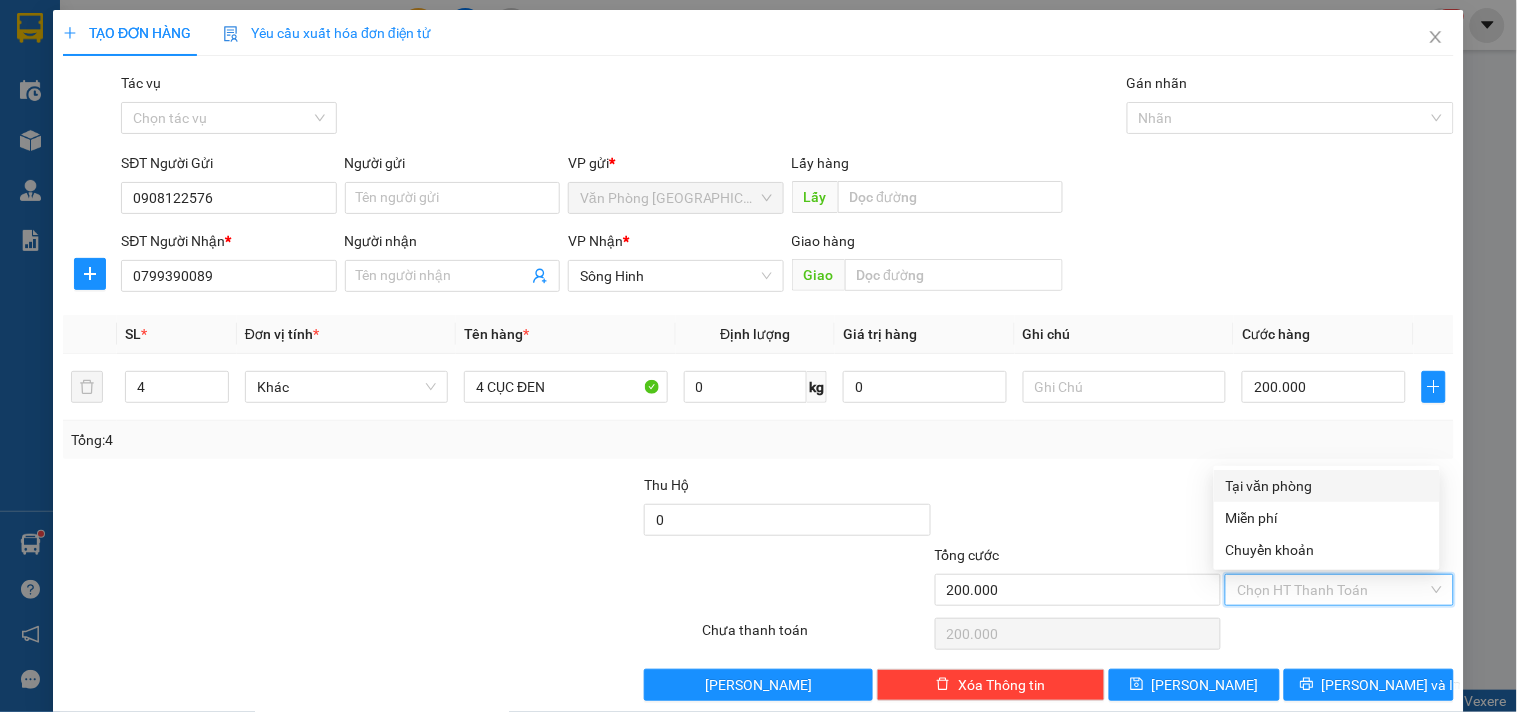 click on "Tại văn phòng" at bounding box center (1327, 486) 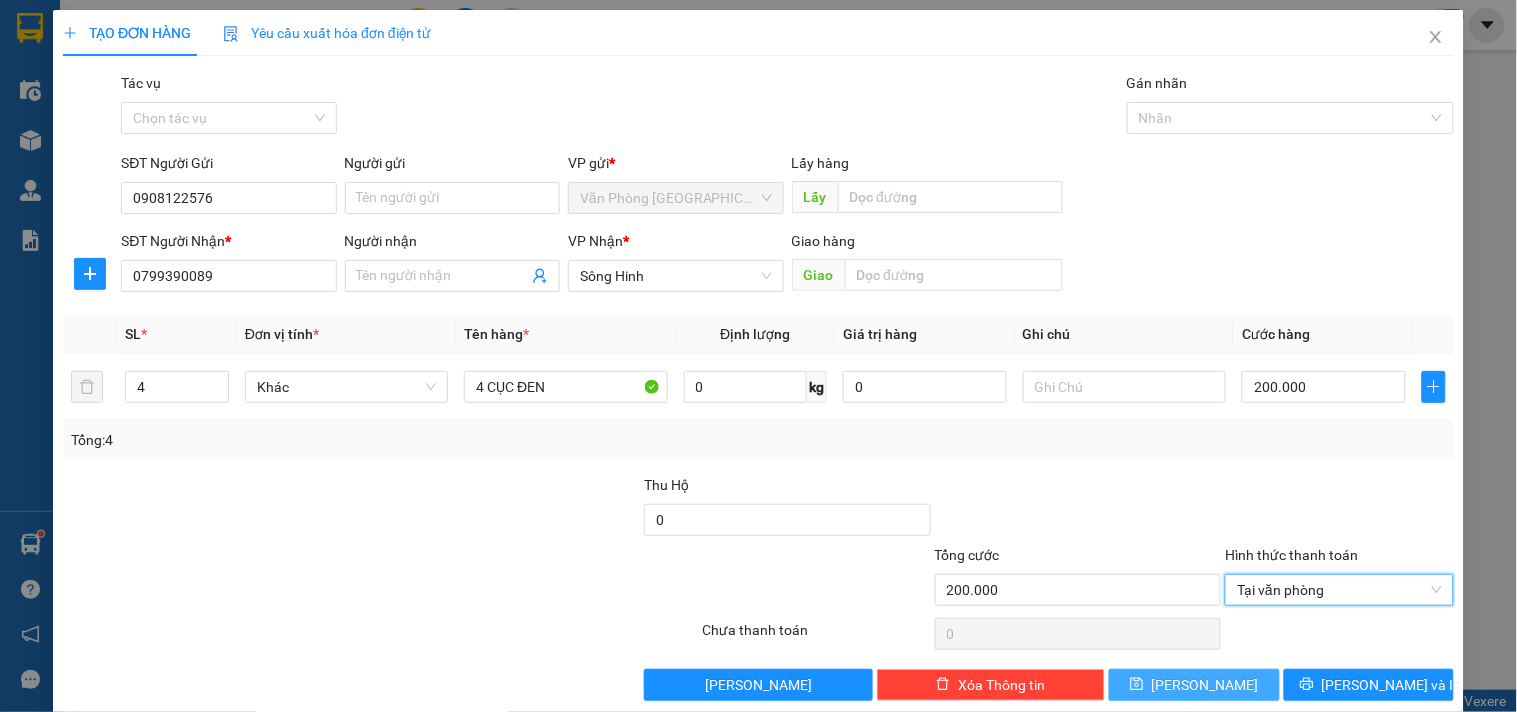 click on "[PERSON_NAME]" at bounding box center [1205, 685] 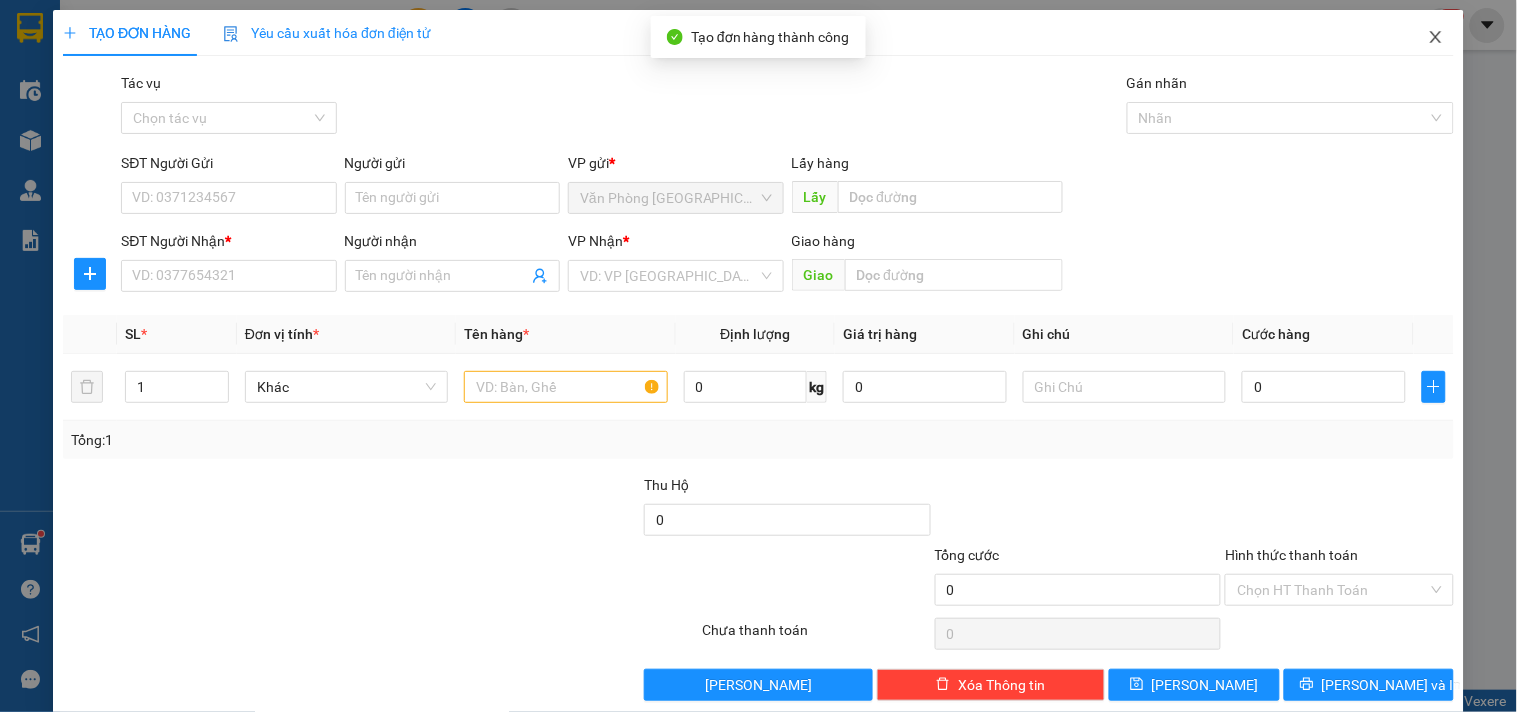 click 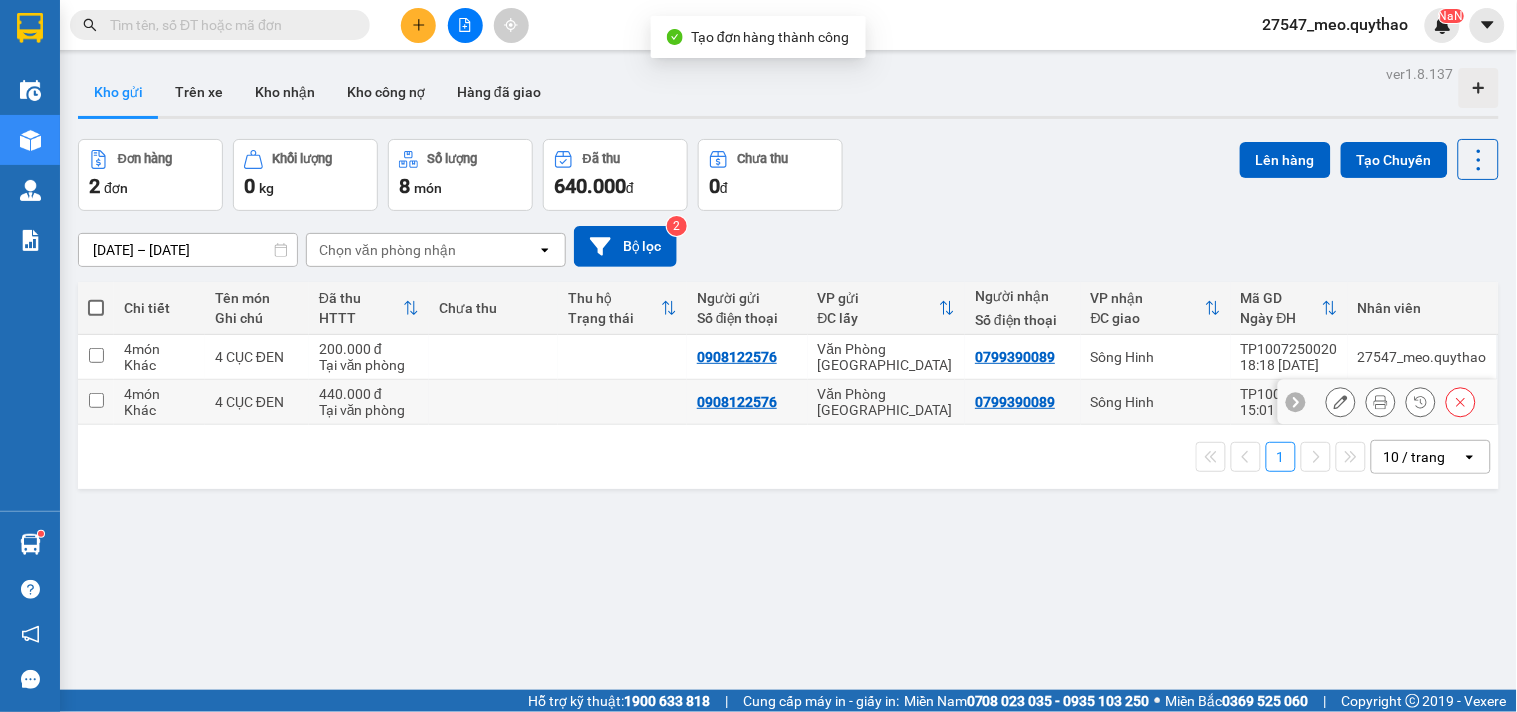 click 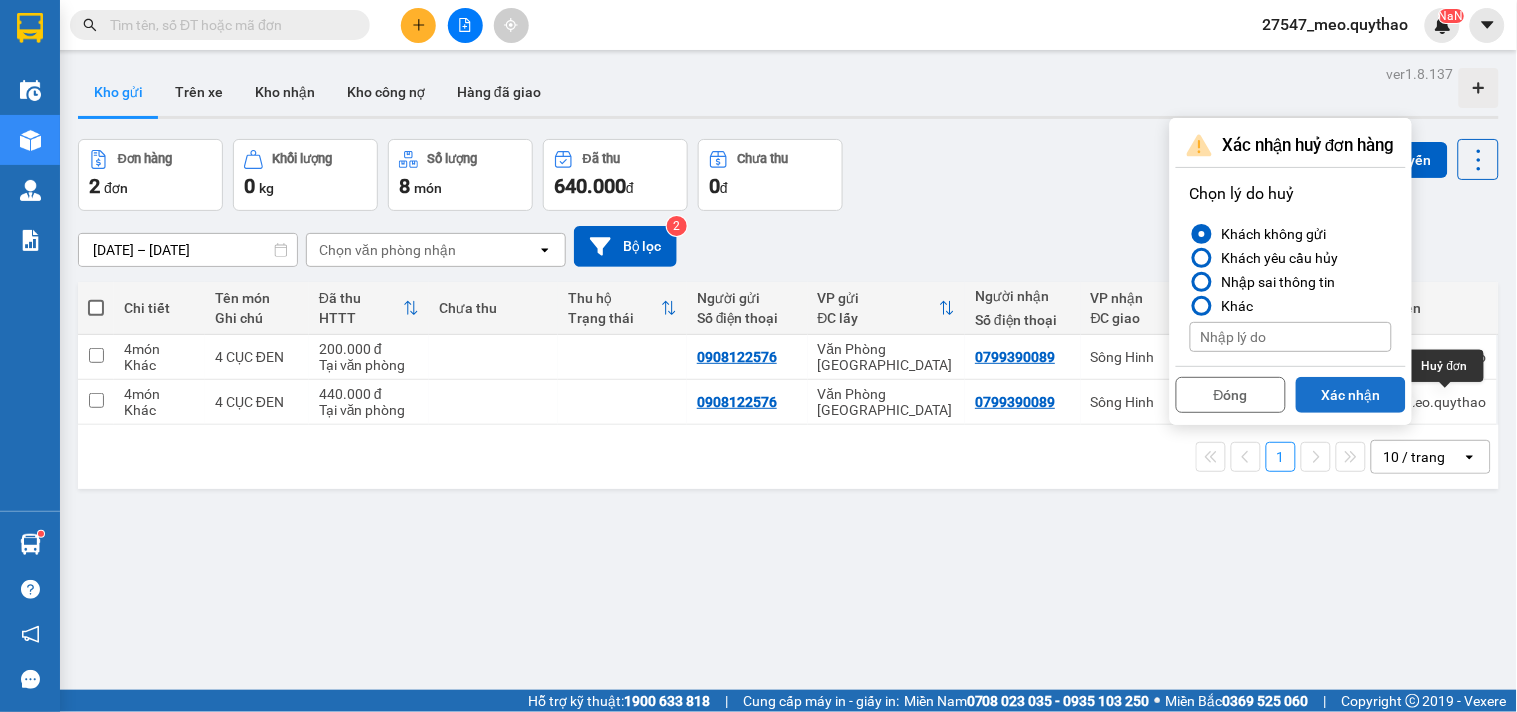 click on "Xác nhận" at bounding box center [1351, 395] 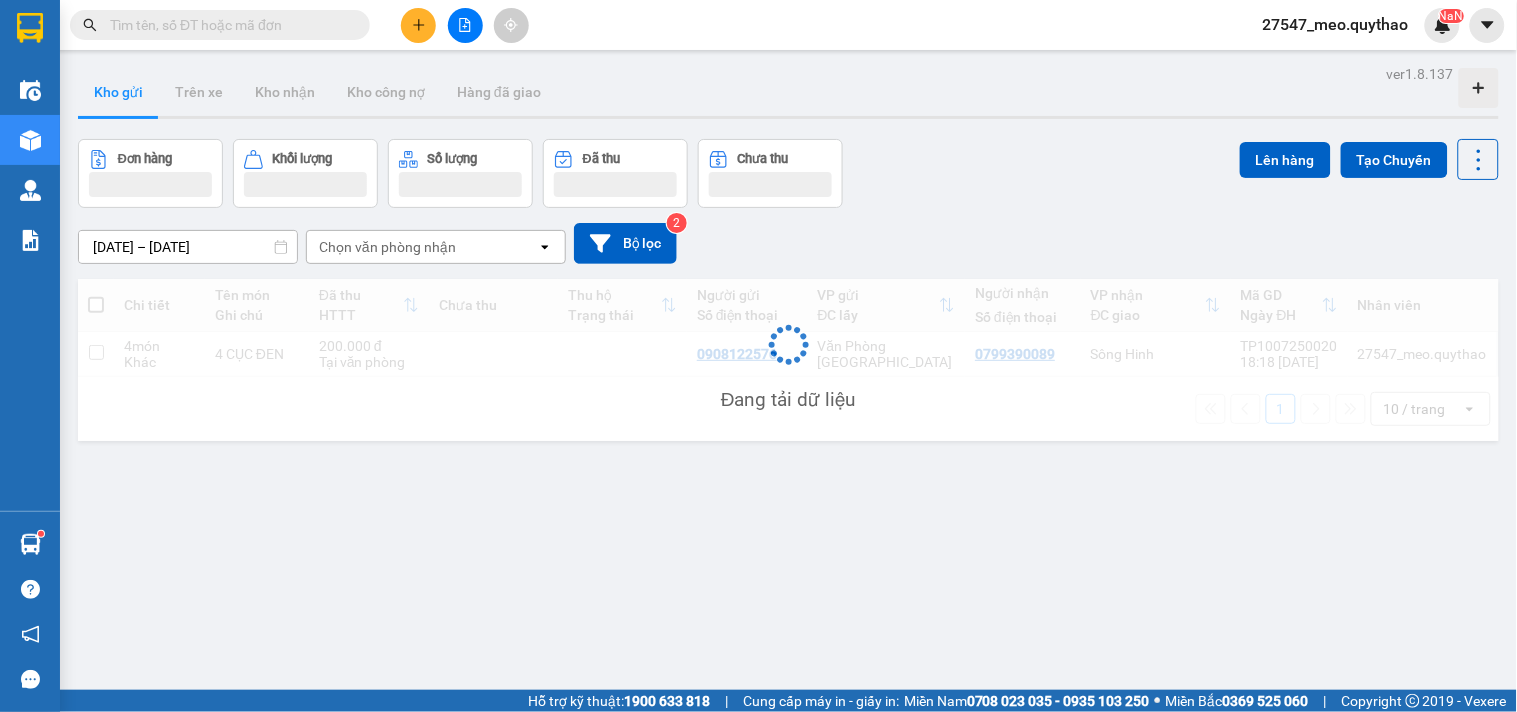 scroll, scrollTop: 0, scrollLeft: 0, axis: both 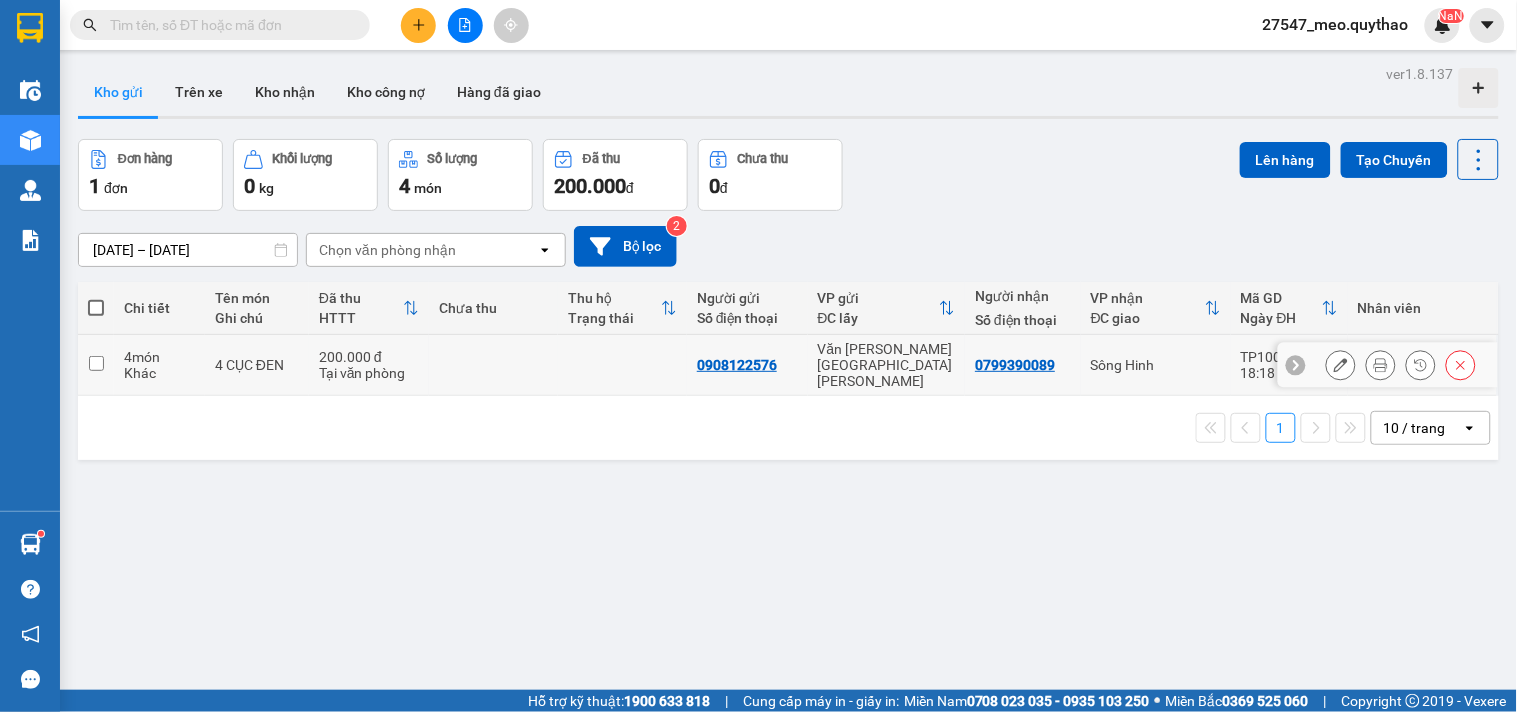click at bounding box center (622, 365) 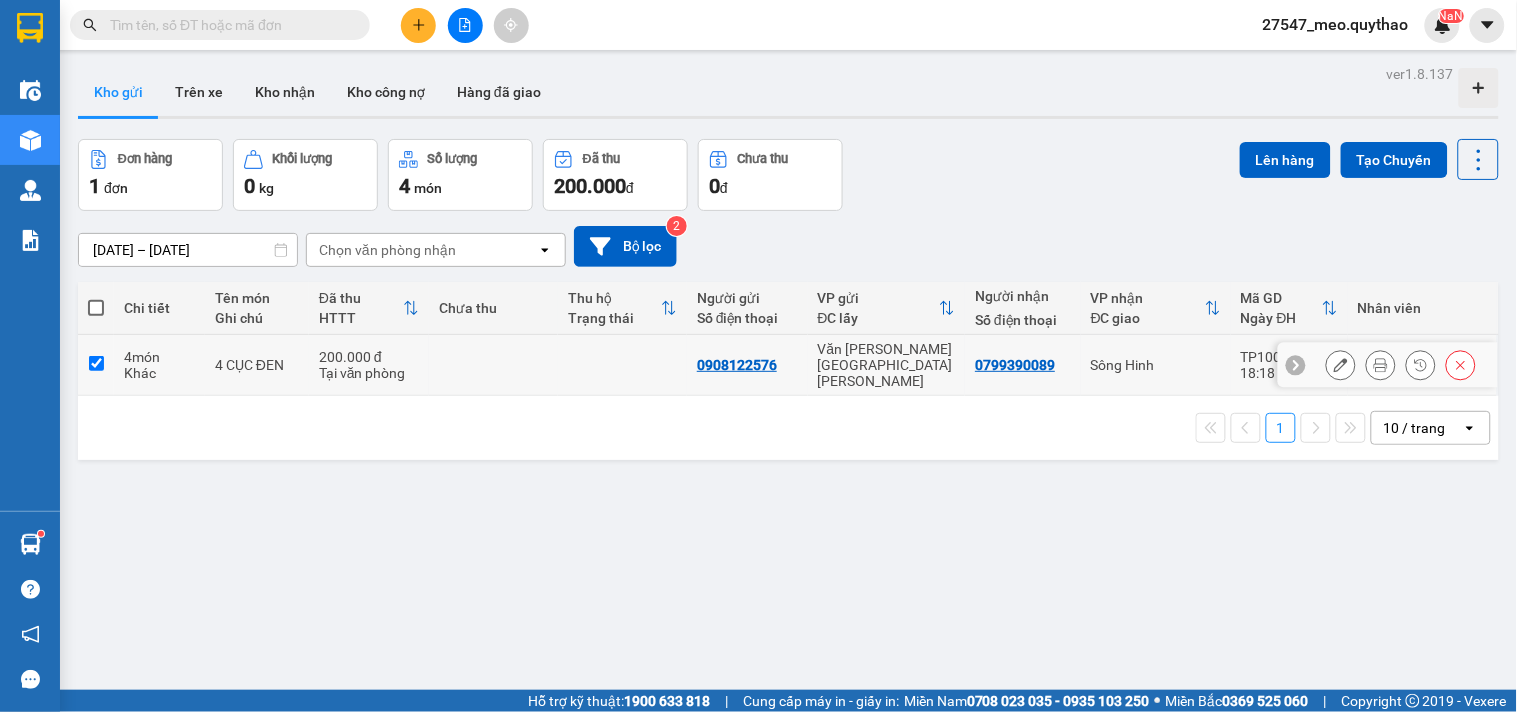 checkbox on "true" 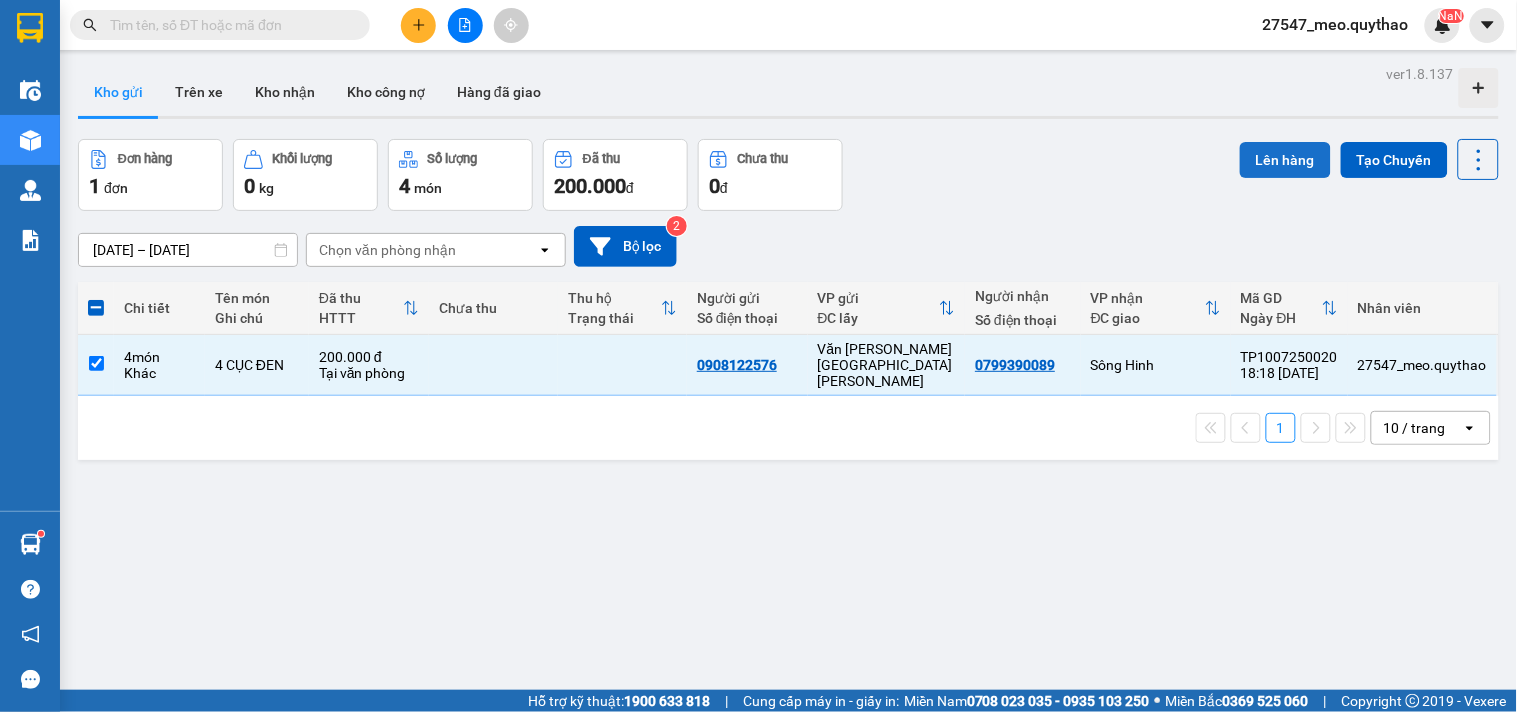 click on "Lên hàng" at bounding box center [1285, 160] 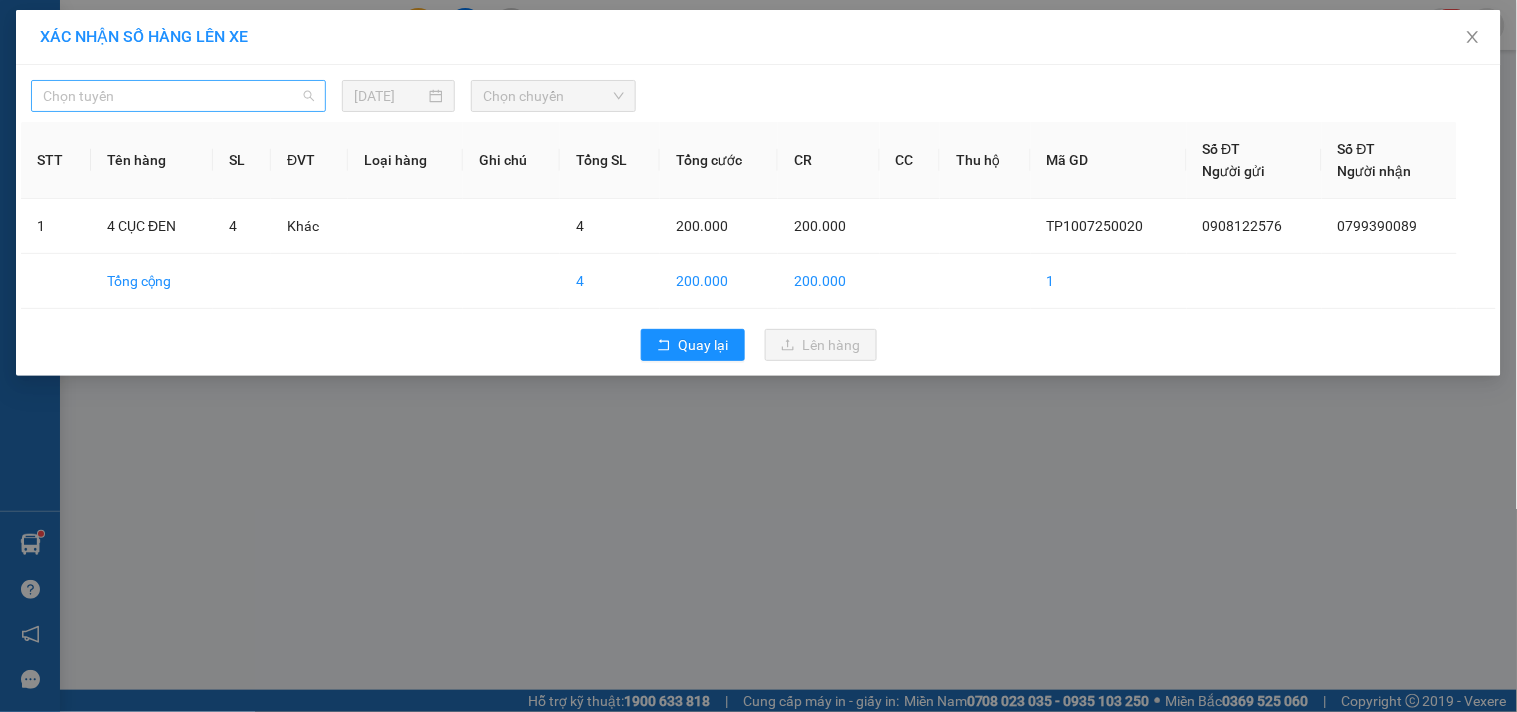 click on "Chọn tuyến" at bounding box center [178, 96] 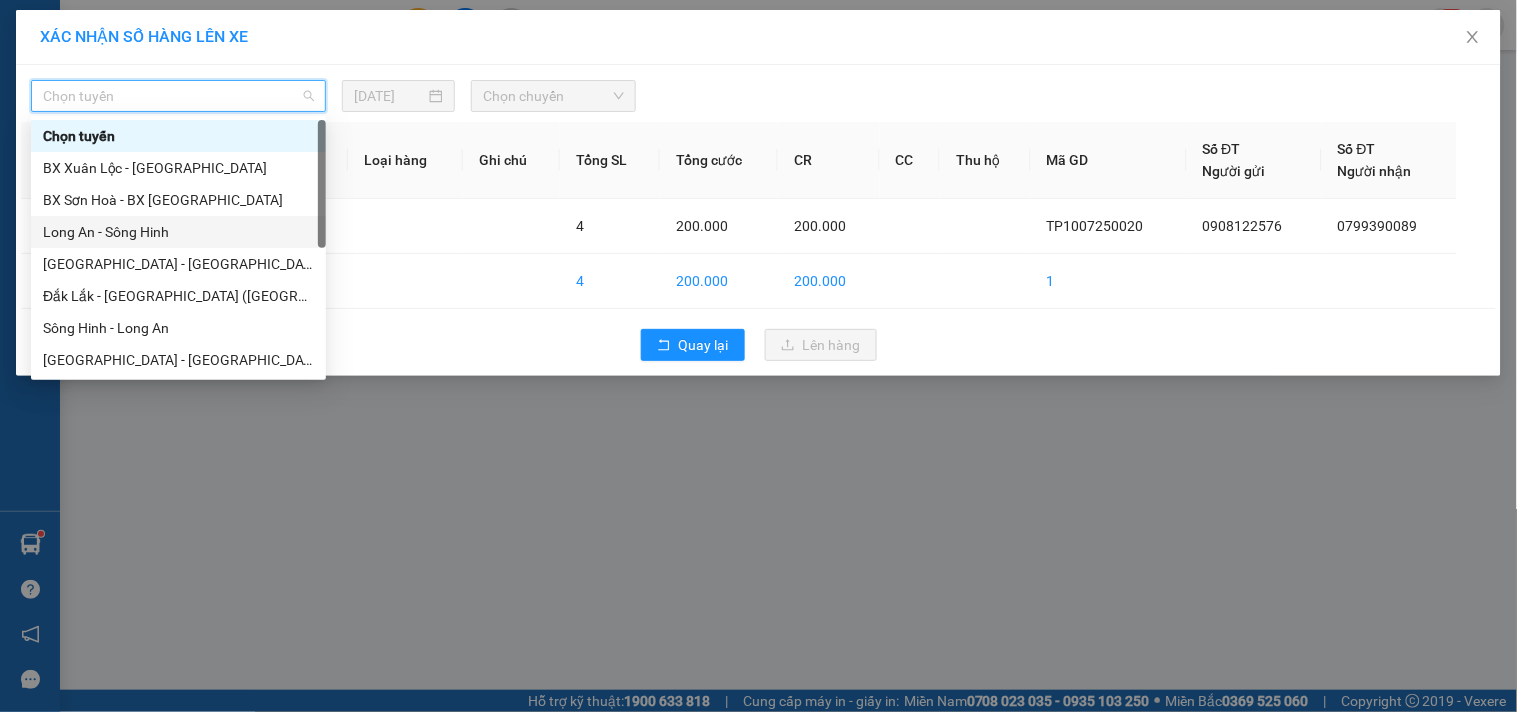 click on "Long An - Sông Hinh" at bounding box center (178, 232) 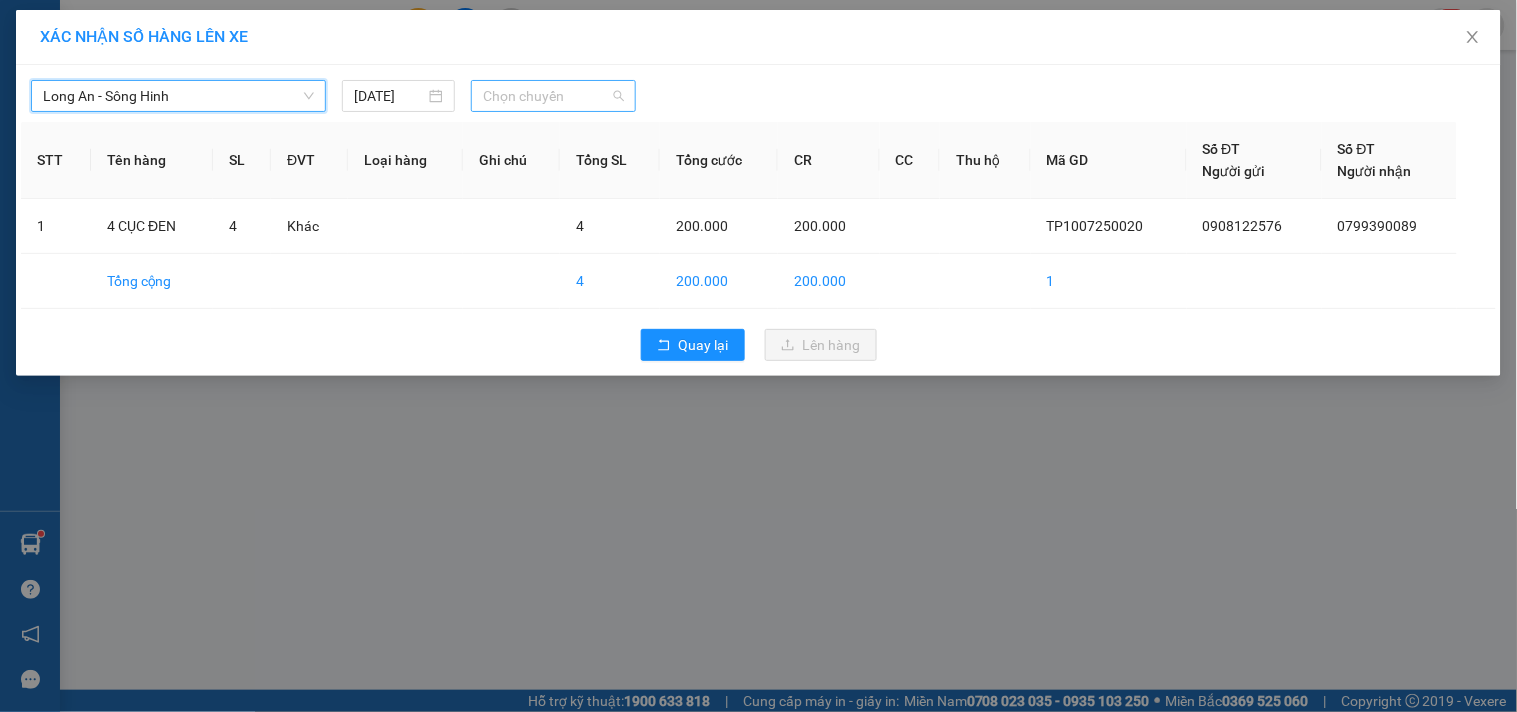 click on "Chọn chuyến" at bounding box center (553, 96) 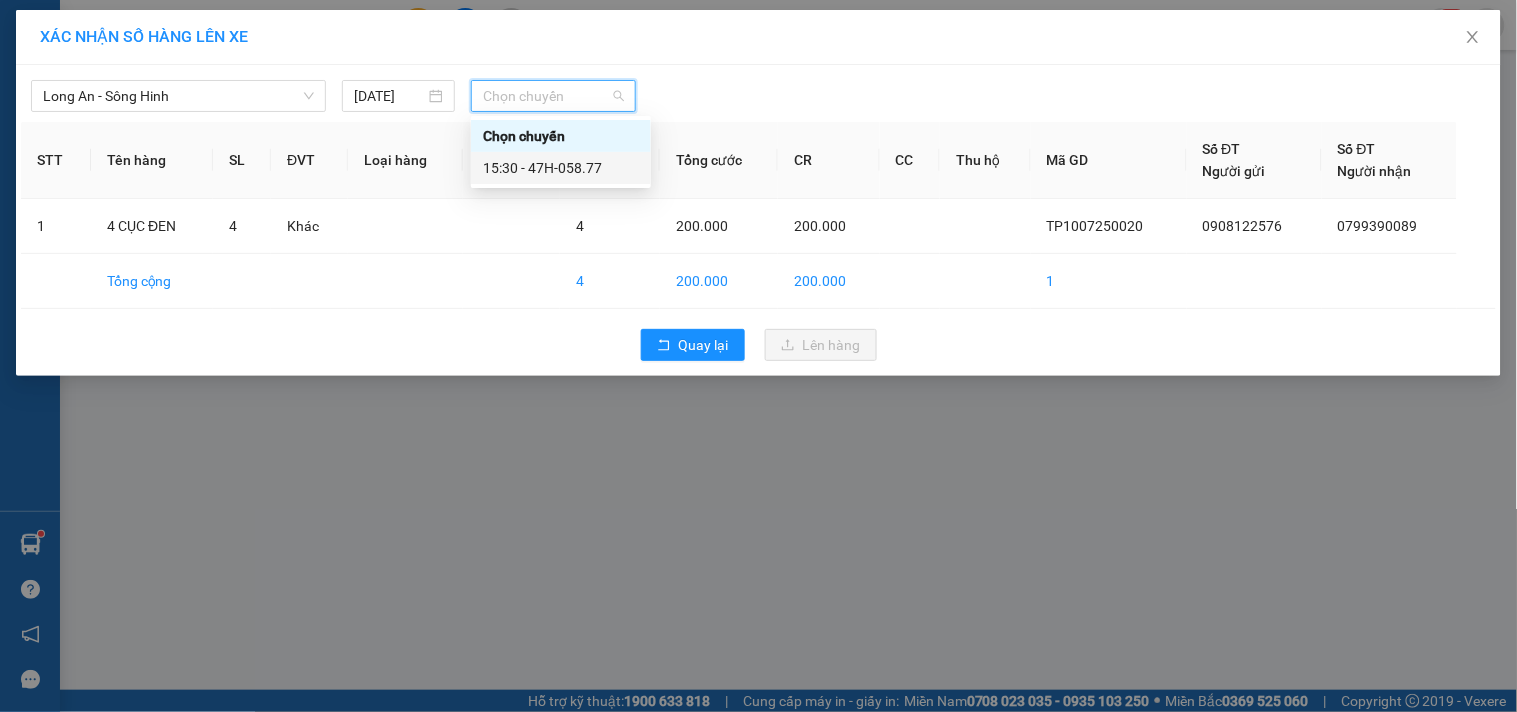 click on "15:30     - 47H-058.77" at bounding box center [561, 168] 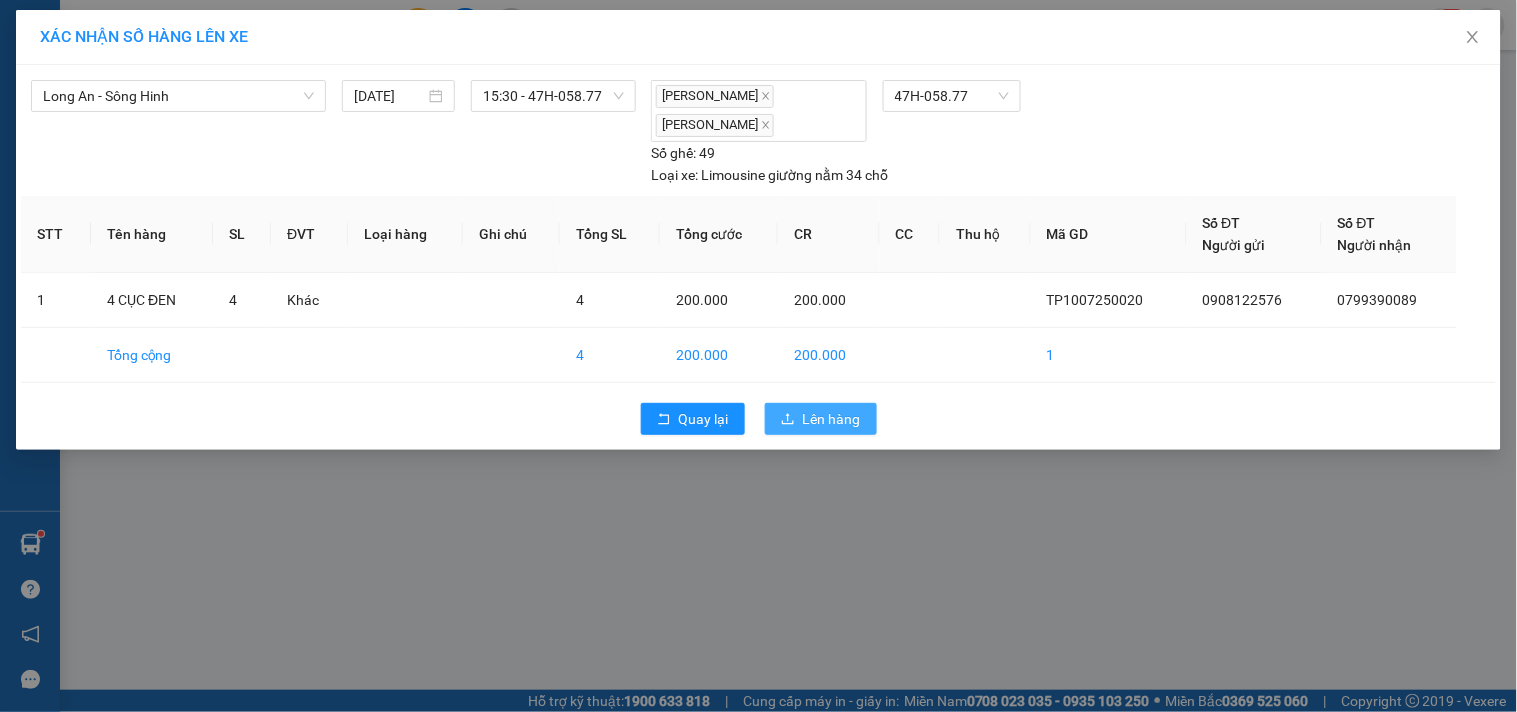 click on "Lên hàng" at bounding box center [832, 419] 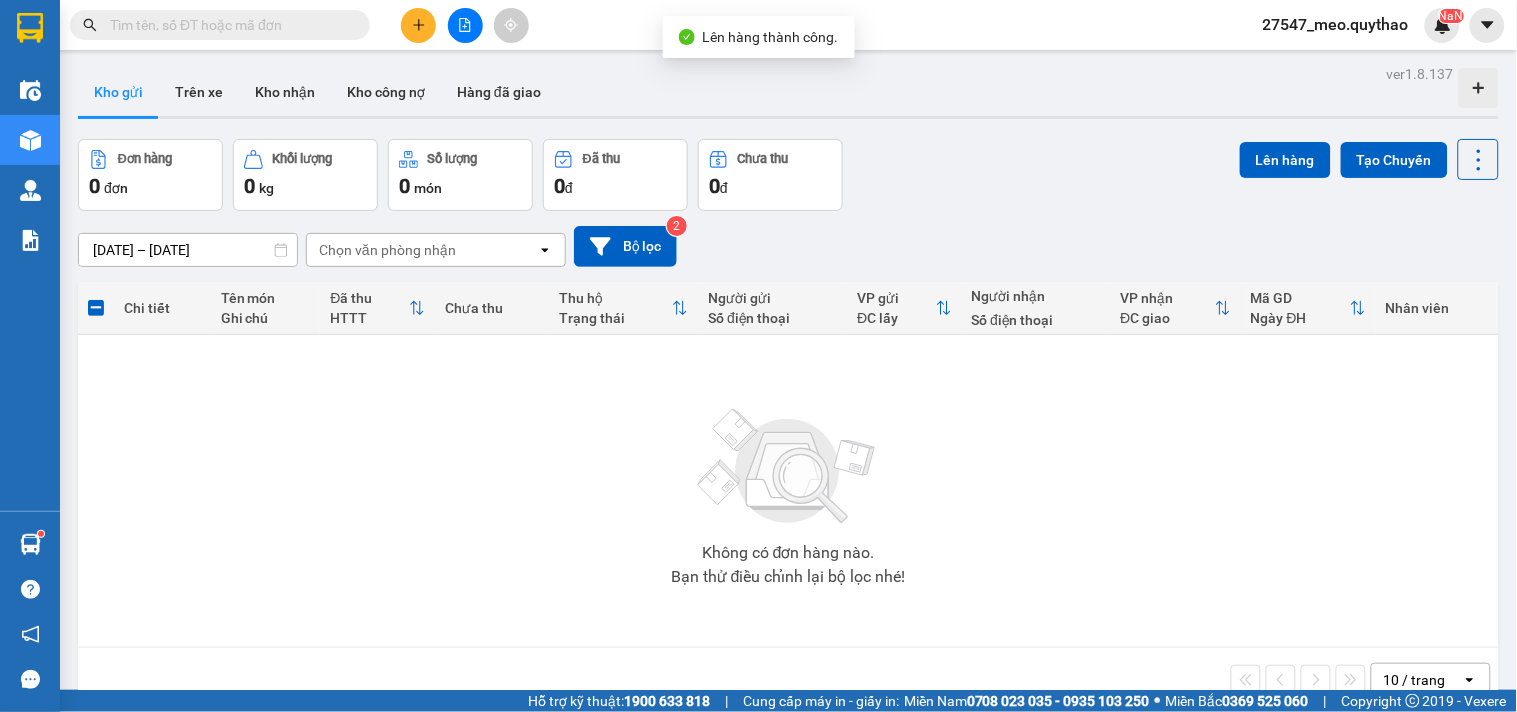 click 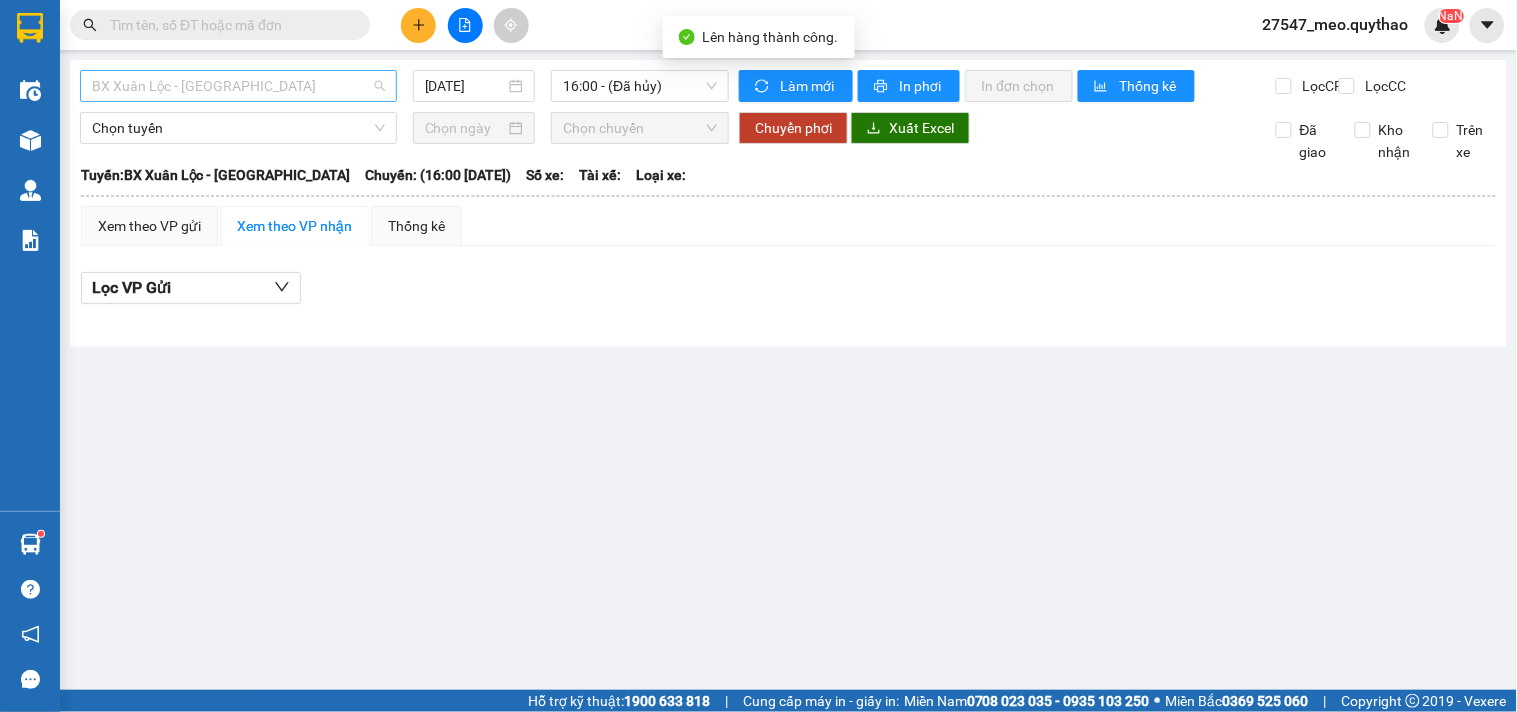 click on "BX Xuân Lộc - [GEOGRAPHIC_DATA]" at bounding box center (238, 86) 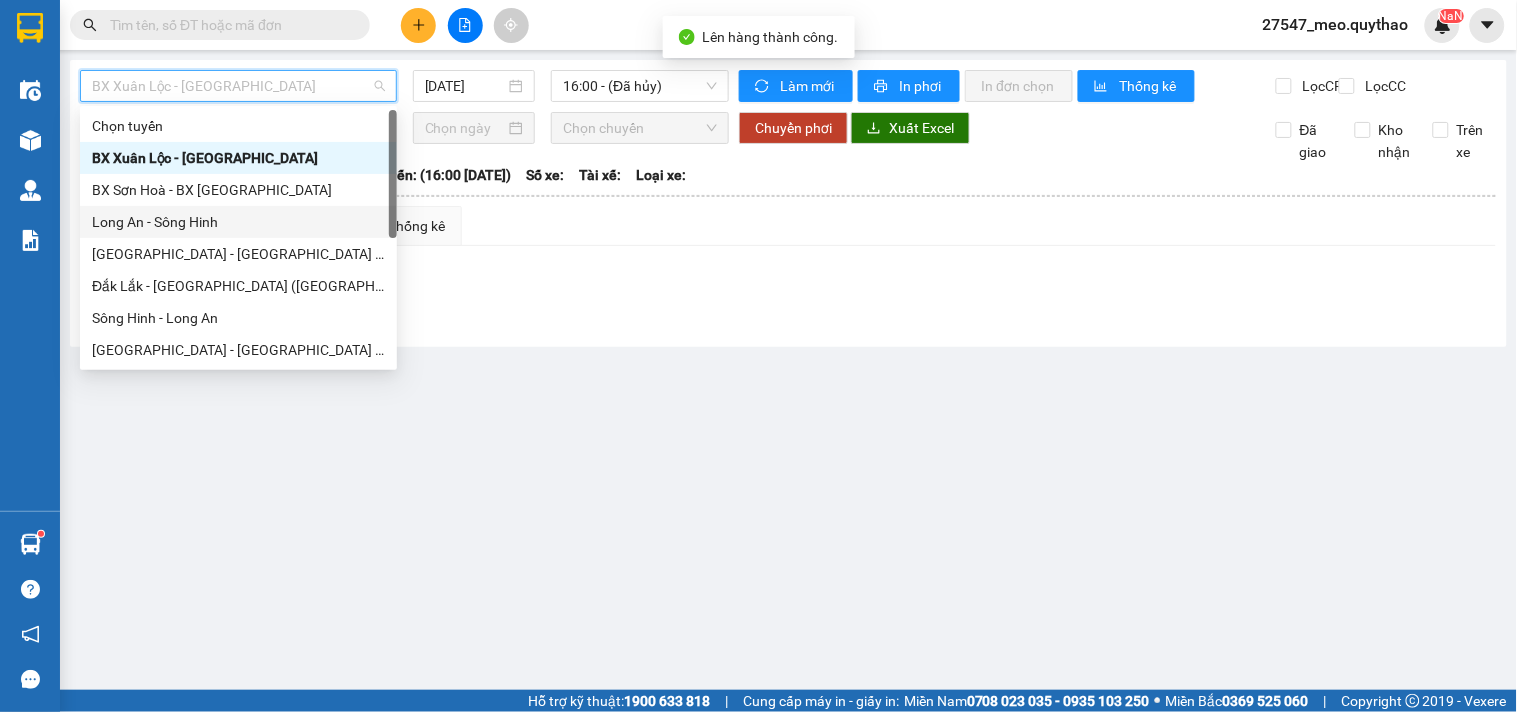 click on "Long An - Sông Hinh" at bounding box center (238, 222) 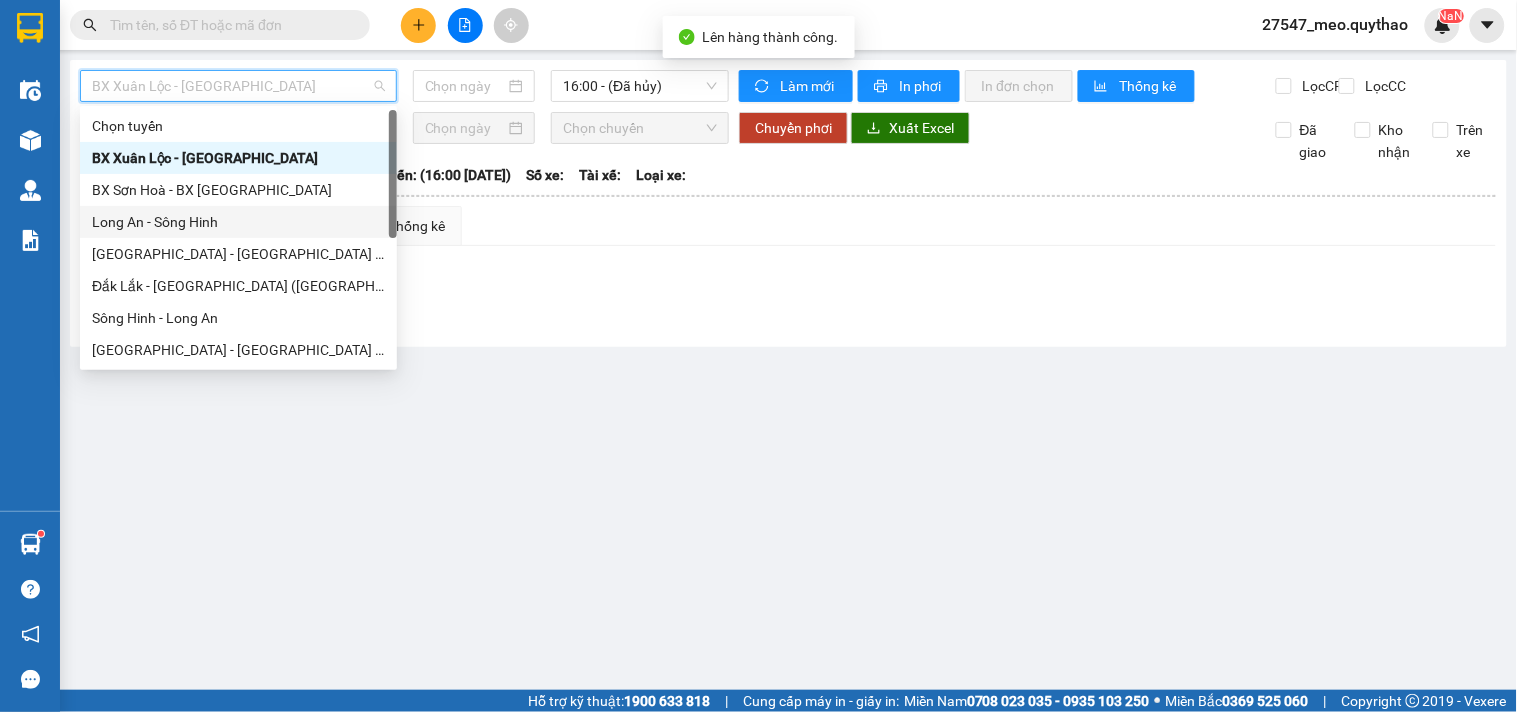 type on "[DATE]" 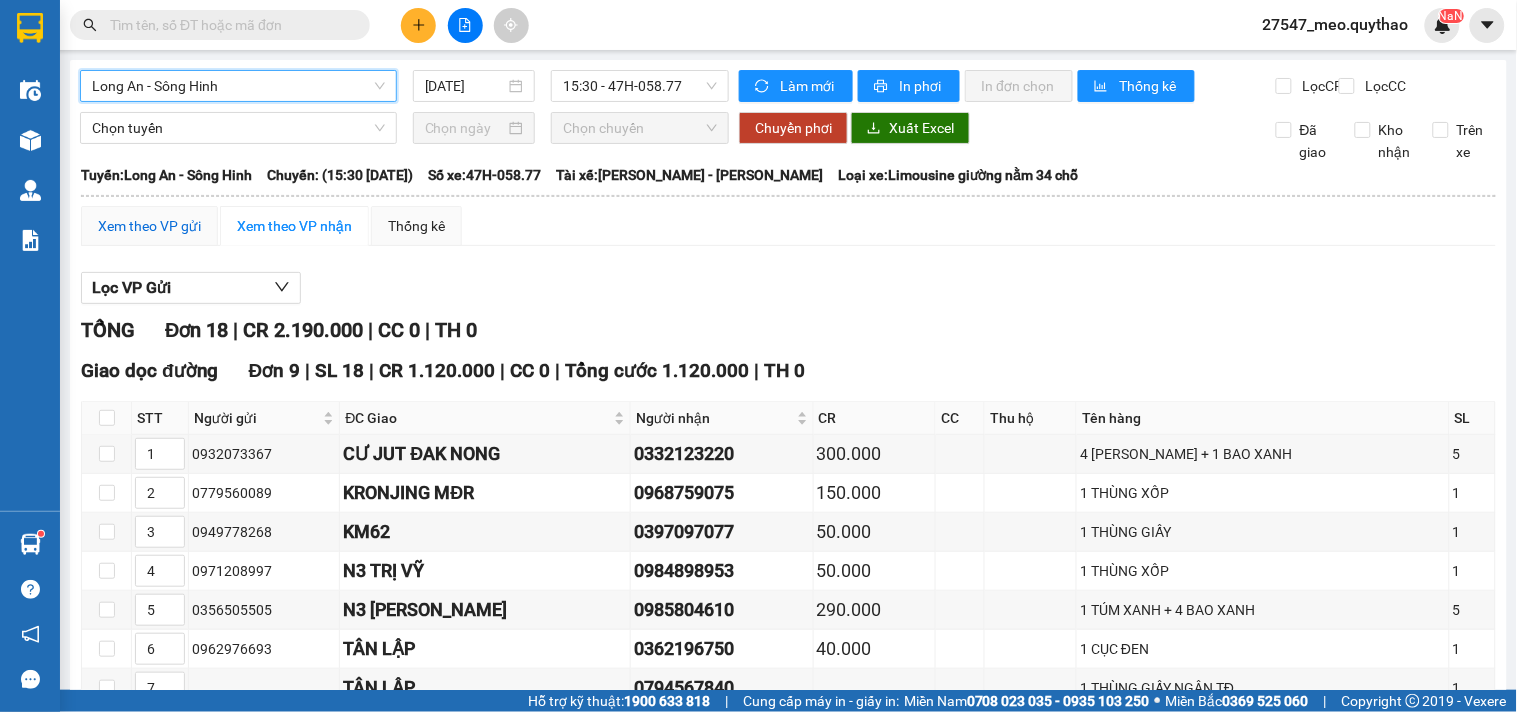 click on "Xem theo VP gửi" at bounding box center (149, 226) 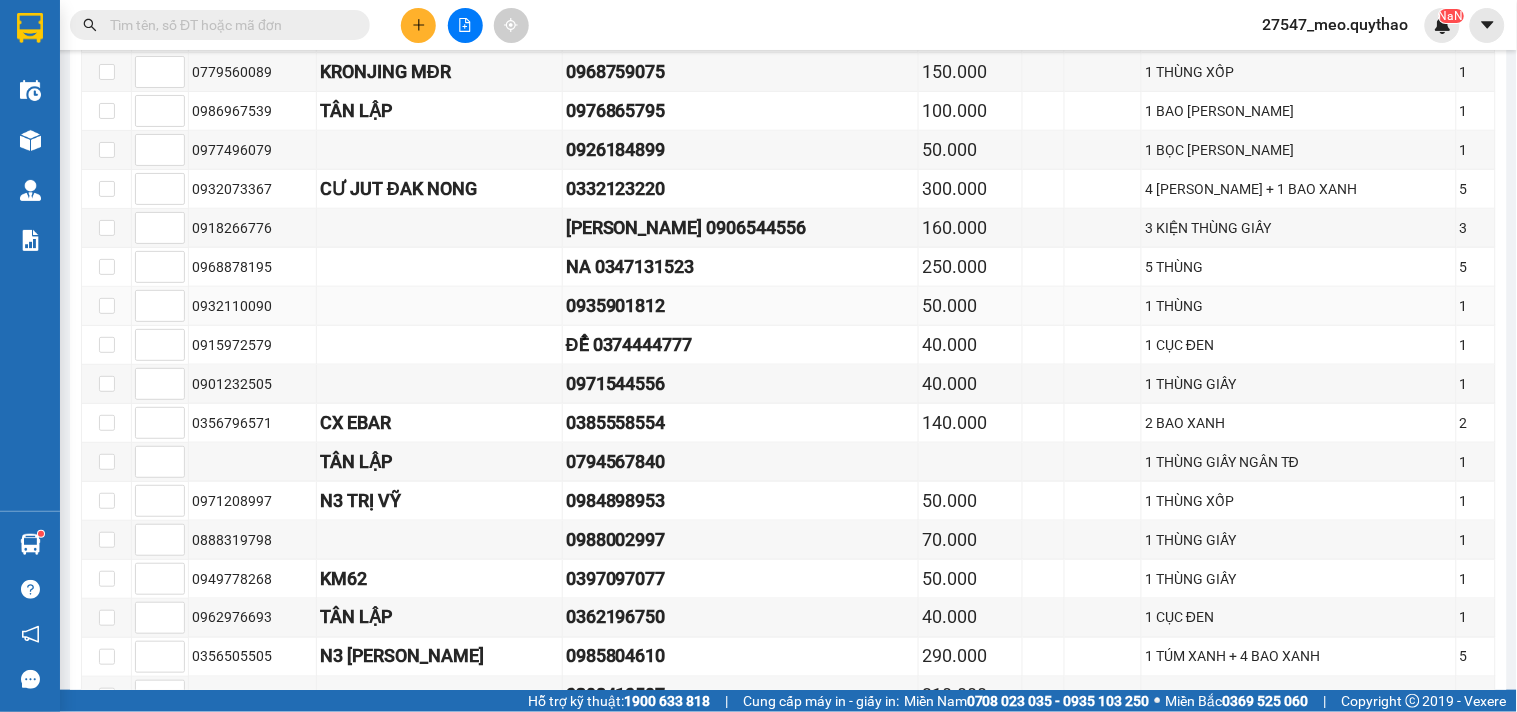 scroll, scrollTop: 351, scrollLeft: 0, axis: vertical 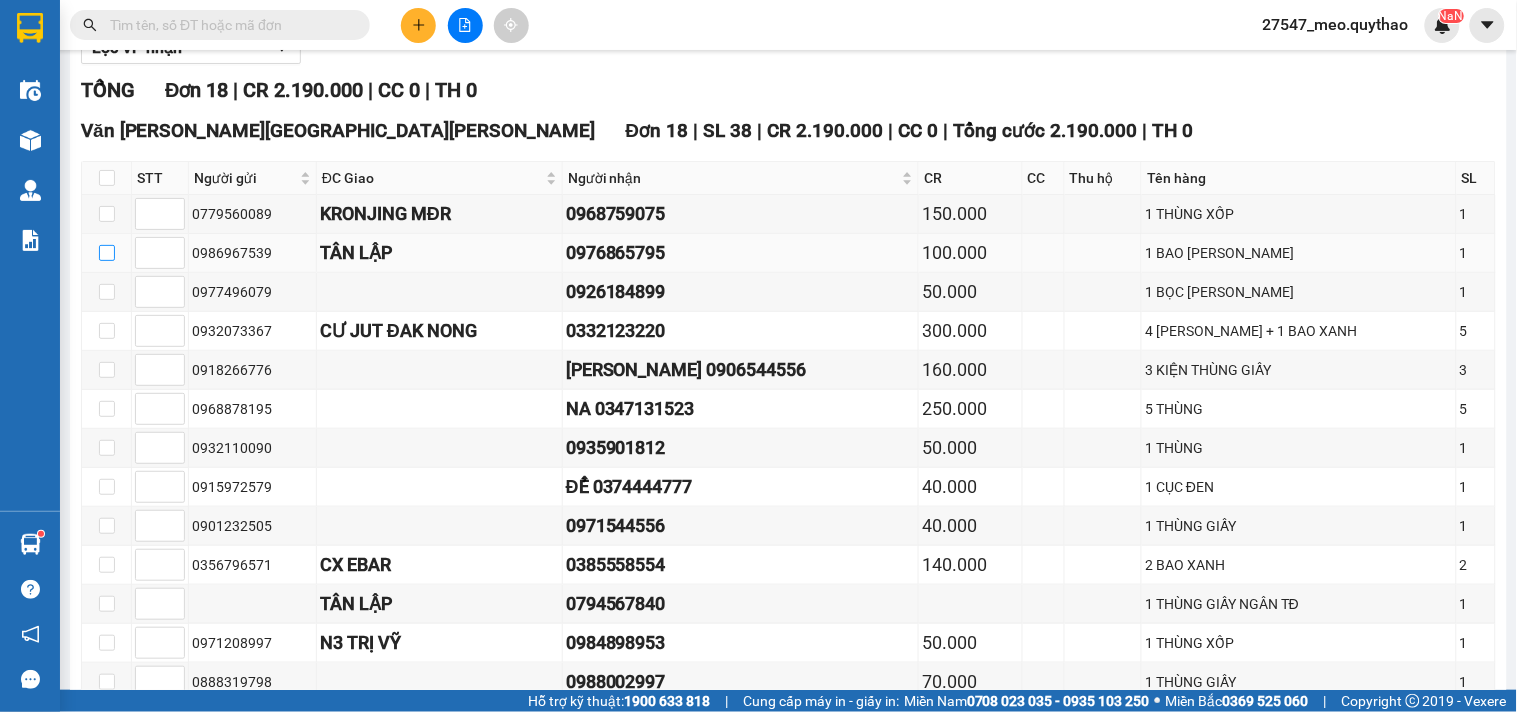 click at bounding box center [107, 253] 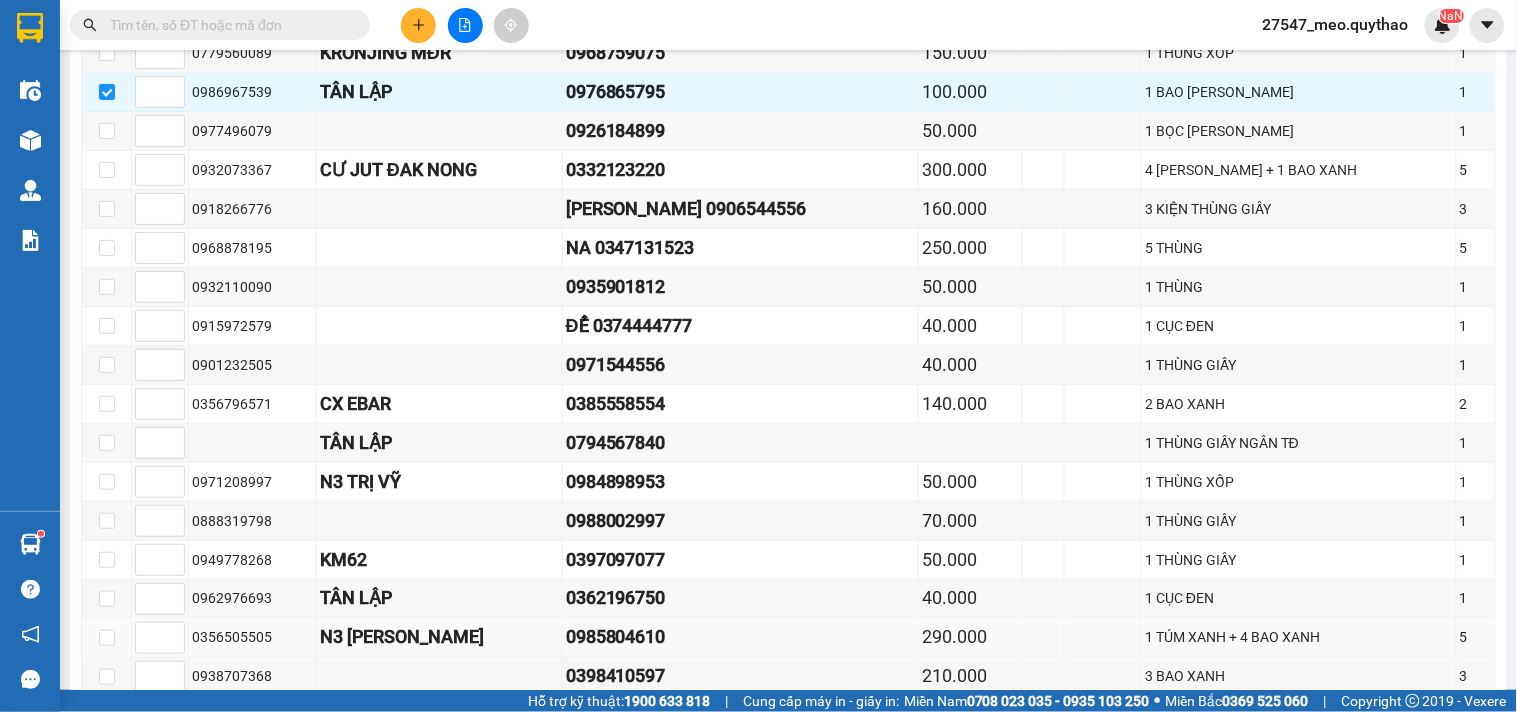 scroll, scrollTop: 573, scrollLeft: 0, axis: vertical 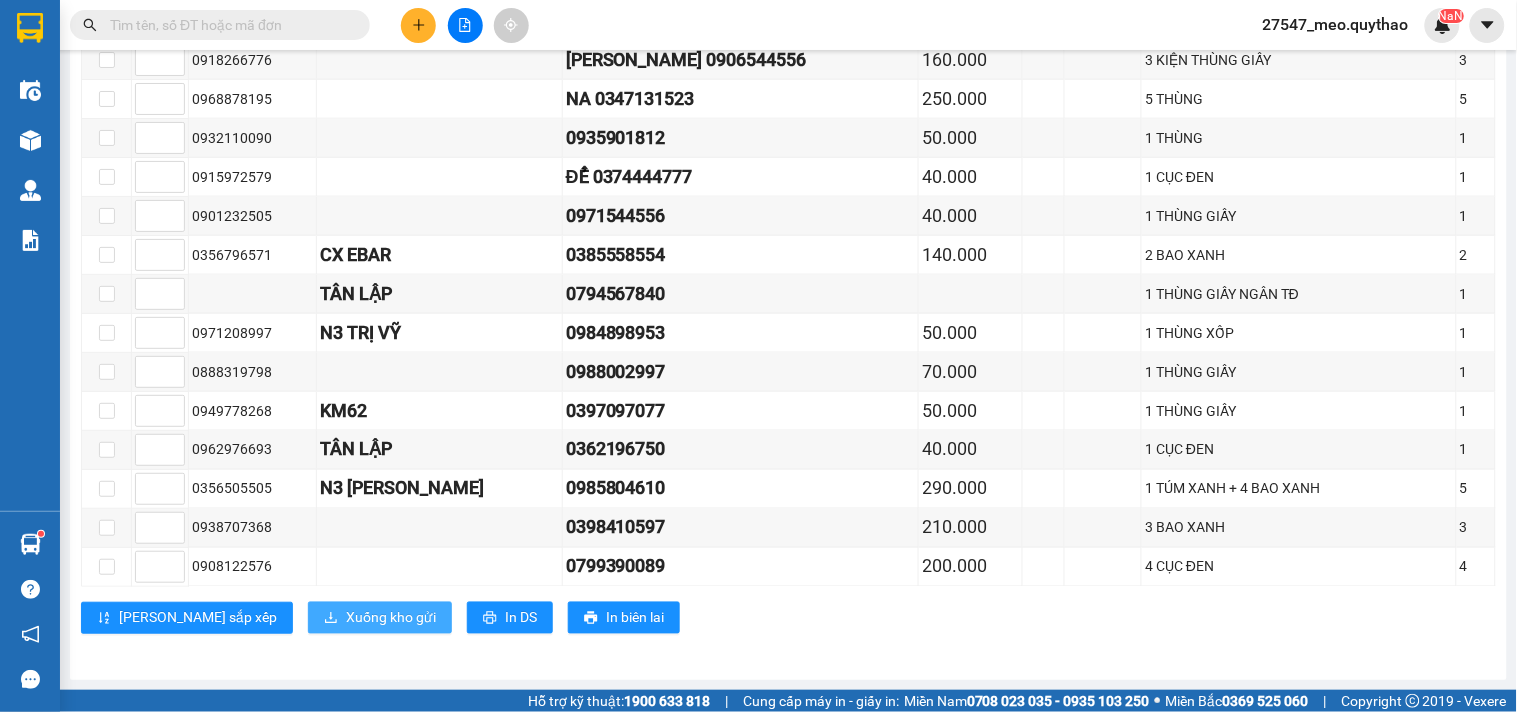click on "Xuống kho gửi" at bounding box center (391, 618) 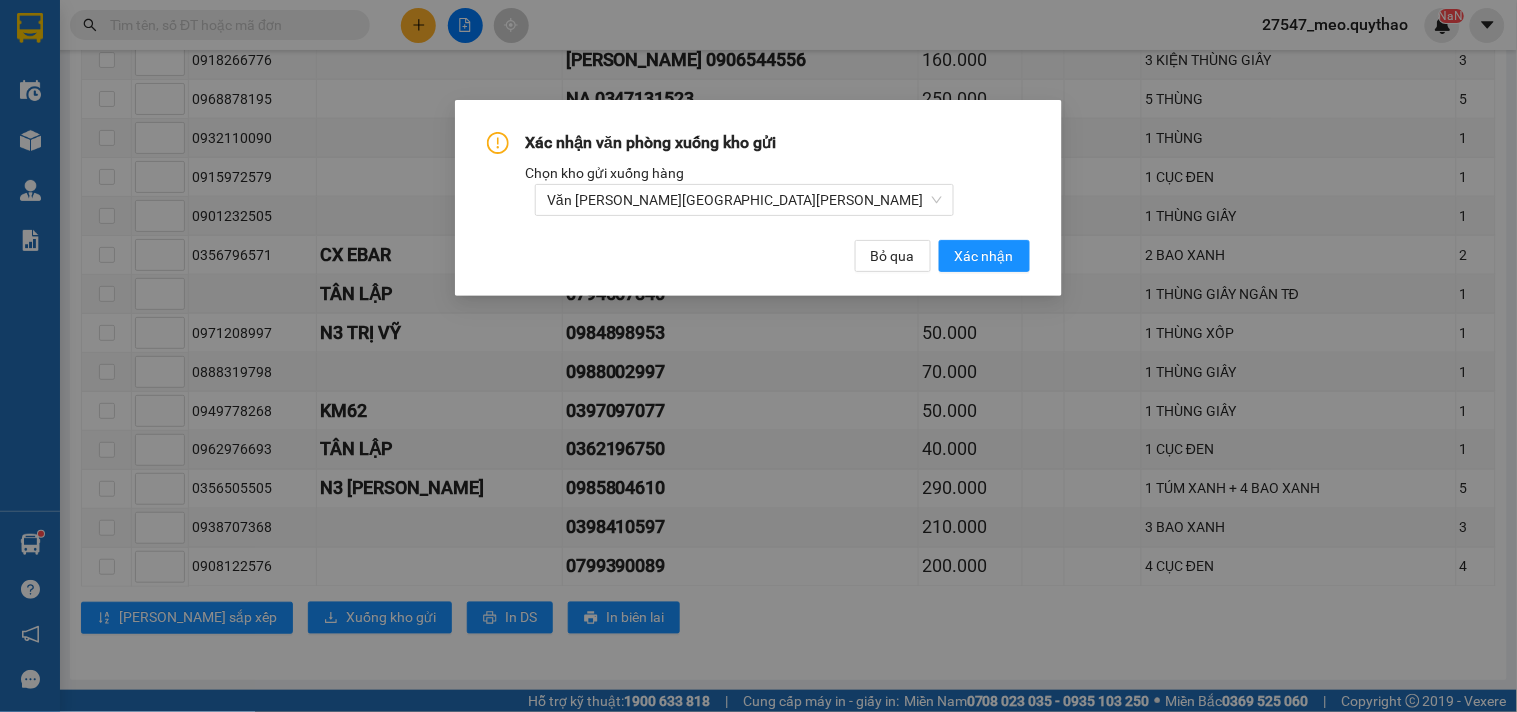 click on "Xác nhận văn phòng xuống kho gửi Chọn kho gửi xuống hàng Văn Phòng Tân Phú Bỏ qua Xác nhận" at bounding box center (758, 198) 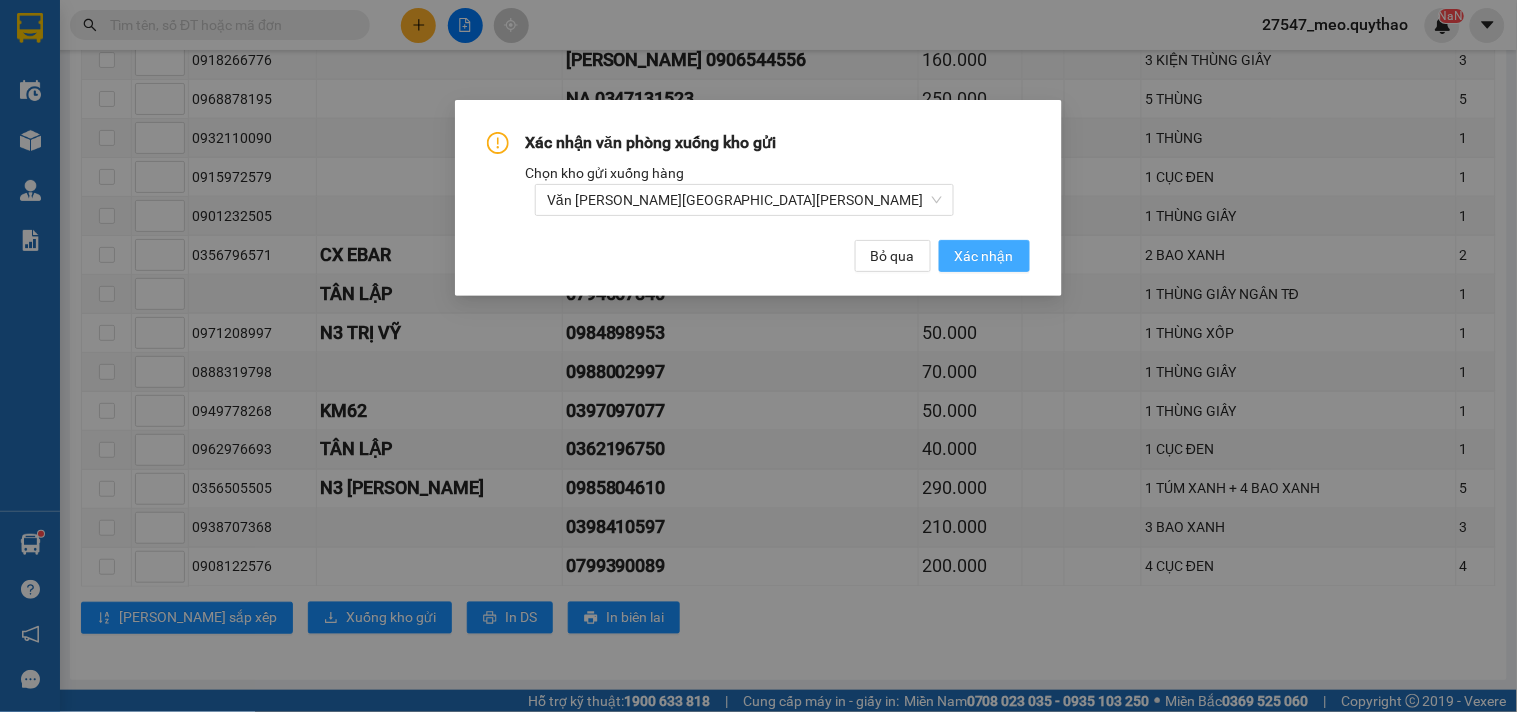 click on "Xác nhận" at bounding box center (984, 256) 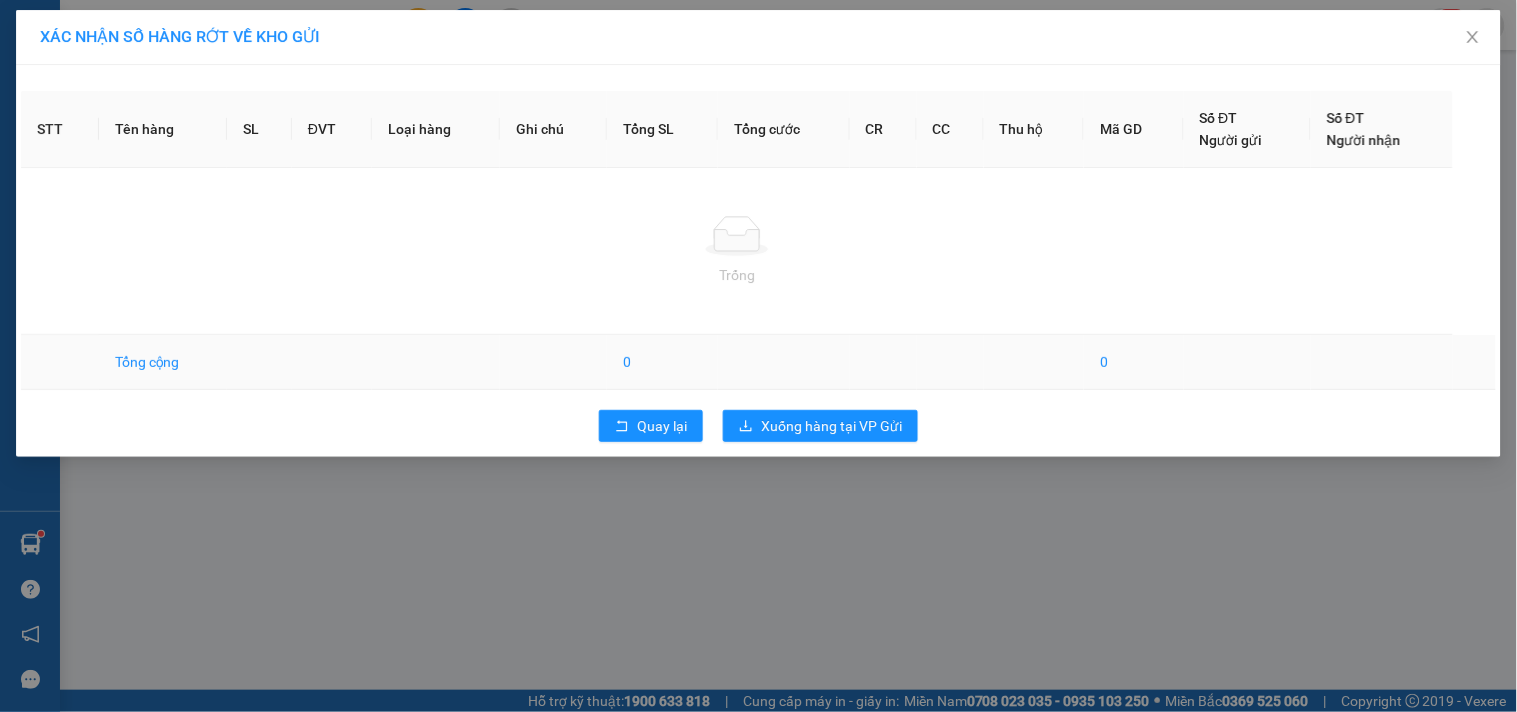 scroll, scrollTop: 0, scrollLeft: 0, axis: both 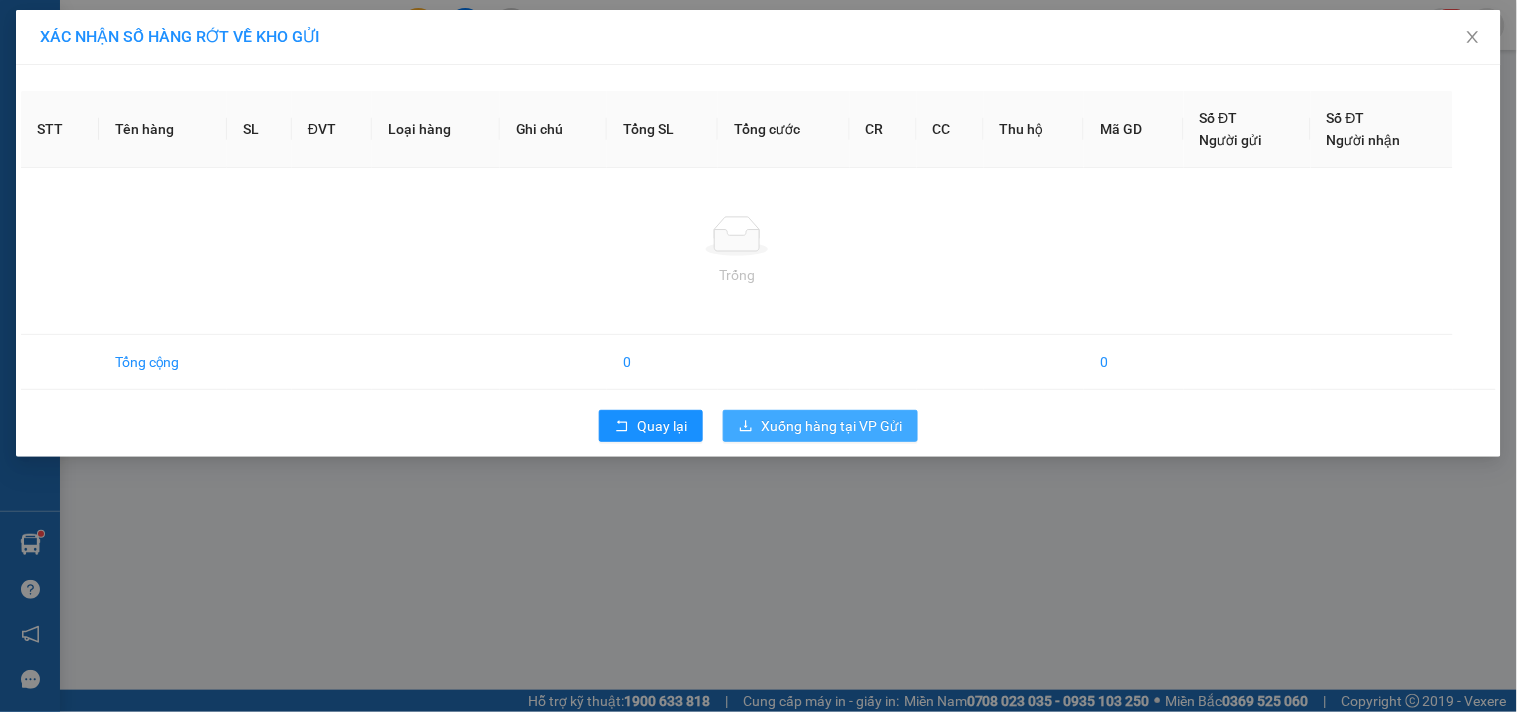 click on "Xuống hàng tại VP Gửi" at bounding box center [831, 426] 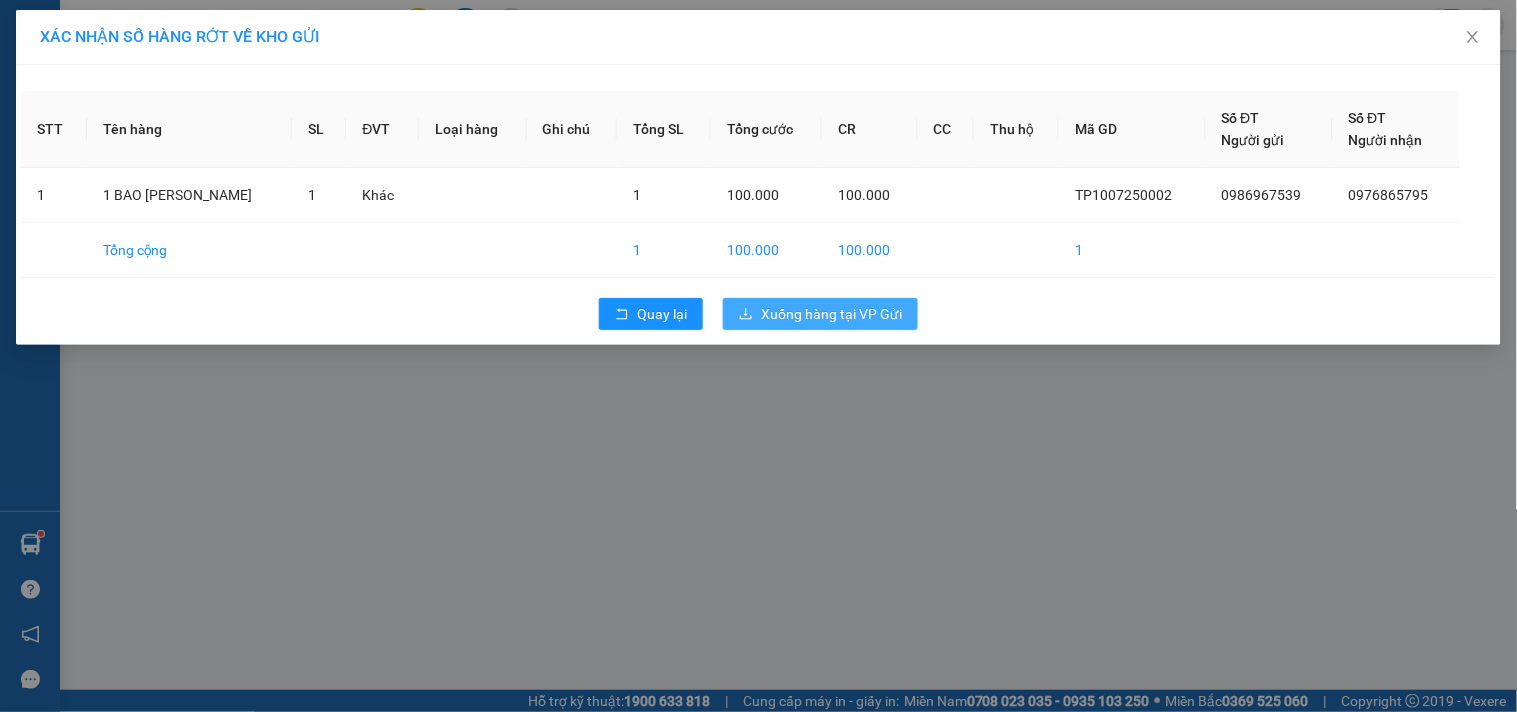 click on "Xuống hàng tại VP Gửi" at bounding box center [831, 314] 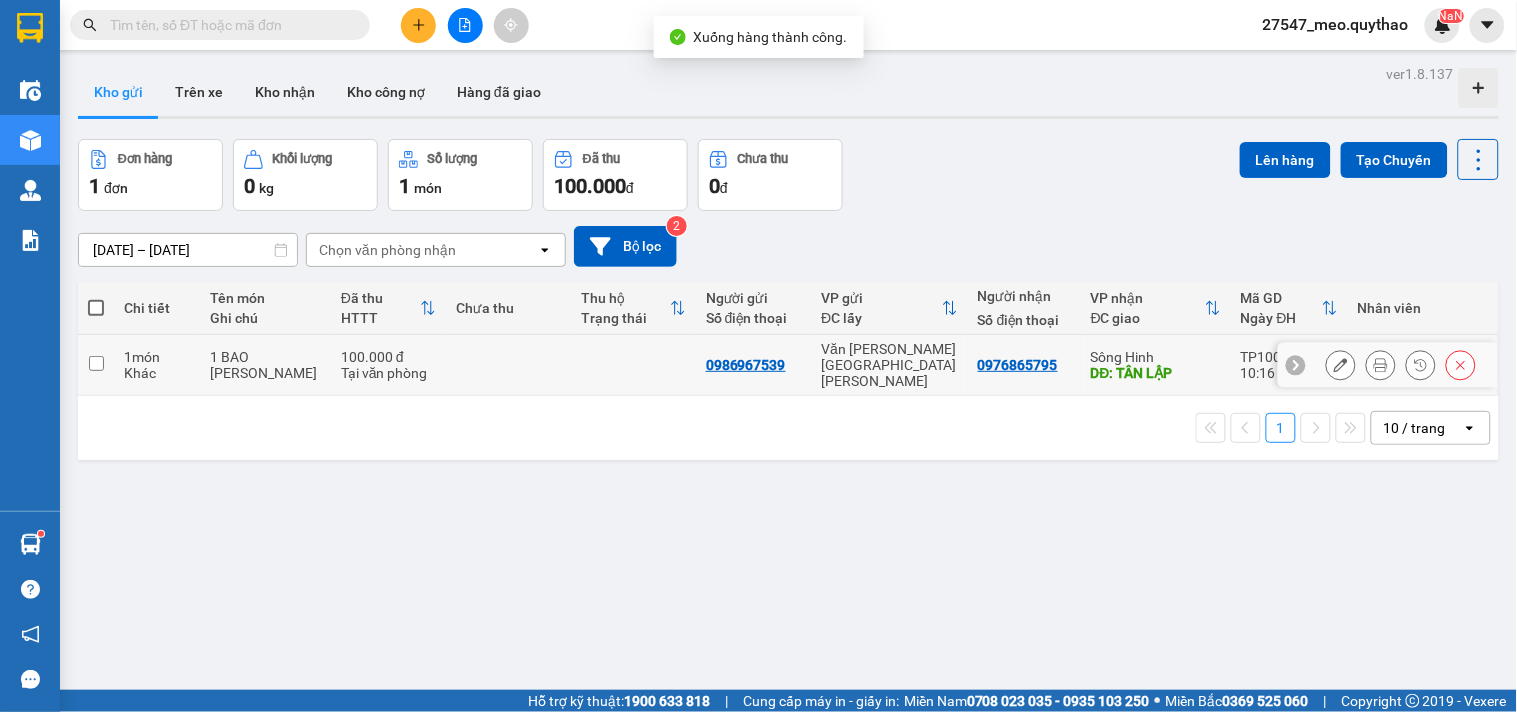 click on "0976865795" at bounding box center (1024, 365) 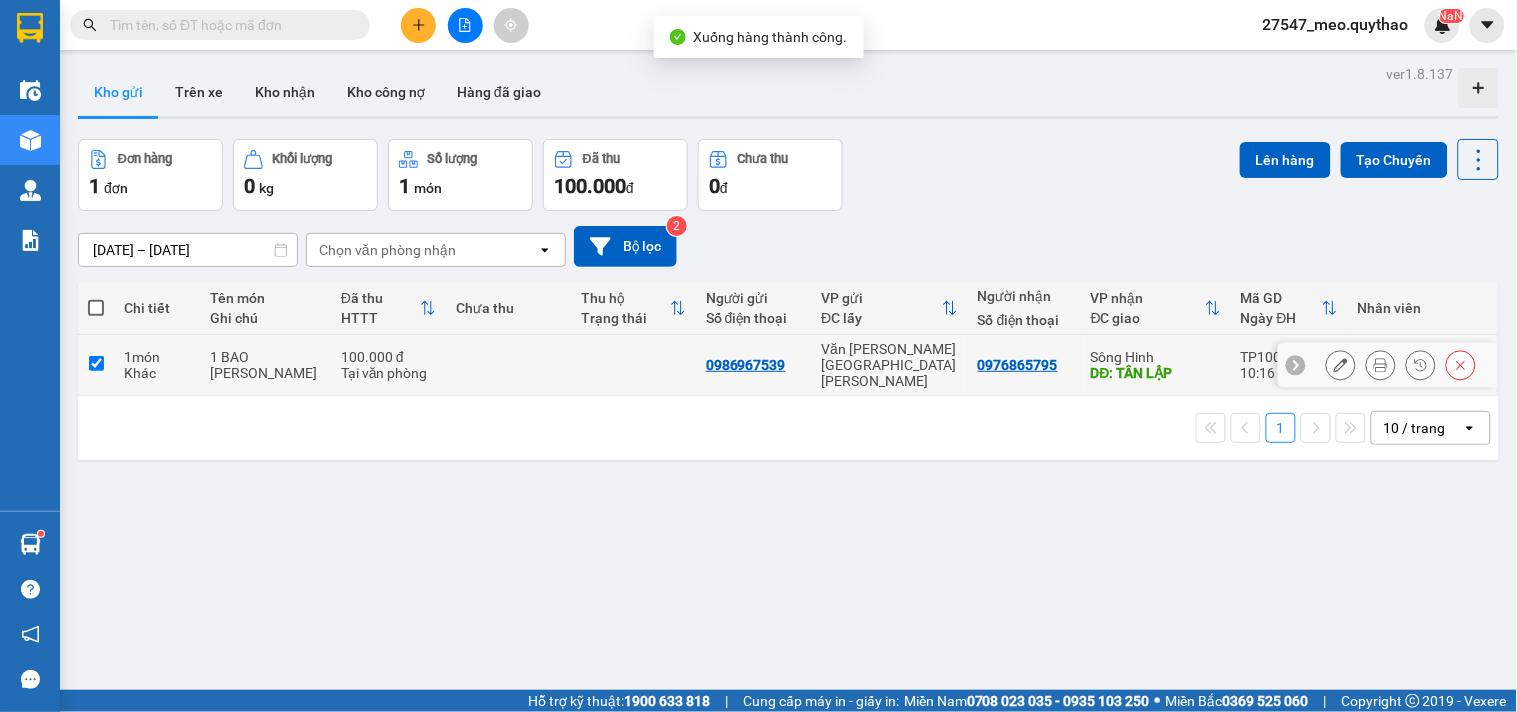 click on "0976865795" at bounding box center [1024, 365] 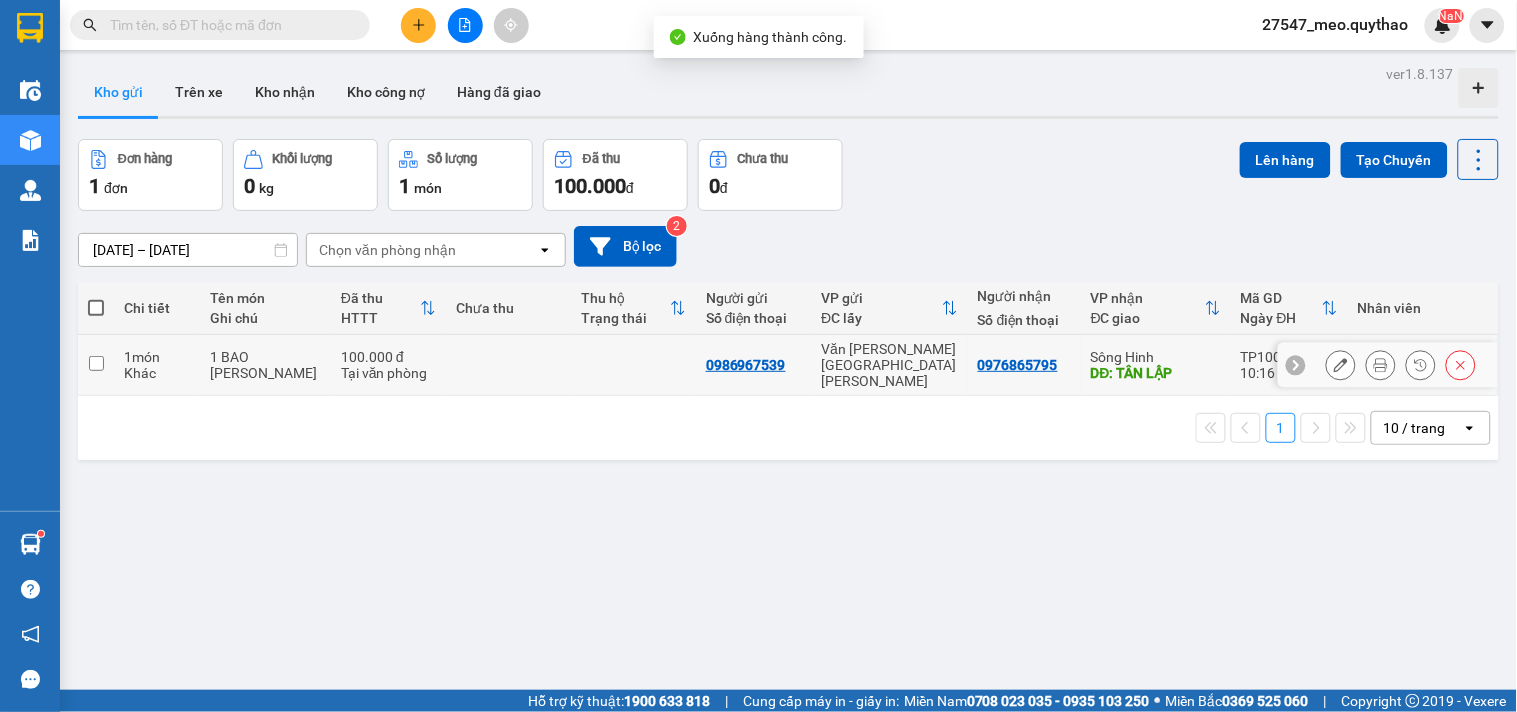 checkbox on "false" 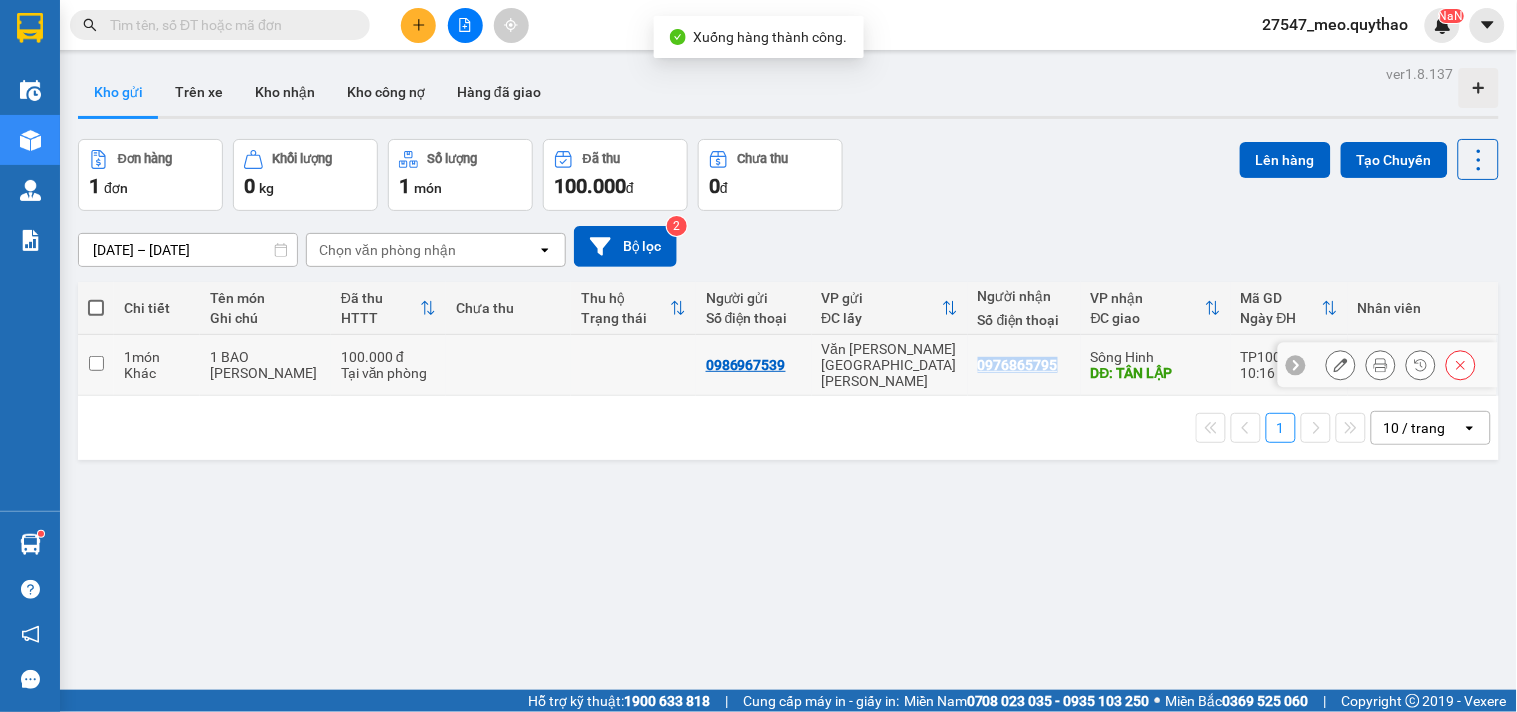 click on "0976865795" at bounding box center [1018, 365] 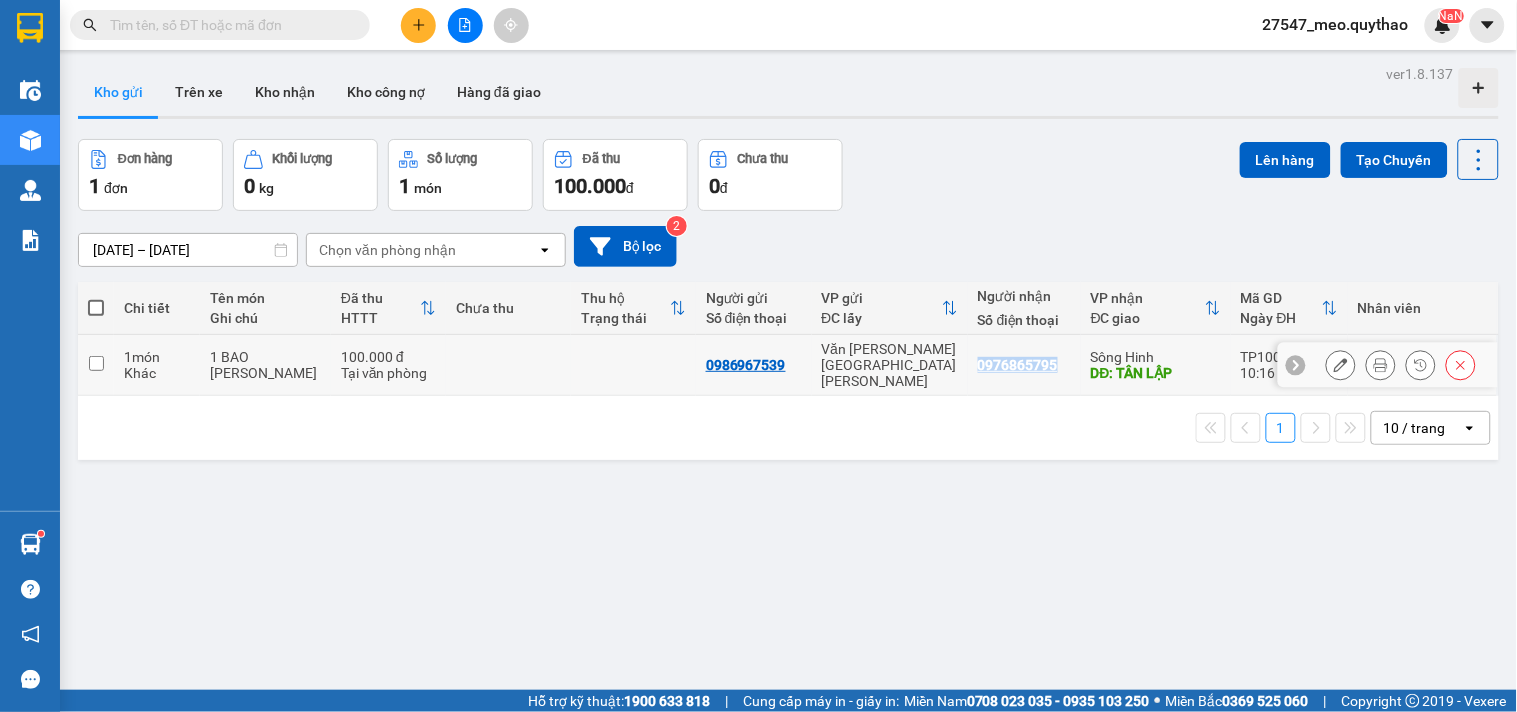 copy on "0976865795" 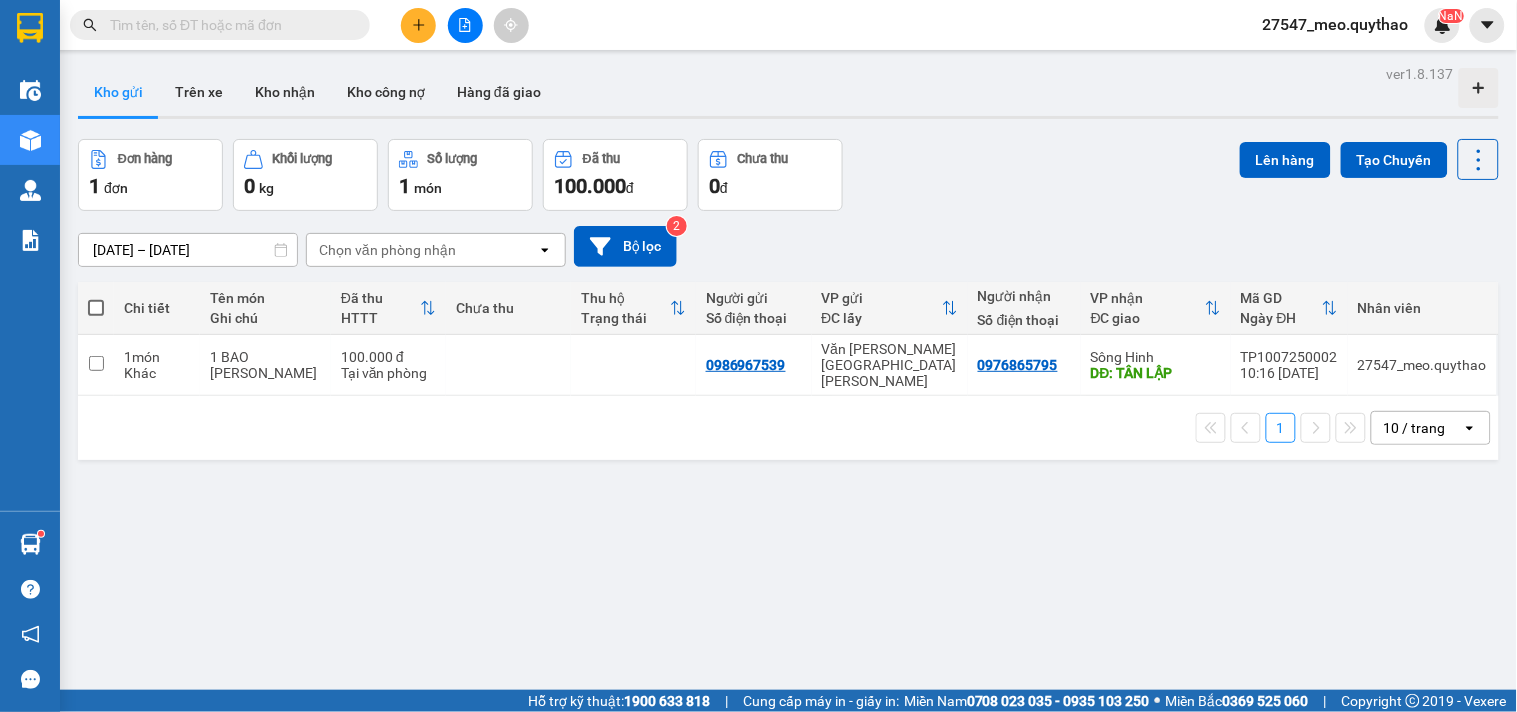 click at bounding box center (465, 25) 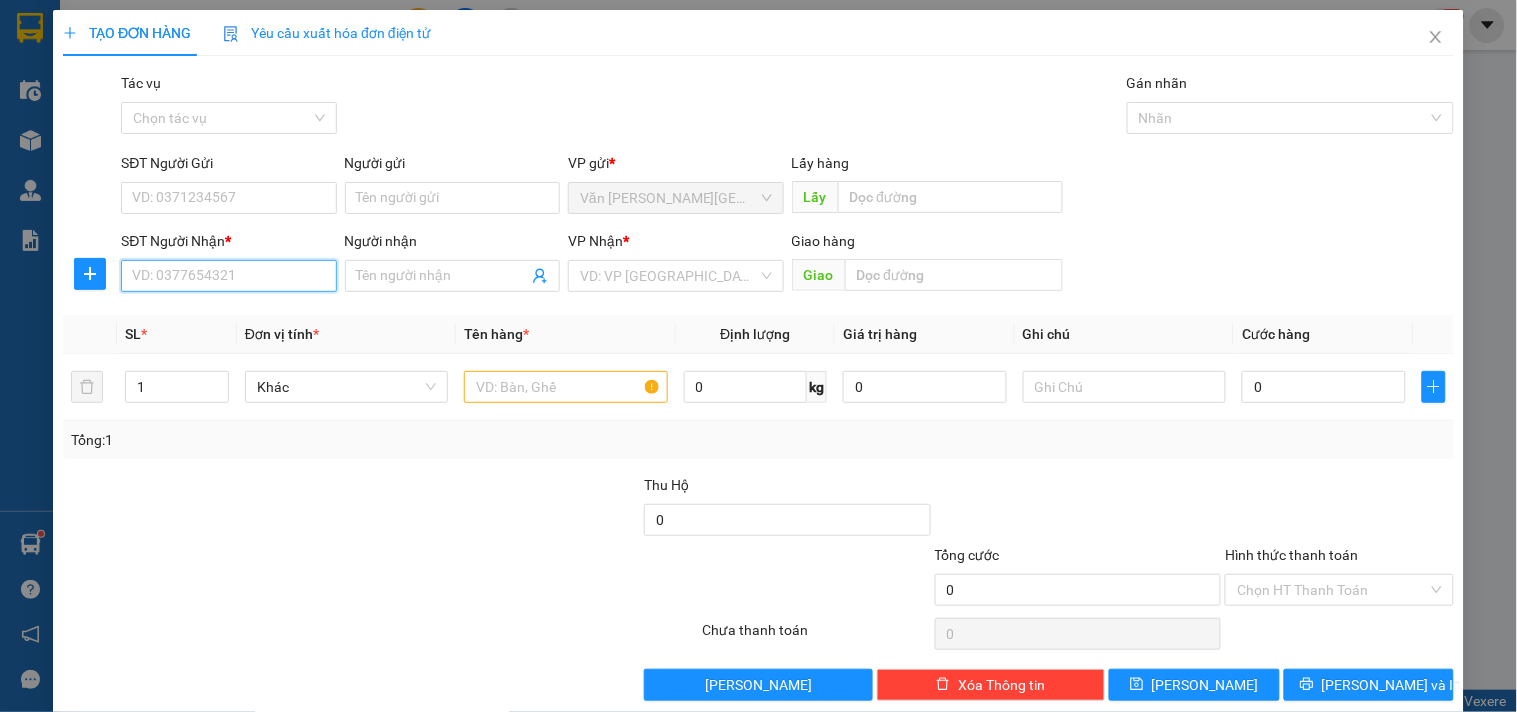 drag, startPoint x: 240, startPoint y: 290, endPoint x: 212, endPoint y: 267, distance: 36.23534 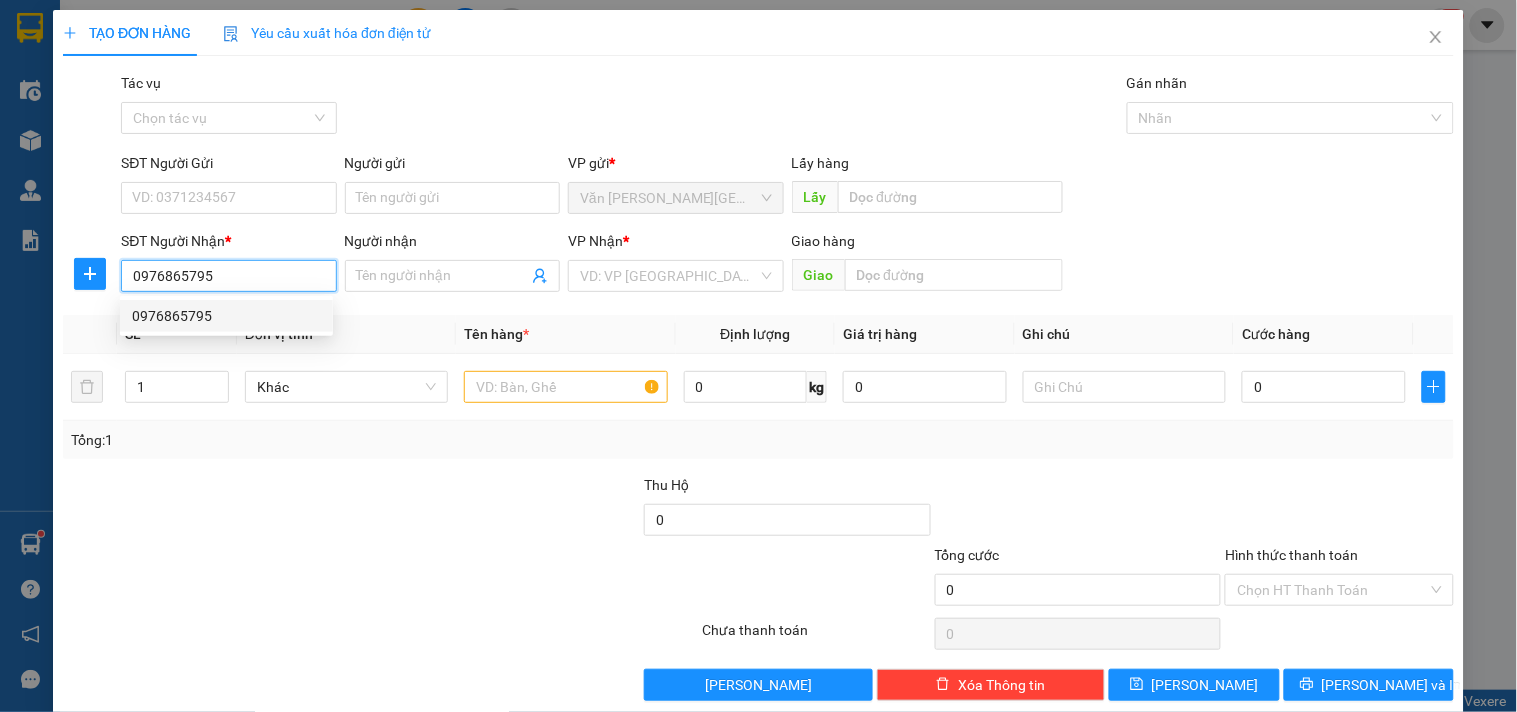 click on "0976865795" at bounding box center (226, 316) 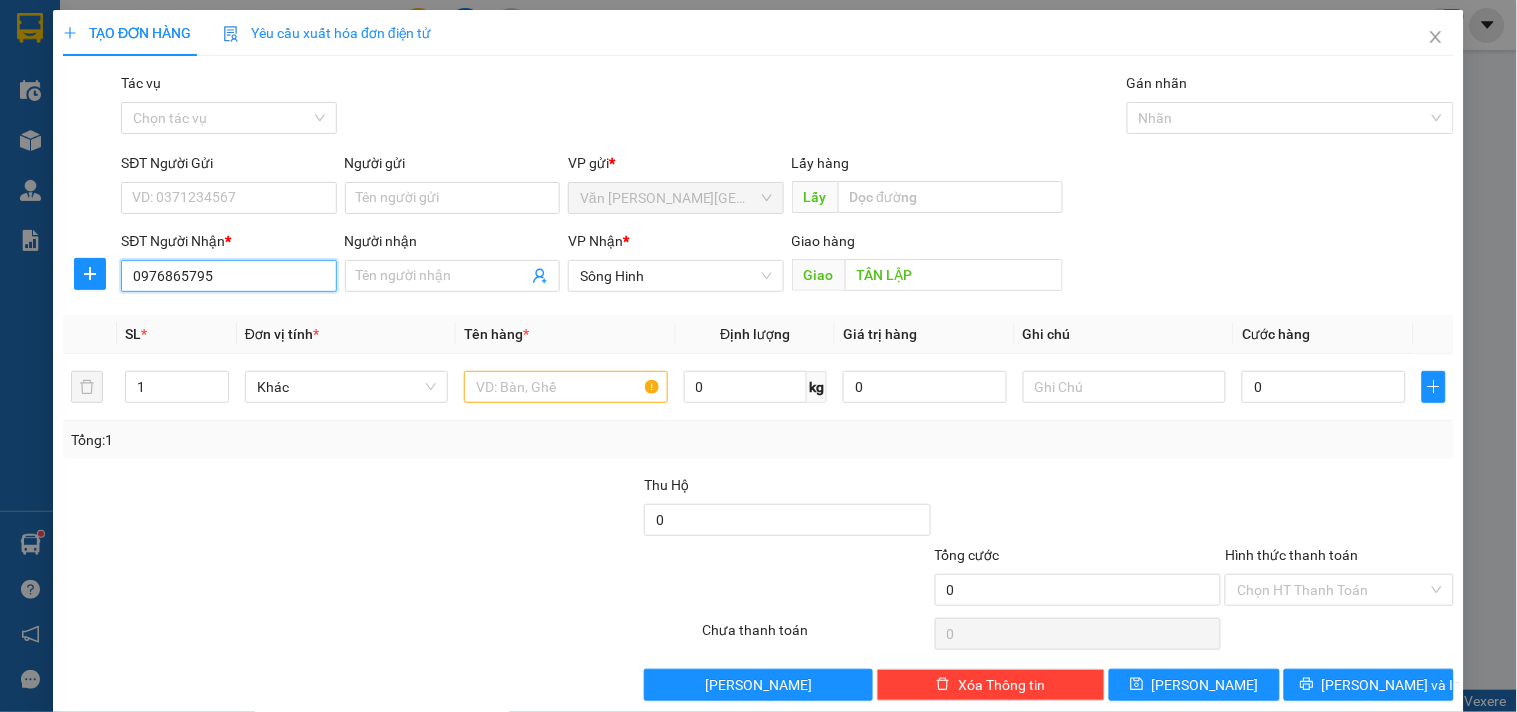 type on "0976865795" 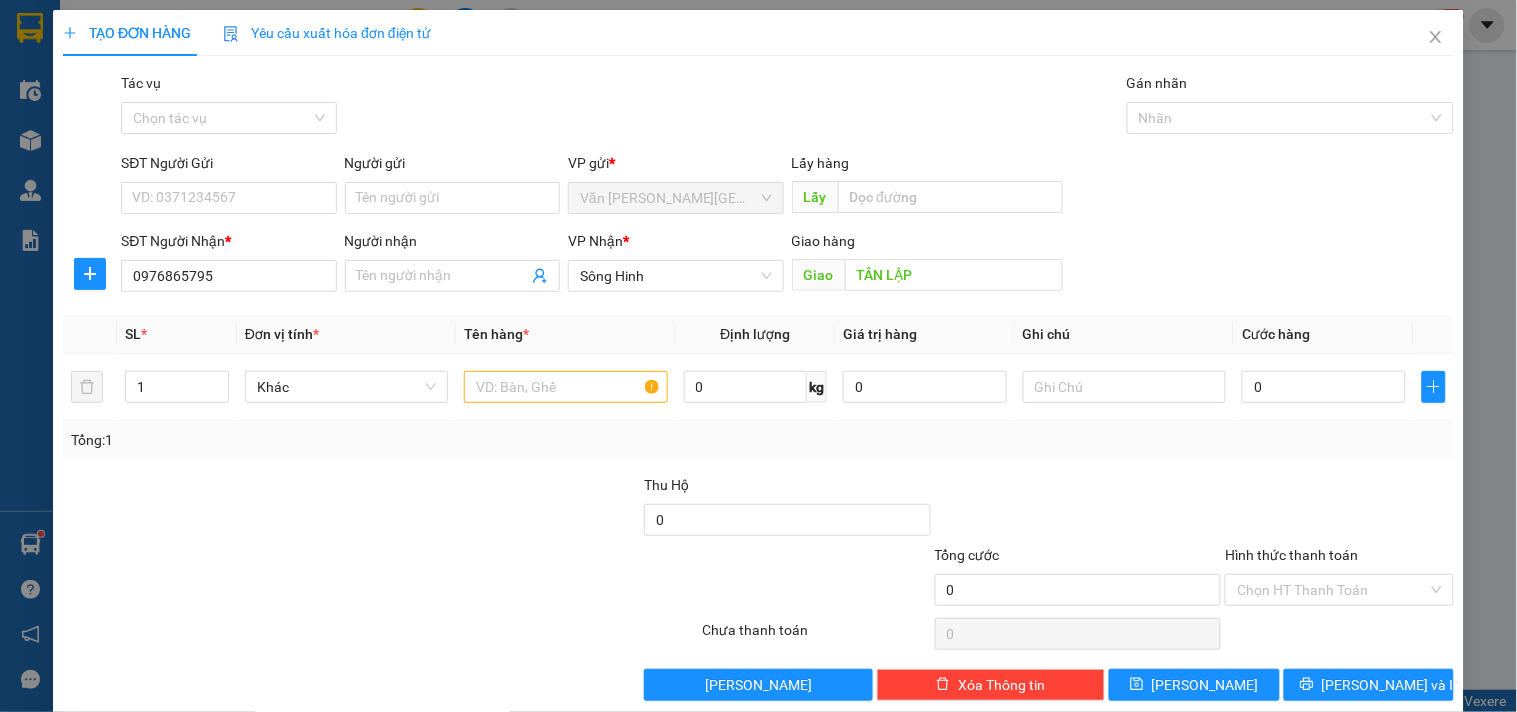 click on "SĐT Người Gửi" at bounding box center (228, 167) 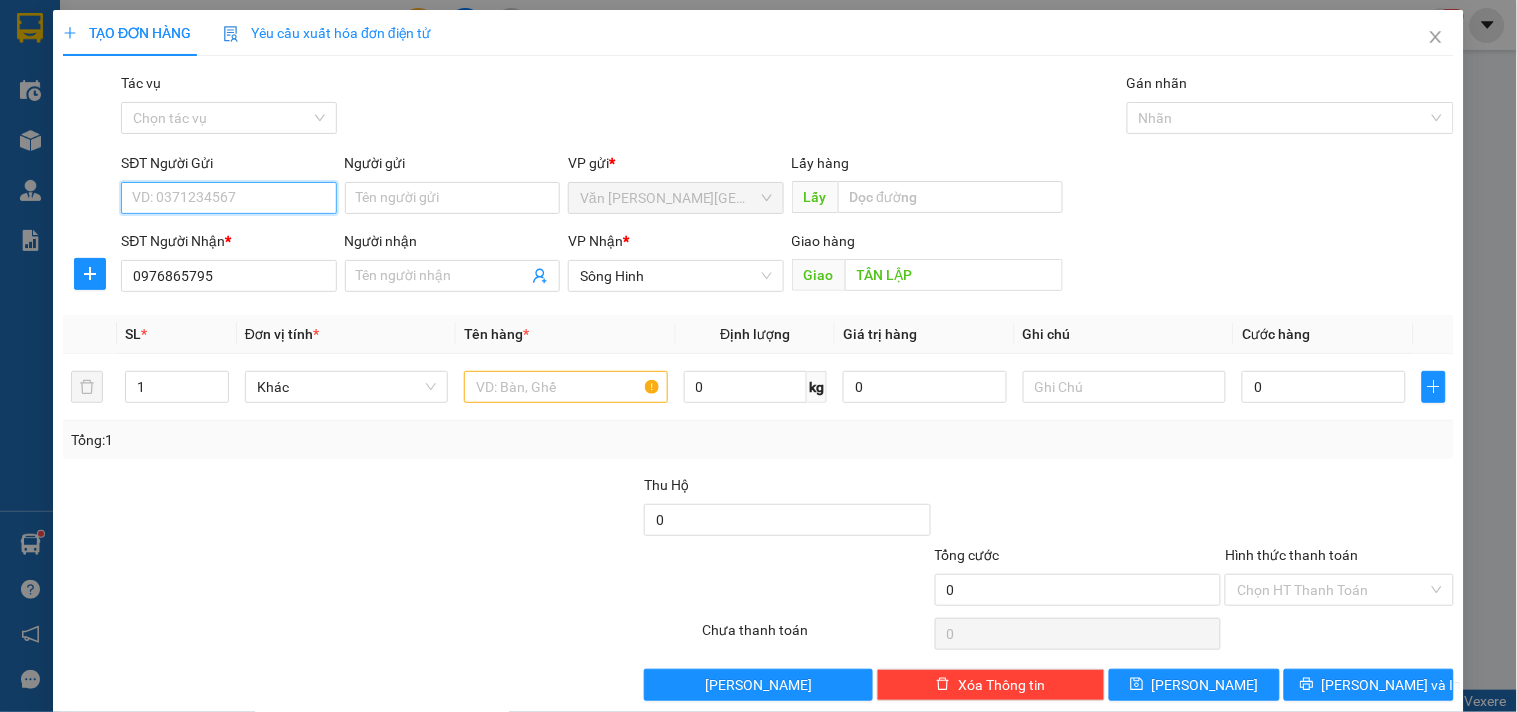 click on "SĐT Người Gửi" at bounding box center [228, 198] 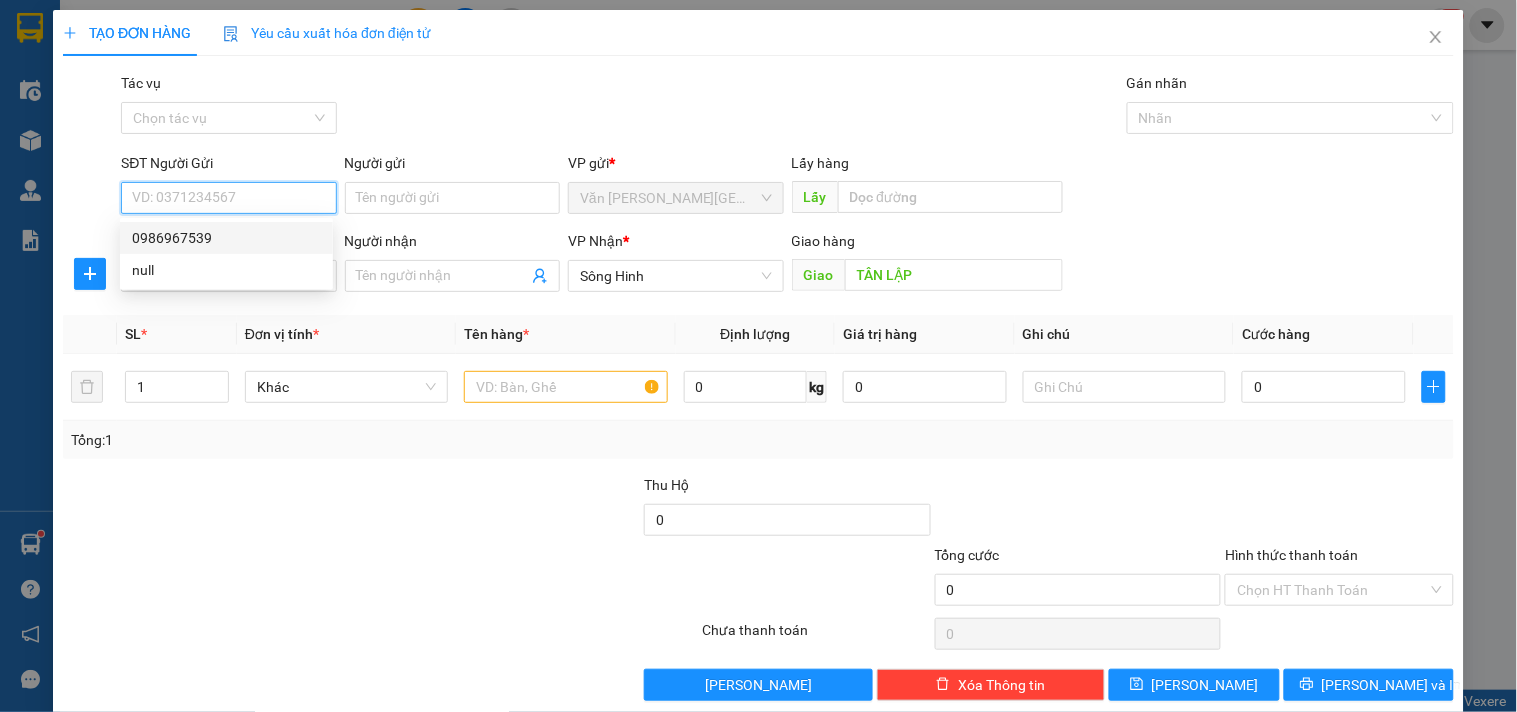 click on "0986967539" at bounding box center (226, 238) 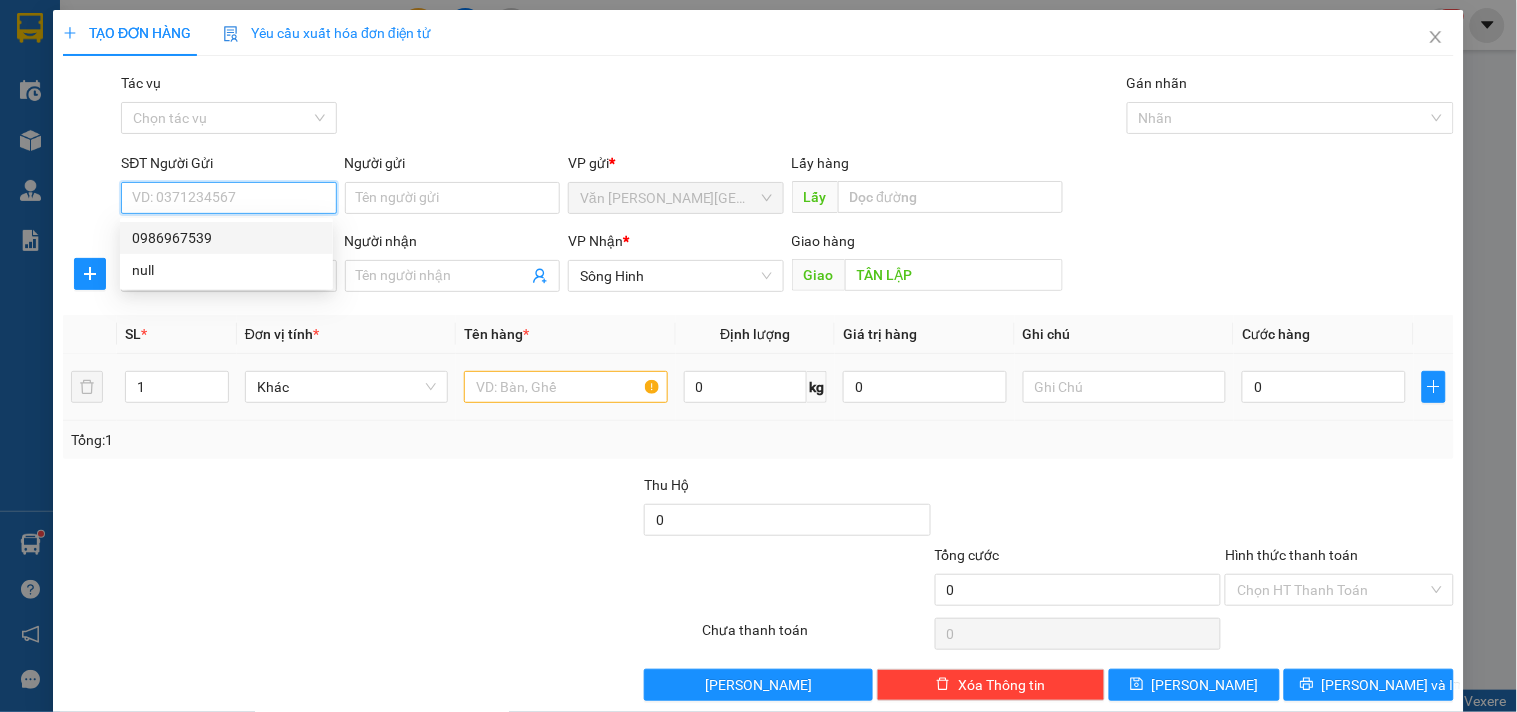 type on "0986967539" 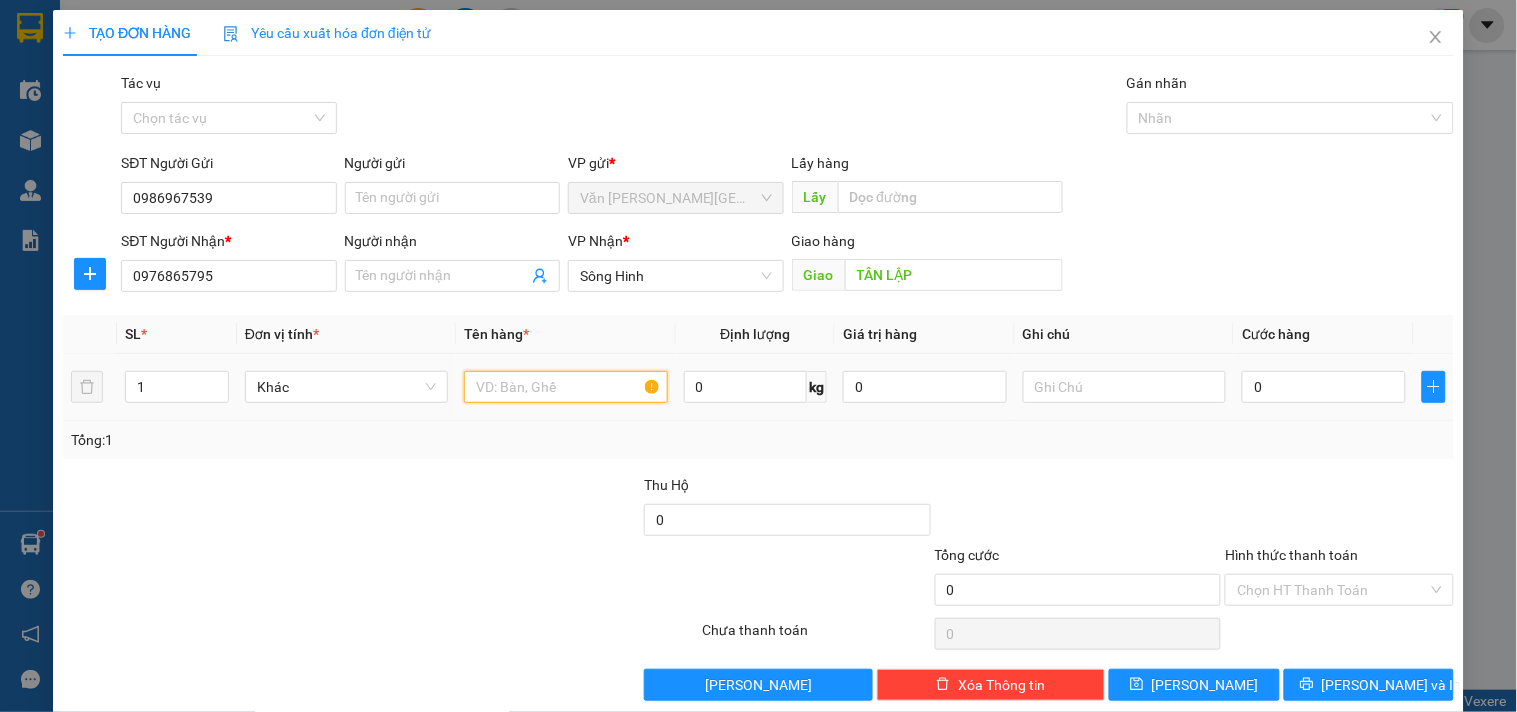 click at bounding box center (565, 387) 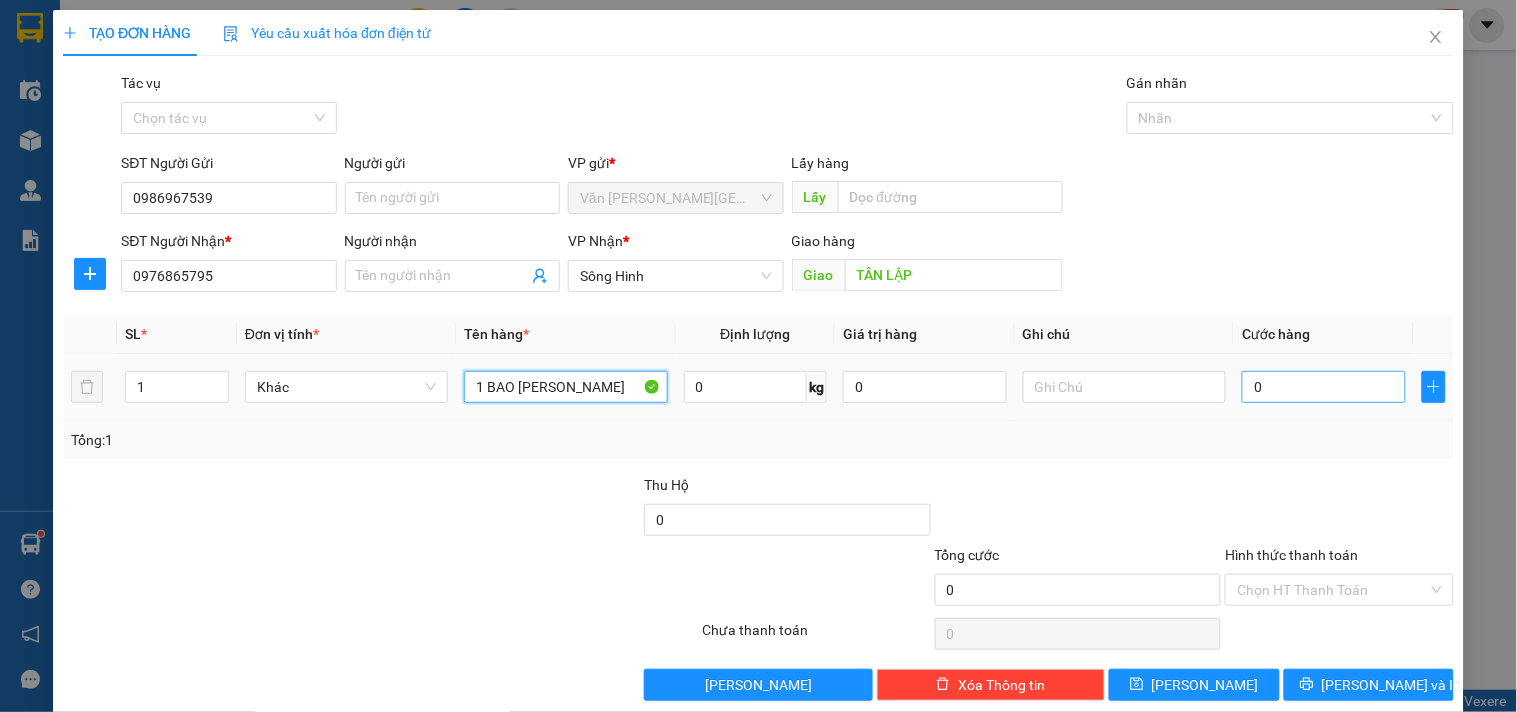 type on "1 BAO MÀU VÀNG" 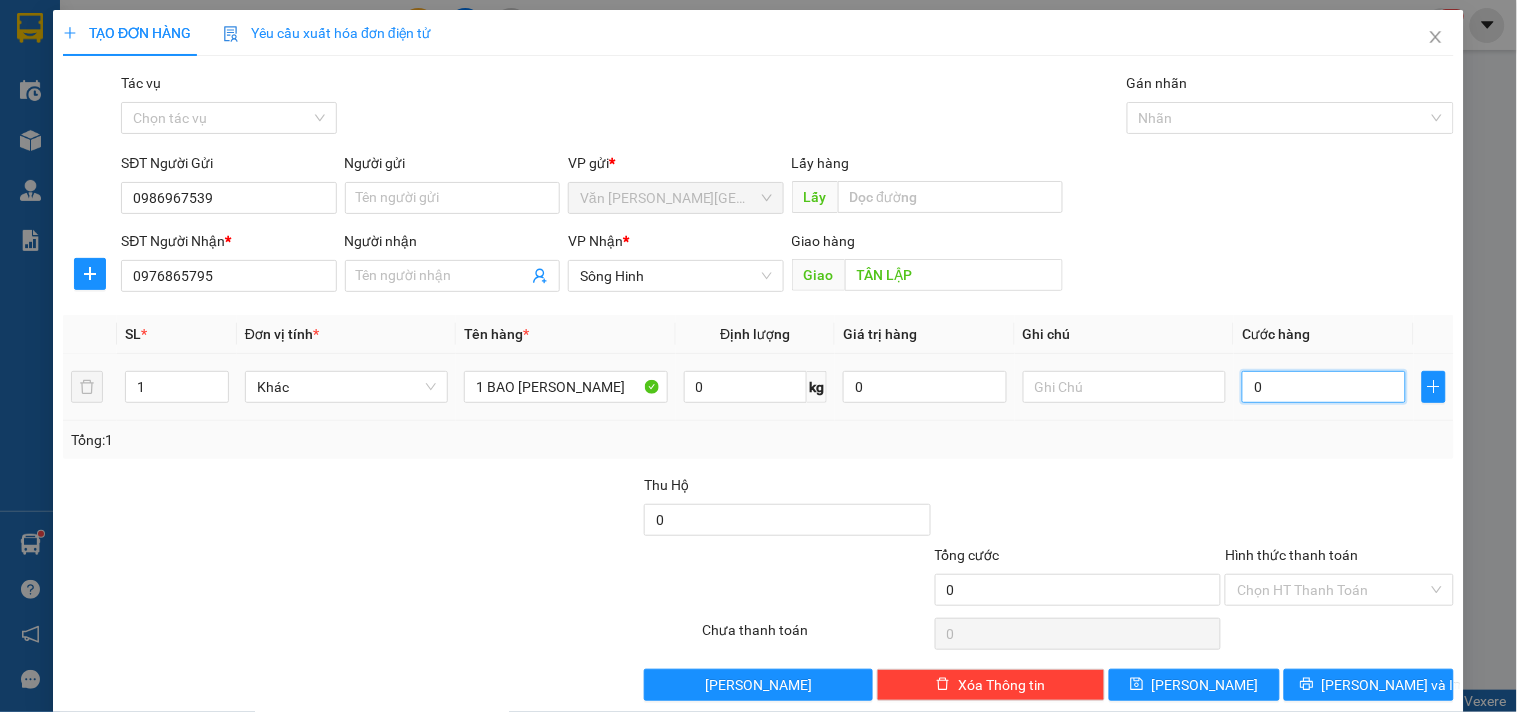 click on "0" at bounding box center (1324, 387) 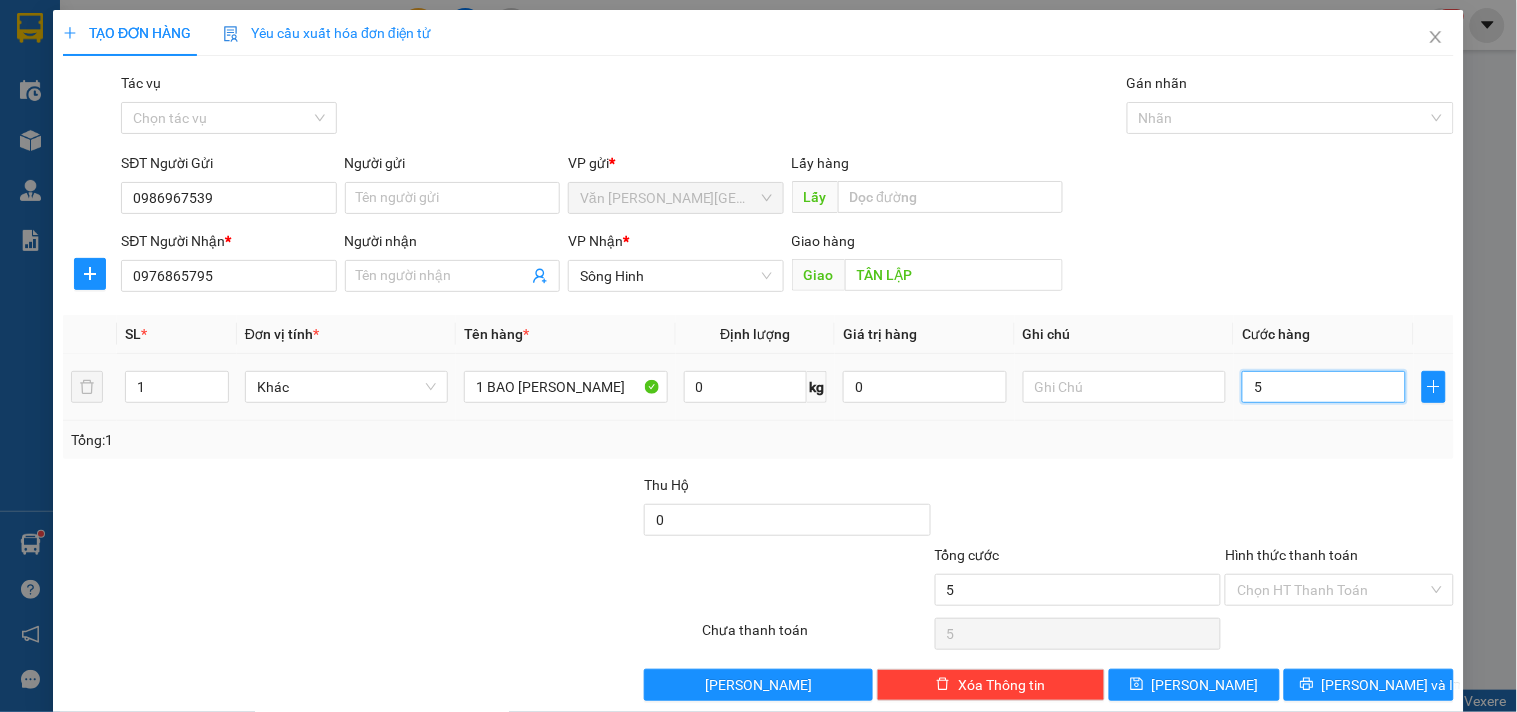 type on "50" 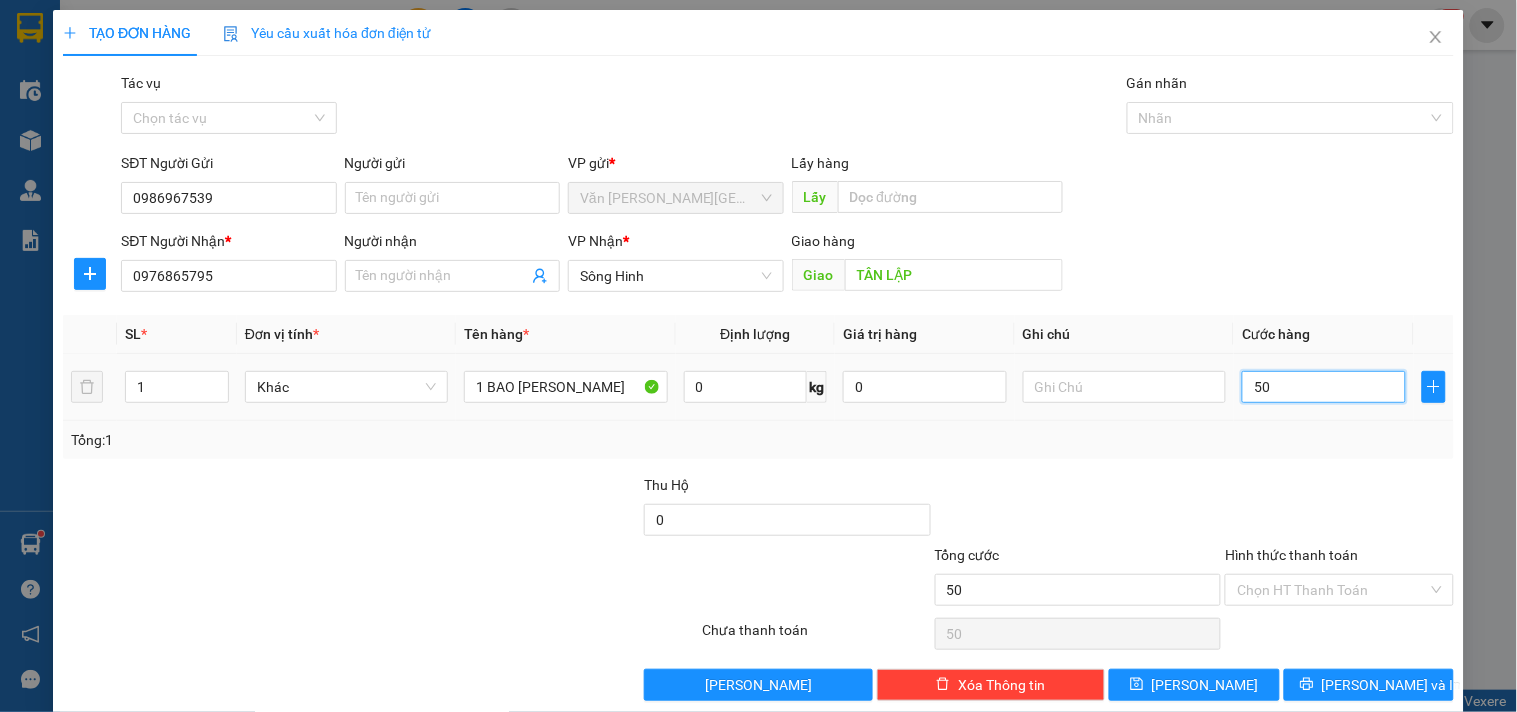 type on "500" 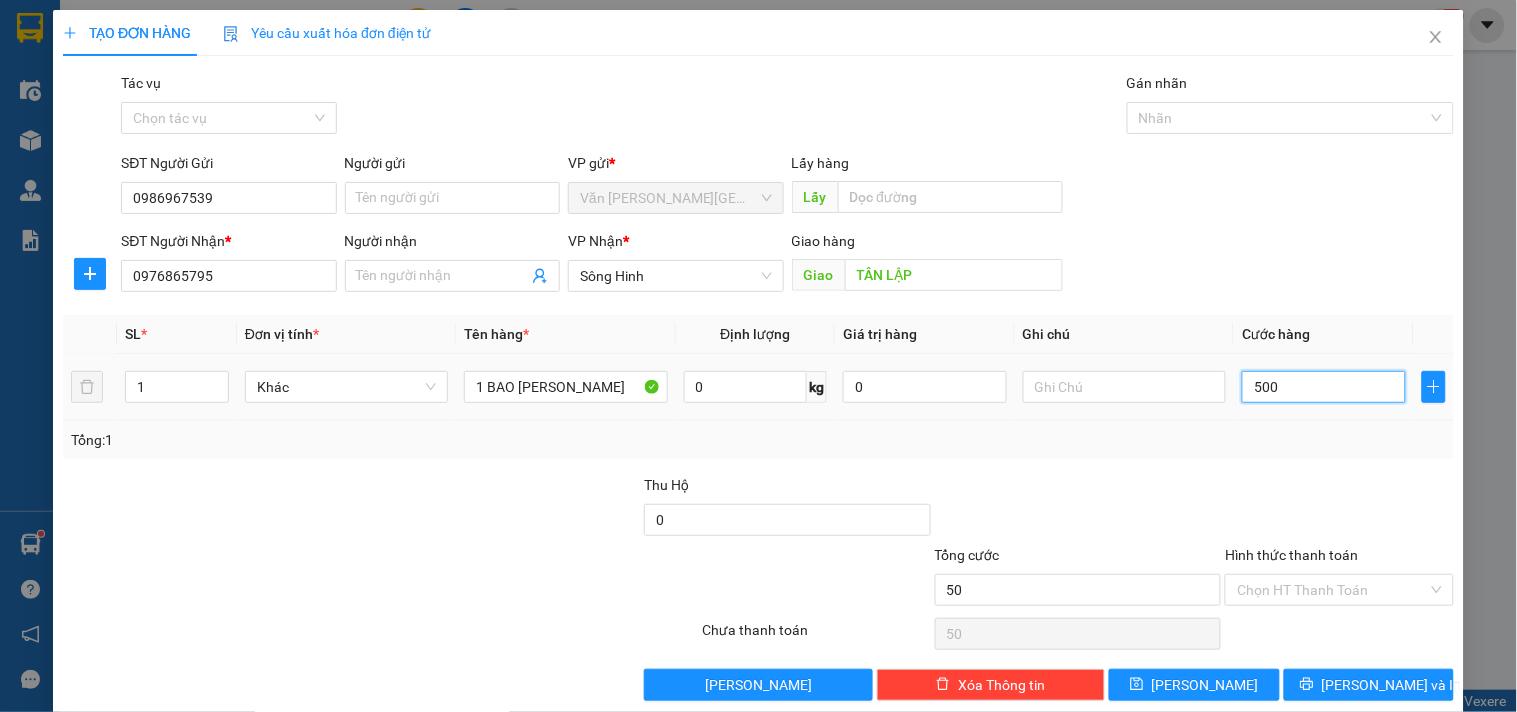 type on "500" 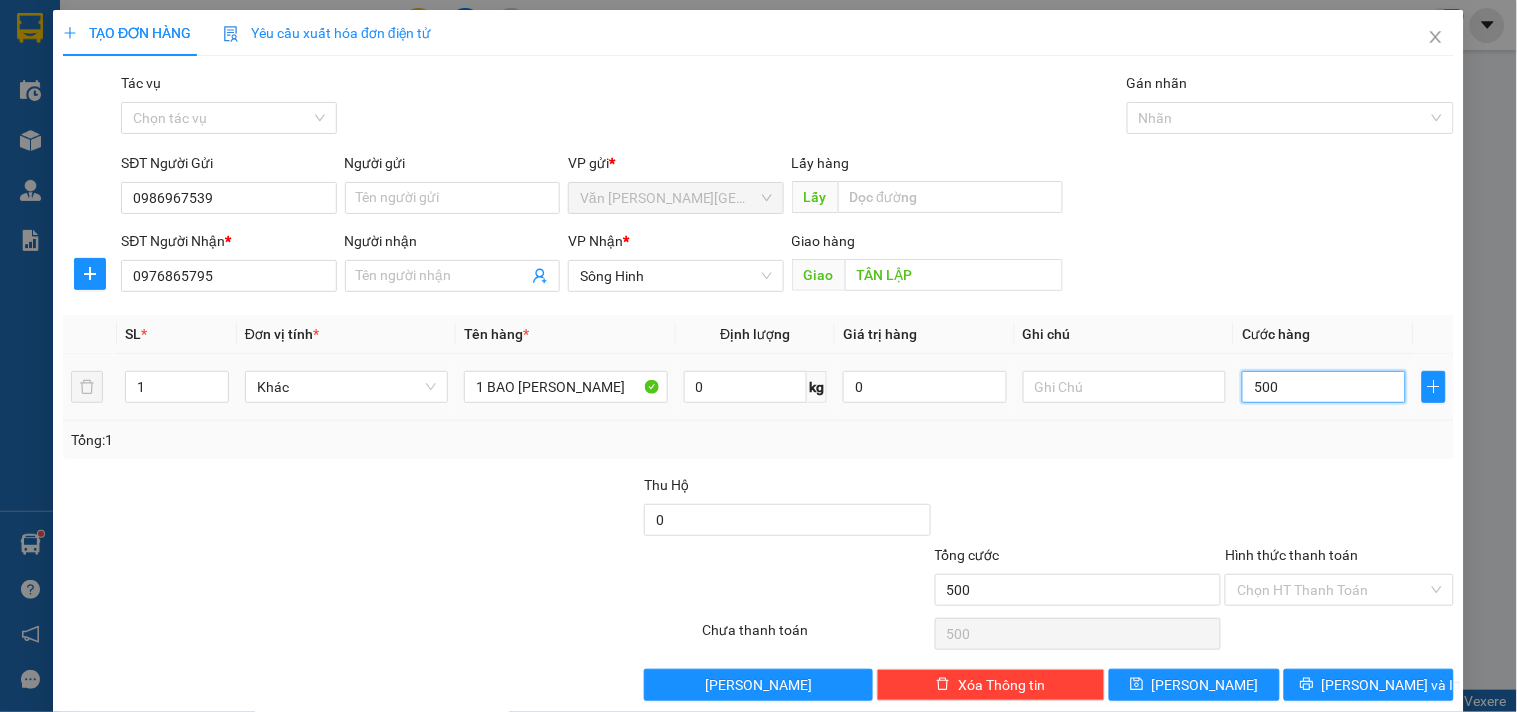 type on "5.000" 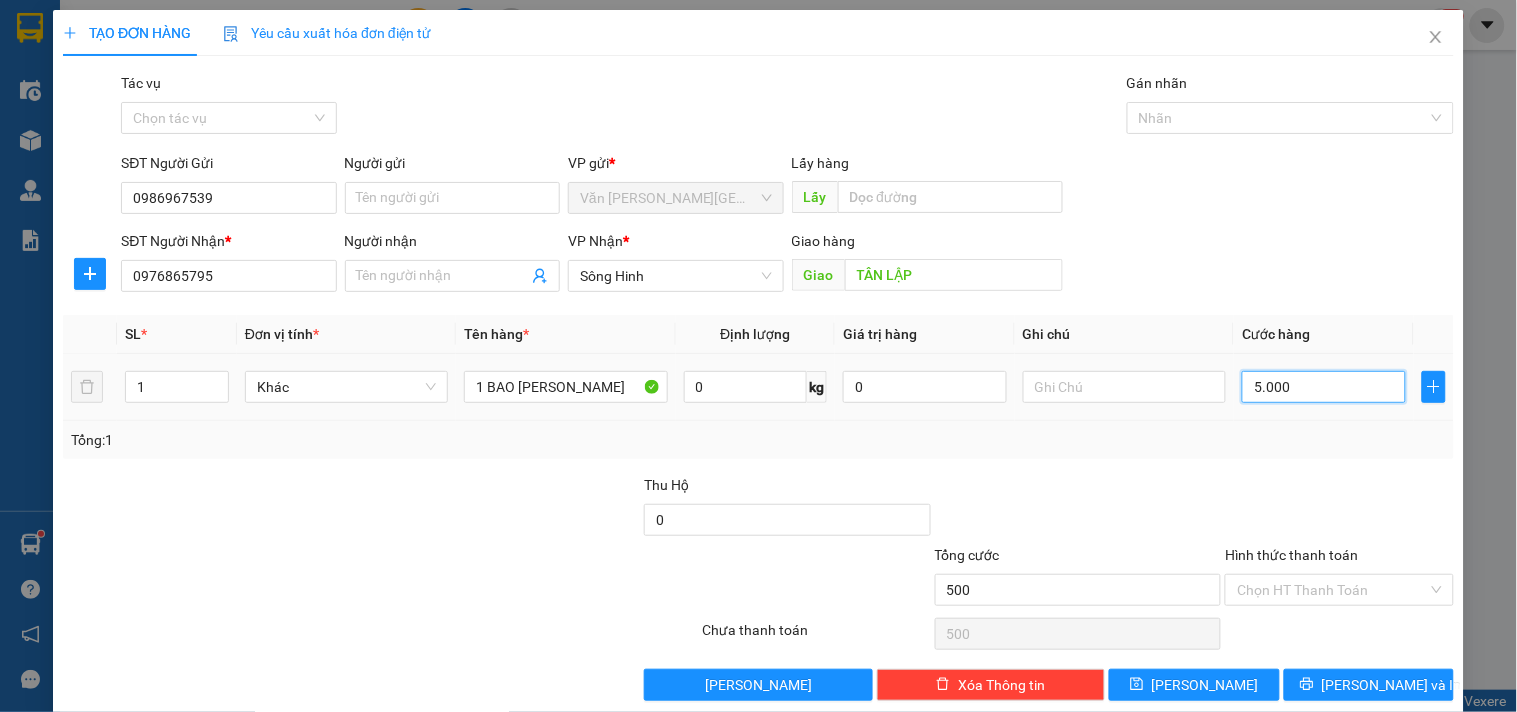 type on "5.000" 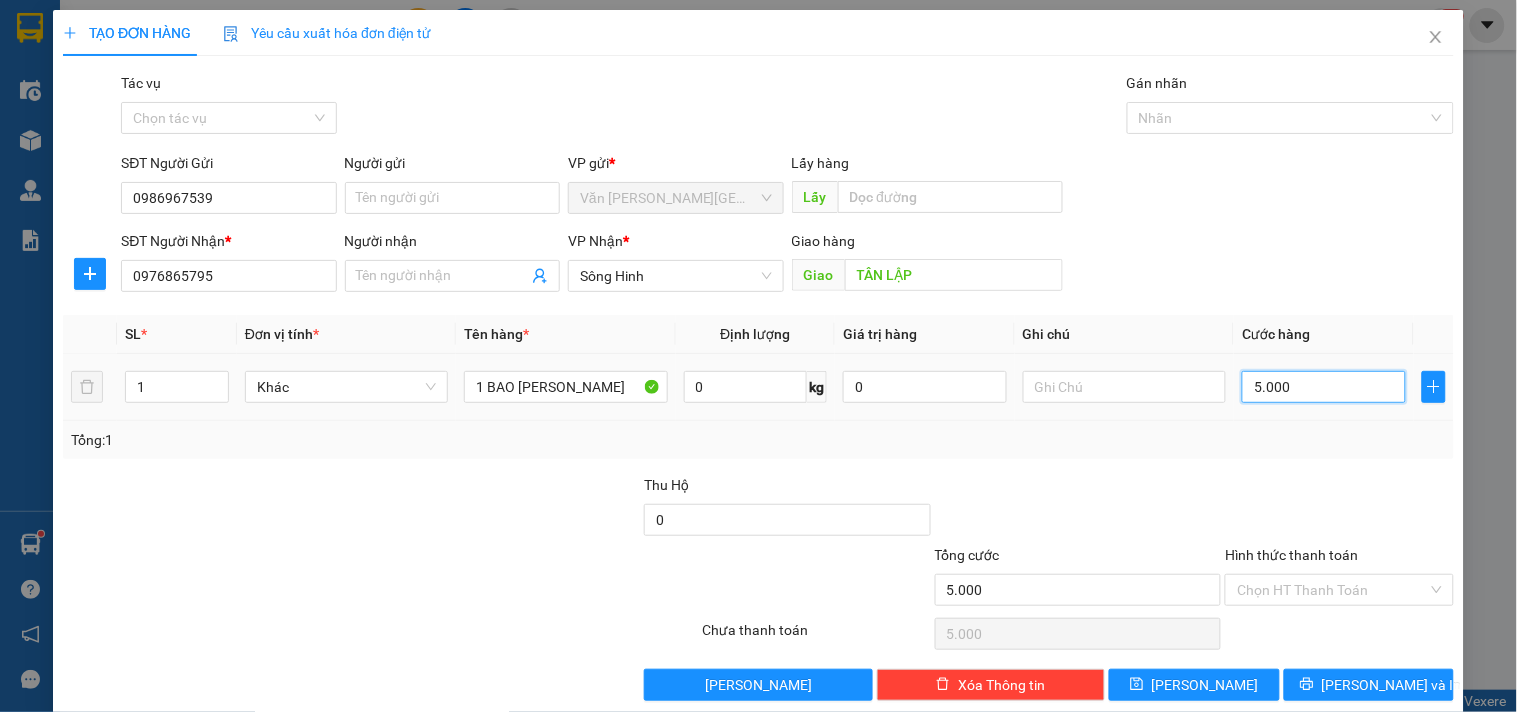 type on "50.000" 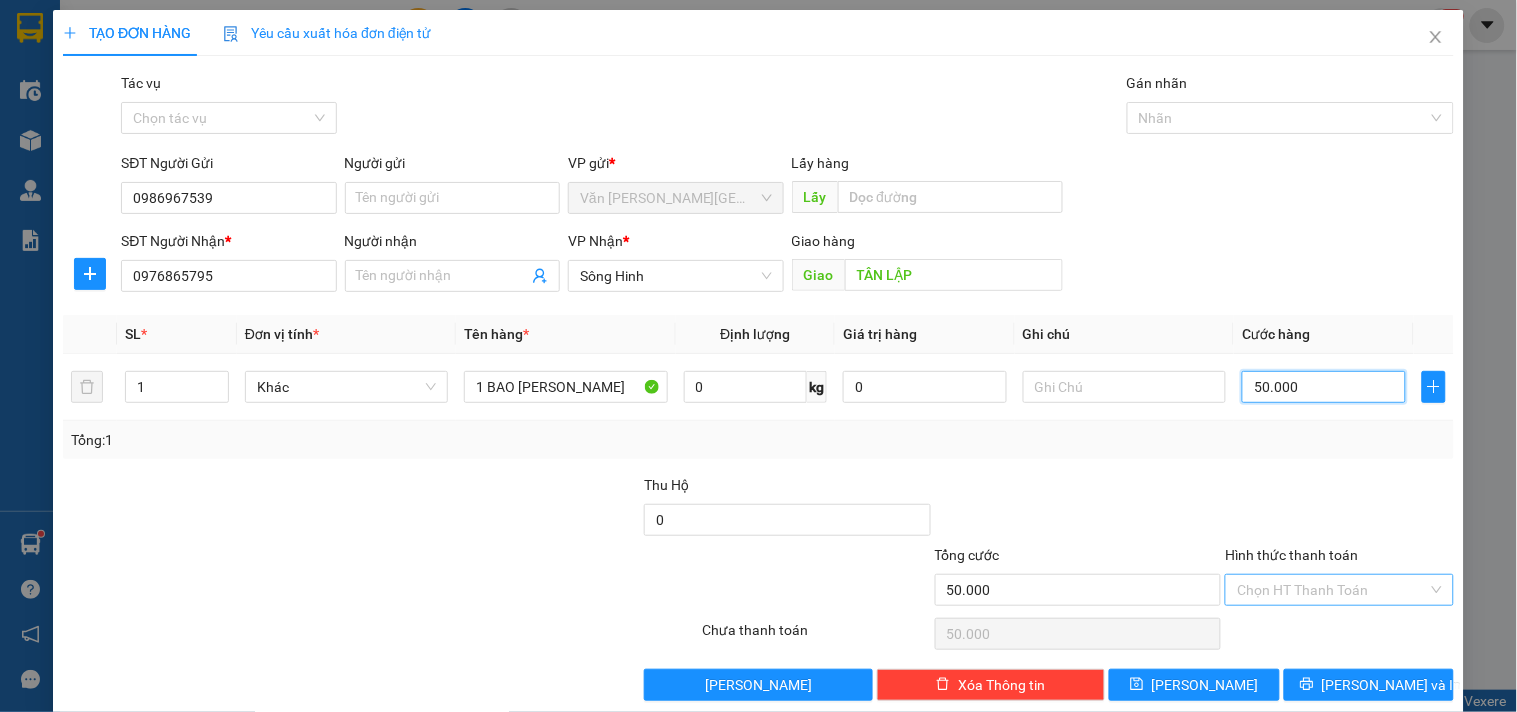 type on "50.000" 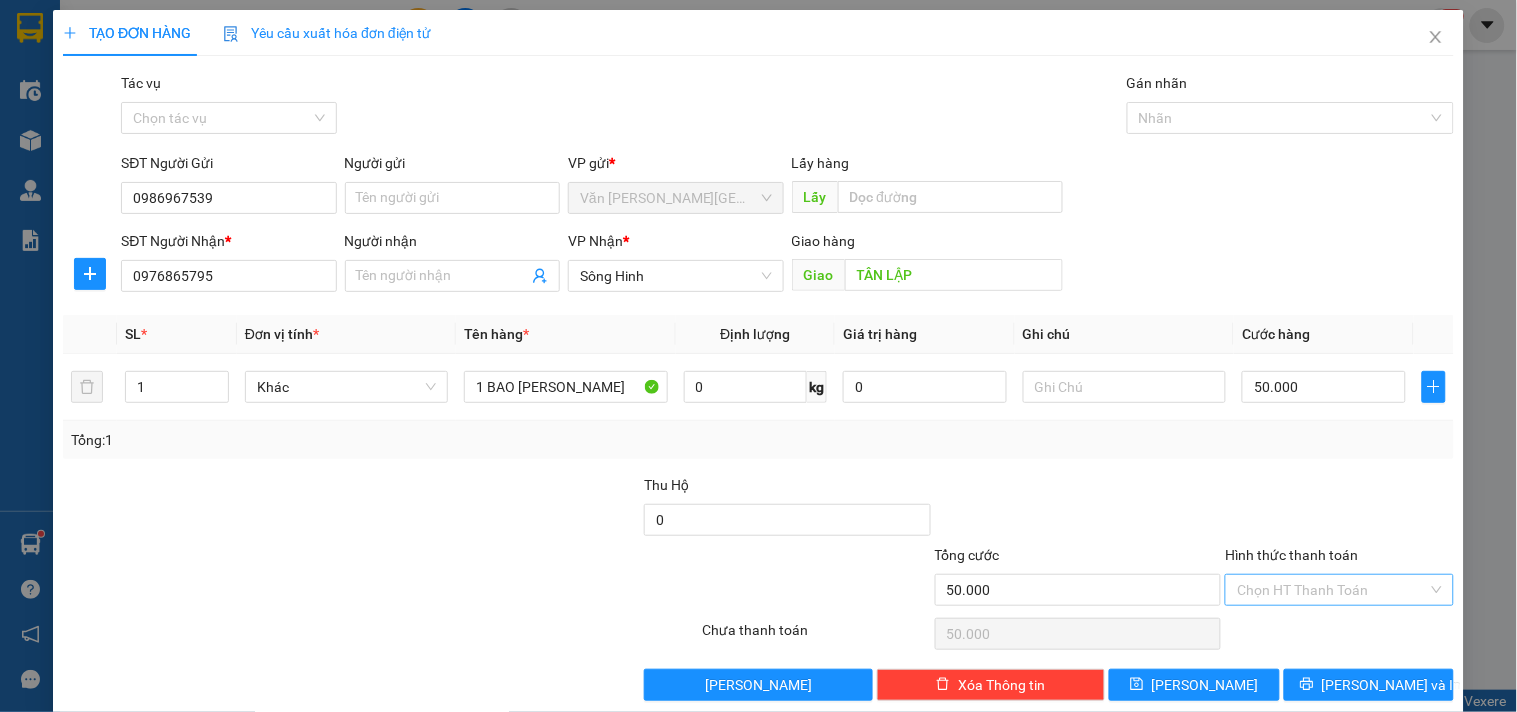 click on "Hình thức thanh toán" at bounding box center (1332, 590) 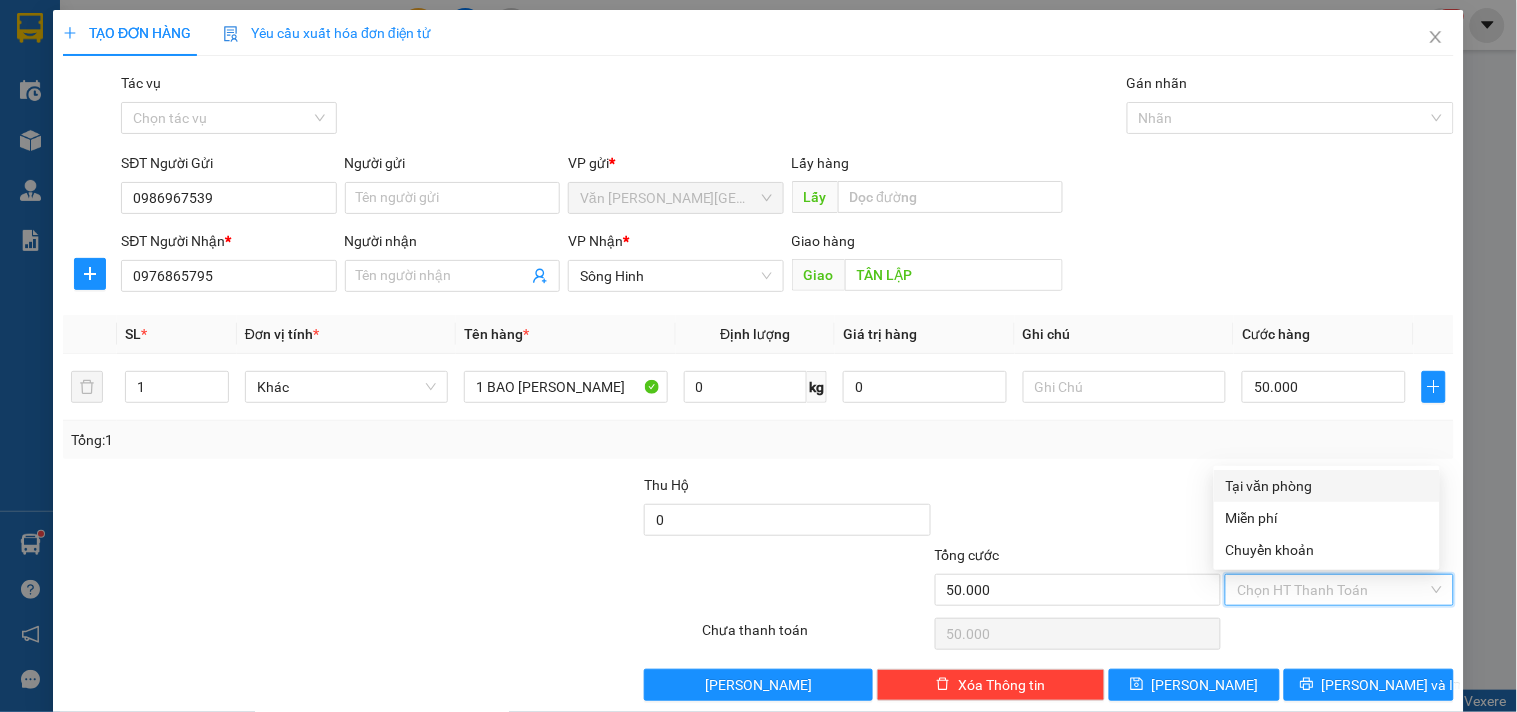 click on "Tại văn phòng" at bounding box center [1327, 486] 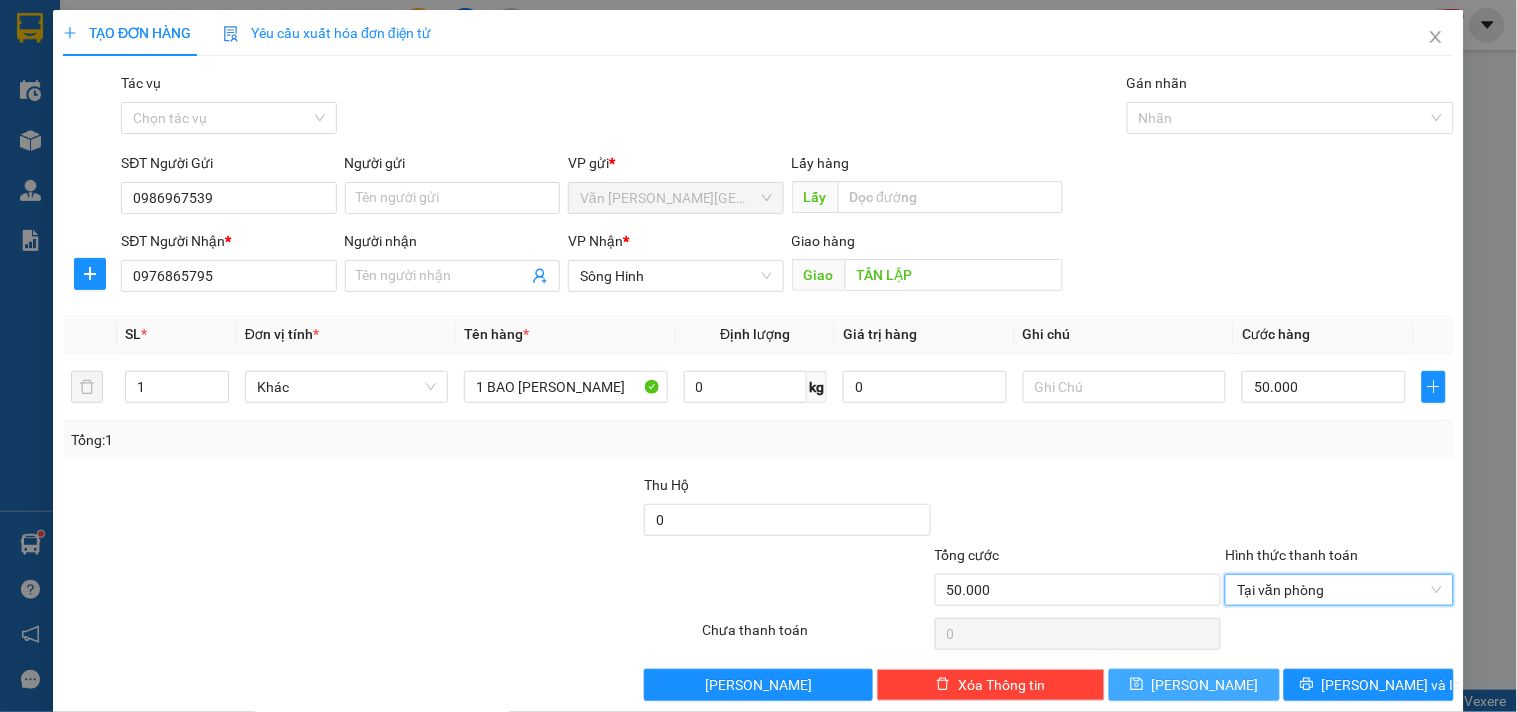 click on "[PERSON_NAME]" at bounding box center [1194, 685] 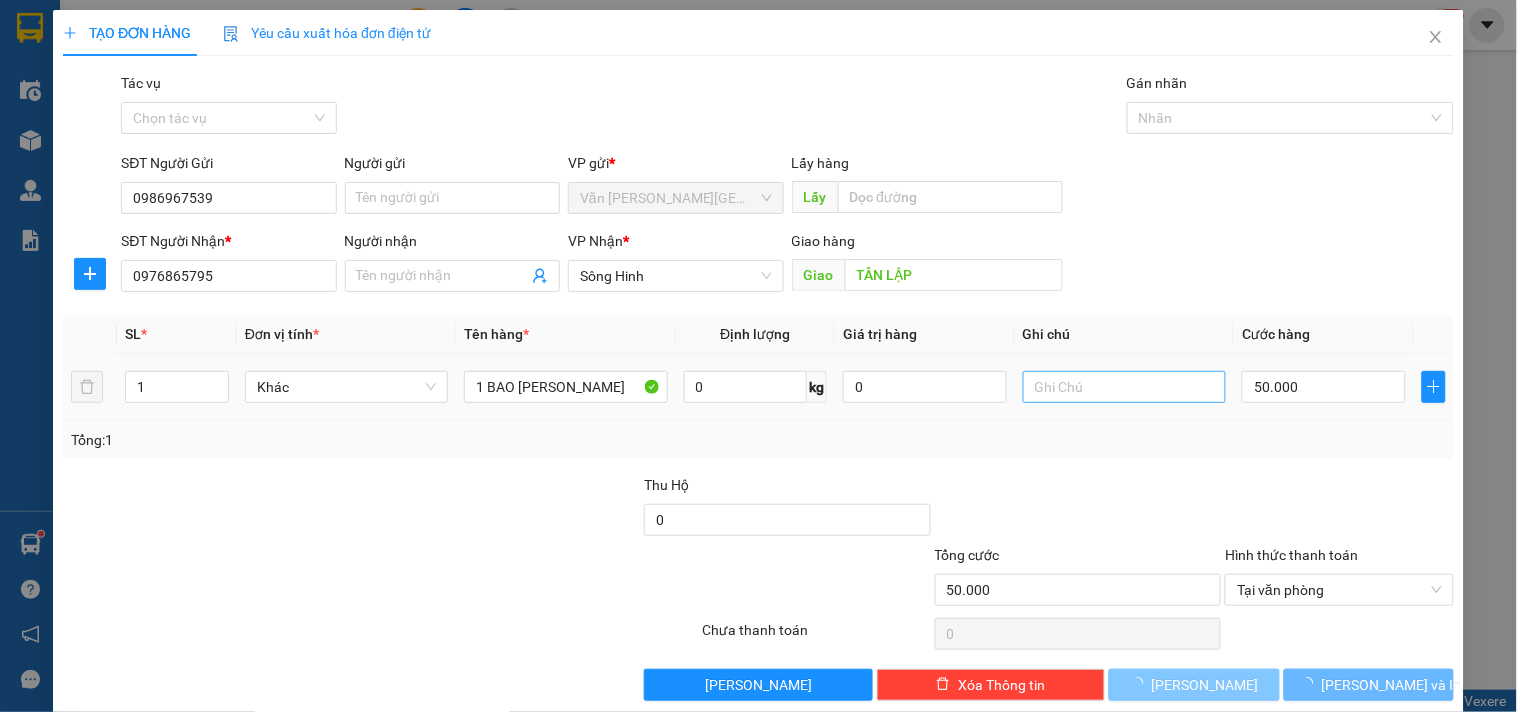 type 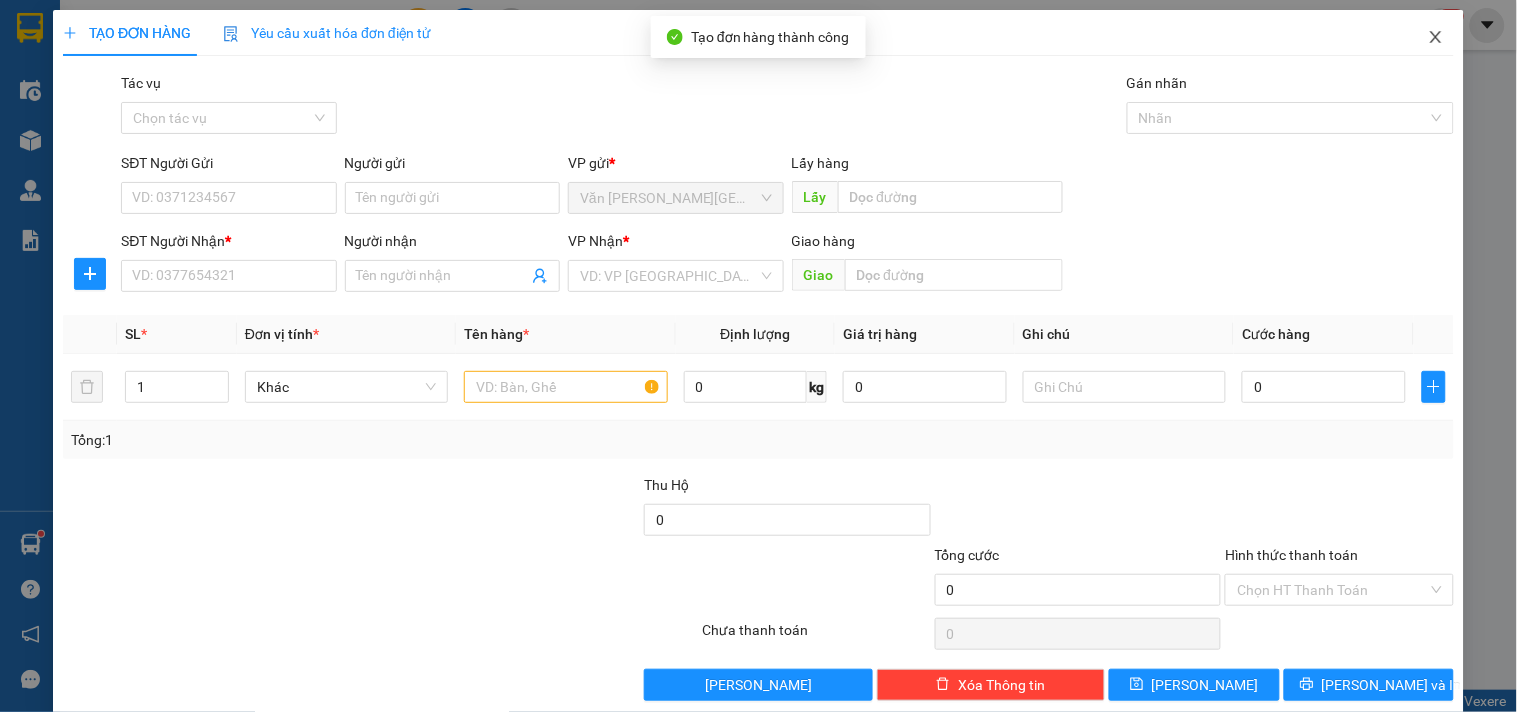 click 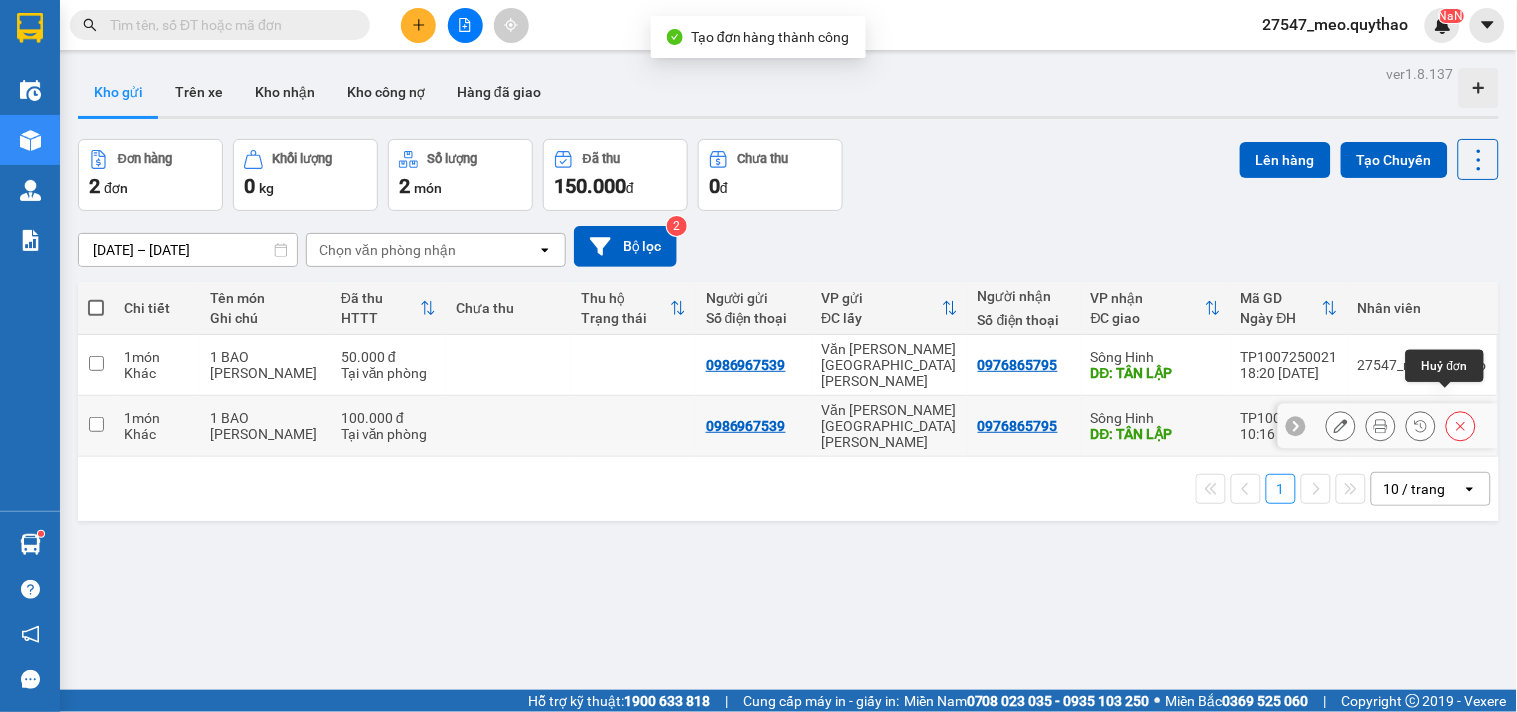 click 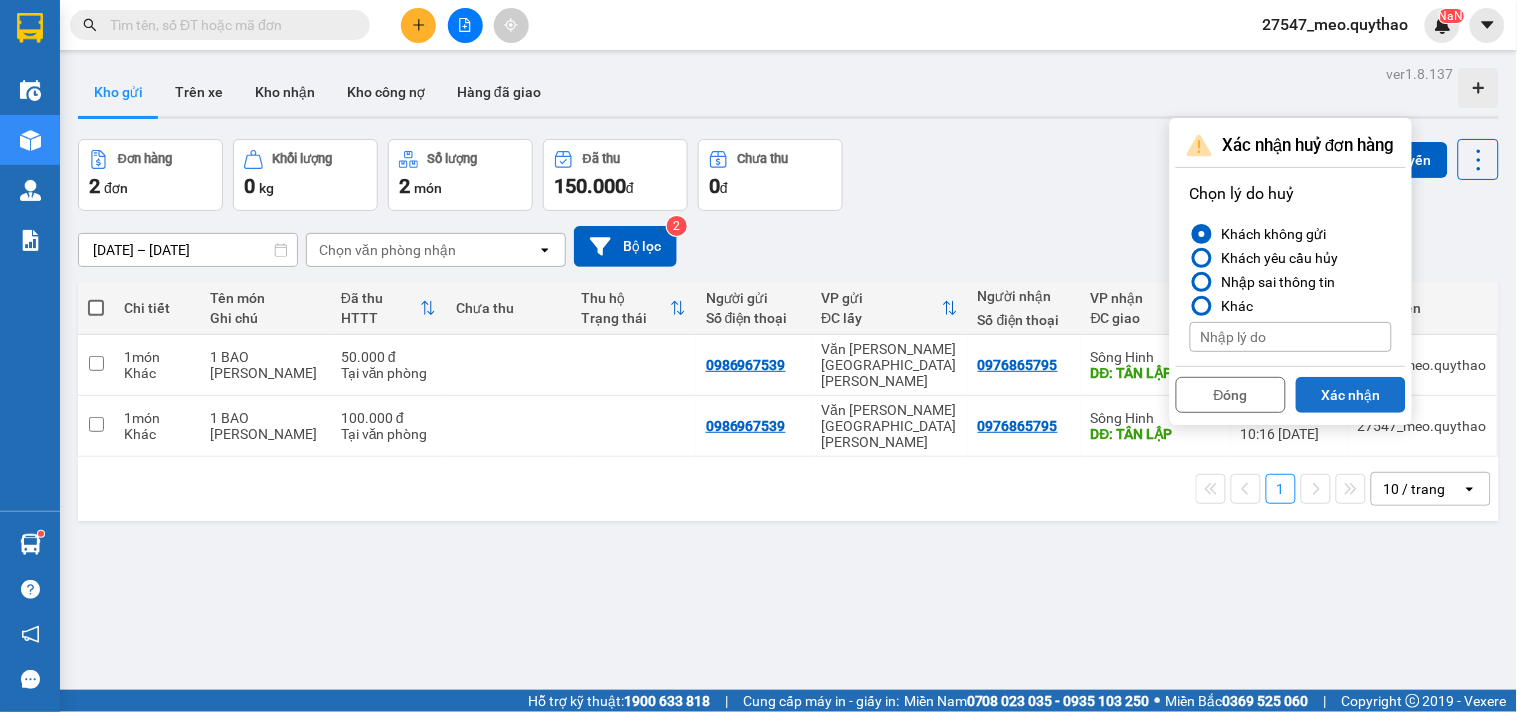 click on "Xác nhận" at bounding box center [1351, 395] 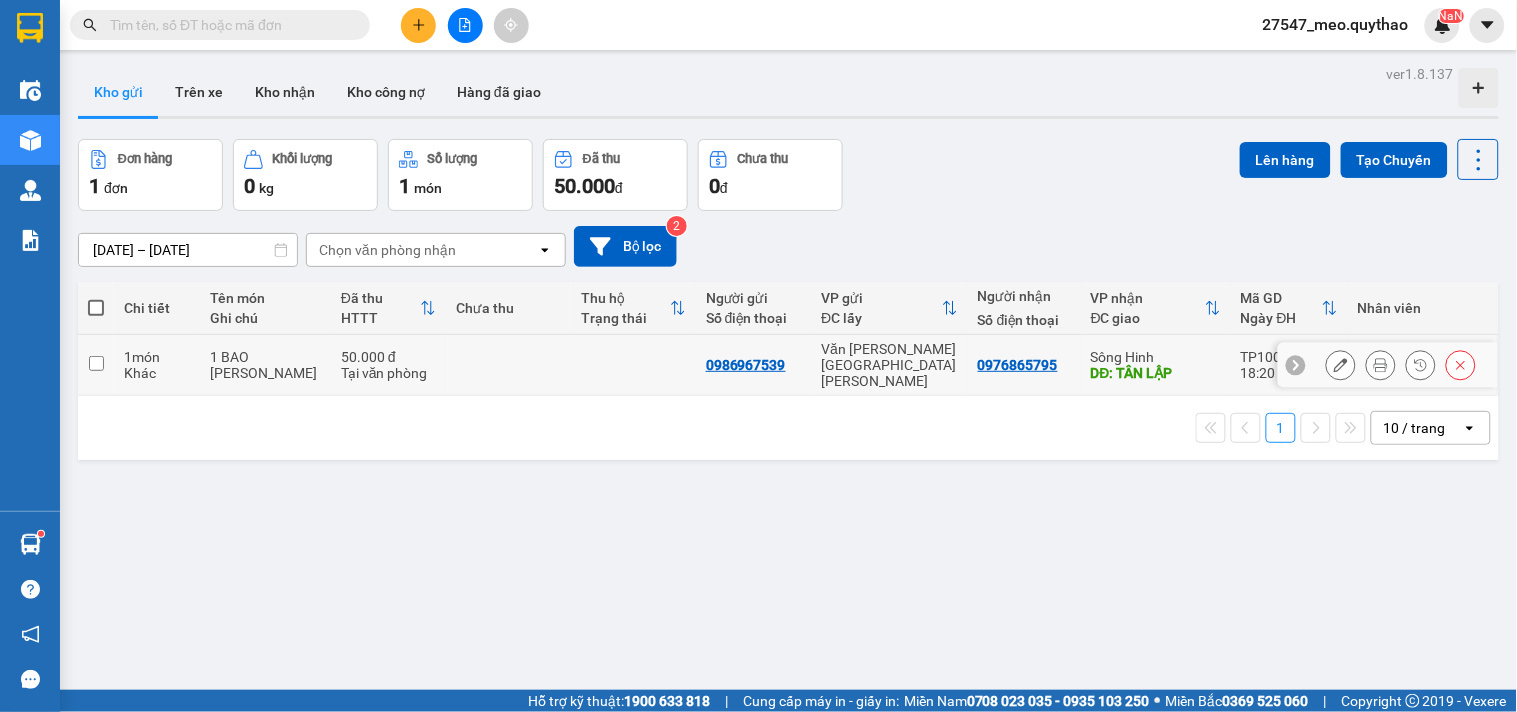 click at bounding box center (508, 365) 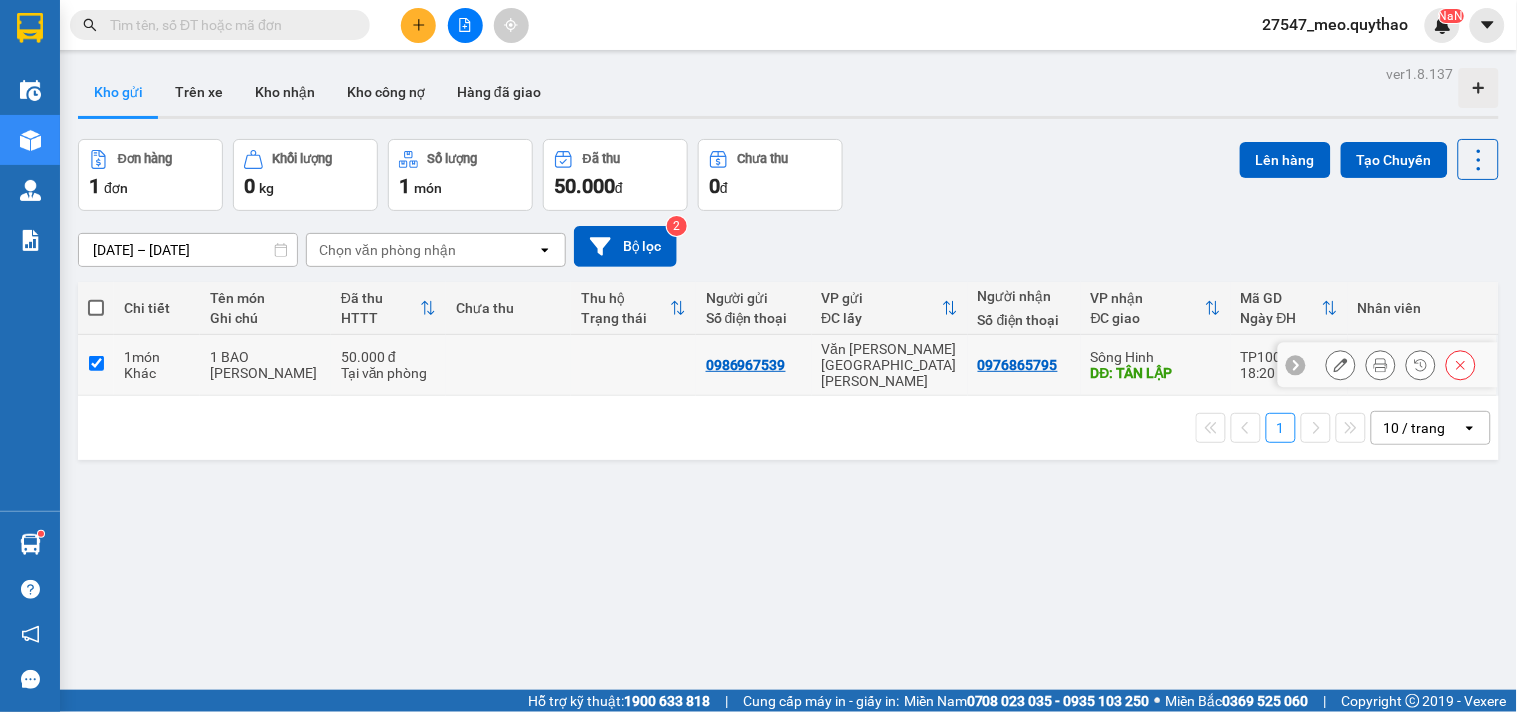 checkbox on "true" 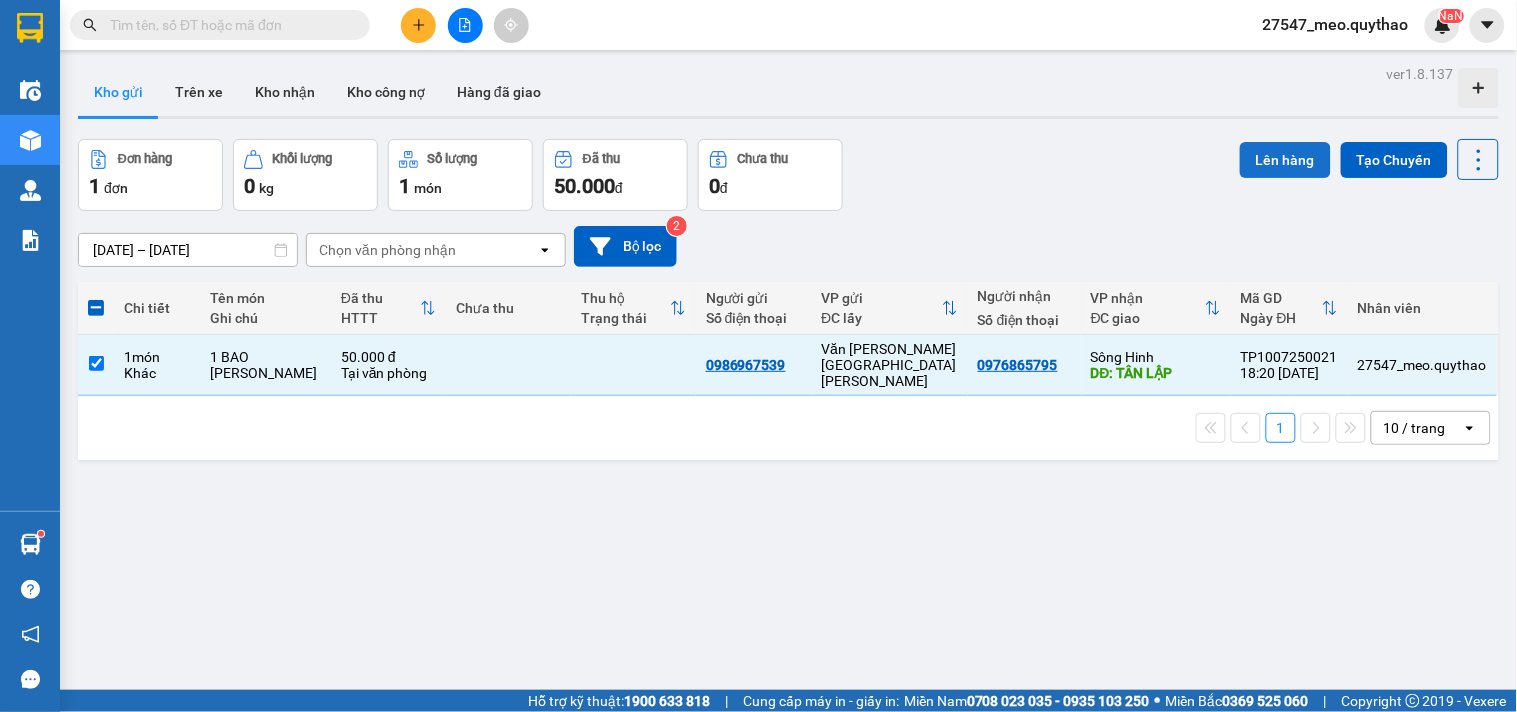 click on "Lên hàng" at bounding box center [1285, 160] 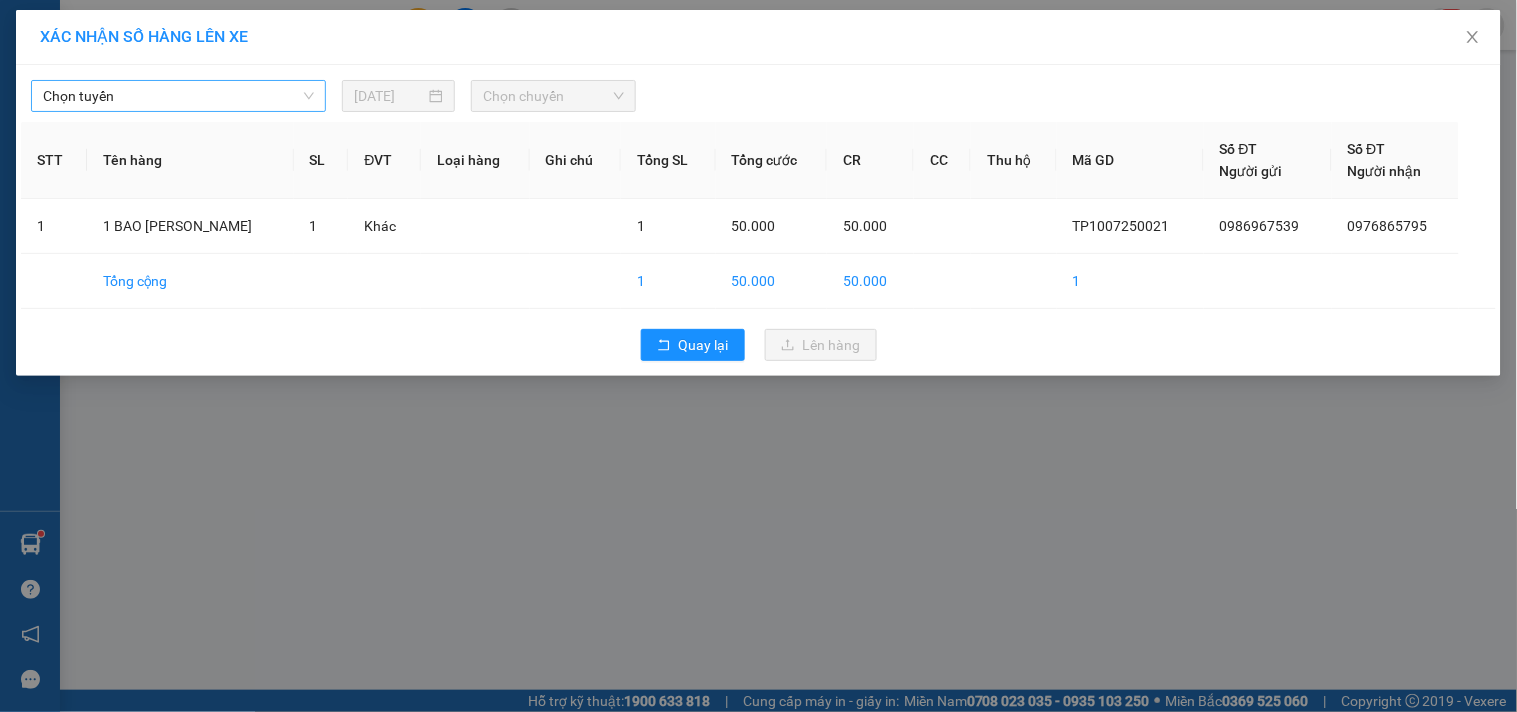 click on "Chọn tuyến" at bounding box center (178, 96) 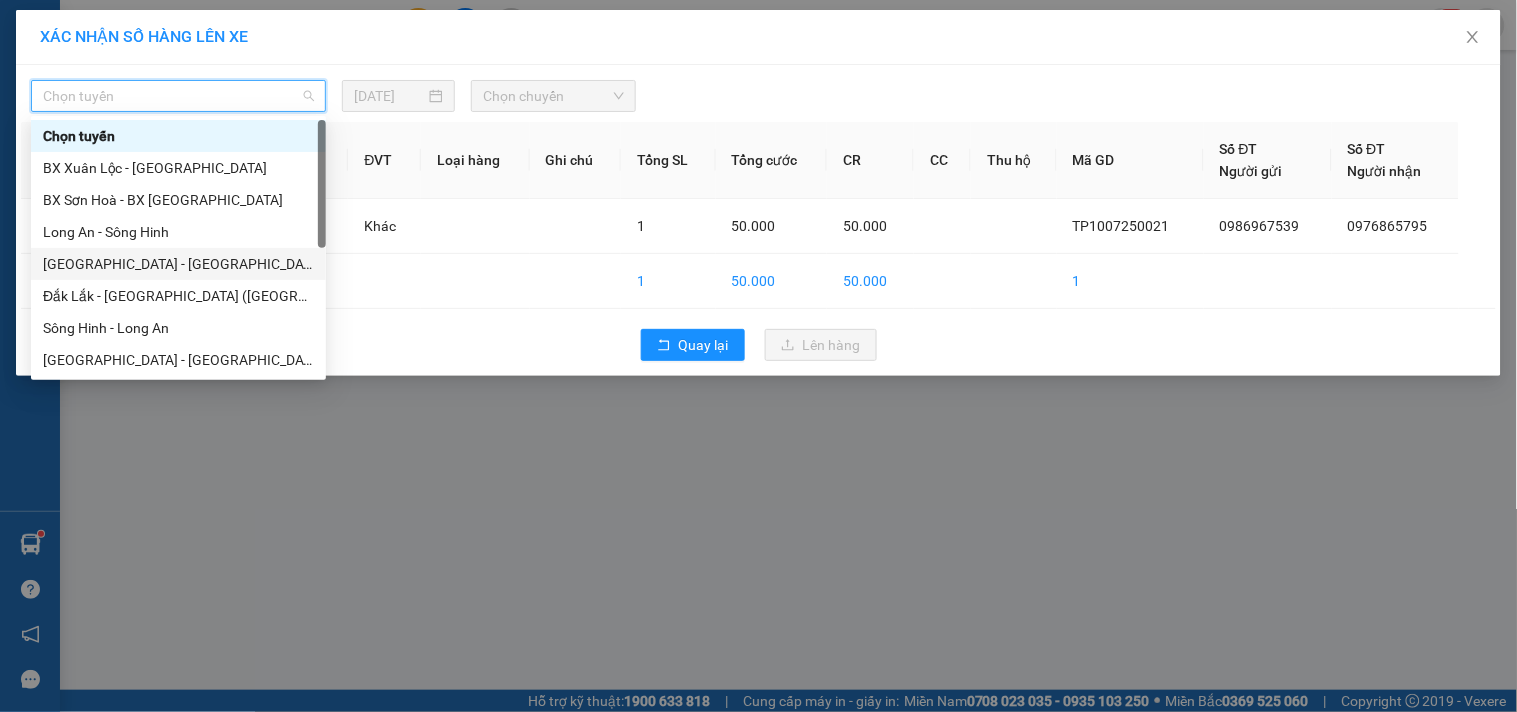 click on "[GEOGRAPHIC_DATA] - [GEOGRAPHIC_DATA] ([GEOGRAPHIC_DATA] mới)" at bounding box center (178, 264) 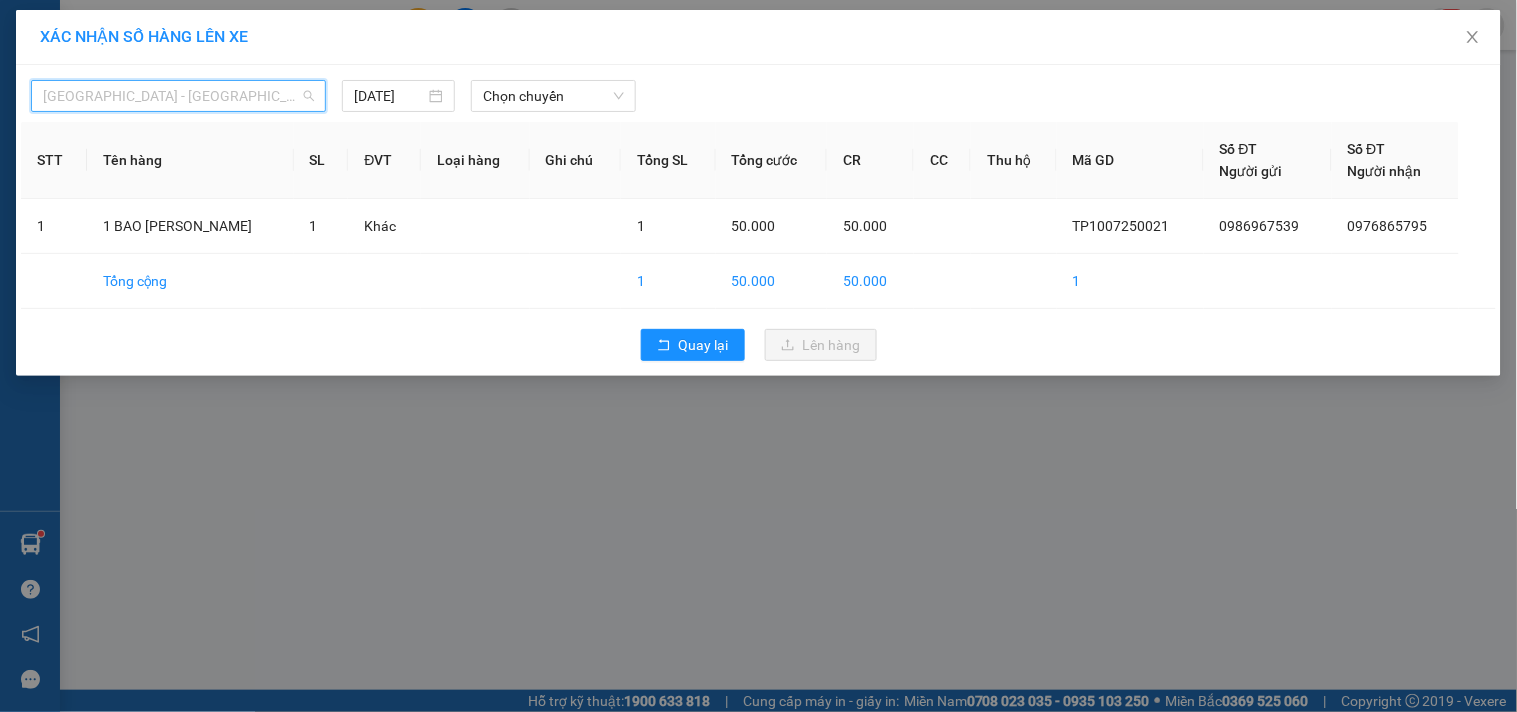 click on "[GEOGRAPHIC_DATA] - [GEOGRAPHIC_DATA] ([GEOGRAPHIC_DATA] mới)" at bounding box center (178, 96) 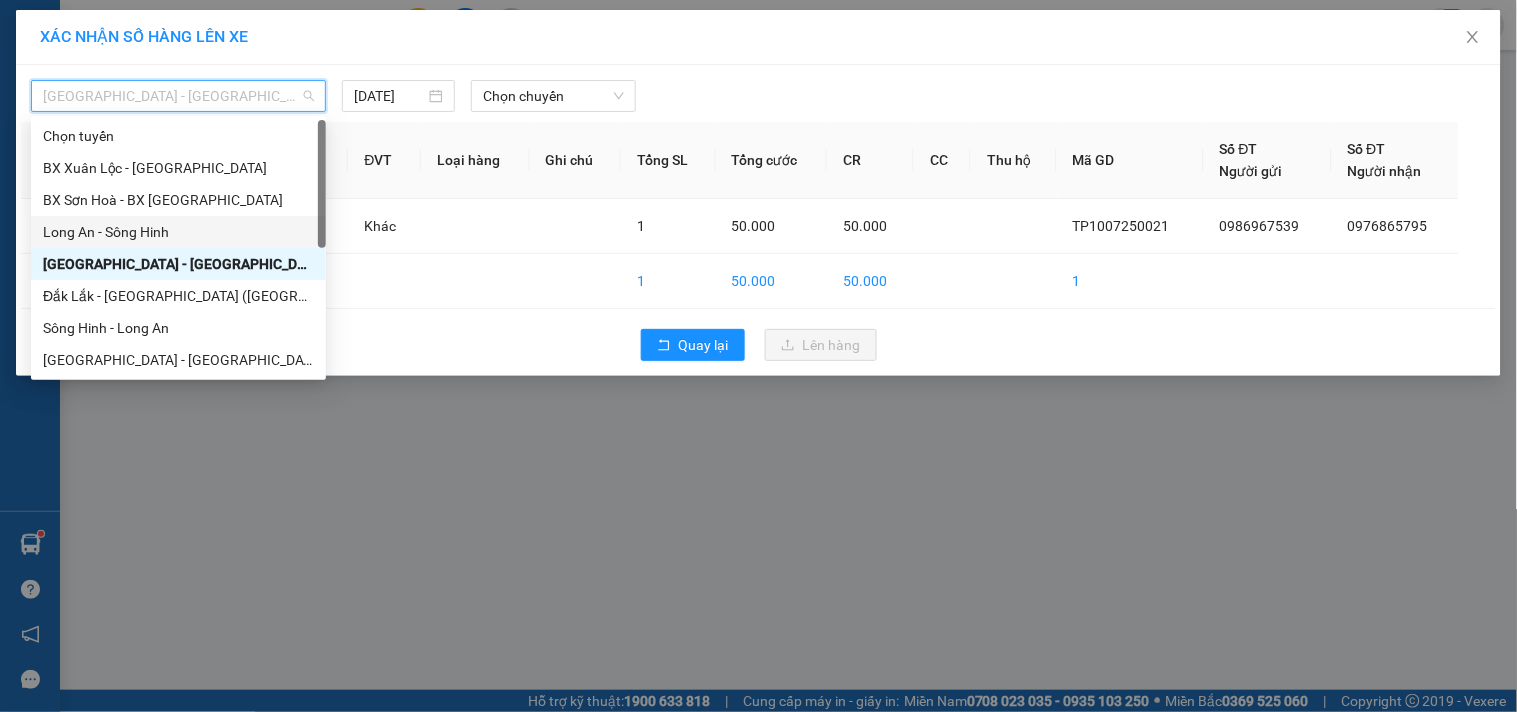 click on "Long An - Sông Hinh" at bounding box center (178, 232) 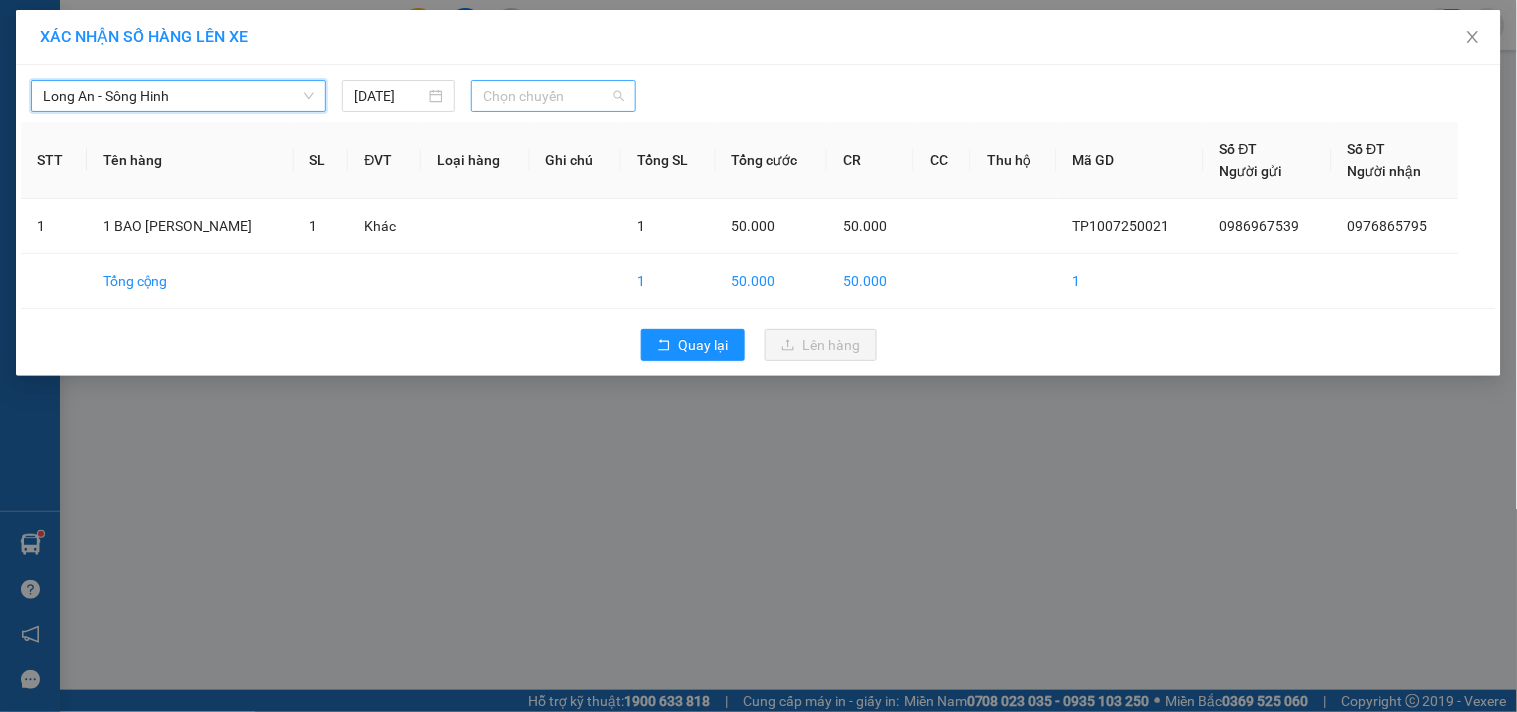 click on "Chọn chuyến" at bounding box center (553, 96) 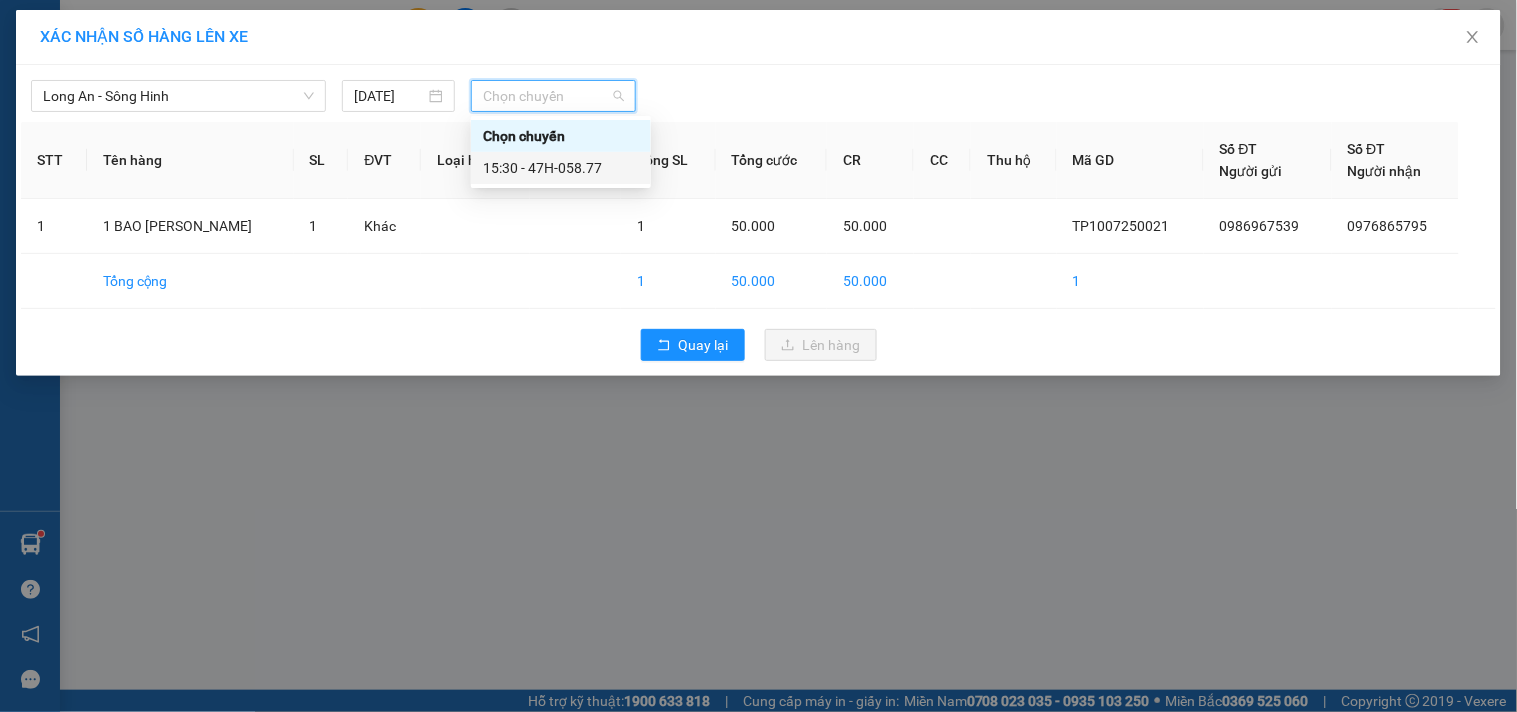 click on "15:30     - 47H-058.77" at bounding box center [561, 168] 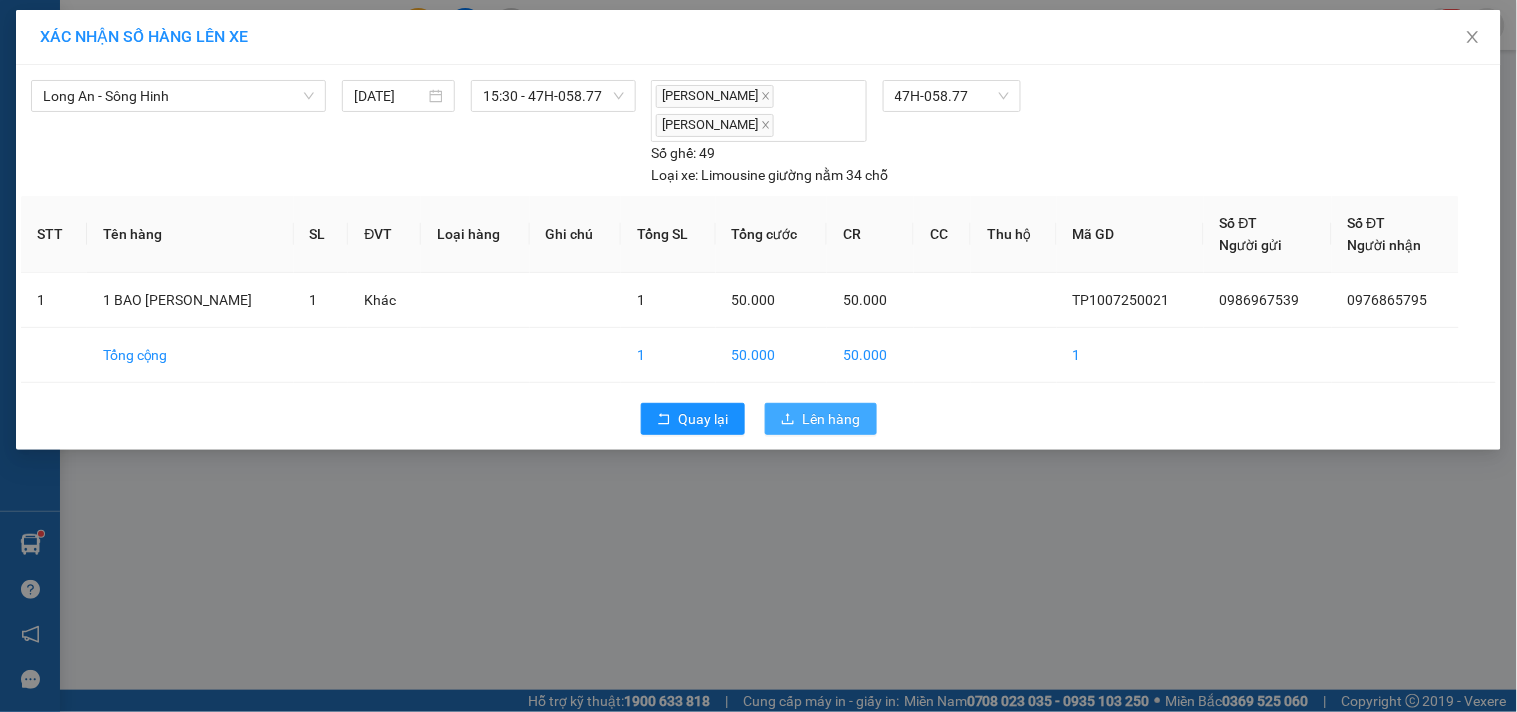 click on "Lên hàng" at bounding box center (832, 419) 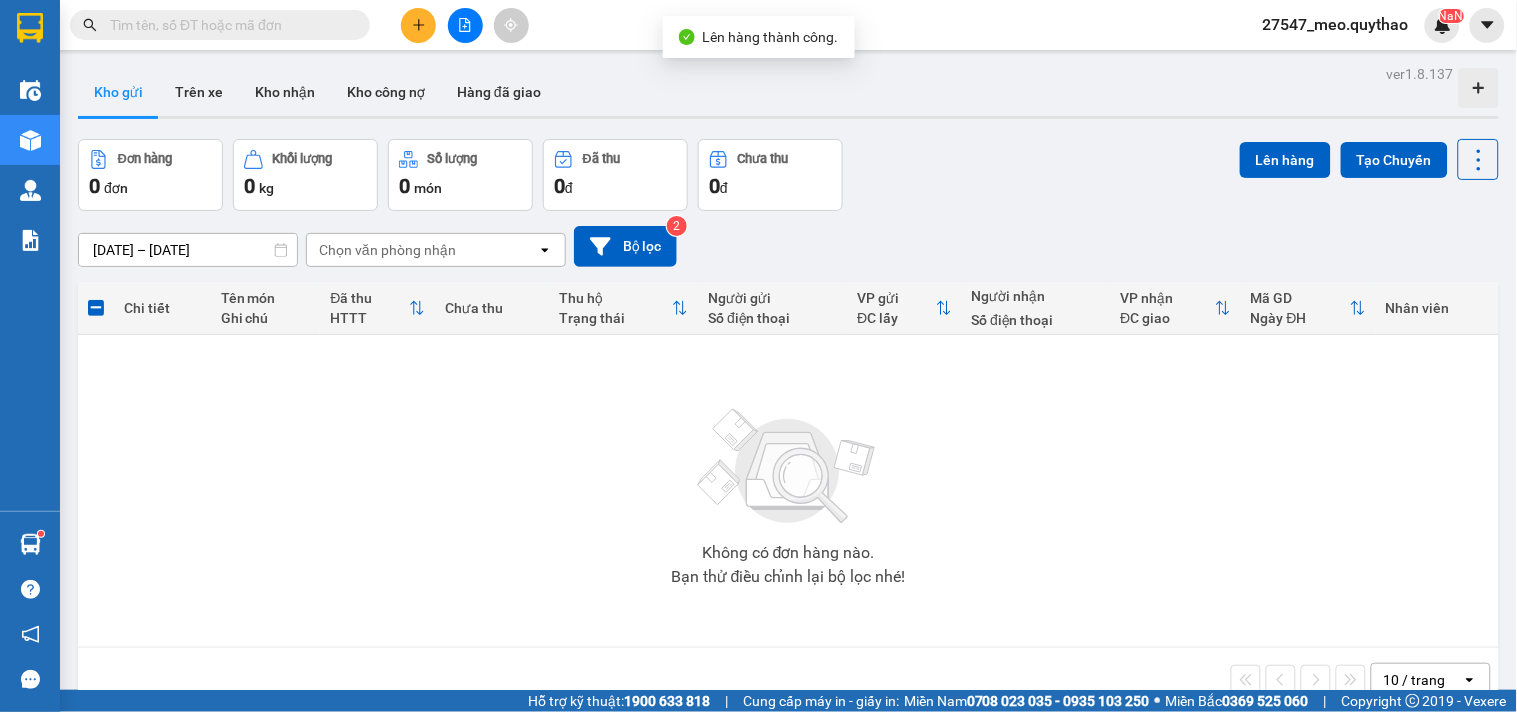 click 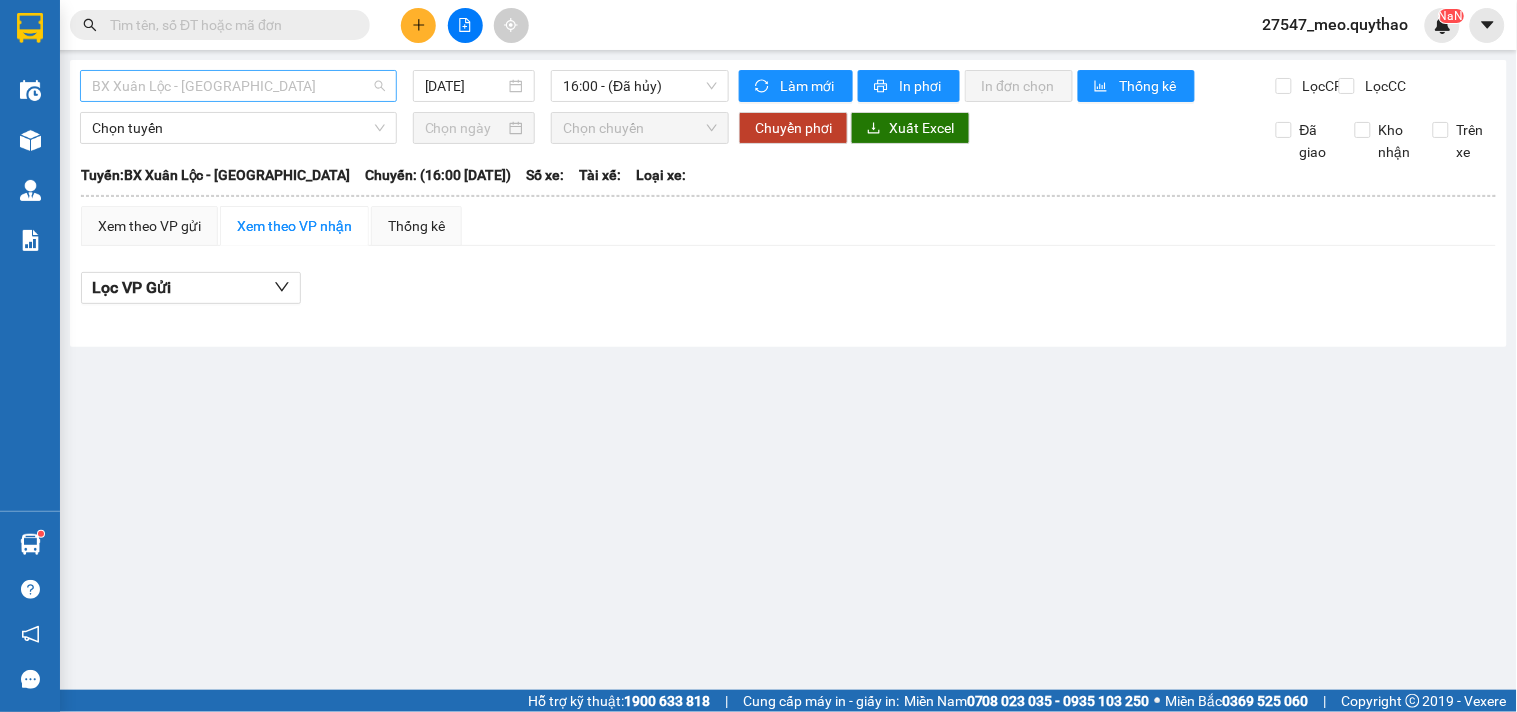 click on "BX Xuân Lộc - [GEOGRAPHIC_DATA]" at bounding box center (238, 86) 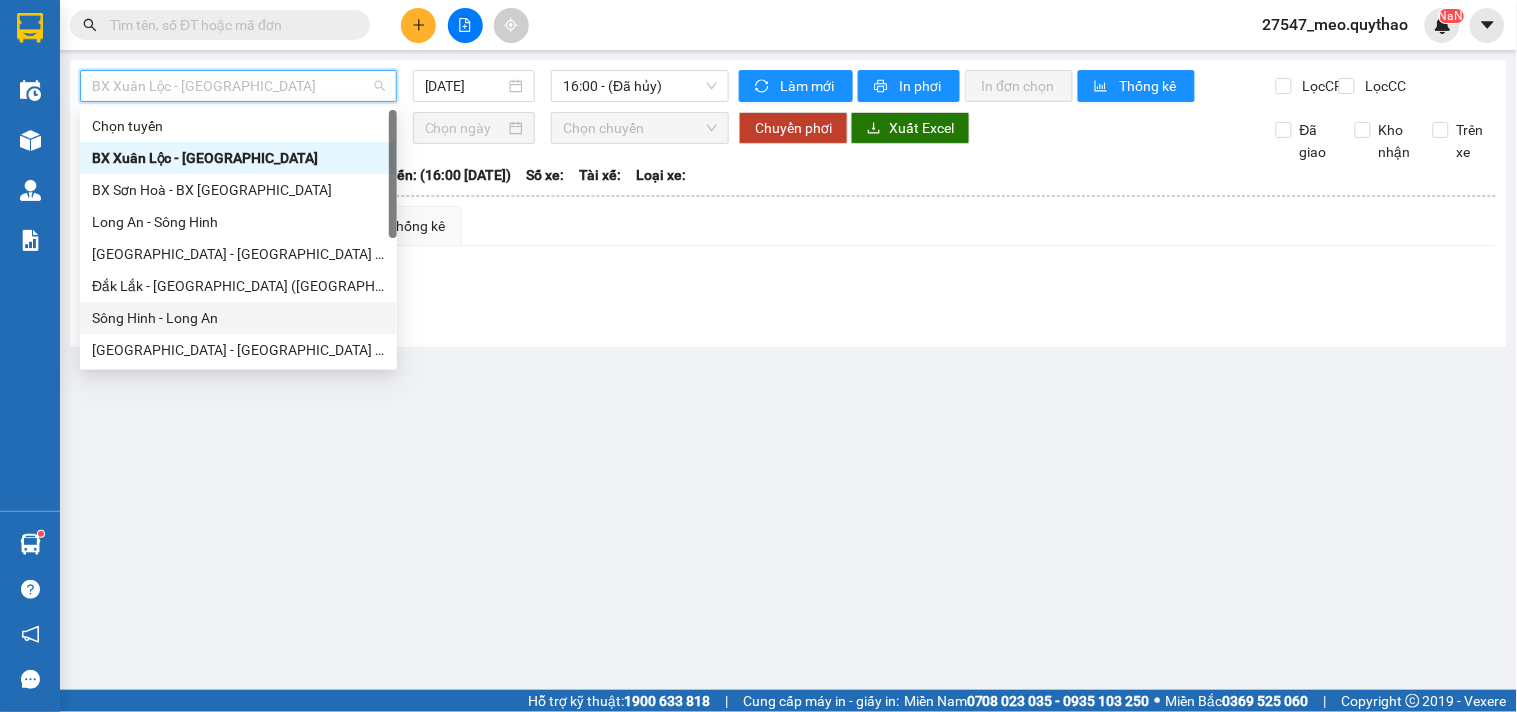 click on "Sông Hinh - Long An" at bounding box center (238, 318) 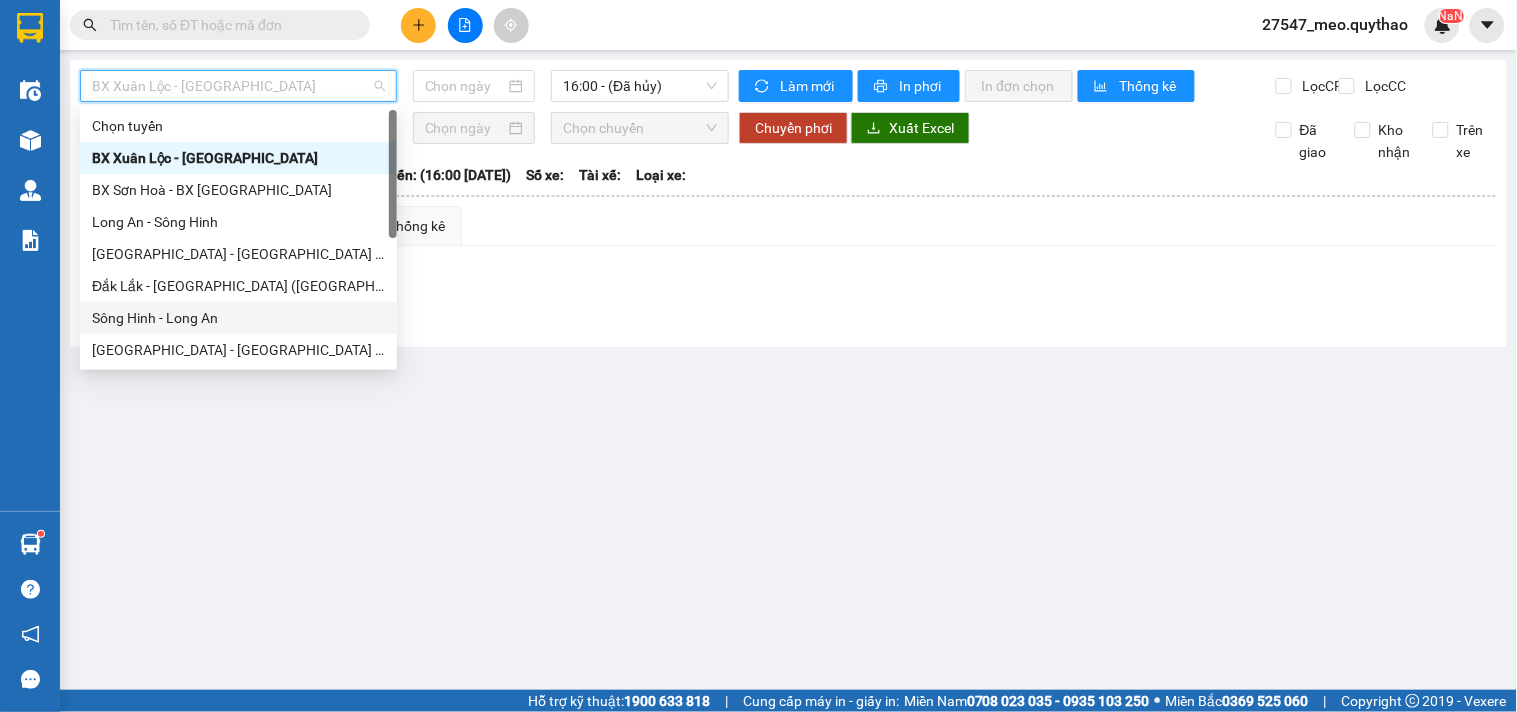 type on "[DATE]" 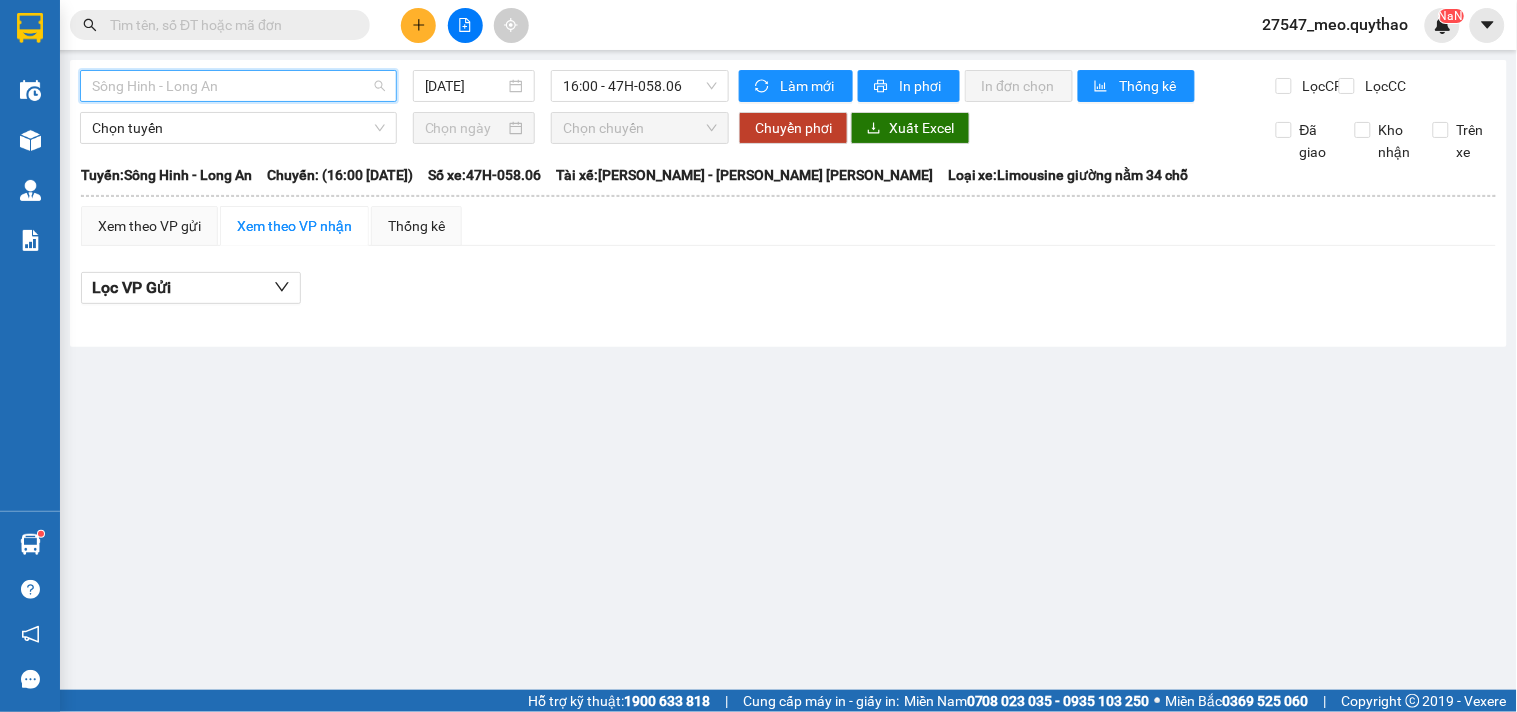 click on "Sông Hinh - Long An" at bounding box center [238, 86] 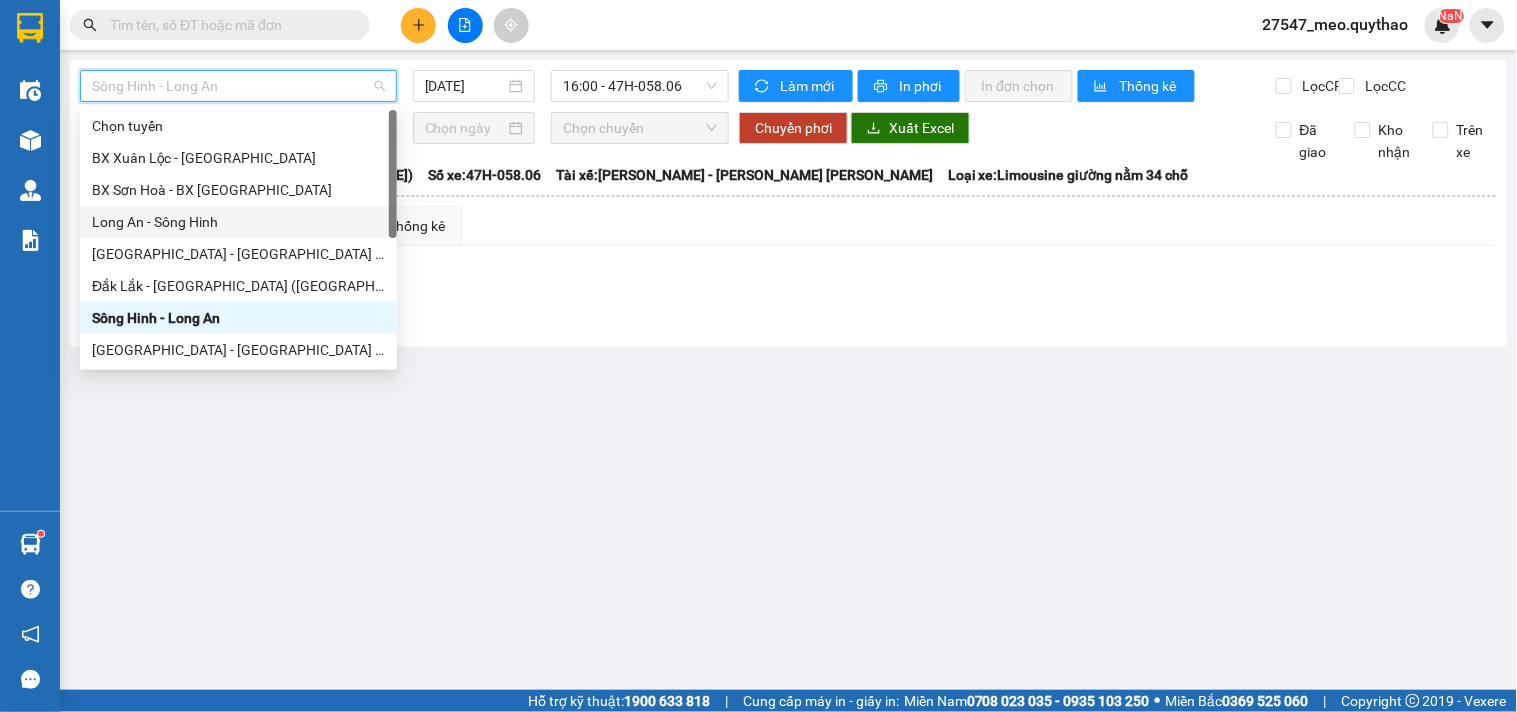 click on "Long An - Sông Hinh" at bounding box center [238, 222] 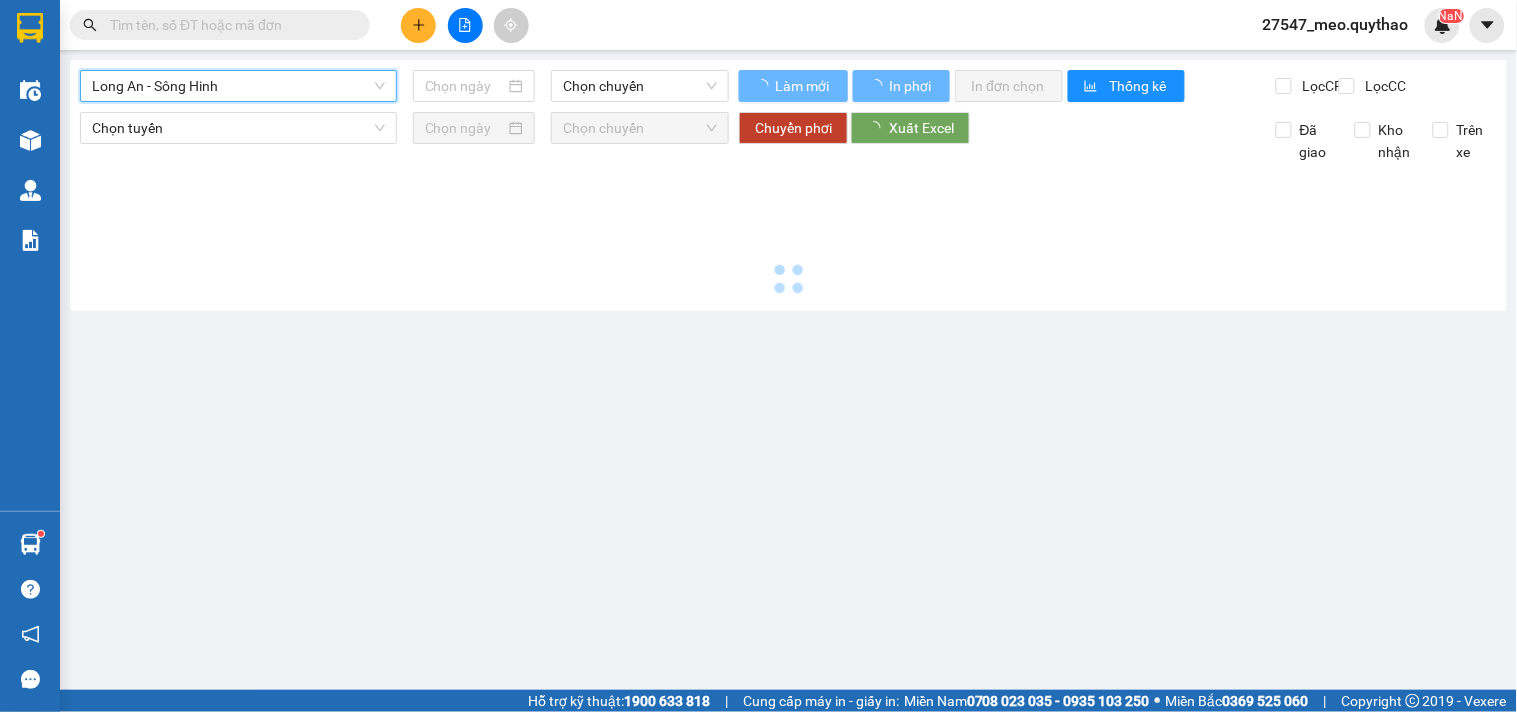 type on "[DATE]" 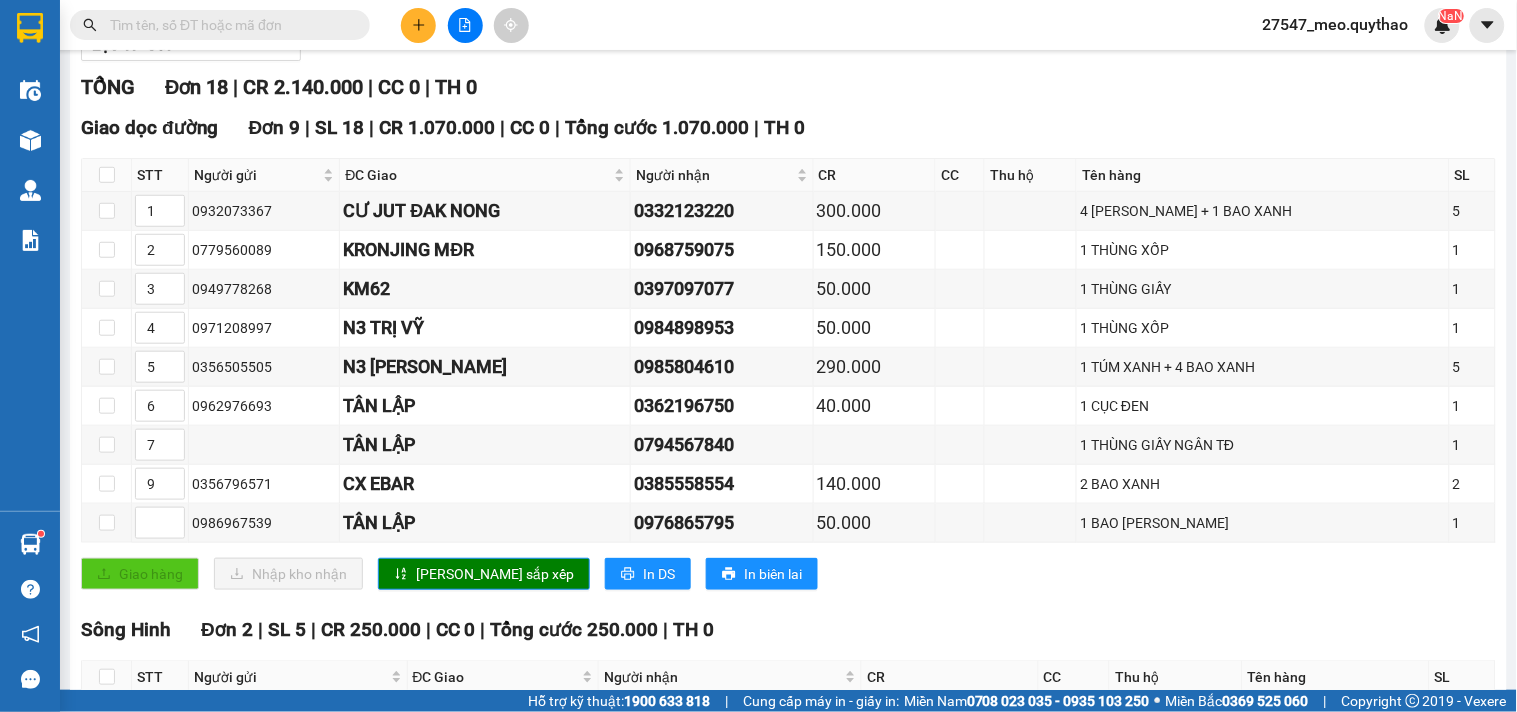 scroll, scrollTop: 222, scrollLeft: 0, axis: vertical 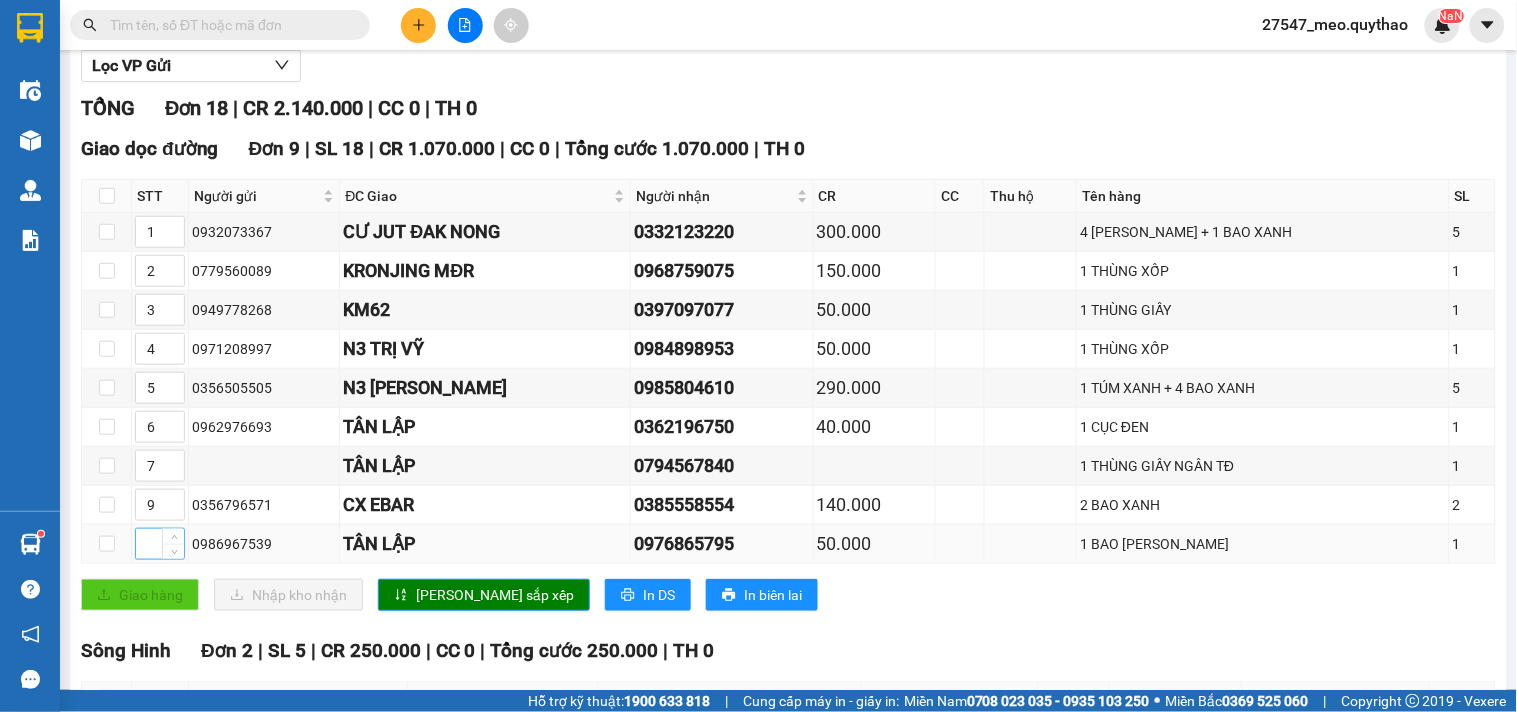 click at bounding box center [160, 544] 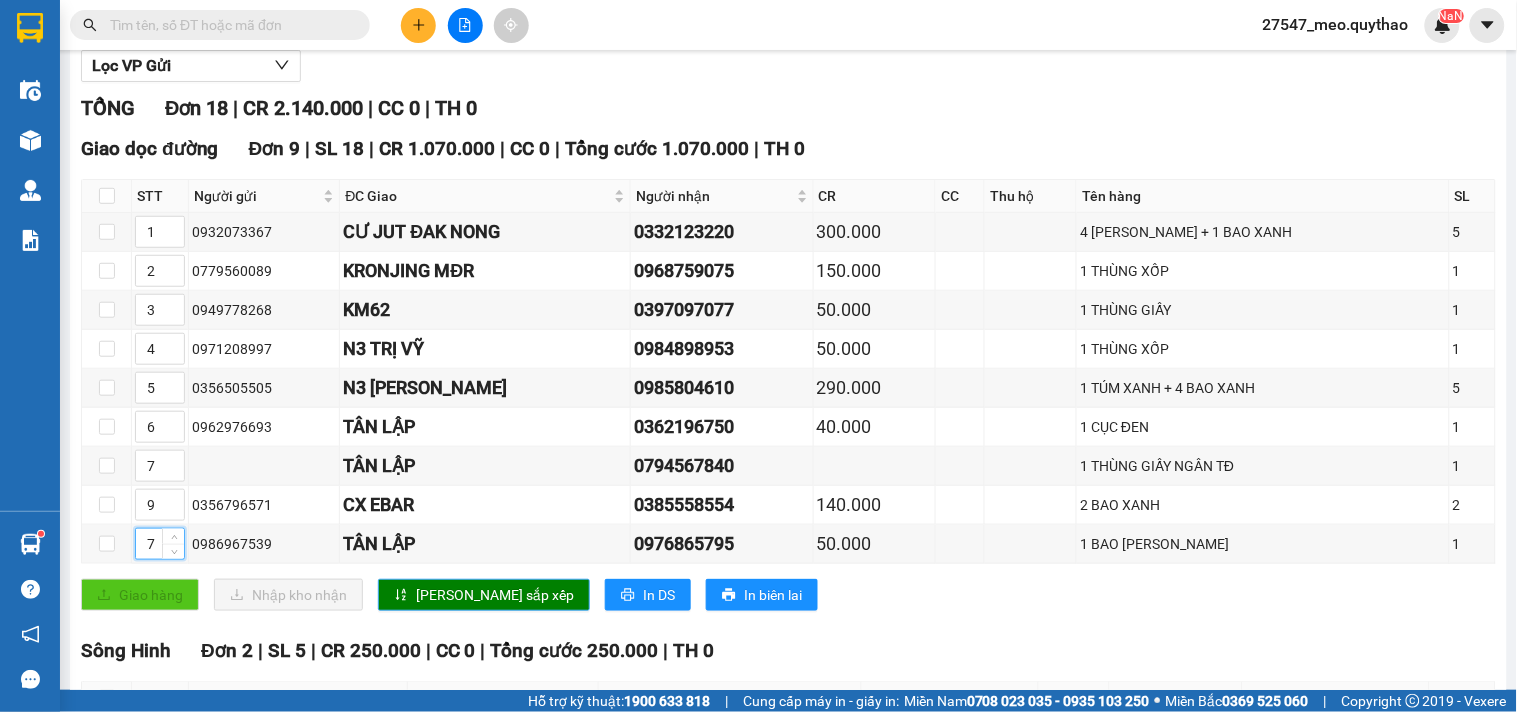type on "7" 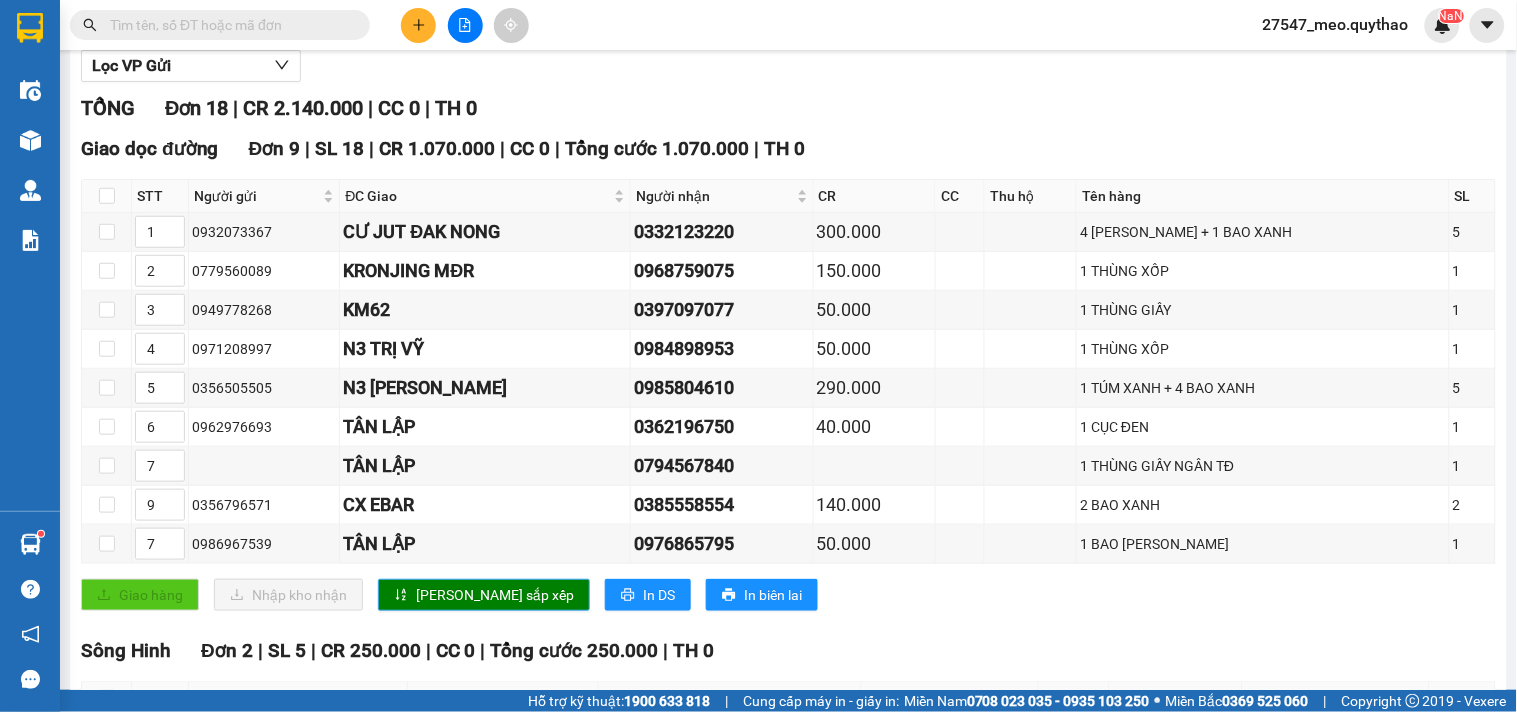 click on "[PERSON_NAME] sắp xếp" at bounding box center (495, 595) 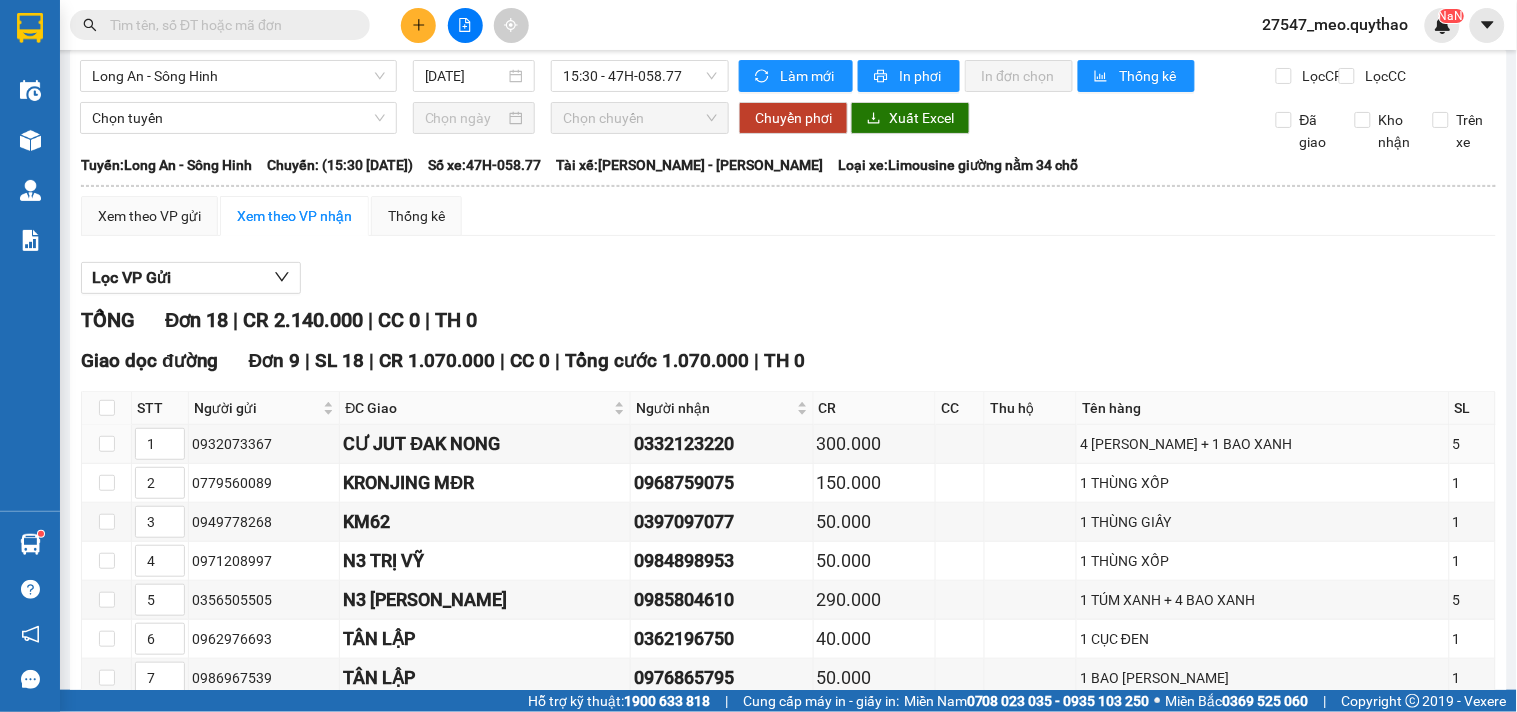 scroll, scrollTop: 0, scrollLeft: 0, axis: both 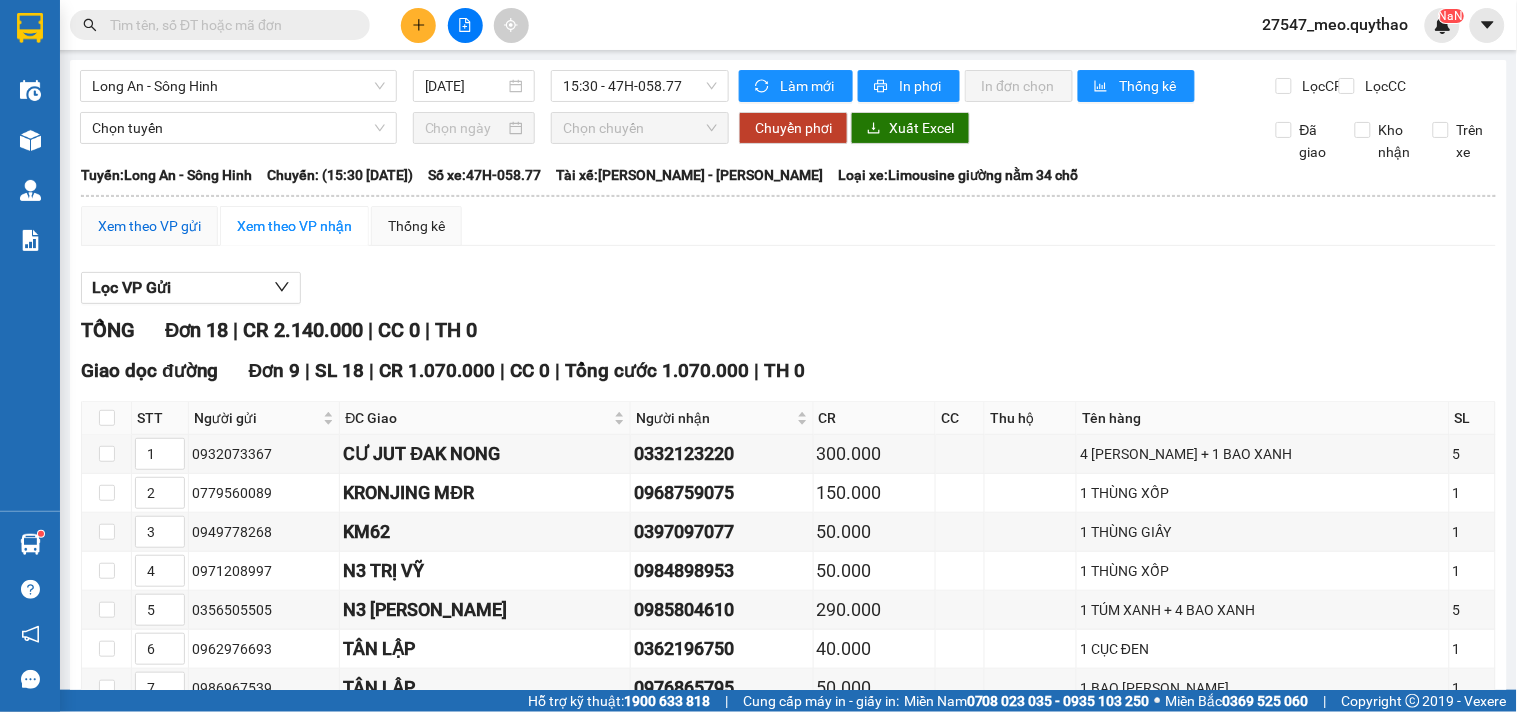 click on "Xem theo VP gửi" at bounding box center [149, 226] 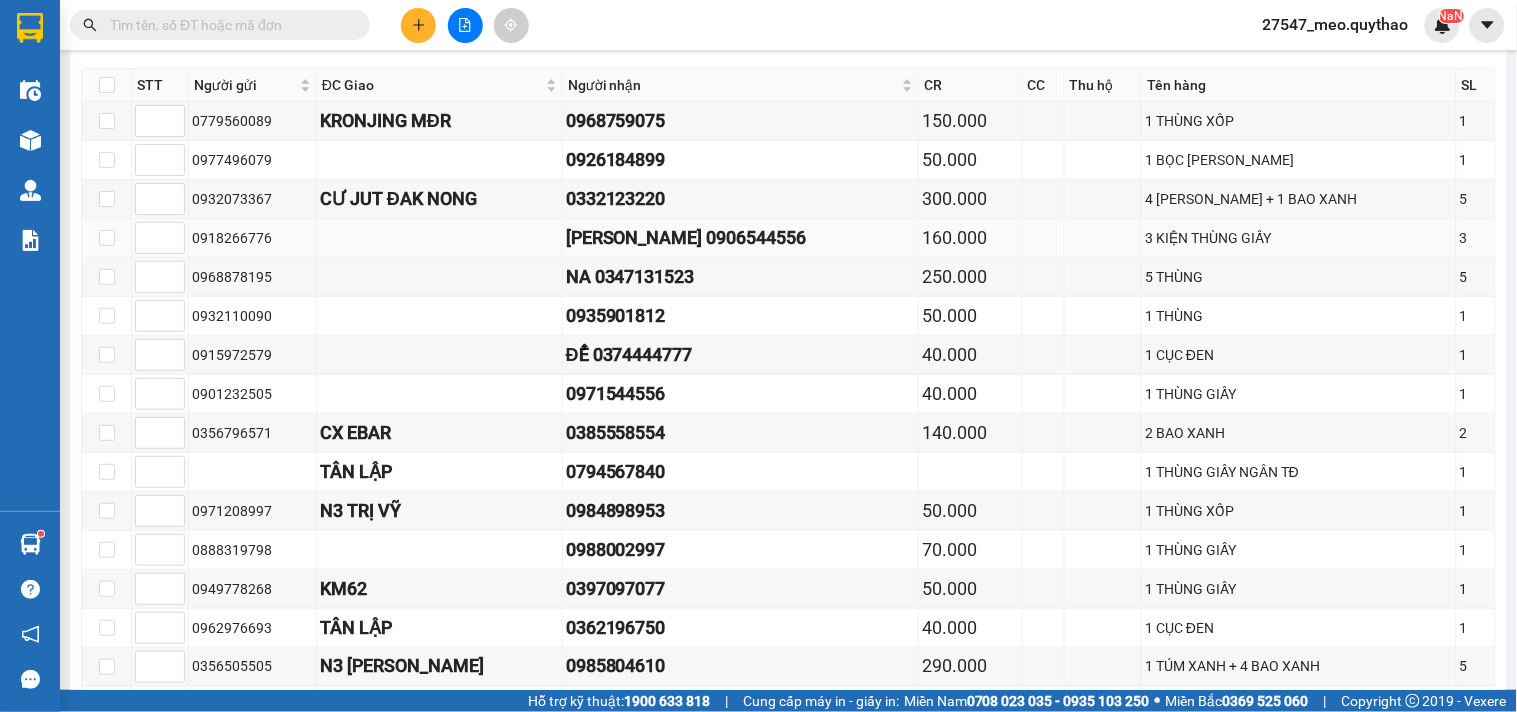 scroll, scrollTop: 0, scrollLeft: 0, axis: both 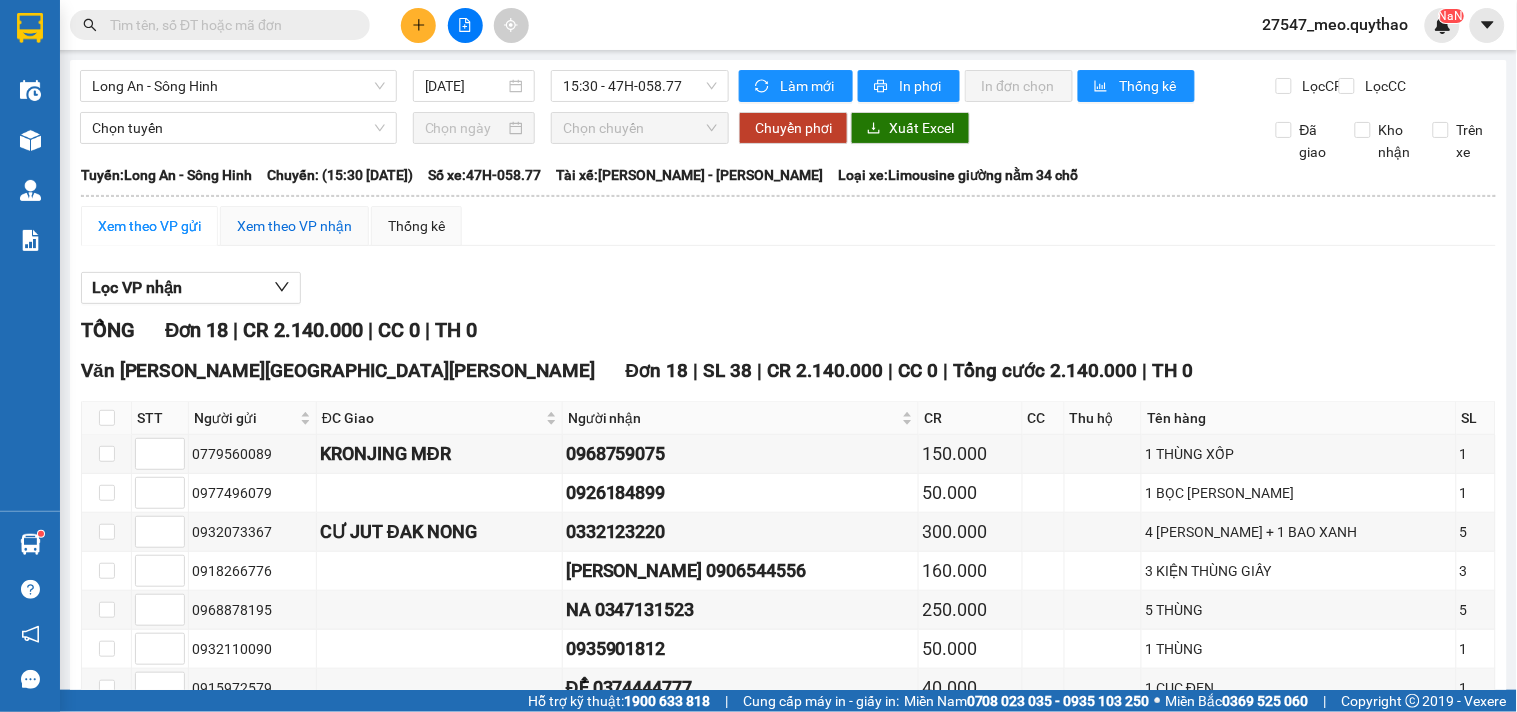 click on "Xem theo VP nhận" at bounding box center (294, 226) 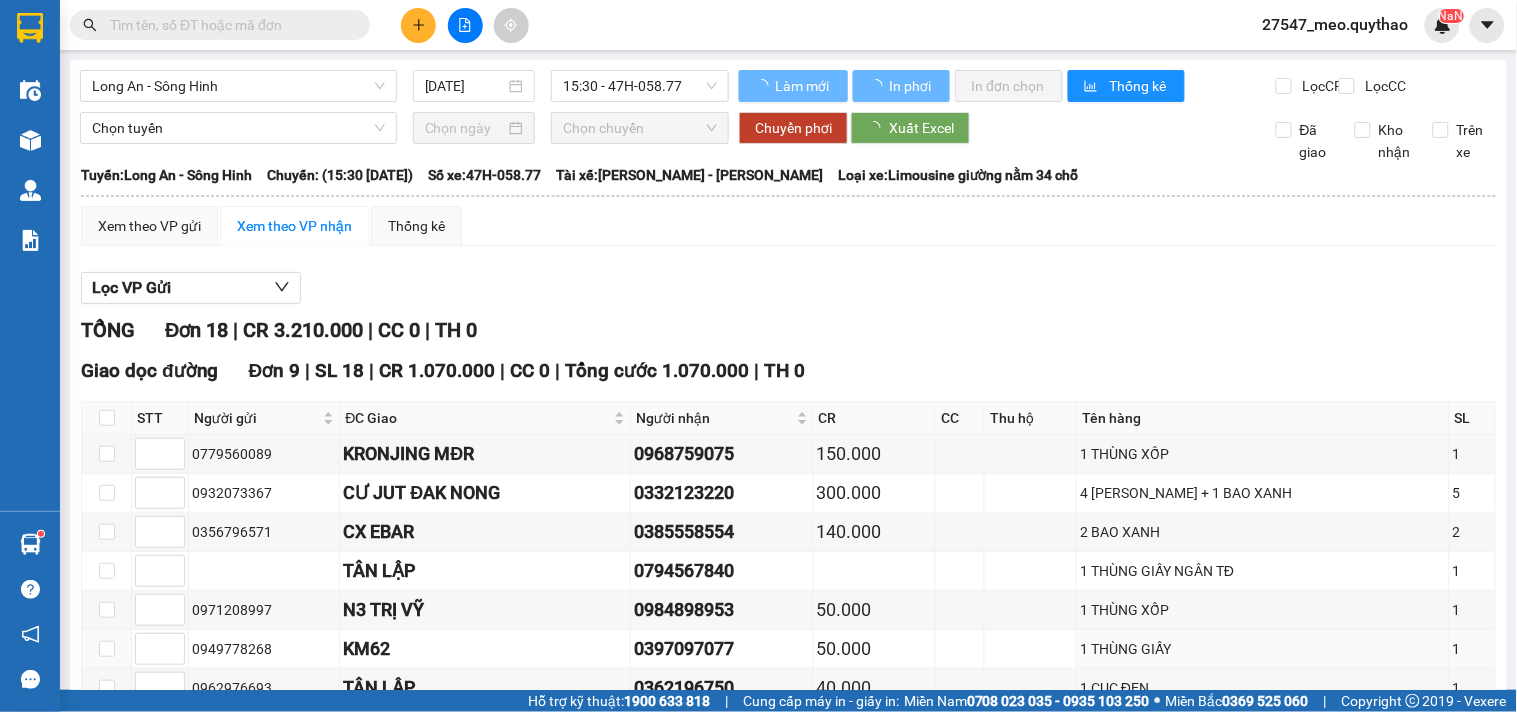 type on "2" 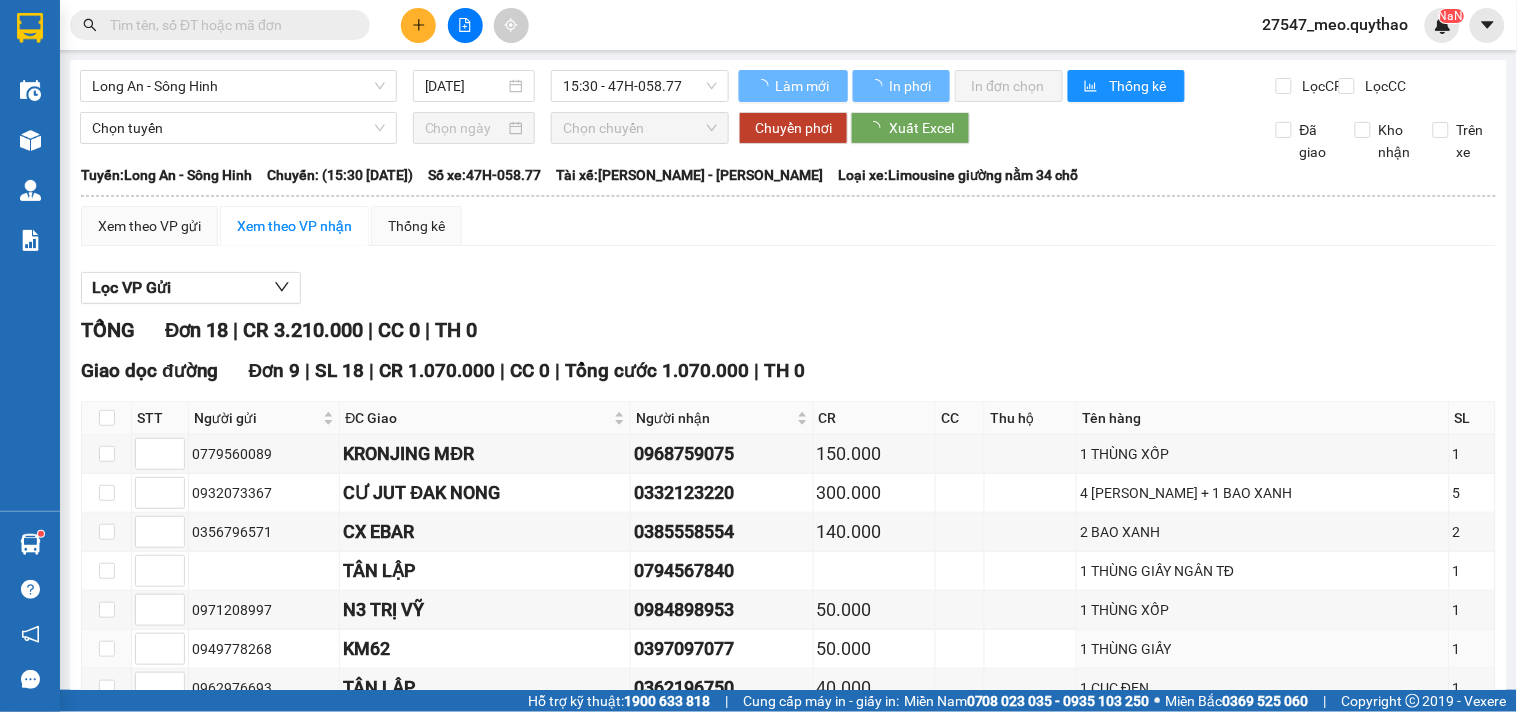 type on "1" 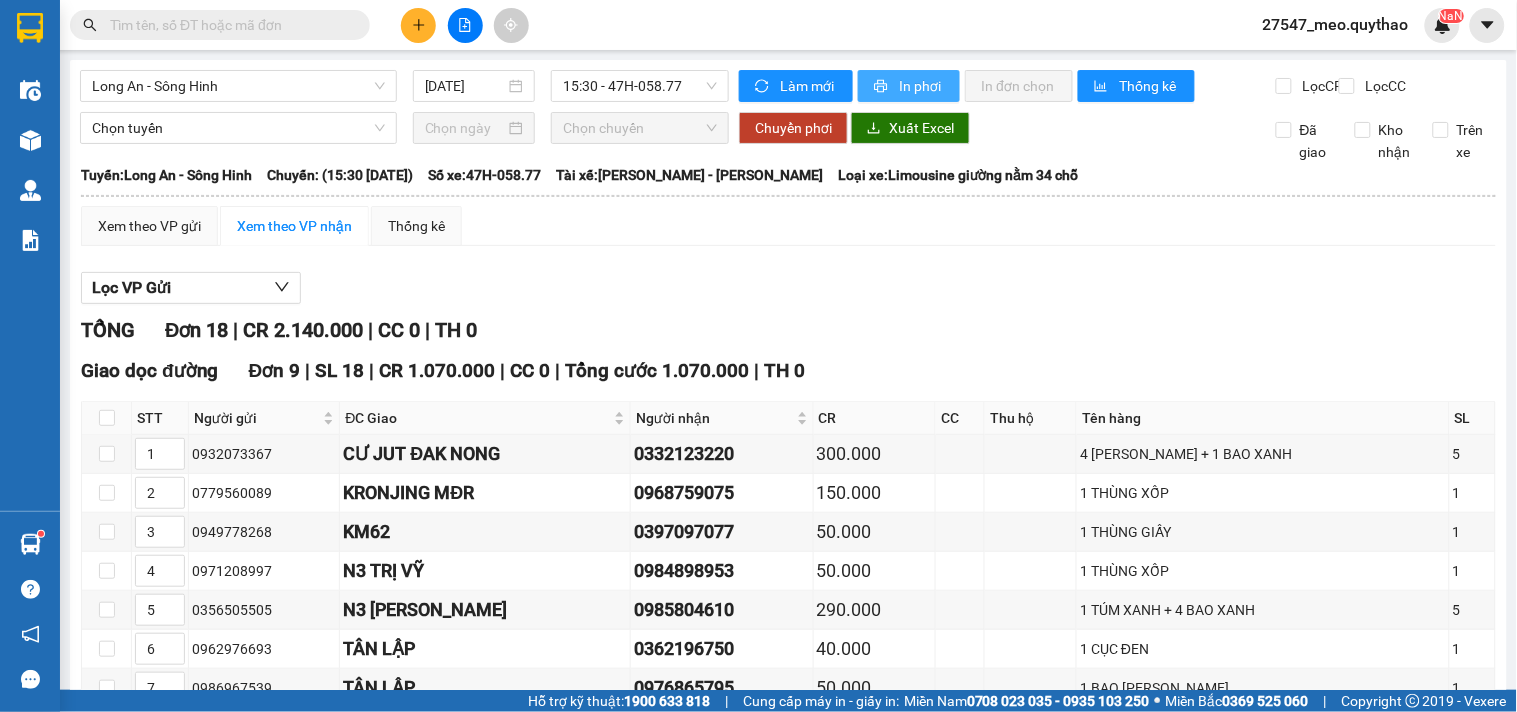 click on "In phơi" at bounding box center [921, 86] 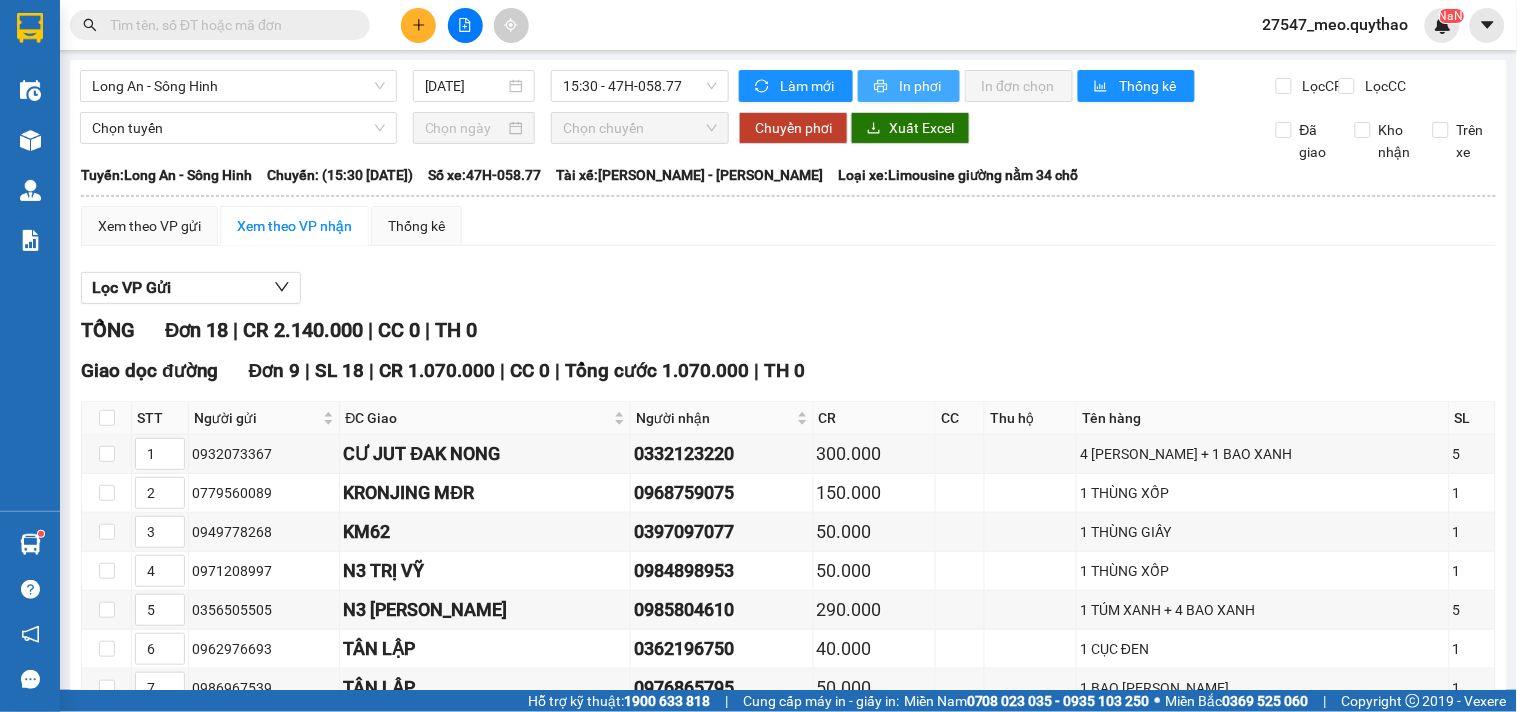 scroll, scrollTop: 0, scrollLeft: 0, axis: both 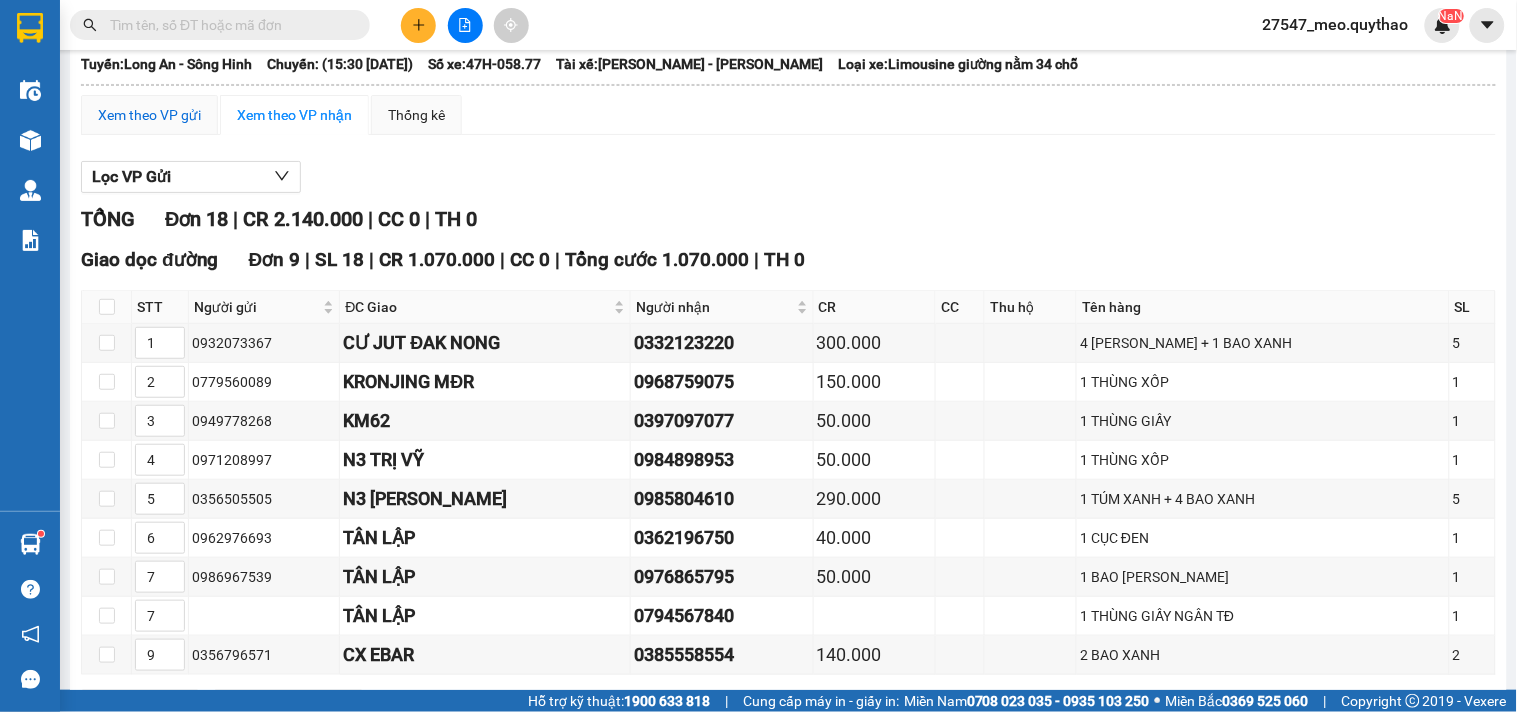 click on "Xem theo VP gửi" at bounding box center [149, 115] 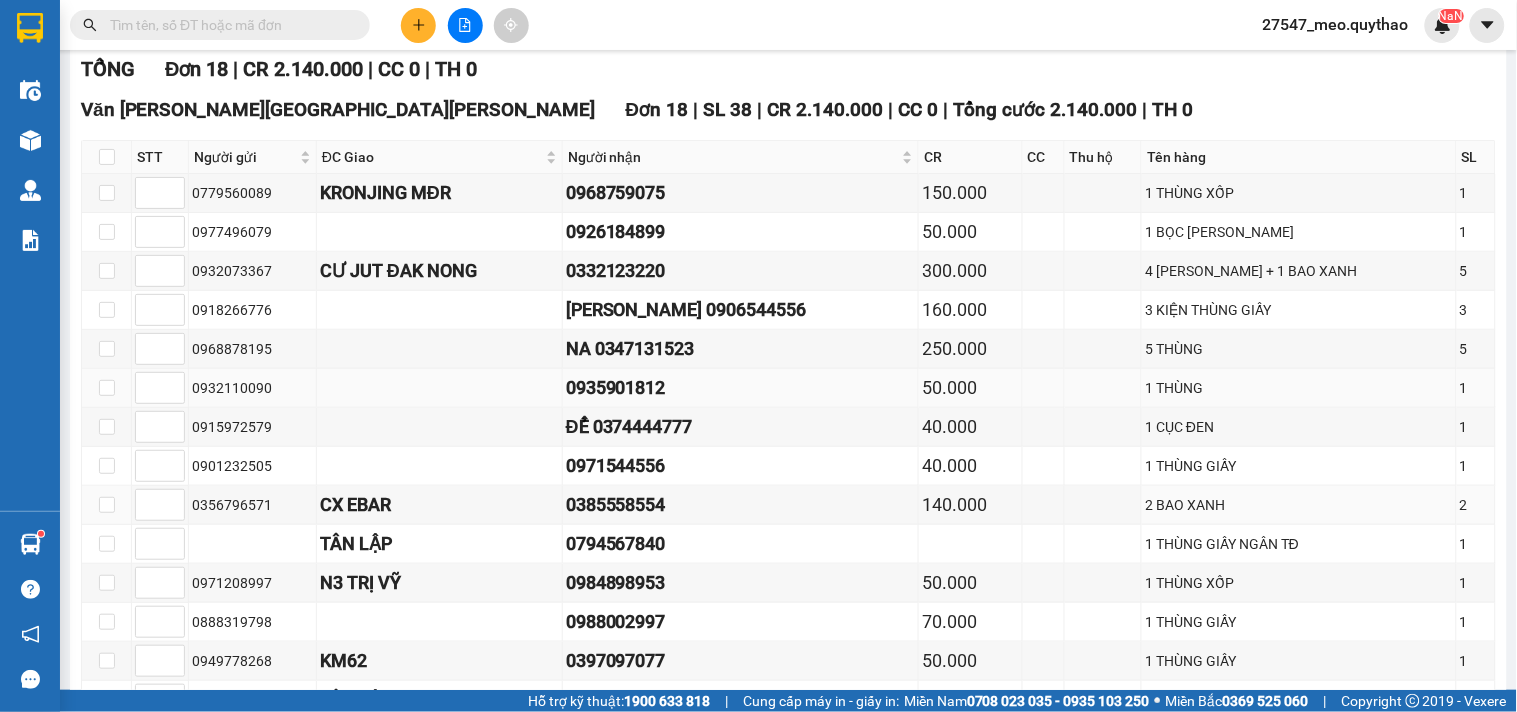 scroll, scrollTop: 222, scrollLeft: 0, axis: vertical 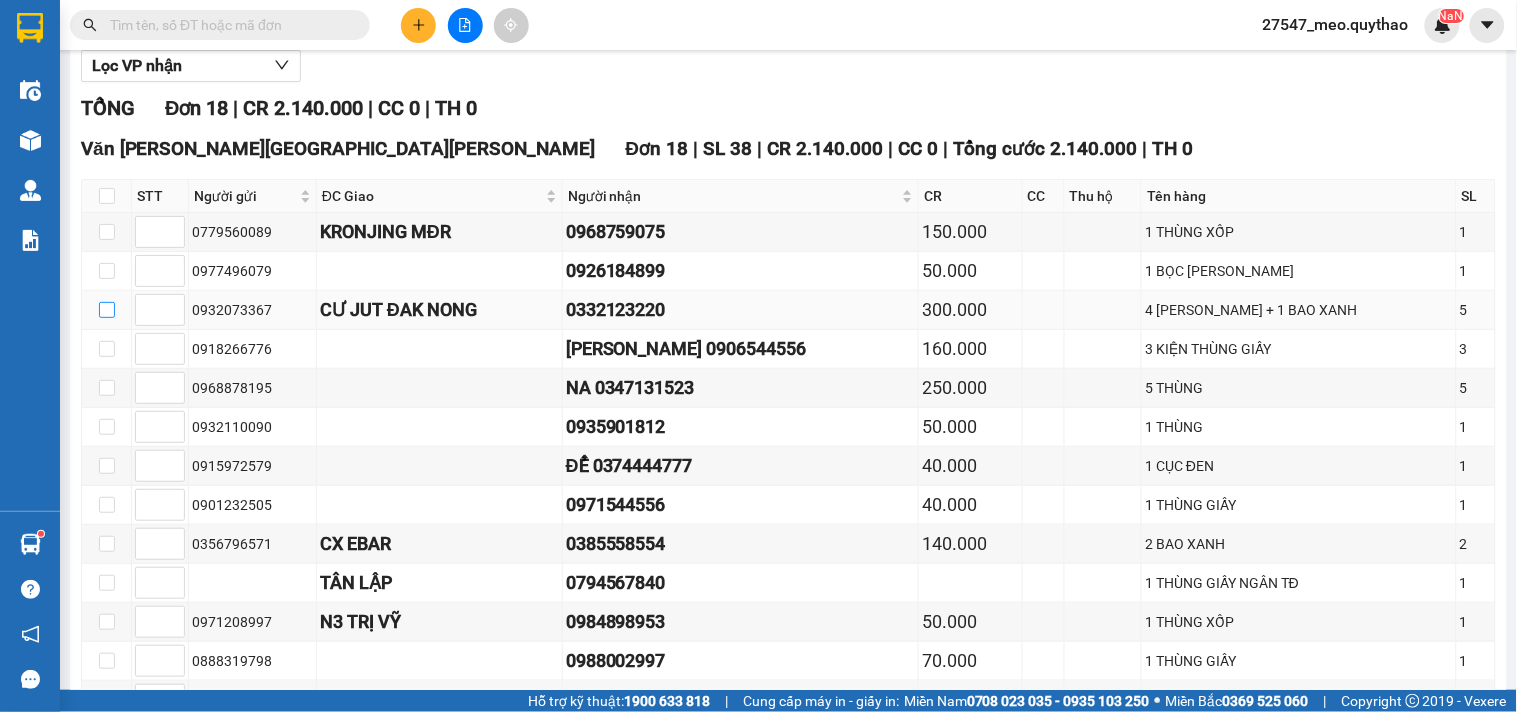 click at bounding box center [107, 310] 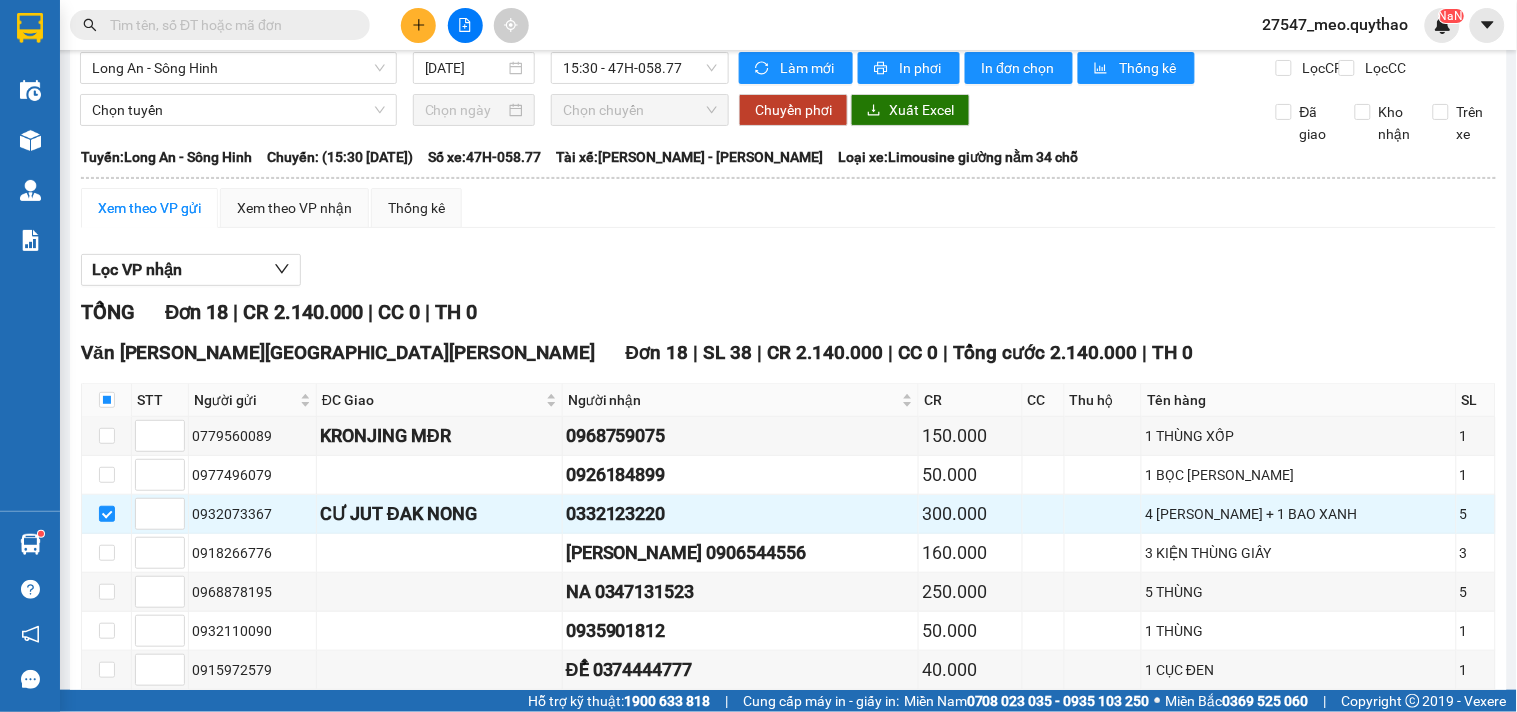 scroll, scrollTop: 17, scrollLeft: 0, axis: vertical 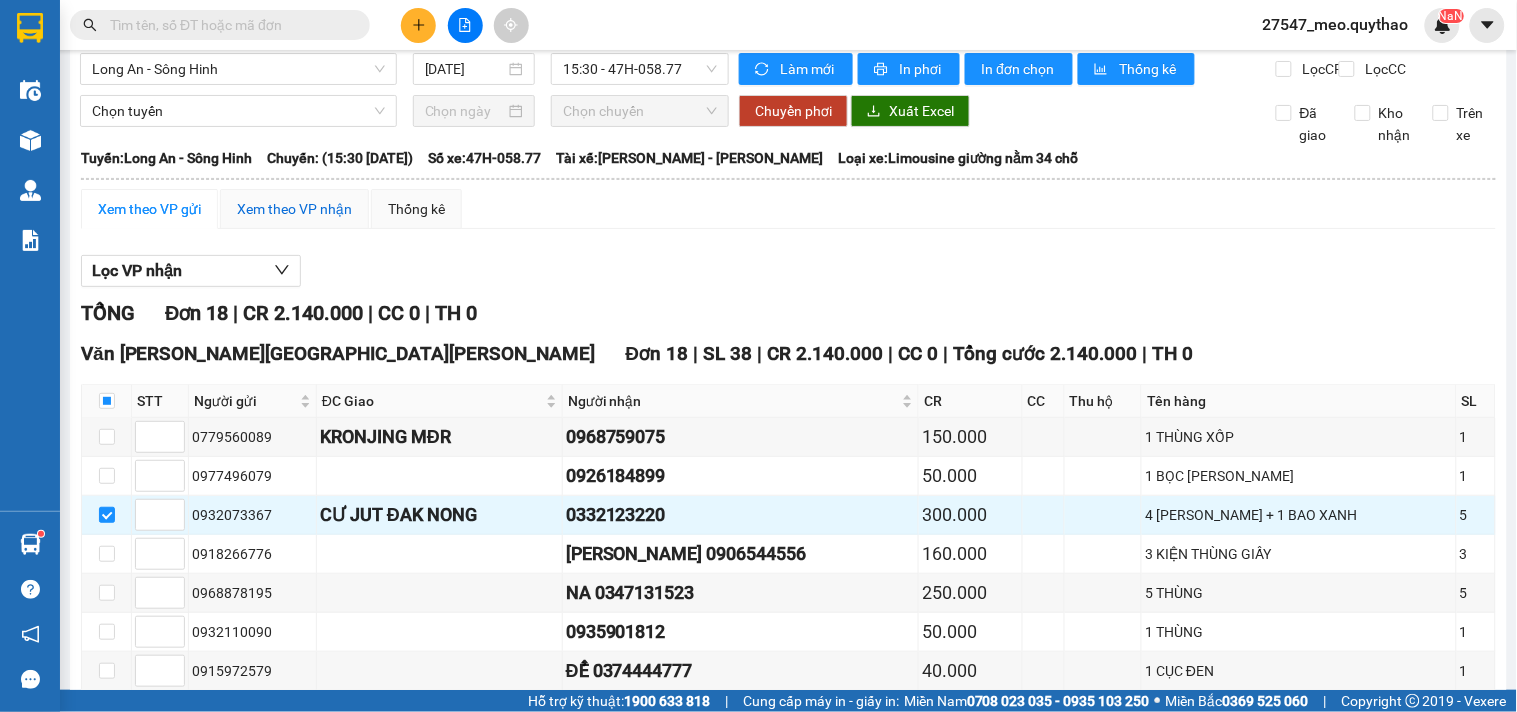 click on "Xem theo VP nhận" at bounding box center [294, 209] 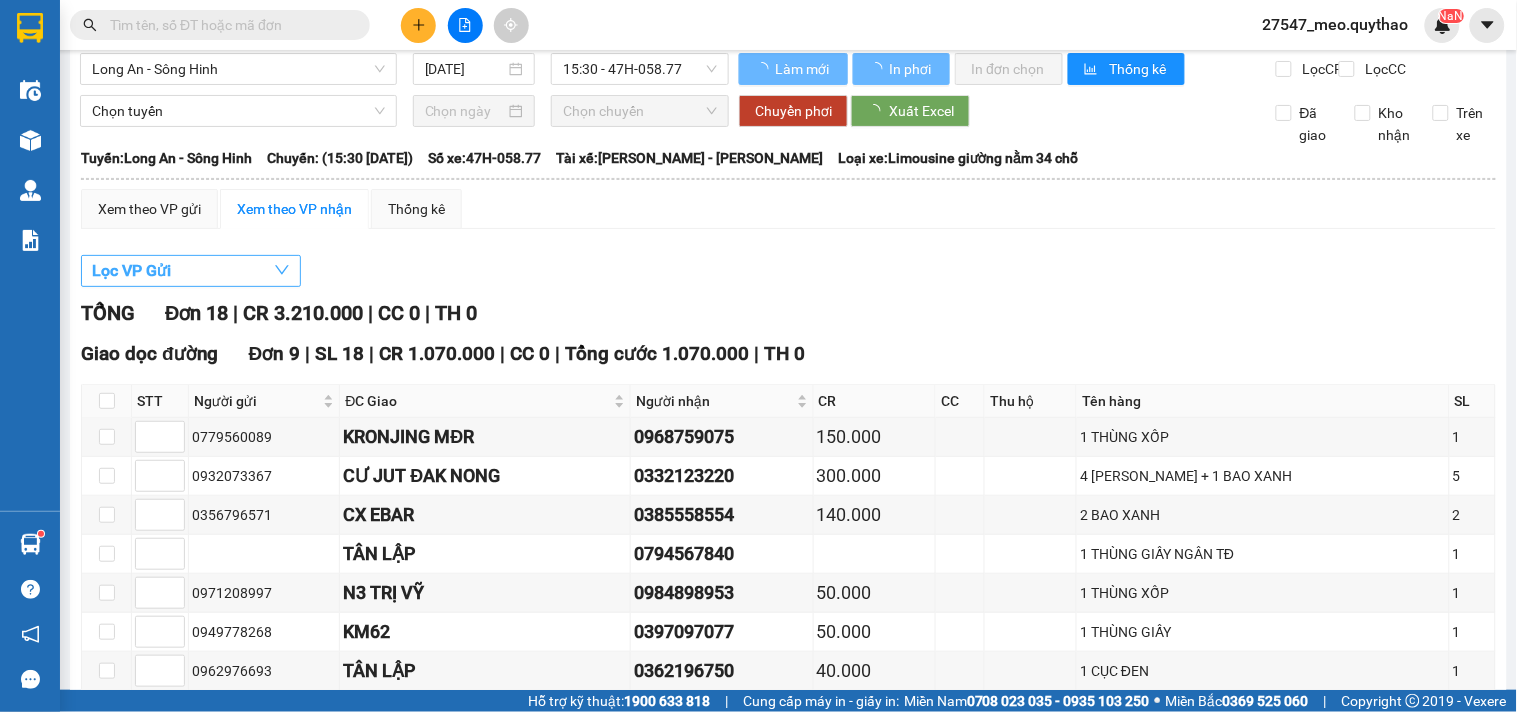 type on "2" 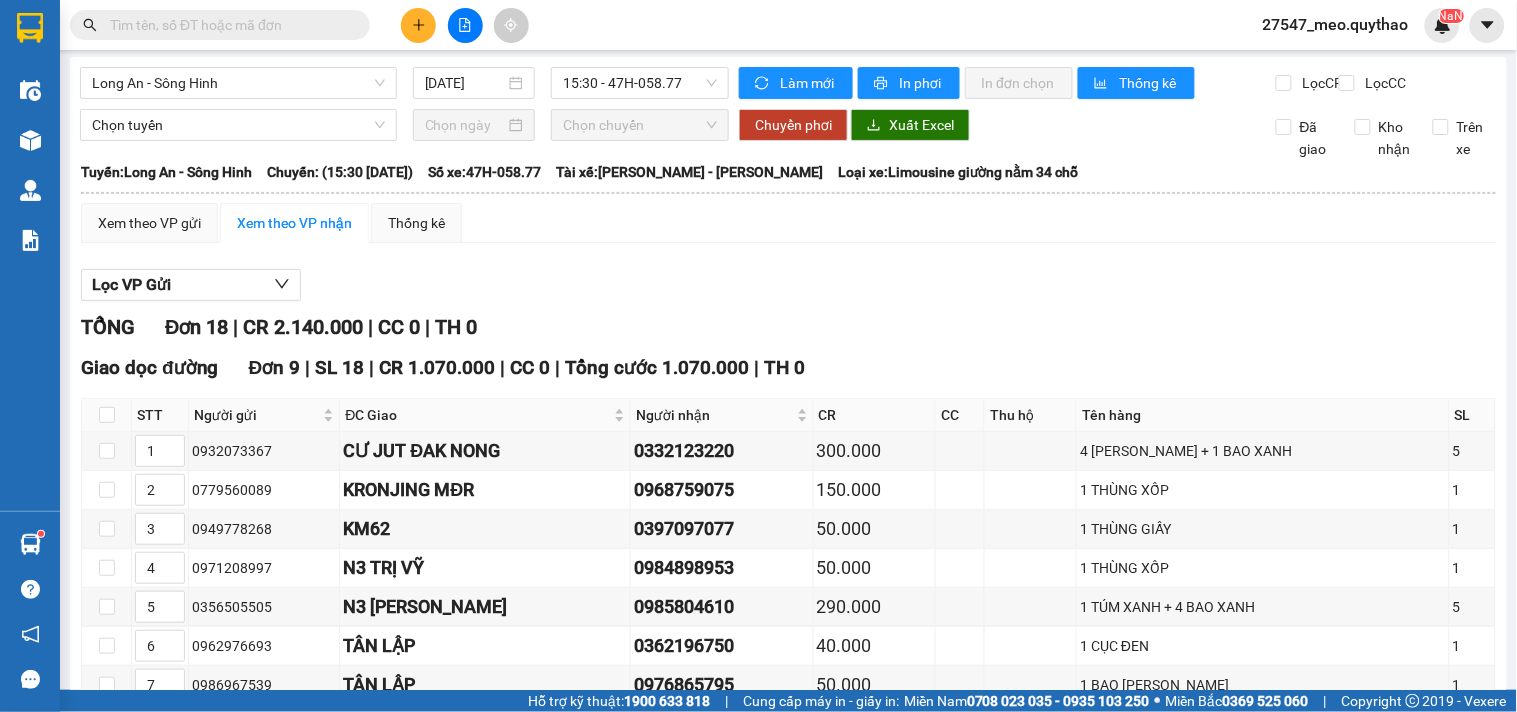 scroll, scrollTop: 0, scrollLeft: 0, axis: both 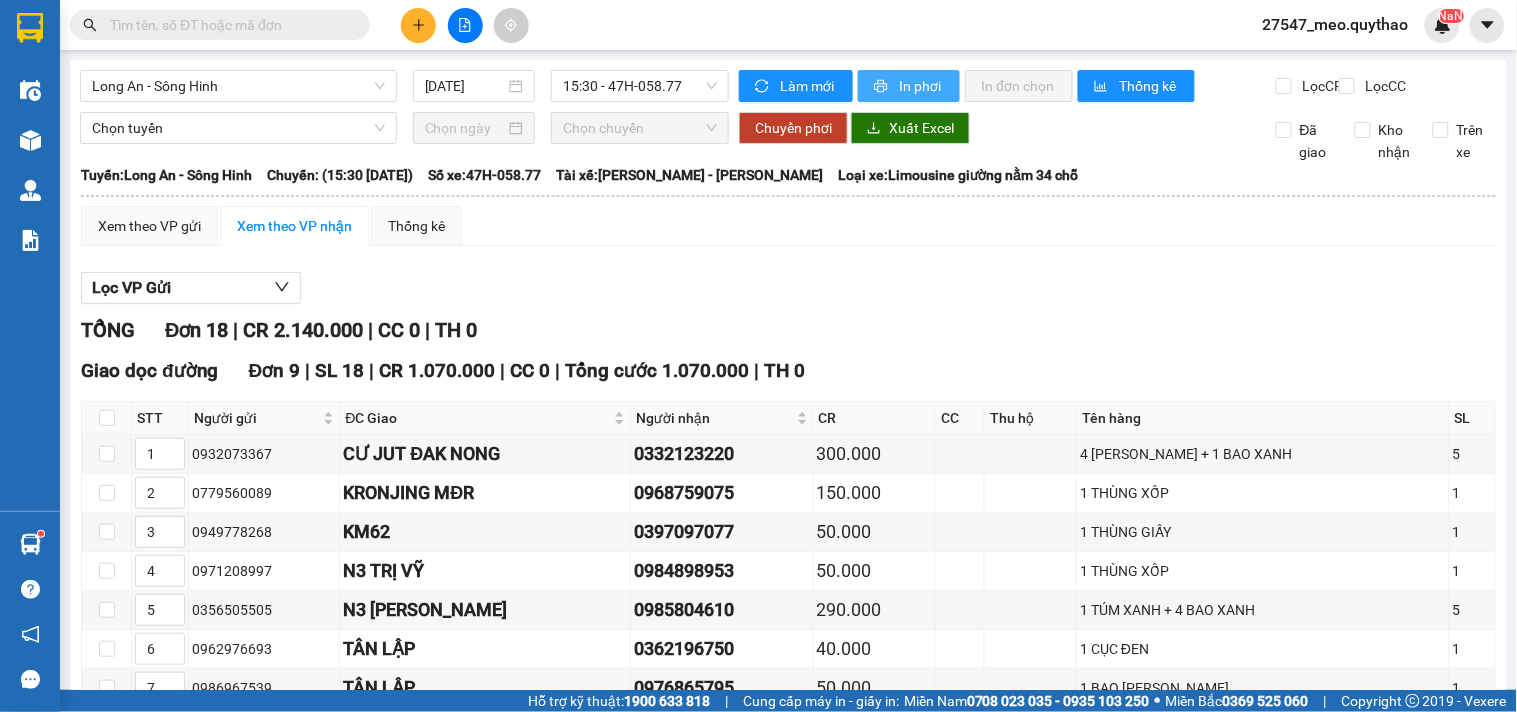 click on "In phơi" at bounding box center [921, 86] 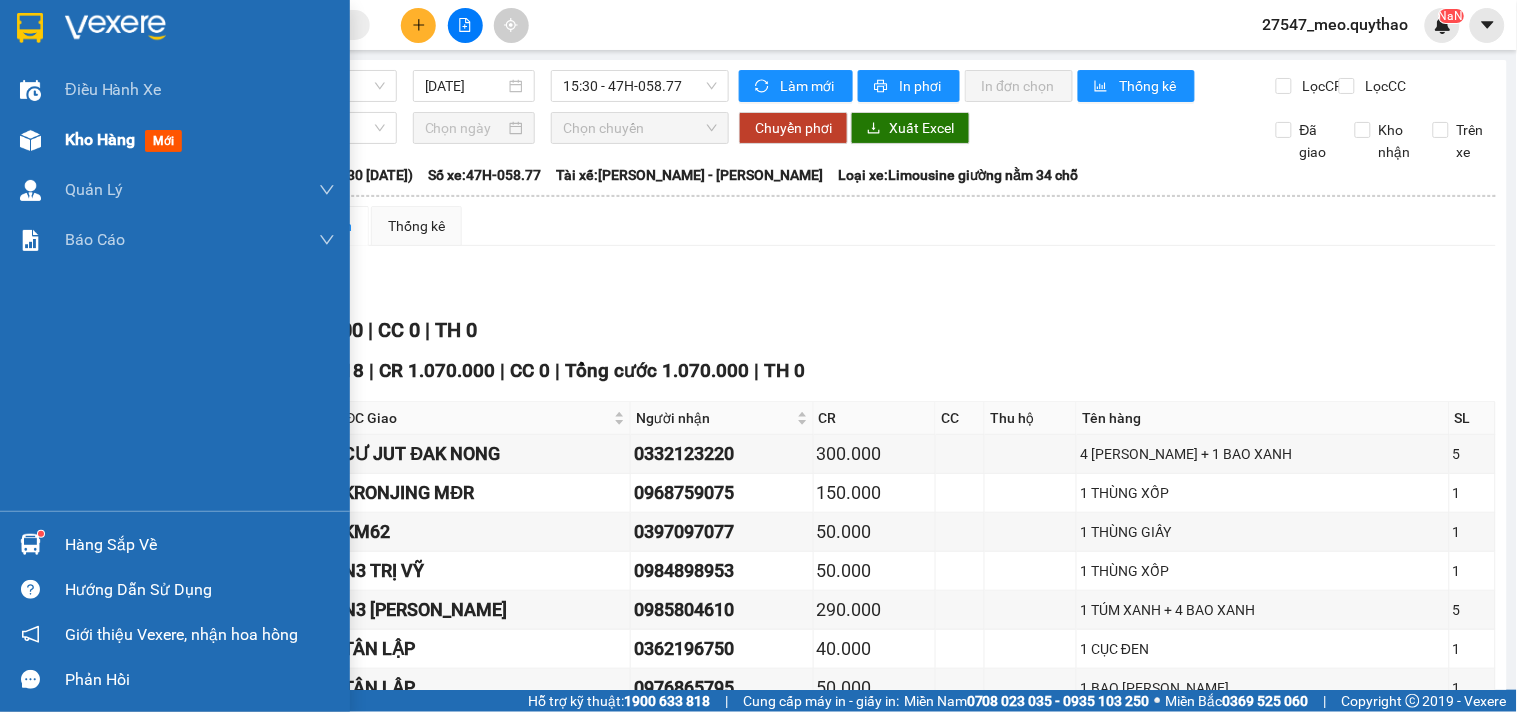 click on "Kho hàng" at bounding box center [100, 139] 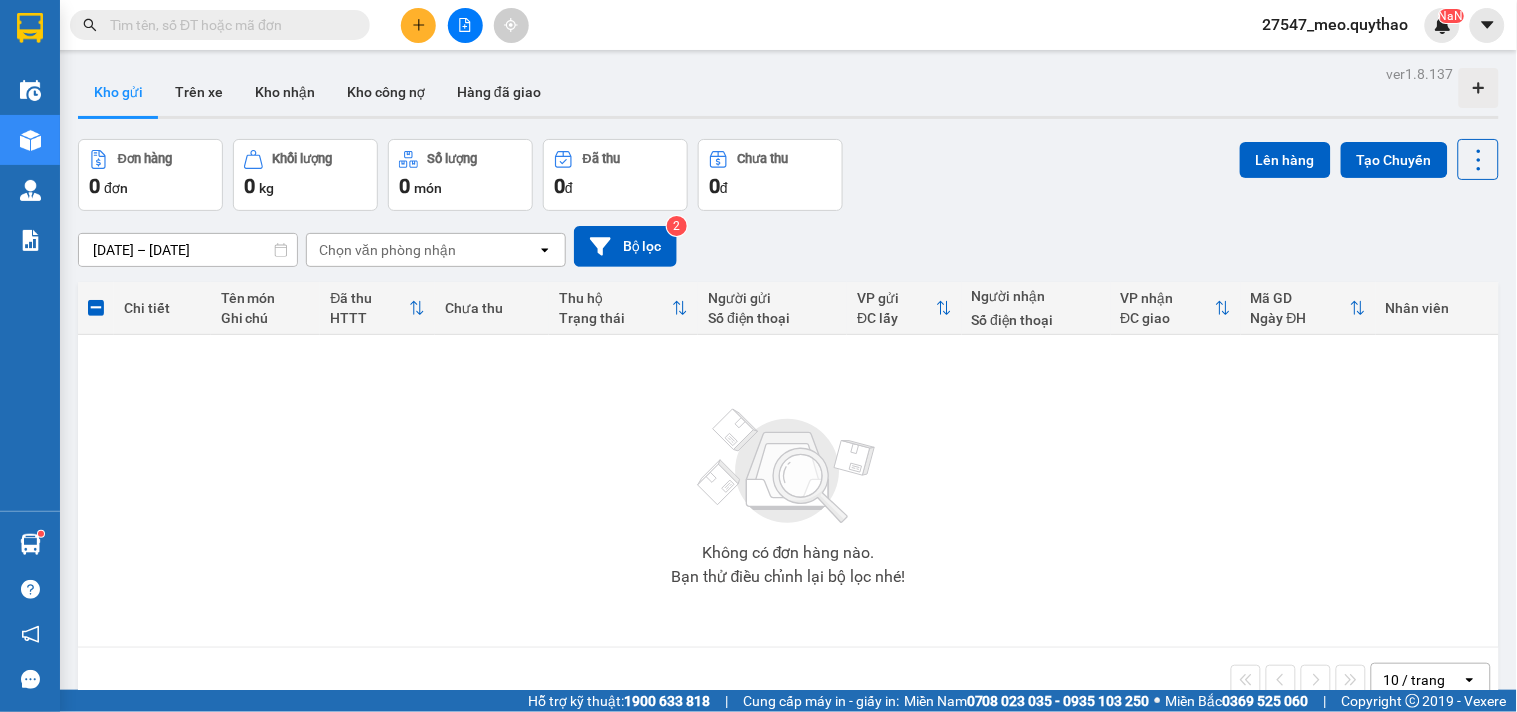 click 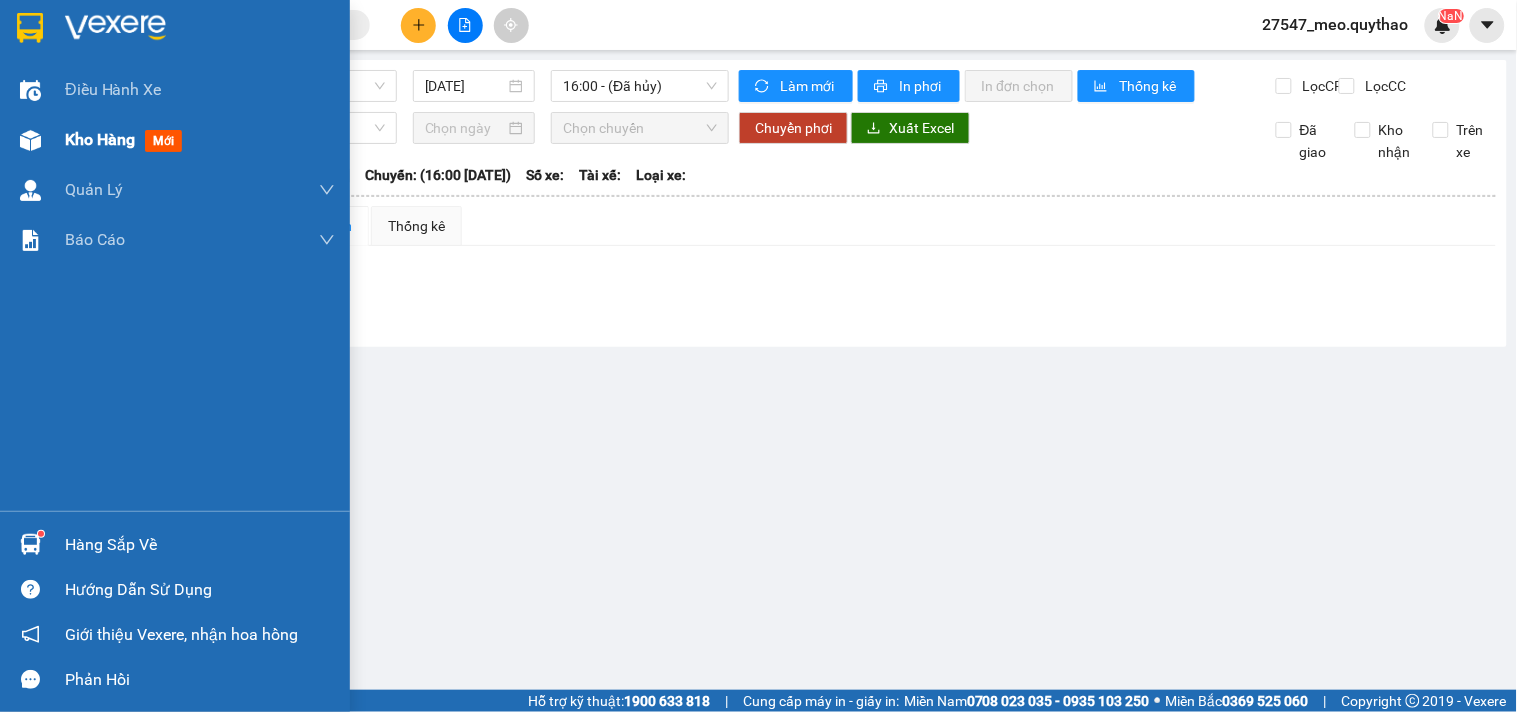click on "Kho hàng mới" at bounding box center (175, 140) 